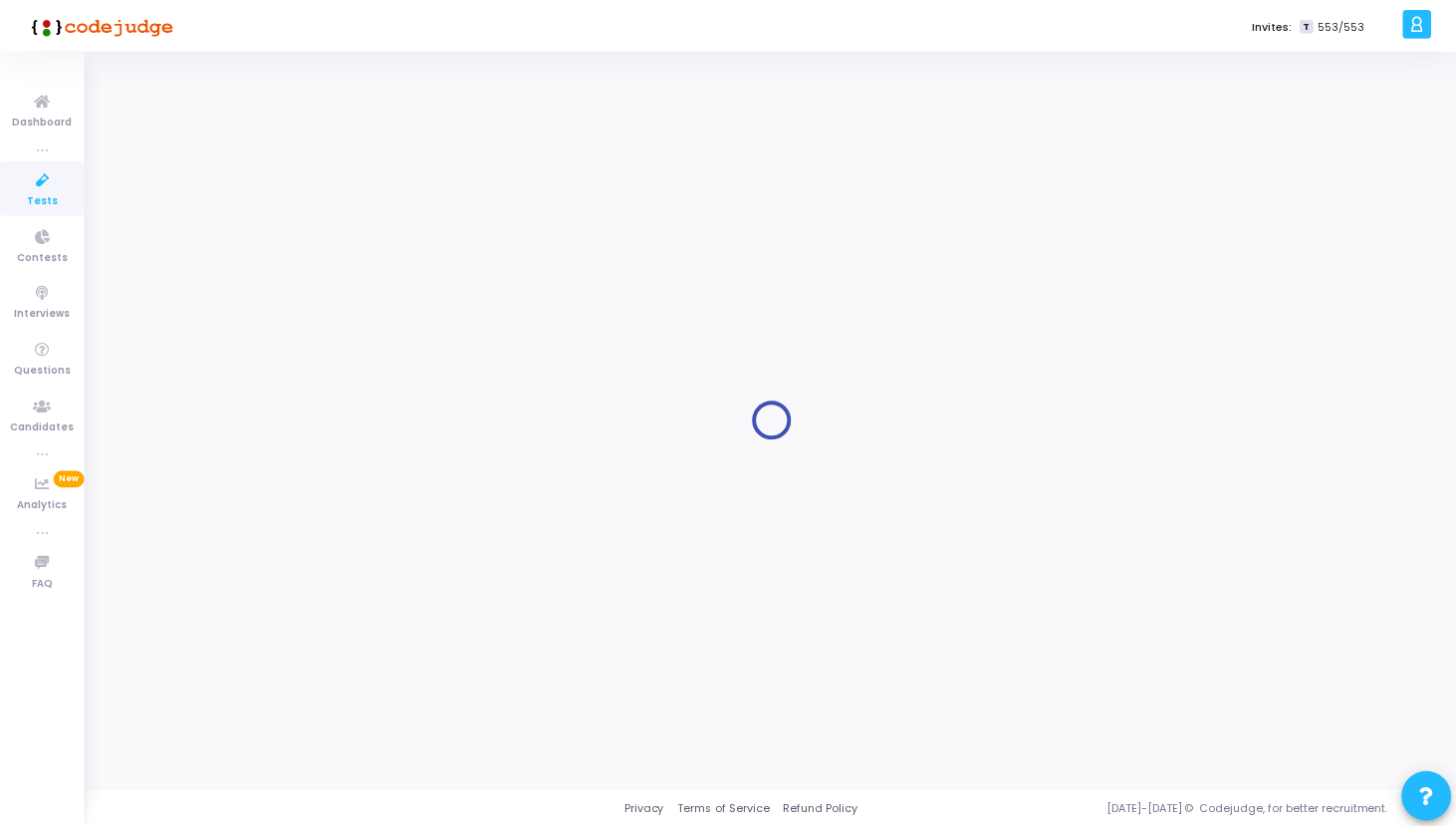 scroll, scrollTop: 0, scrollLeft: 0, axis: both 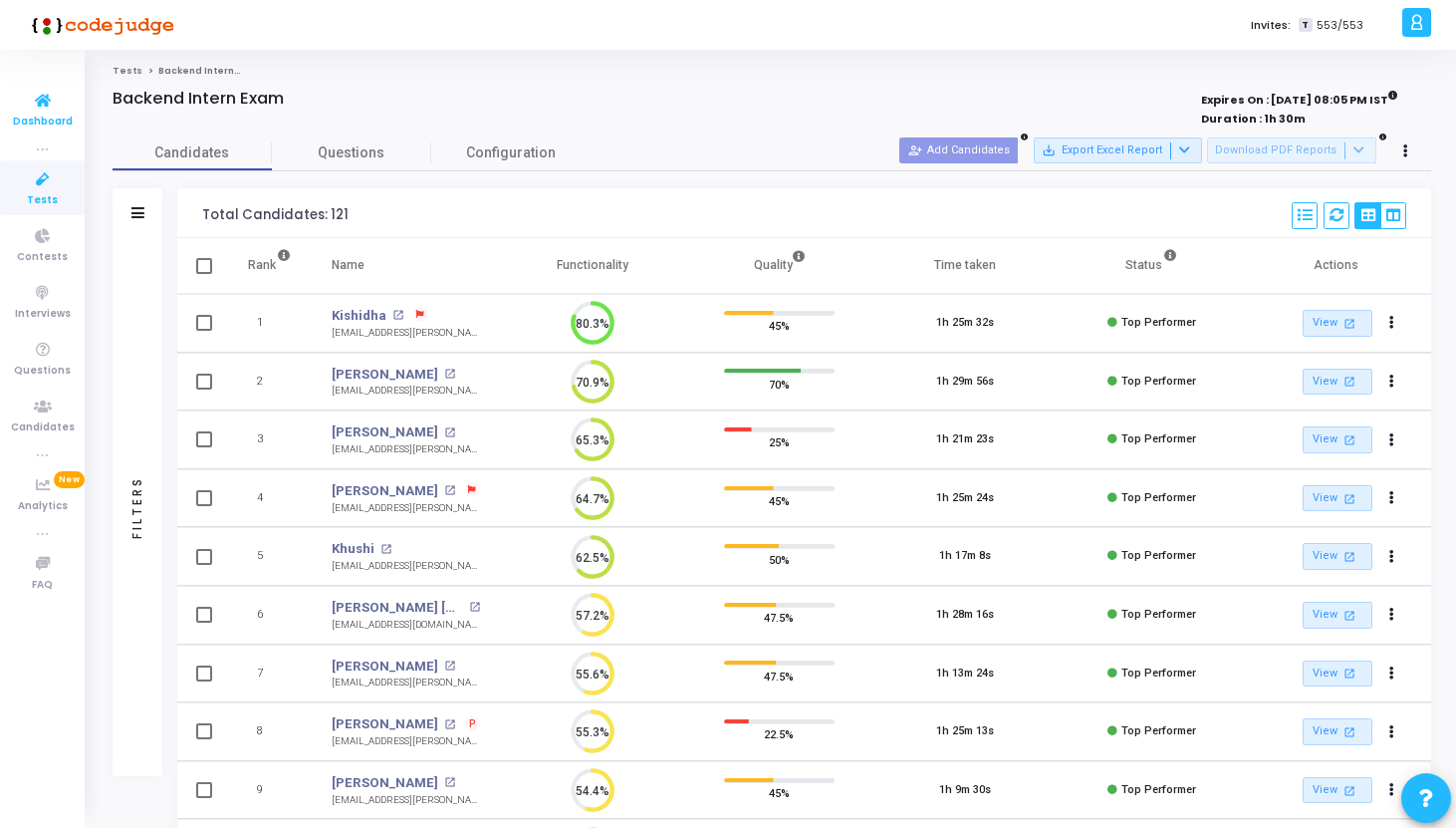 click at bounding box center (43, 101) 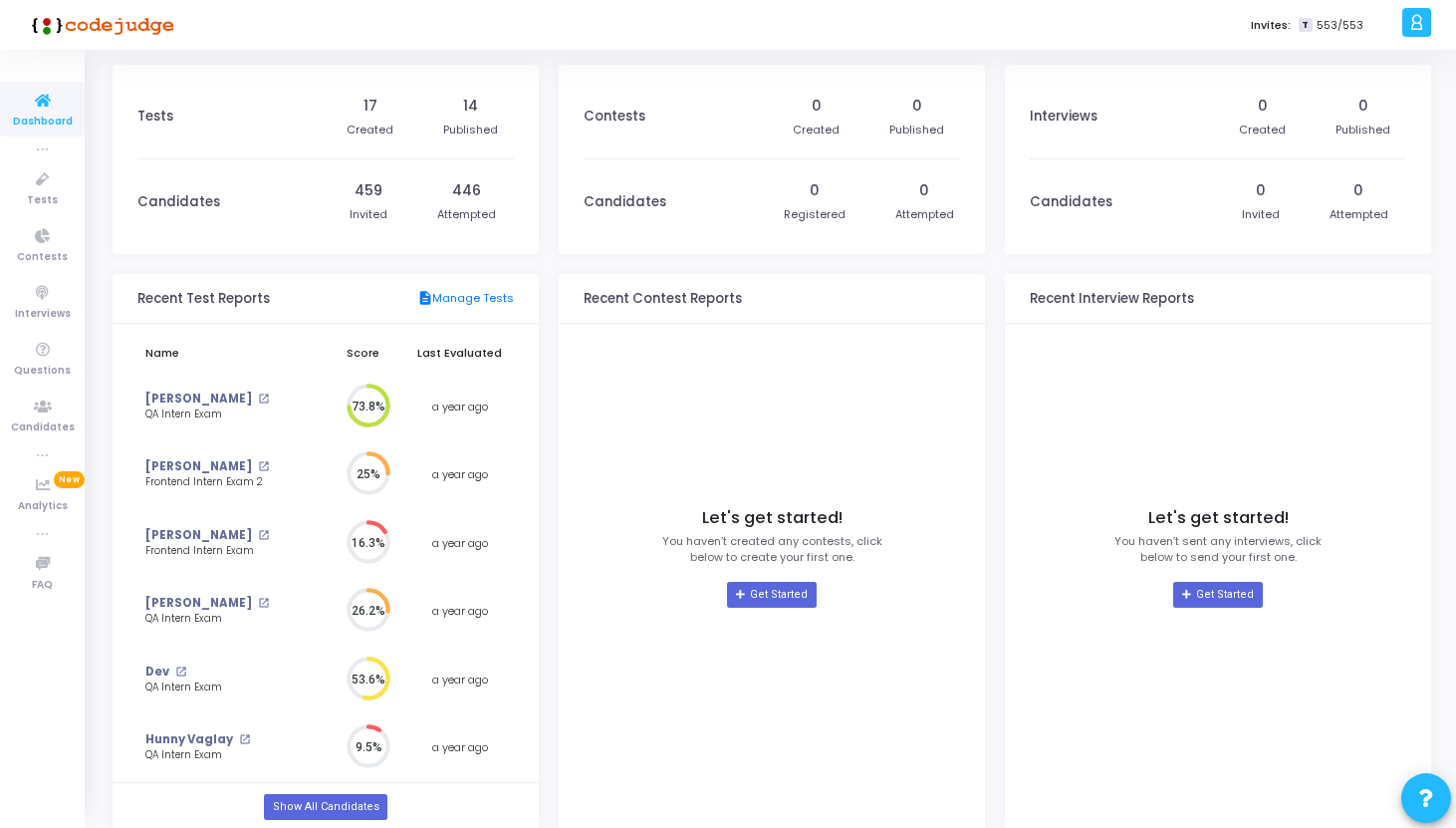 click on "Tests" 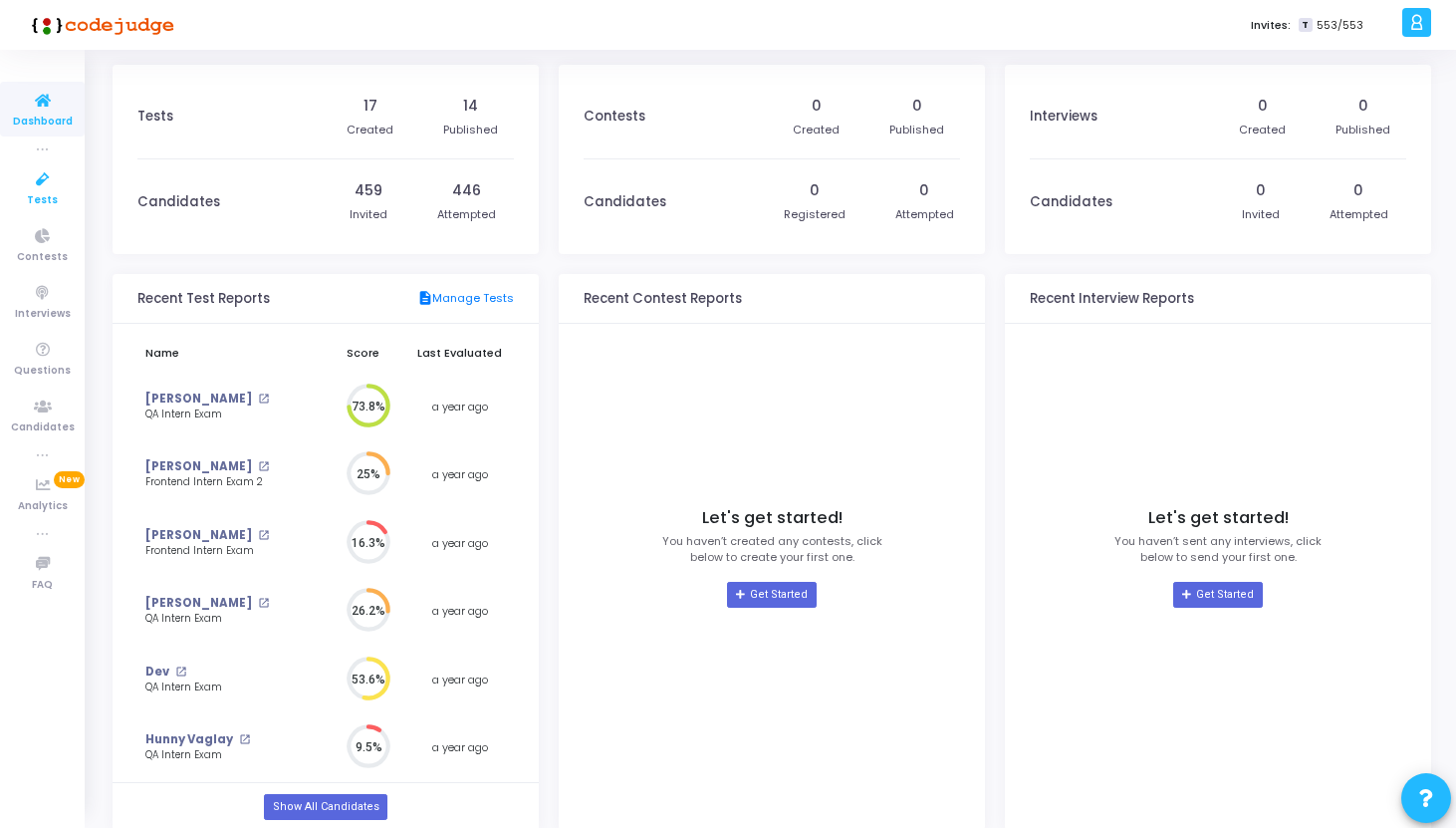 click on "Tests" at bounding box center [42, 200] 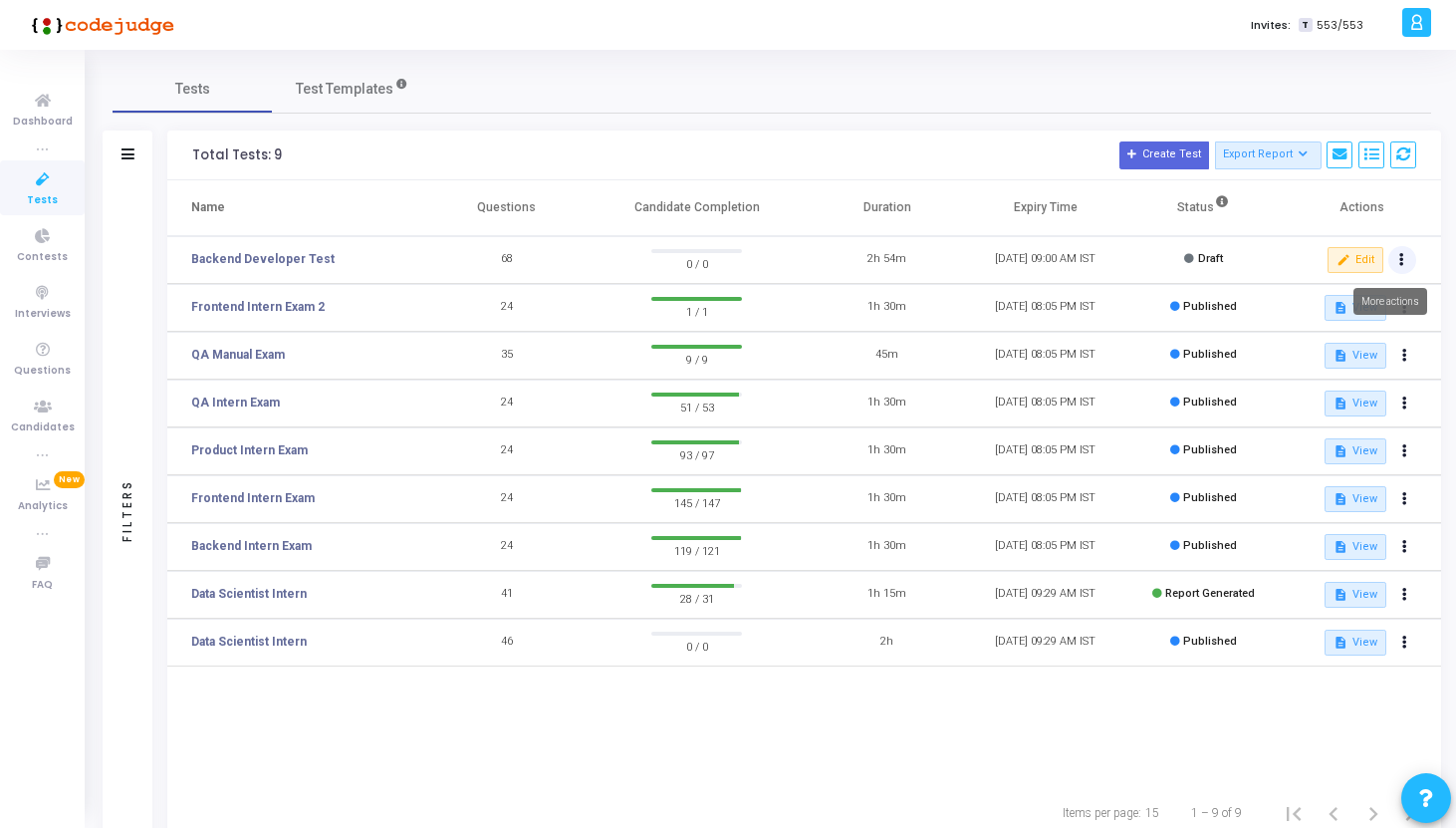 click at bounding box center [1402, 260] 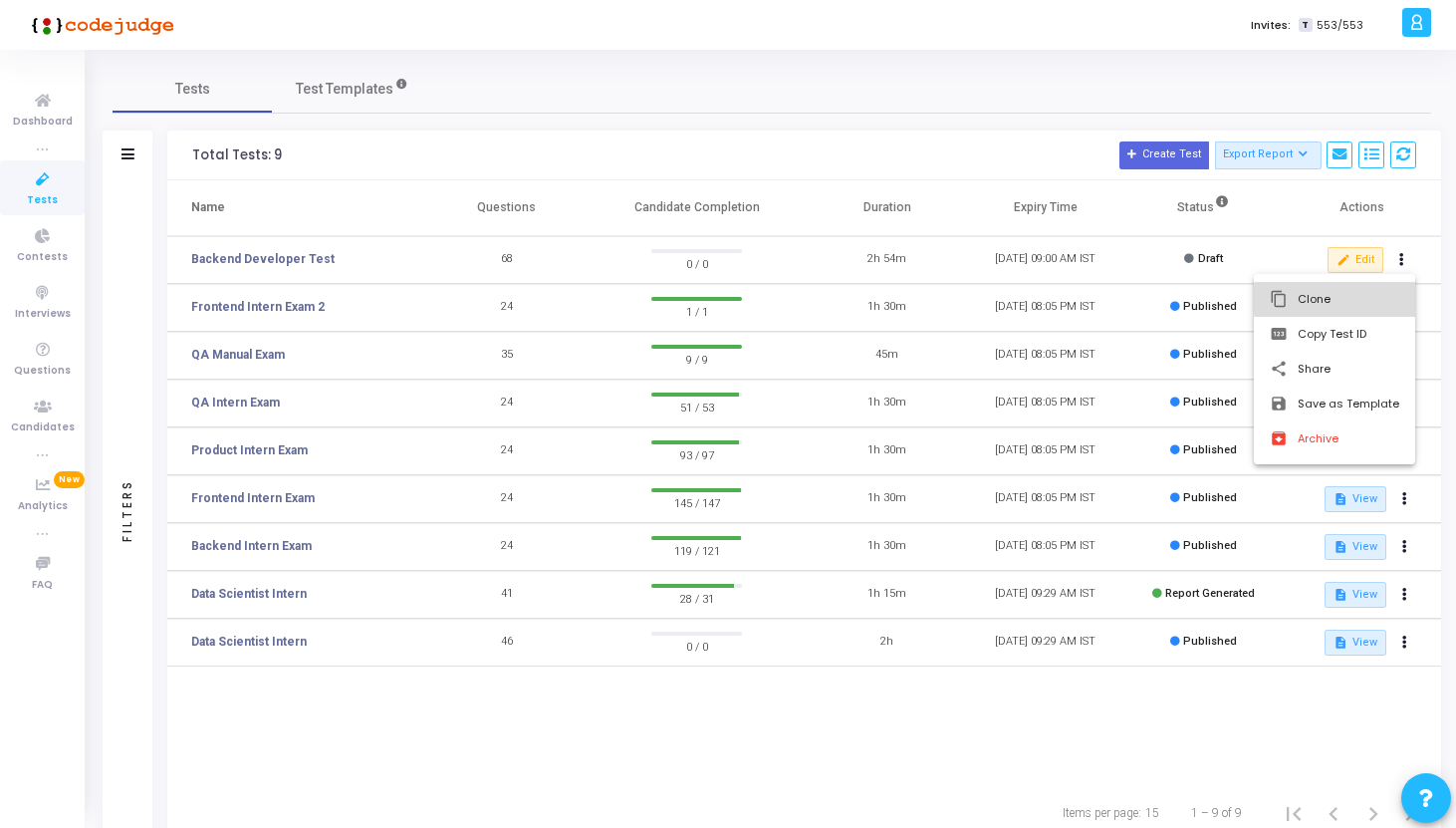 click on "content_copy  Clone" at bounding box center (1335, 299) 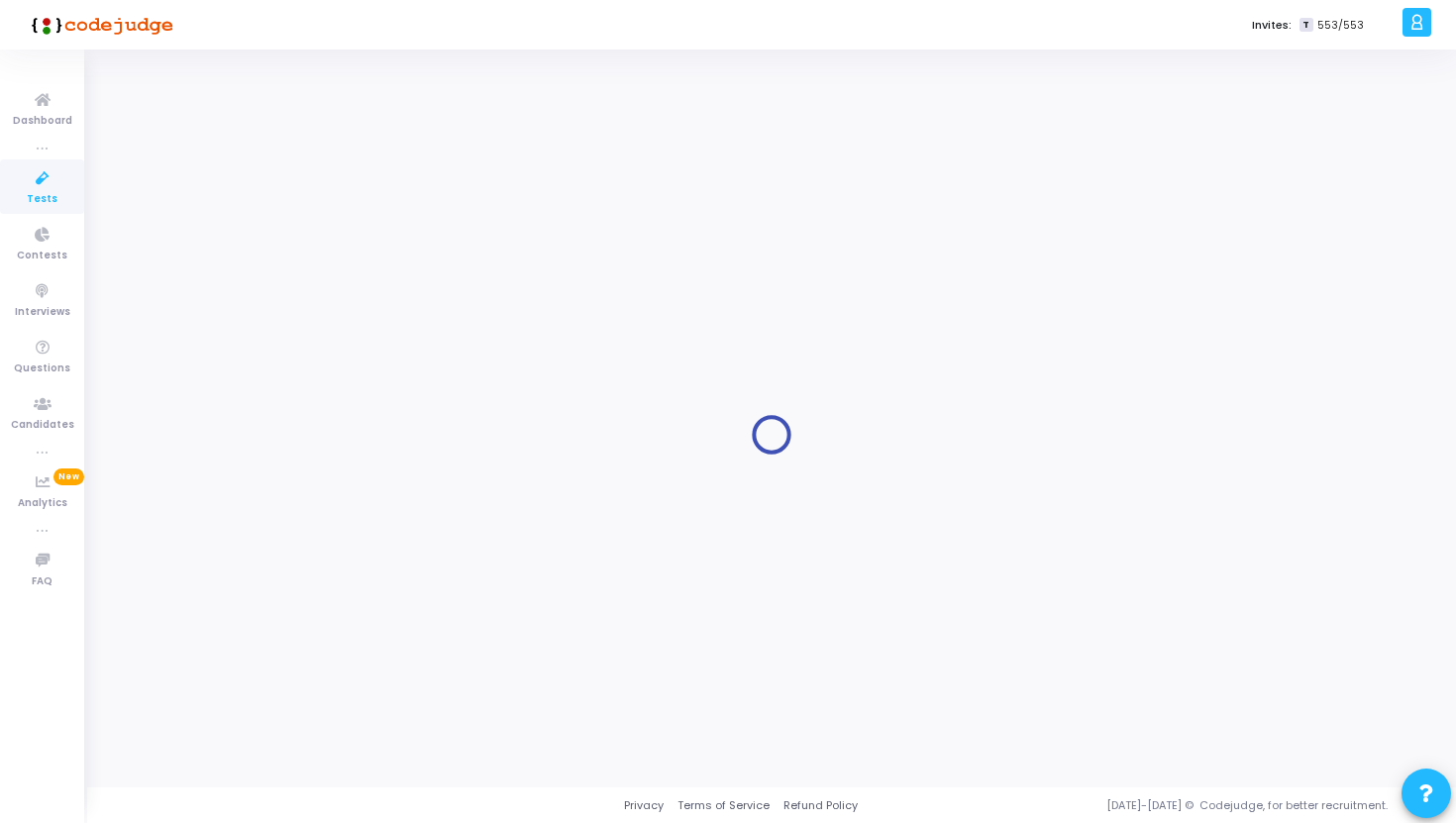 type on "Backend Developer Test" 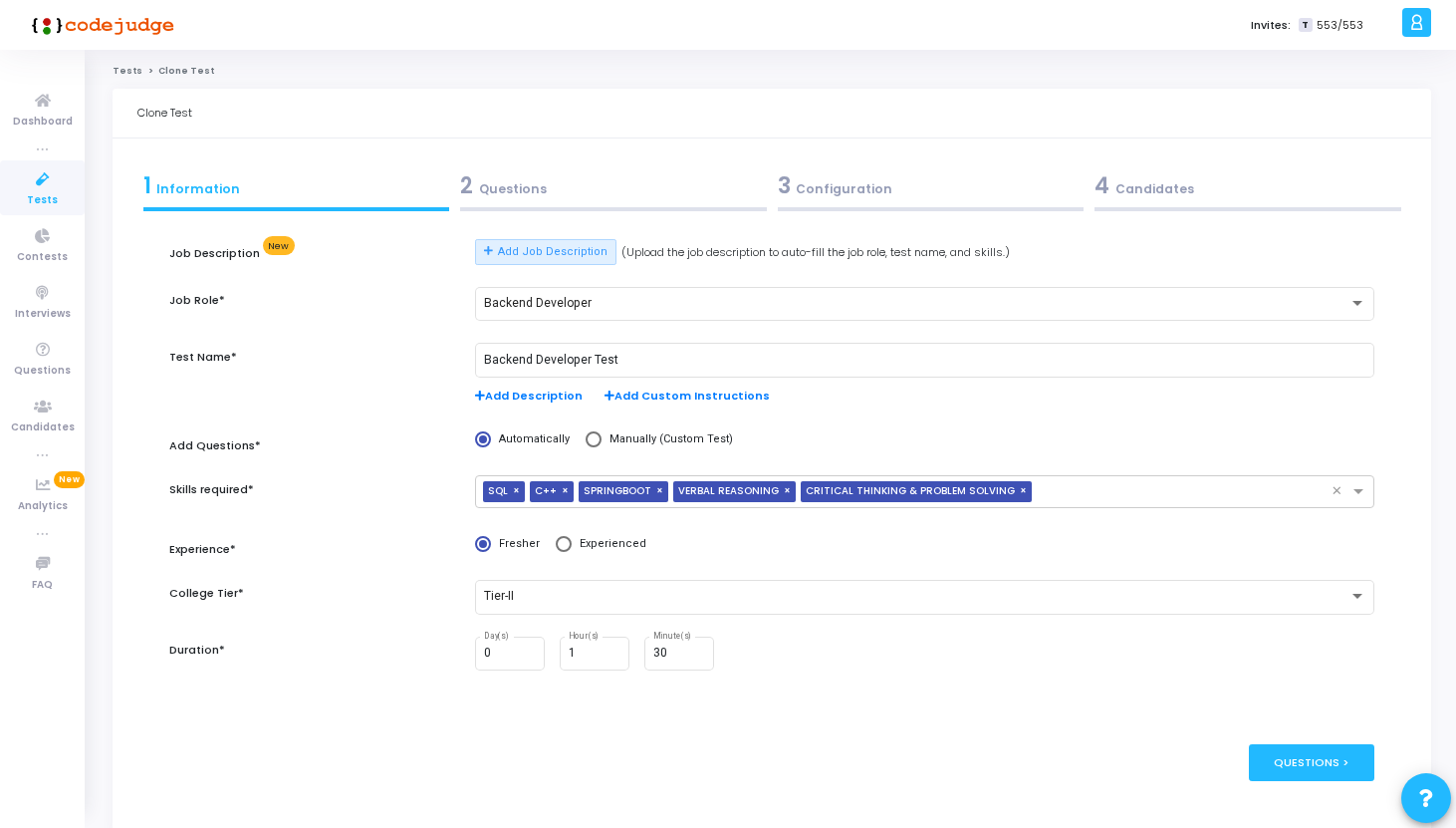 click on "2  Questions" at bounding box center [613, 185] 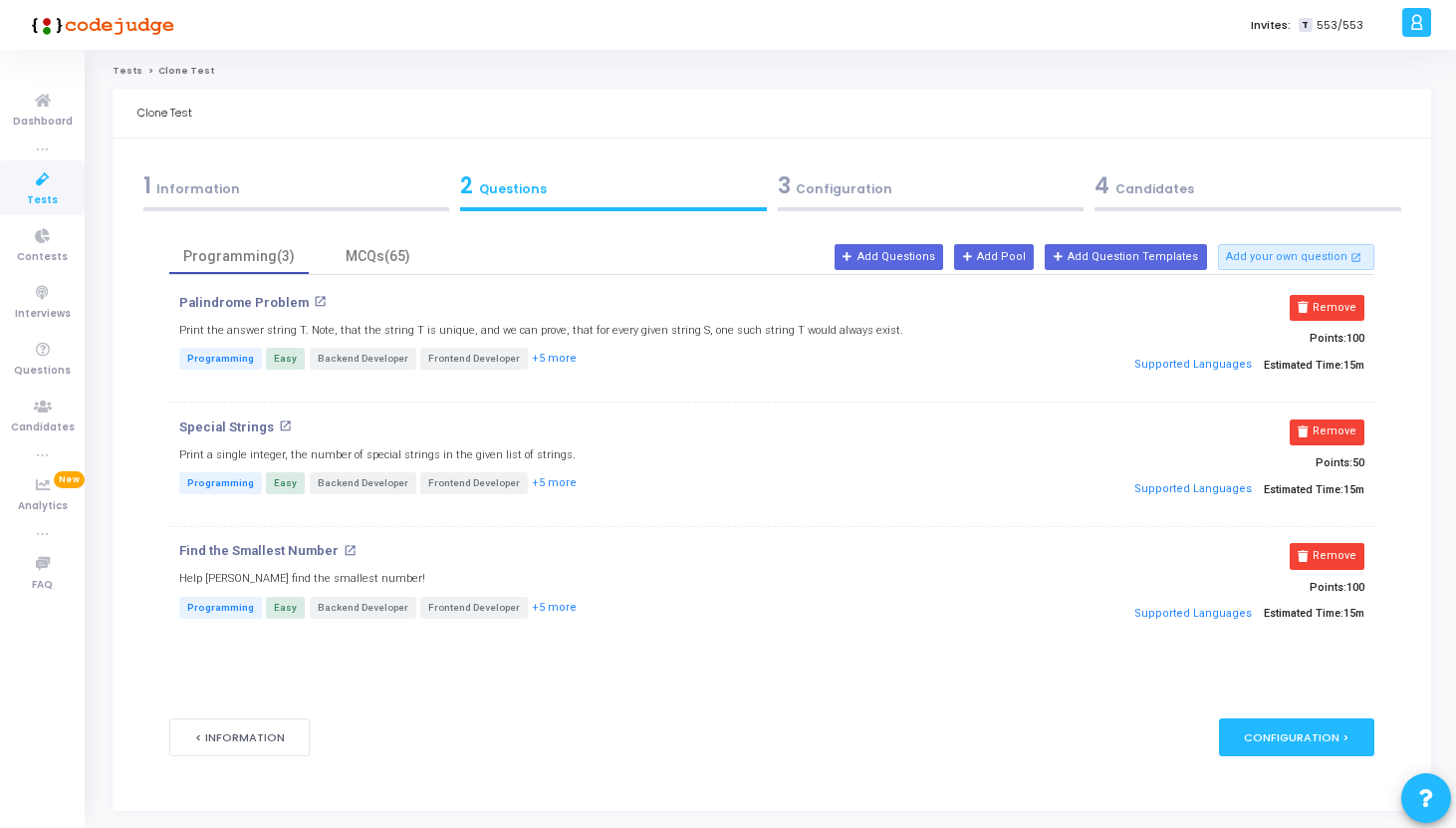 click at bounding box center [43, 179] 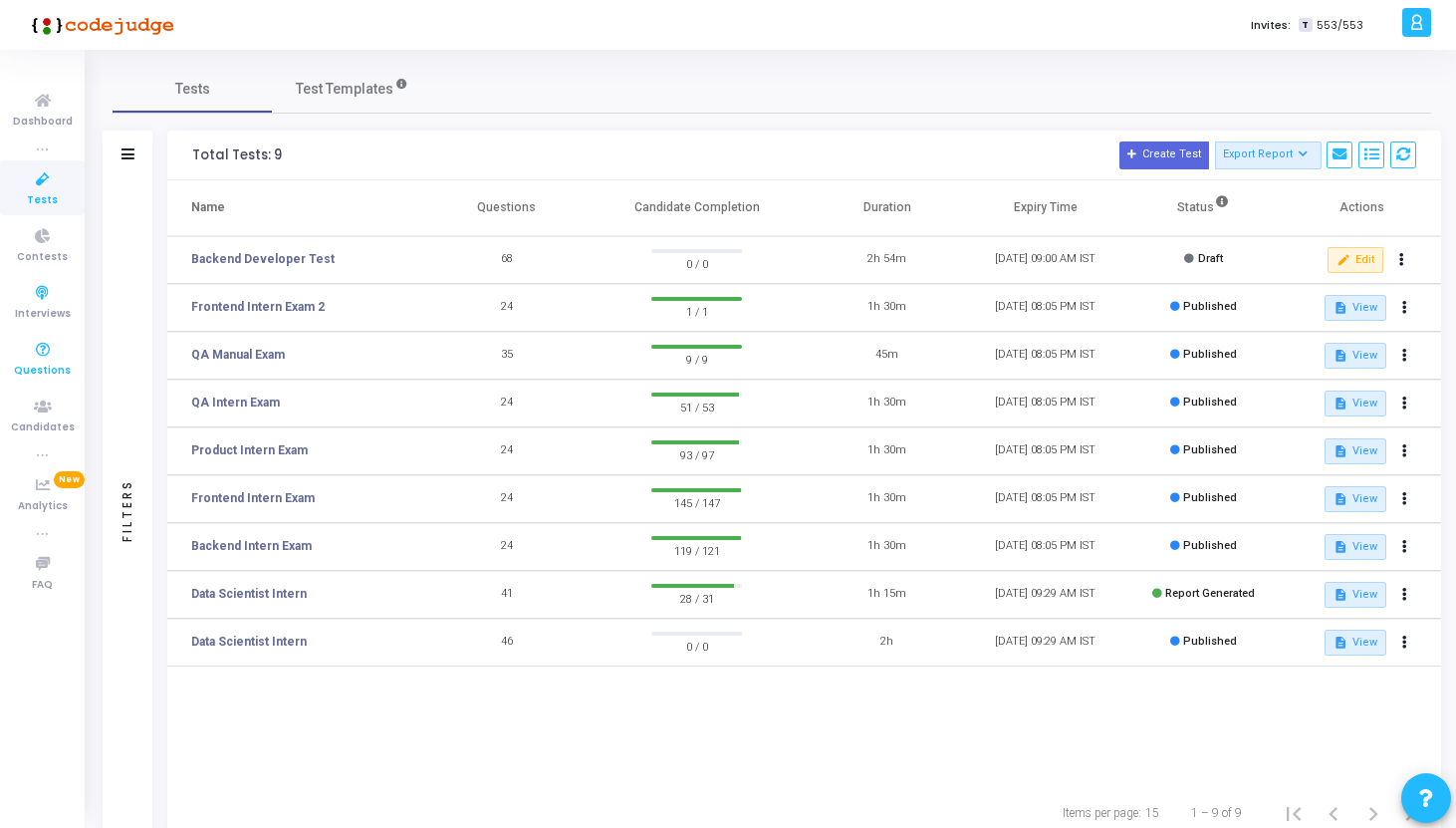 click on "Questions" at bounding box center (42, 371) 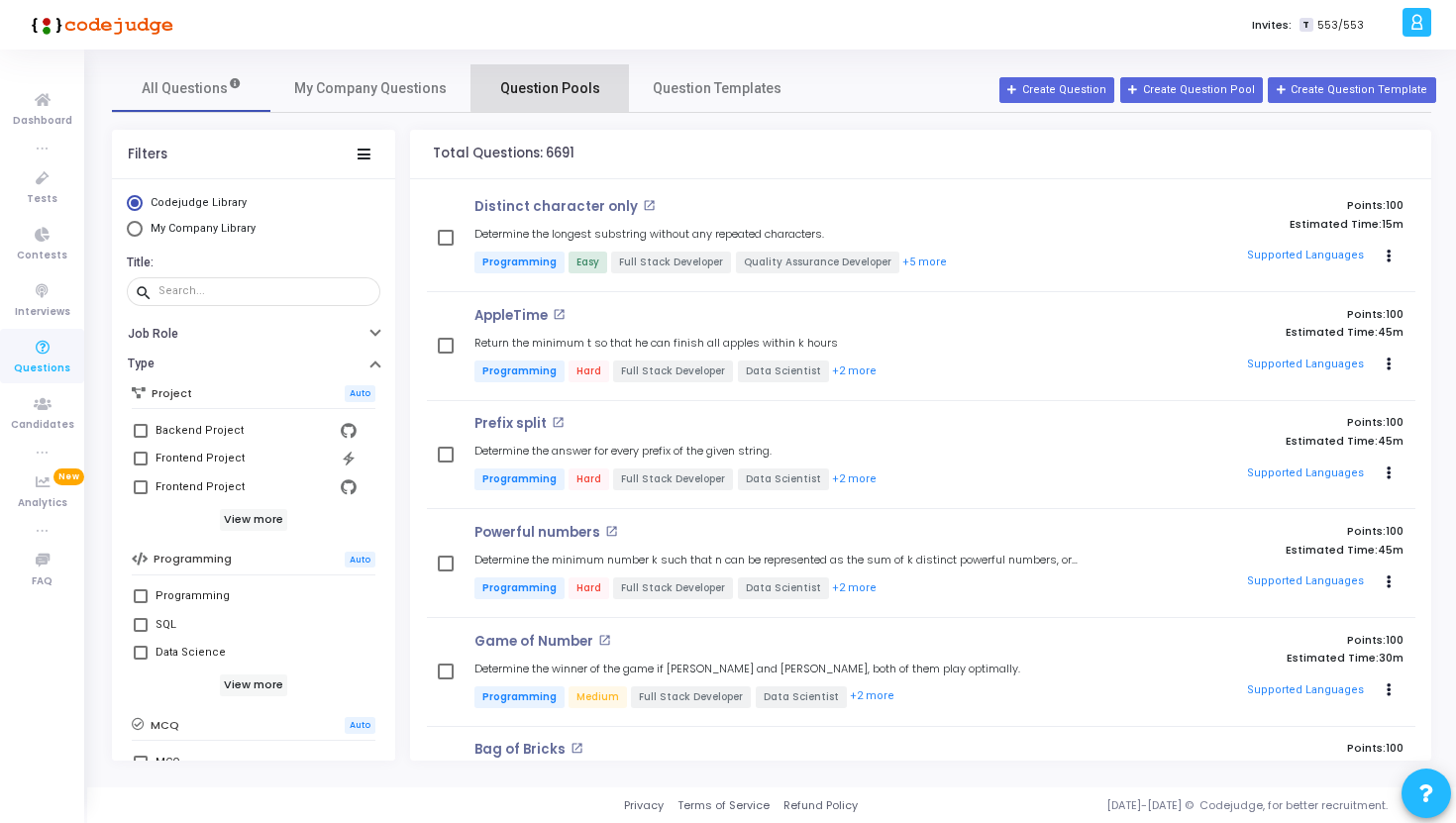 click on "Question Pools" at bounding box center (550, 88) 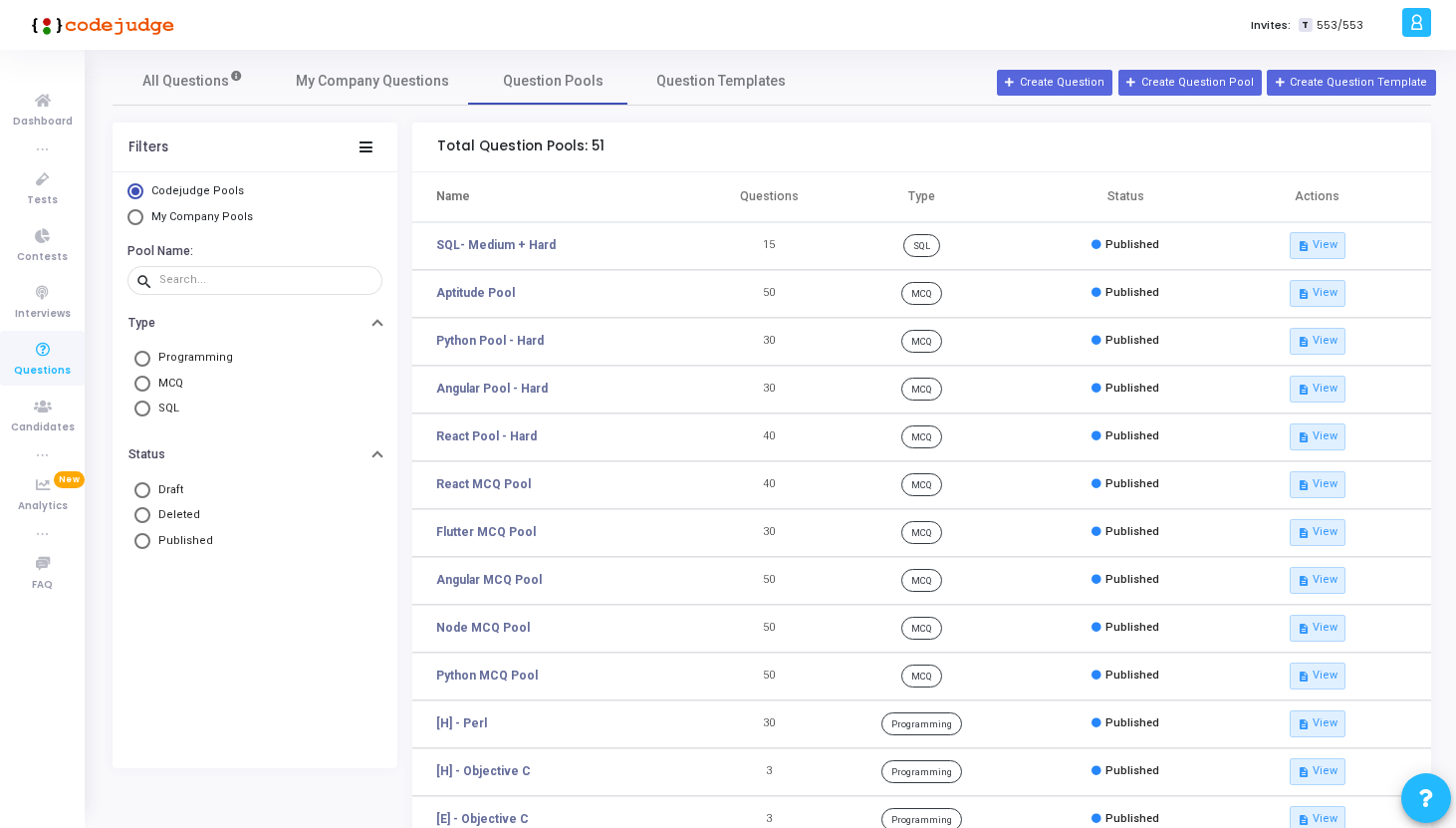 scroll, scrollTop: 0, scrollLeft: 0, axis: both 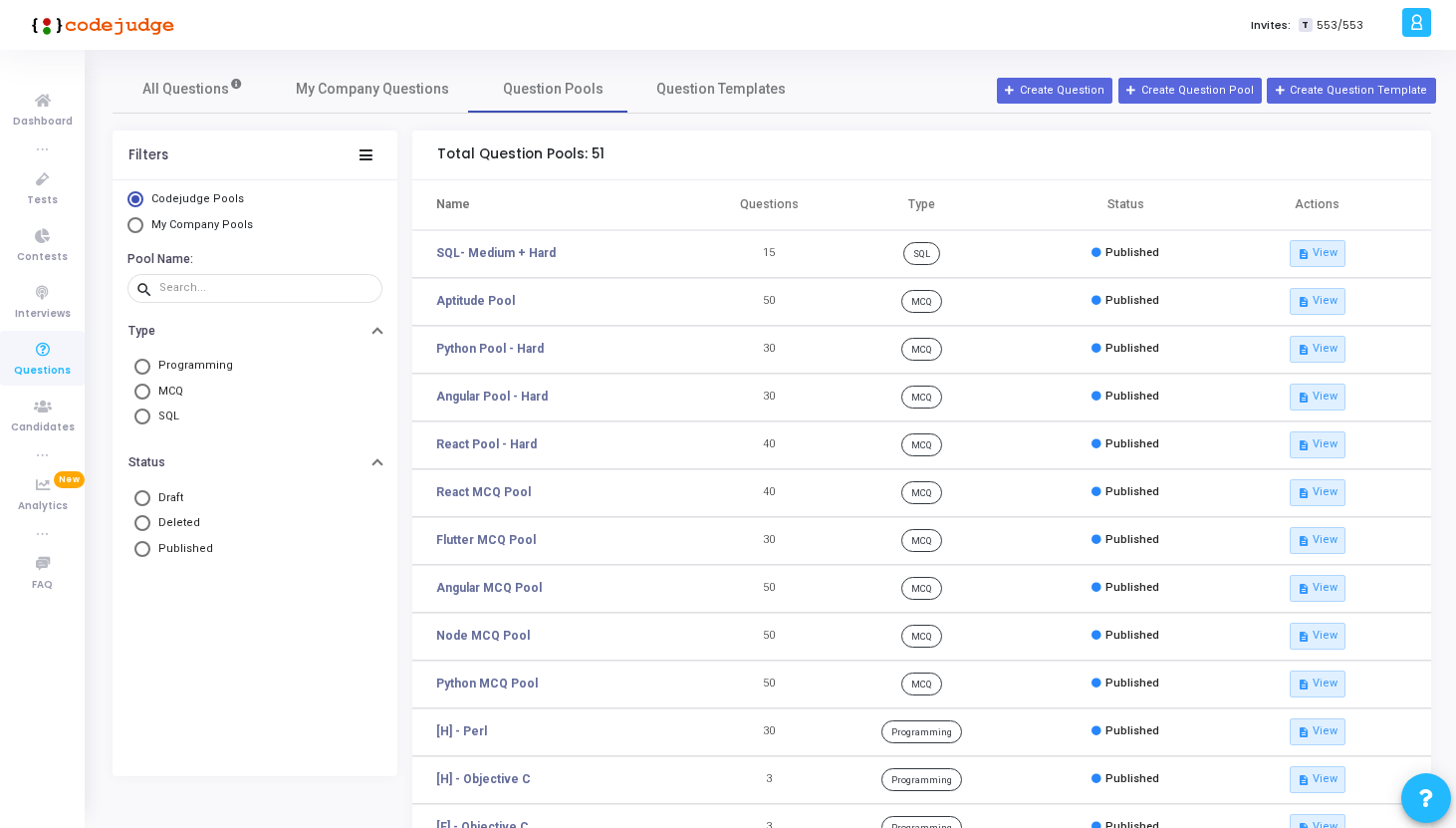 click on "Total Question Pools: 51" at bounding box center [921, 155] 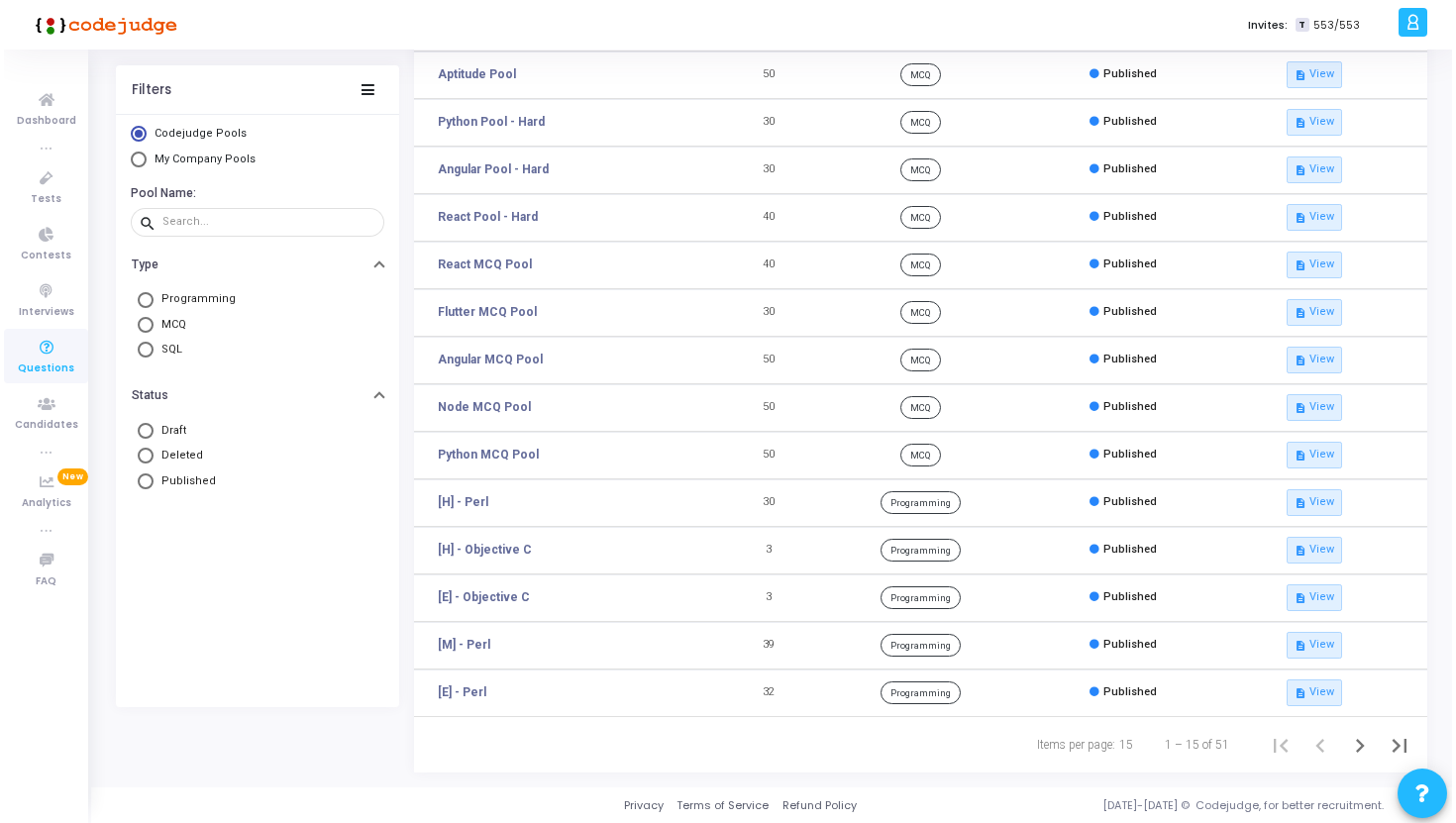 scroll, scrollTop: 0, scrollLeft: 0, axis: both 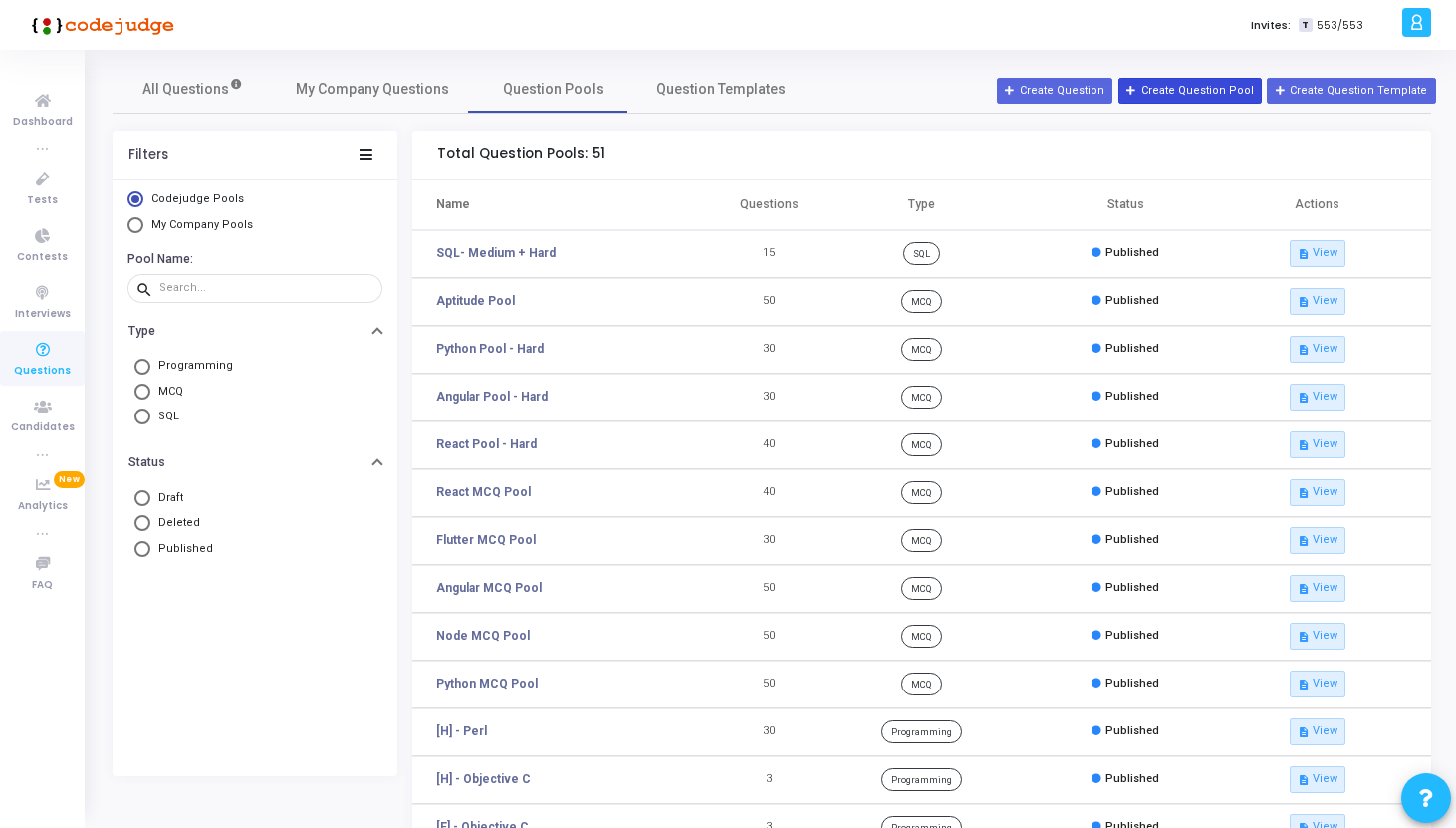 click on "Create Question Pool" at bounding box center [1190, 91] 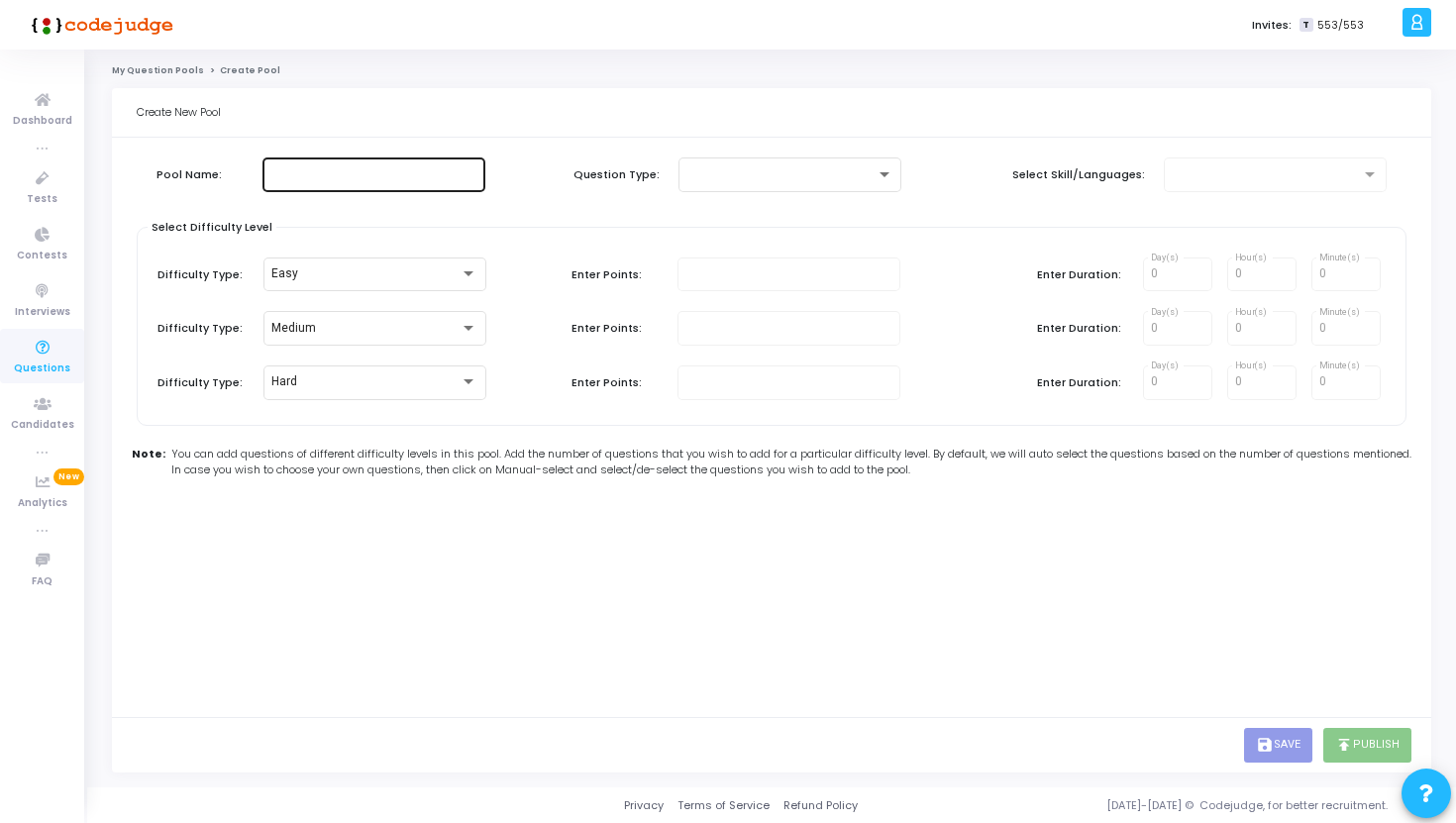 click 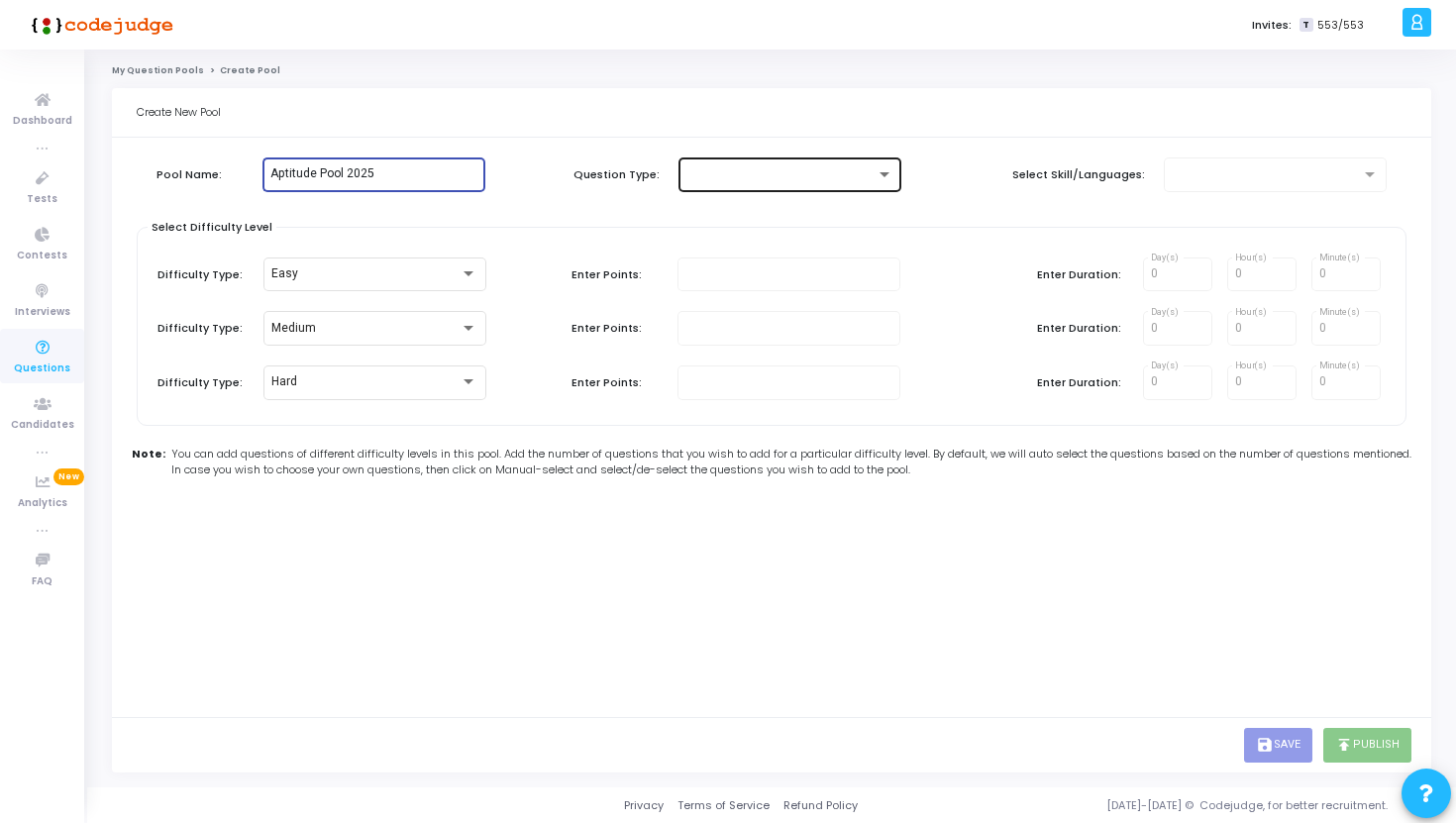 type on "Aptitude Pool 2025" 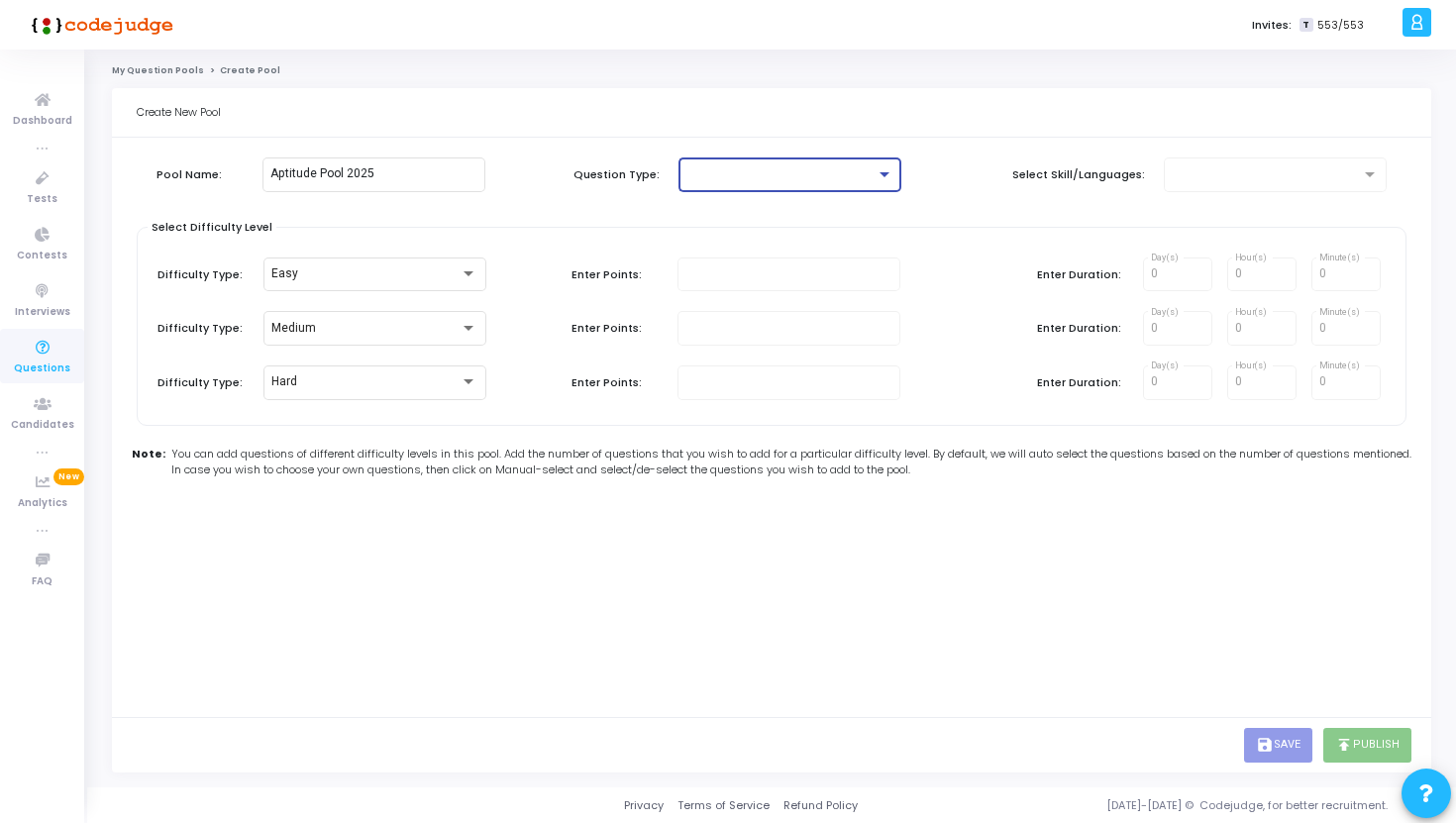 click at bounding box center [780, 174] 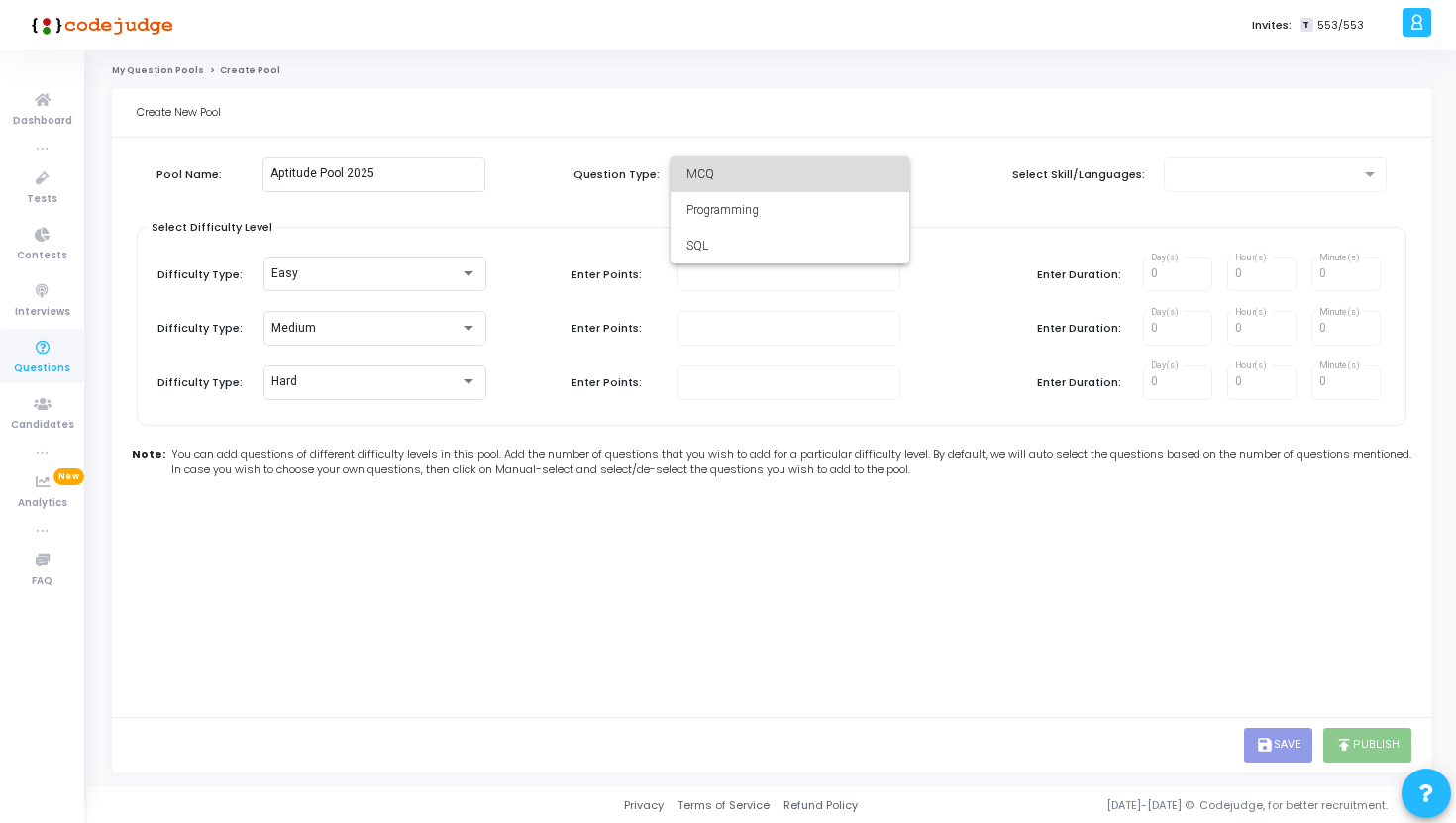 click on "MCQ" at bounding box center (789, 174) 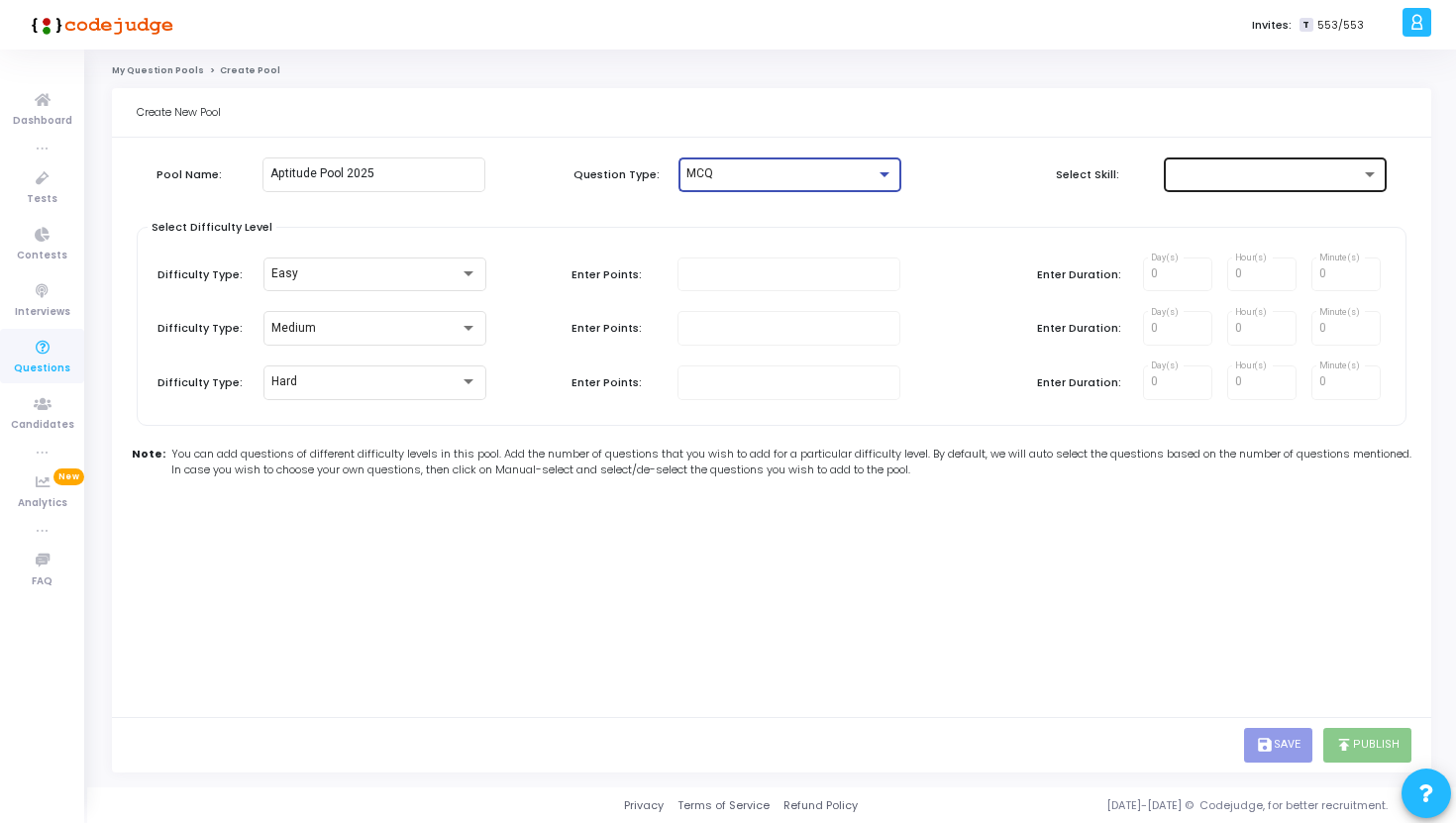 click at bounding box center [1266, 174] 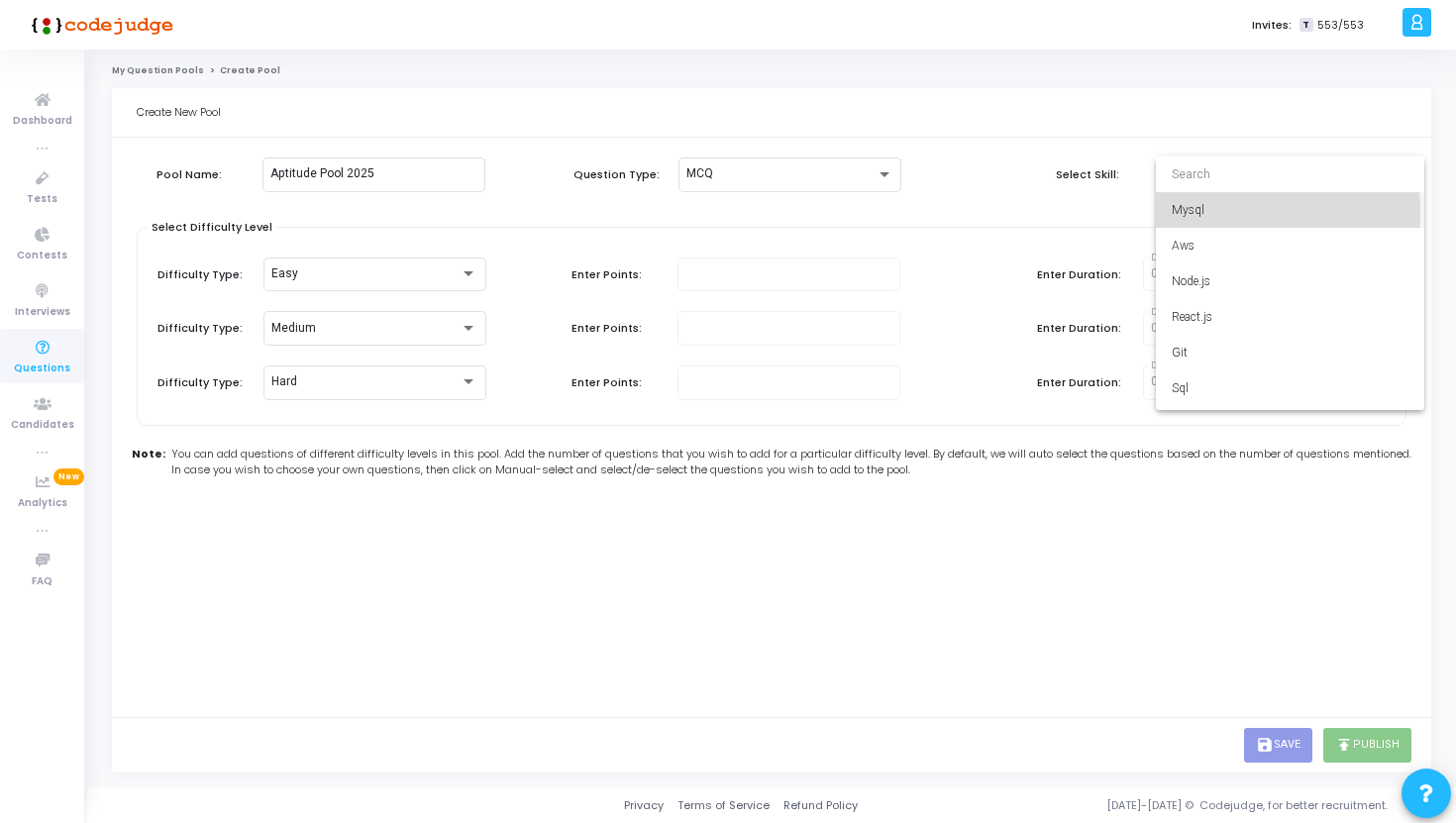 click on "Mysql" at bounding box center [1290, 210] 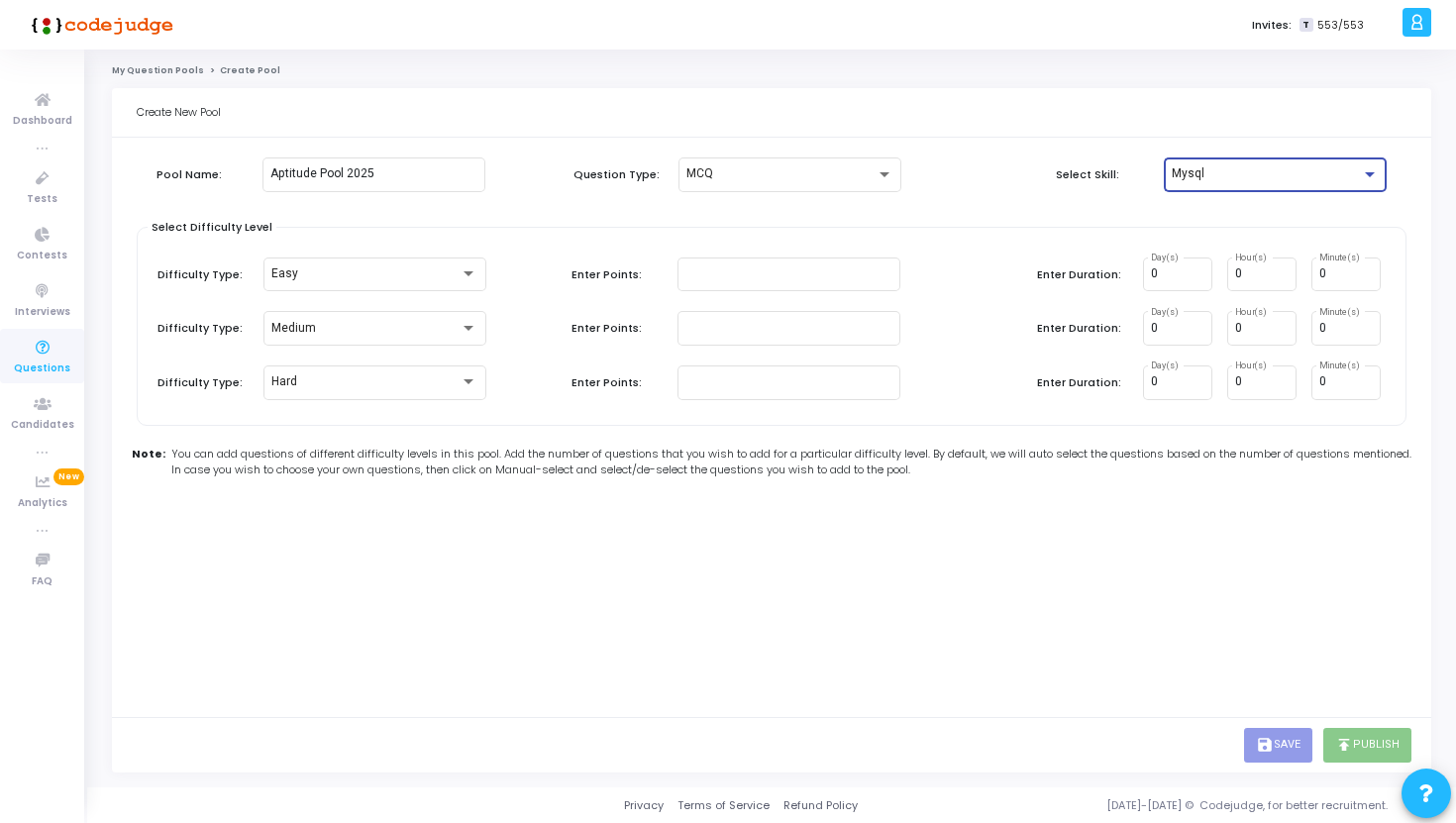 click on "Mysql" at bounding box center (1266, 174) 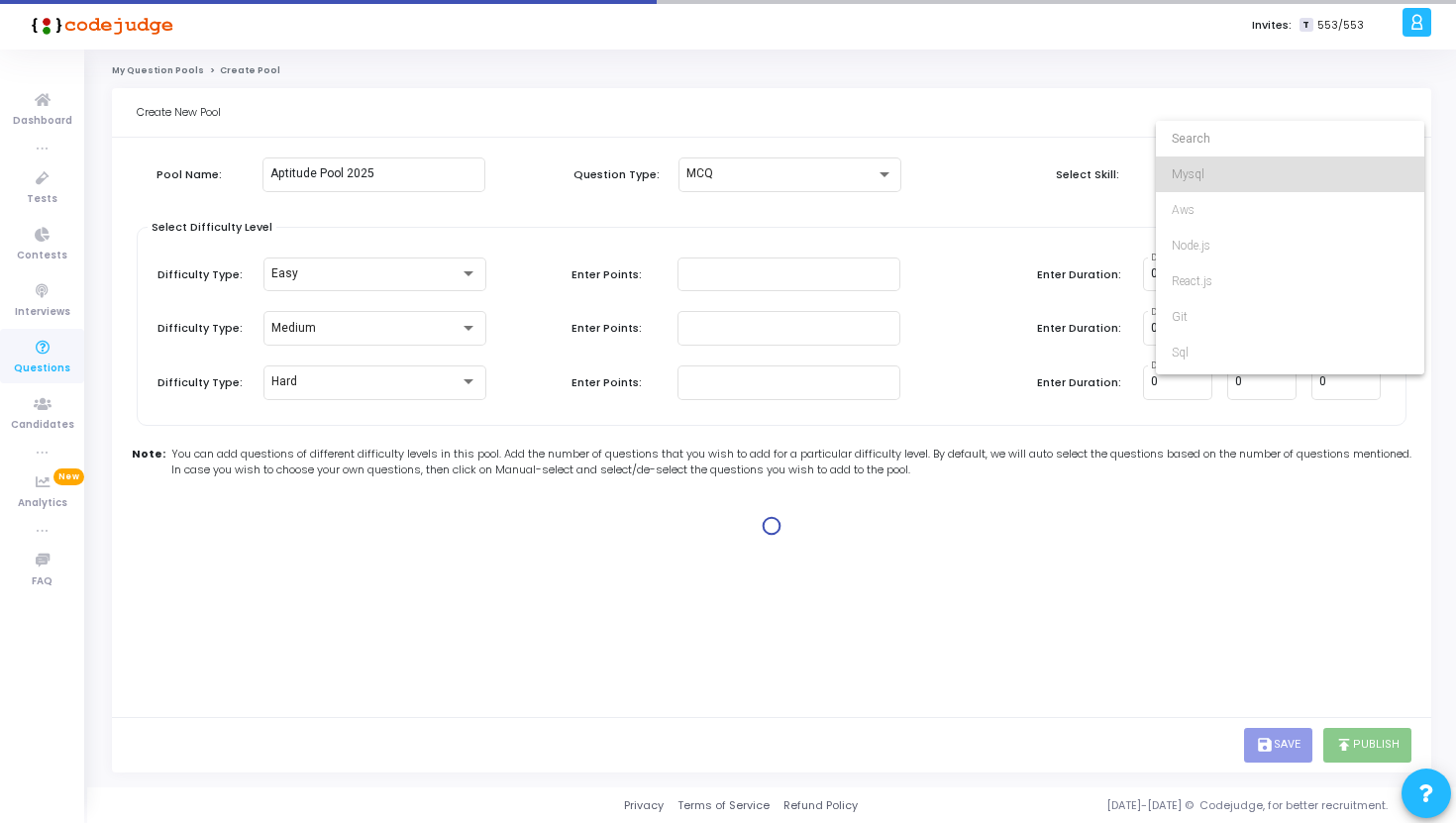 type on "1" 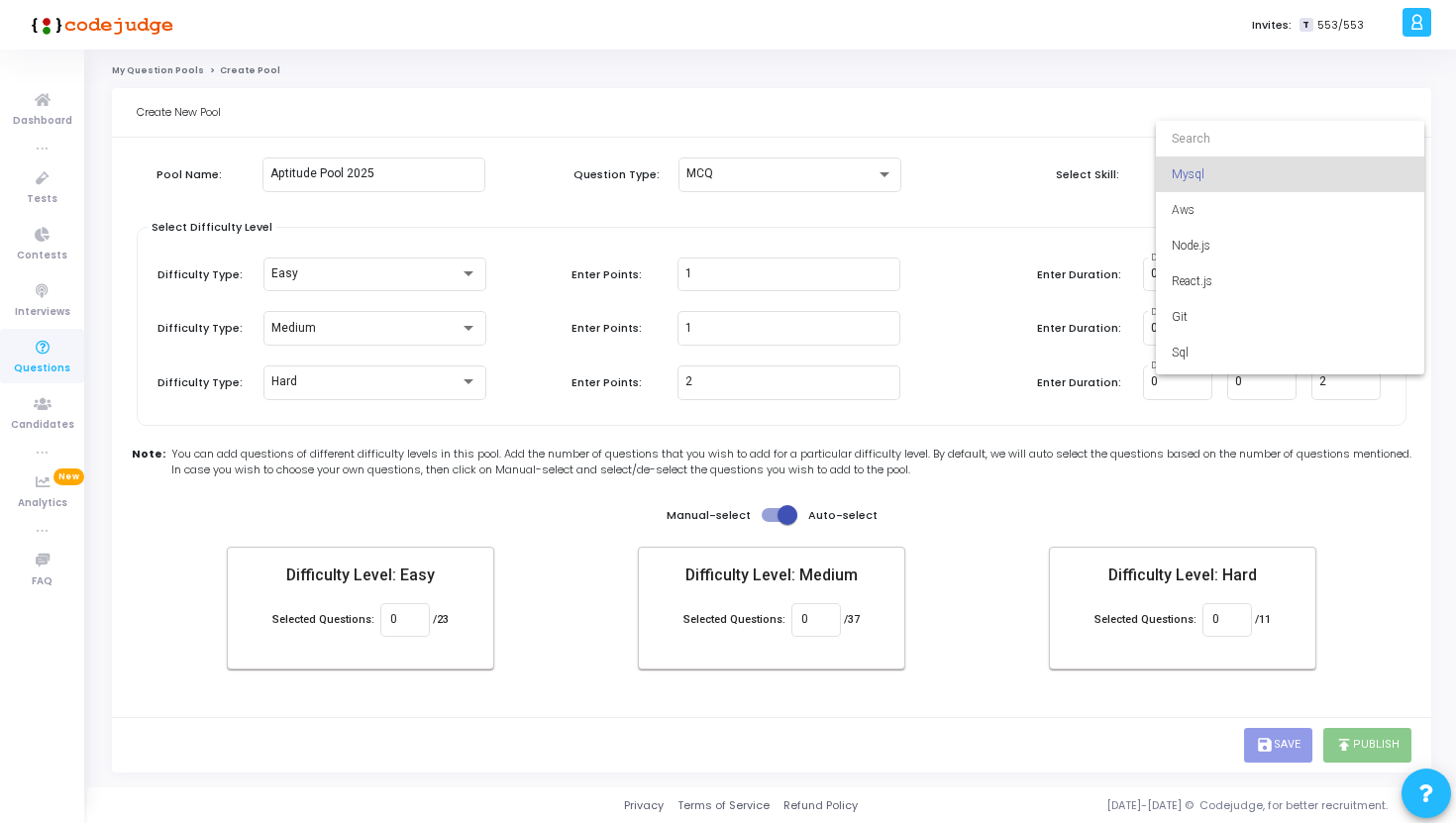 click at bounding box center [728, 411] 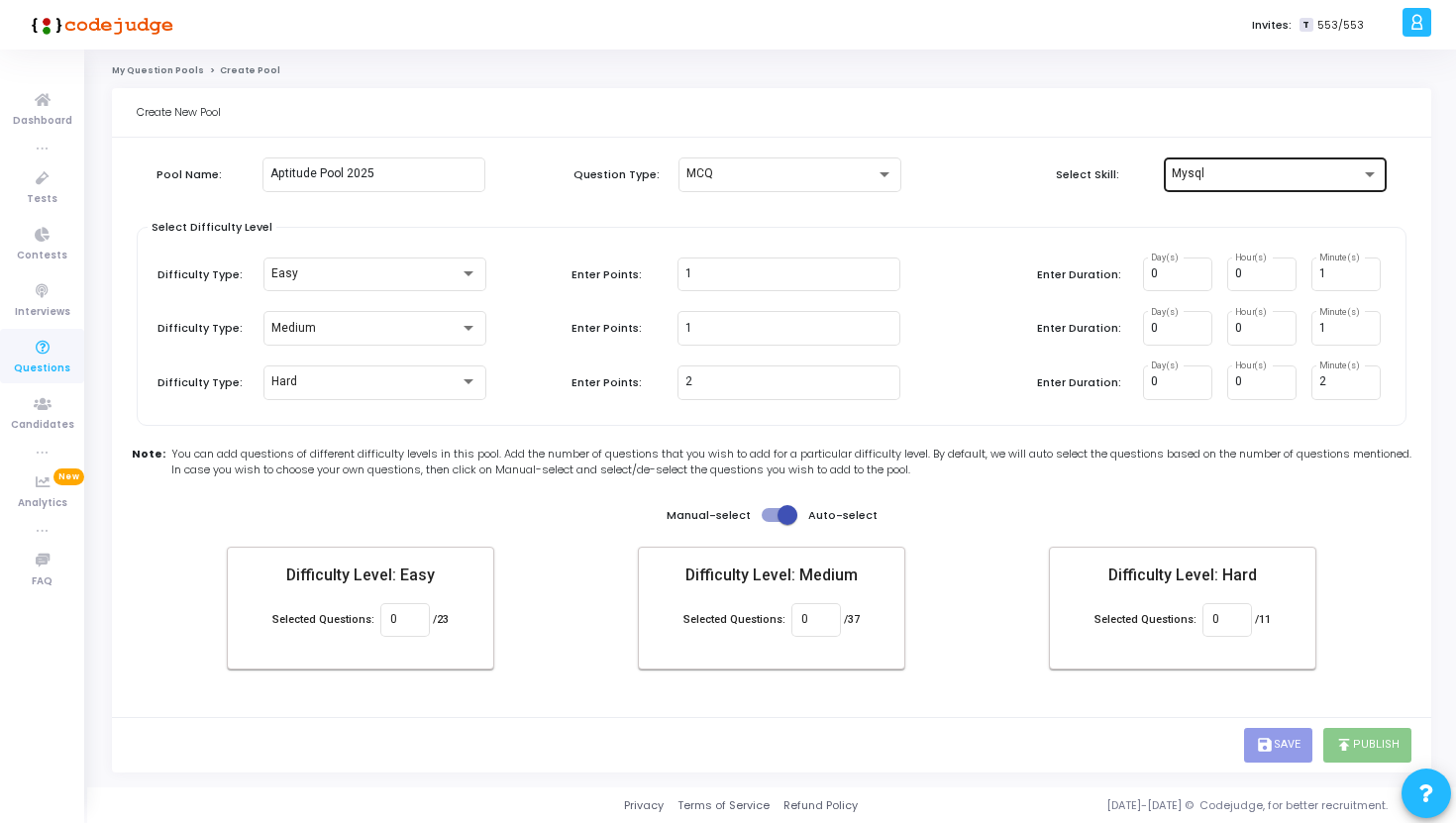 click on "Mysql" at bounding box center [1266, 174] 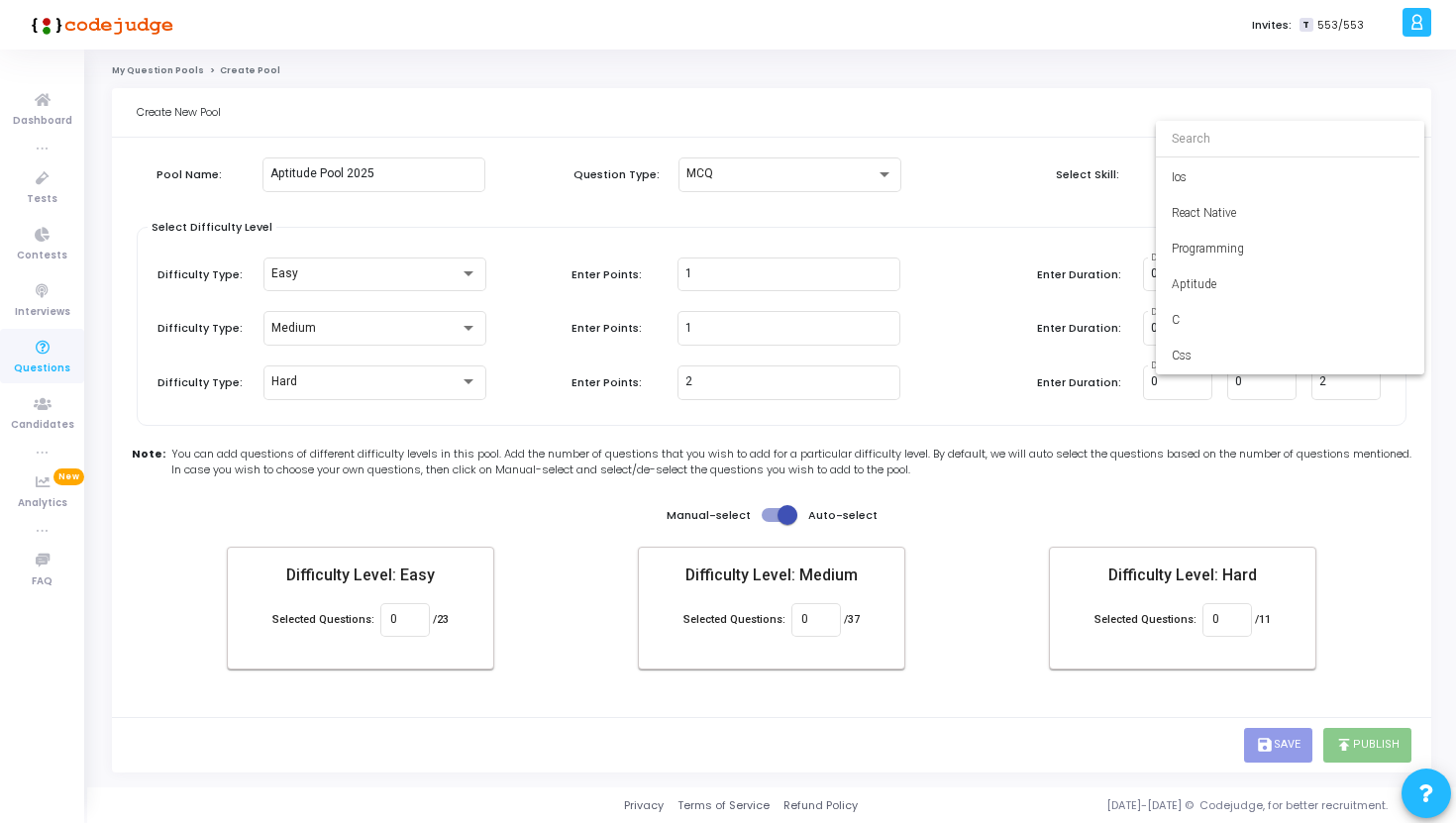 scroll, scrollTop: 390, scrollLeft: 0, axis: vertical 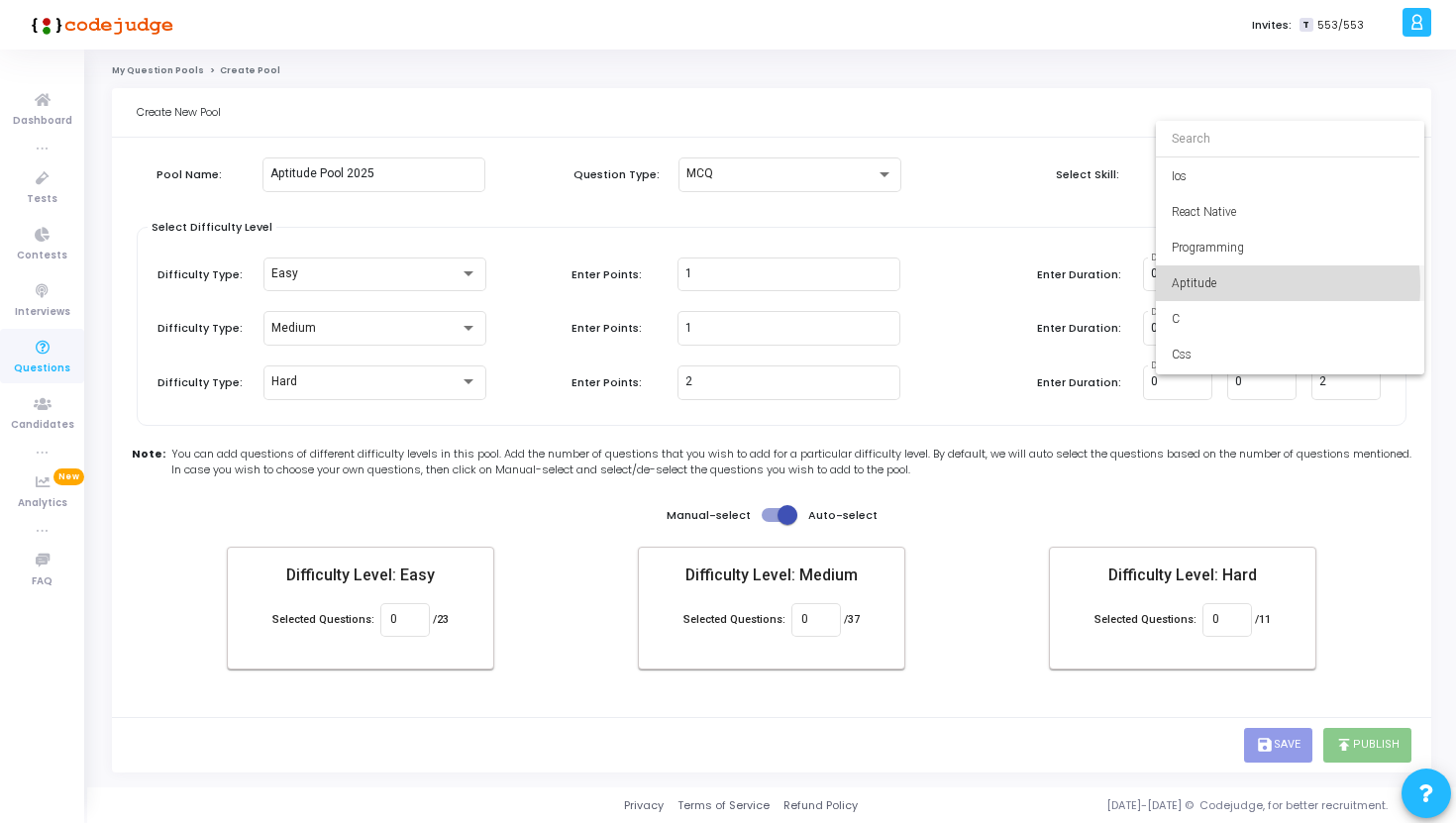 click on "Aptitude" at bounding box center (1290, 283) 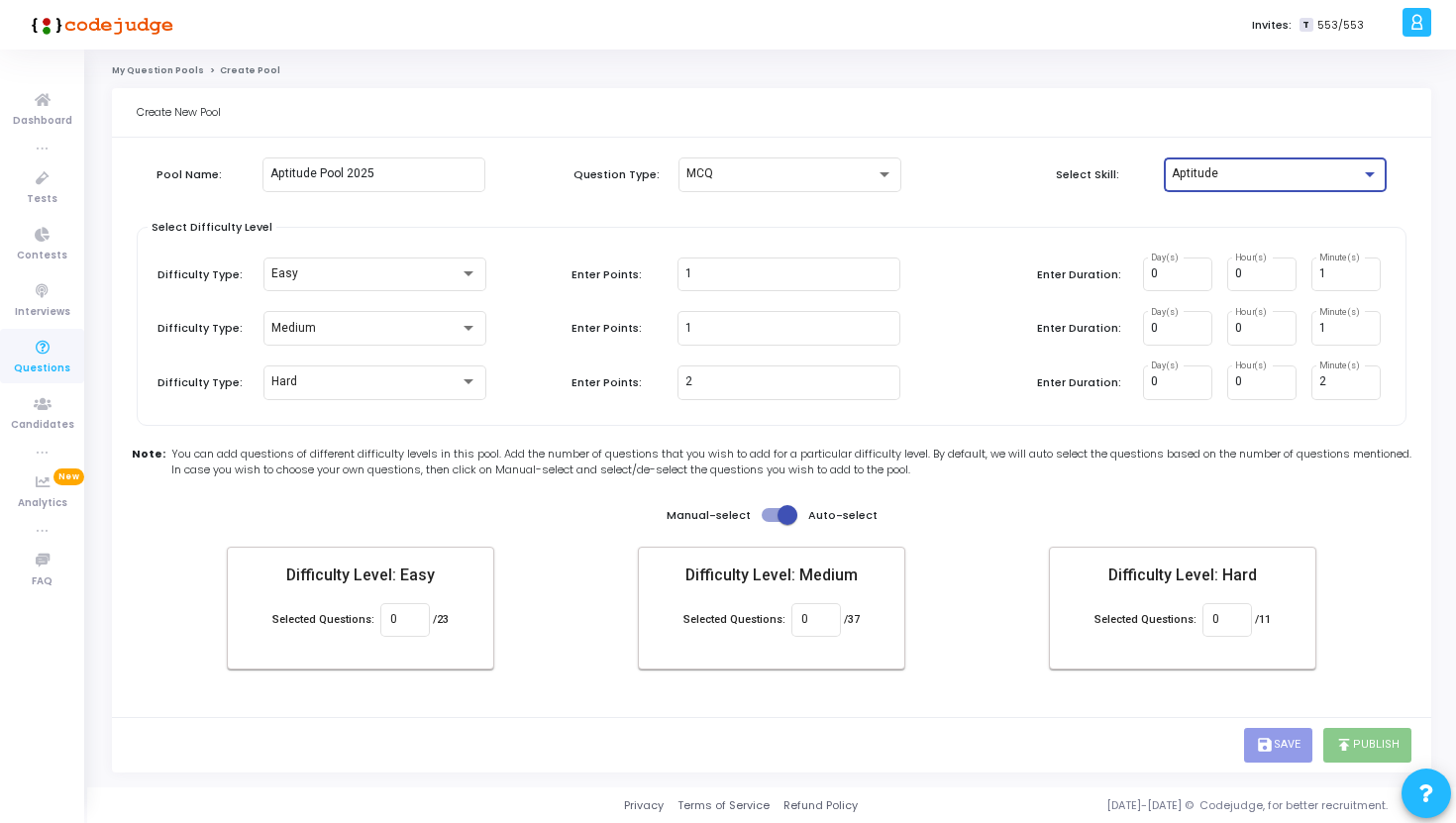 type 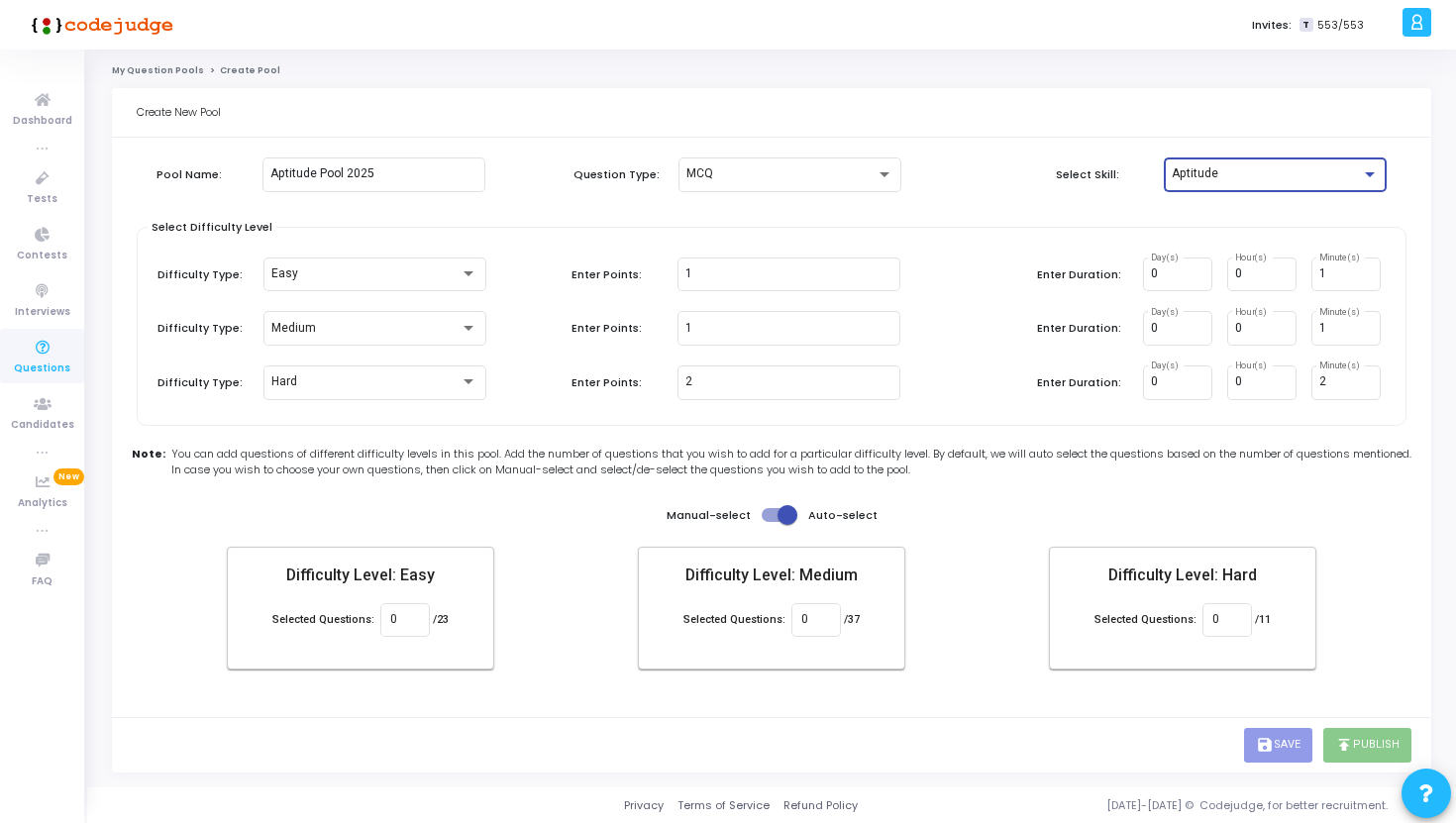 type 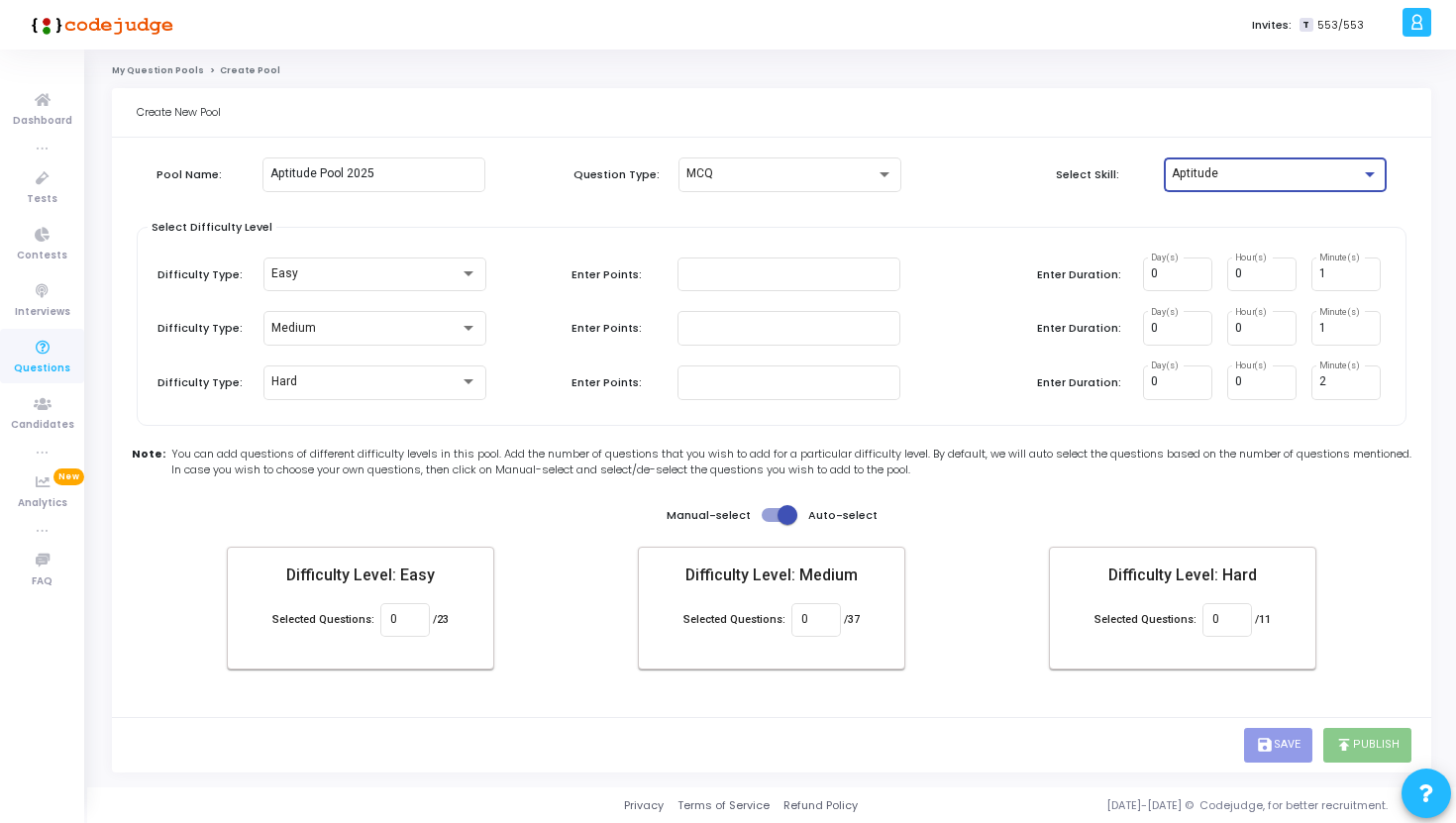 type on "0" 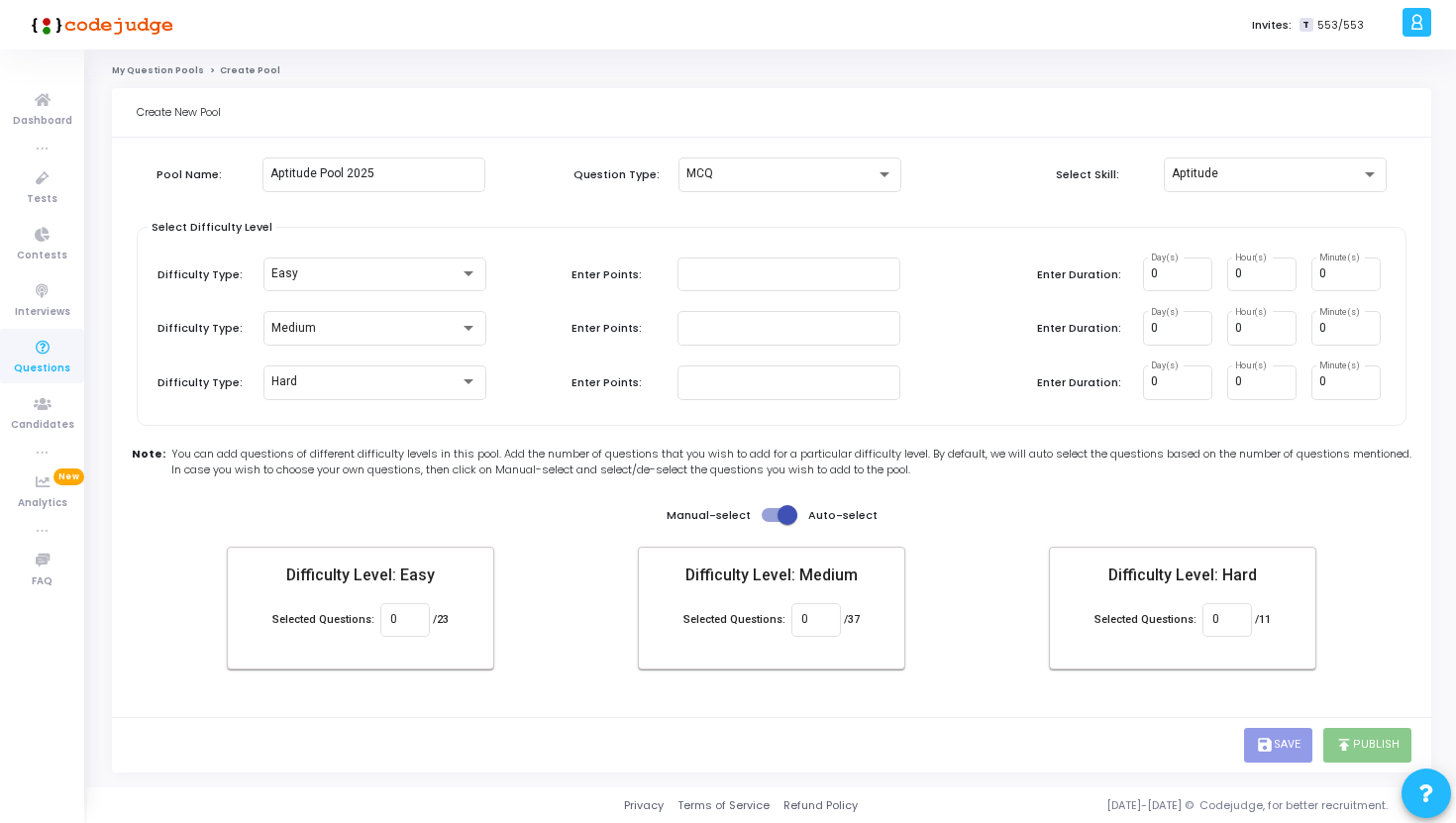 click on "Create New Pool" 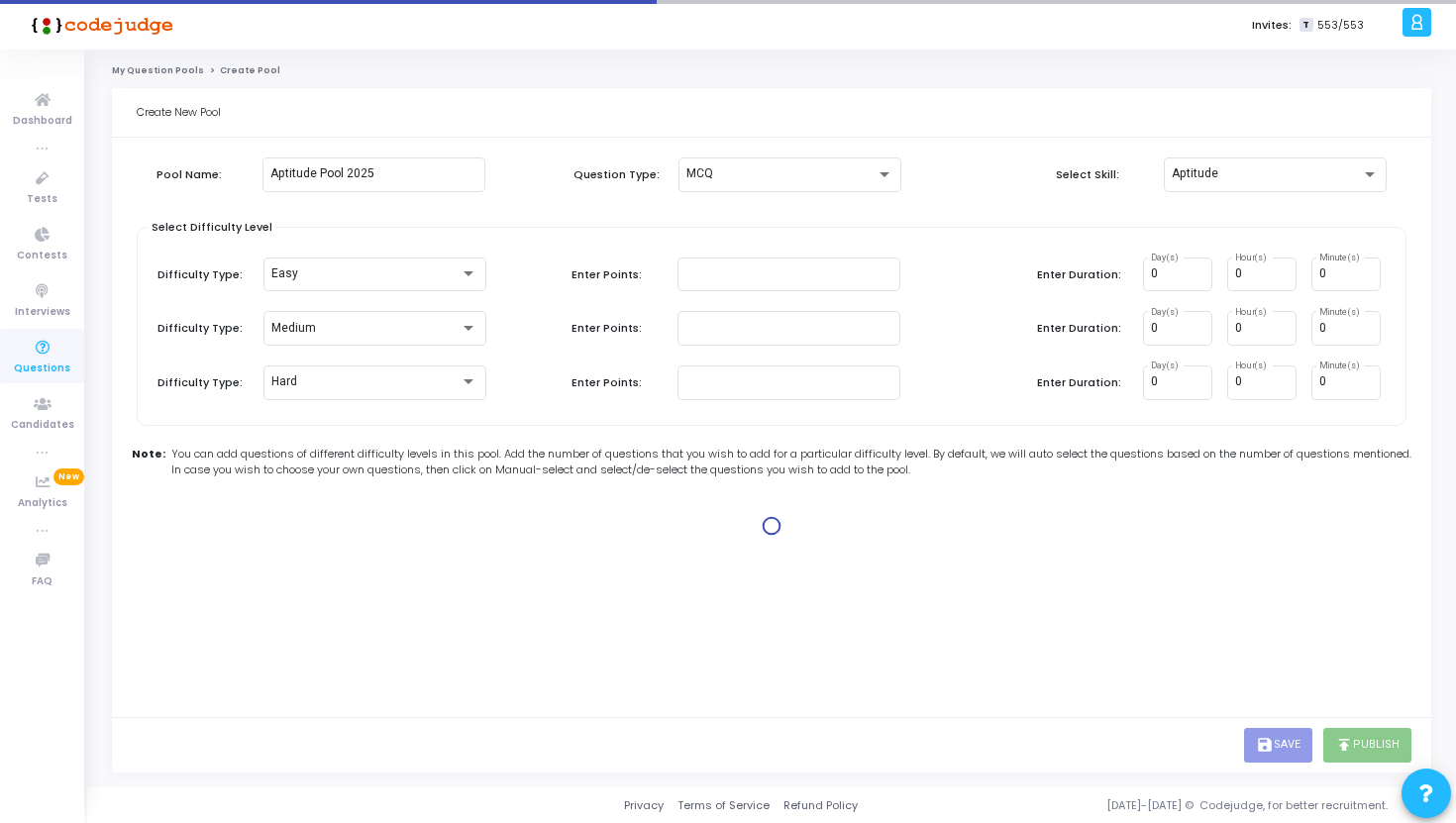 type on "1" 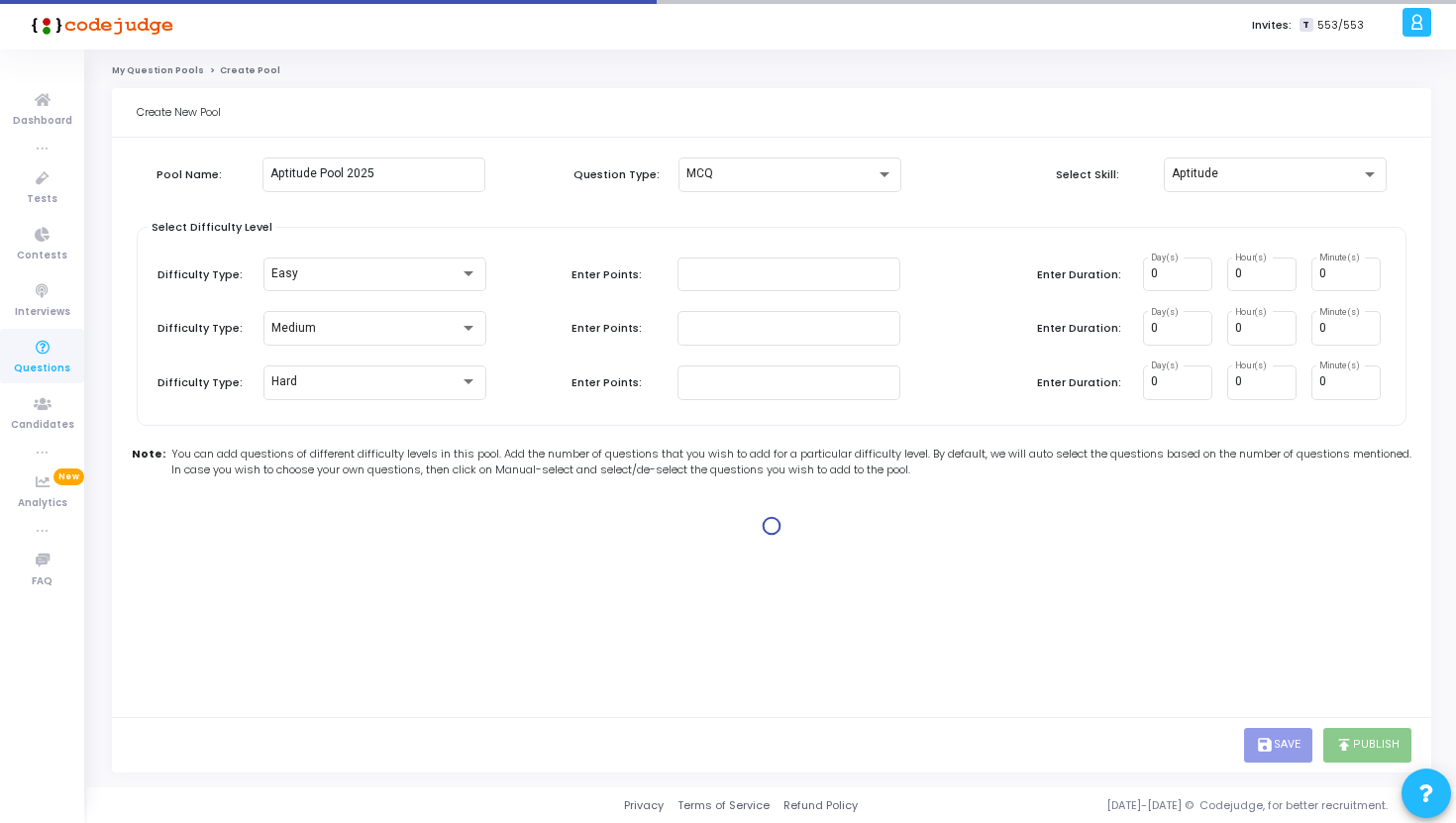 type on "2" 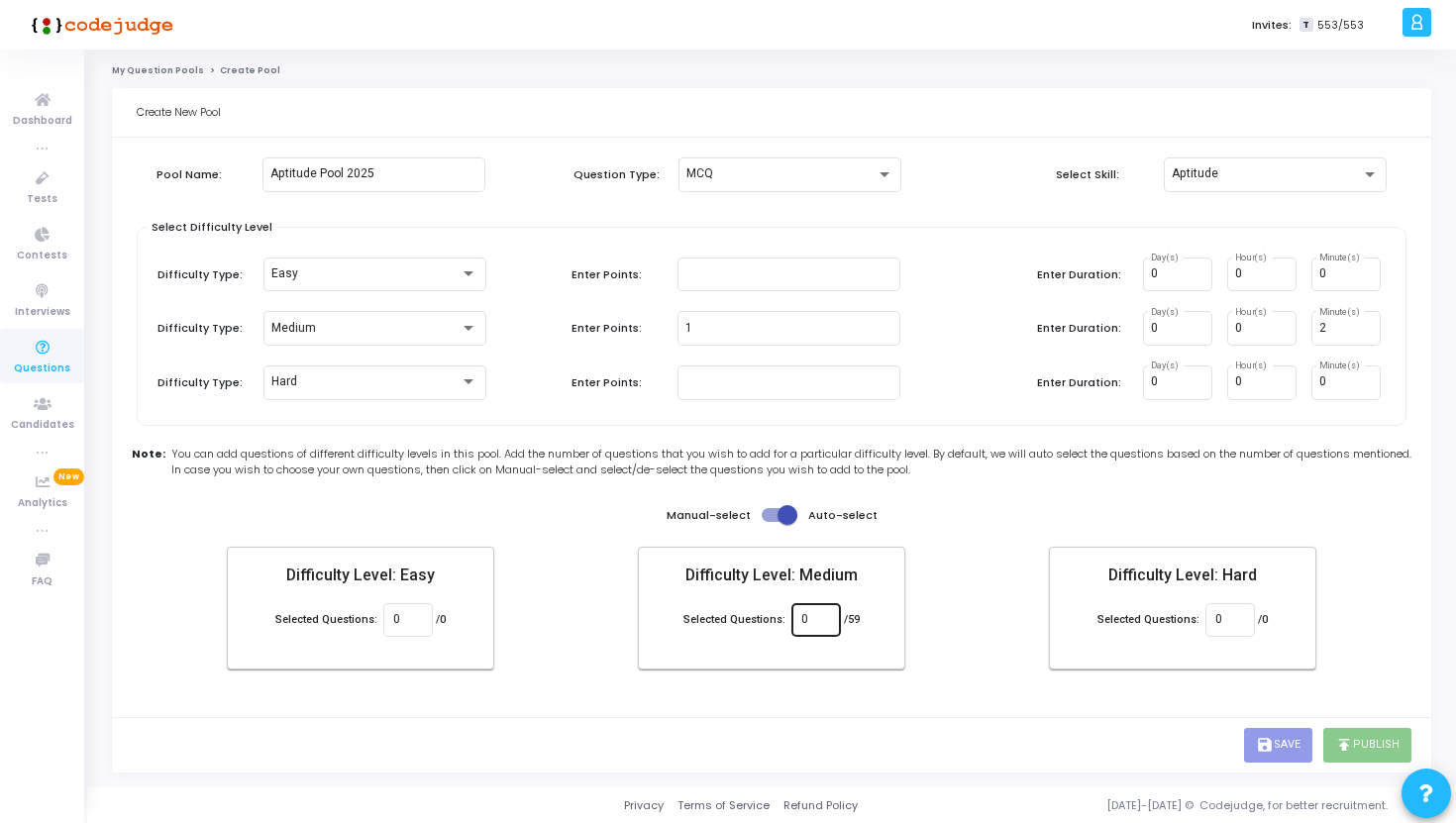 click on "0" at bounding box center (815, 620) 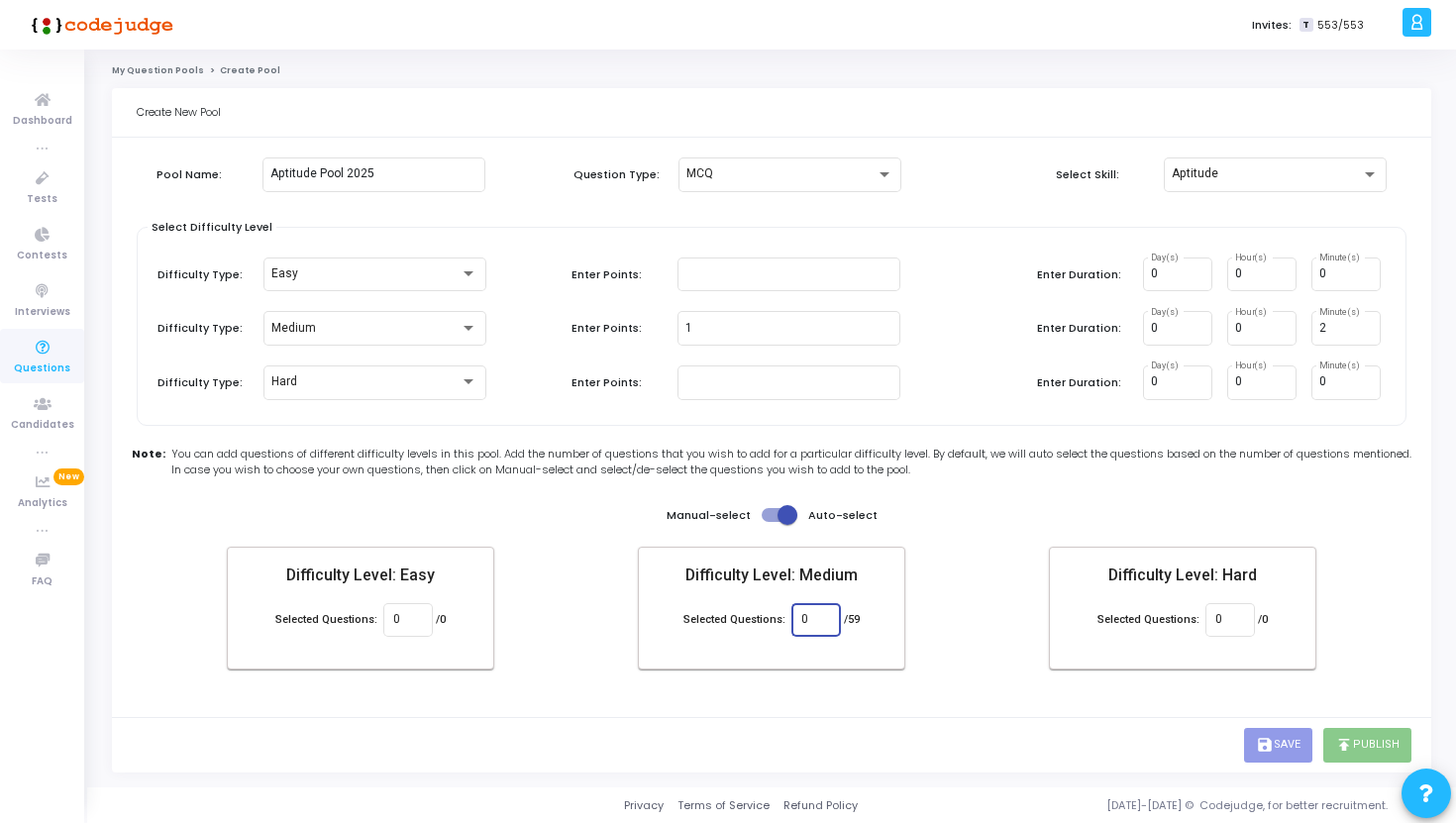click on "Pool Name: Aptitude Pool 2025 Question Type: MCQ  Select Skill:  Aptitude" 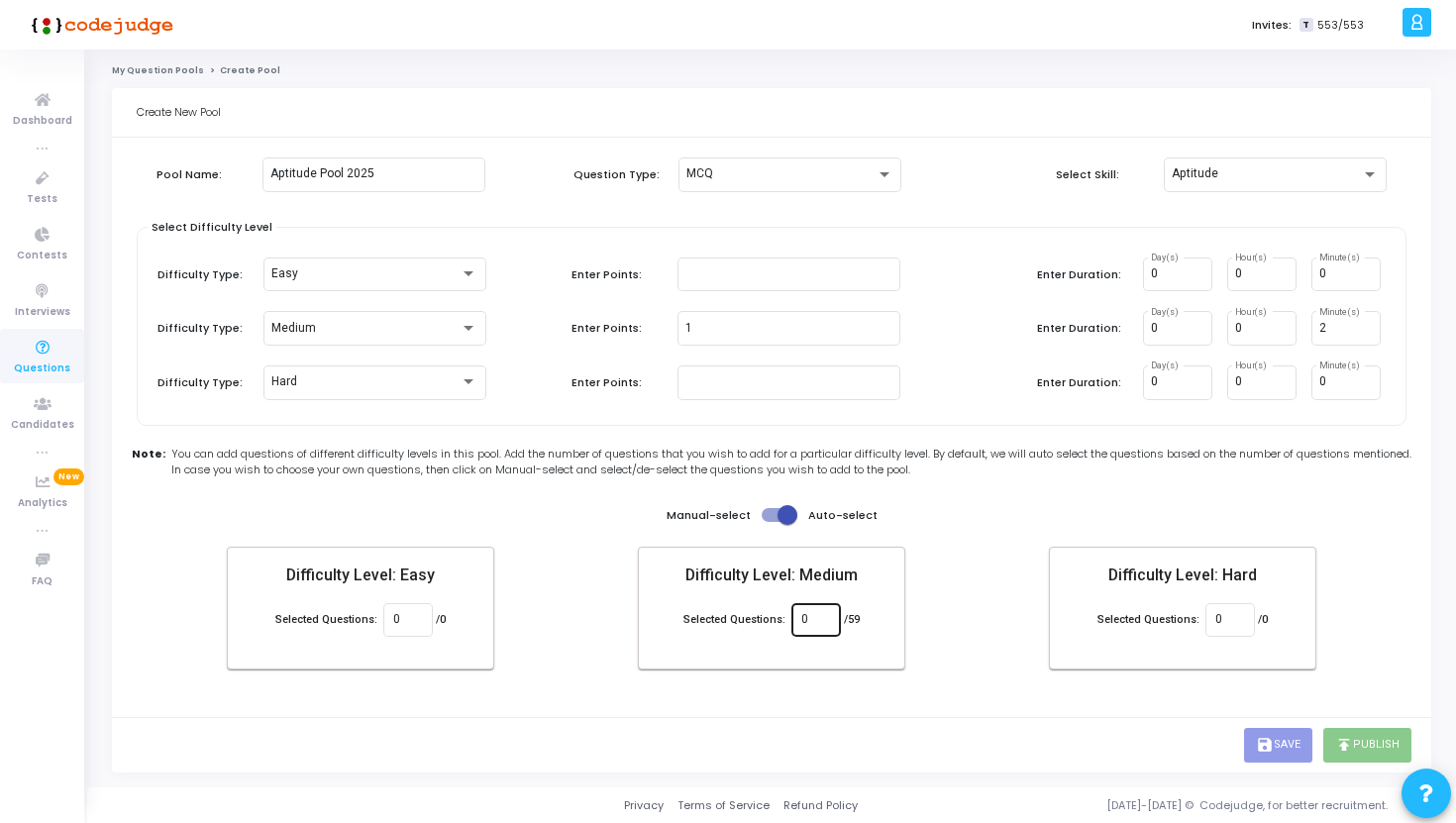 click on "0" at bounding box center (815, 620) 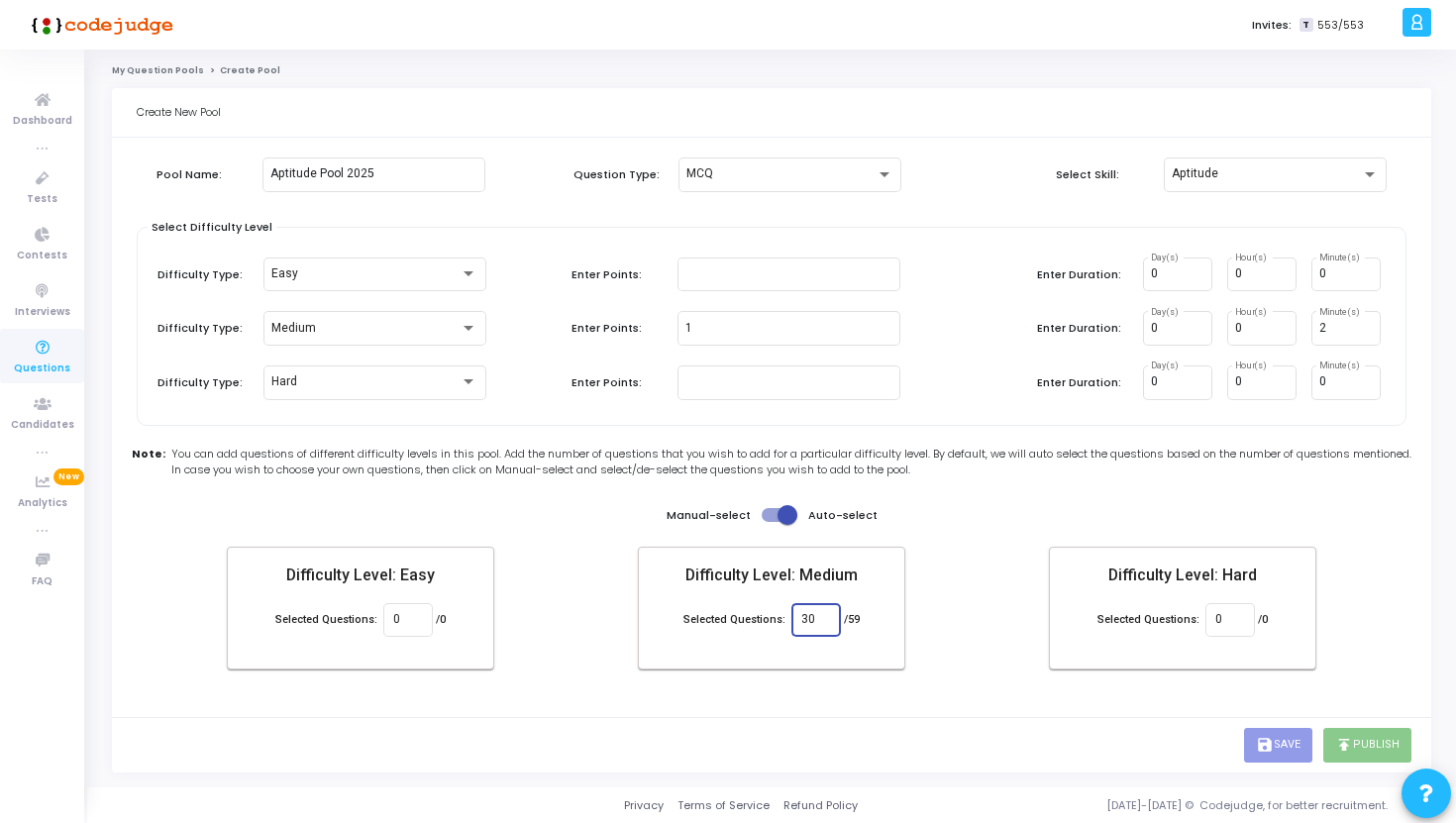 type on "30" 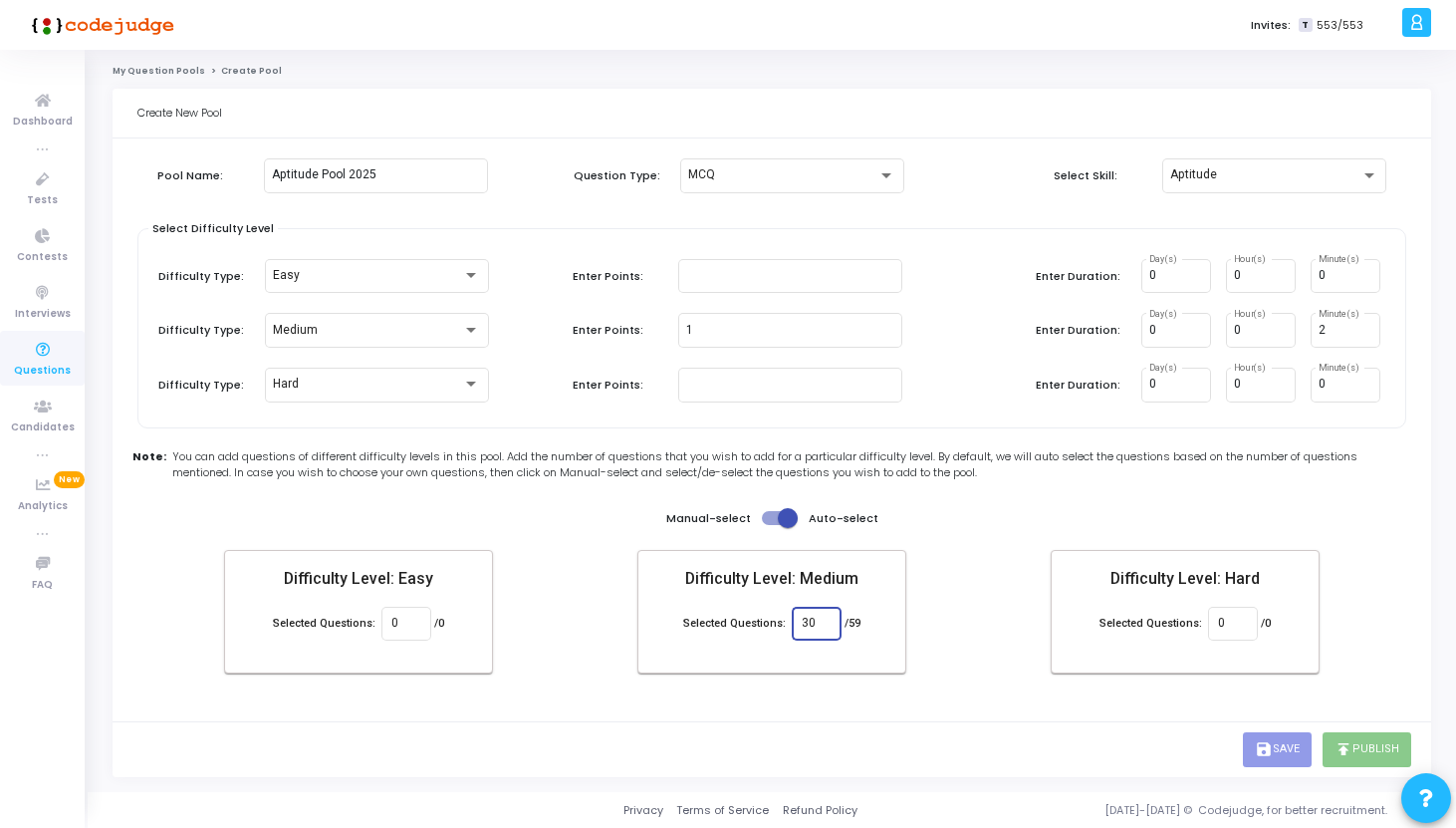 click on "Pool Name: Aptitude Pool 2025 Question Type: MCQ  Select Skill:  Aptitude Select Difficulty Level  Difficulty Type:  Easy  Enter Points:   Enter Duration:  0 Day(s) 0 Hour(s) 0 Minute(s)  Difficulty Type:  Medium  Enter Points:  1  Enter Duration:  0 Day(s) 0 Hour(s) 2 Minute(s)  Difficulty Type:  Hard  Enter Points:   Enter Duration:  0 Day(s) 0 Hour(s) 0 Minute(s)  Note: You can add questions of different difficulty levels in this pool. Add the number of questions that you wish to add for a particular difficulty level. By default, we will auto select the questions based on the number of questions mentioned. In case you wish to choose your own questions, then click on Manual-select and select/de-select the questions you wish to add to the pool. Manual-select   Auto-select Difficulty Level: Easy Selected Questions: 0 /0 Difficulty Level: Medium Selected Questions: 30 /59 Difficulty Level: Hard Selected Questions: 0 /0" 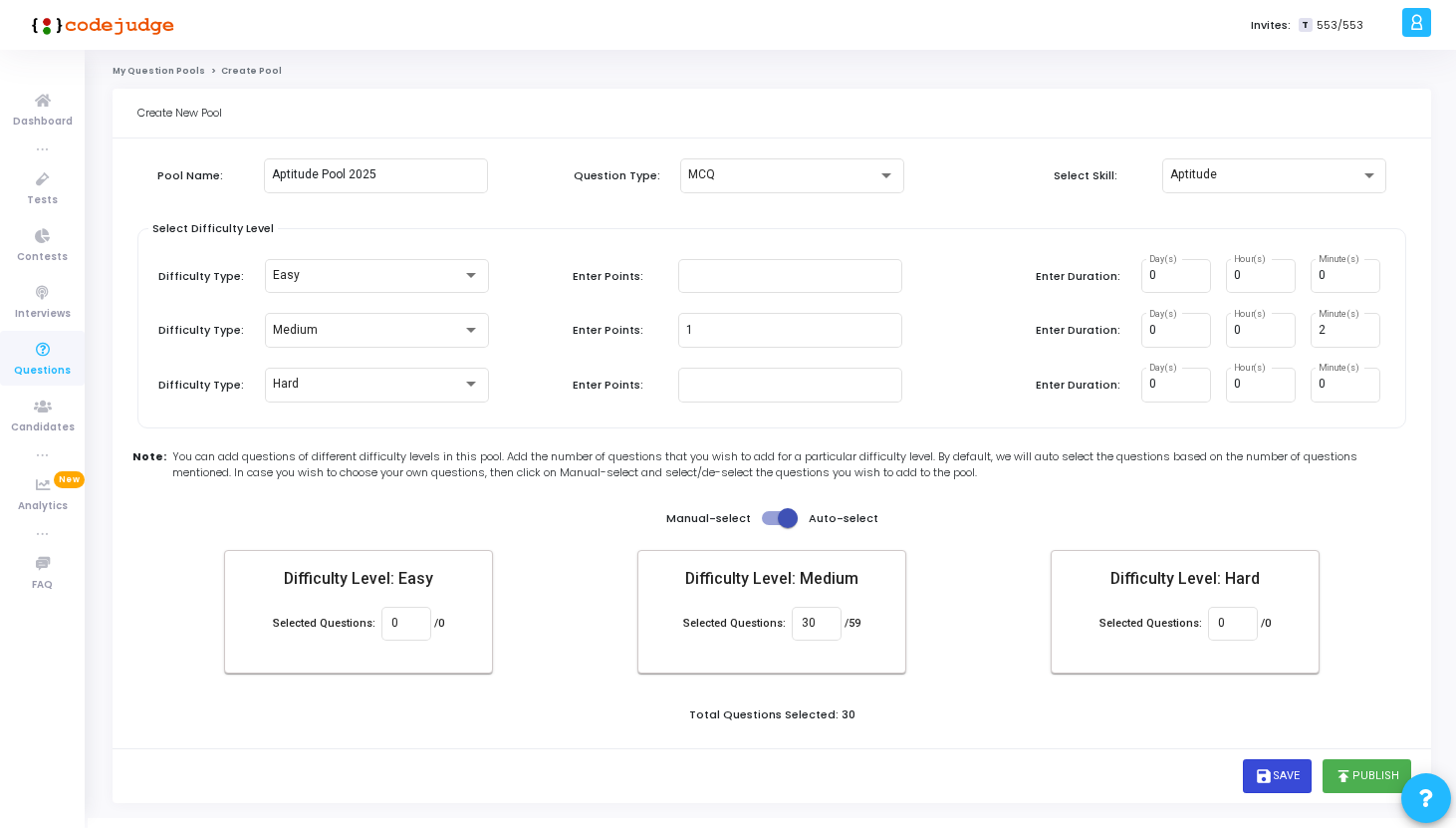 click on "save  Save" 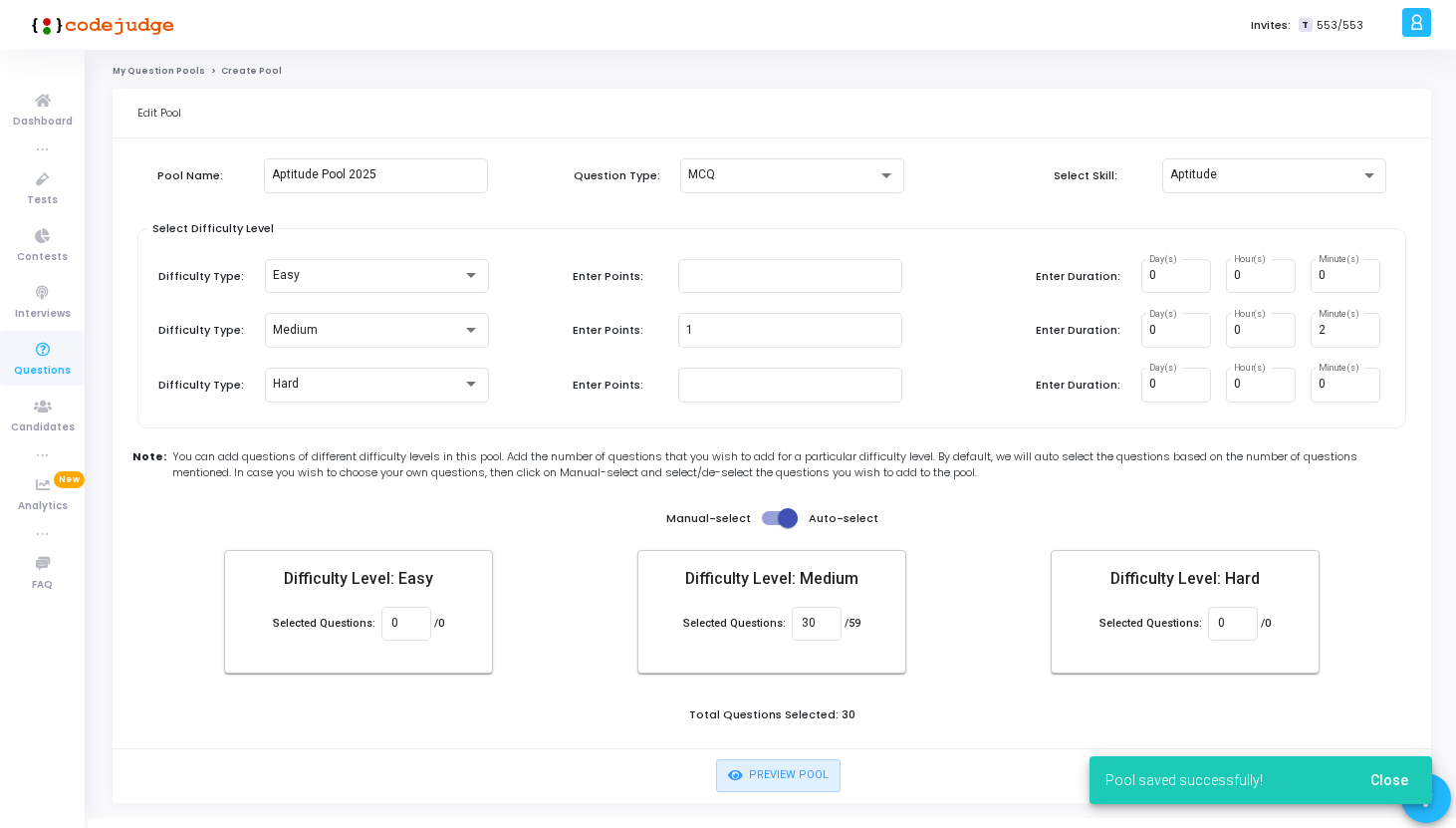 click on "Close" at bounding box center (1389, 780) 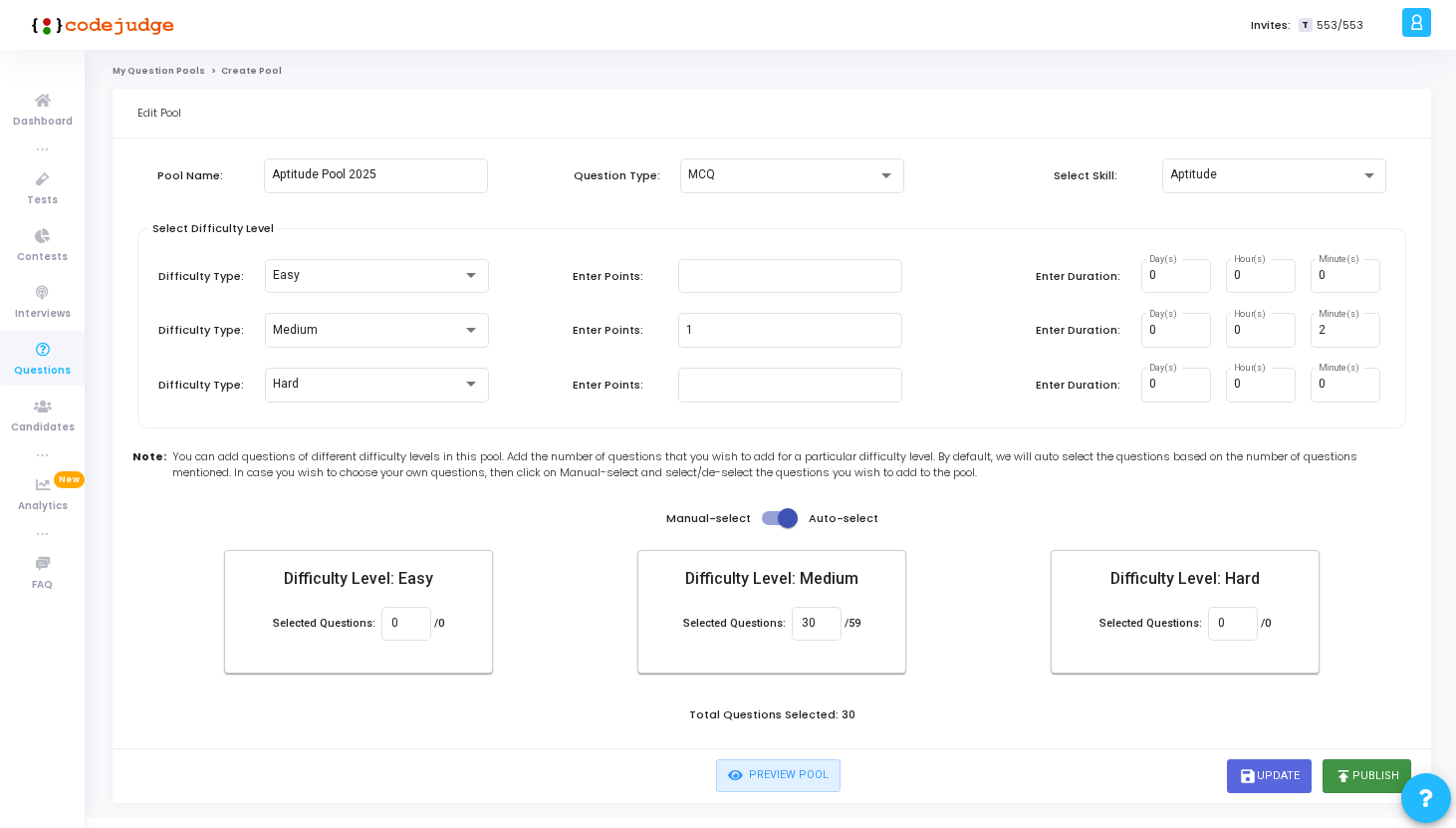 click on "publish  Publish" 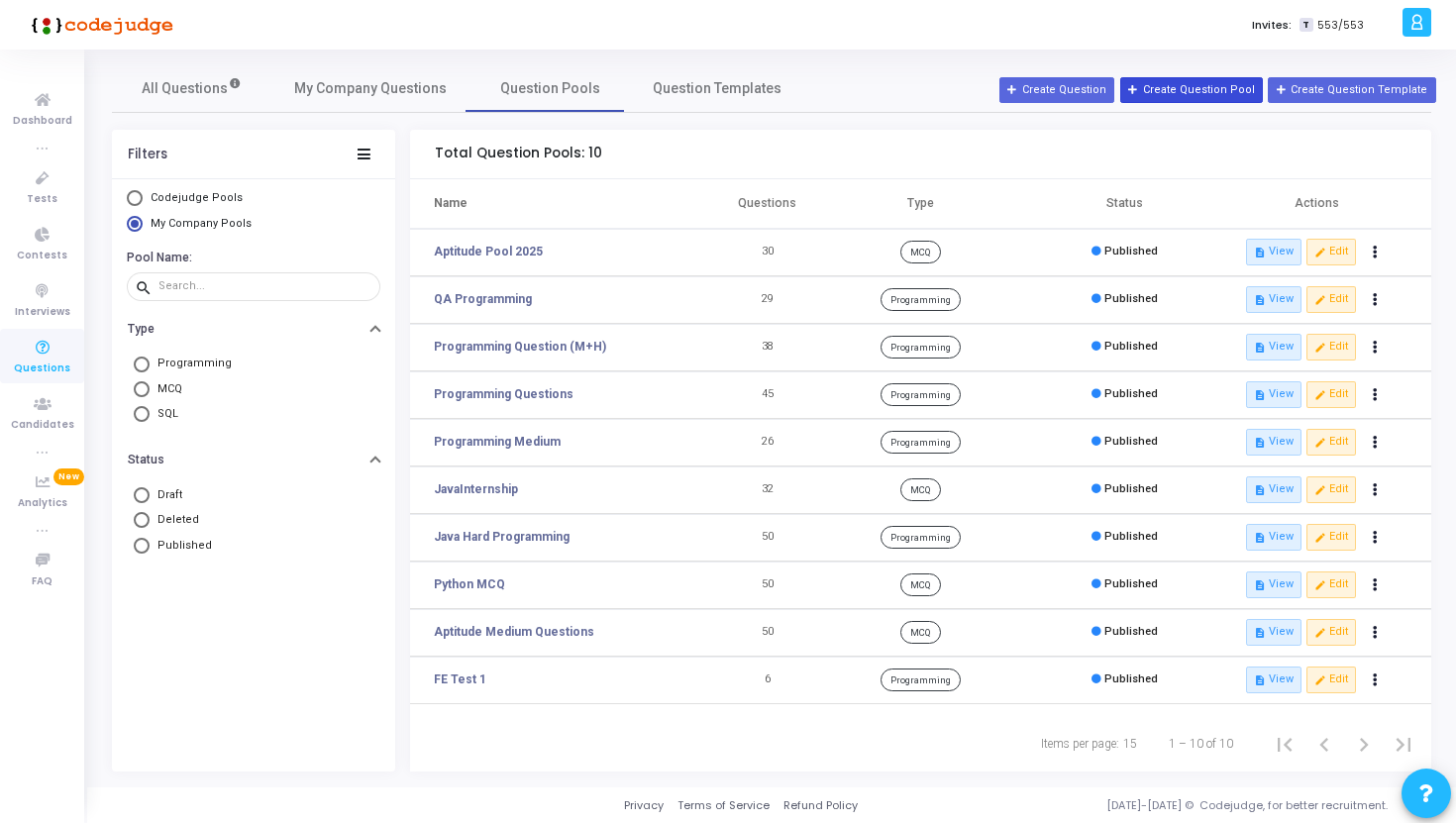 click on "Create Question Pool" at bounding box center (1192, 90) 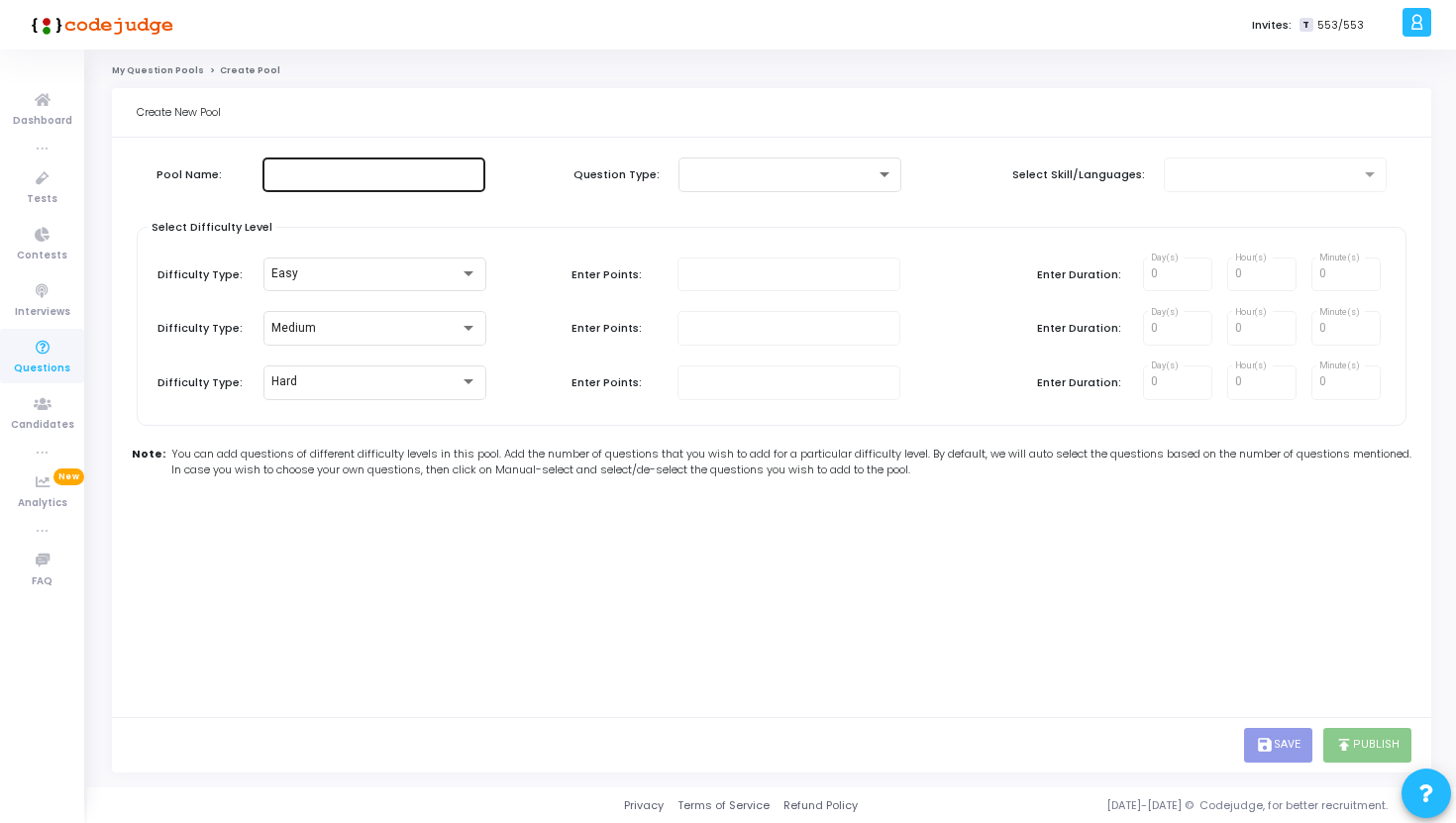 click at bounding box center [373, 174] 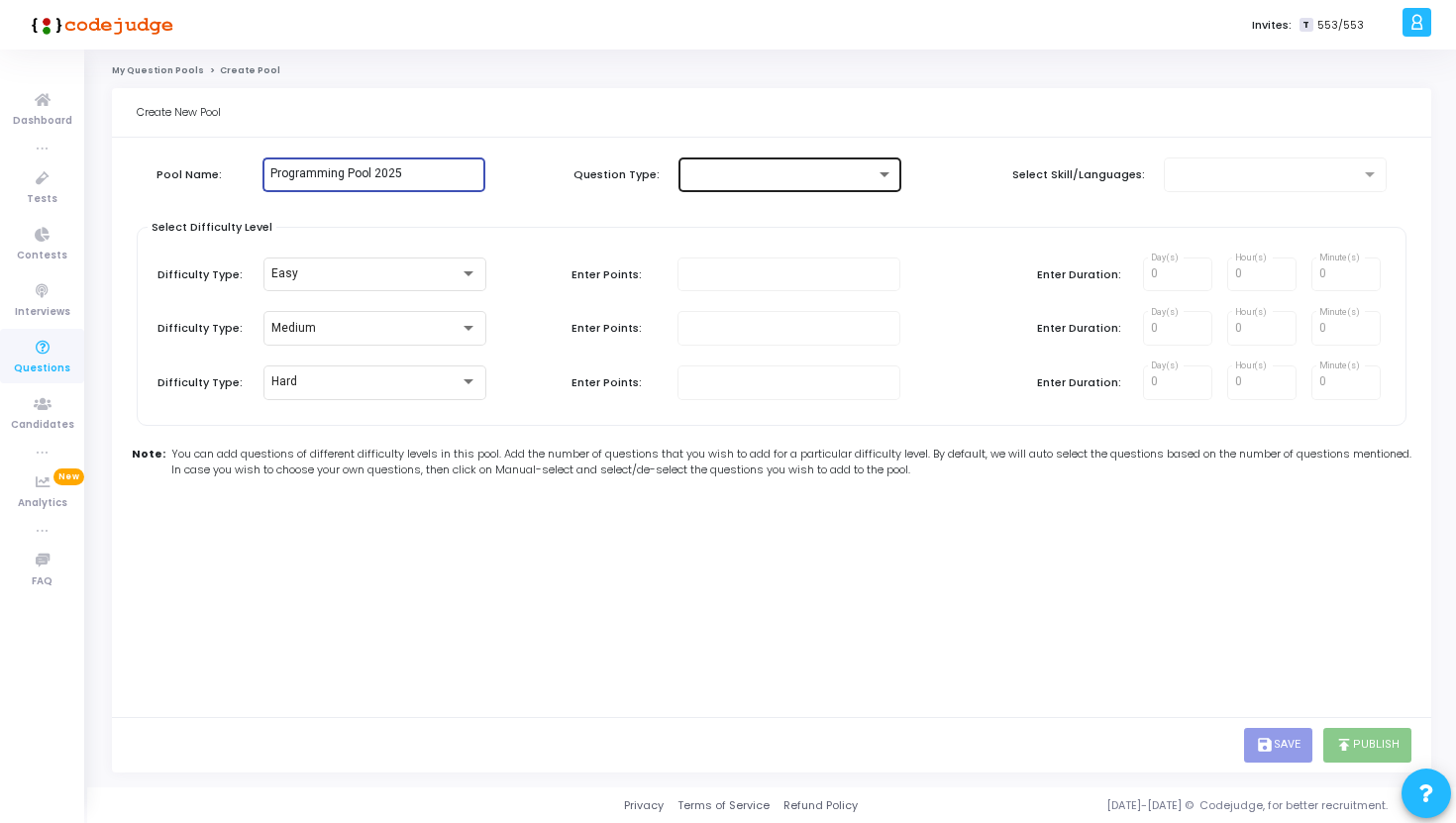 type on "Programming Pool 2025" 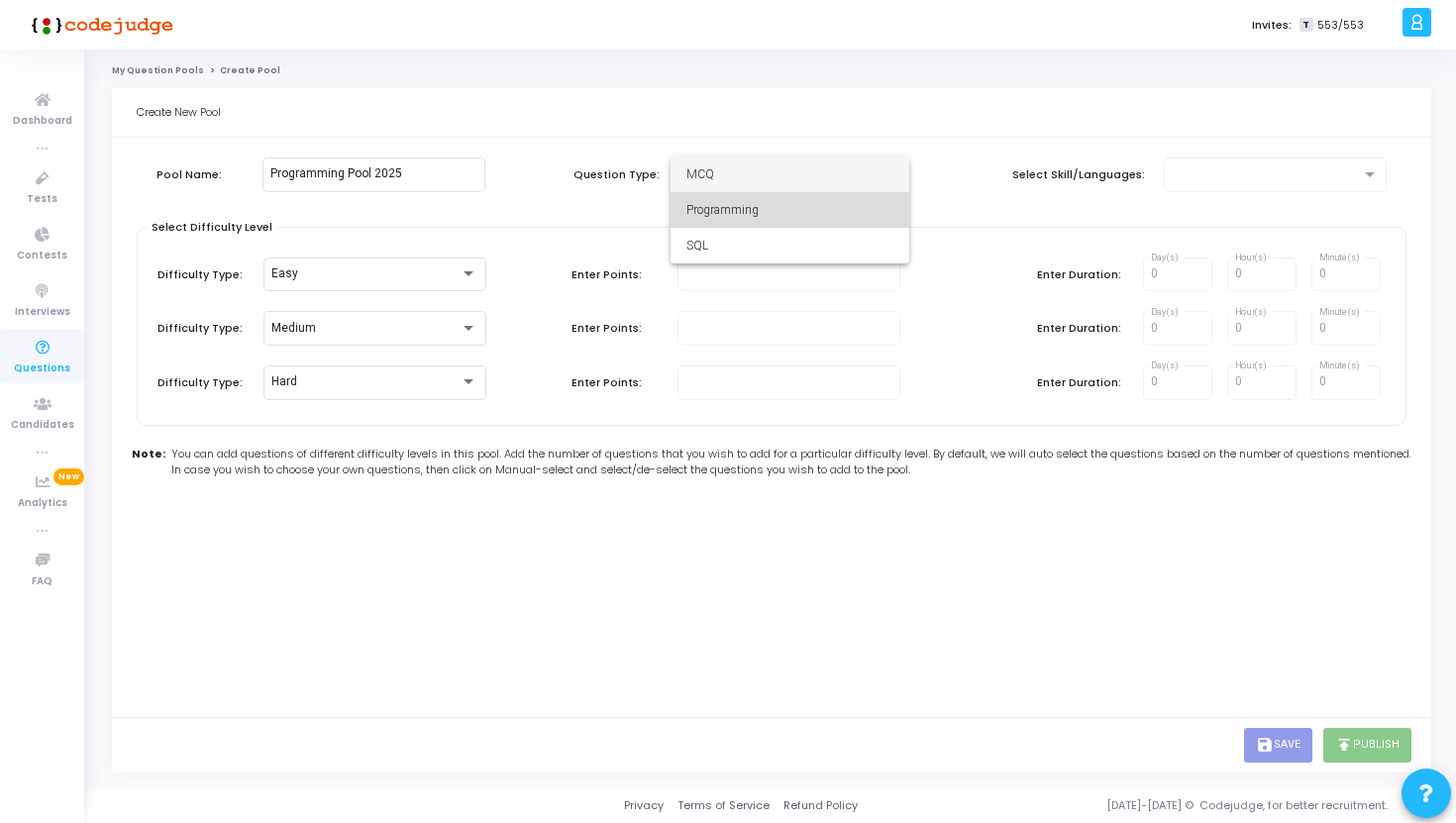 click on "Programming" at bounding box center [789, 210] 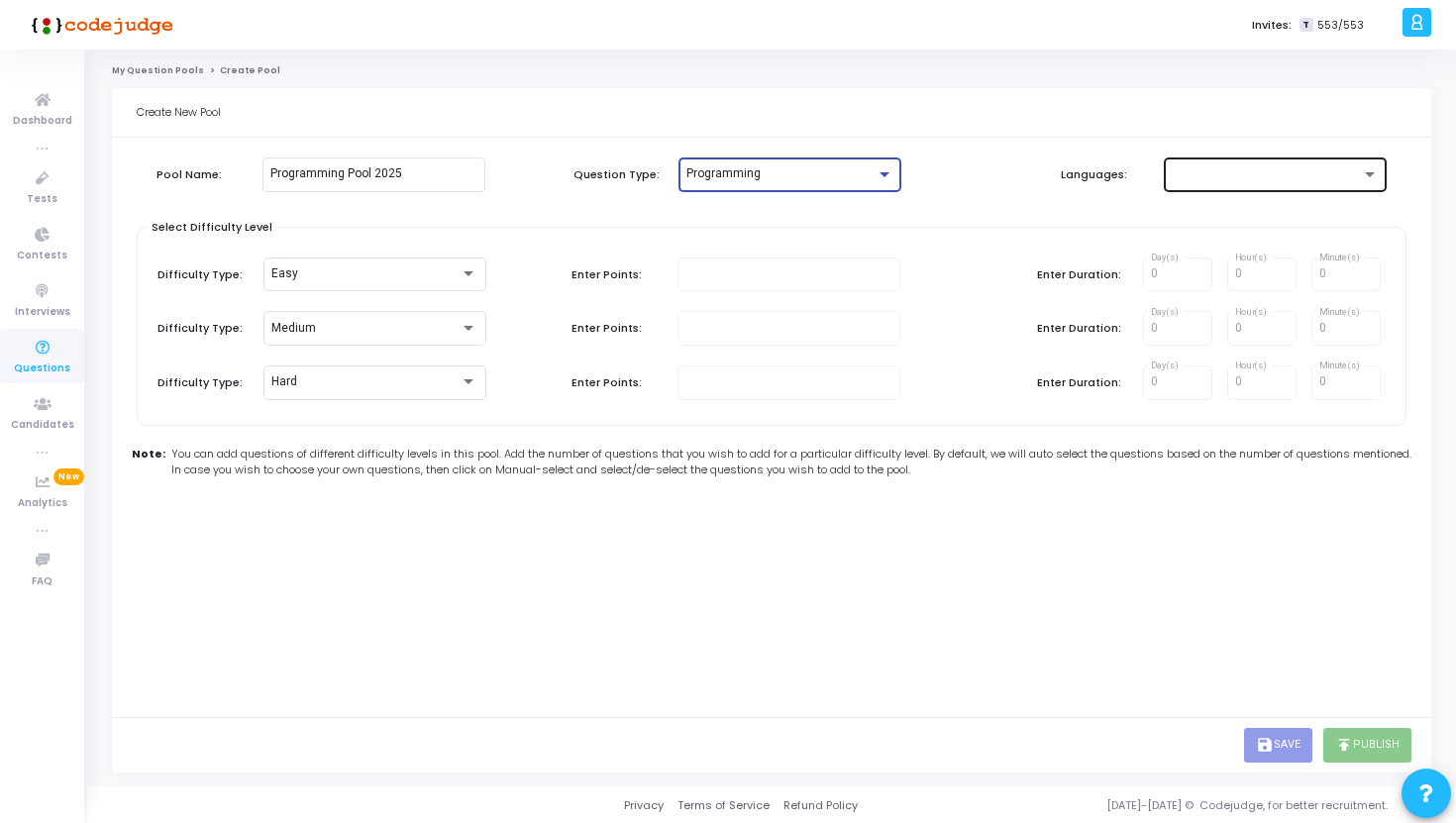 click 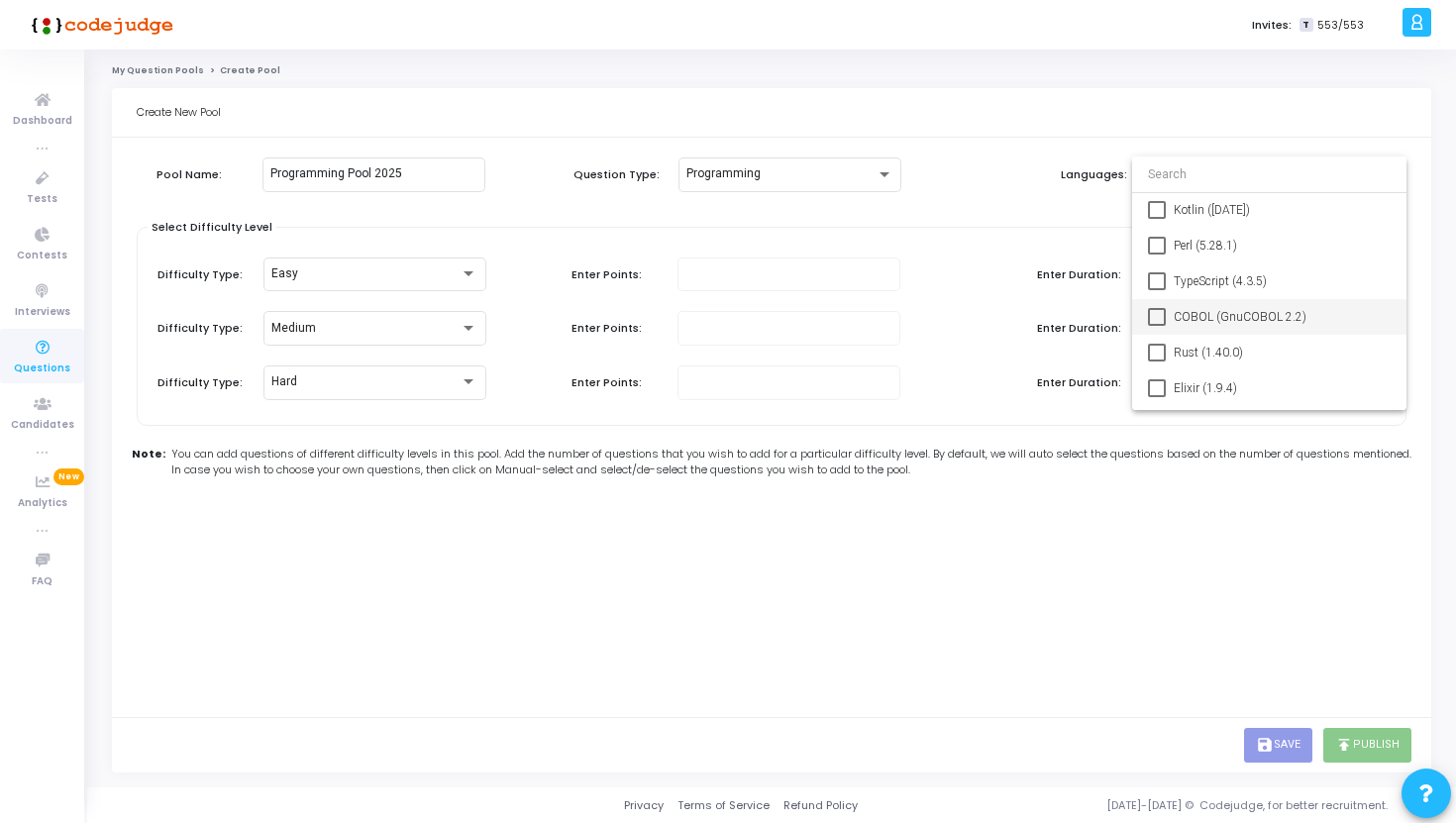 scroll, scrollTop: 456, scrollLeft: 0, axis: vertical 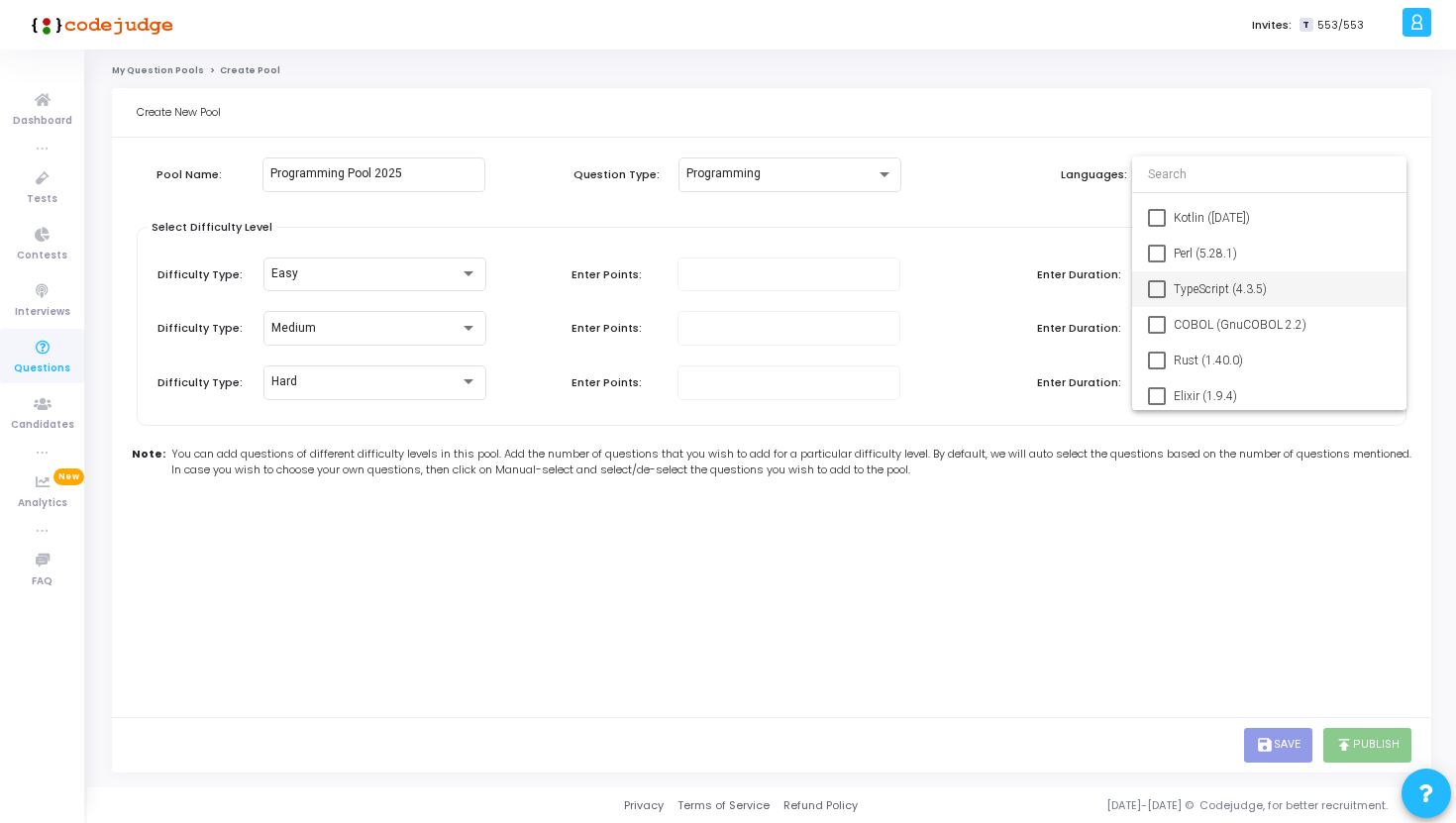 click at bounding box center (1157, 289) 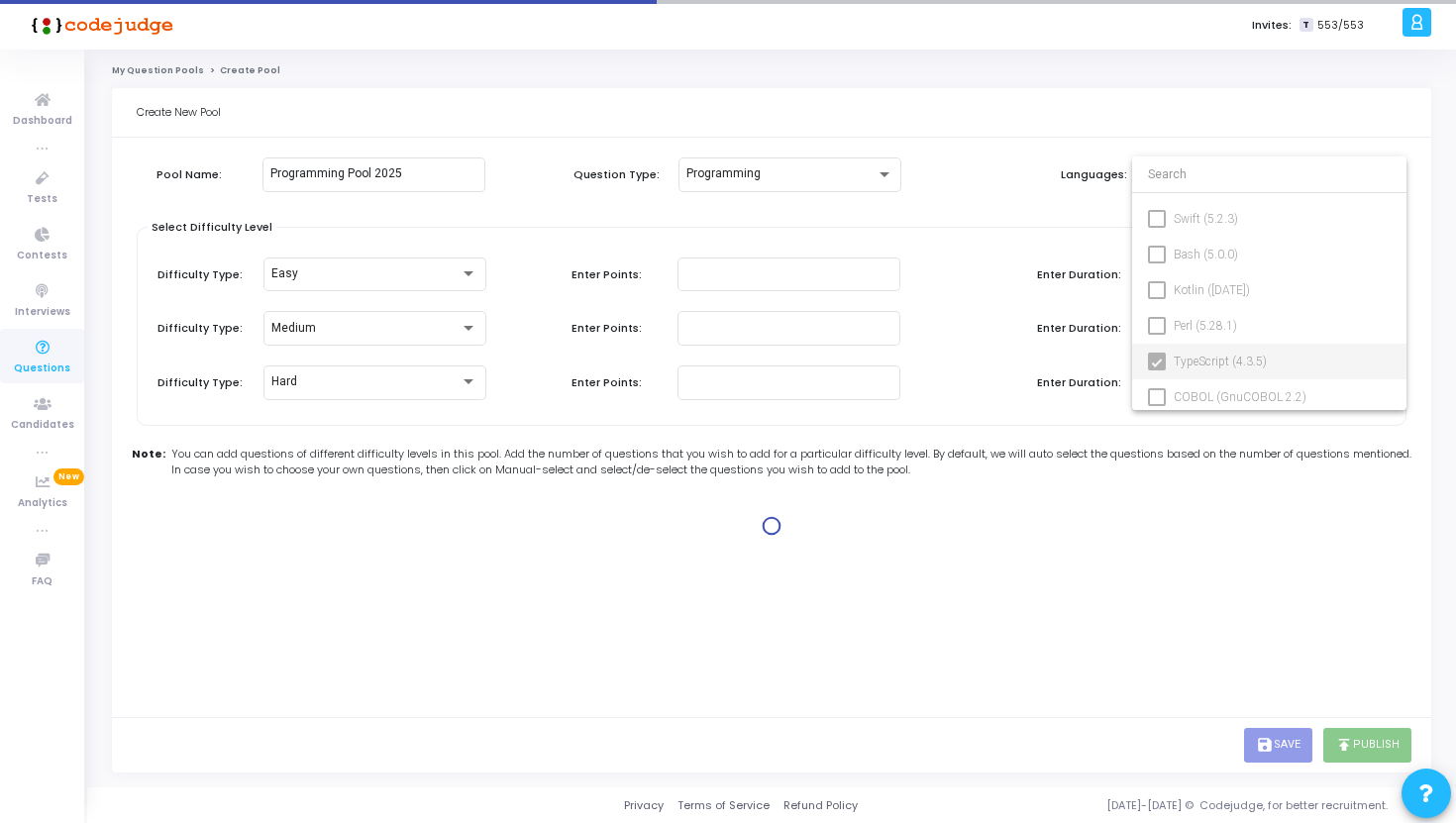 scroll, scrollTop: 373, scrollLeft: 0, axis: vertical 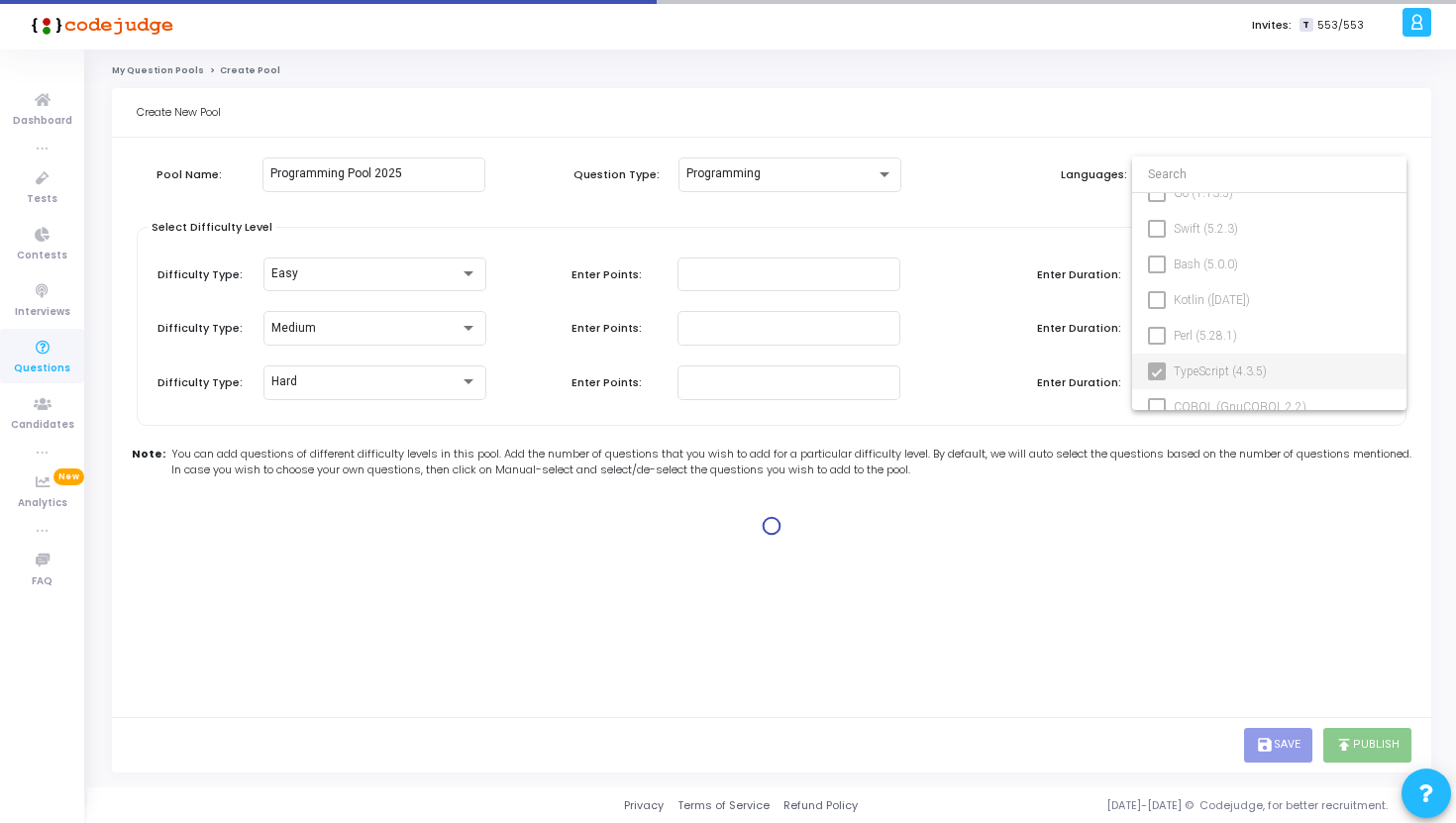 type on "100" 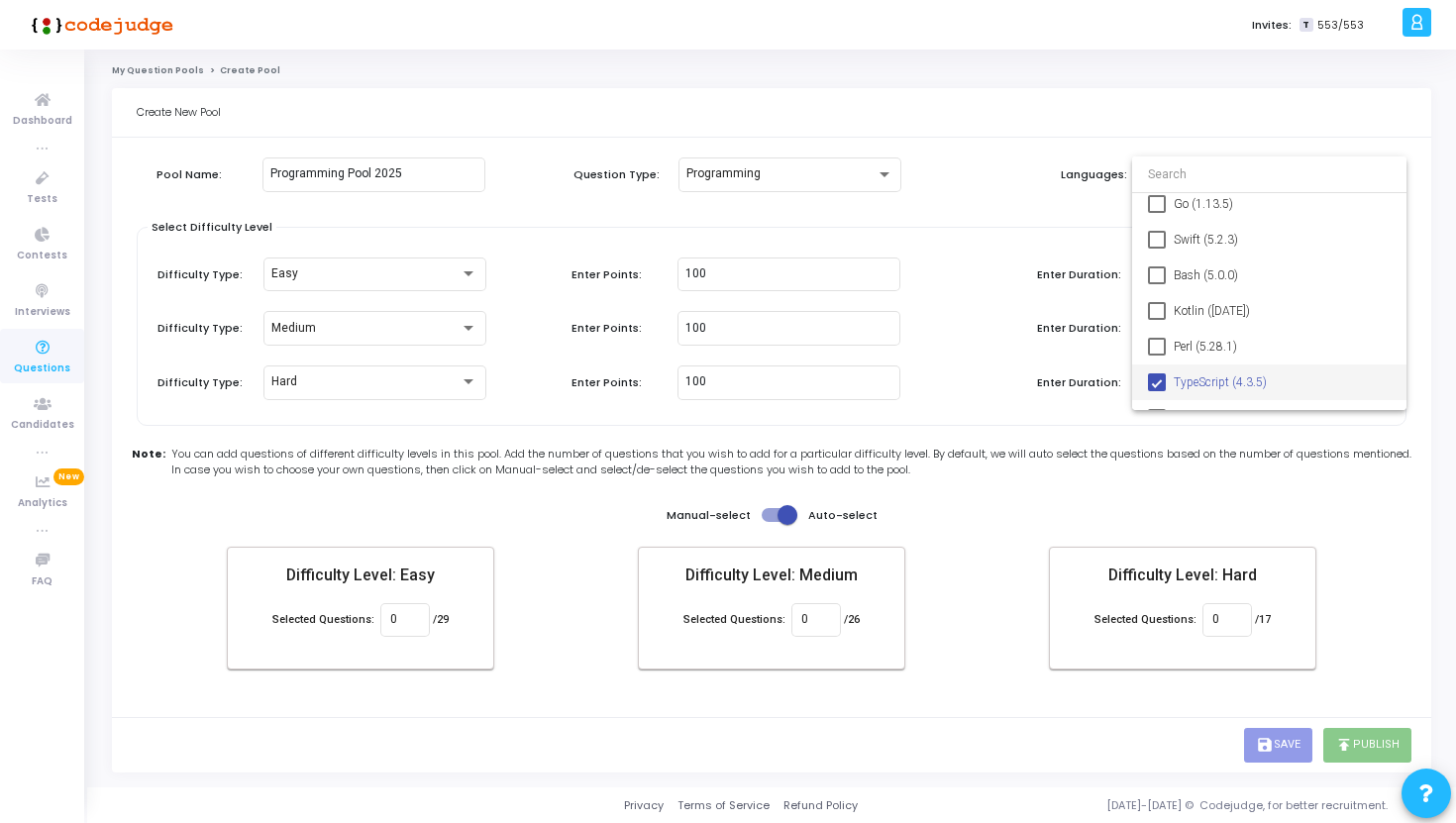 scroll, scrollTop: 360, scrollLeft: 0, axis: vertical 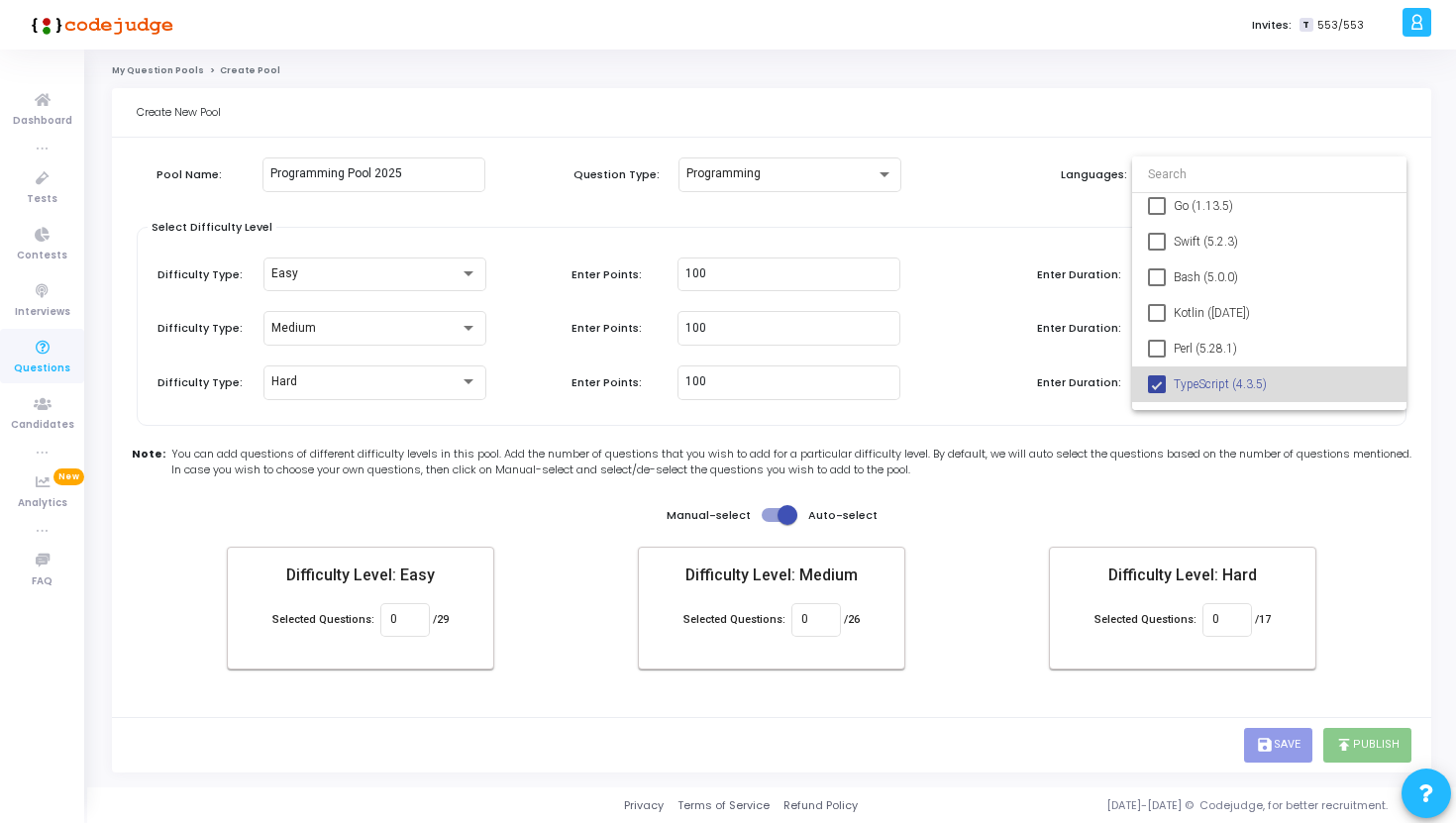 click at bounding box center (1157, 384) 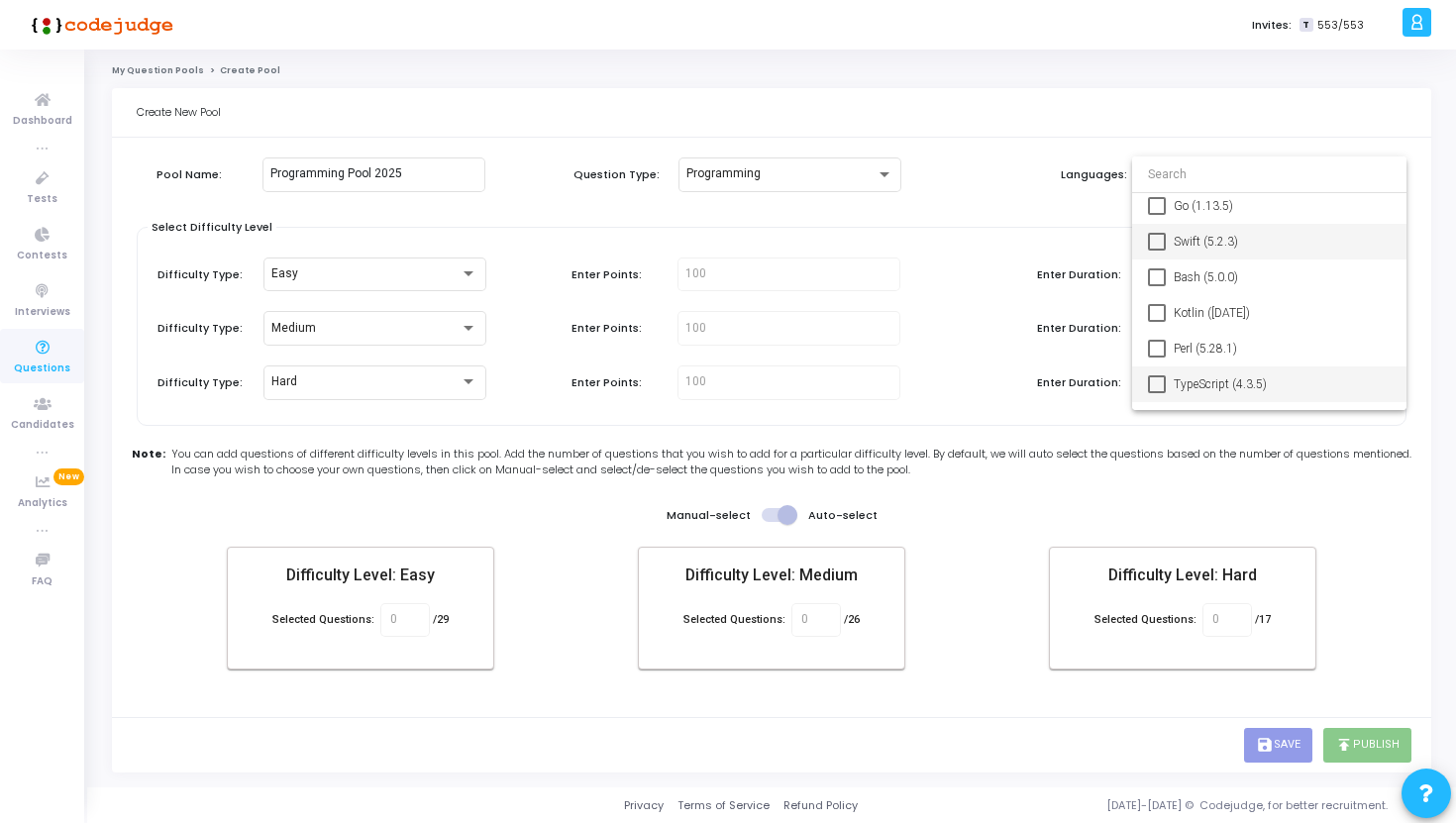 scroll, scrollTop: 0, scrollLeft: 0, axis: both 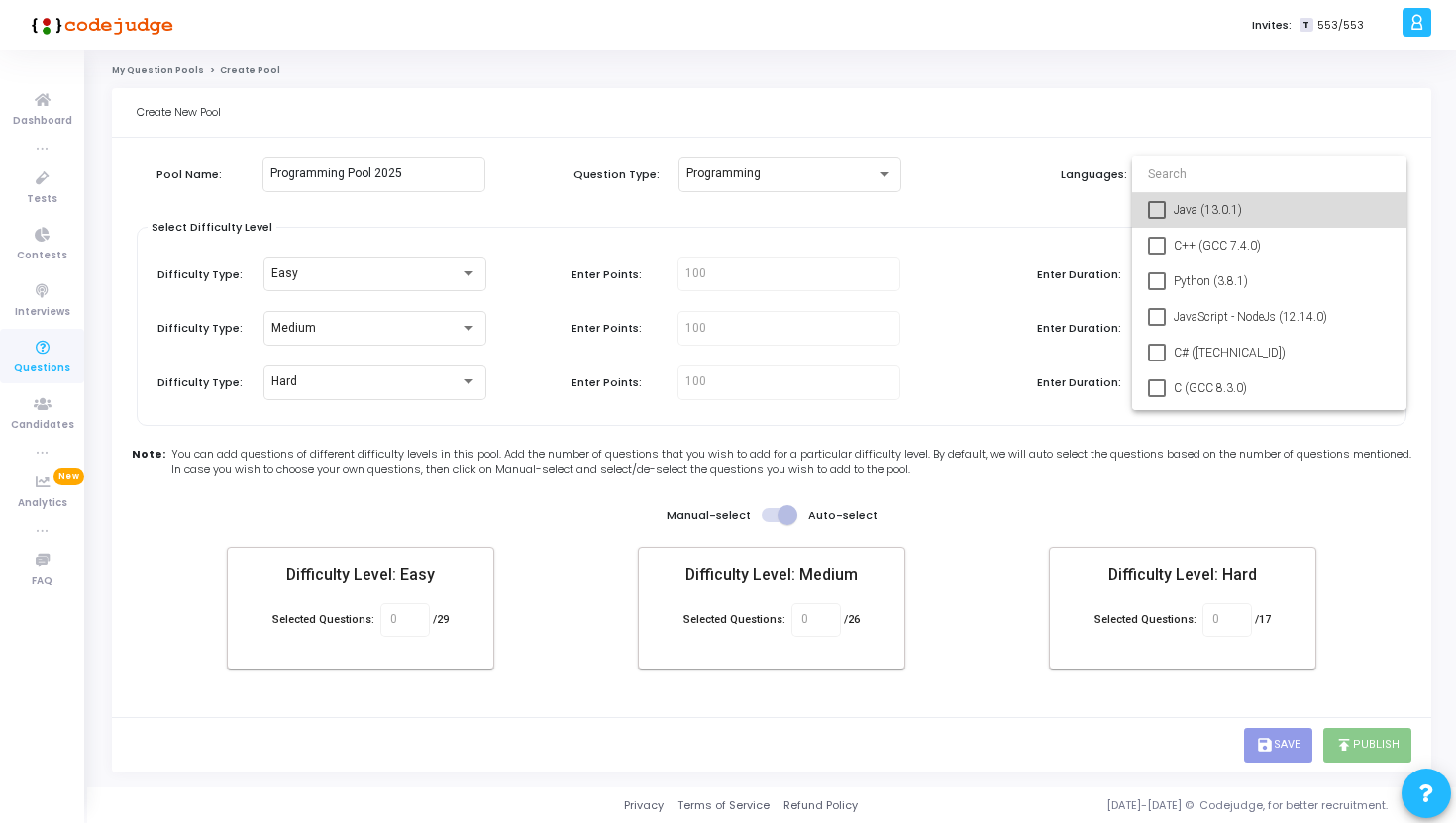 click at bounding box center [1157, 210] 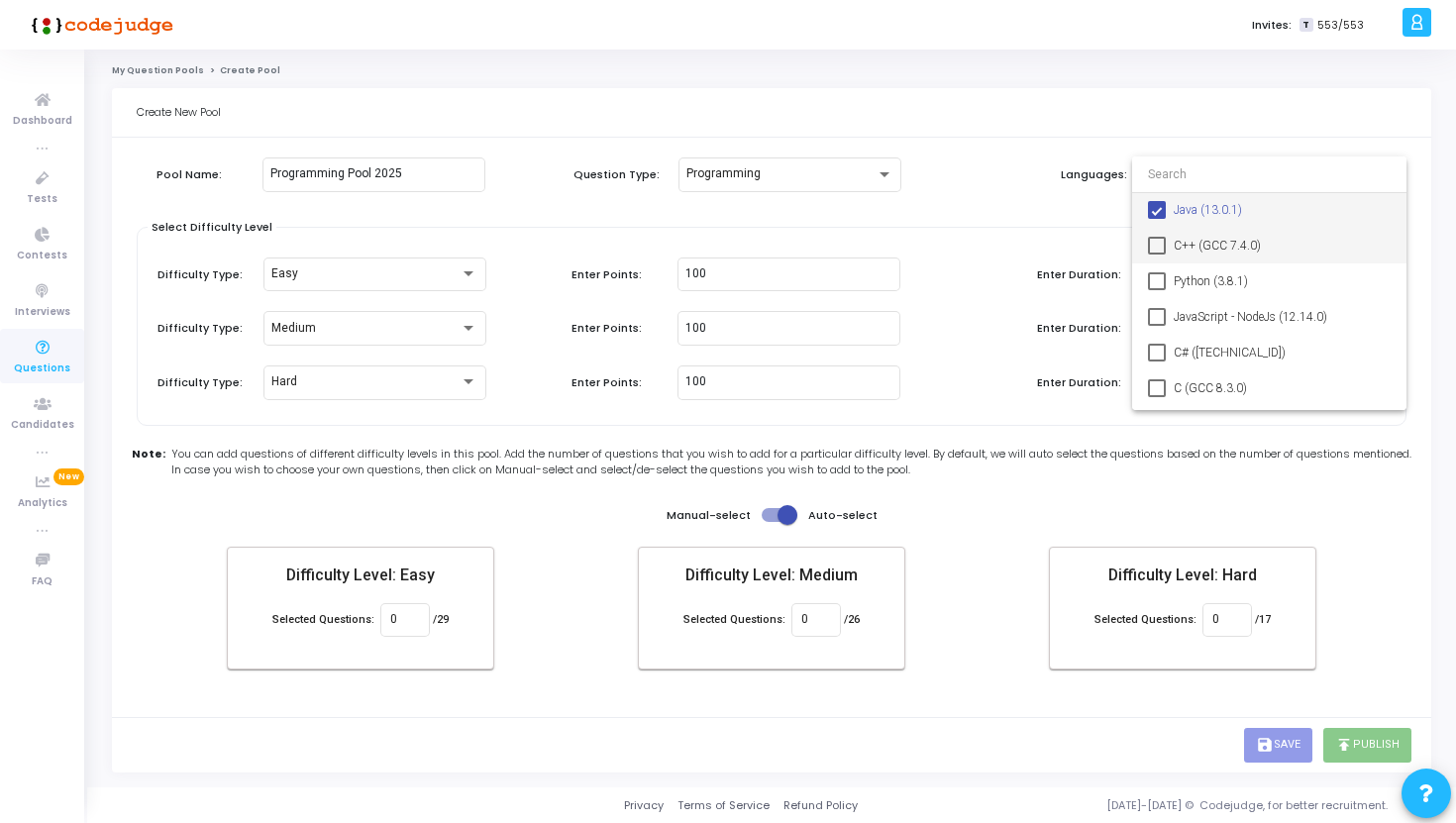 type 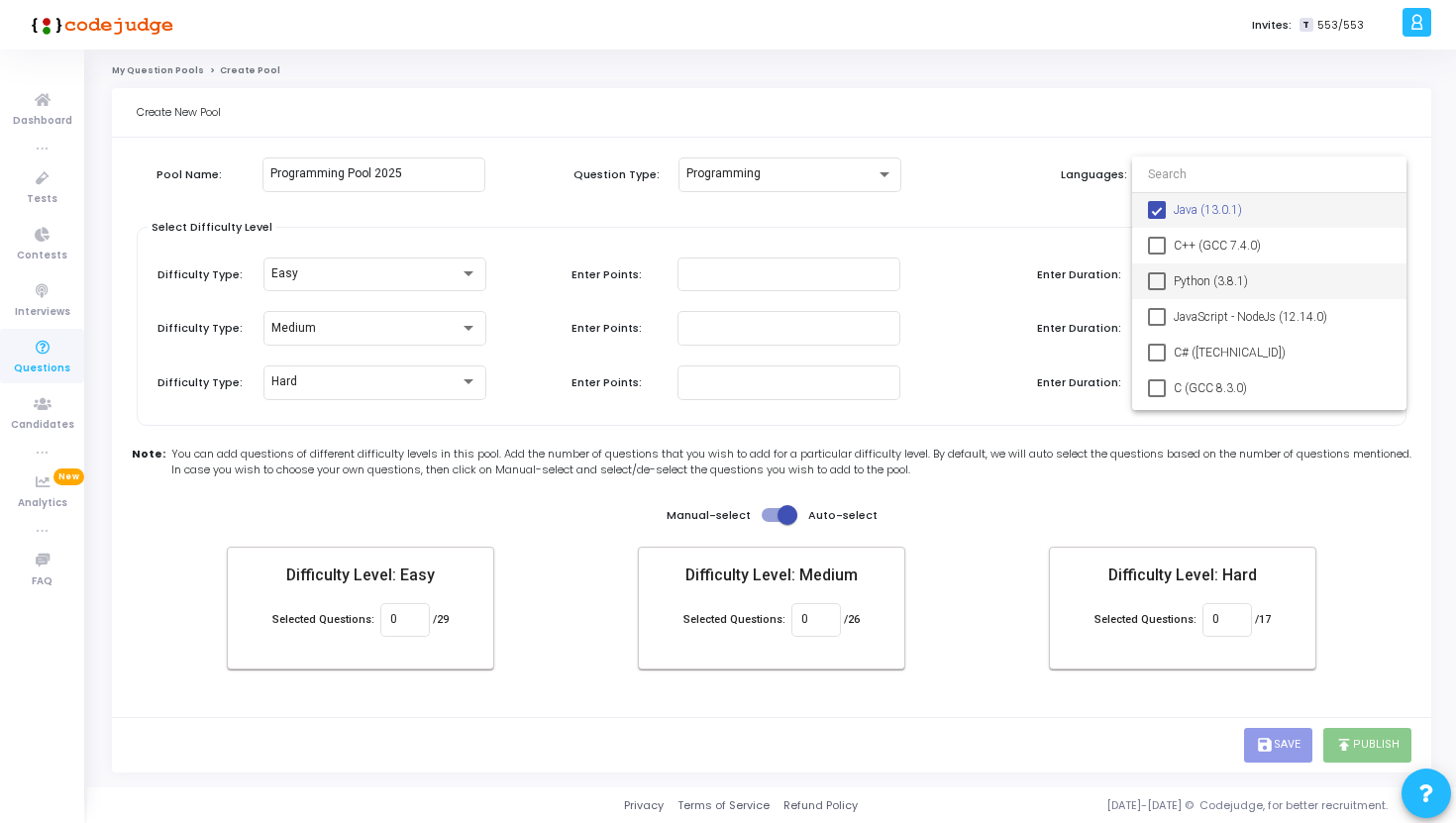 type on "0" 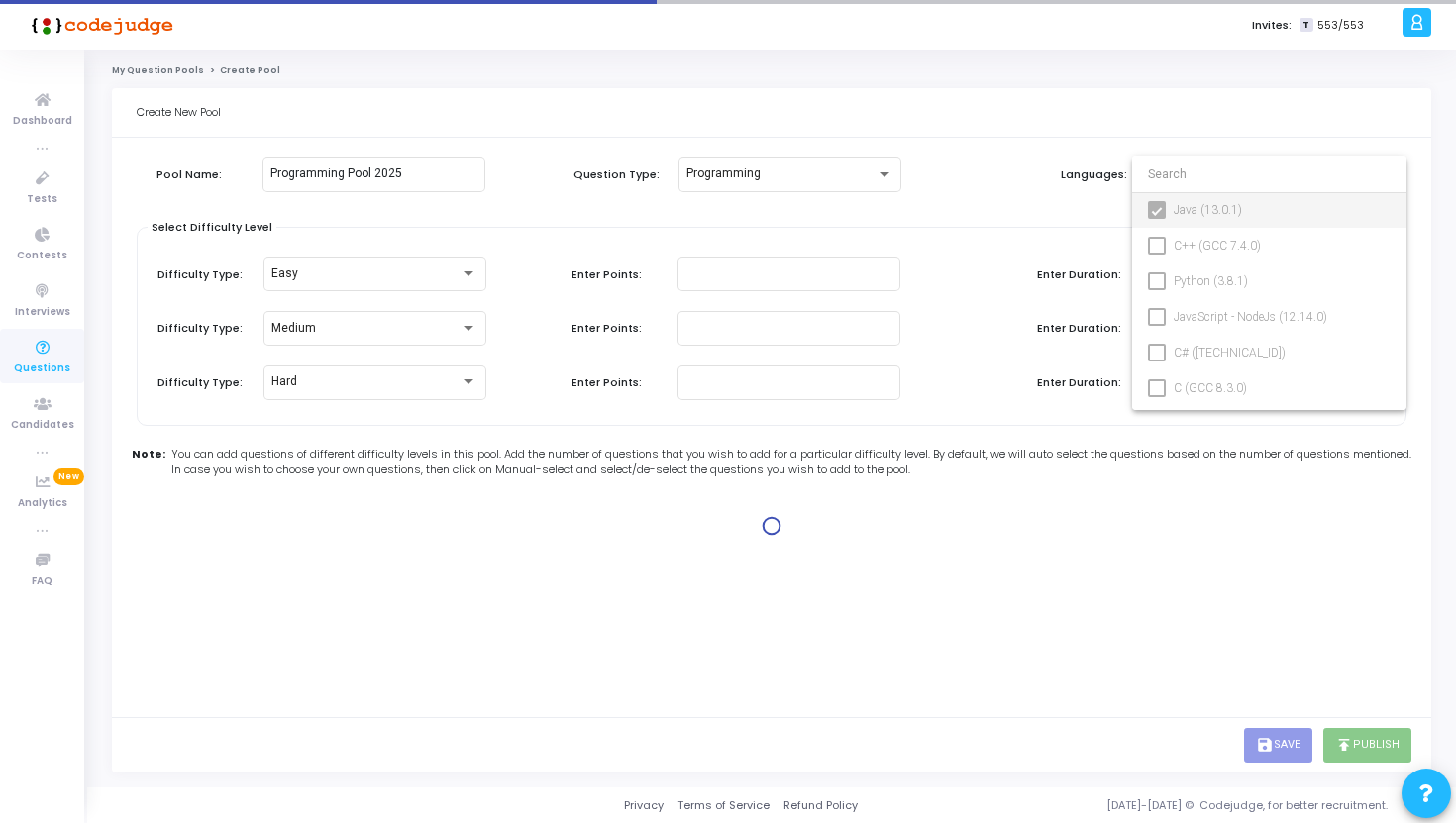 click at bounding box center [1157, 281] 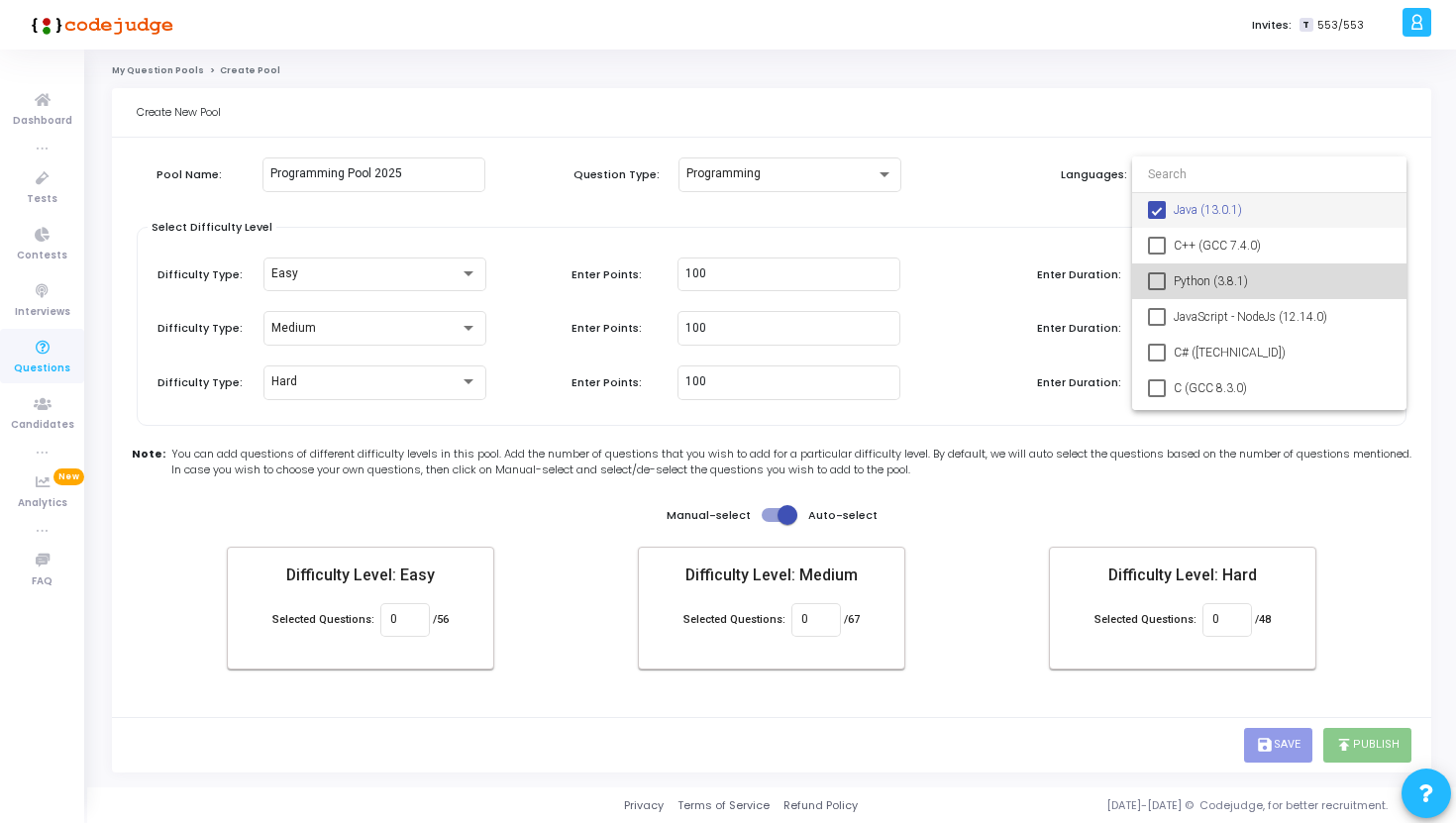 click at bounding box center [1157, 281] 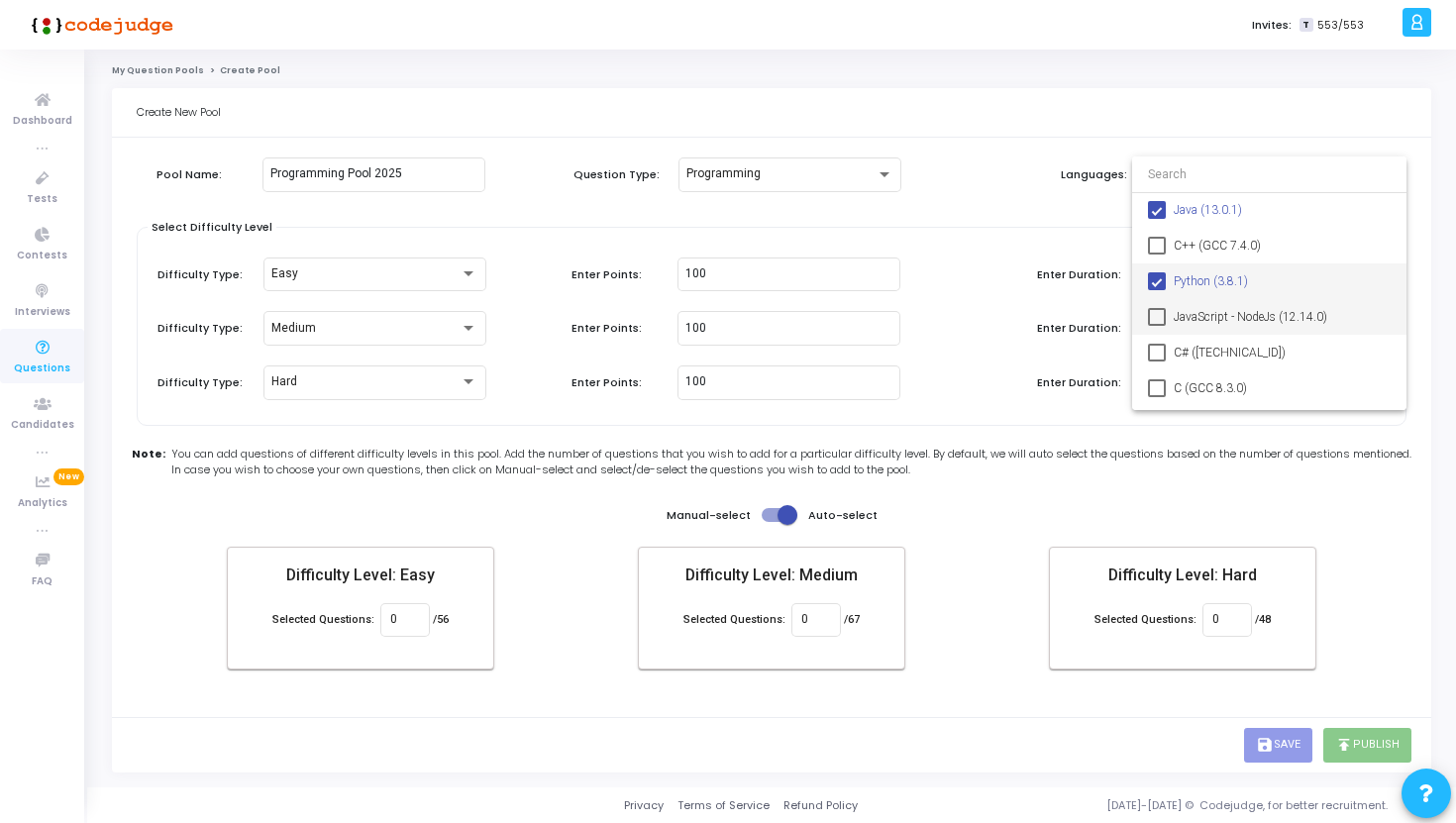 type 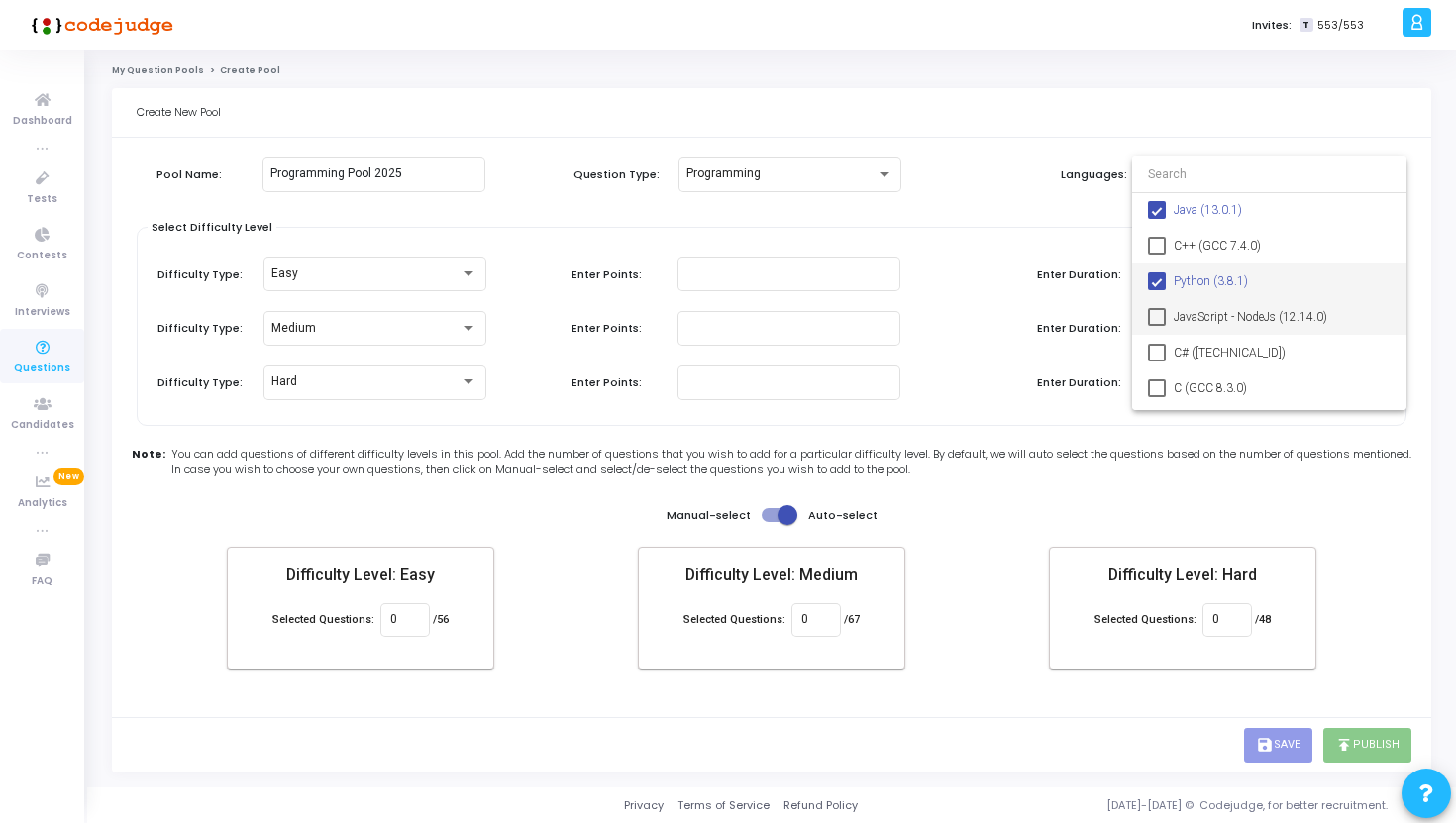 type on "0" 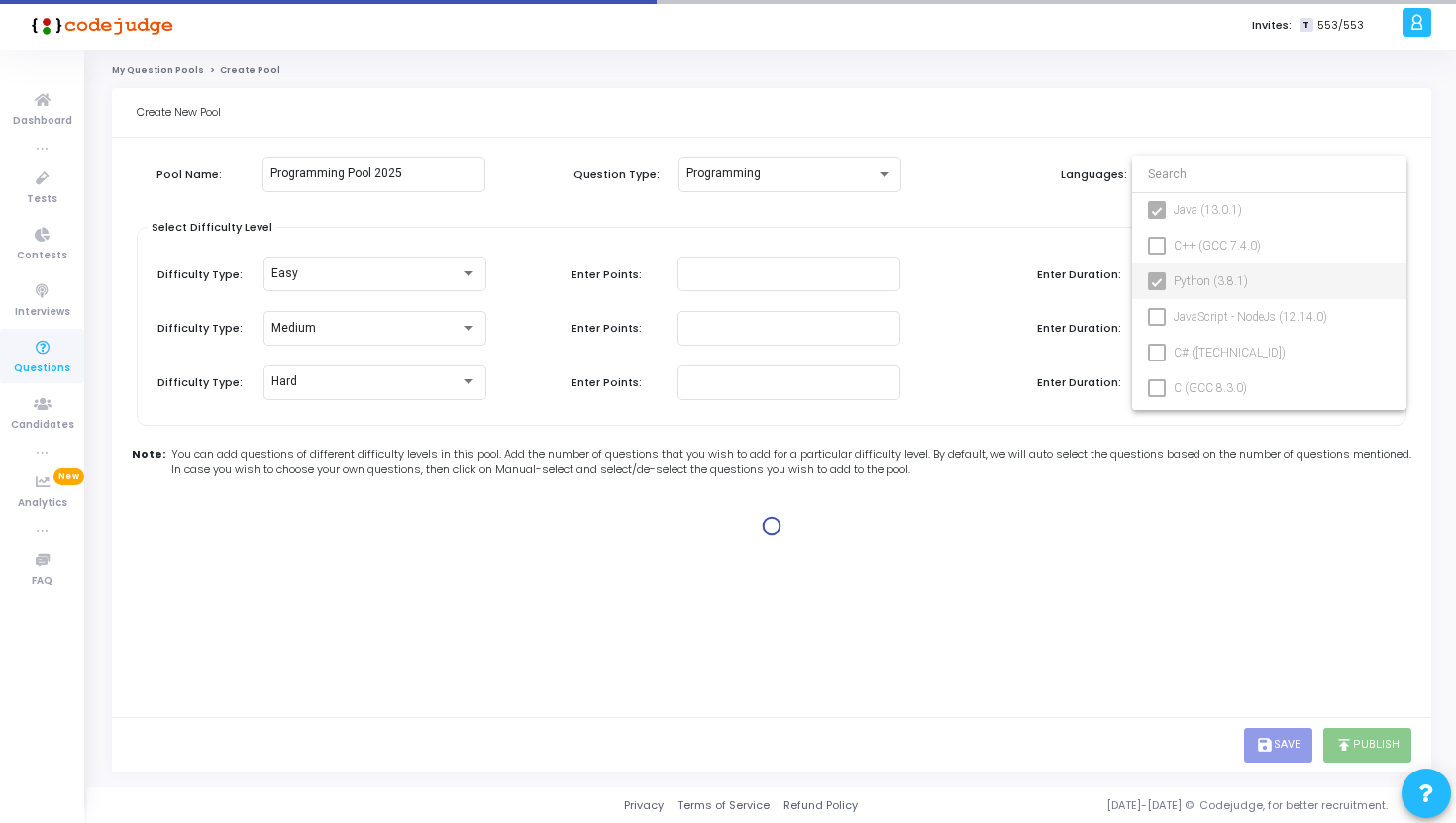type on "100" 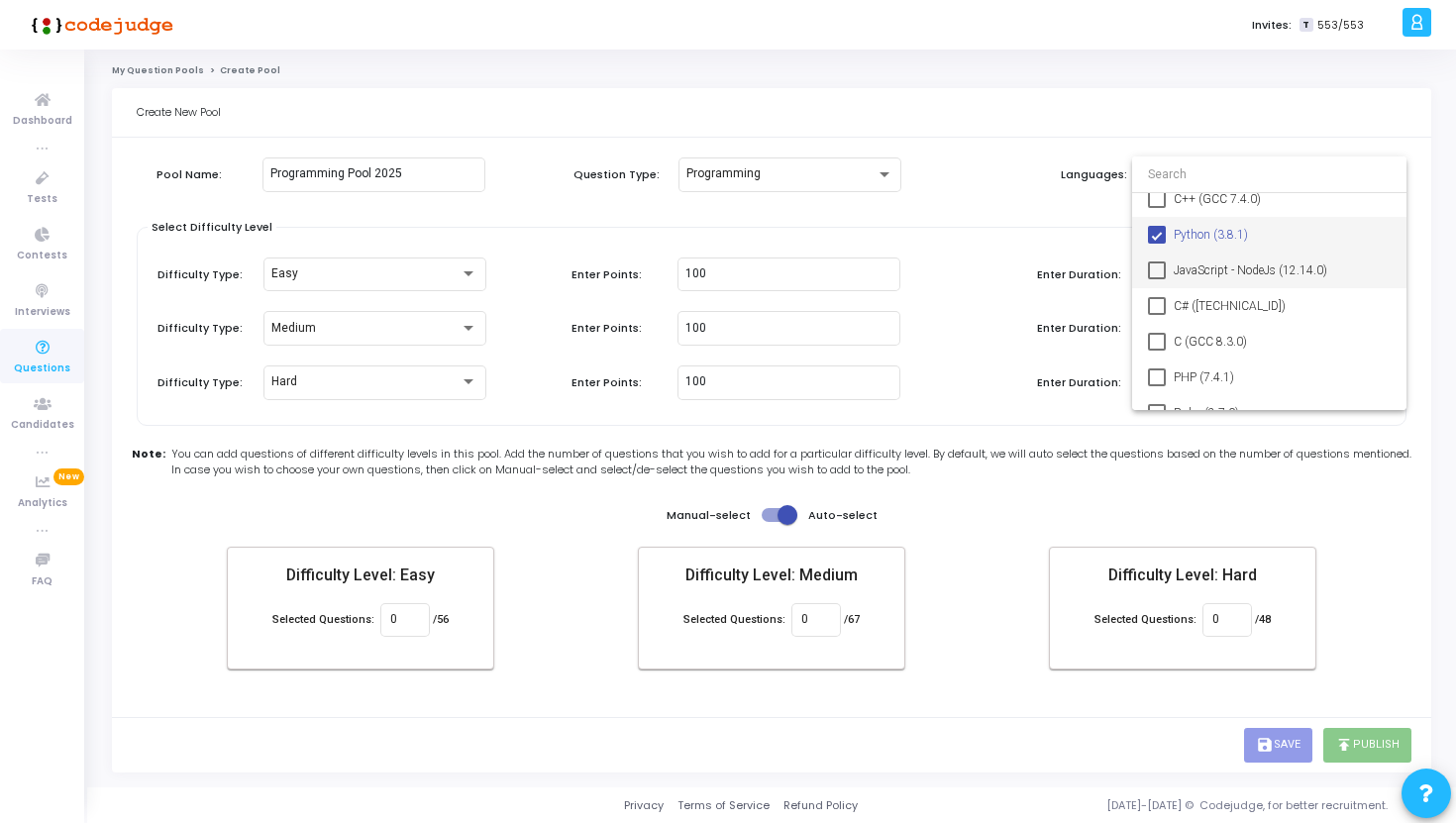 scroll, scrollTop: 49, scrollLeft: 0, axis: vertical 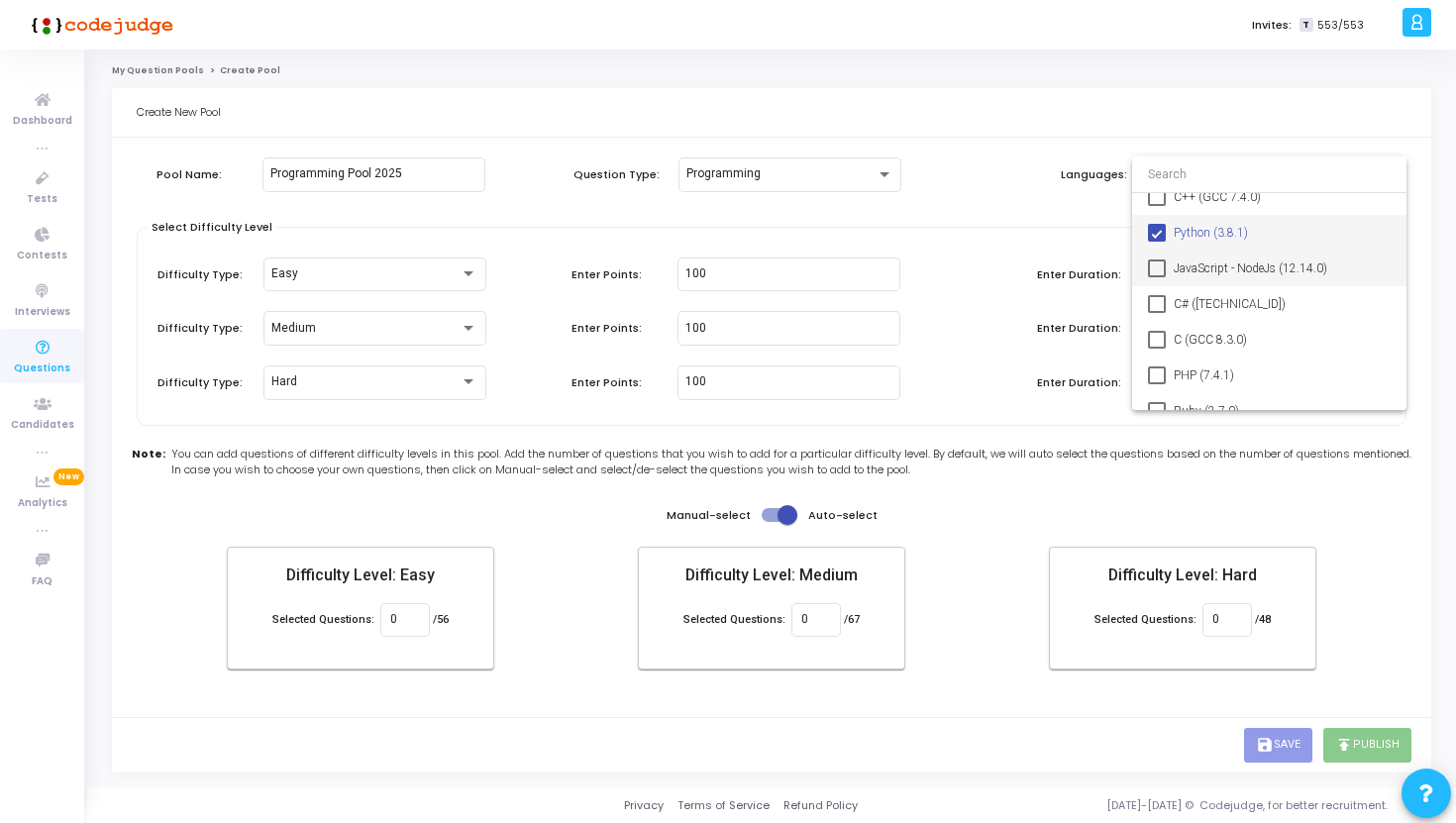 click at bounding box center [1157, 268] 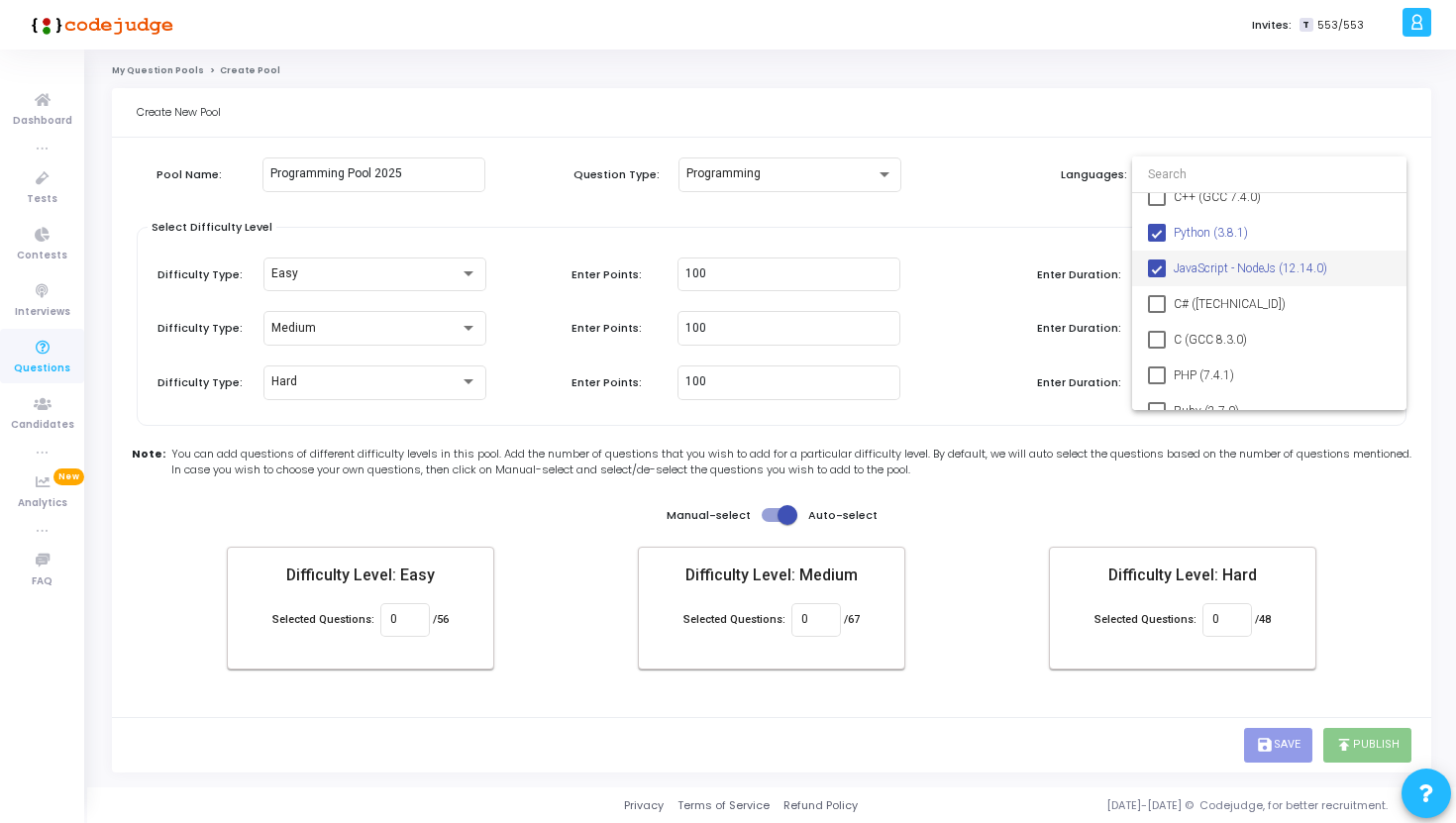 type 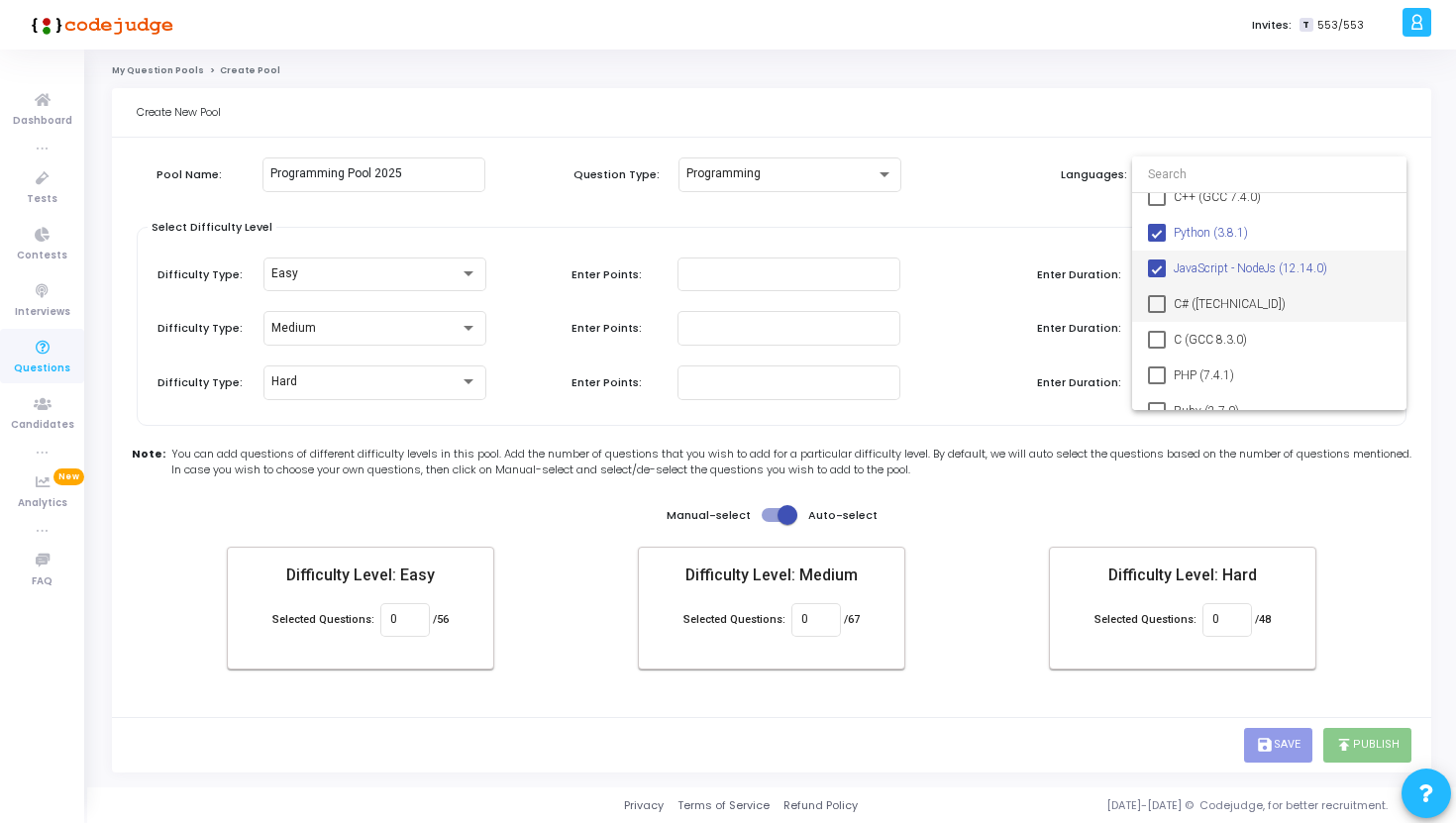 type on "0" 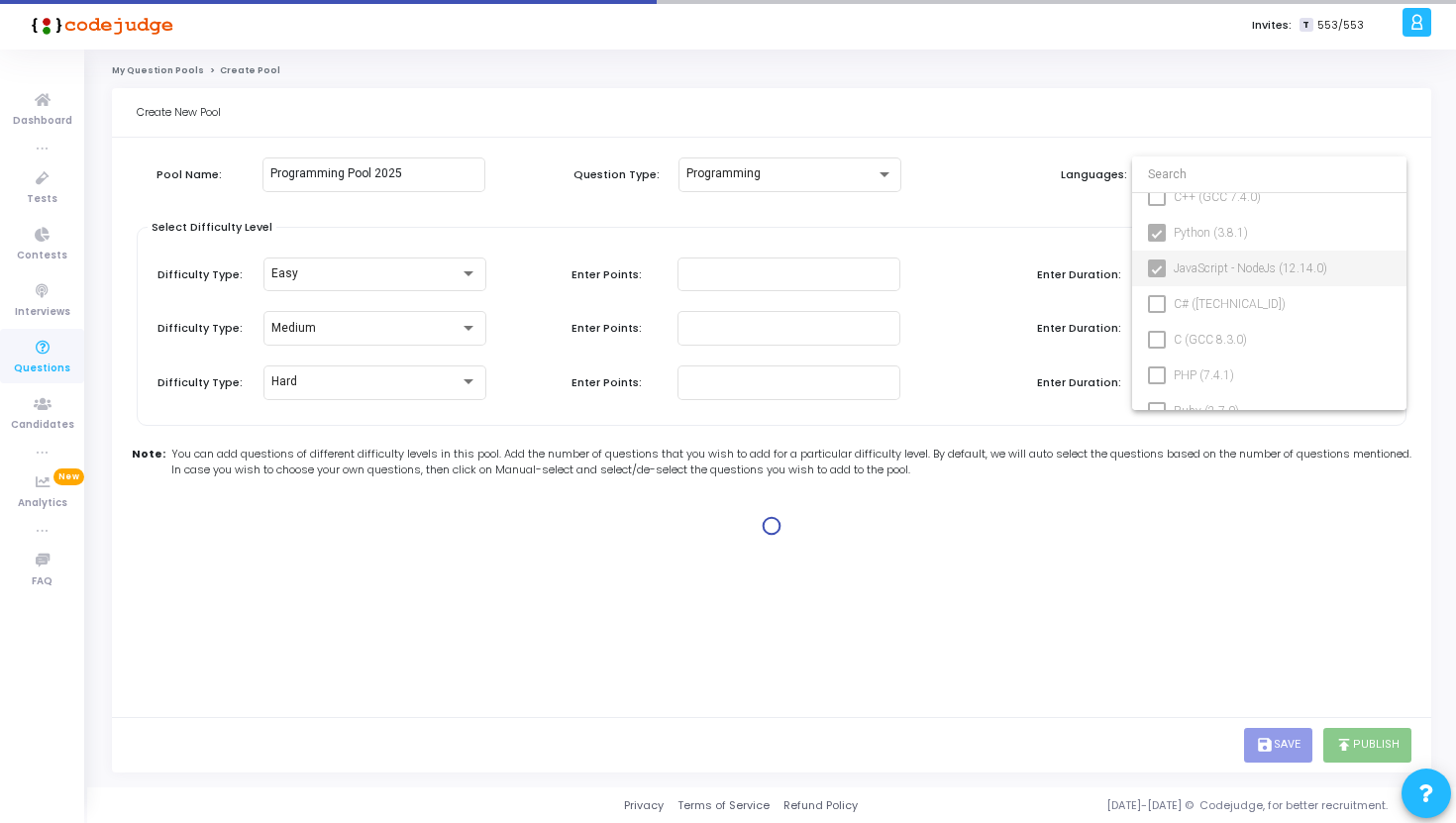 type on "100" 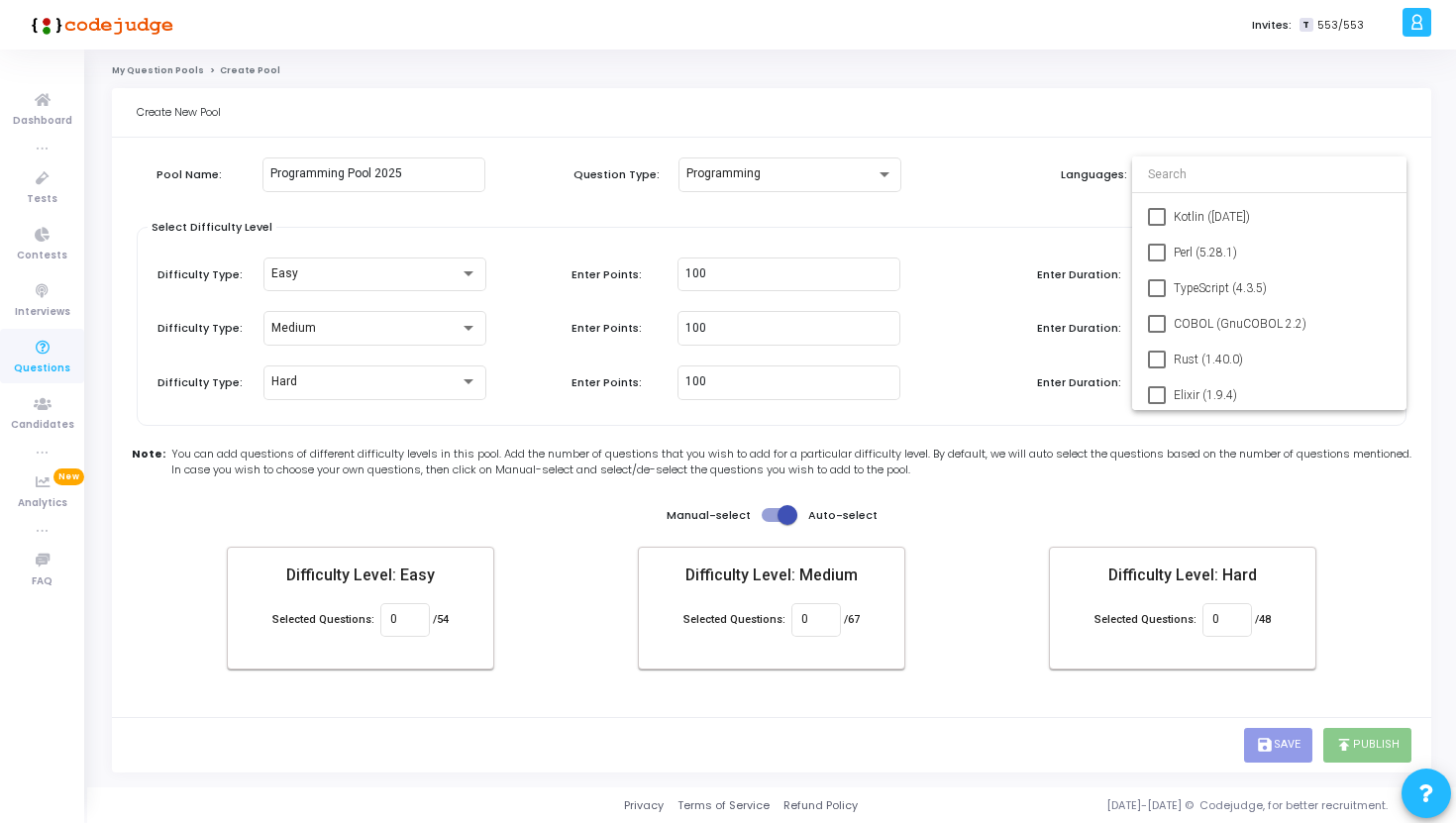 scroll, scrollTop: 463, scrollLeft: 0, axis: vertical 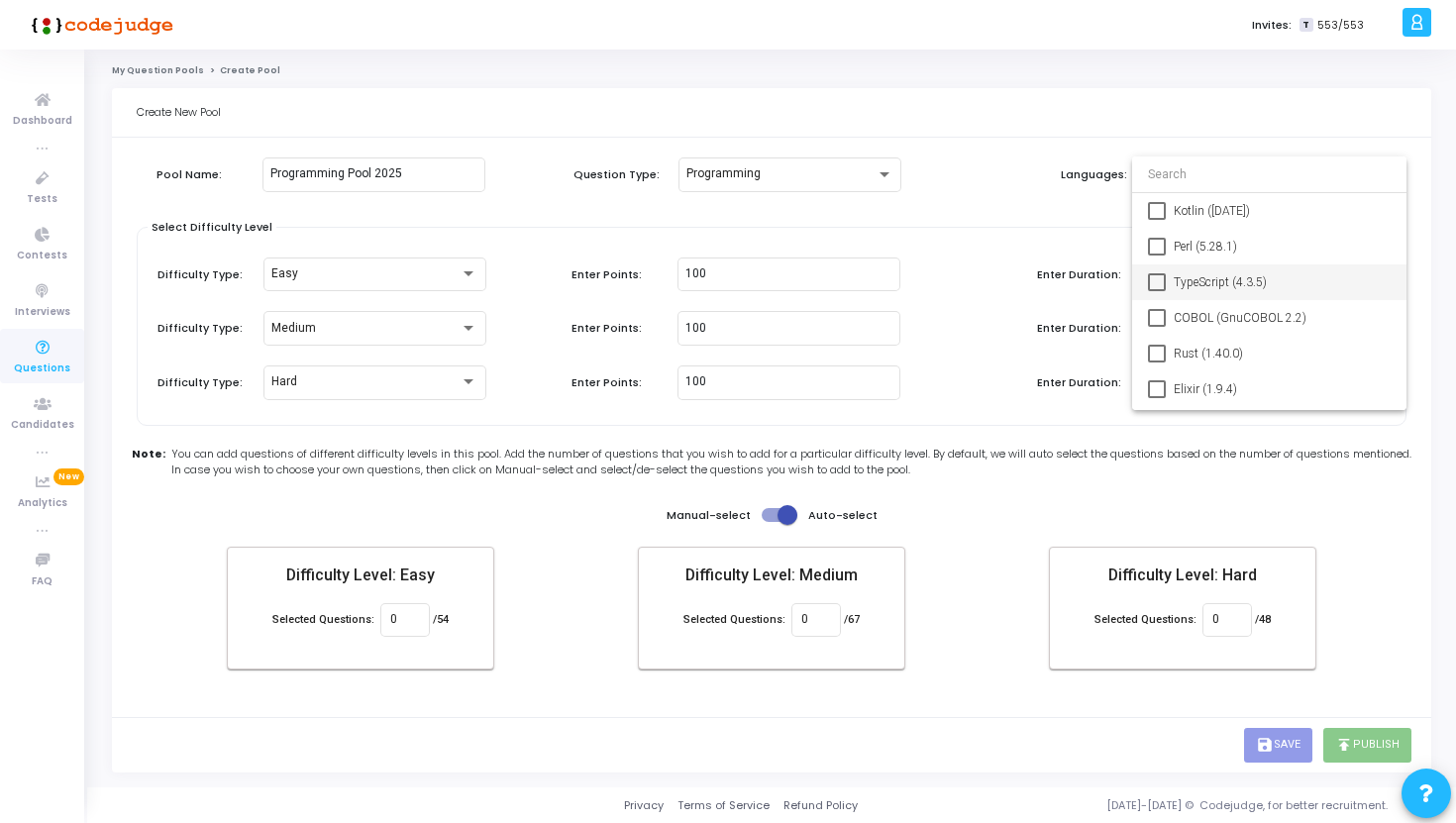 click on "TypeScript (4.3.5)" at bounding box center (1269, 282) 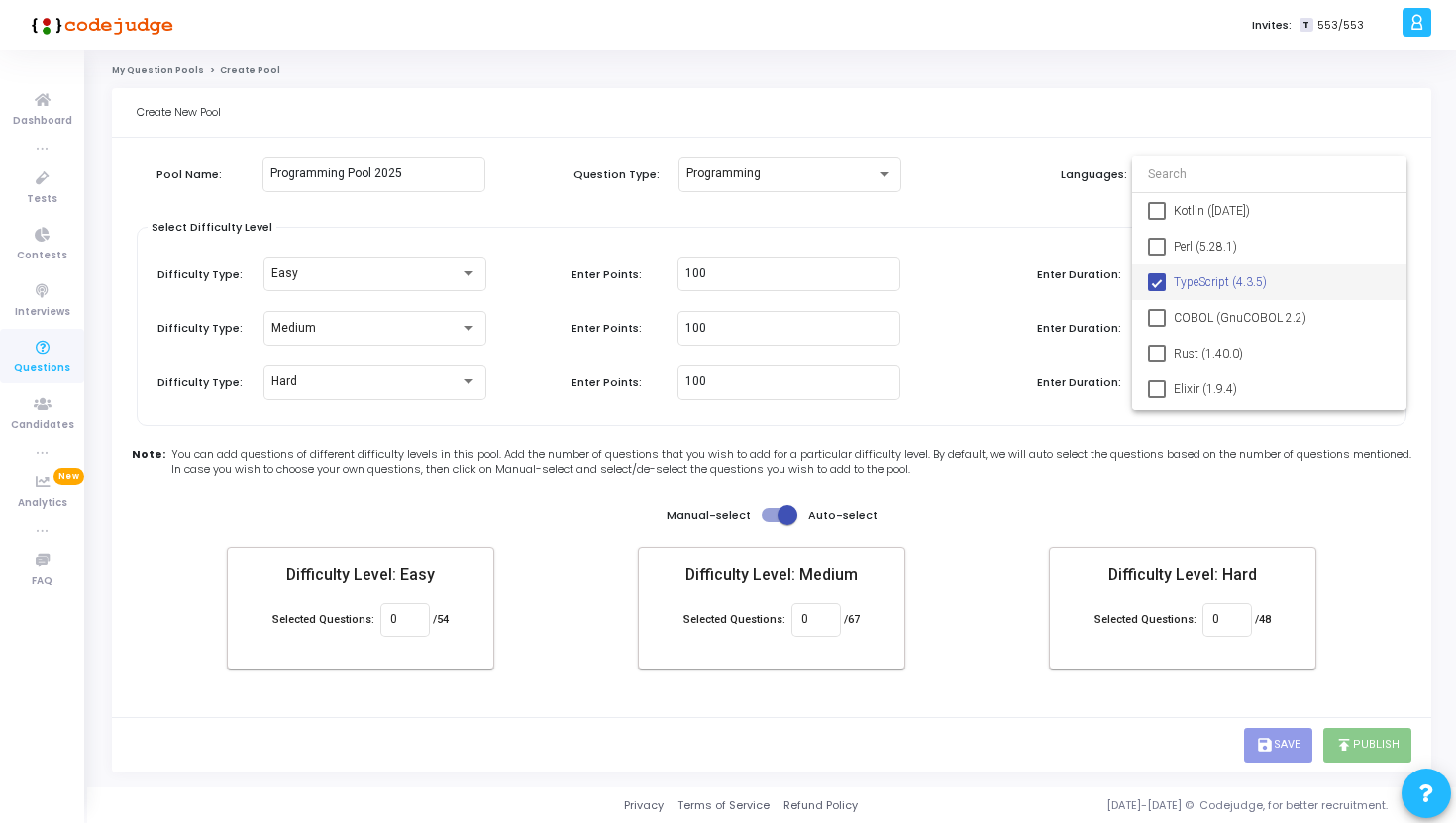 type 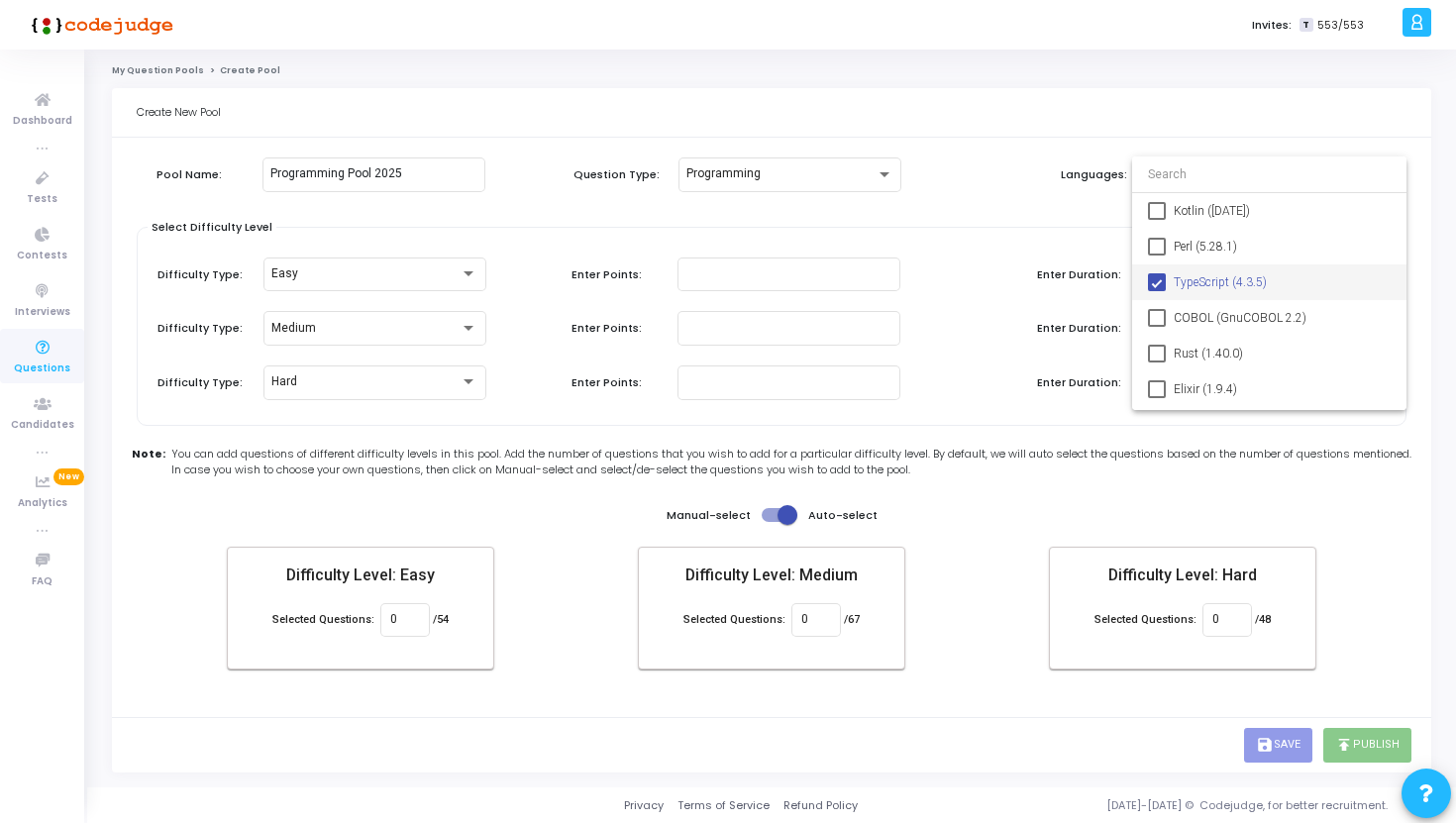type on "0" 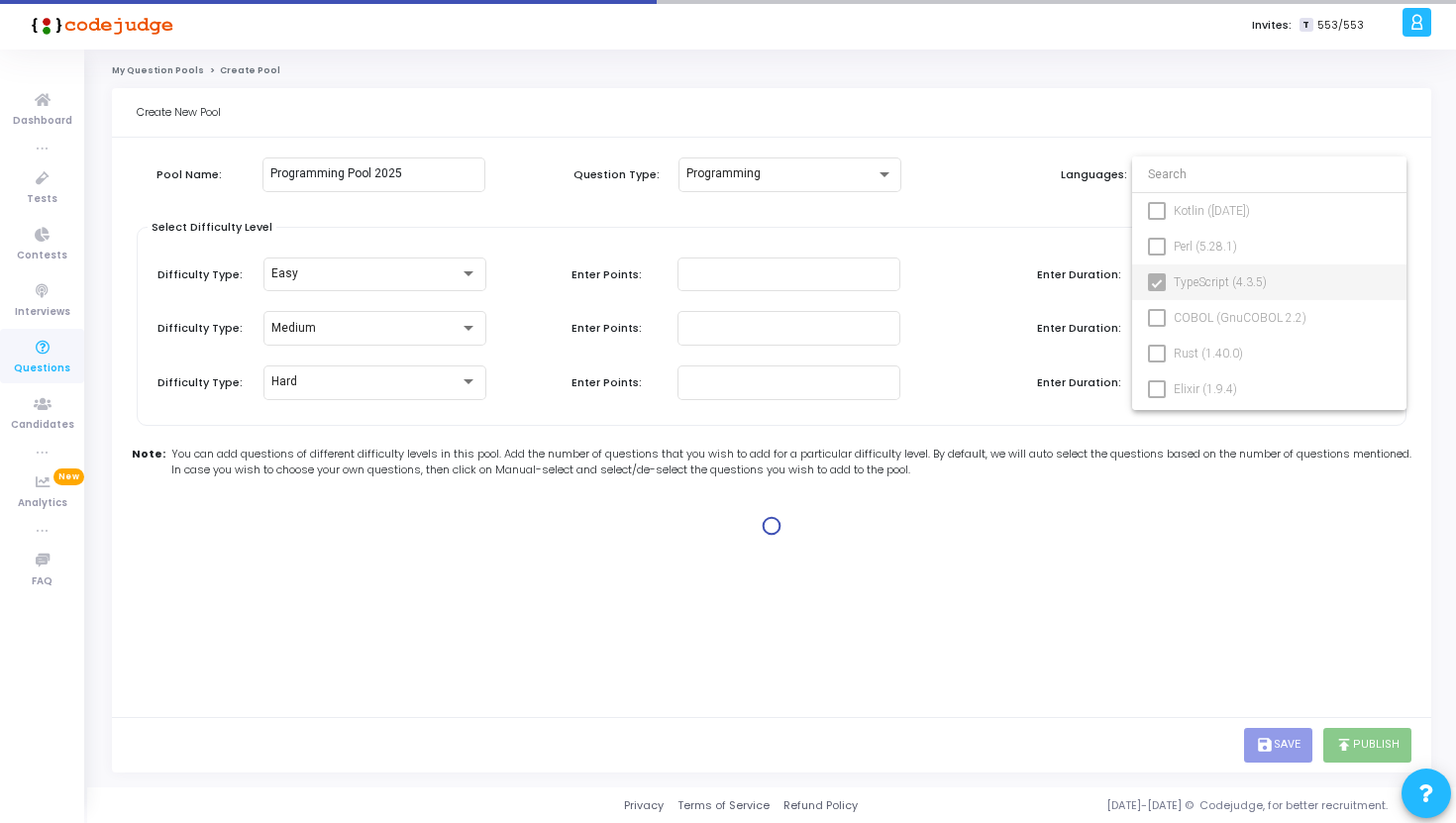 type on "100" 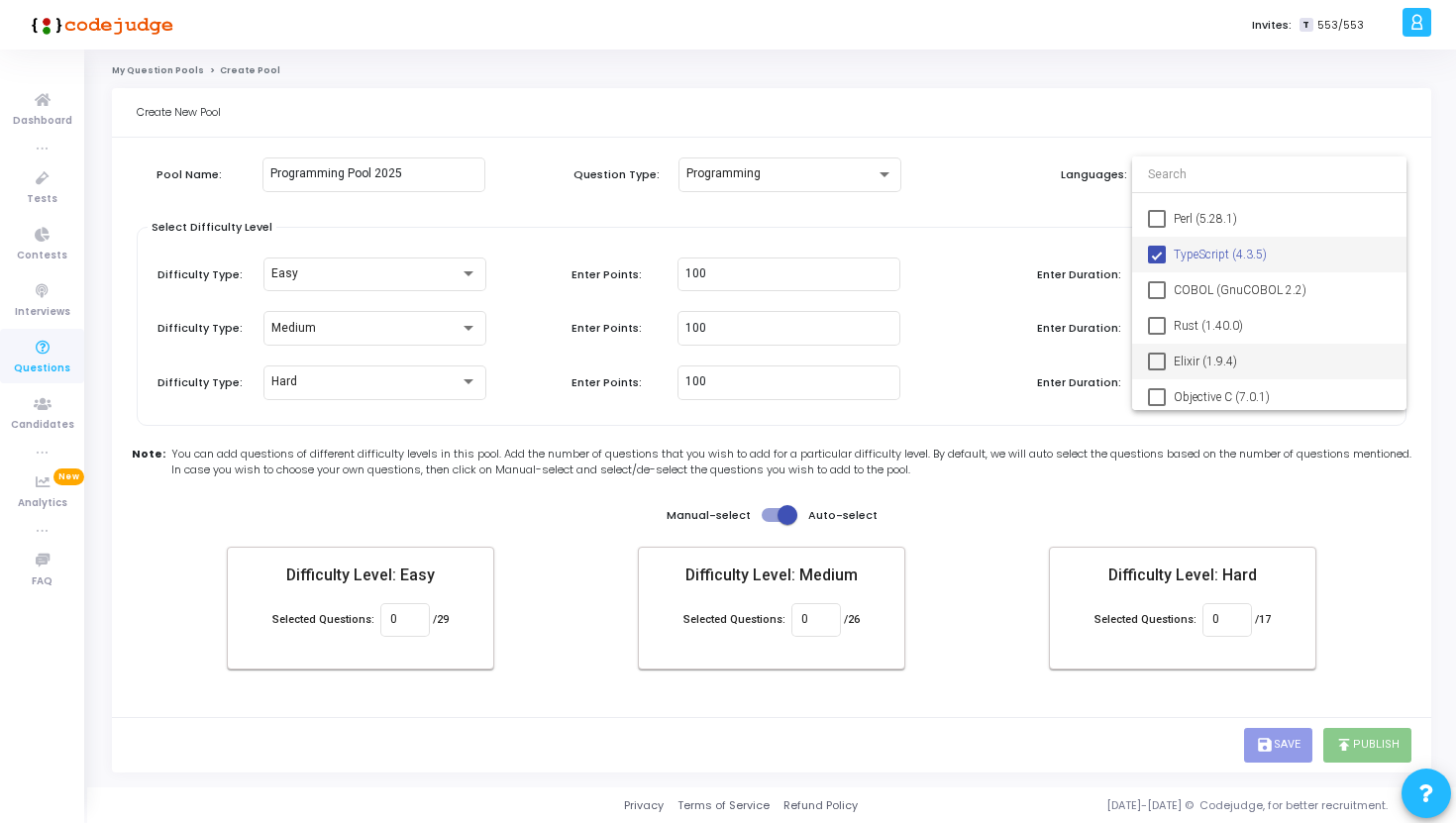 scroll, scrollTop: 495, scrollLeft: 0, axis: vertical 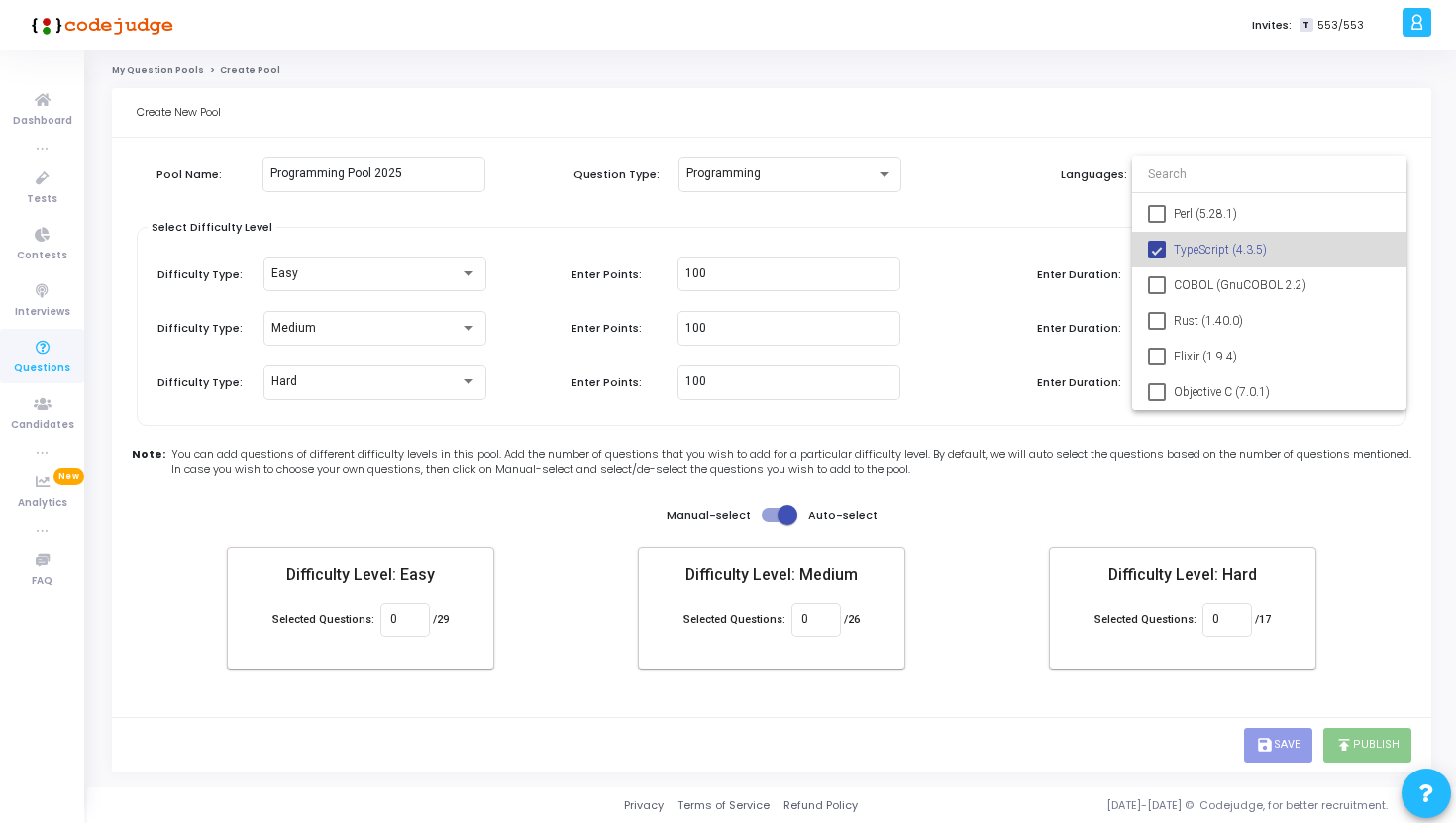 click at bounding box center [1157, 250] 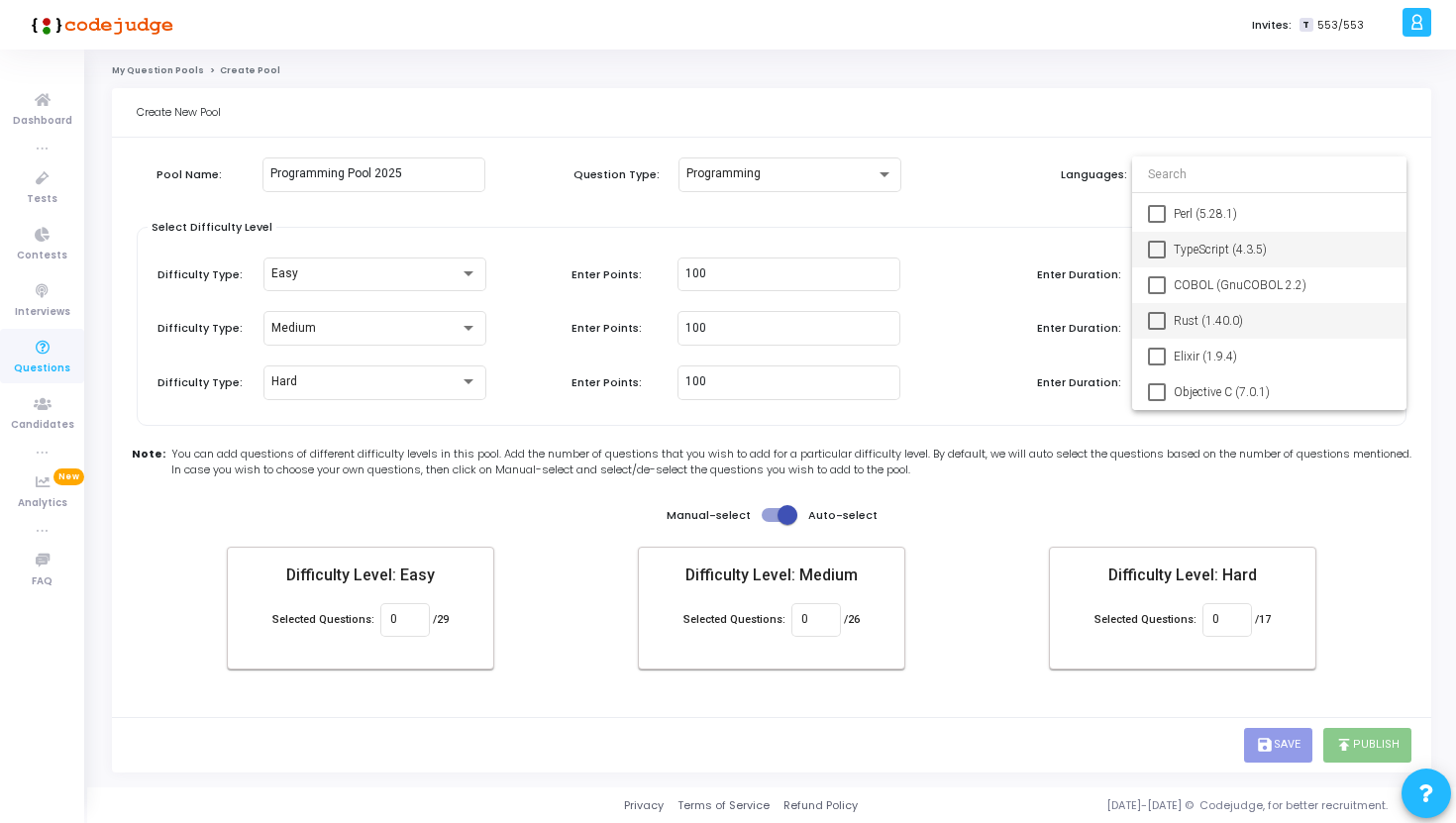 scroll, scrollTop: 288, scrollLeft: 0, axis: vertical 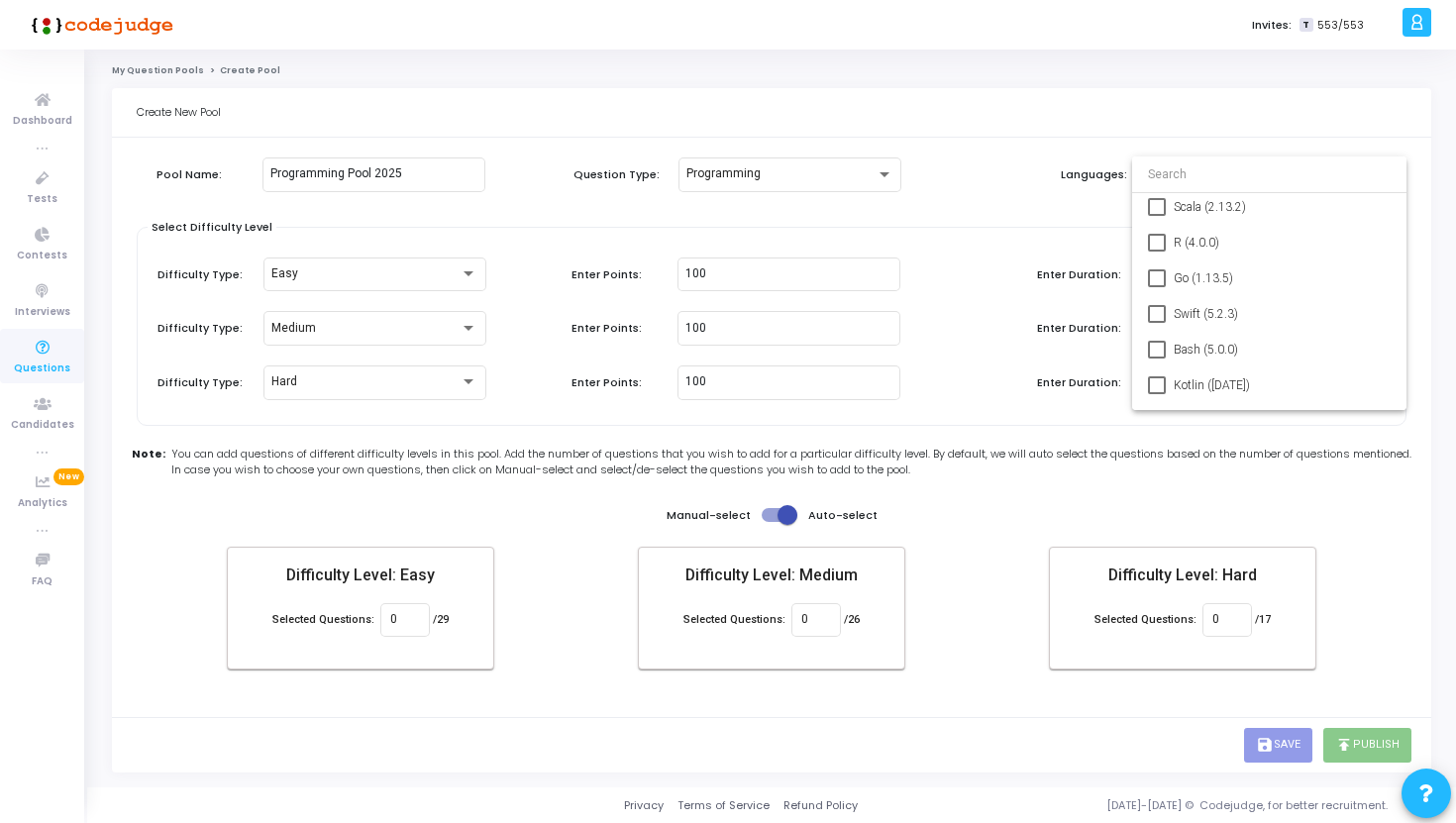 type 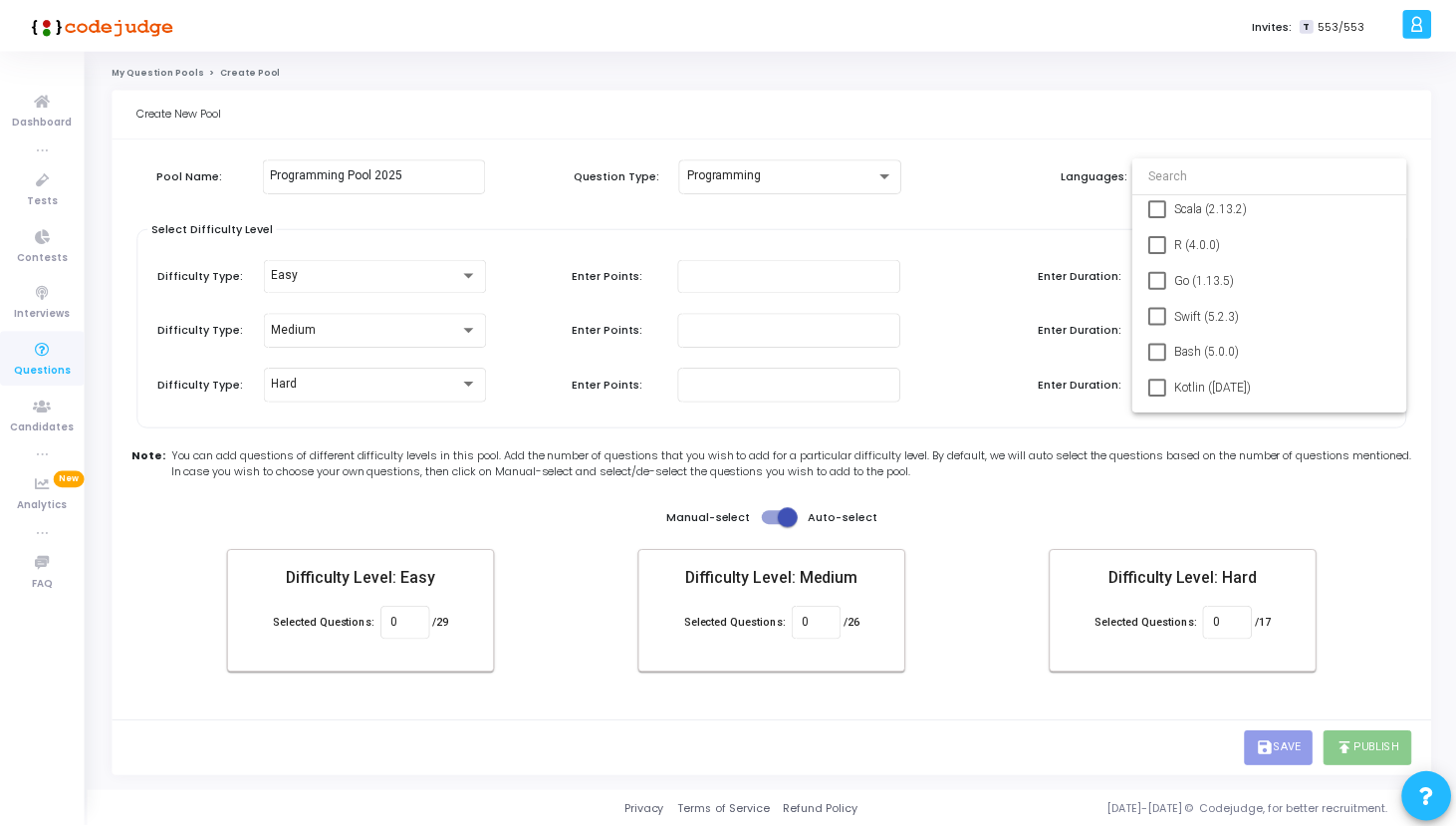 scroll, scrollTop: 0, scrollLeft: 0, axis: both 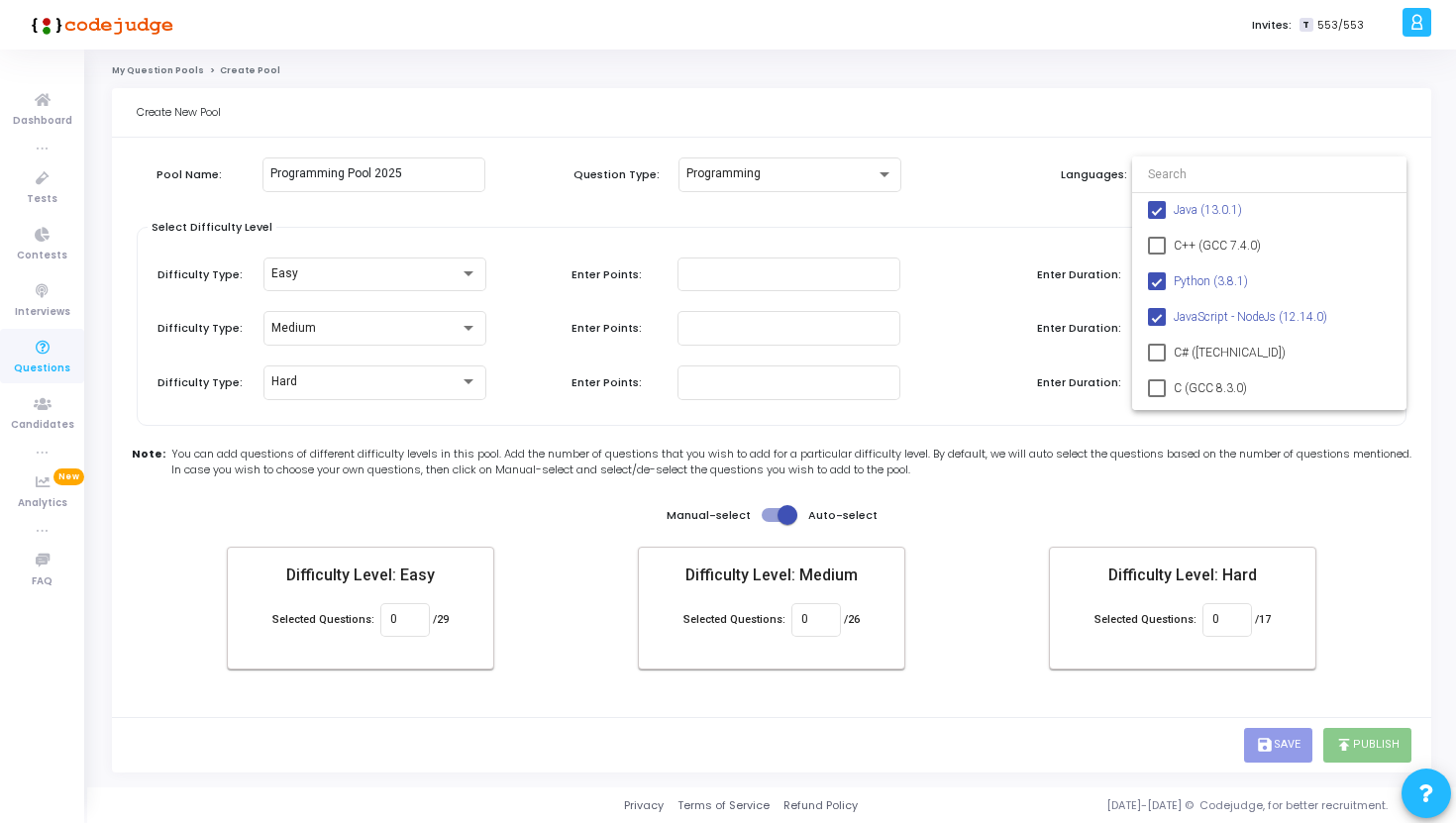 type on "0" 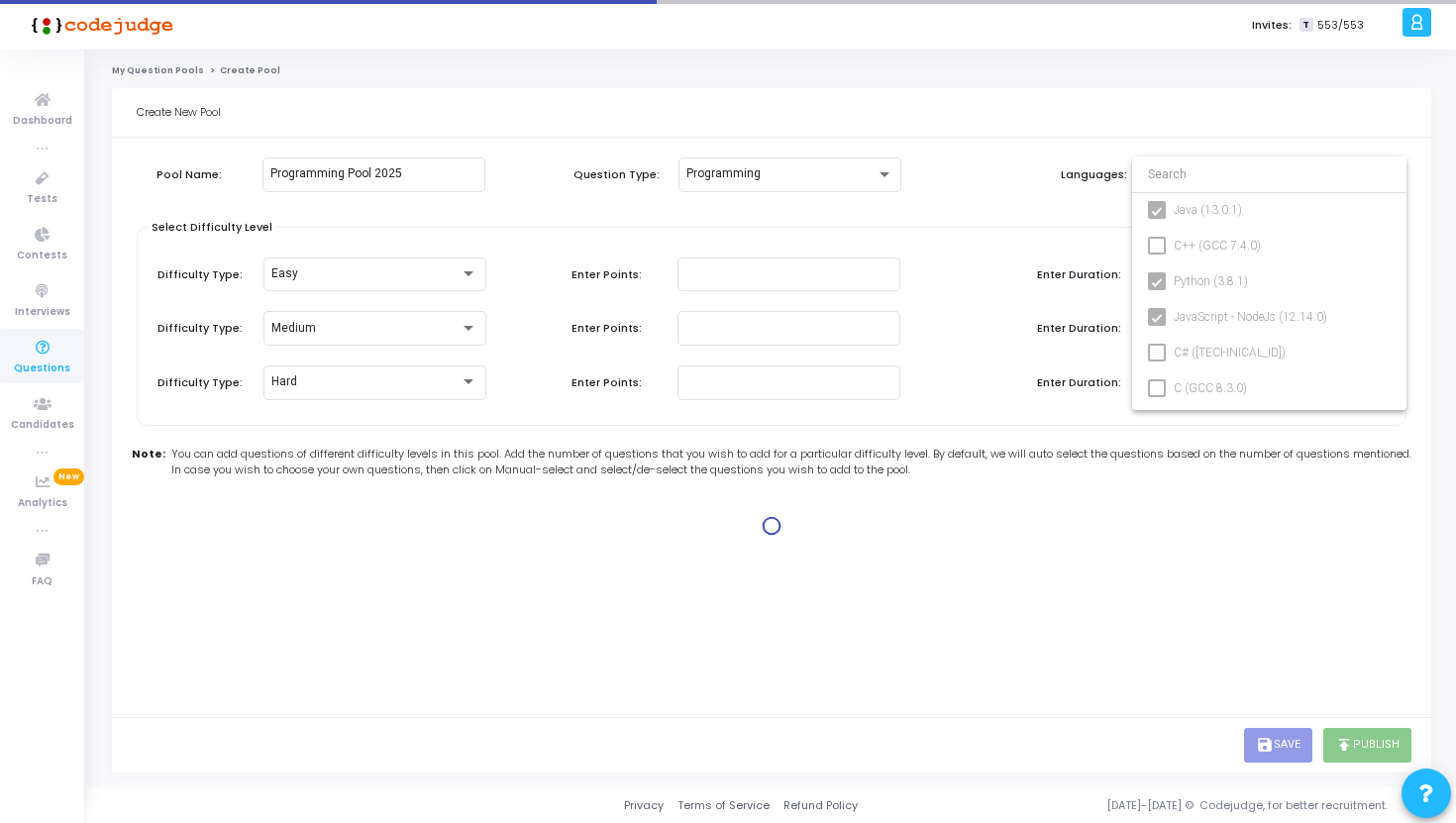 type on "100" 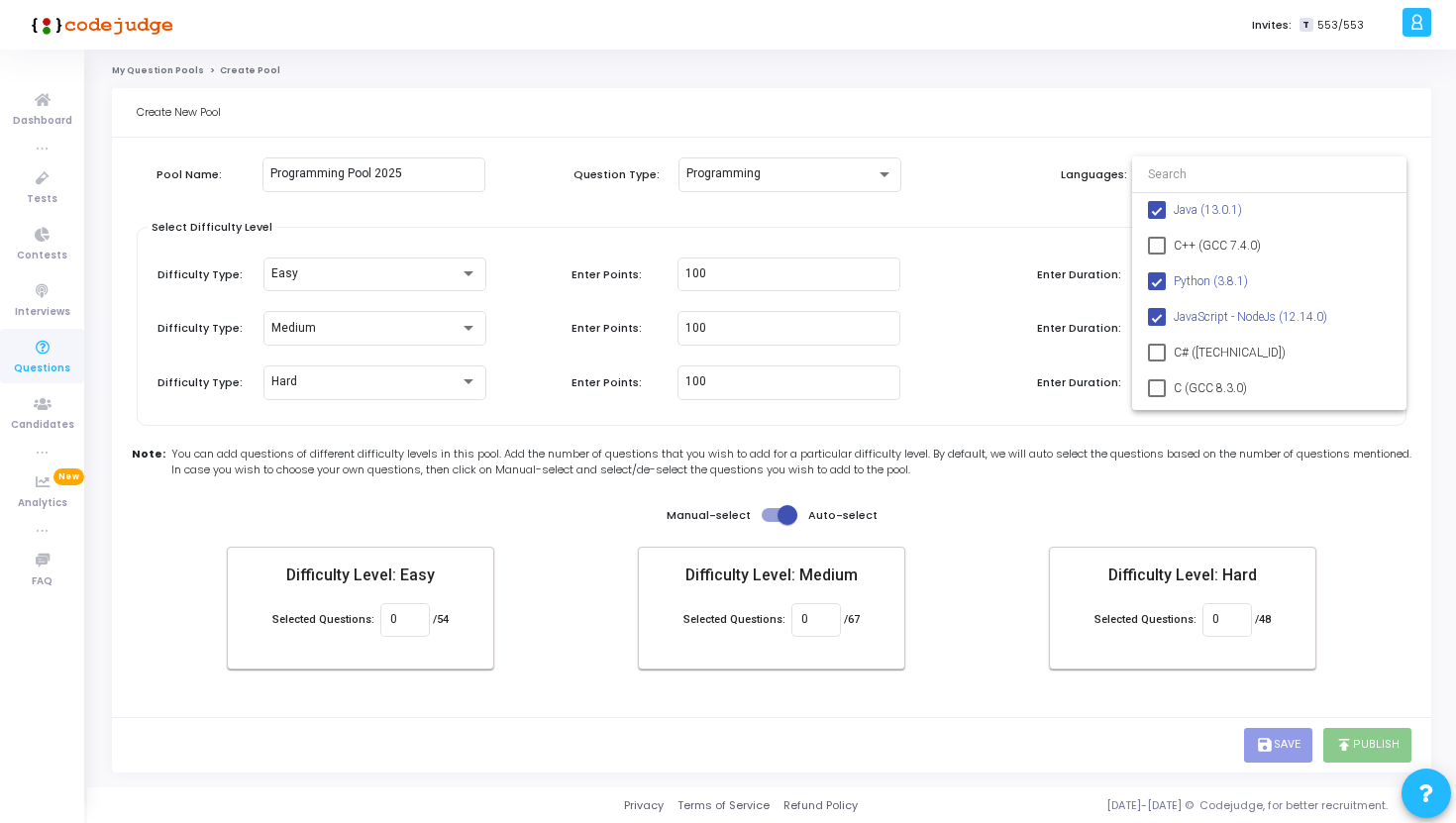 click at bounding box center [728, 411] 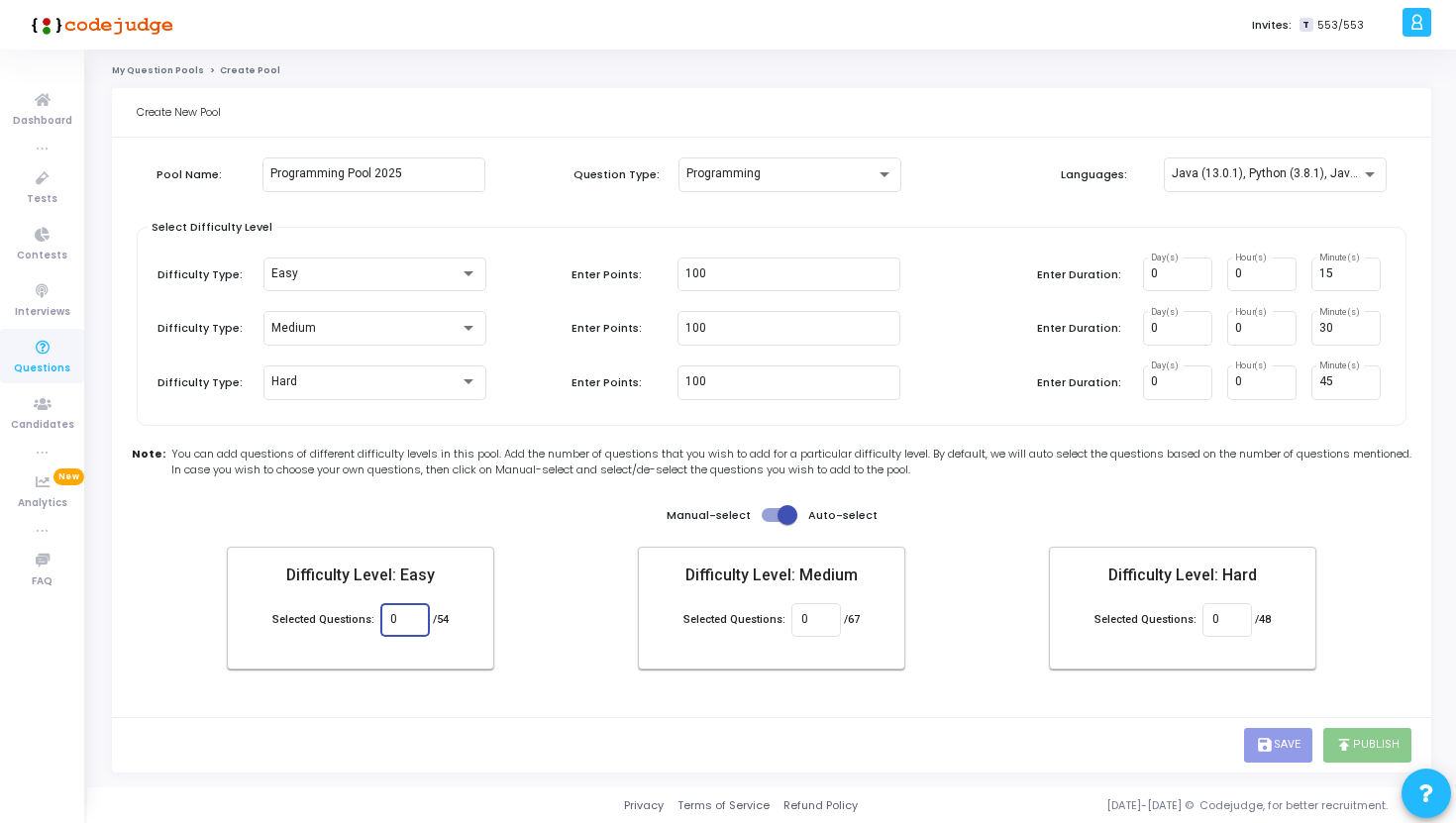 click on "0" at bounding box center [404, 620] 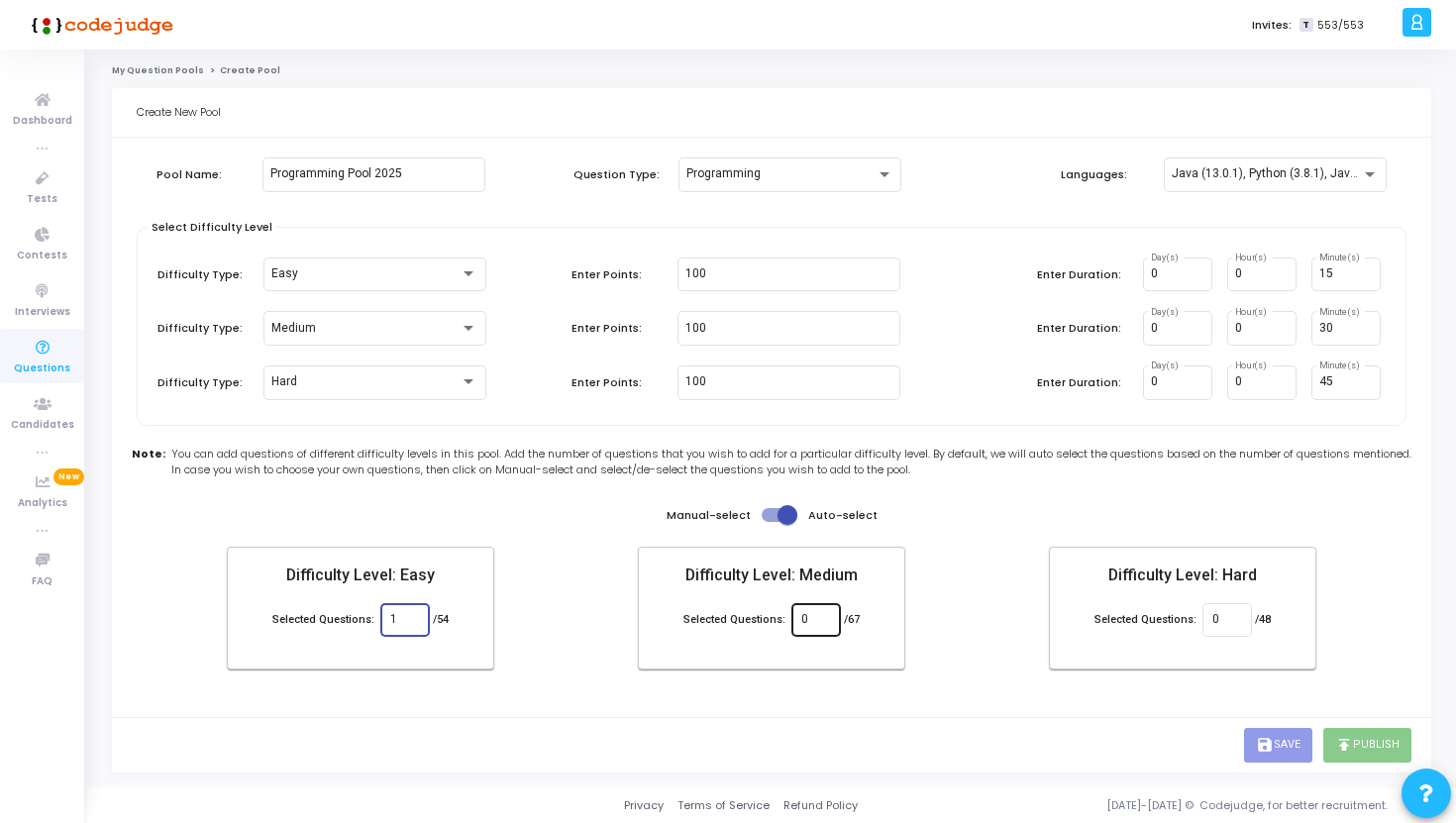 type on "1" 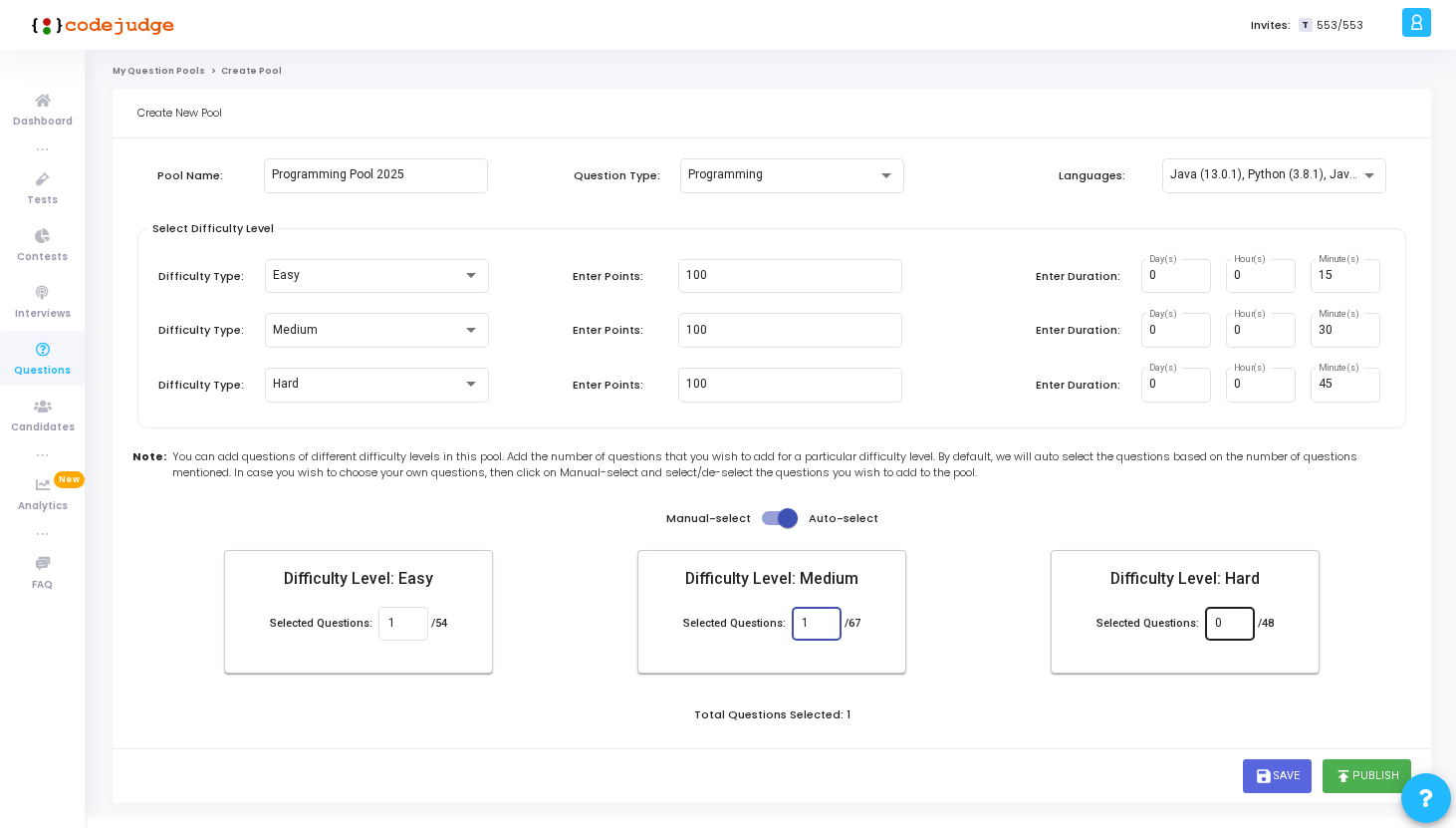 type on "1" 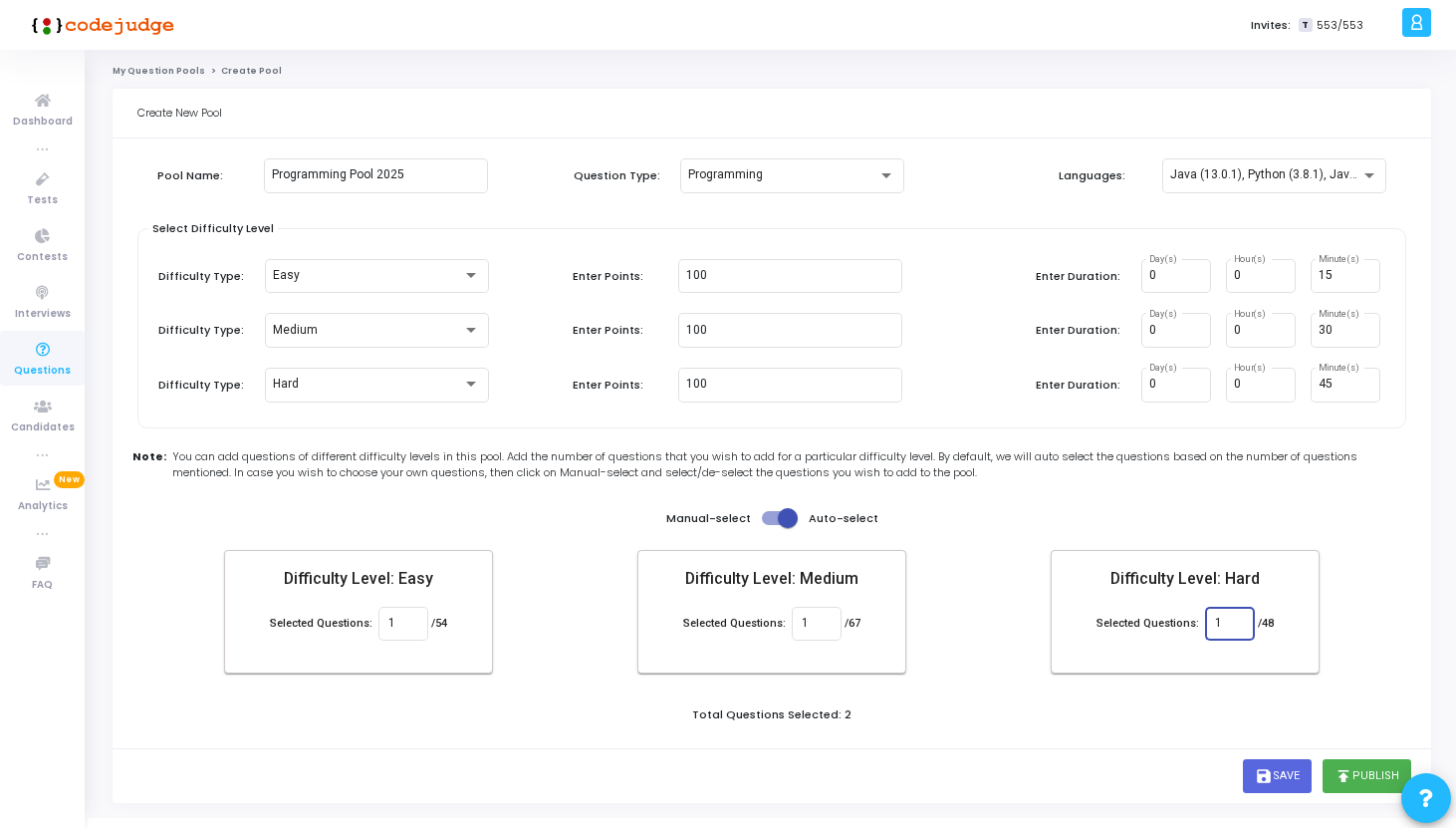 type on "1" 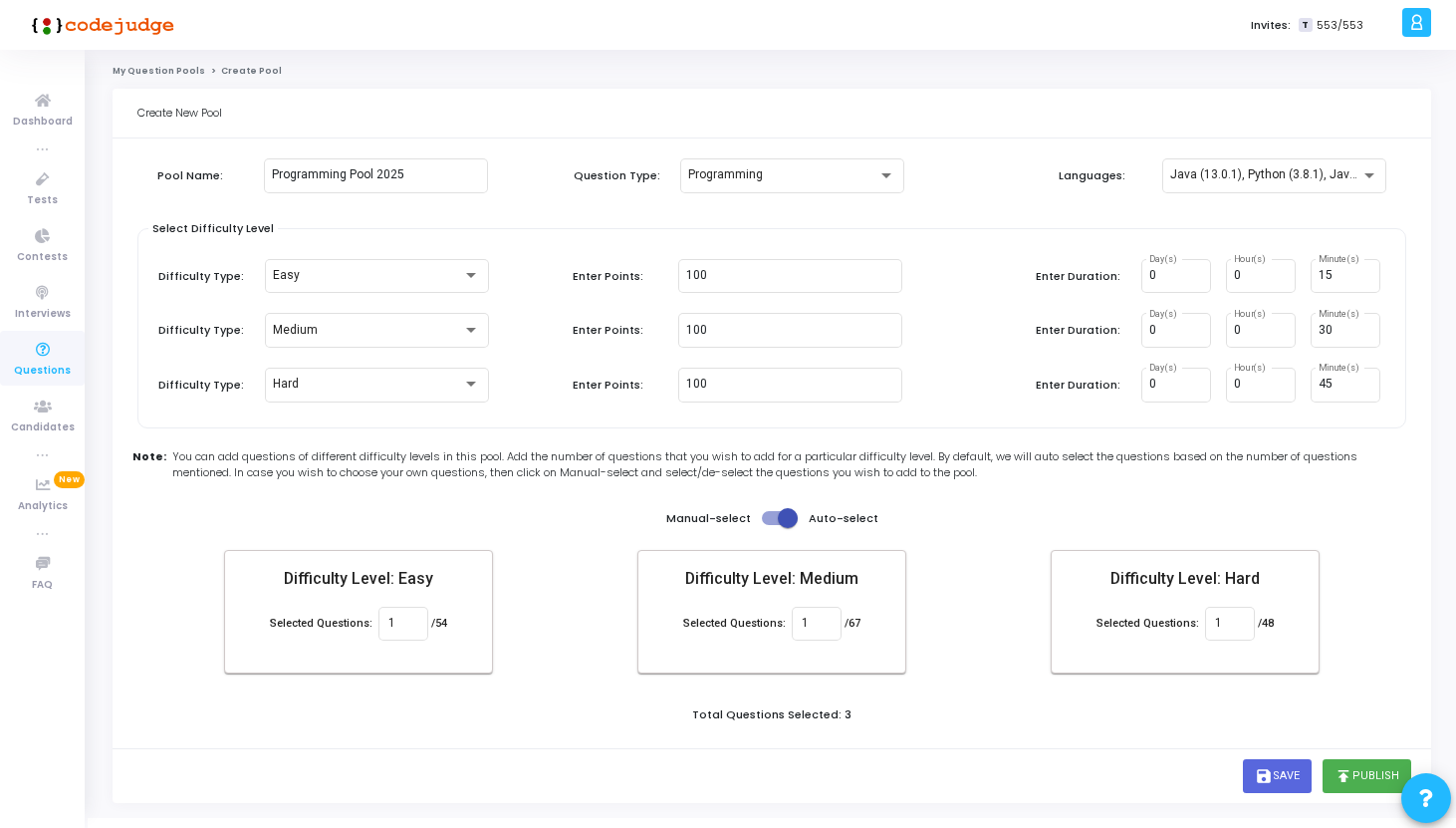 click on "Pool Name: Programming Pool 2025 Question Type: Programming  Languages:  Java (13.0.1), Python (3.8.1), JavaScript - NodeJs (12.14.0) Select Difficulty Level  Difficulty Type:  Easy  Enter Points:  100  Enter Duration:  0 Day(s) 0 Hour(s) 15 Minute(s)  Difficulty Type:  Medium  Enter Points:  100  Enter Duration:  0 Day(s) 0 Hour(s) 30 Minute(s)  Difficulty Type:  Hard  Enter Points:  100  Enter Duration:  0 Day(s) 0 Hour(s) 45 Minute(s)  Note: You can add questions of different difficulty levels in this pool. Add the number of questions that you wish to add for a particular difficulty level. By default, we will auto select the questions based on the number of questions mentioned. In case you wish to choose your own questions, then click on Manual-select and select/de-select the questions you wish to add to the pool. Manual-select   Auto-select Difficulty Level: Easy Selected Questions: 1 /54 Difficulty Level: Medium Selected Questions: 1 /67 Difficulty Level: Hard Selected Questions: 1 /48" 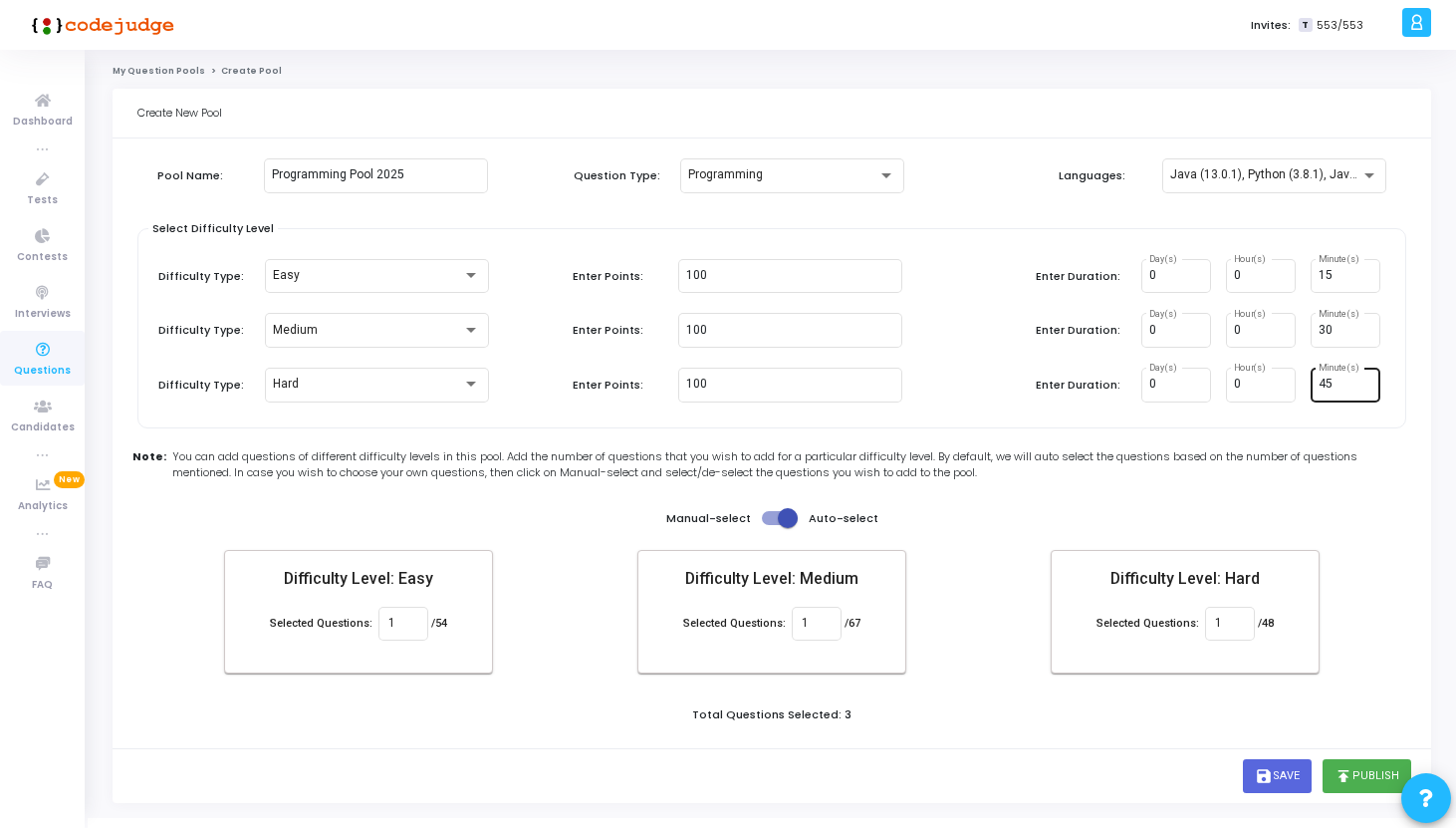 click on "45" at bounding box center [1345, 385] 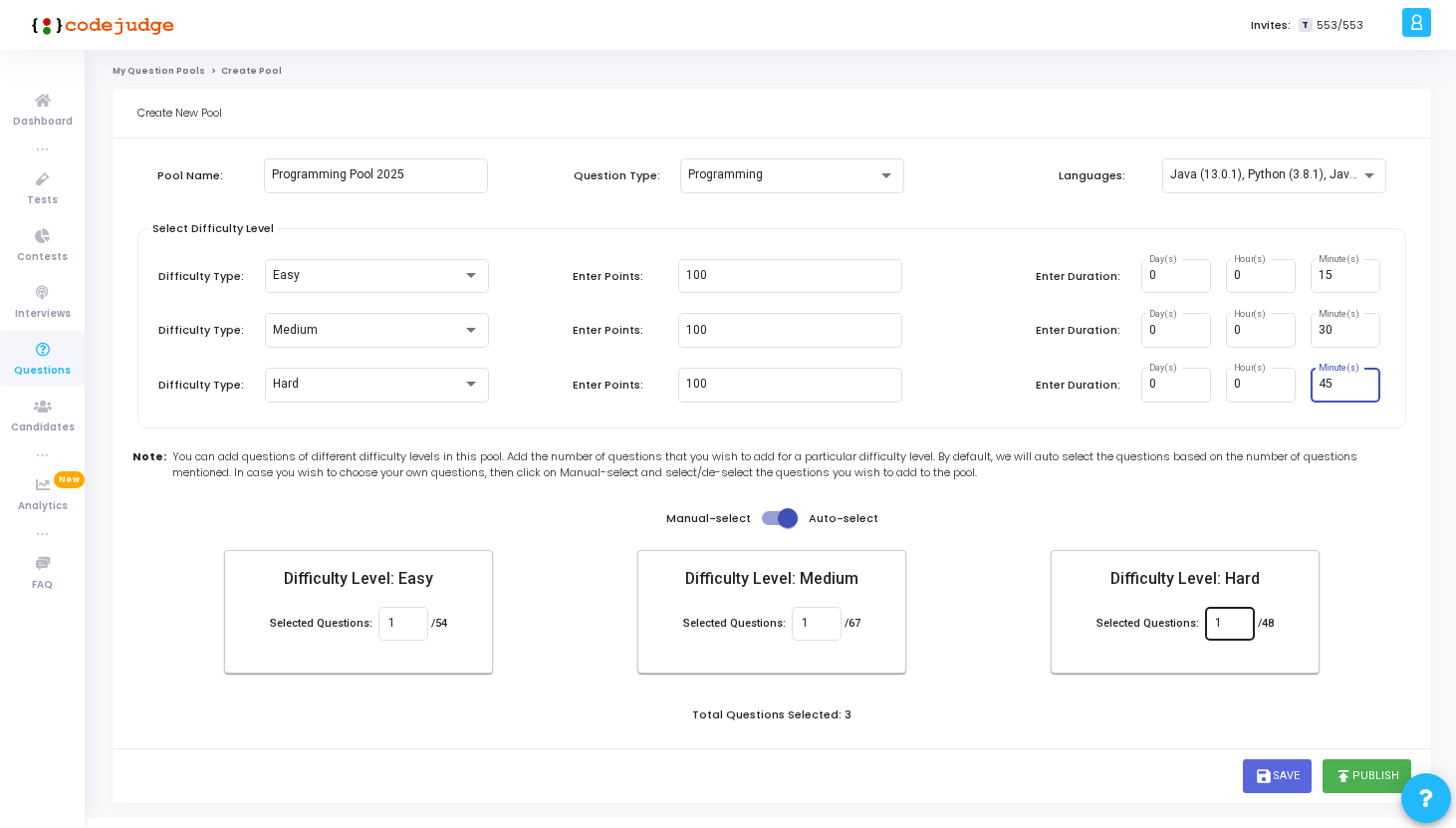 click on "1" at bounding box center (1229, 624) 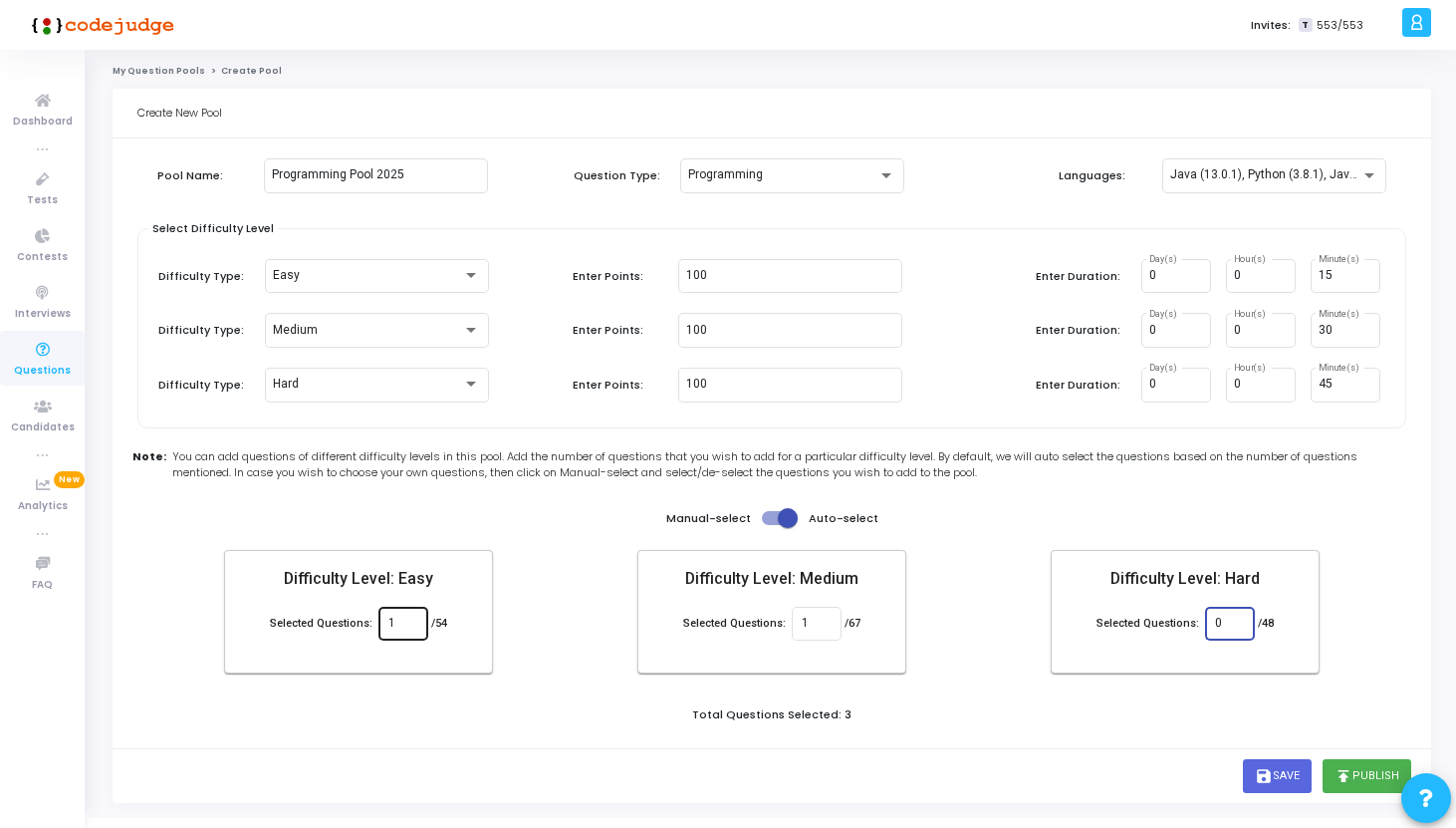 type on "0" 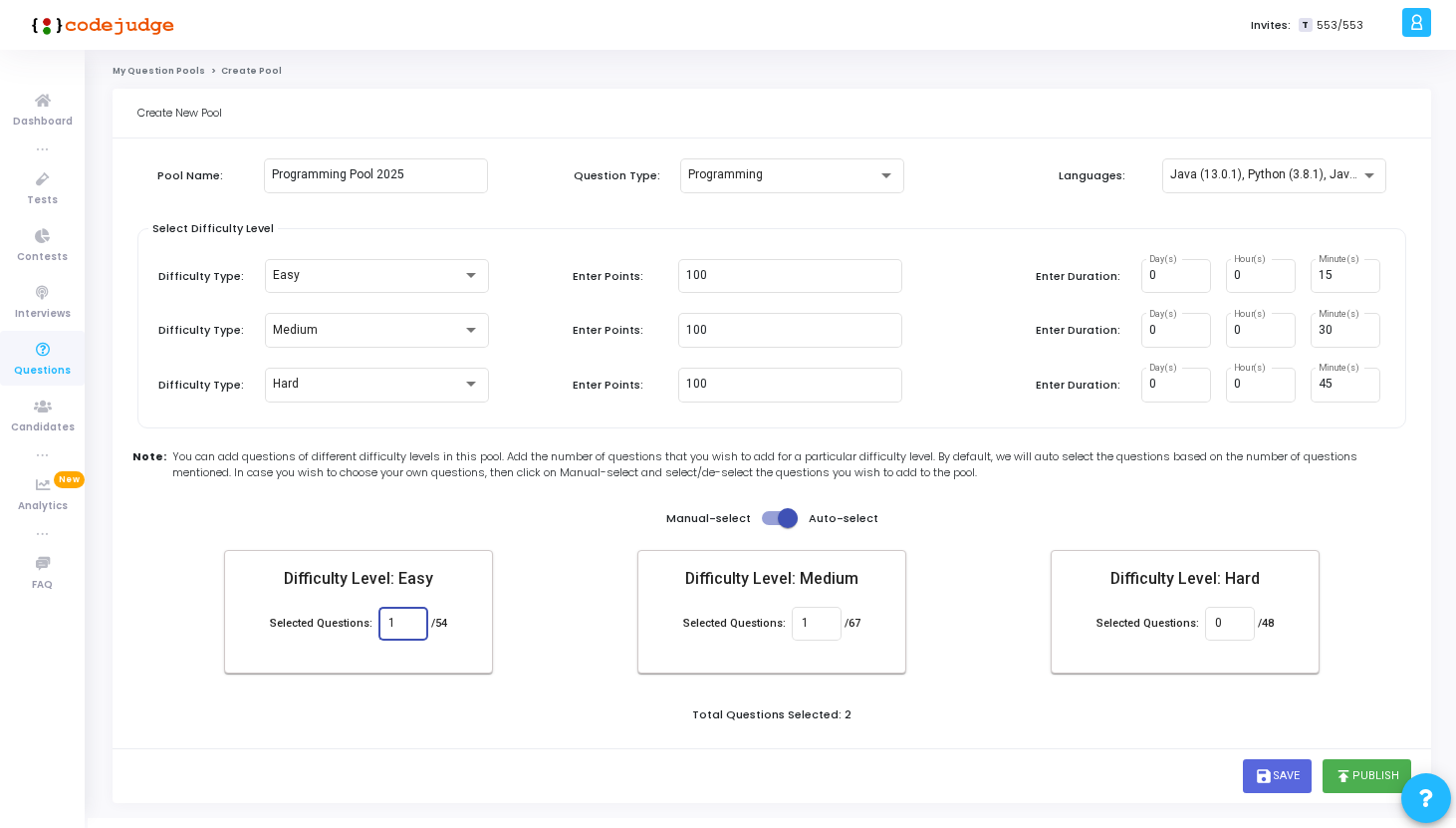 click on "1" at bounding box center [402, 624] 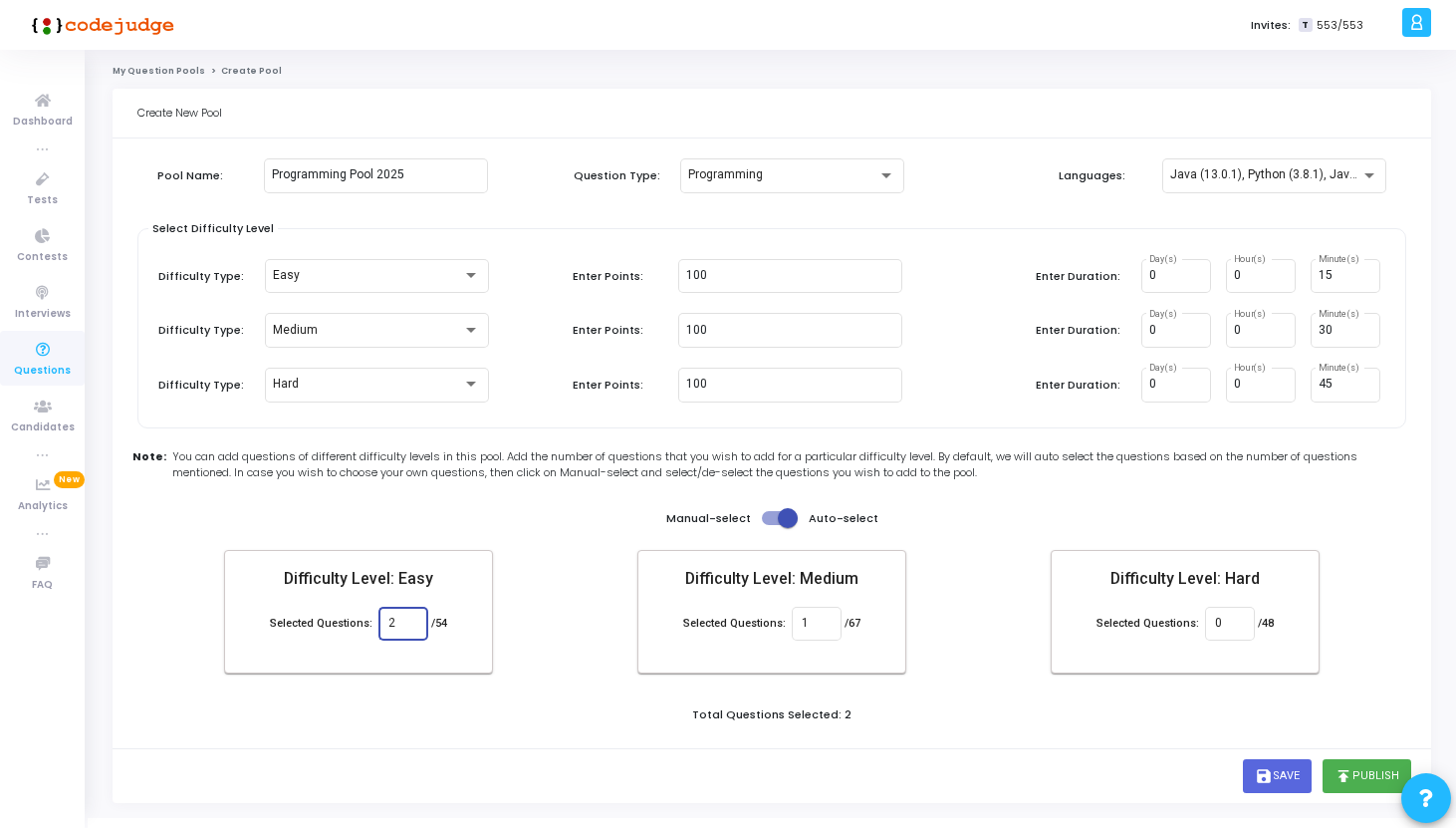 type on "2" 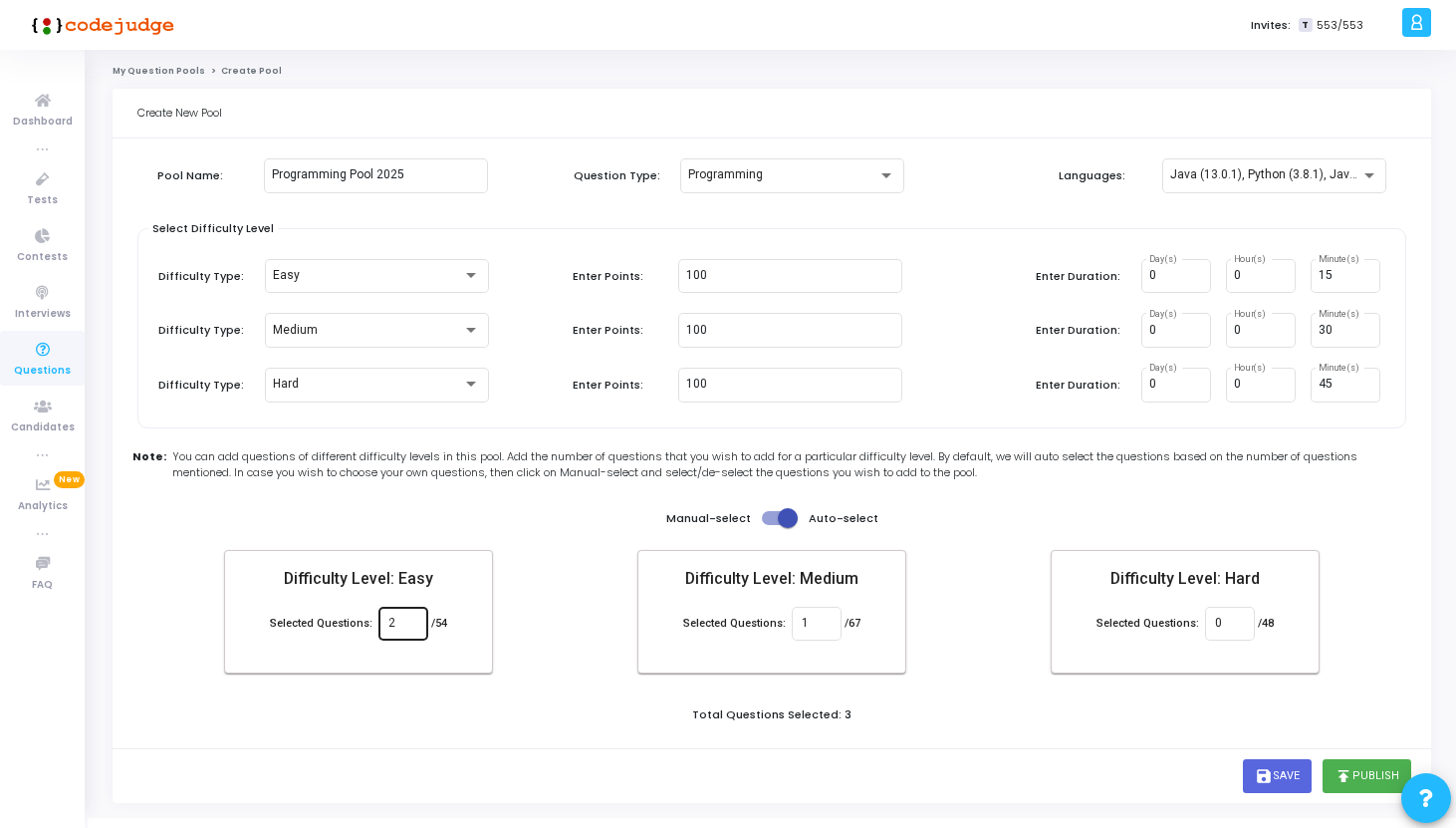 click on "2" at bounding box center (402, 624) 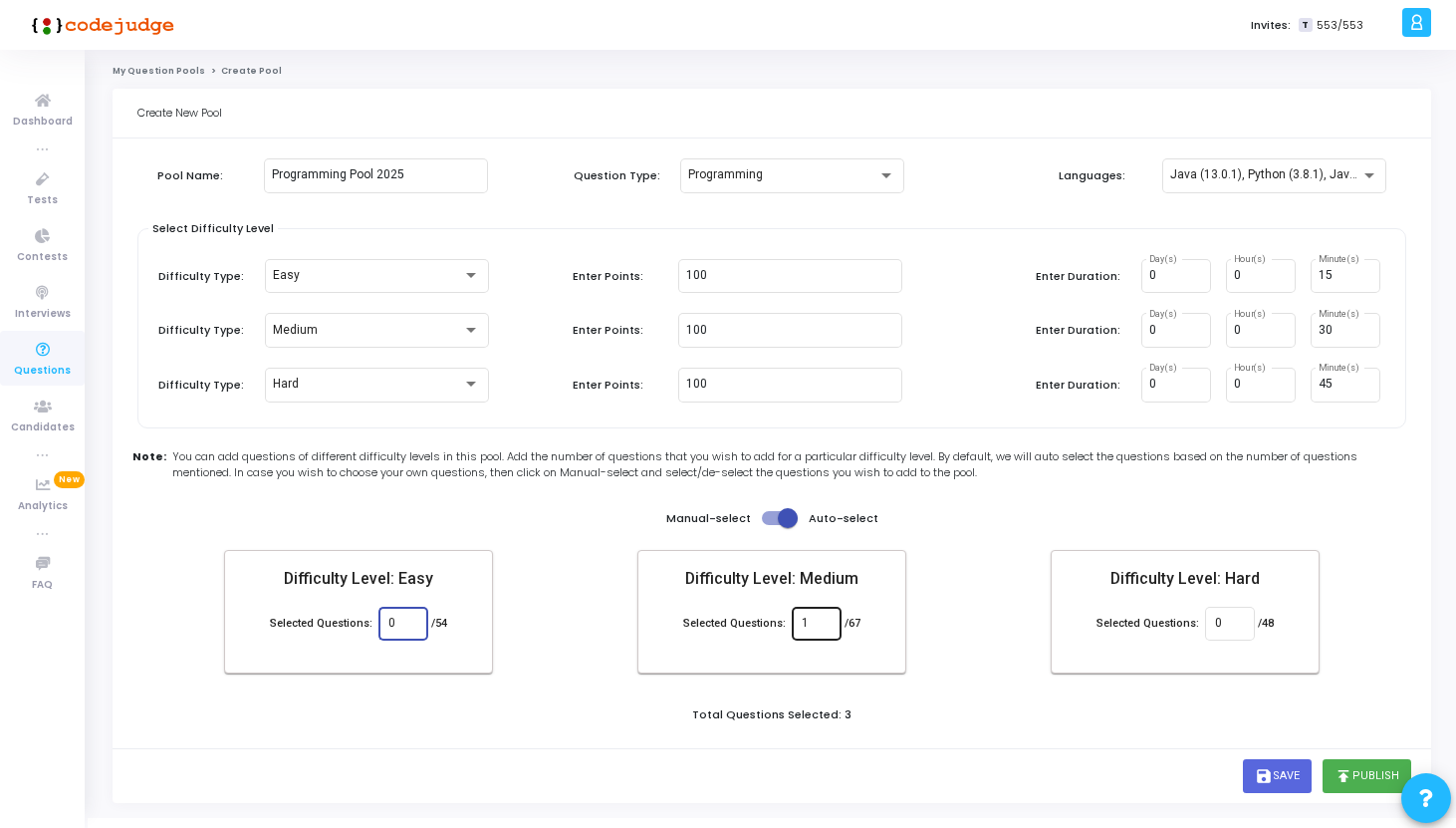 type on "0" 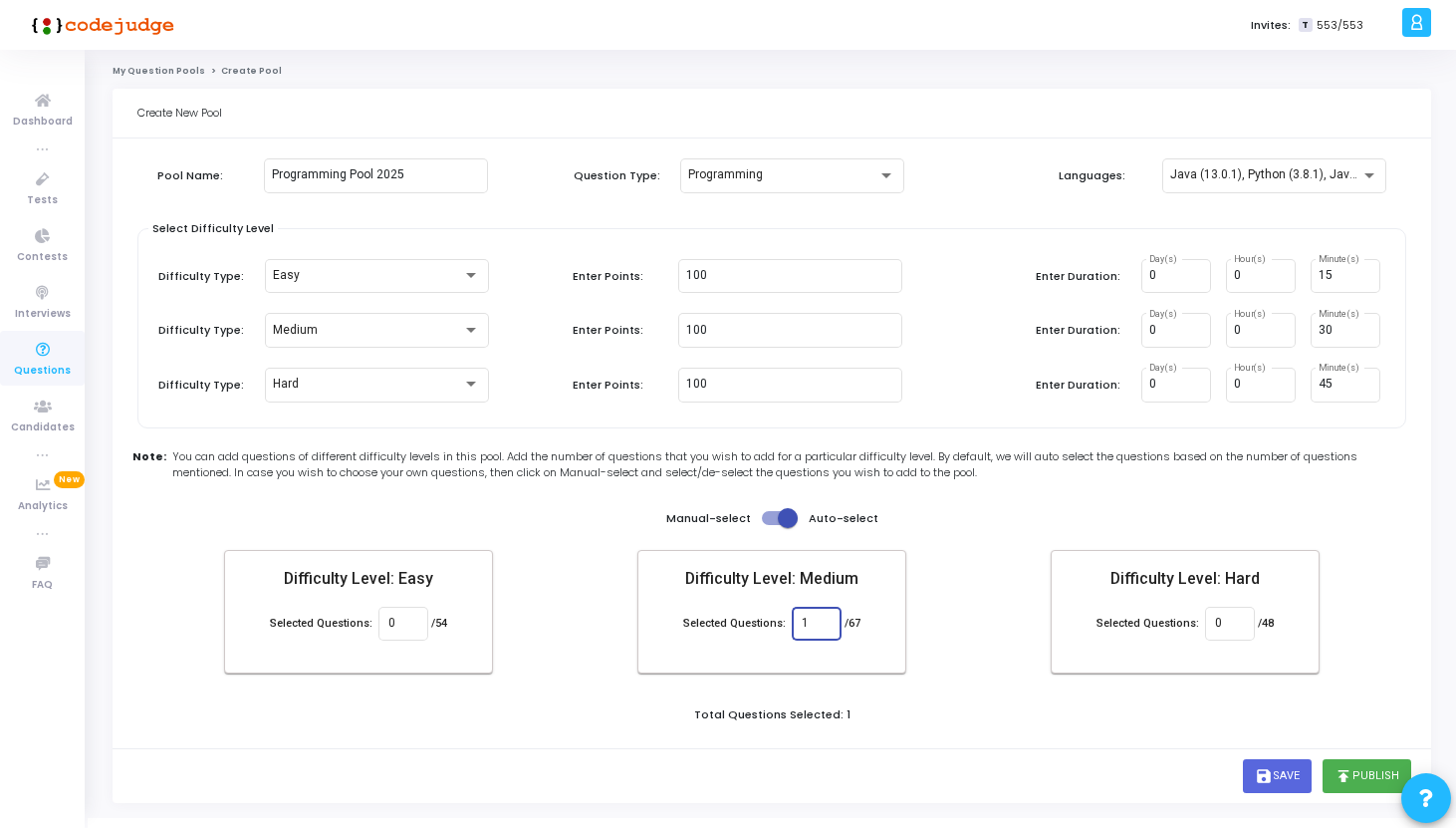 click on "1" at bounding box center (816, 624) 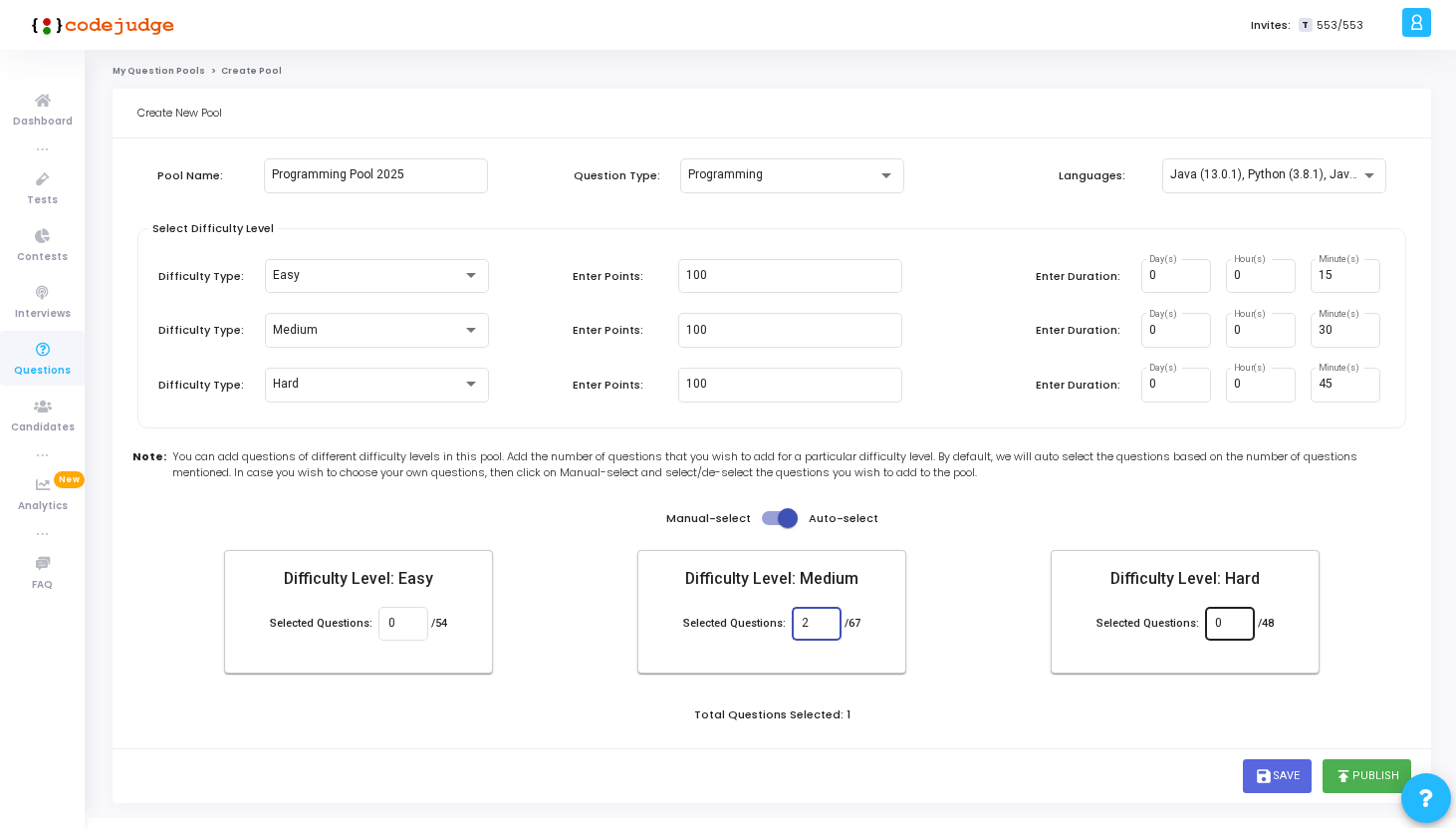 type on "2" 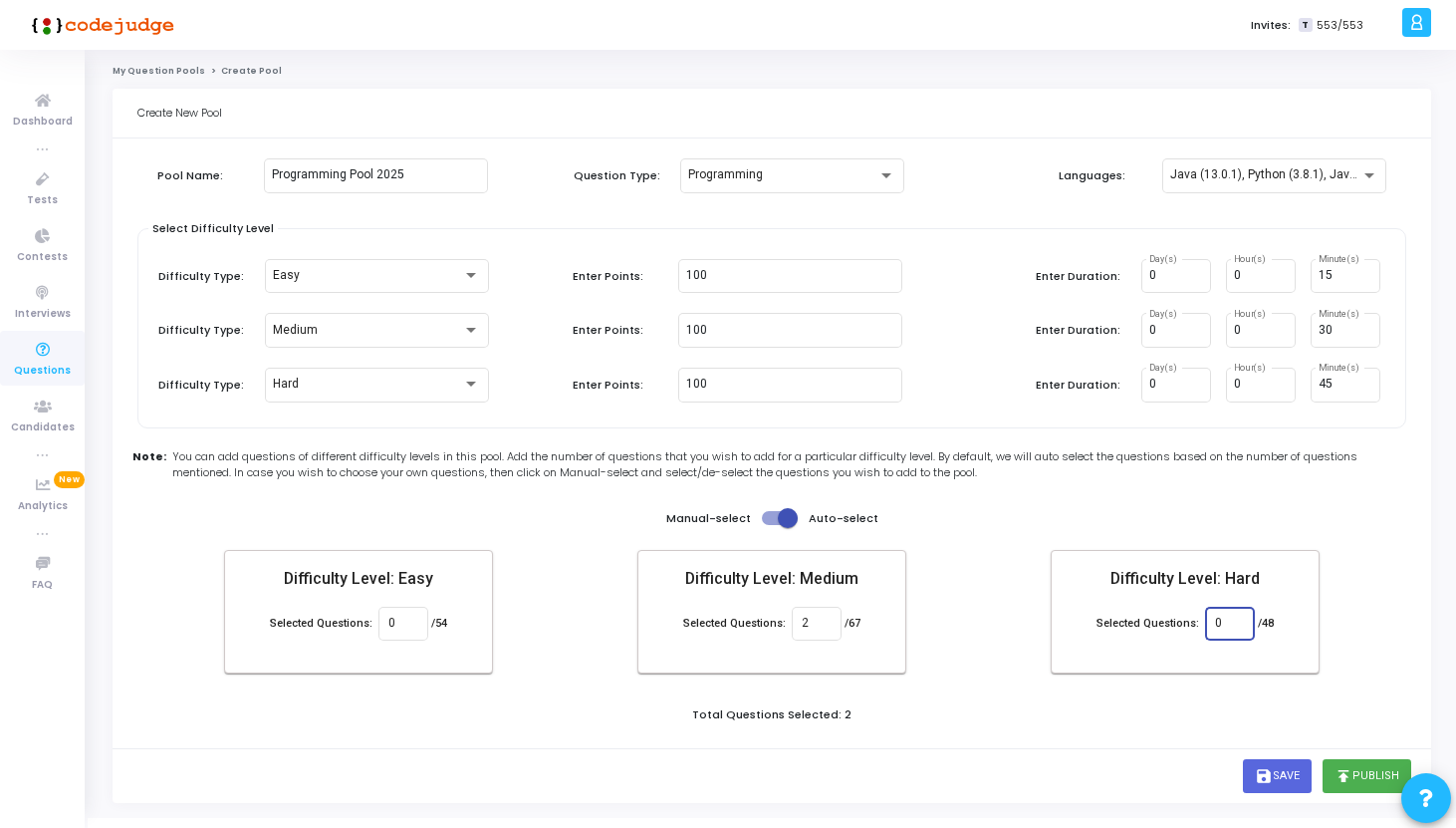 click on "0" at bounding box center [1229, 624] 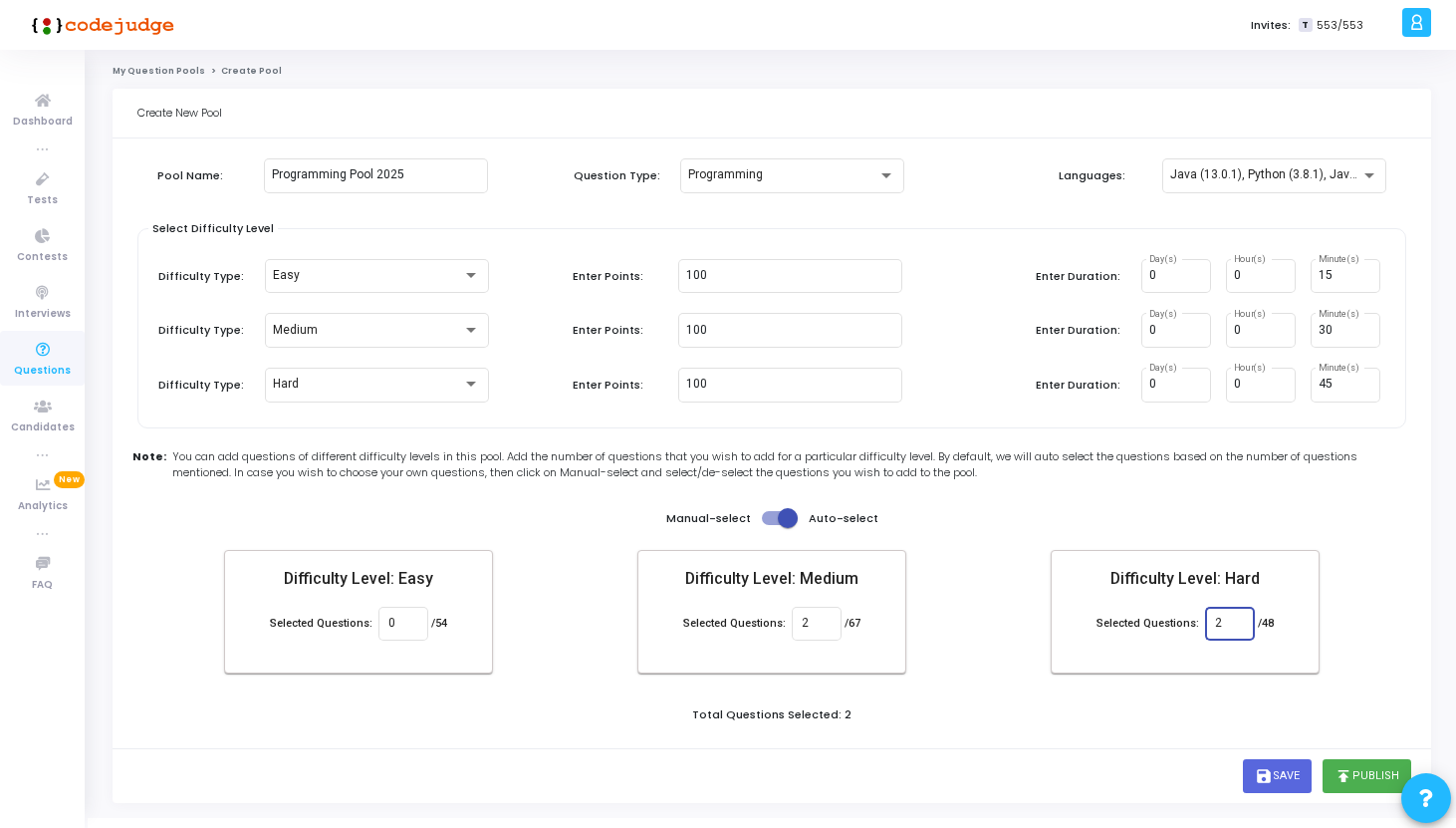 type on "2" 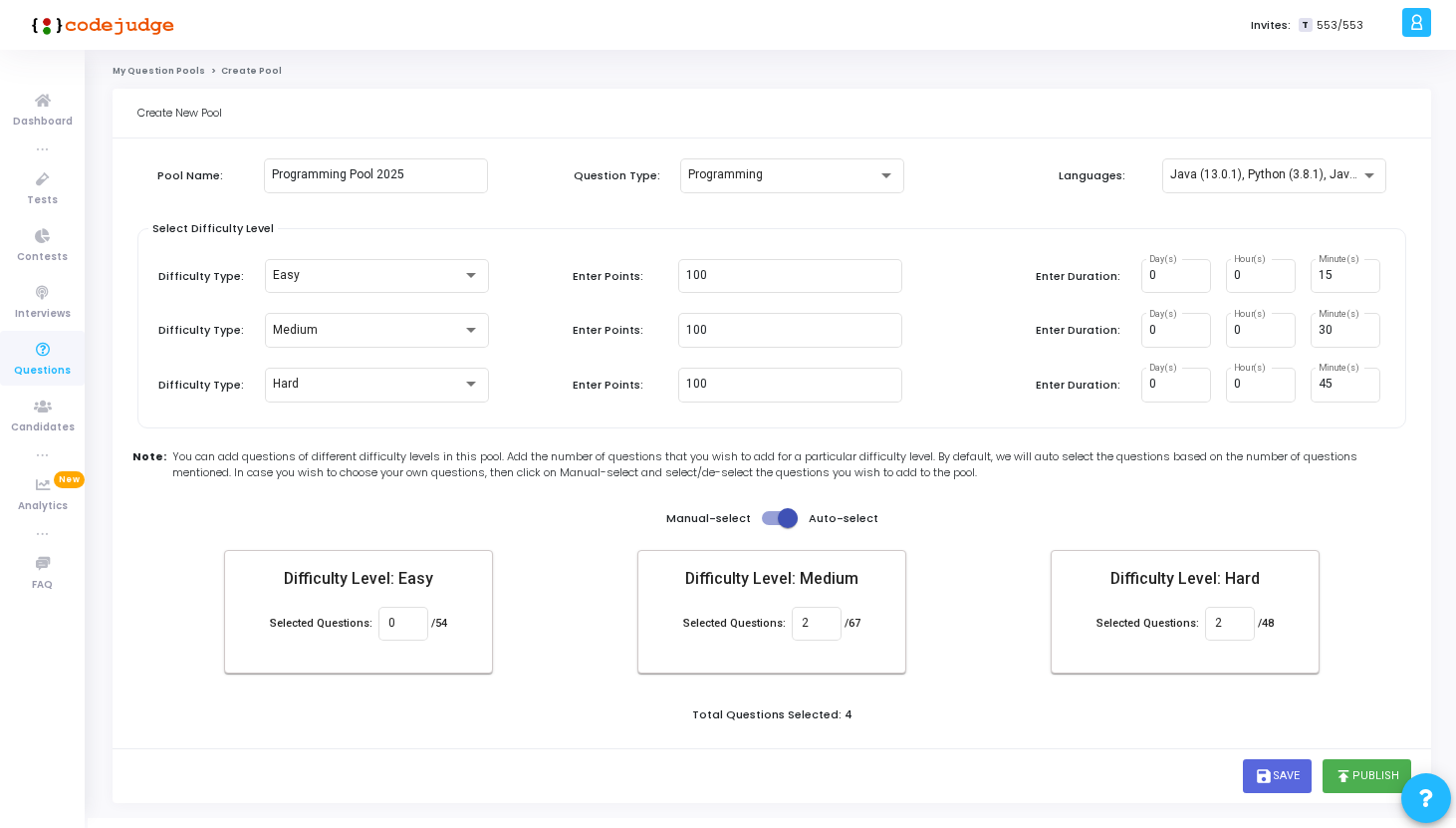 click on "Pool Name: Programming Pool 2025 Question Type: Programming  Languages:  Java (13.0.1), Python (3.8.1), JavaScript - NodeJs (12.14.0) Select Difficulty Level  Difficulty Type:  Easy  Enter Points:  100  Enter Duration:  0 Day(s) 0 Hour(s) 15 Minute(s)  Difficulty Type:  Medium  Enter Points:  100  Enter Duration:  0 Day(s) 0 Hour(s) 30 Minute(s)  Difficulty Type:  Hard  Enter Points:  100  Enter Duration:  0 Day(s) 0 Hour(s) 45 Minute(s)  Note: You can add questions of different difficulty levels in this pool. Add the number of questions that you wish to add for a particular difficulty level. By default, we will auto select the questions based on the number of questions mentioned. In case you wish to choose your own questions, then click on Manual-select and select/de-select the questions you wish to add to the pool. Manual-select   Auto-select Difficulty Level: Easy Selected Questions: 0 /54 Difficulty Level: Medium Selected Questions: 2 /67 Difficulty Level: Hard Selected Questions: 2 /48" 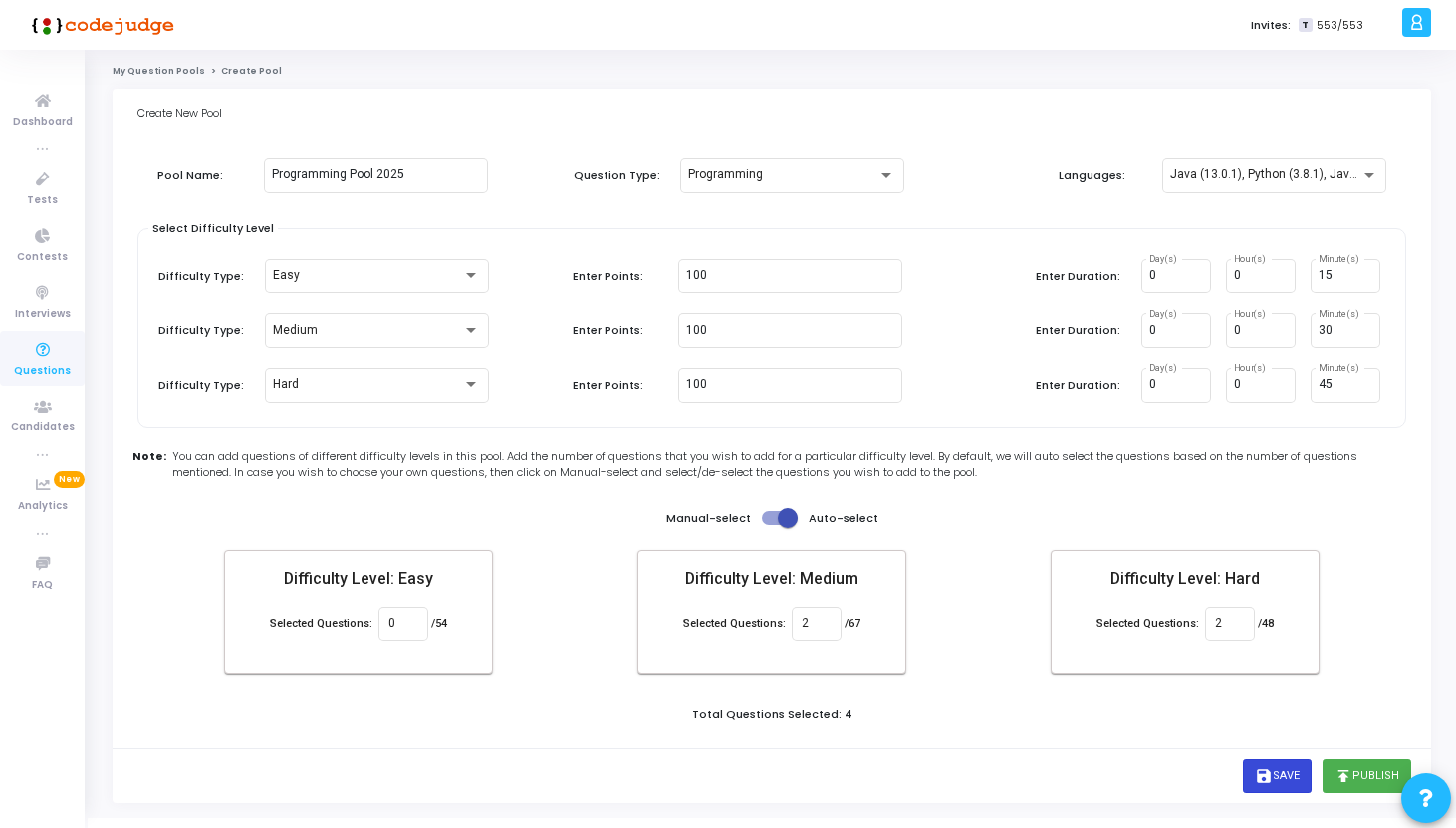 click on "save  Save" 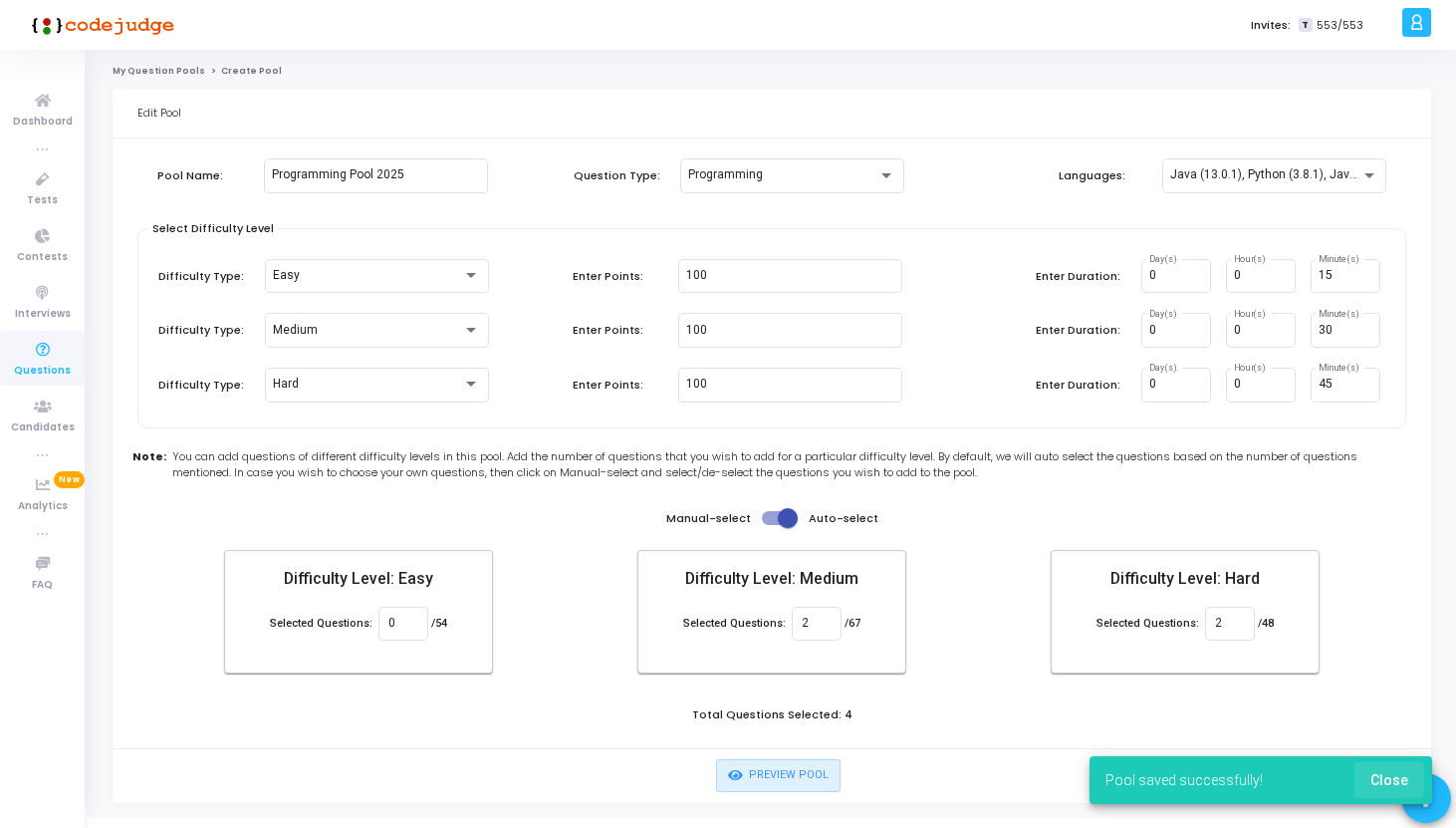 click on "Close" at bounding box center (1389, 780) 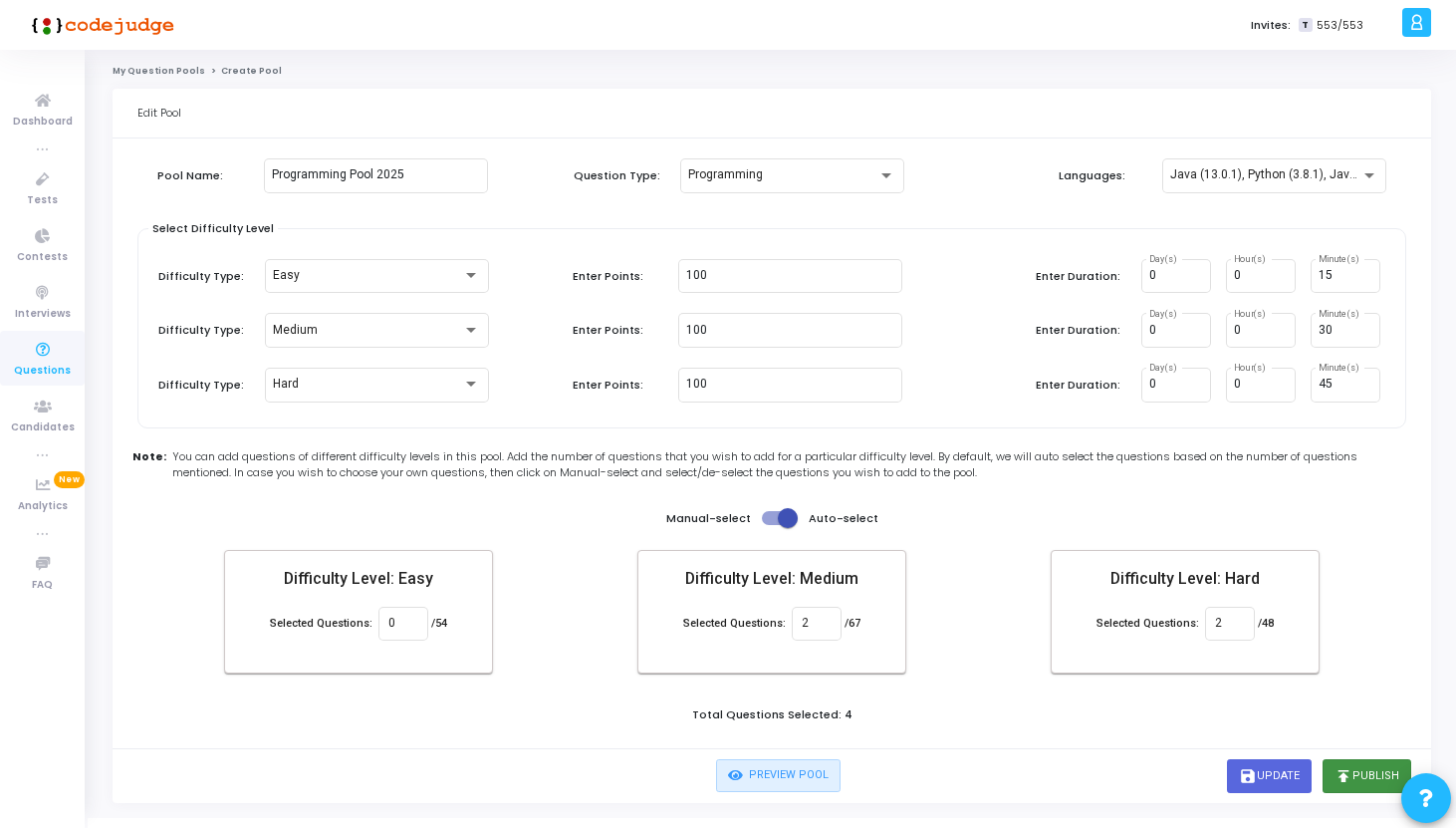 click on "publish  Publish" 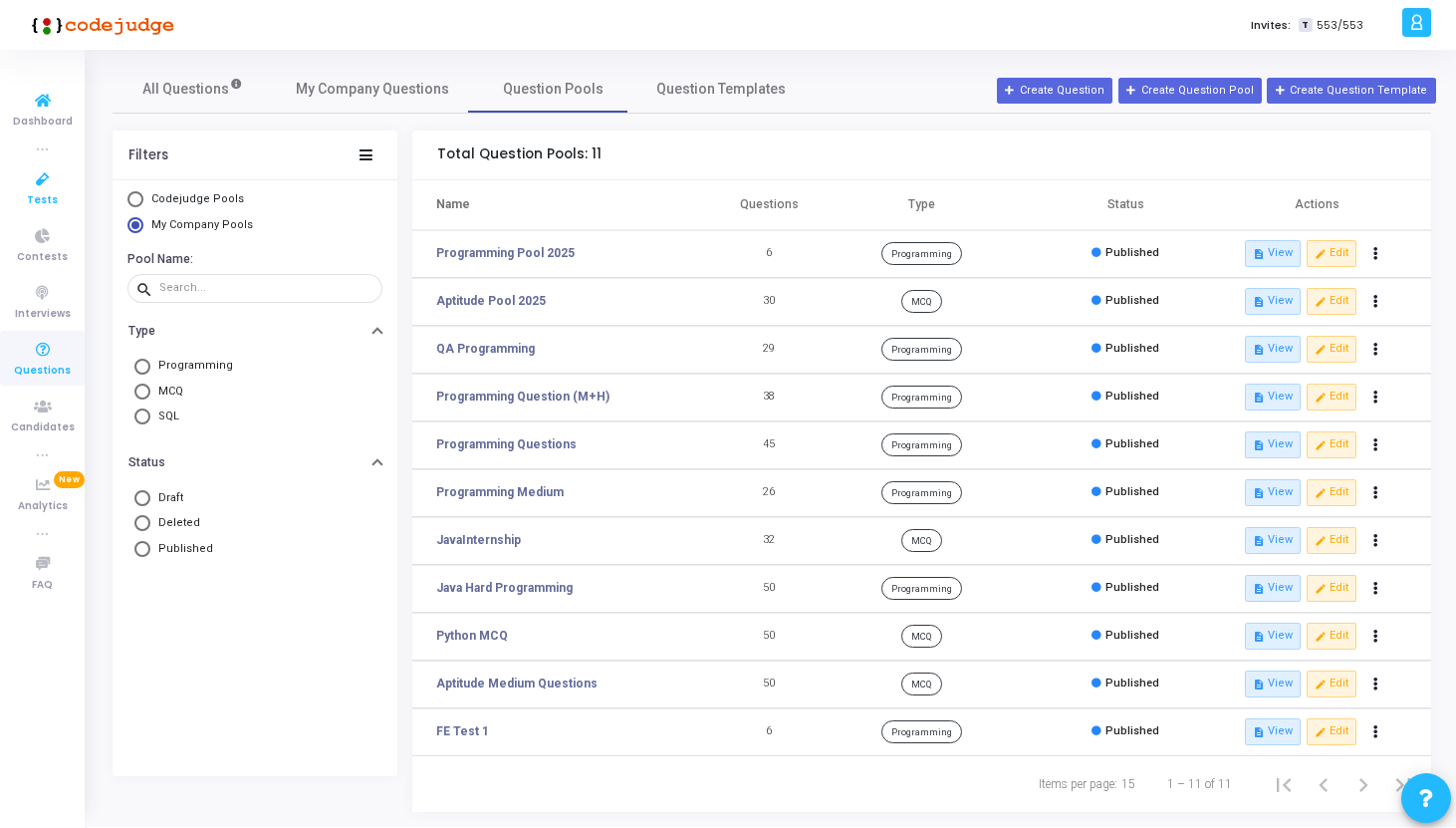 click at bounding box center [43, 179] 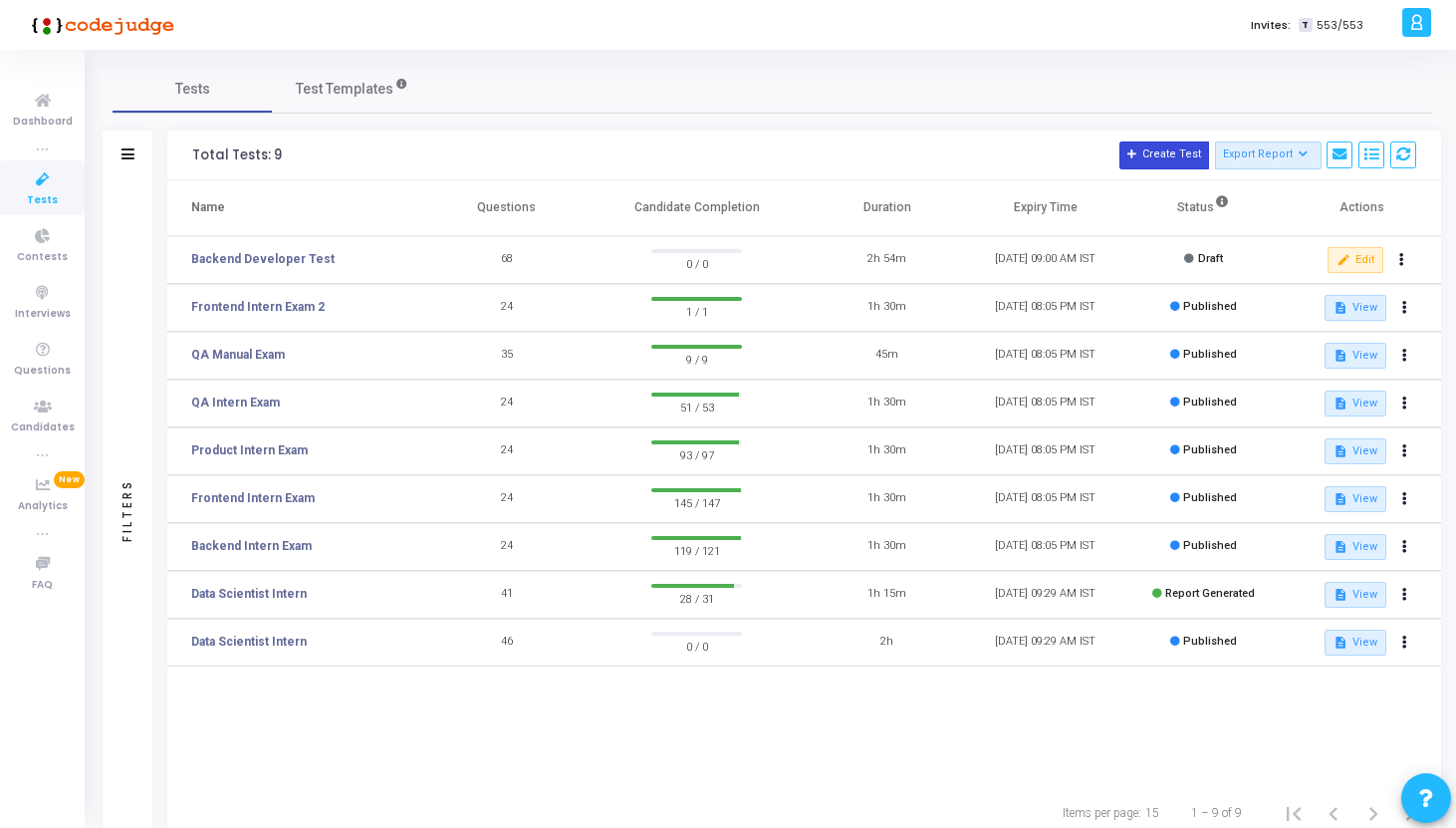 click on "Create Test" at bounding box center (1164, 155) 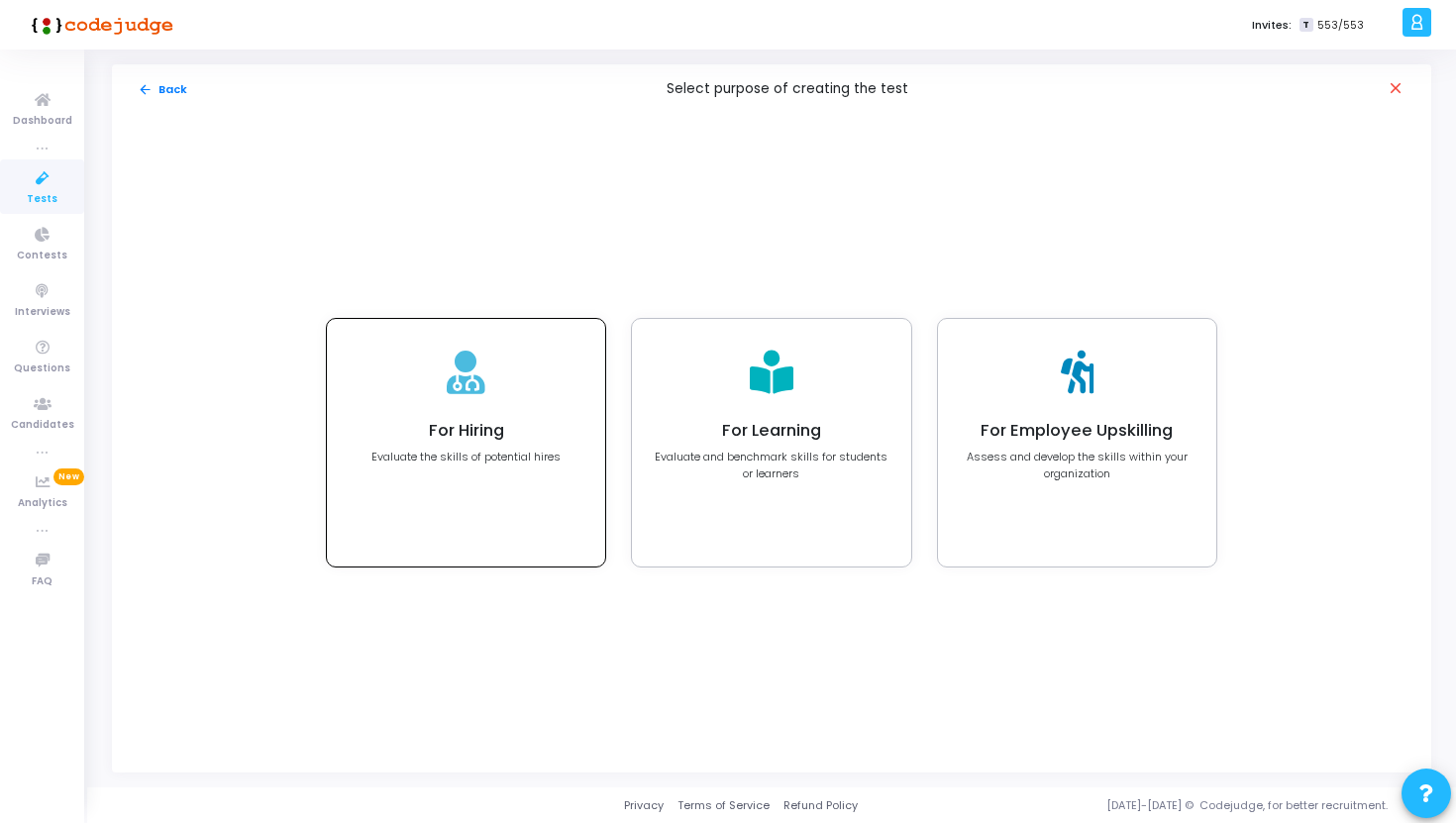 click on "Evaluate the skills of potential hires" 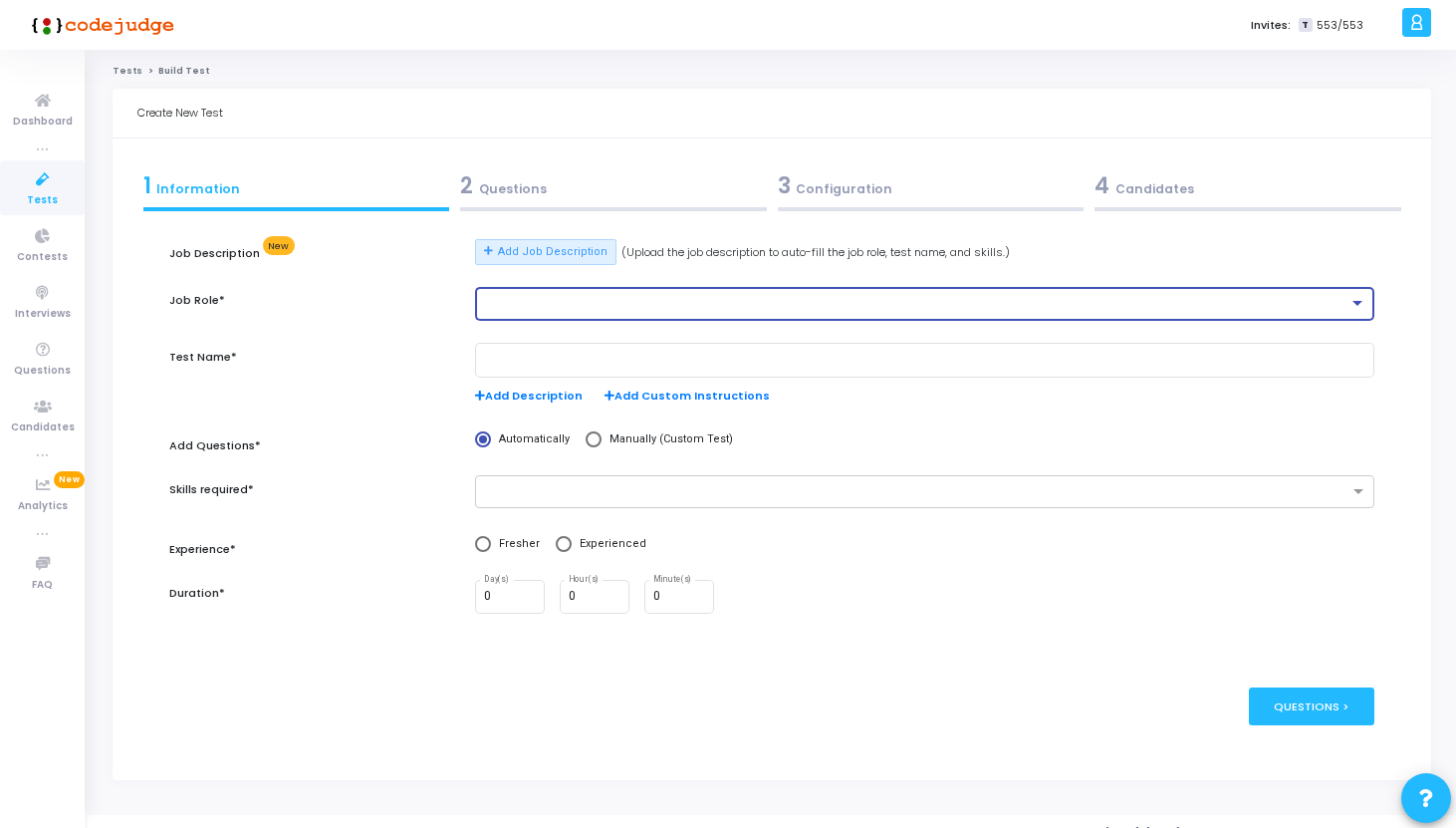 click at bounding box center (916, 304) 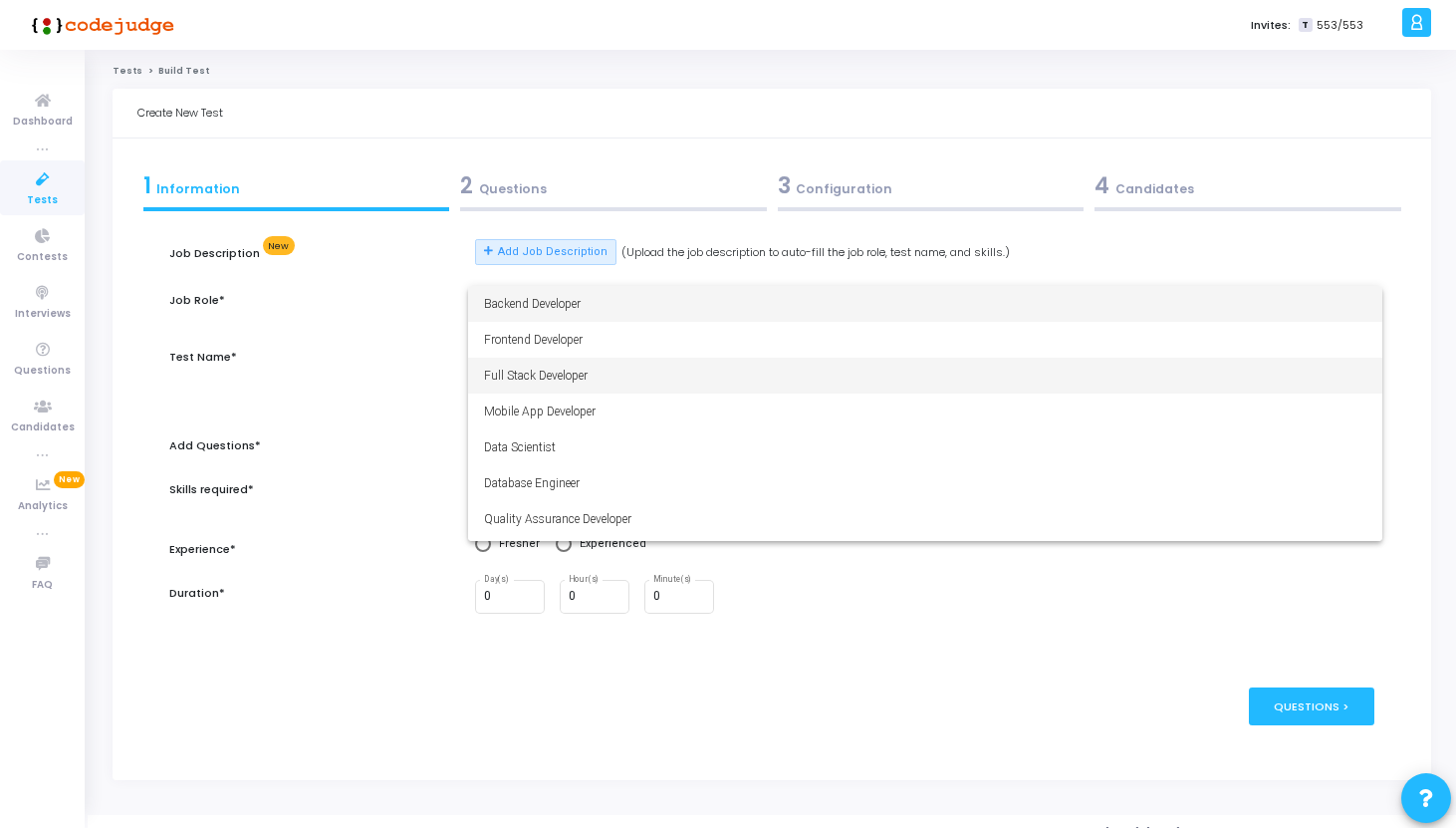 click on "Full Stack Developer" at bounding box center (925, 376) 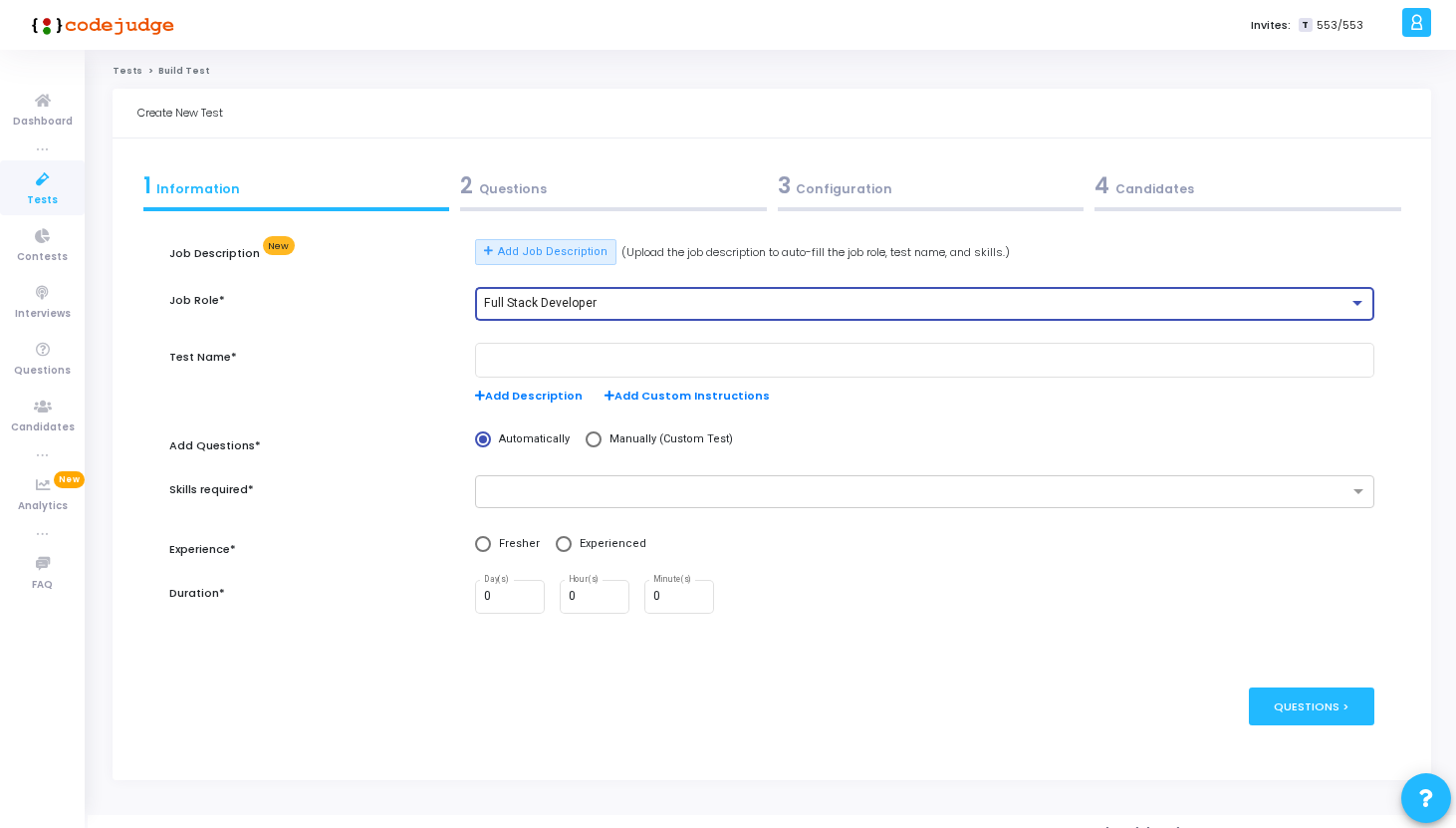 click on "Full Stack Developer" at bounding box center [925, 302] 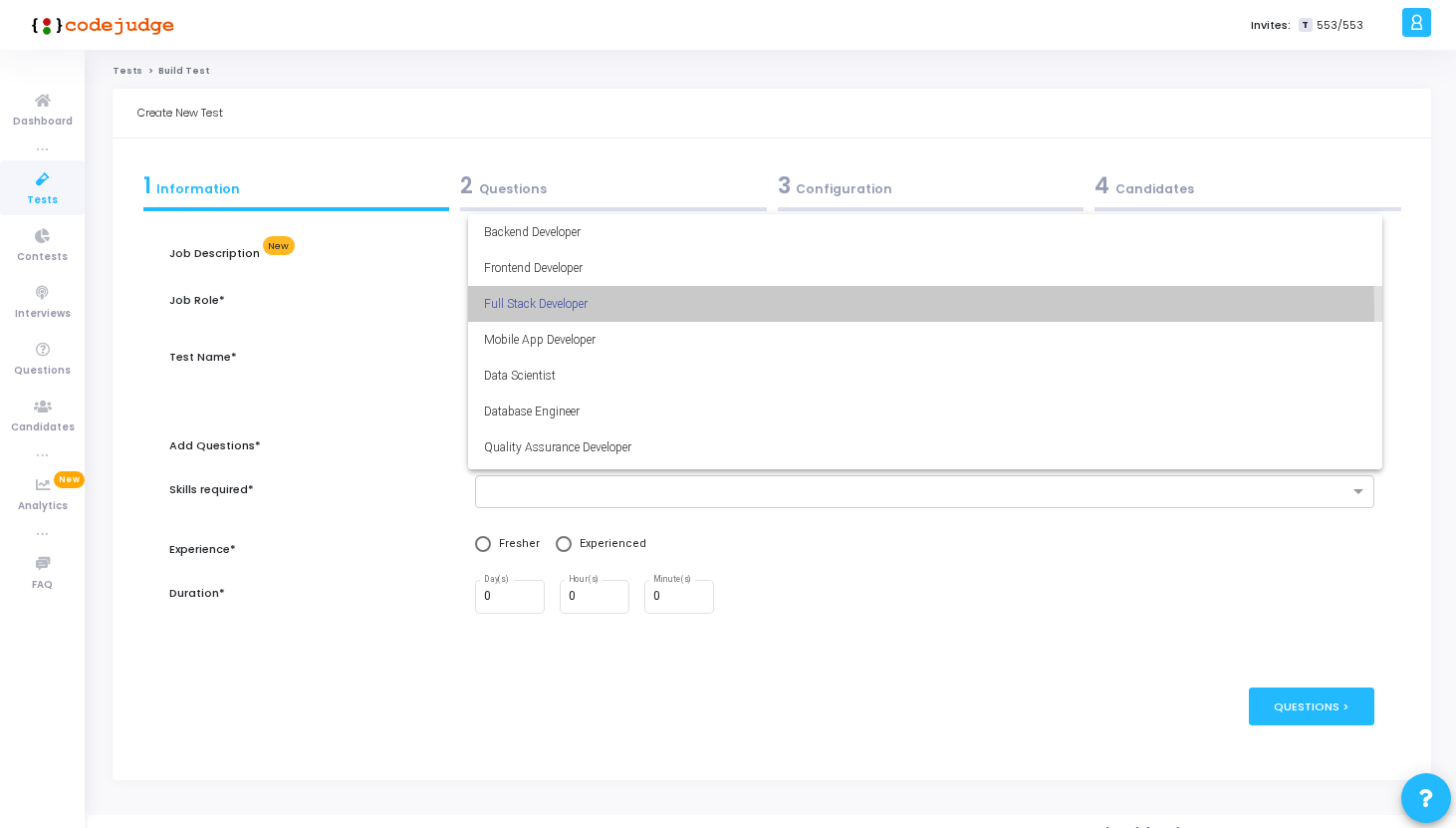 click on "Full Stack Developer" at bounding box center (925, 304) 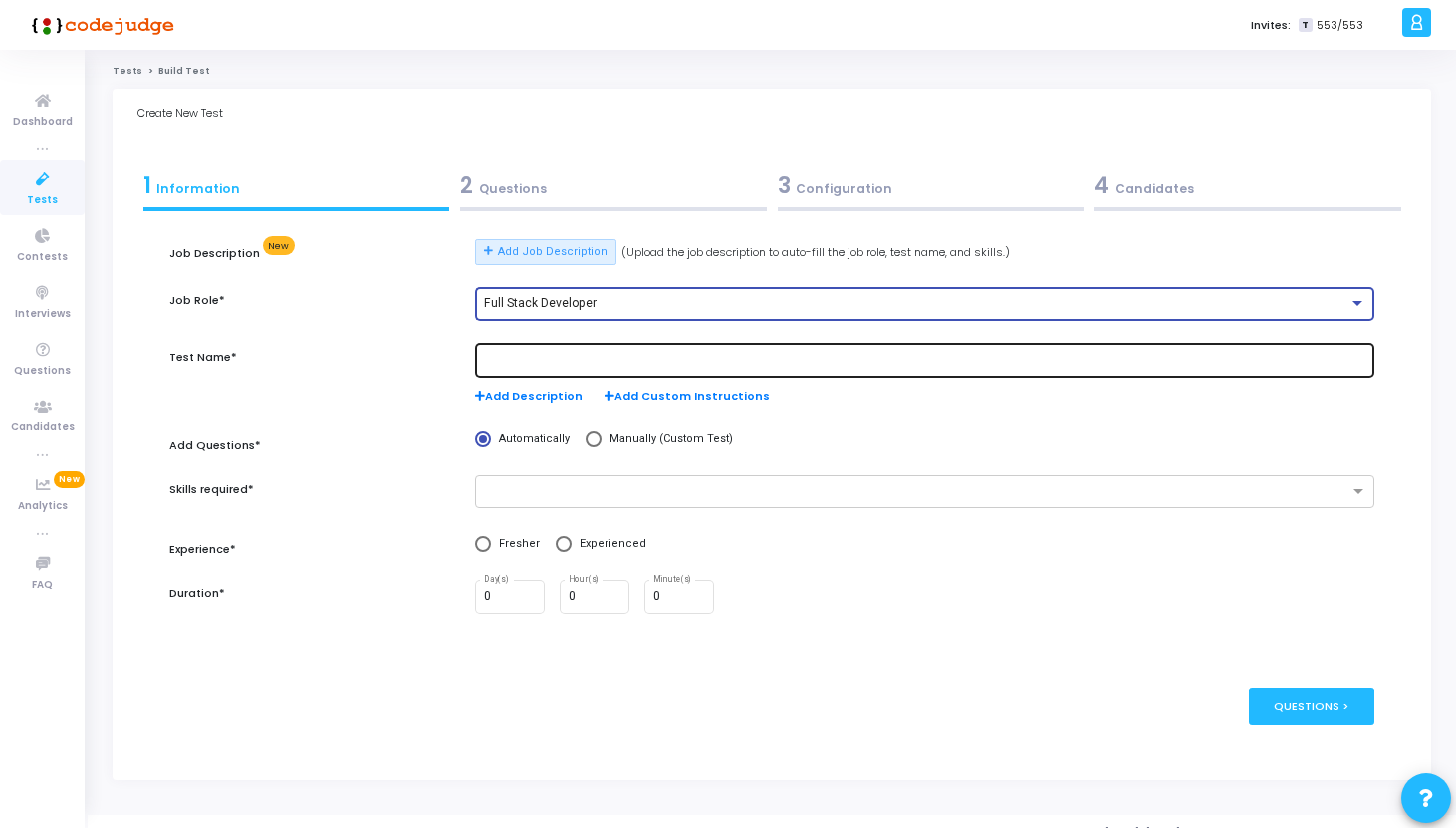 click at bounding box center (925, 361) 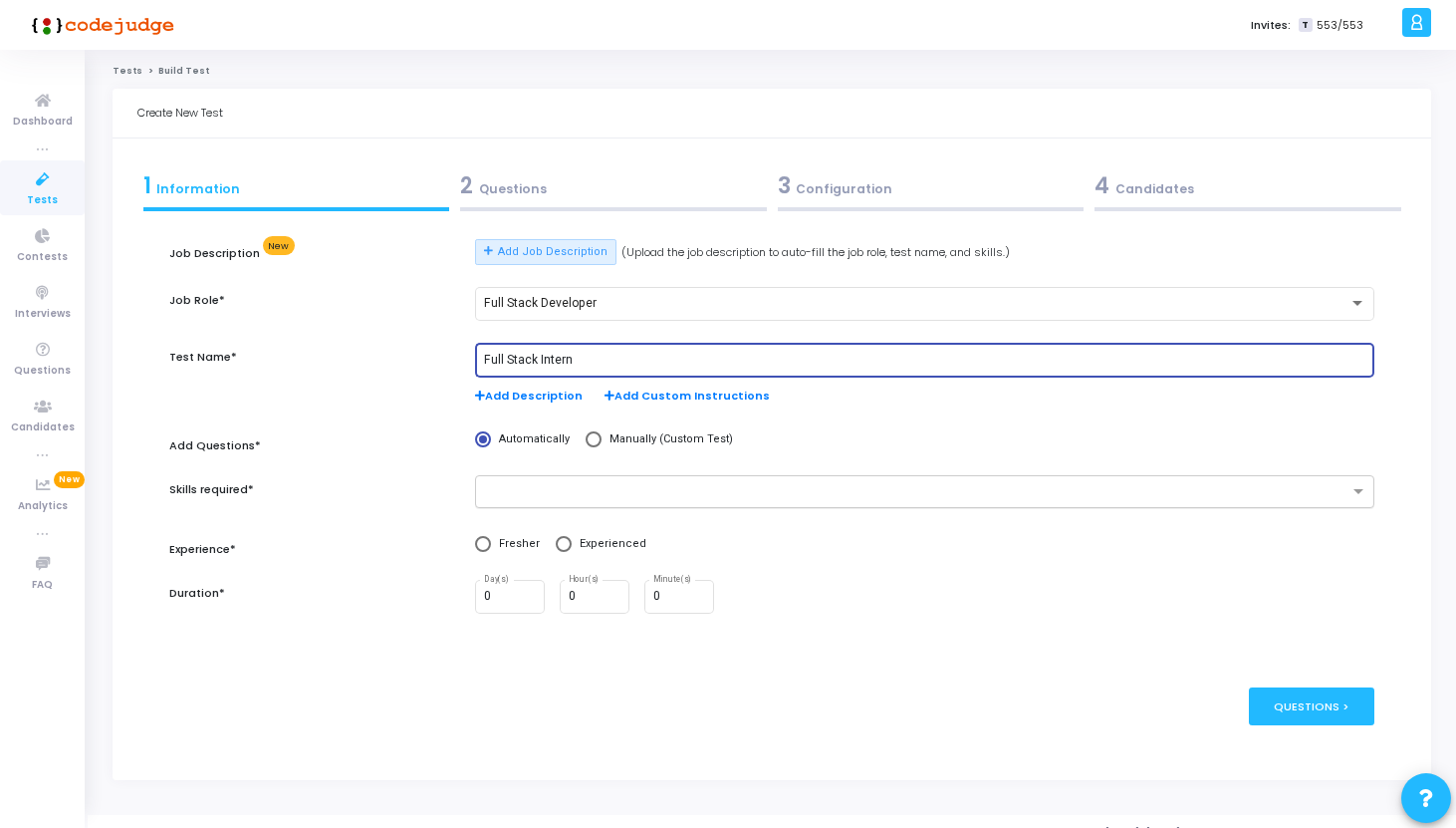 type on "Full Stack Intern" 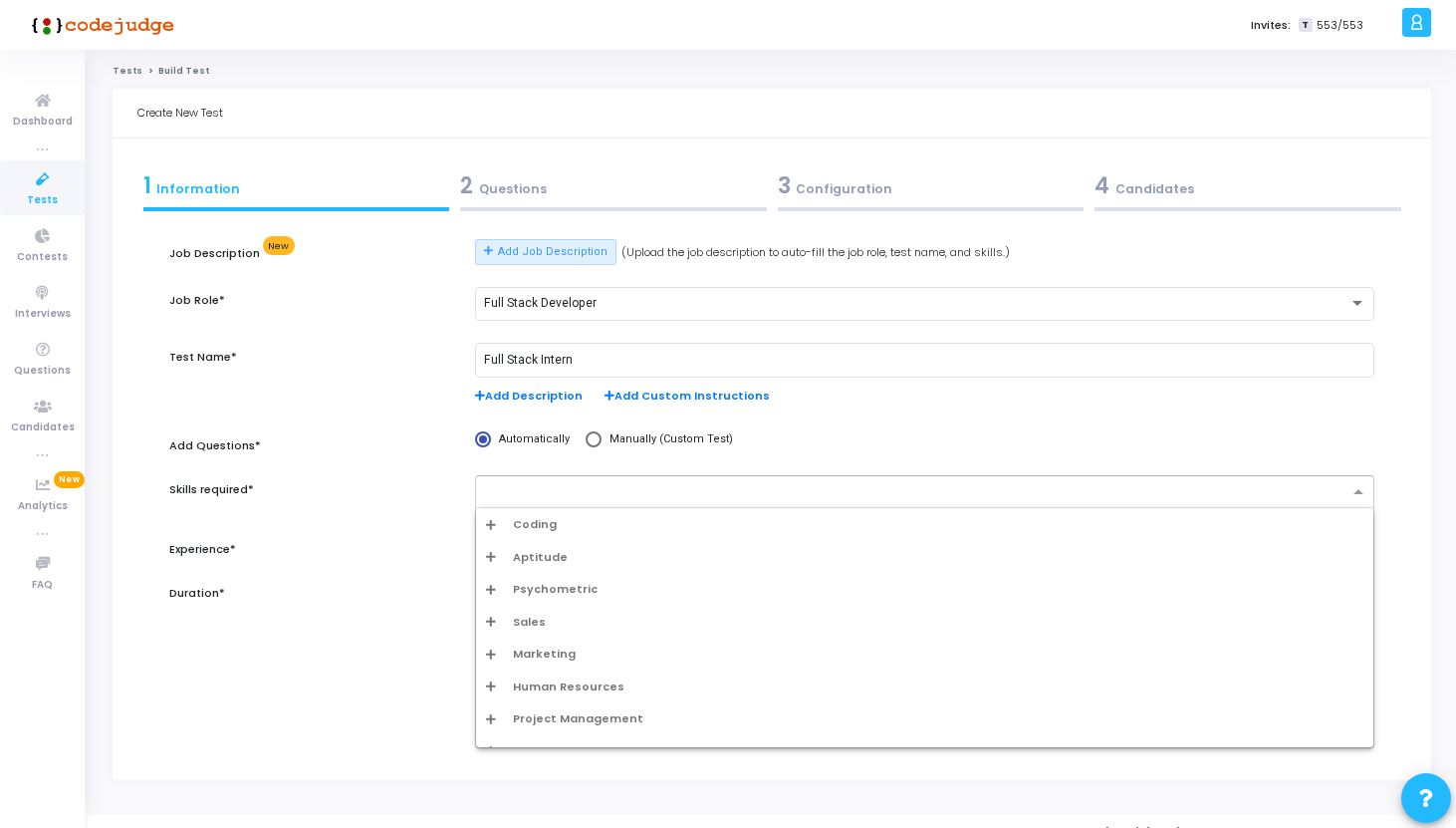 click at bounding box center (917, 492) 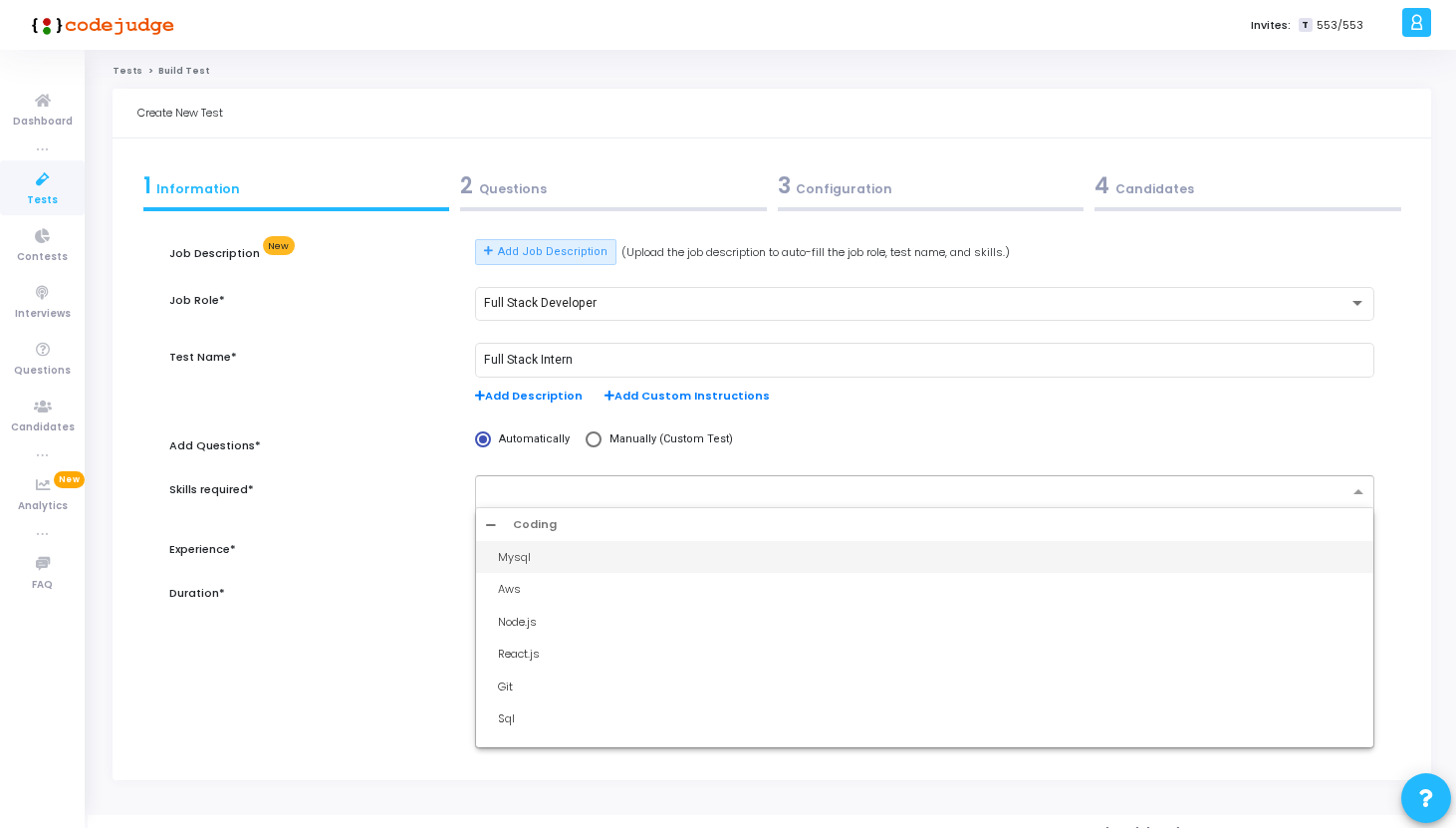 click on "Coding" at bounding box center [924, 524] 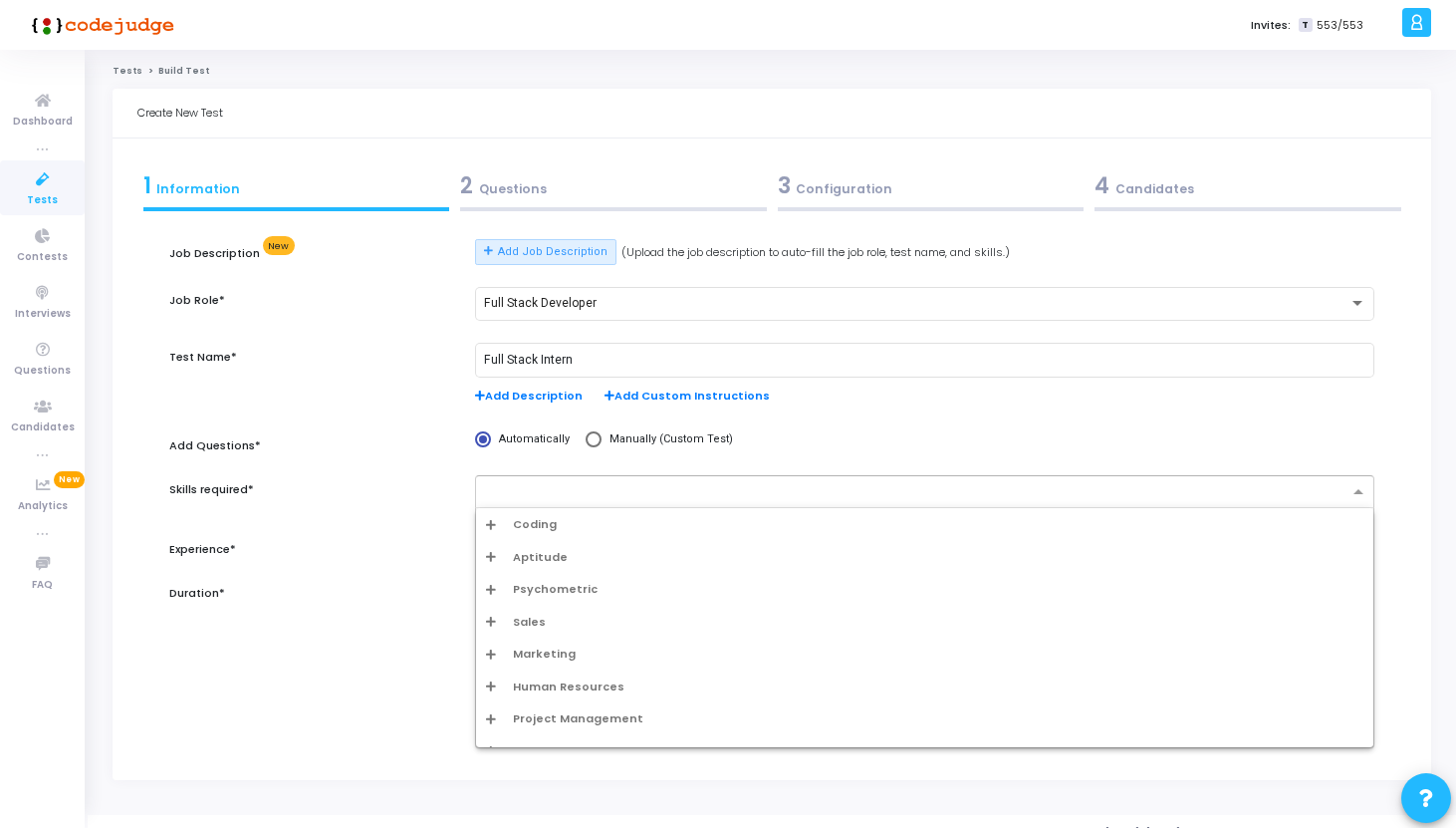 click on "Job Description   New Add Job Description  (Upload the job description to auto-fill the job role, test name, and skills.)   Job Role*  Full Stack Developer  Test Name*  Full Stack Intern  Add Description  Add Custom Instructions  Add Questions*     Automatically     Manually (Custom Test)   Skills required*  Coding  Mysql   Aws   Node.js   React.js   Git   Sql   Selenium   Appium   Golang   C++   Machine Learning   Ios   React Native   Programming   C   Css   Html   Optimisation   Unix   Miscellaneous   Jquery   R   C#   Dotnet   Bash   Shell Scripting   Kubernetes   Ms Azure   Ansible   Postgresql   Databases   Kotlin   Scala   Wordpress   Ux/ui   Flutter   Ruby On Rails   Swift   Vuejs   Emberjs   Perl   Sqlite   Computer Networks   English   Docker   Cryptography   Spring Security   Ds And Algorithms   Powershell   Team Foundation Server   Generic Qa   Postman   Cypress   Unit Testing   Coding Standards   Oops   Nosql   Rdbms   Npm Commands   Web Architecture   Design Skills   Typescript   Salesforce  0" at bounding box center [772, 437] 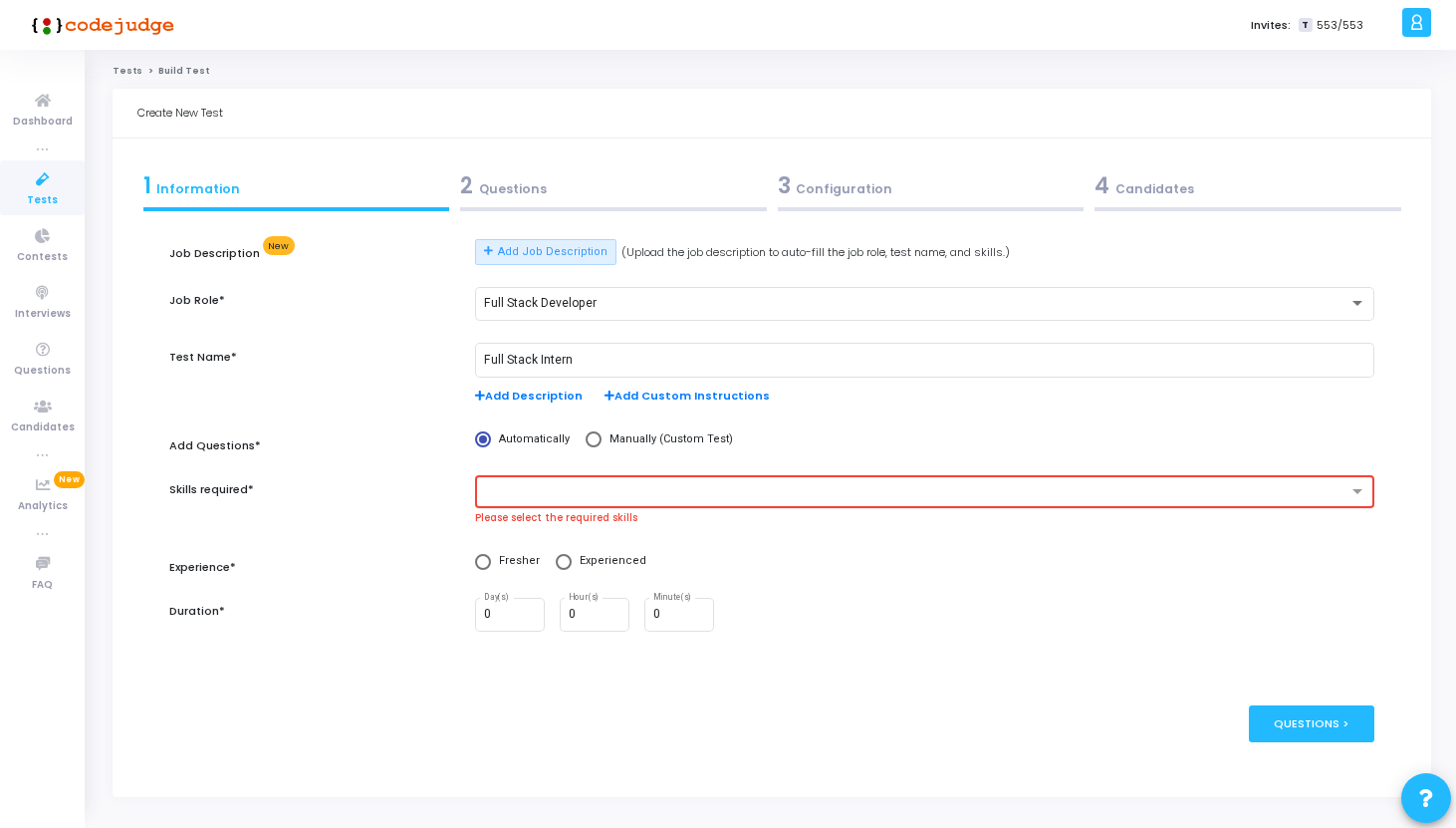 click at bounding box center (917, 492) 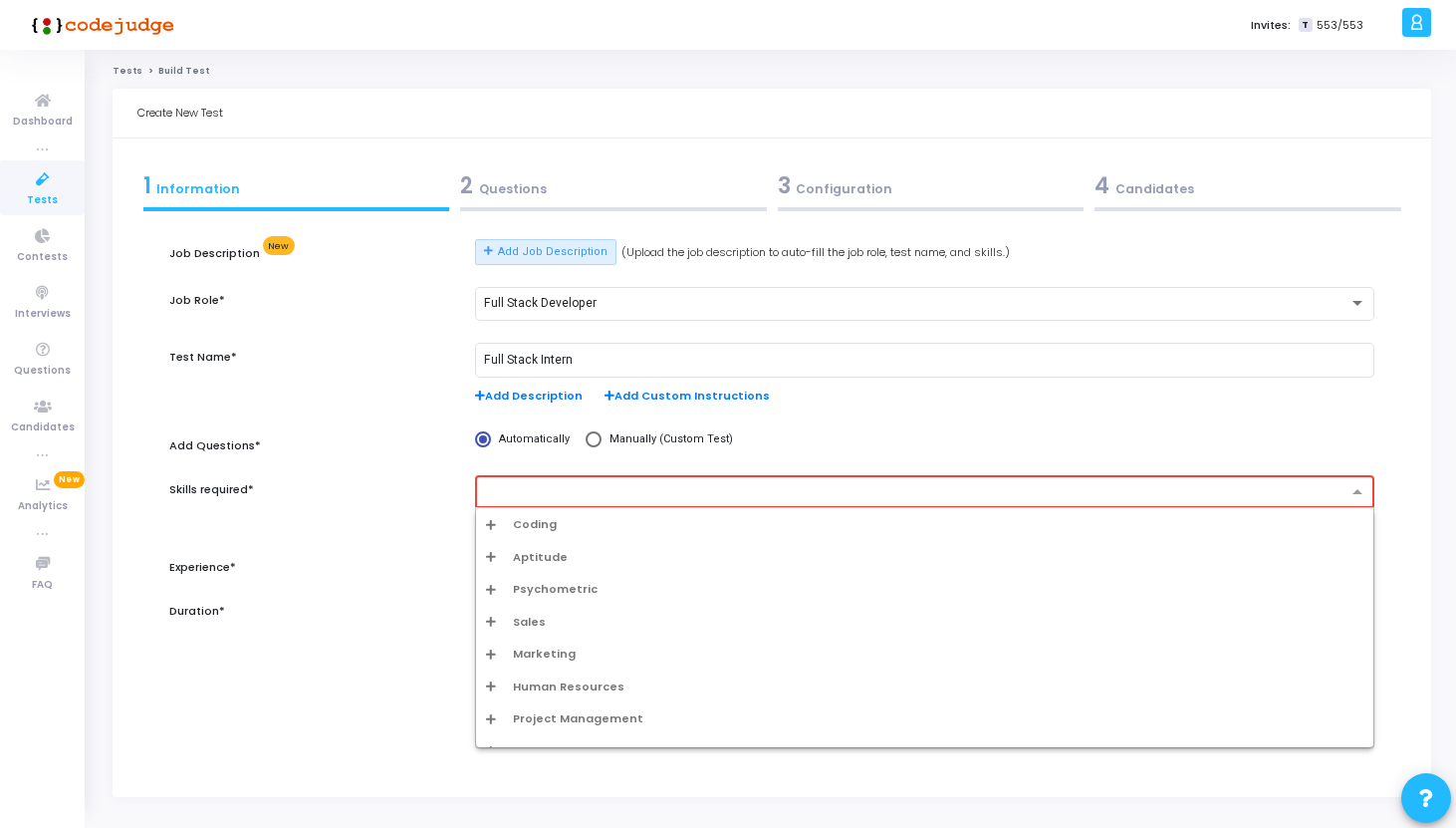 click at bounding box center (491, 524) 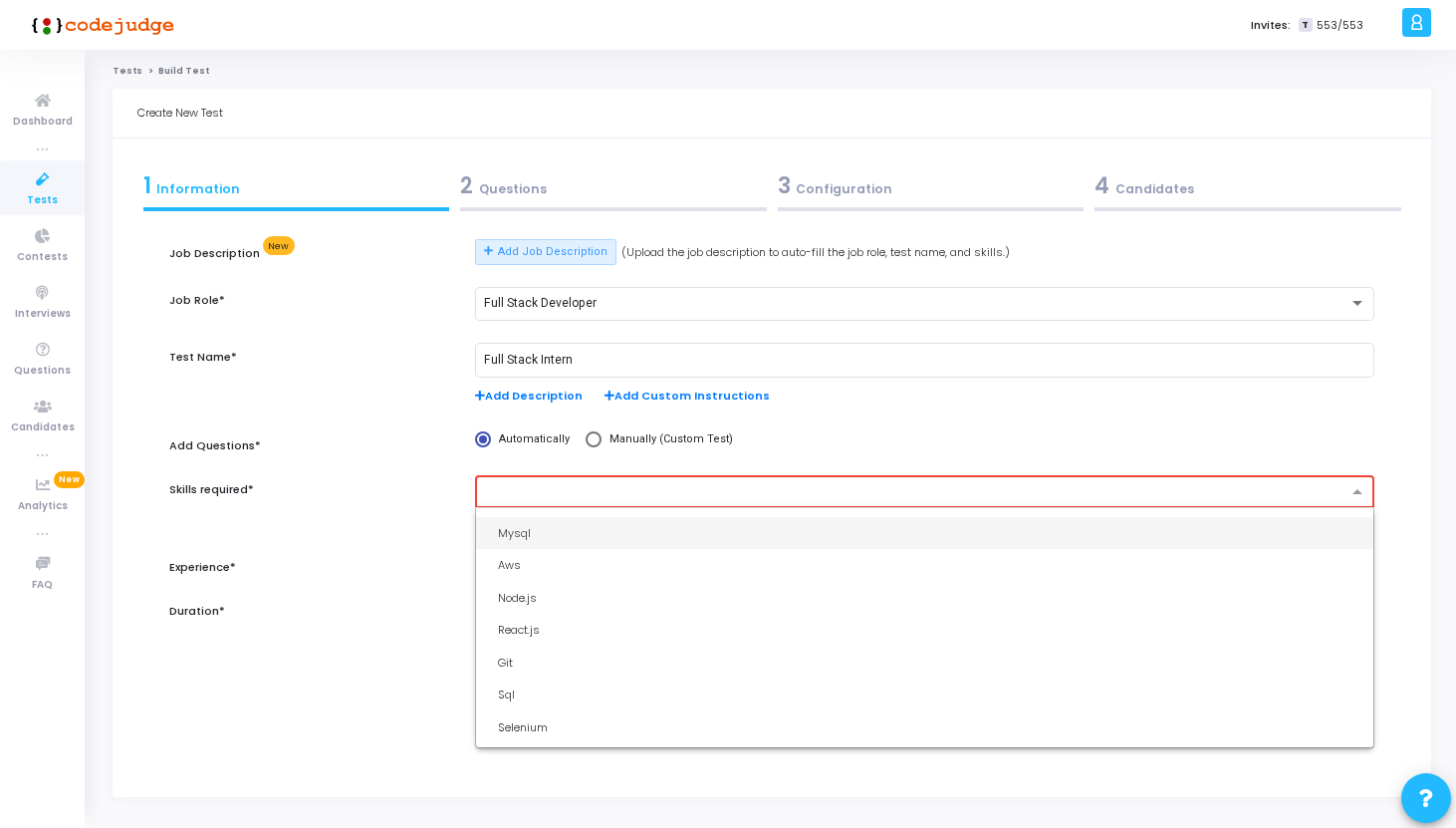 scroll, scrollTop: 29, scrollLeft: 0, axis: vertical 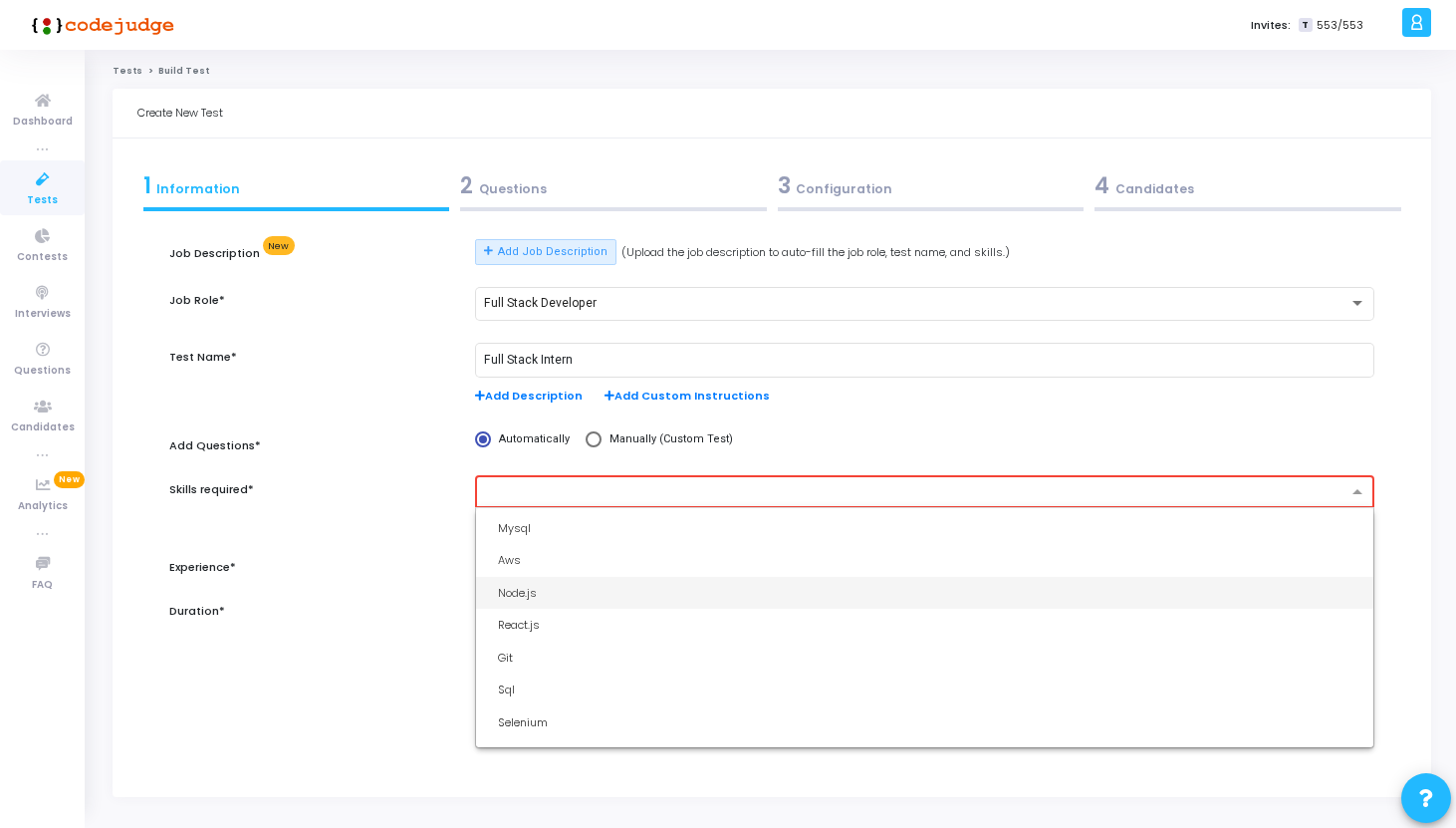 click on "Node.js" at bounding box center (930, 593) 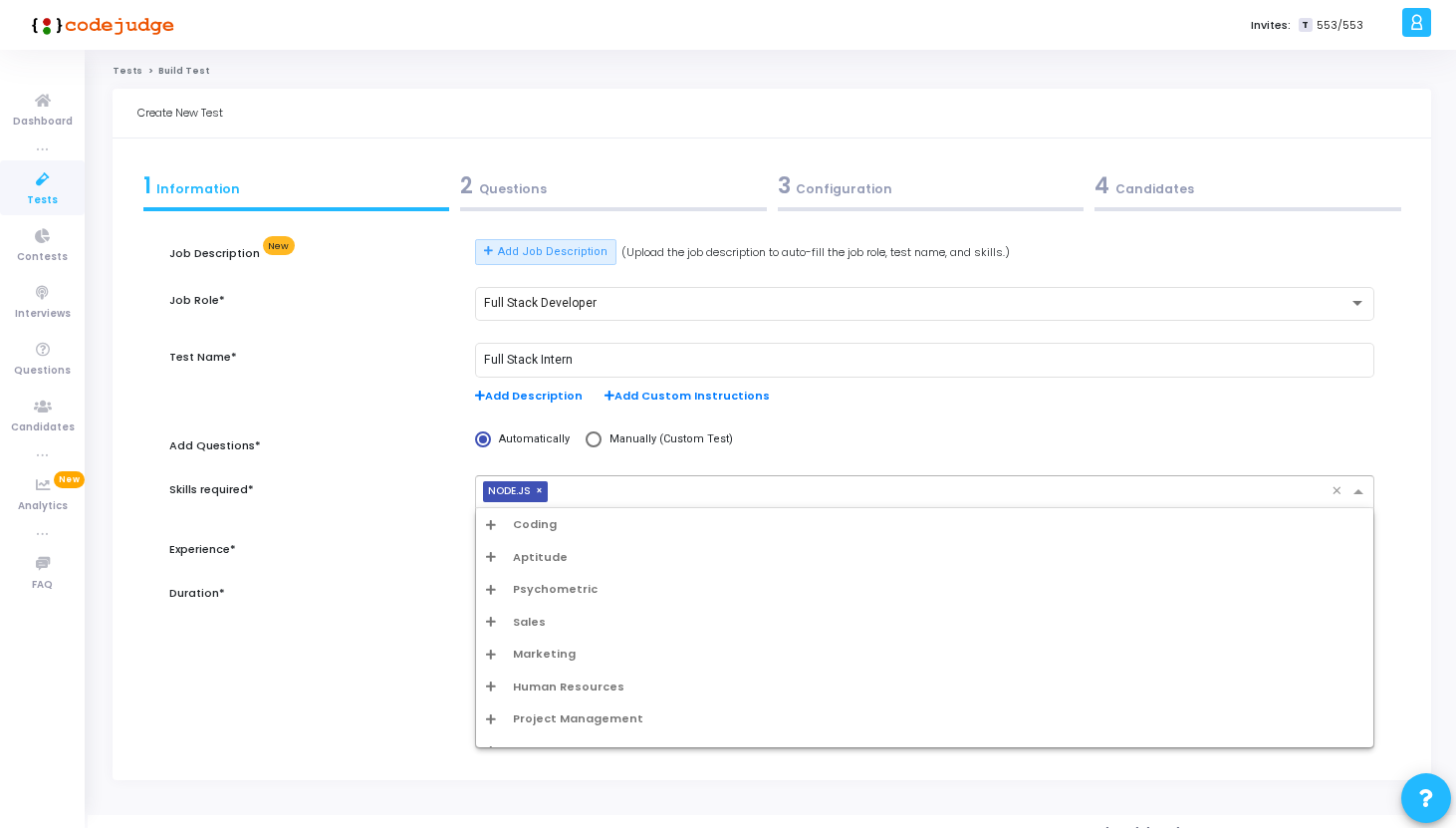 click at bounding box center (943, 492) 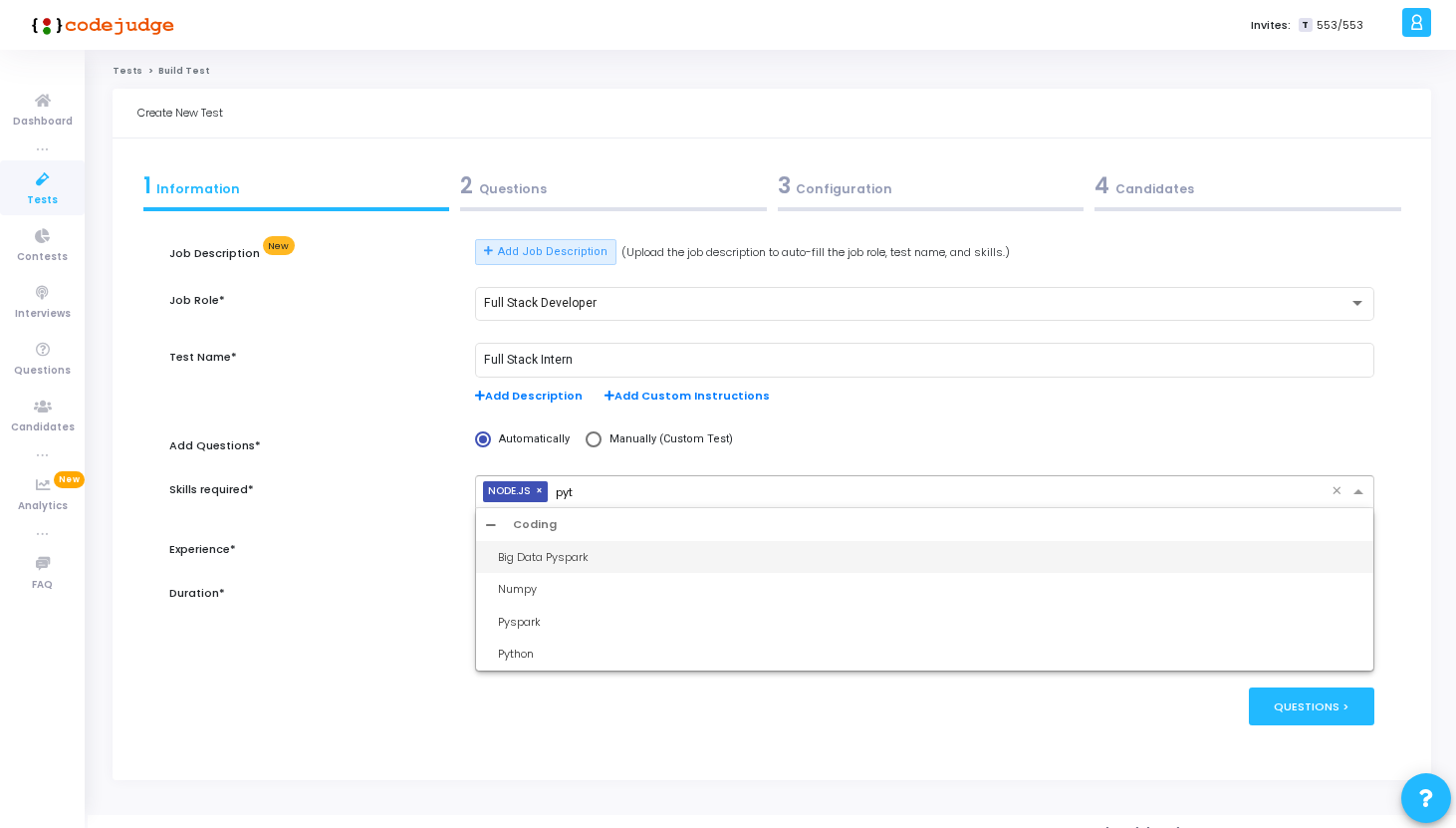 type on "pyth" 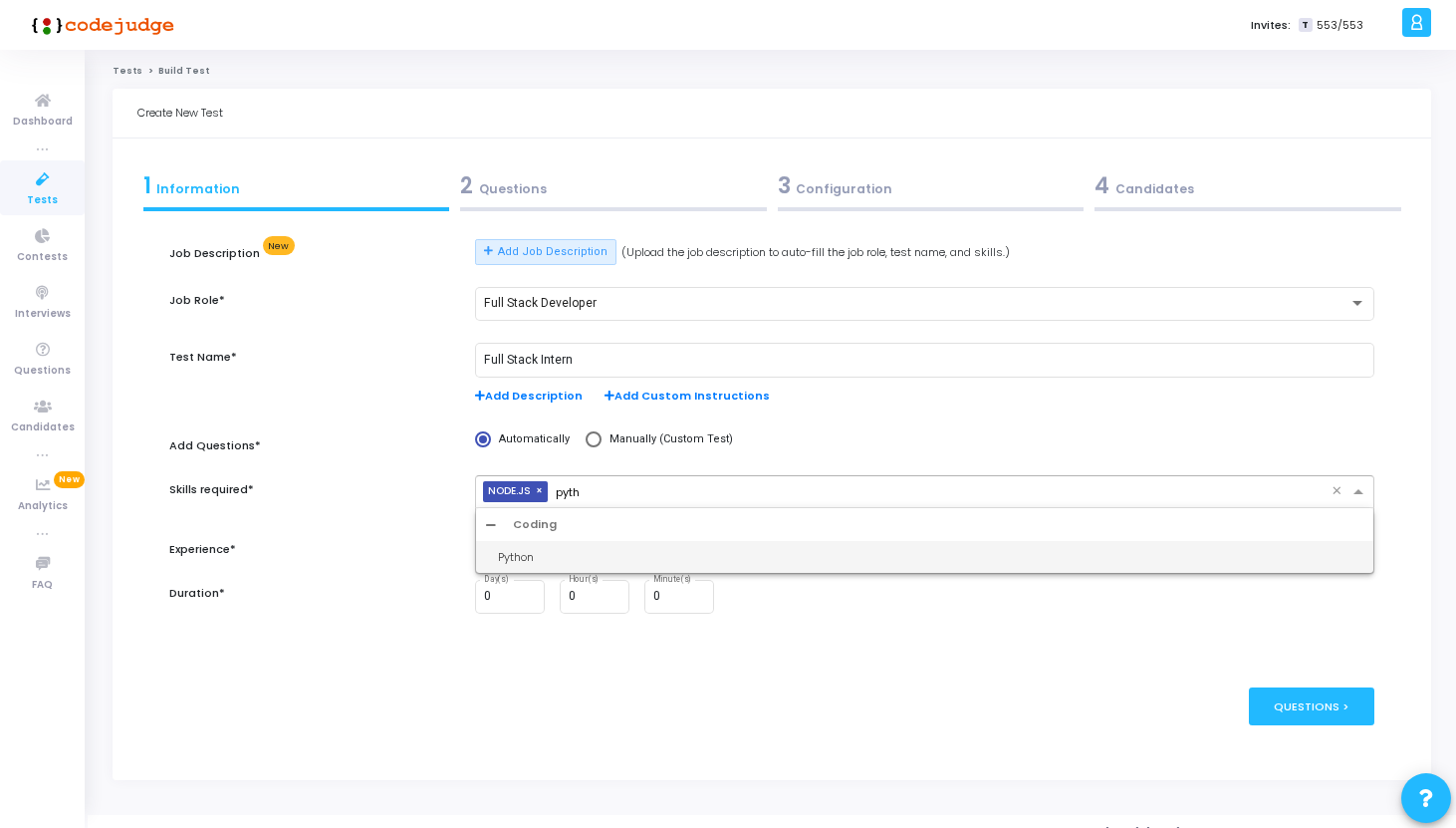 click on "Python" at bounding box center (930, 557) 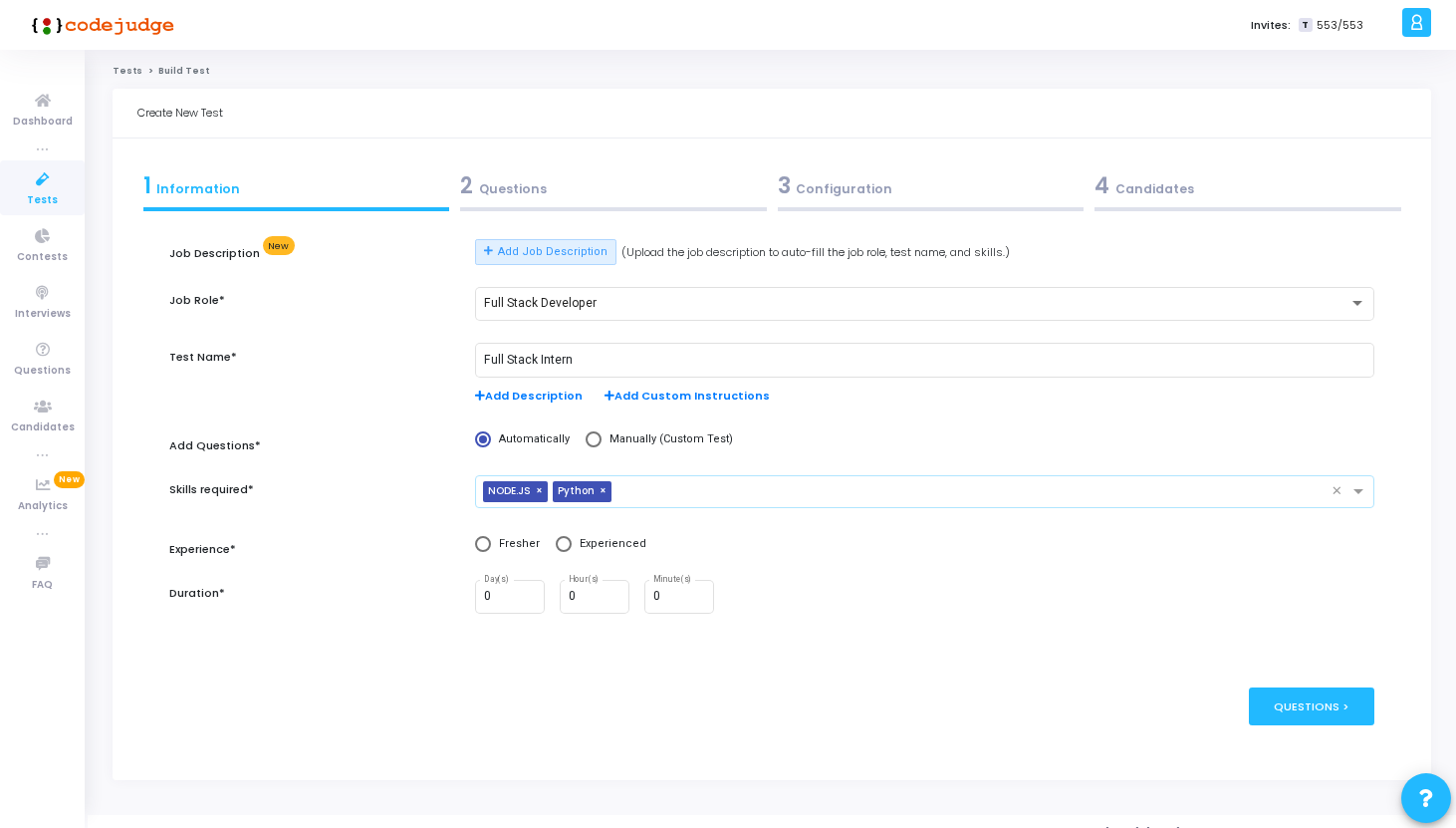 click at bounding box center (975, 492) 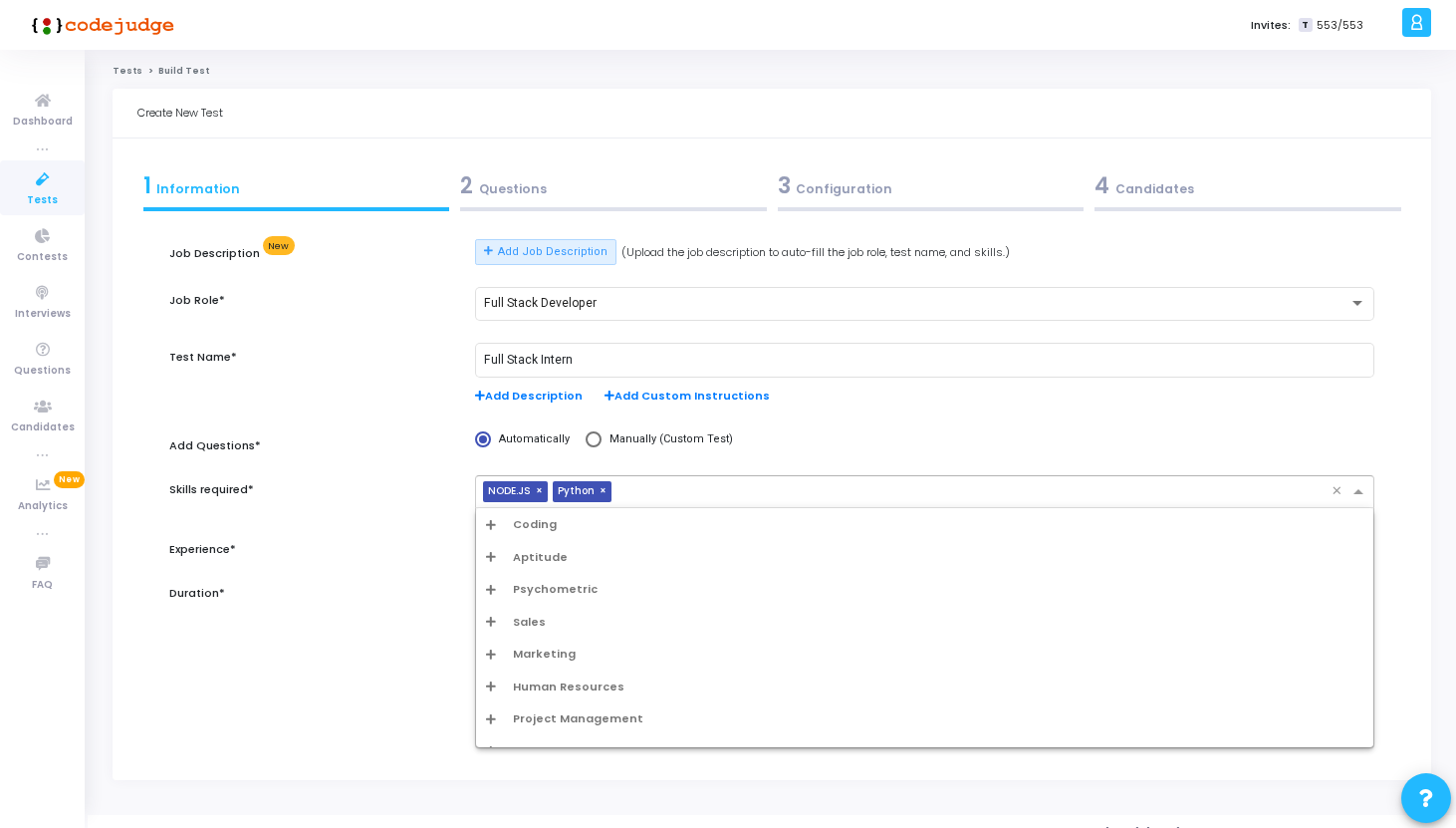 click at bounding box center (491, 556) 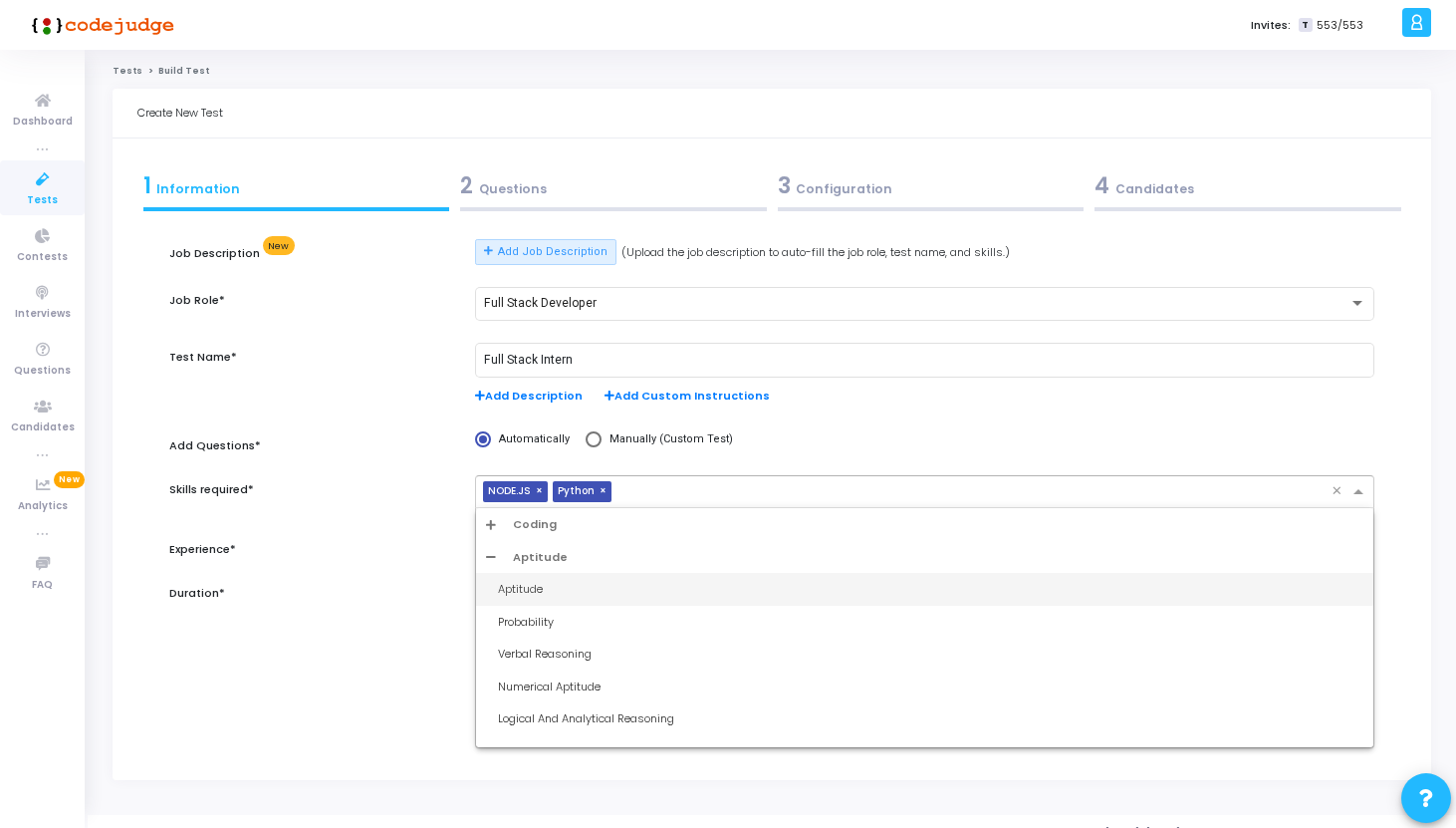 click on "Aptitude" at bounding box center [930, 589] 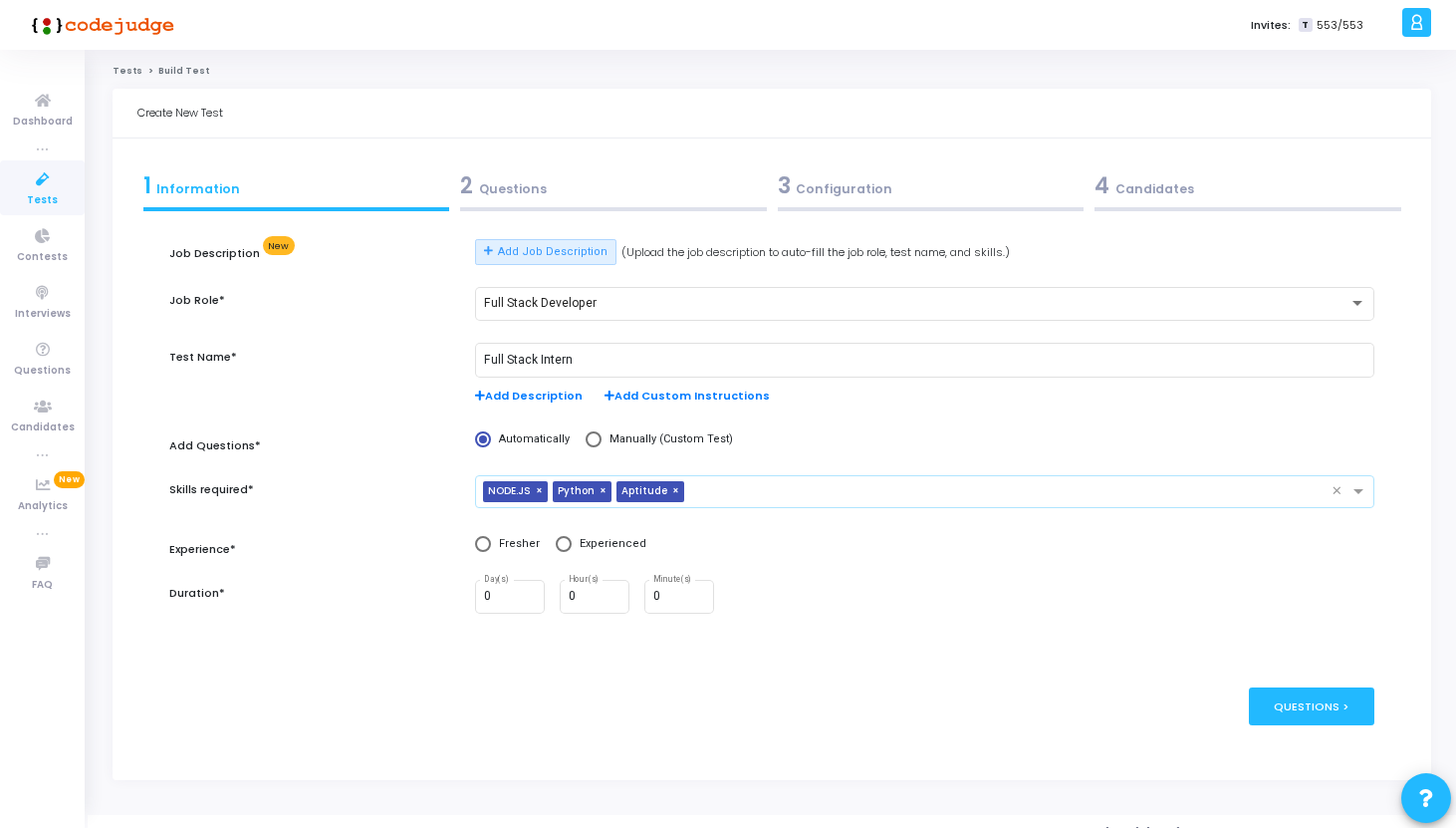 click at bounding box center (1012, 492) 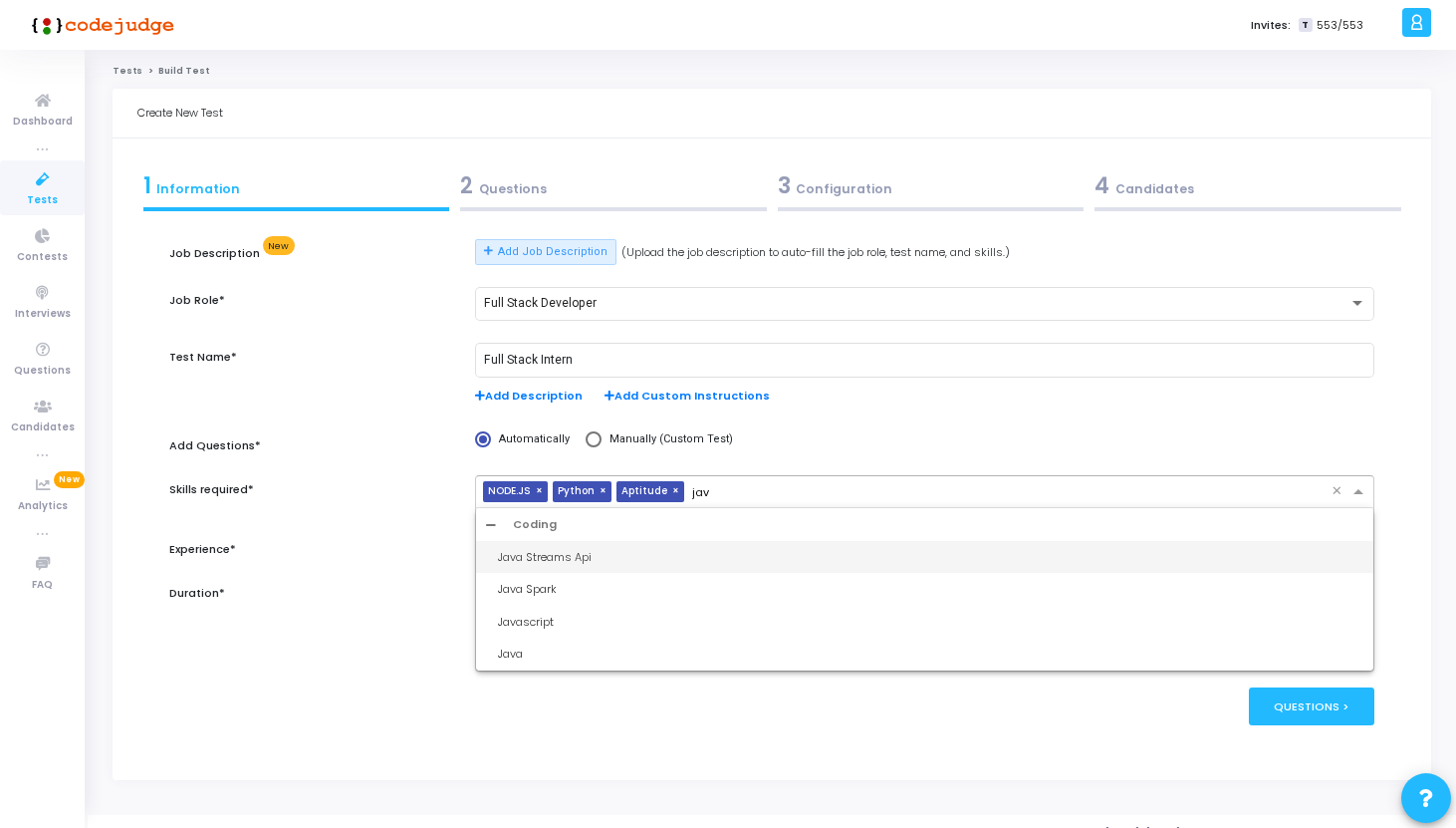 type on "java" 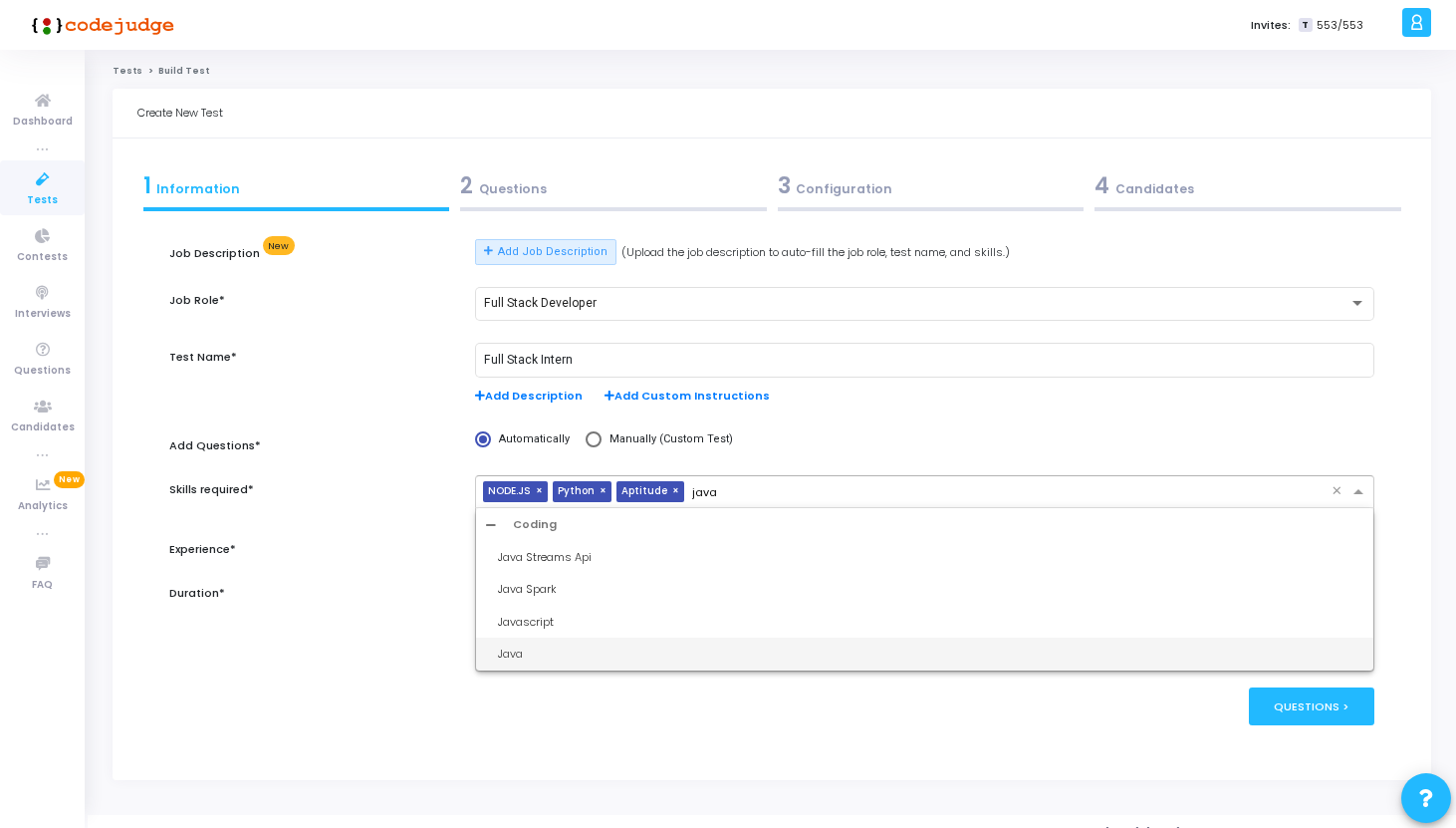 click on "Java" at bounding box center (924, 654) 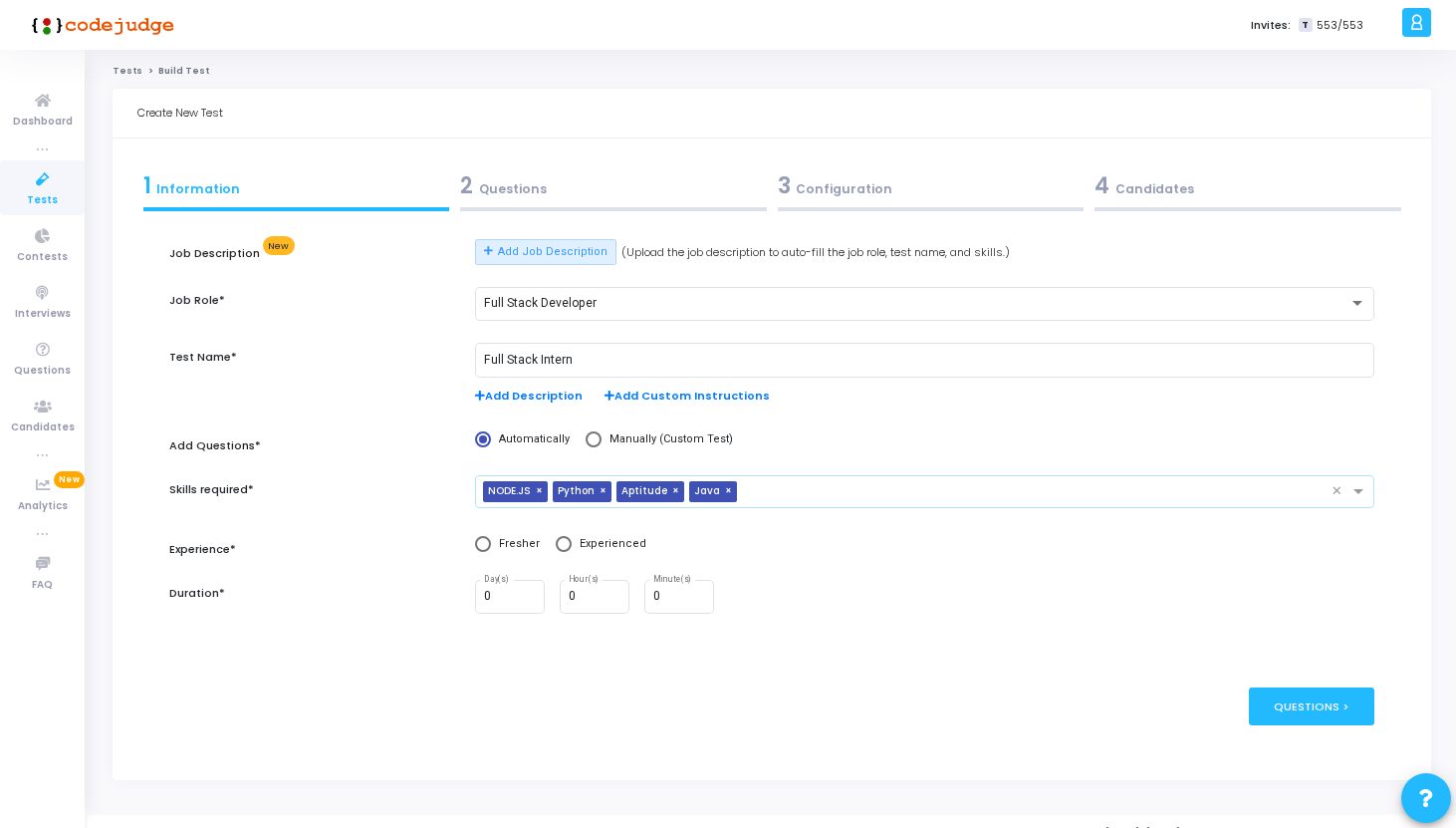 click at bounding box center (1038, 492) 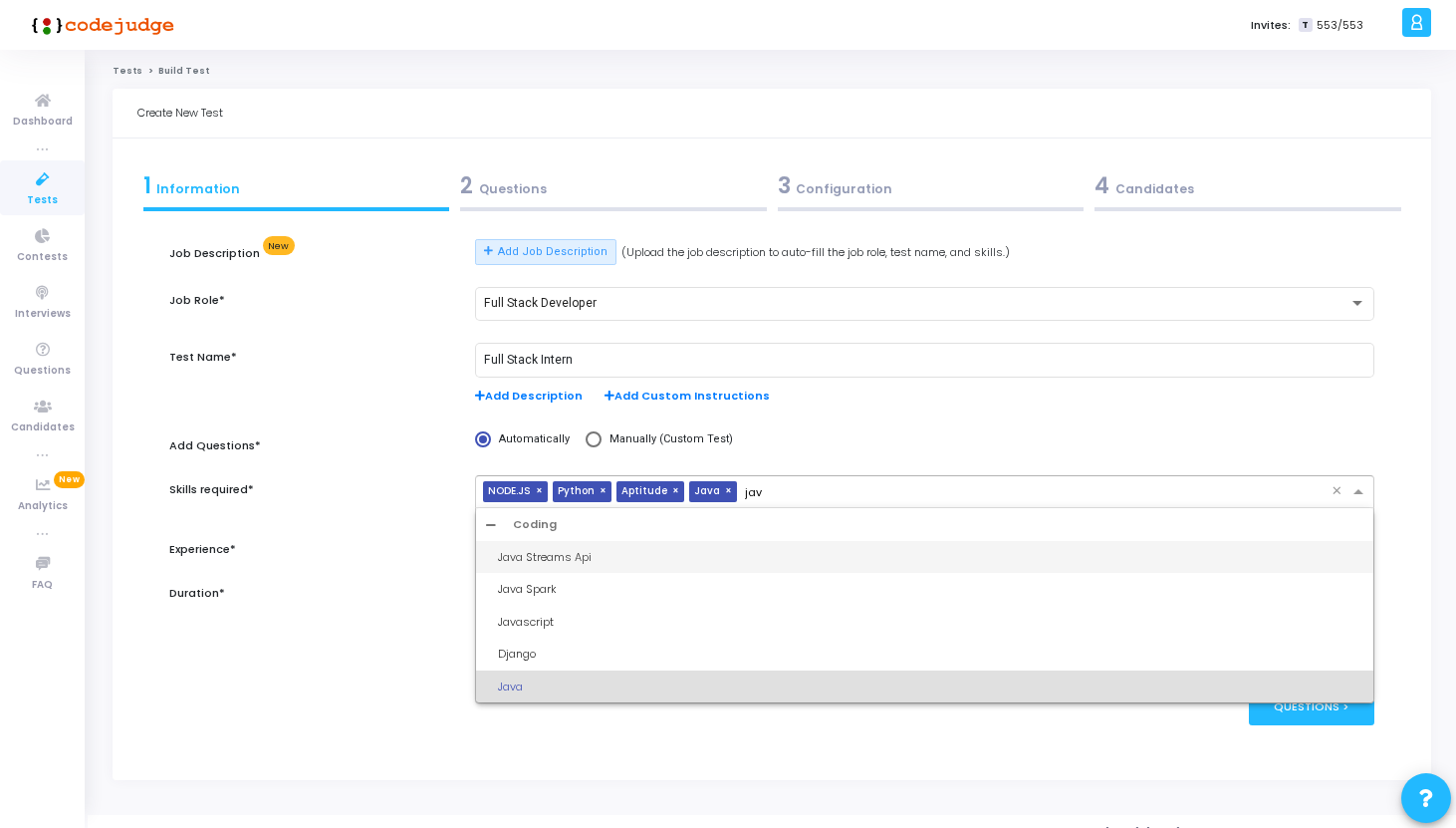 type on "java" 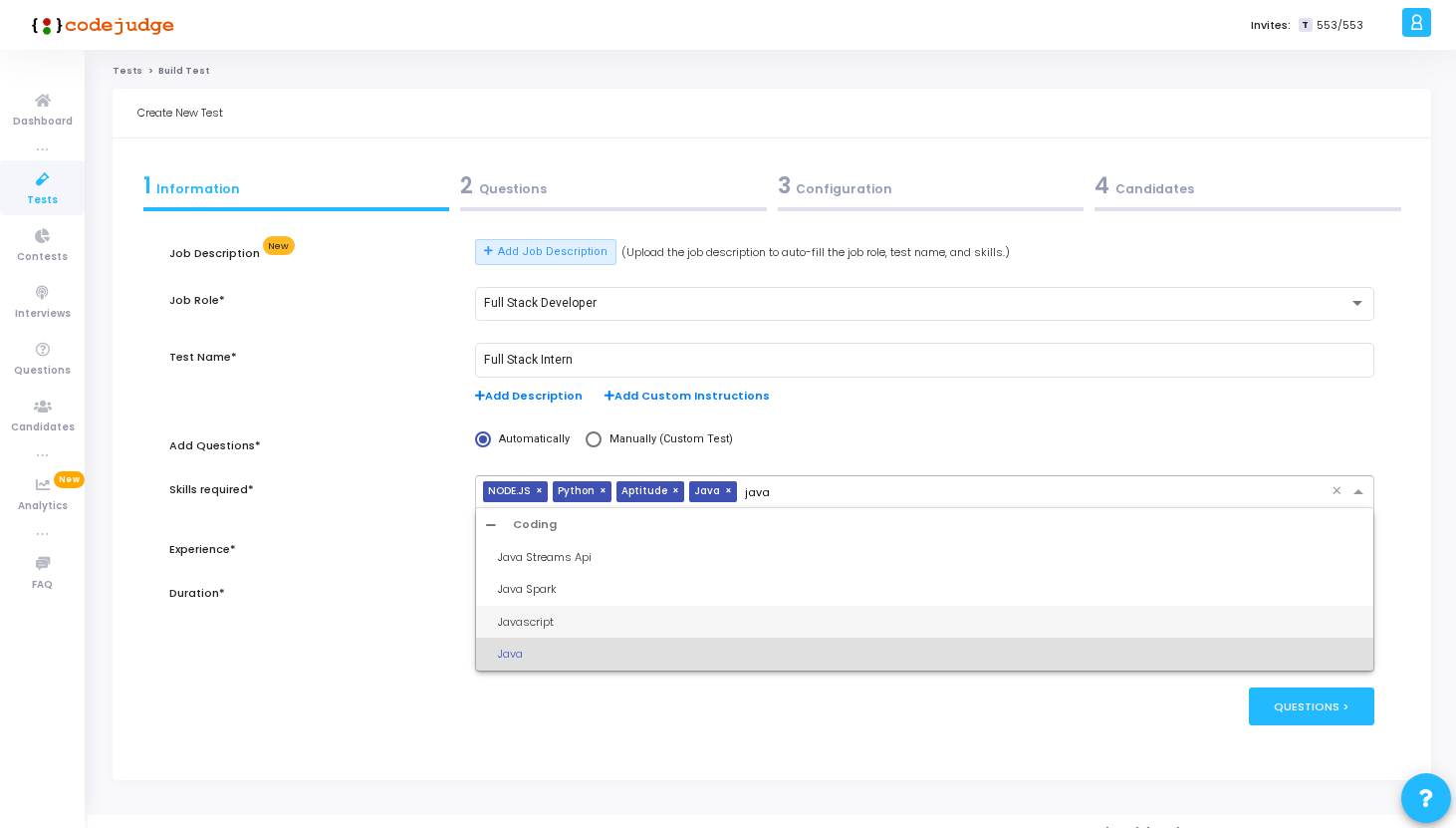 type 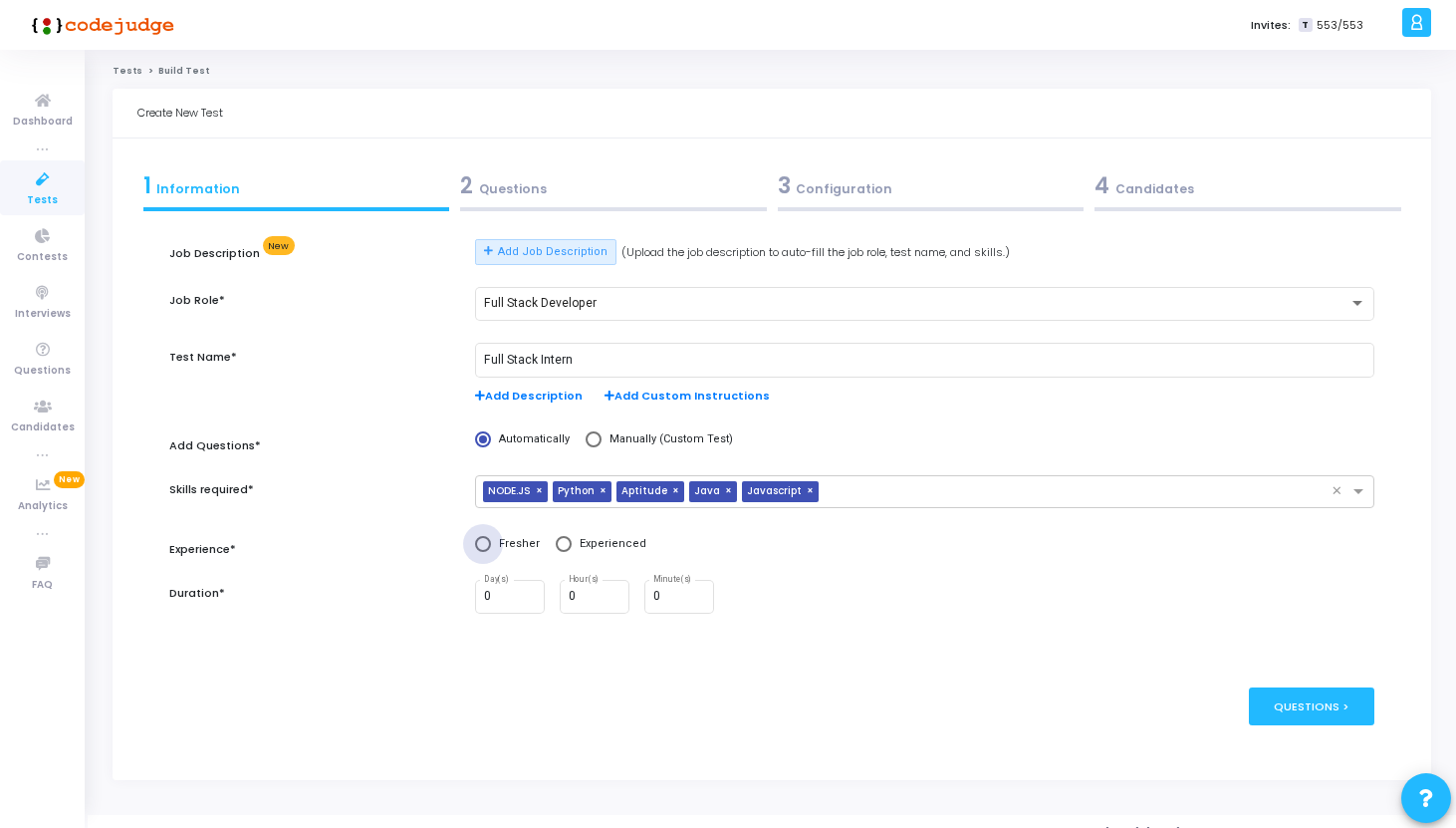 click at bounding box center (483, 544) 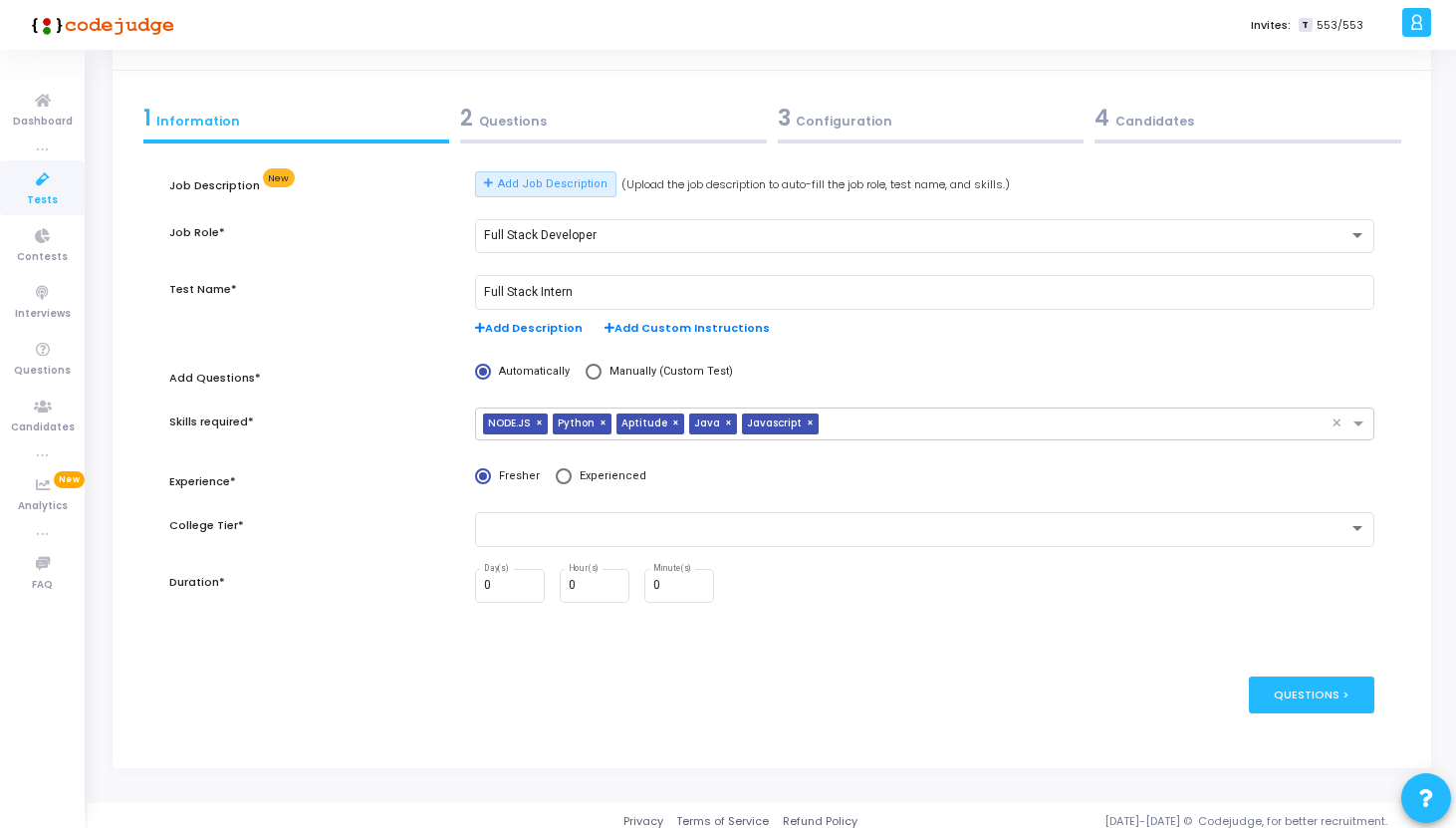 scroll, scrollTop: 81, scrollLeft: 0, axis: vertical 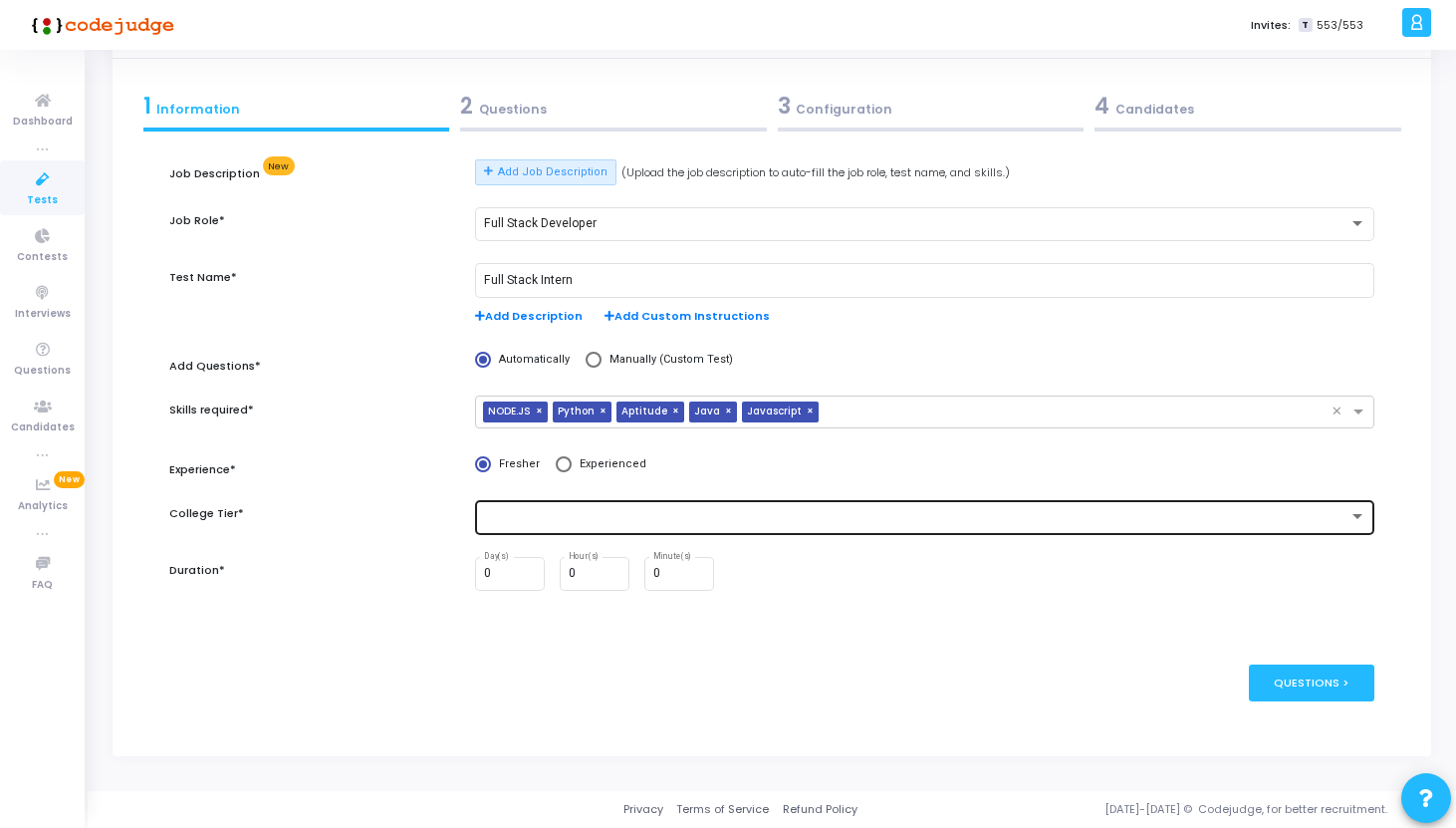 click at bounding box center (916, 517) 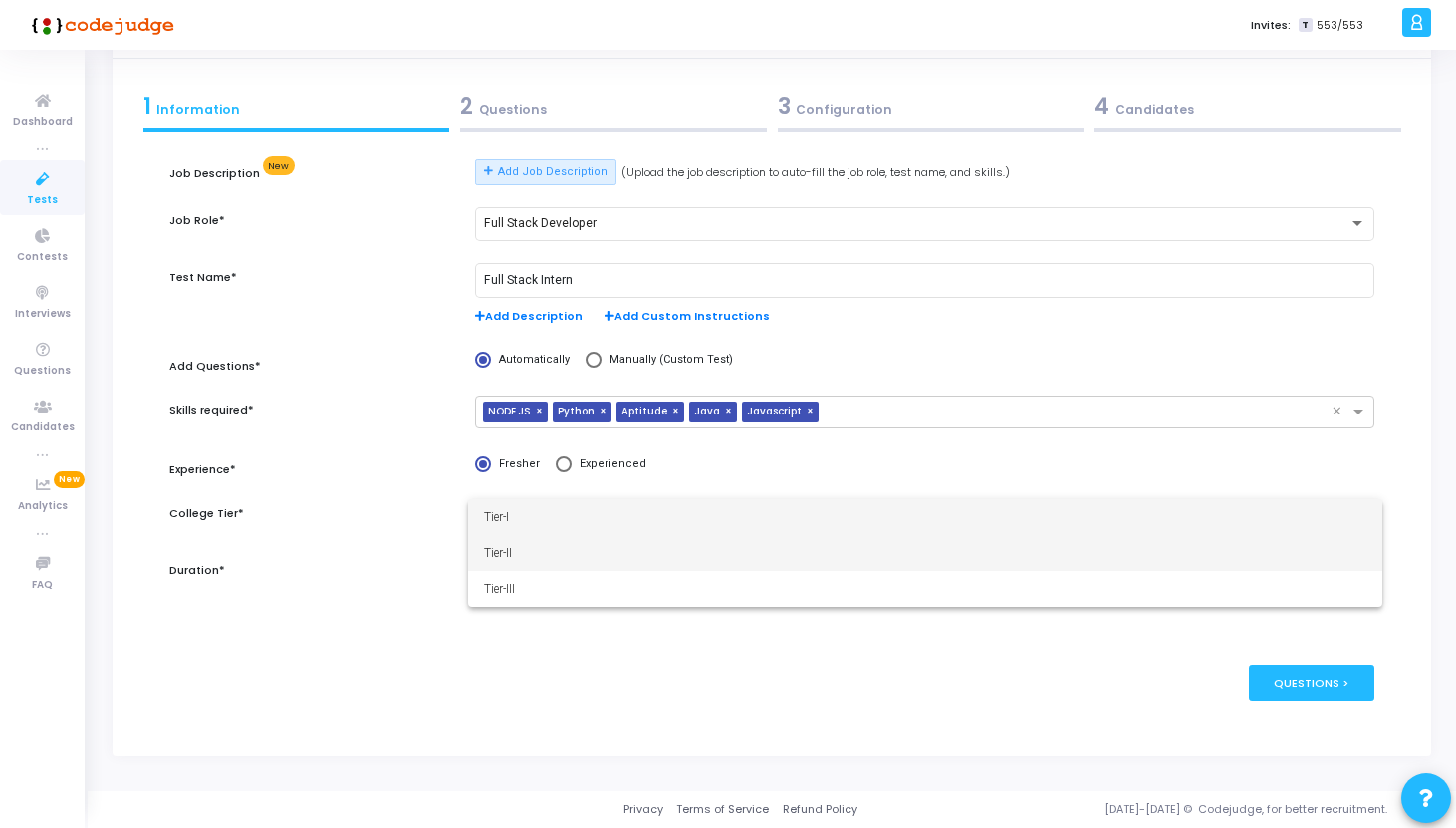 click on "Tier-II" at bounding box center (925, 553) 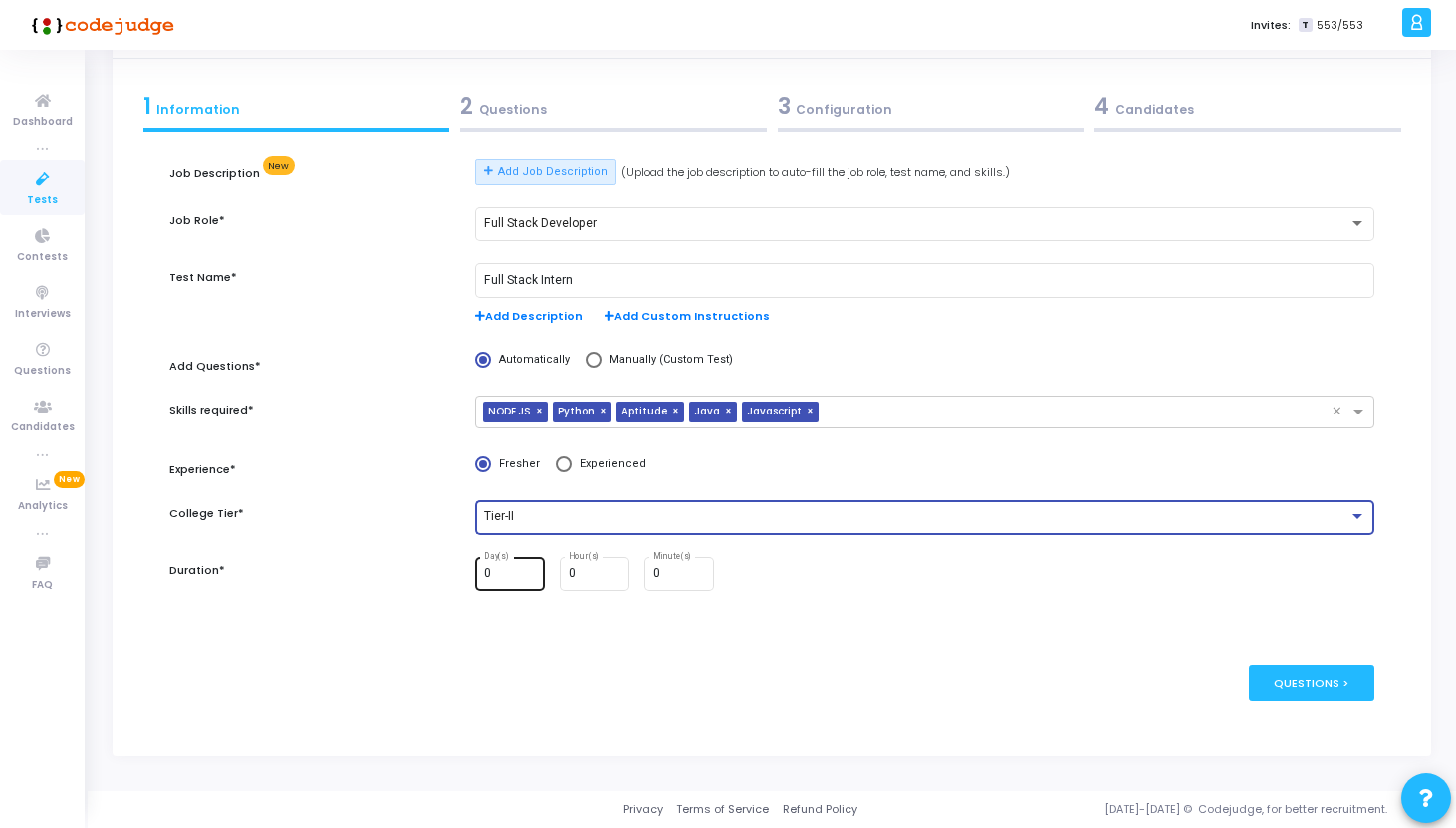click on "0" at bounding box center [511, 574] 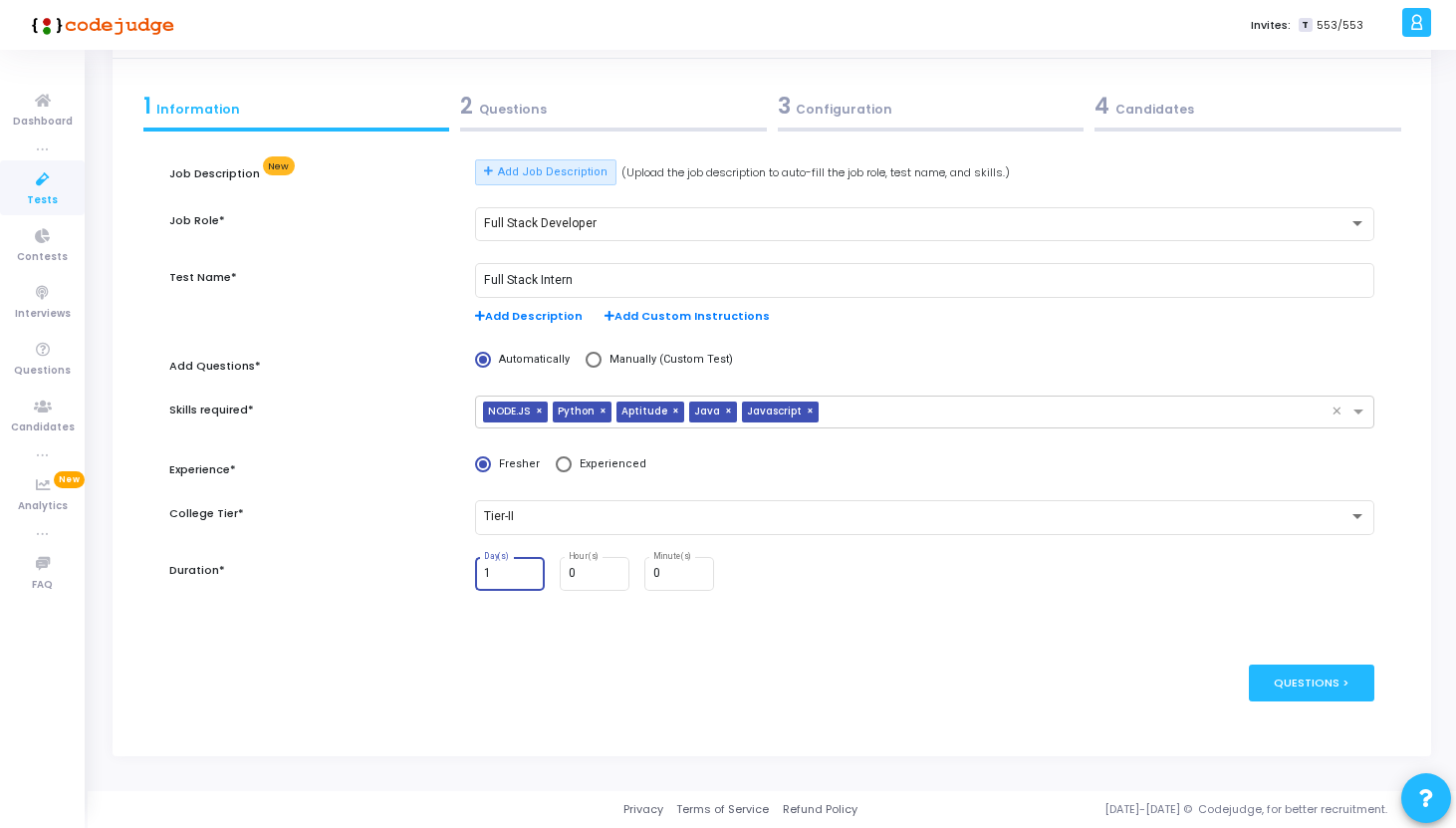 type on "1" 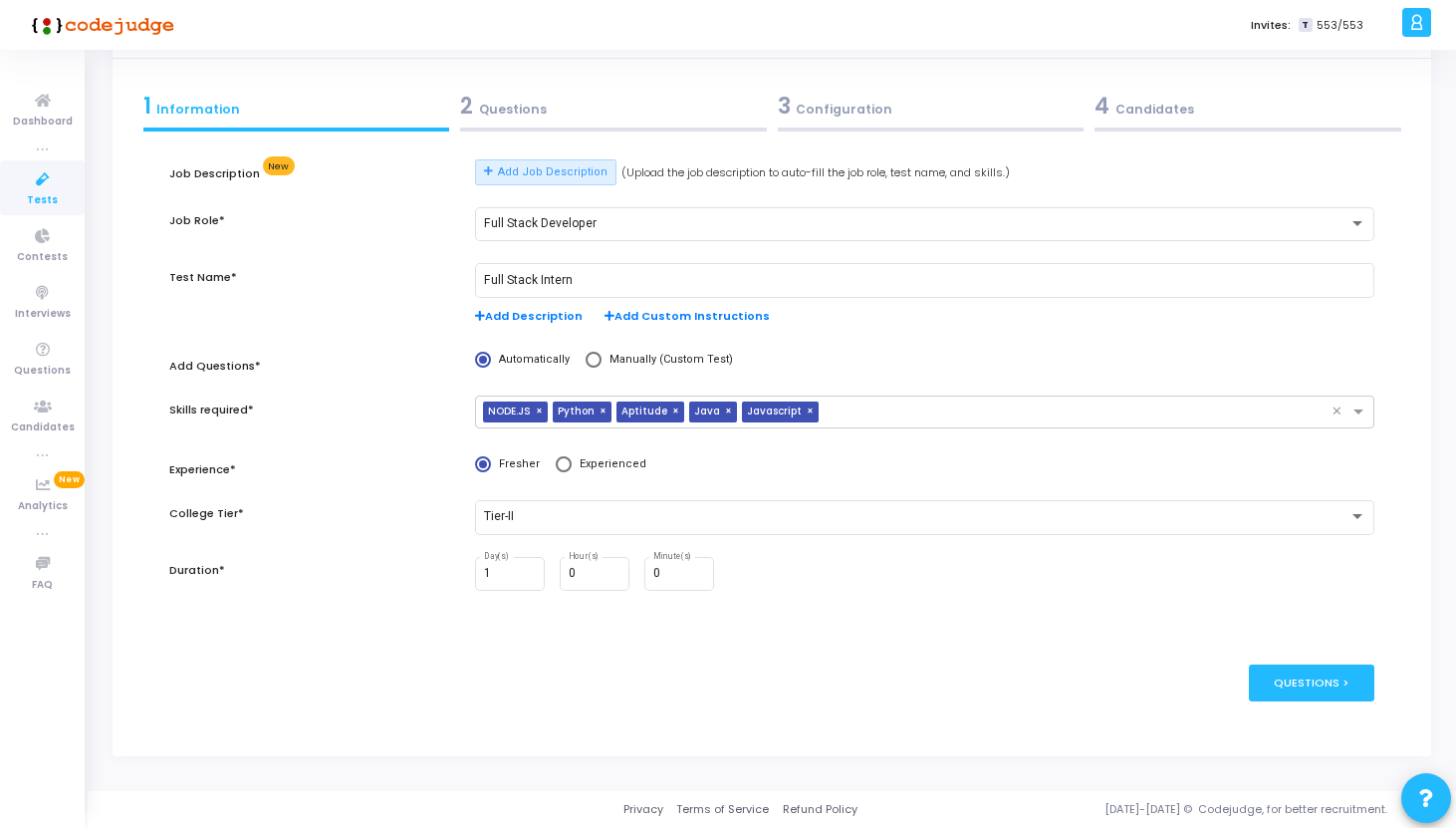 click on "1 Day(s) 0 Hour(s) 0 Minute(s)" at bounding box center [924, 585] 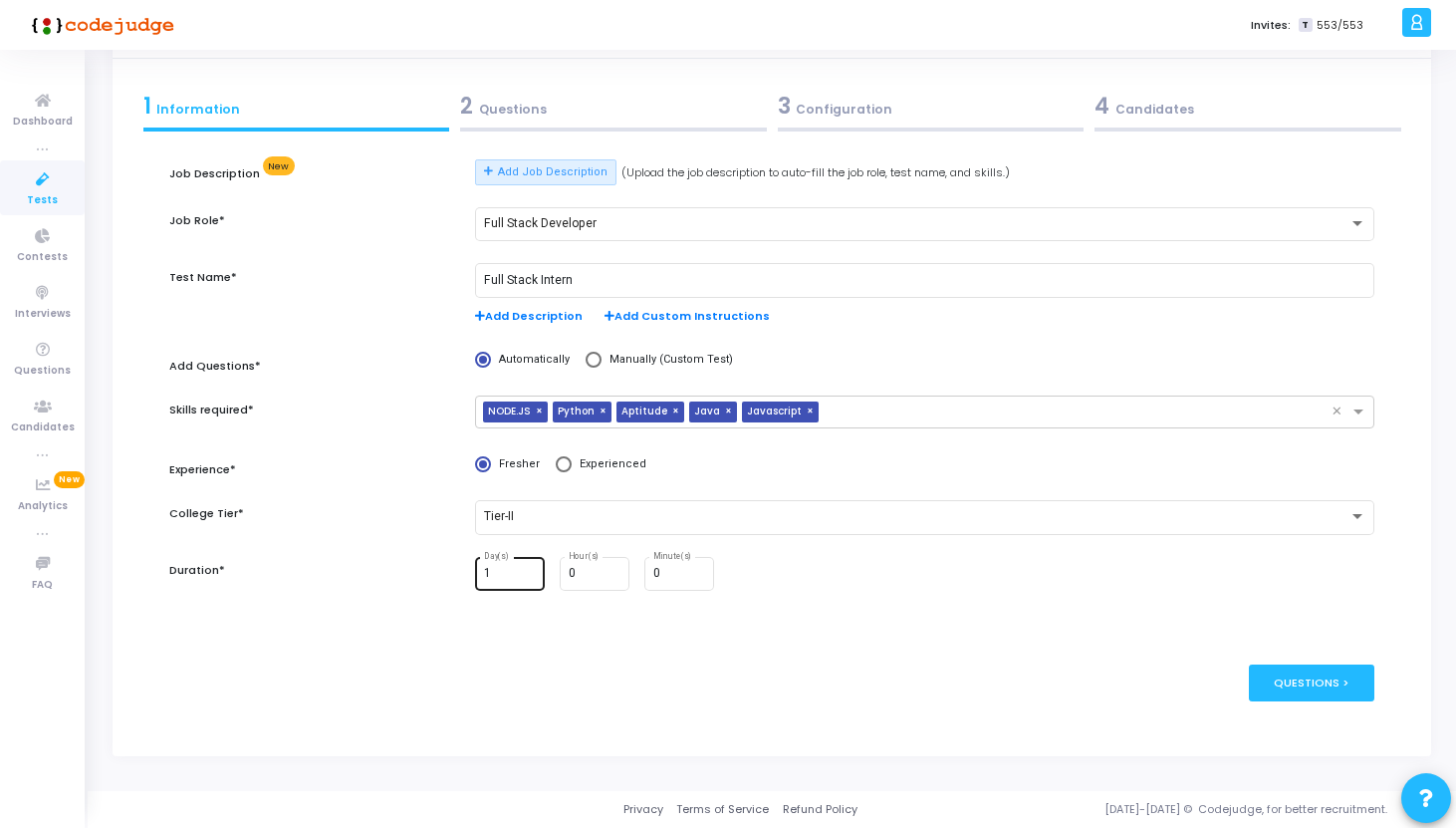 click on "1" at bounding box center (511, 574) 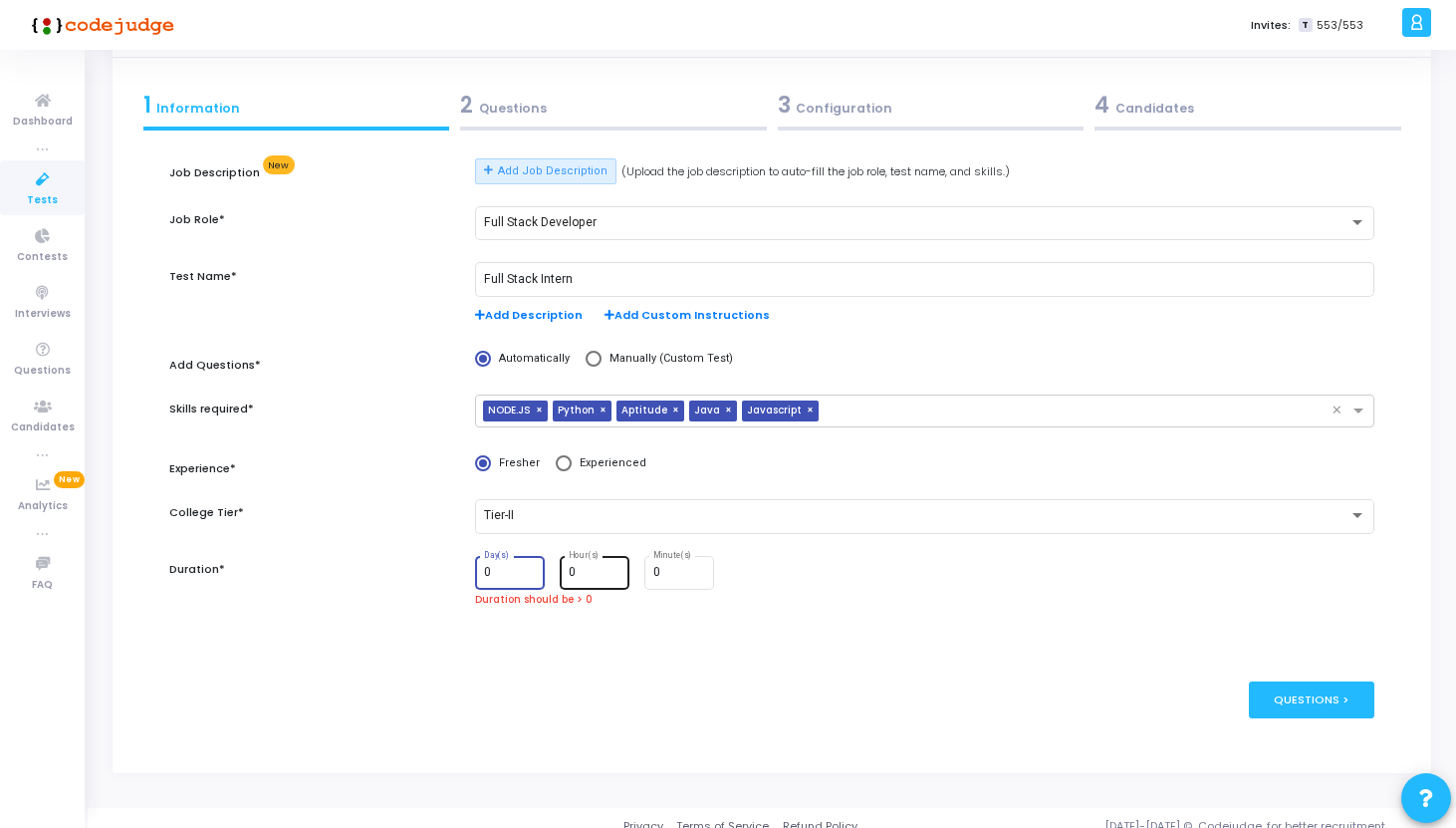 type on "0" 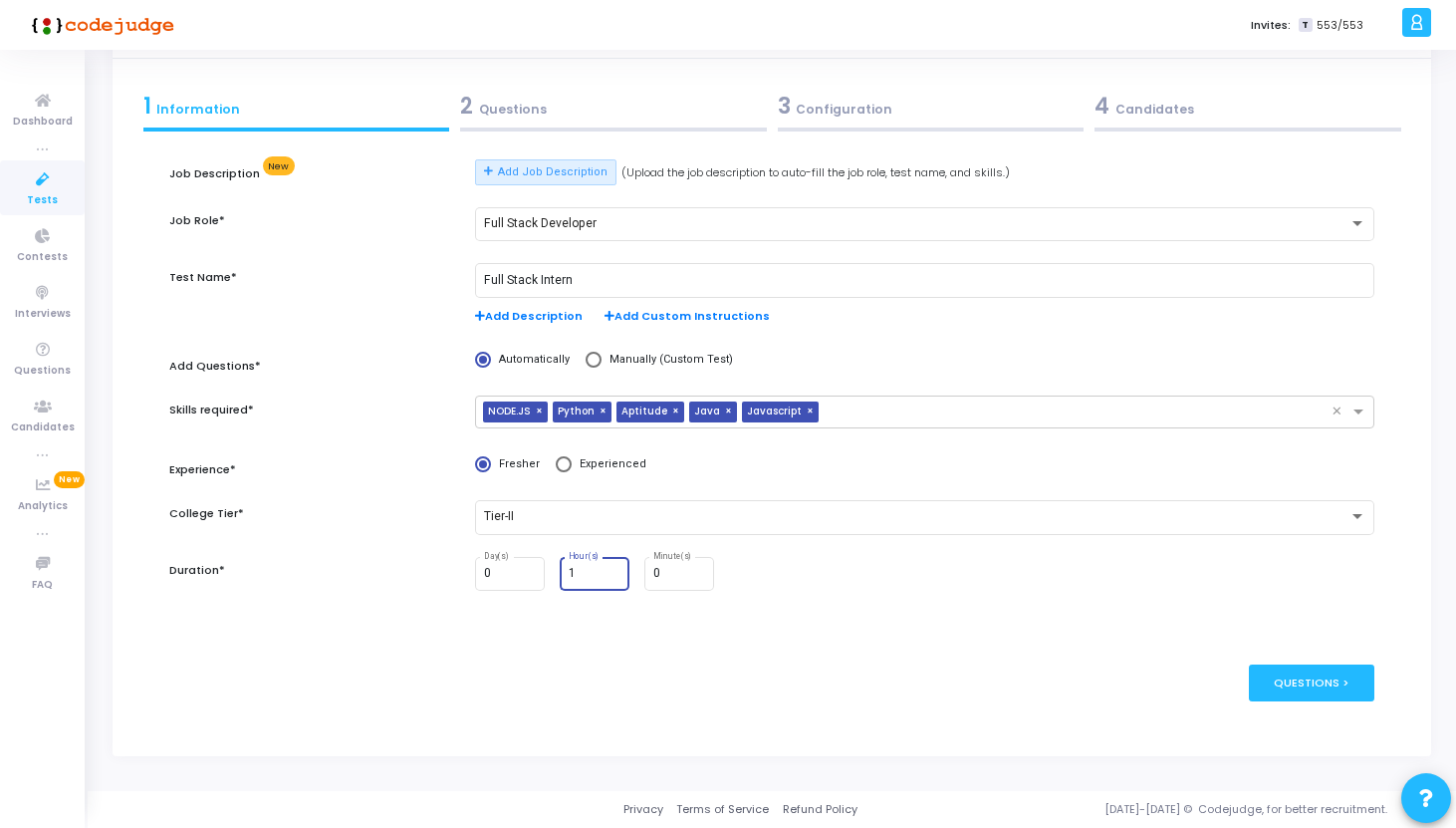 type on "1" 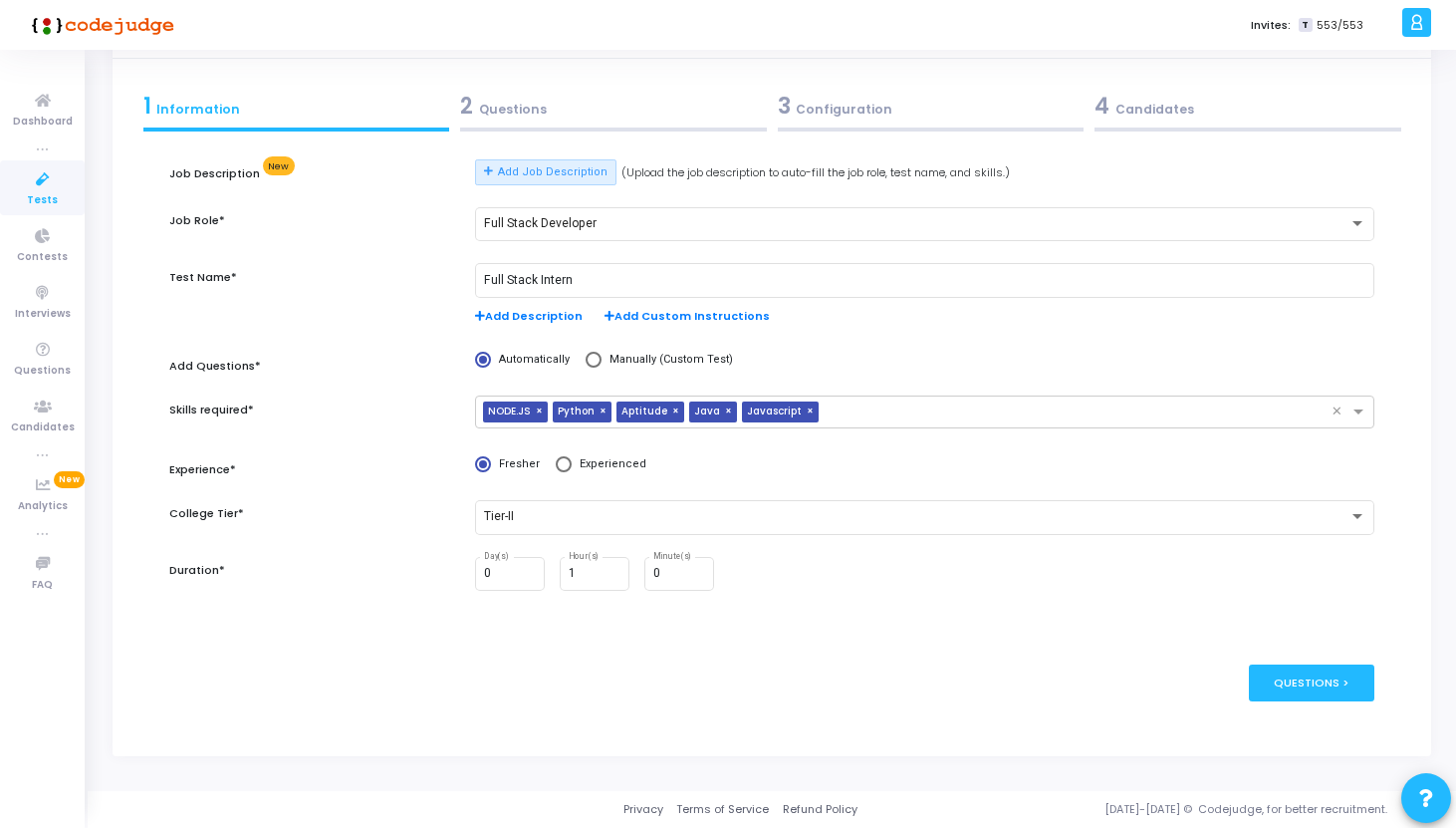 click on "0 Day(s) 1 Hour(s) 0 Minute(s)" at bounding box center [924, 585] 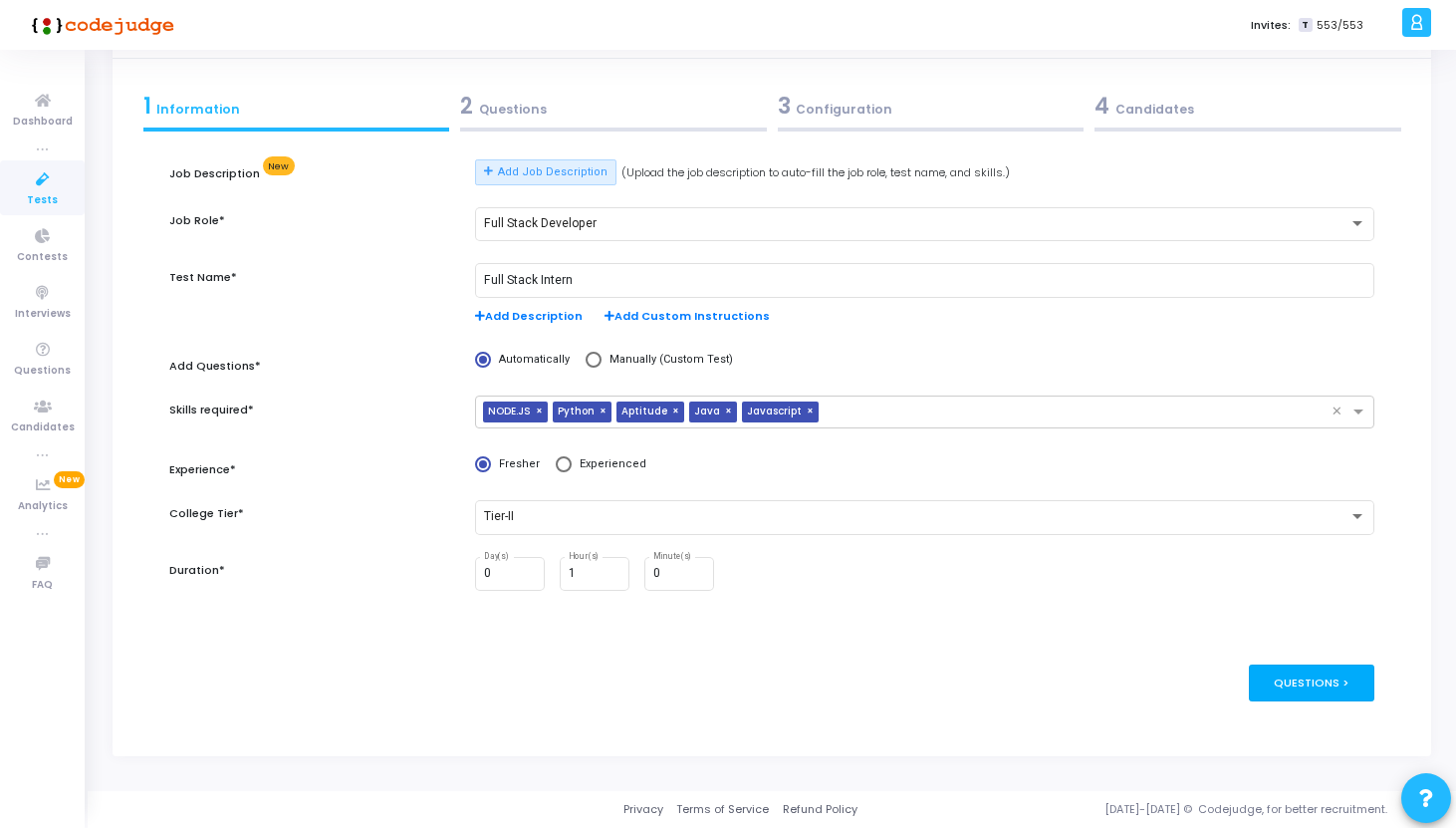 click on "Questions >" at bounding box center (1312, 683) 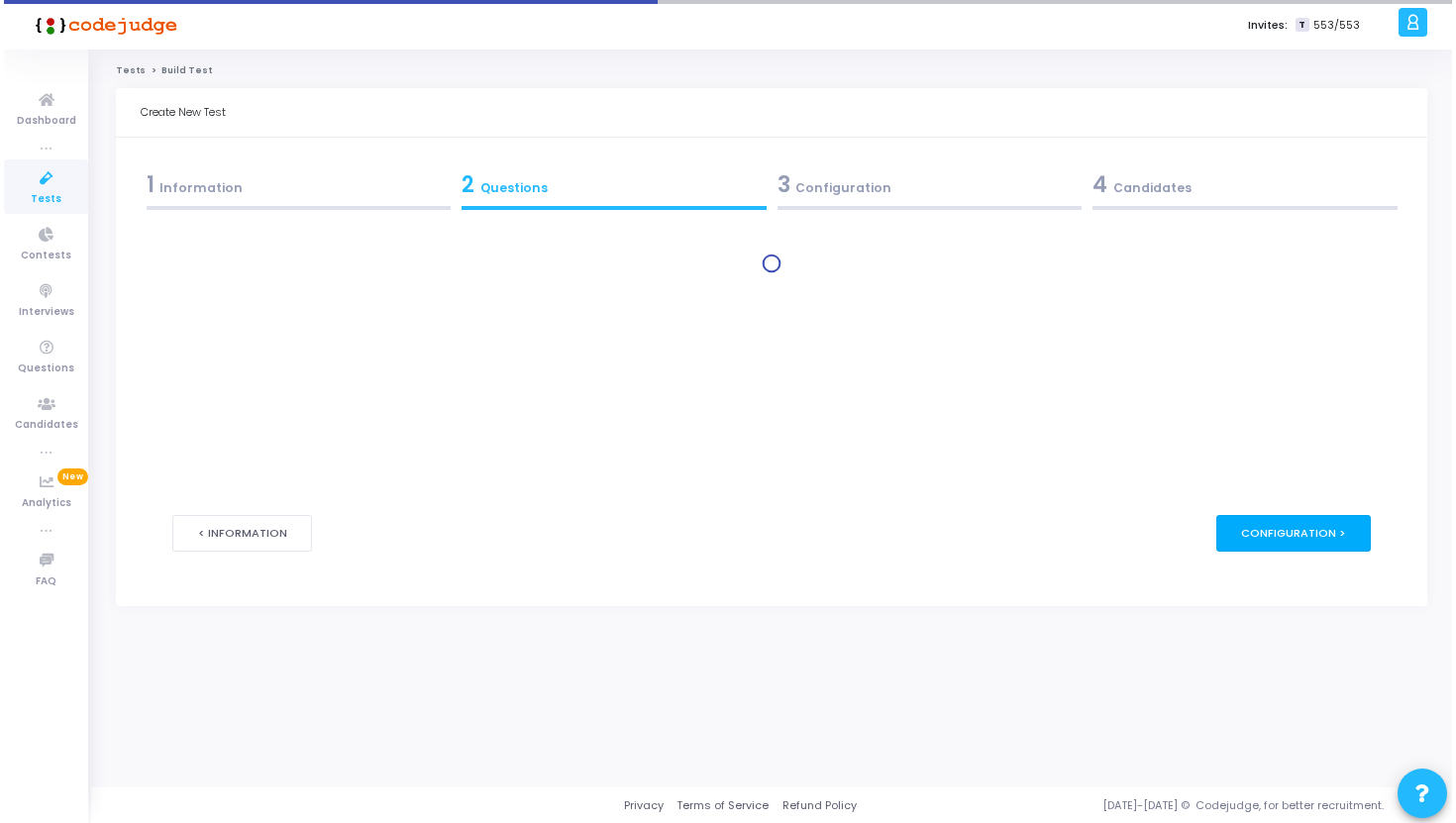 scroll, scrollTop: 0, scrollLeft: 0, axis: both 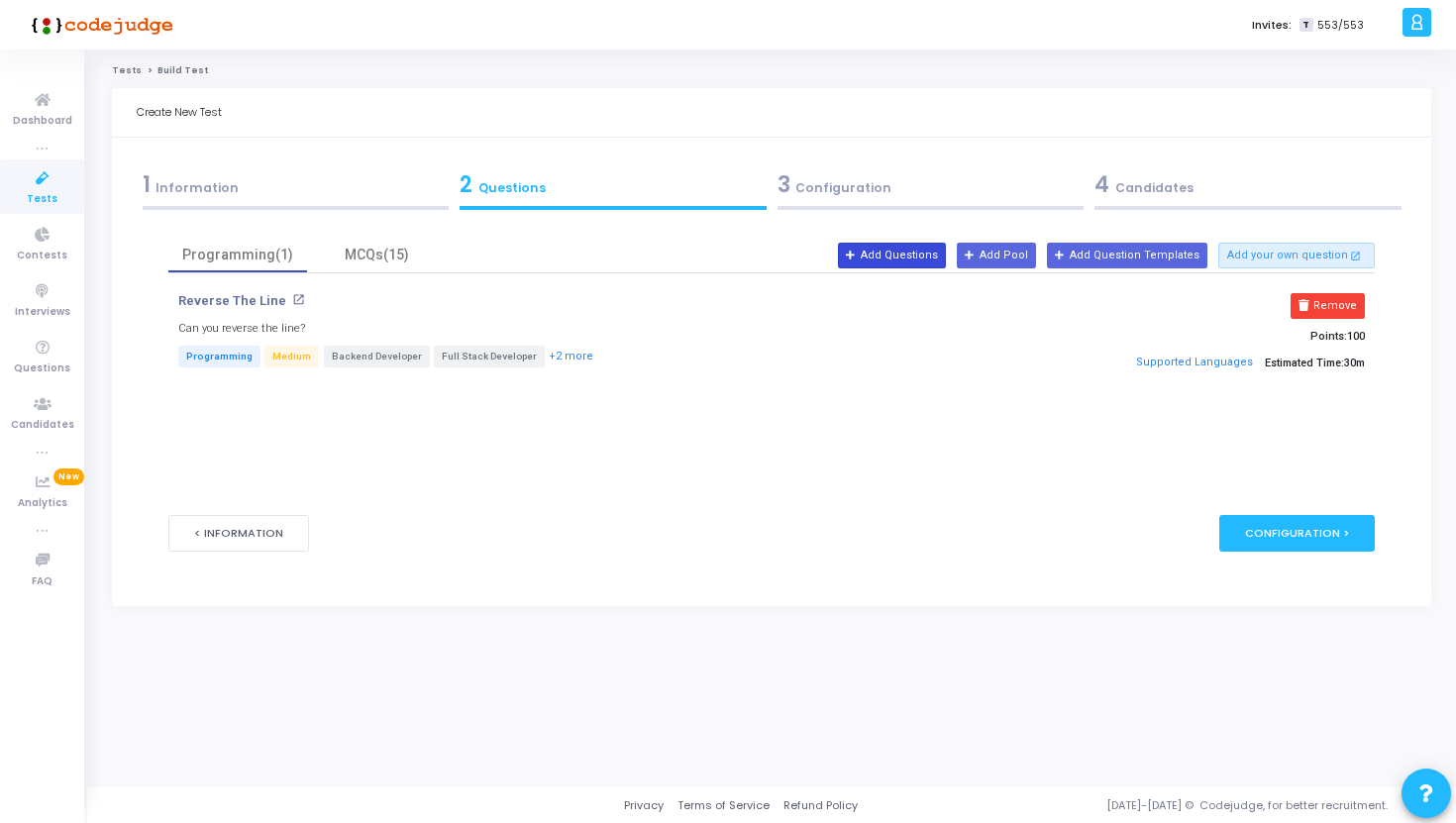 click on "Add Questions" at bounding box center (891, 256) 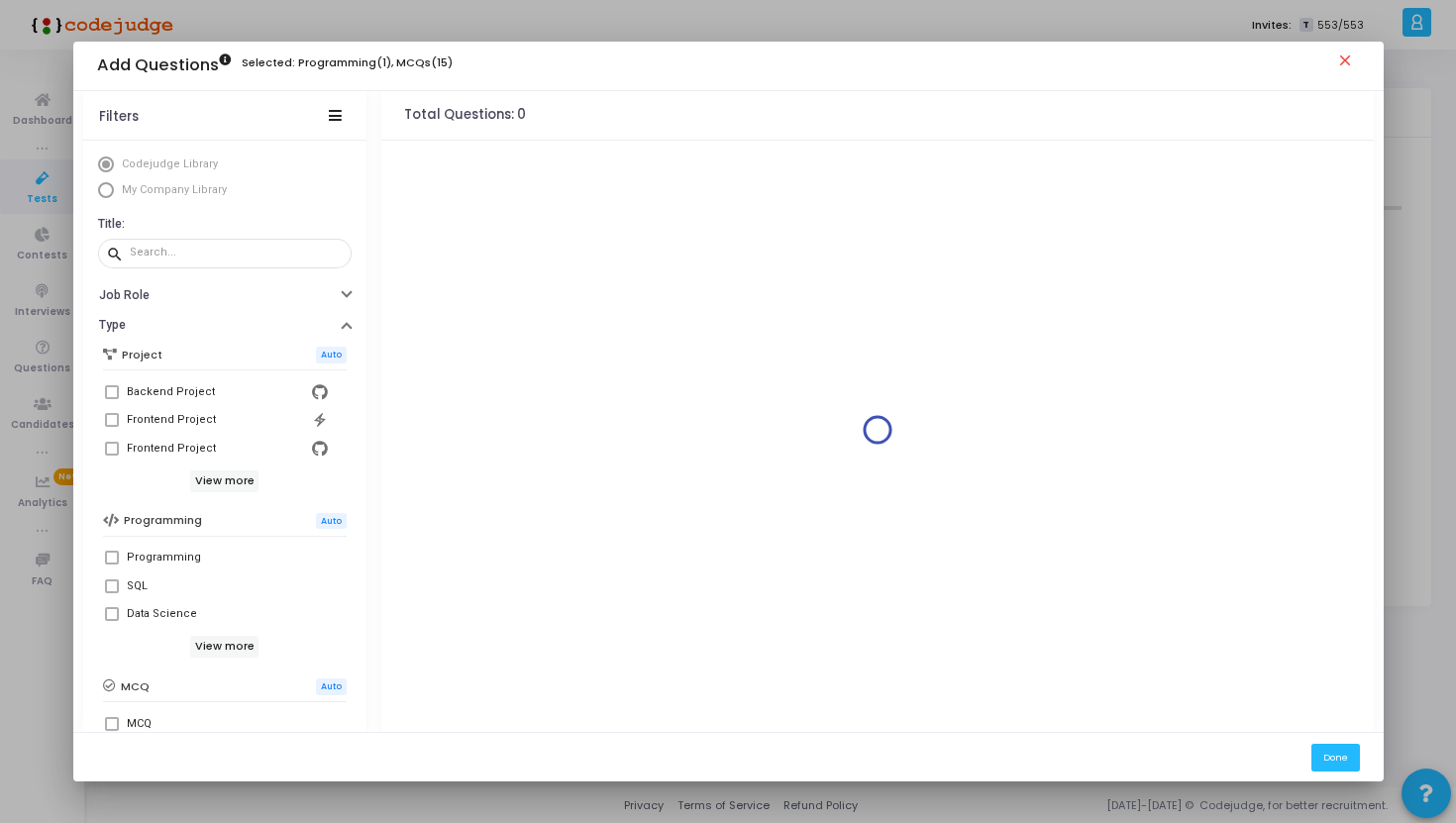 click on "close" at bounding box center [1348, 63] 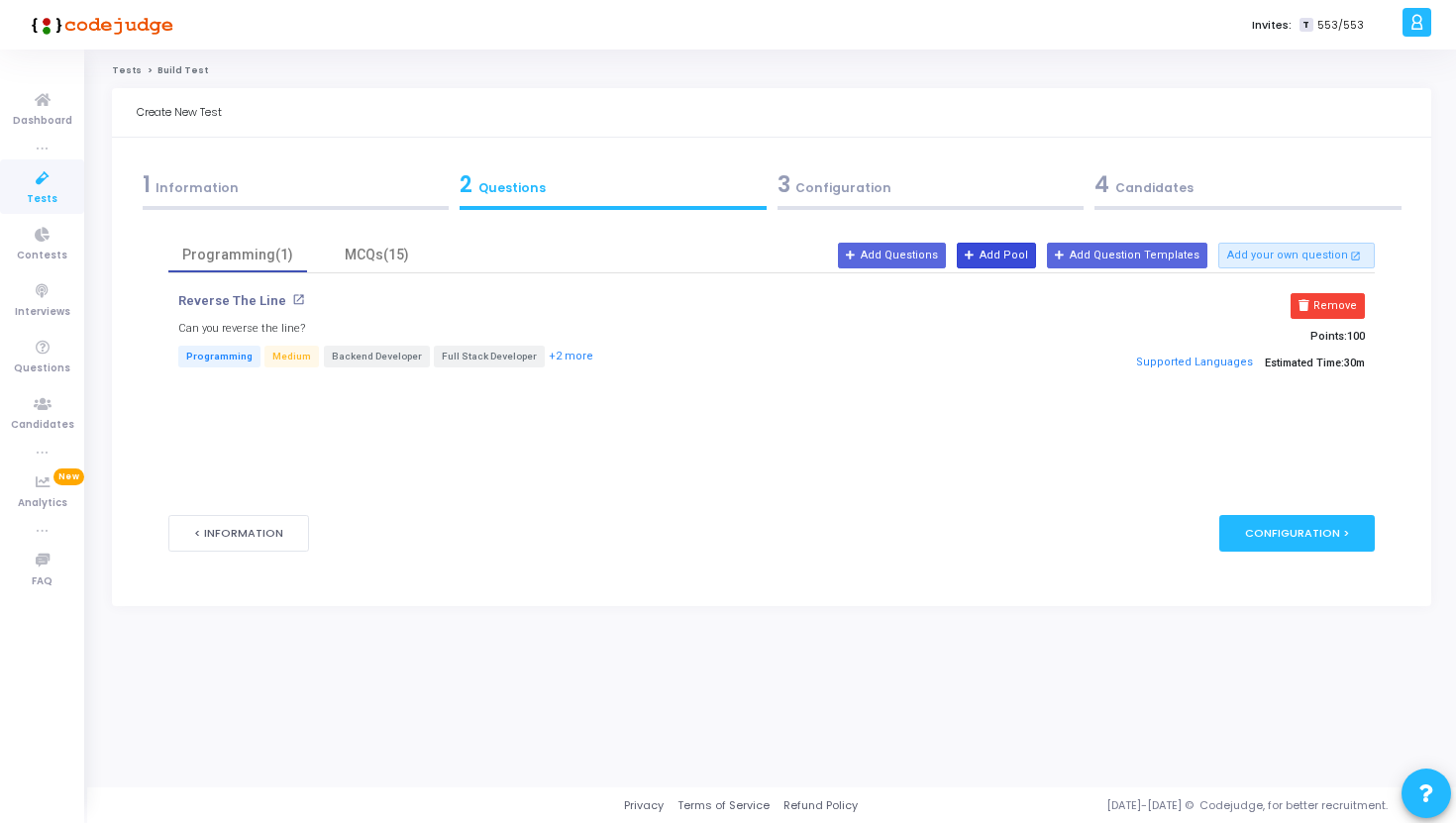 click on "Add Pool" at bounding box center [996, 256] 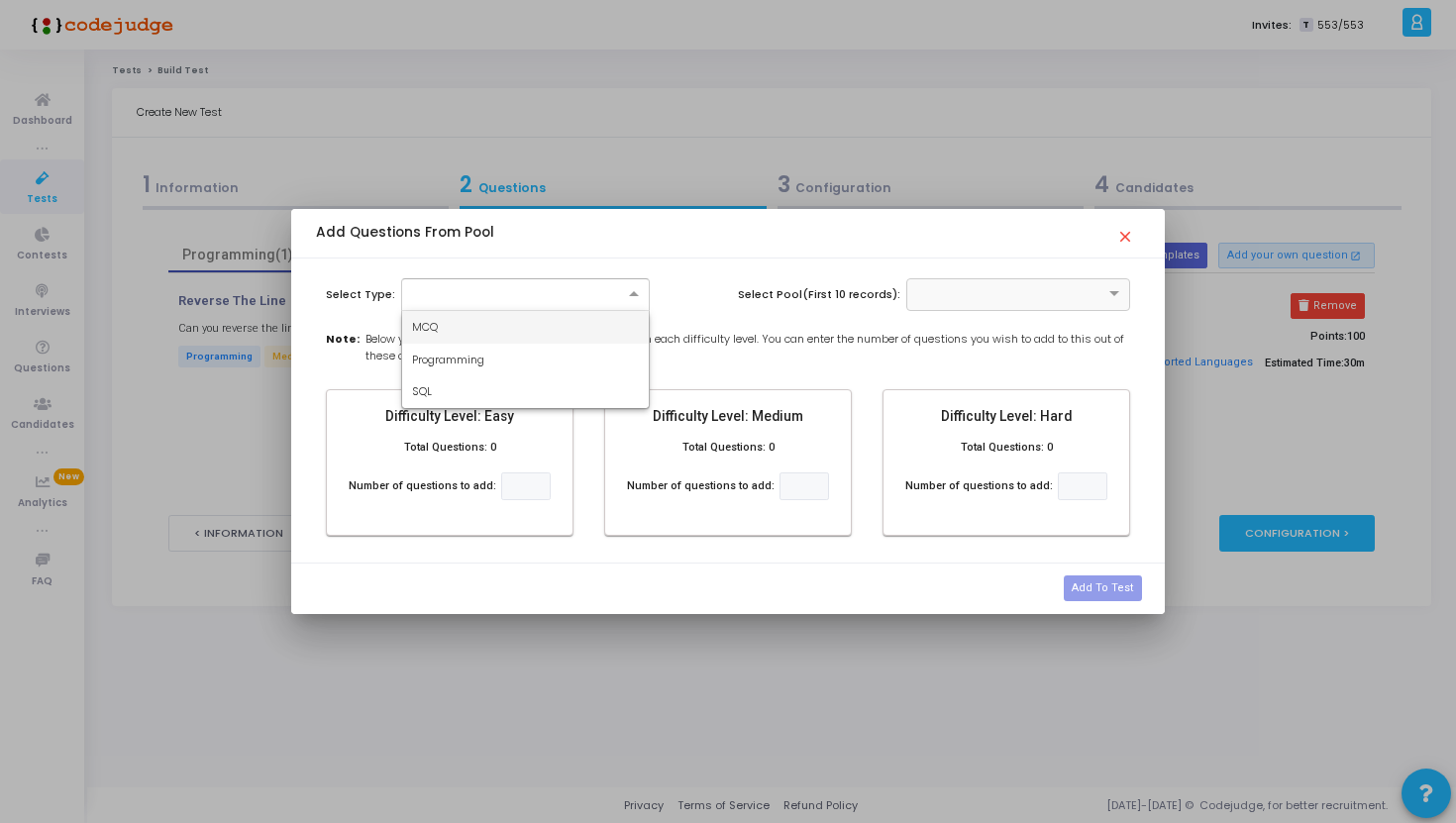 click at bounding box center [525, 292] 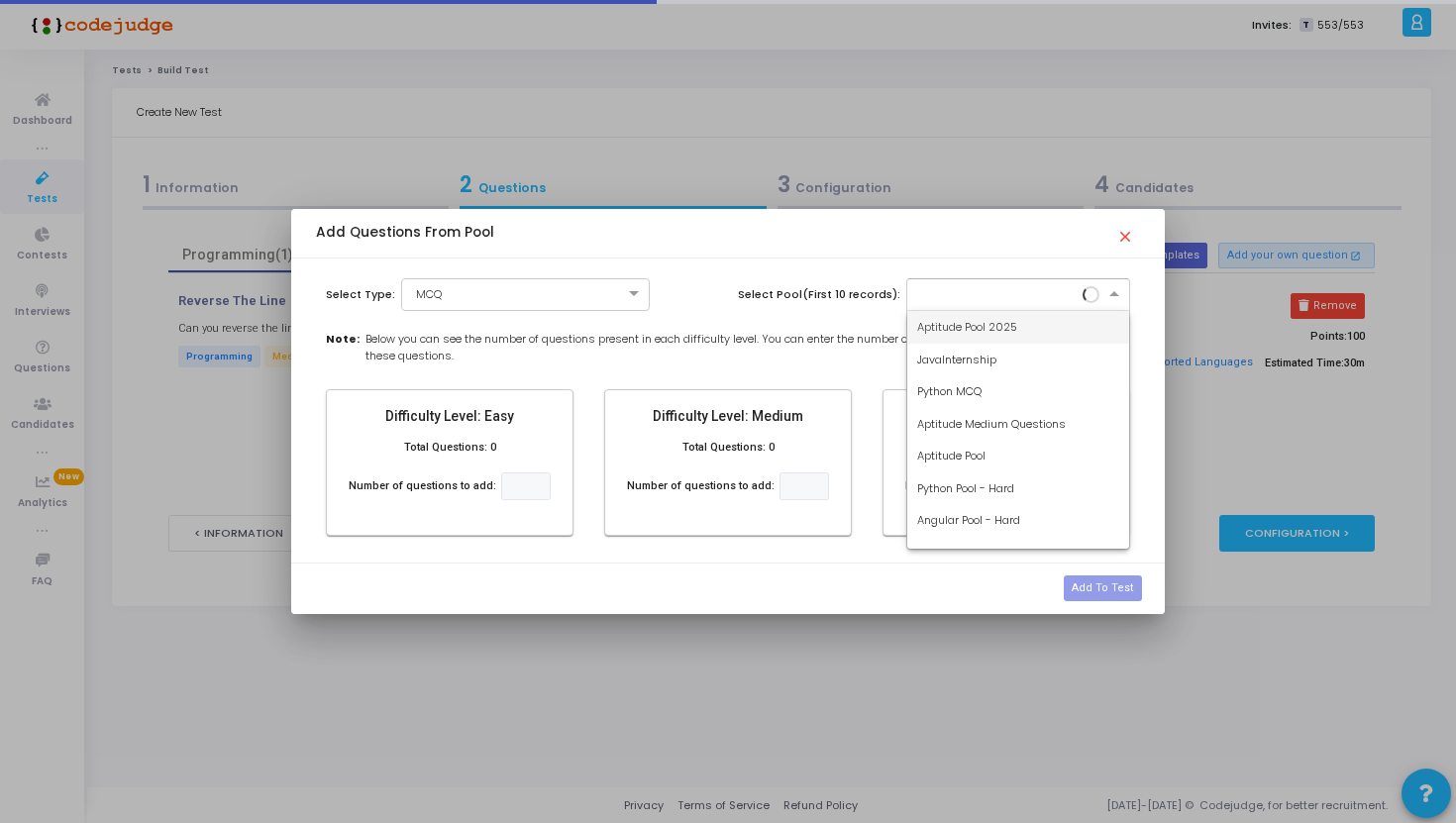 click at bounding box center (998, 292) 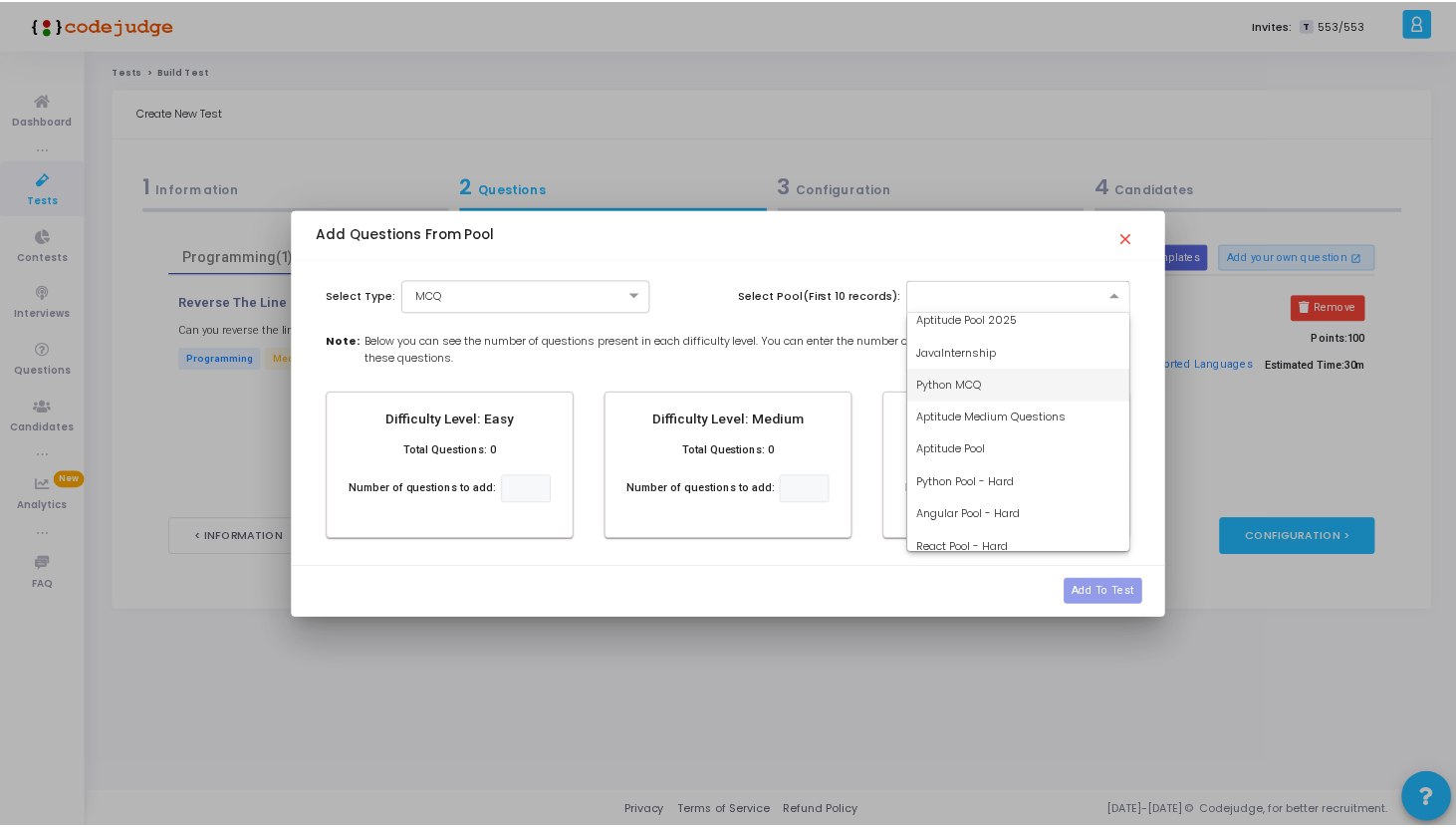 scroll, scrollTop: 0, scrollLeft: 0, axis: both 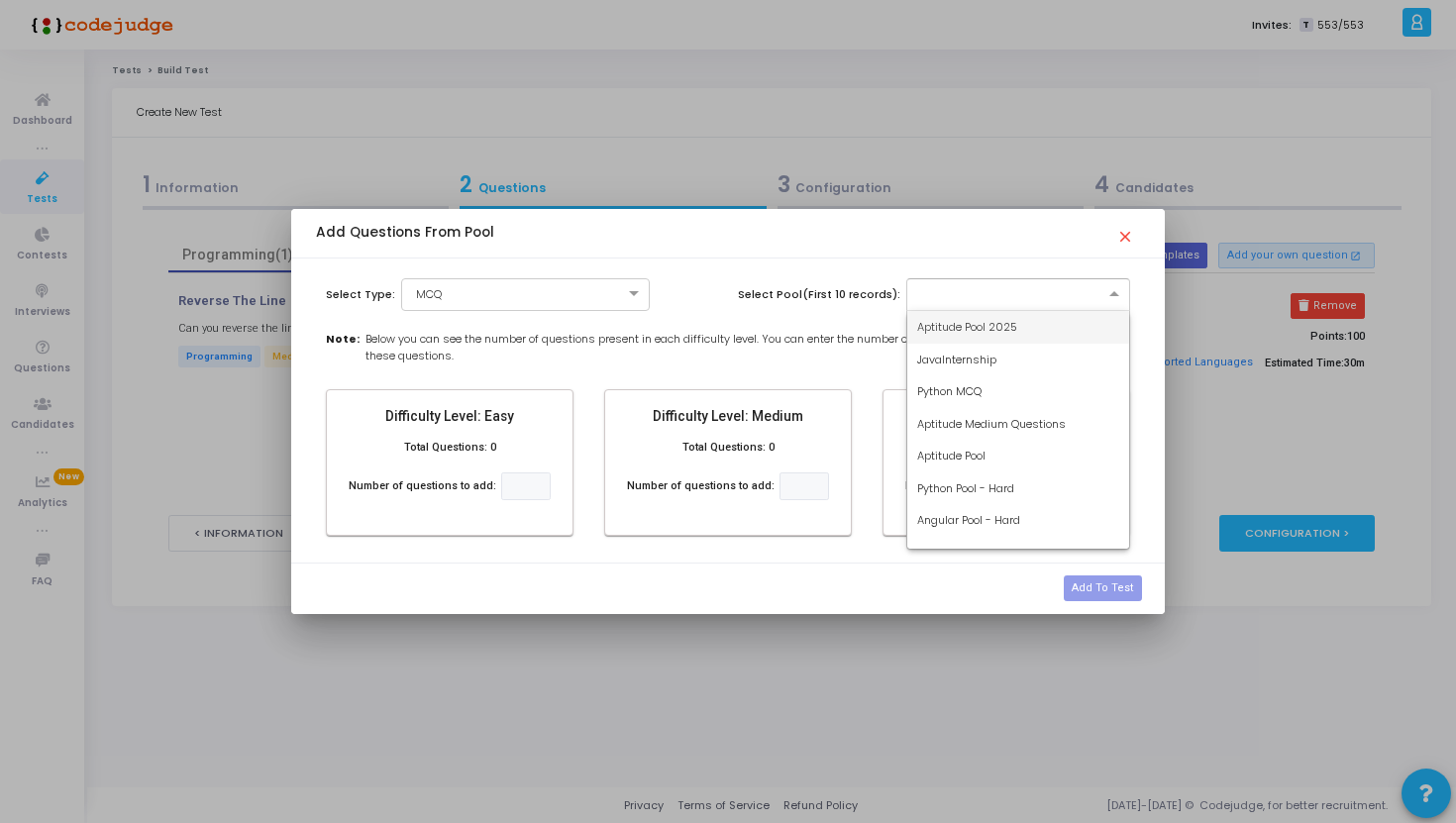 click on "Aptitude Pool 2025" at bounding box center (967, 327) 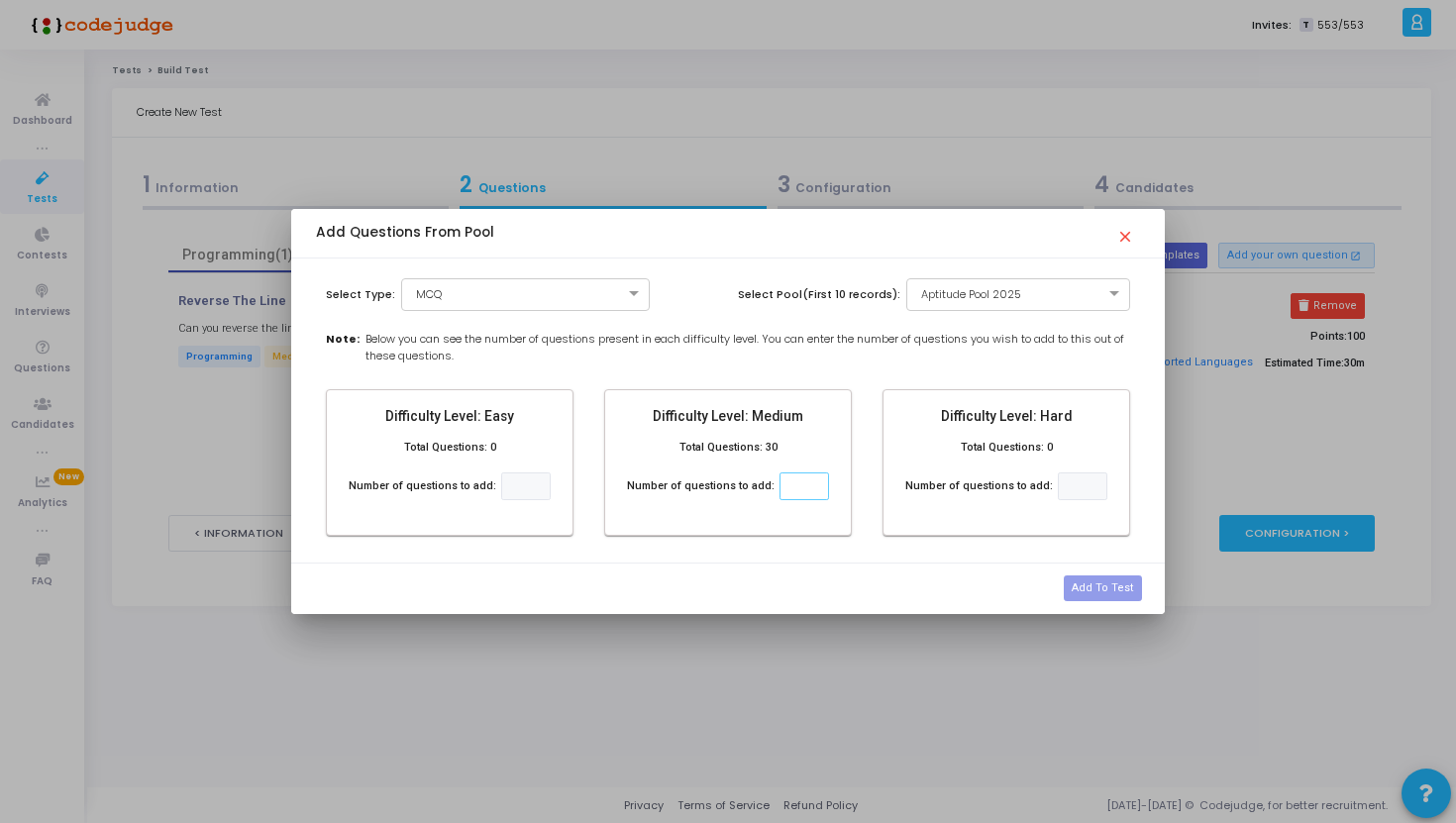 click 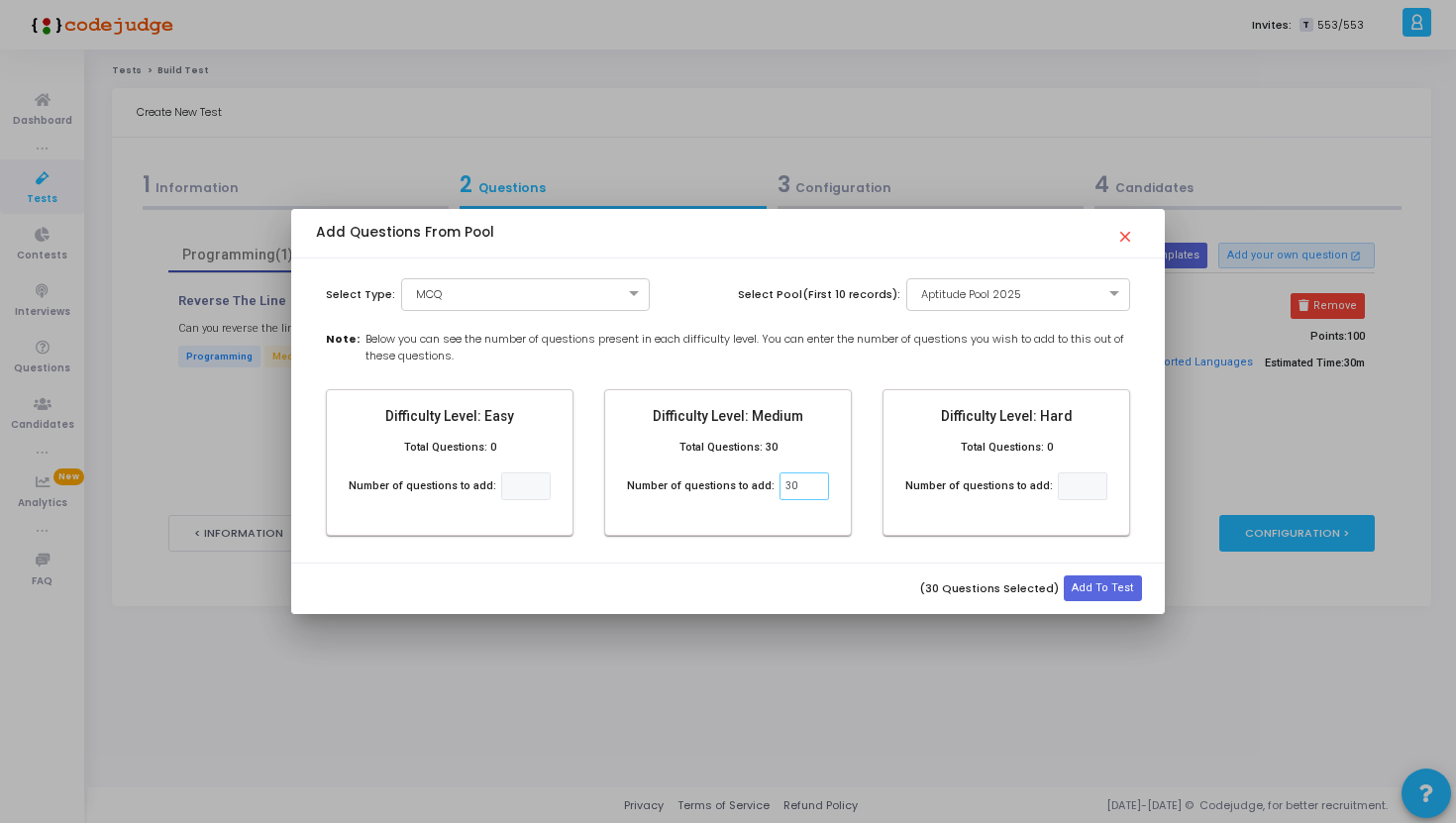 type on "30" 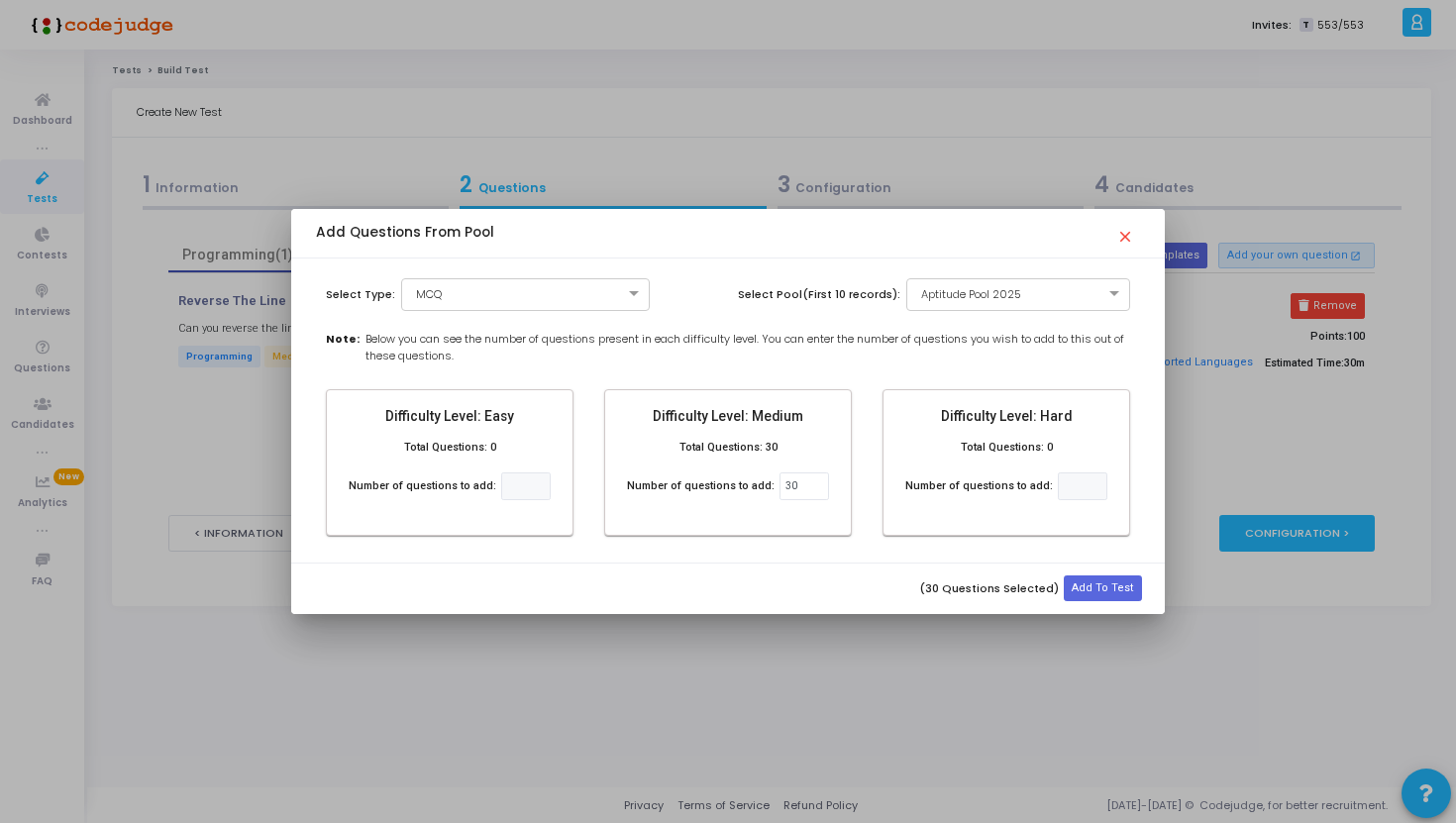 drag, startPoint x: 780, startPoint y: 447, endPoint x: 725, endPoint y: 447, distance: 55 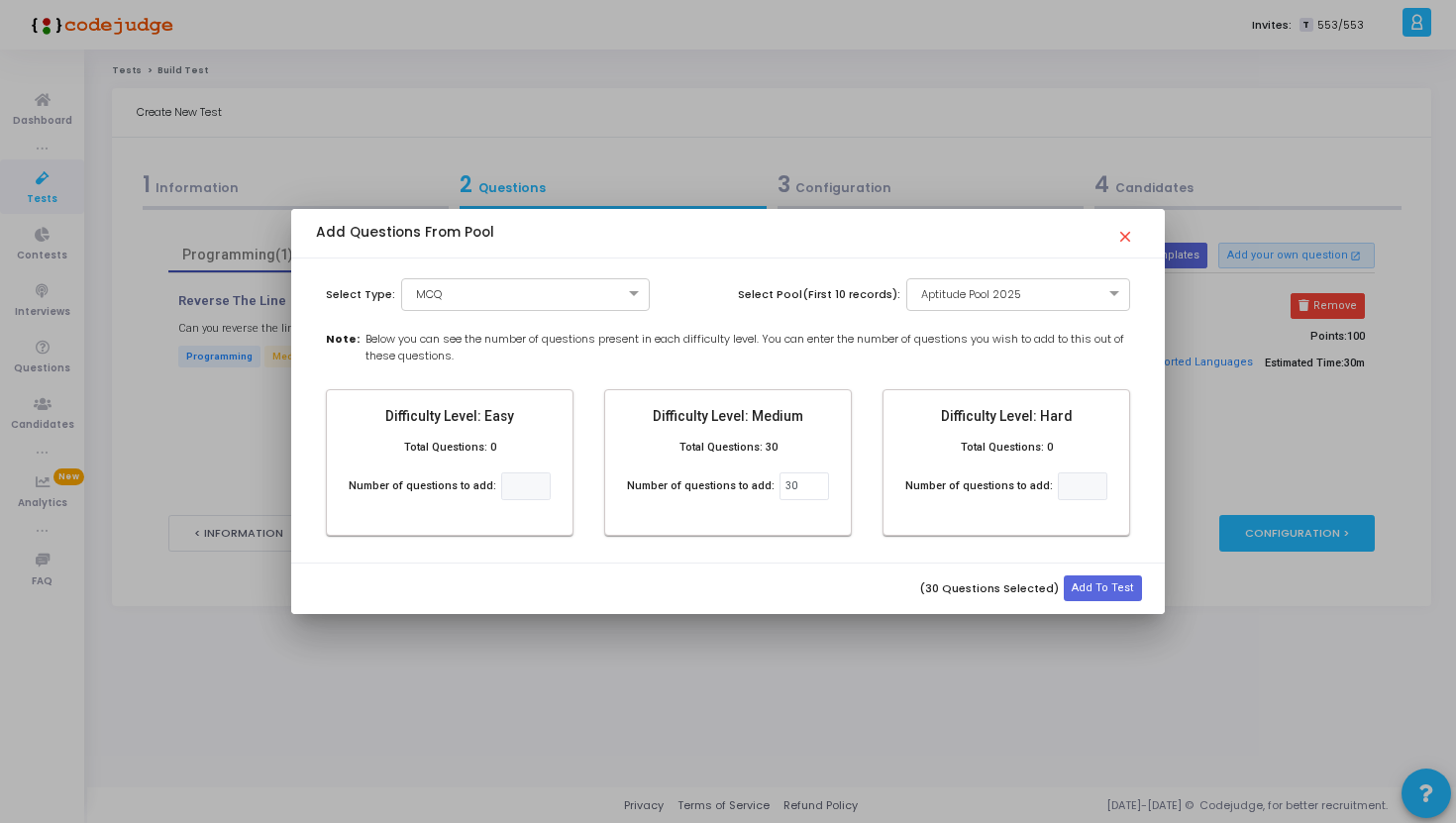 click on "close" at bounding box center [1128, 231] 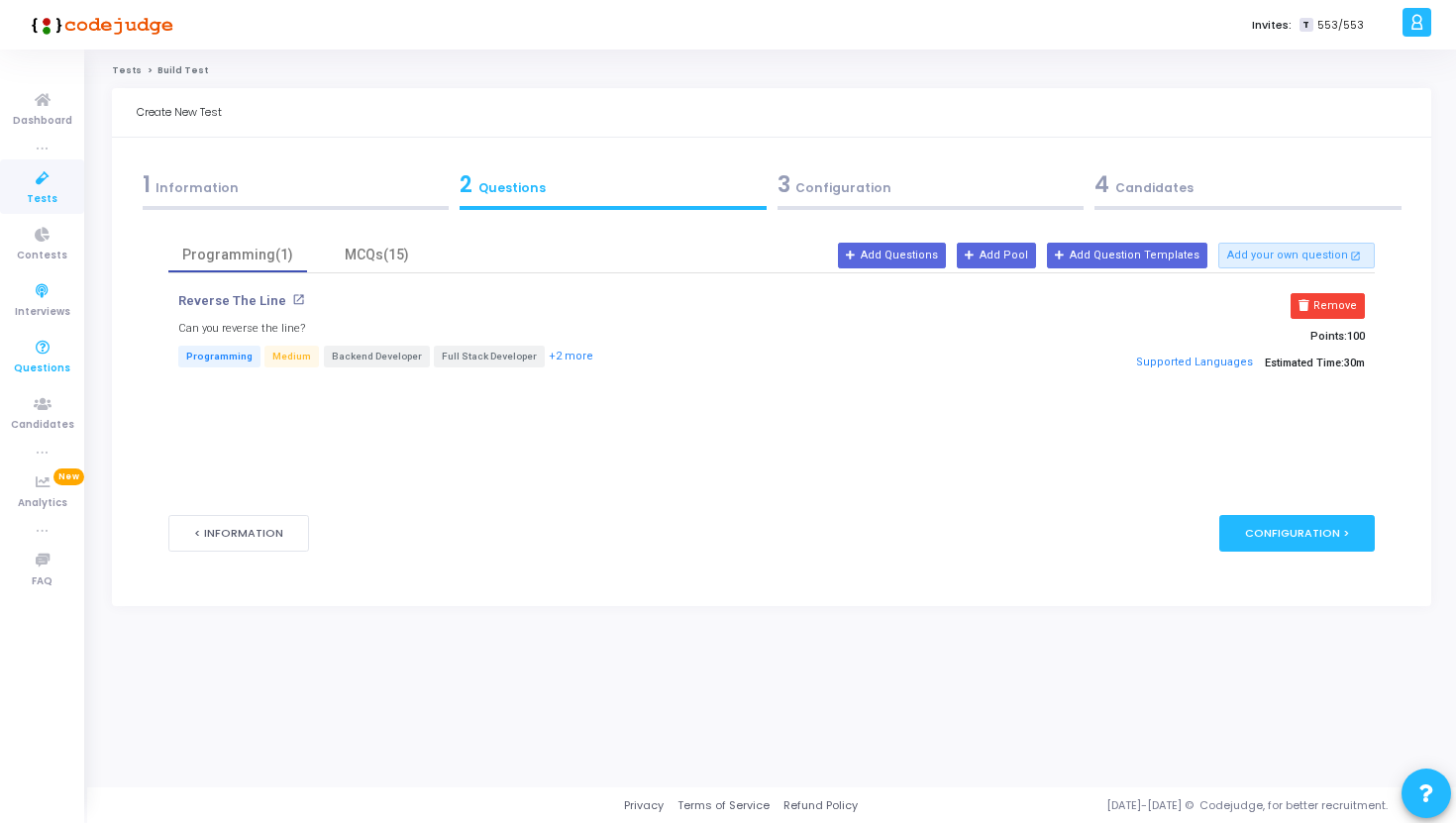 click at bounding box center (43, 348) 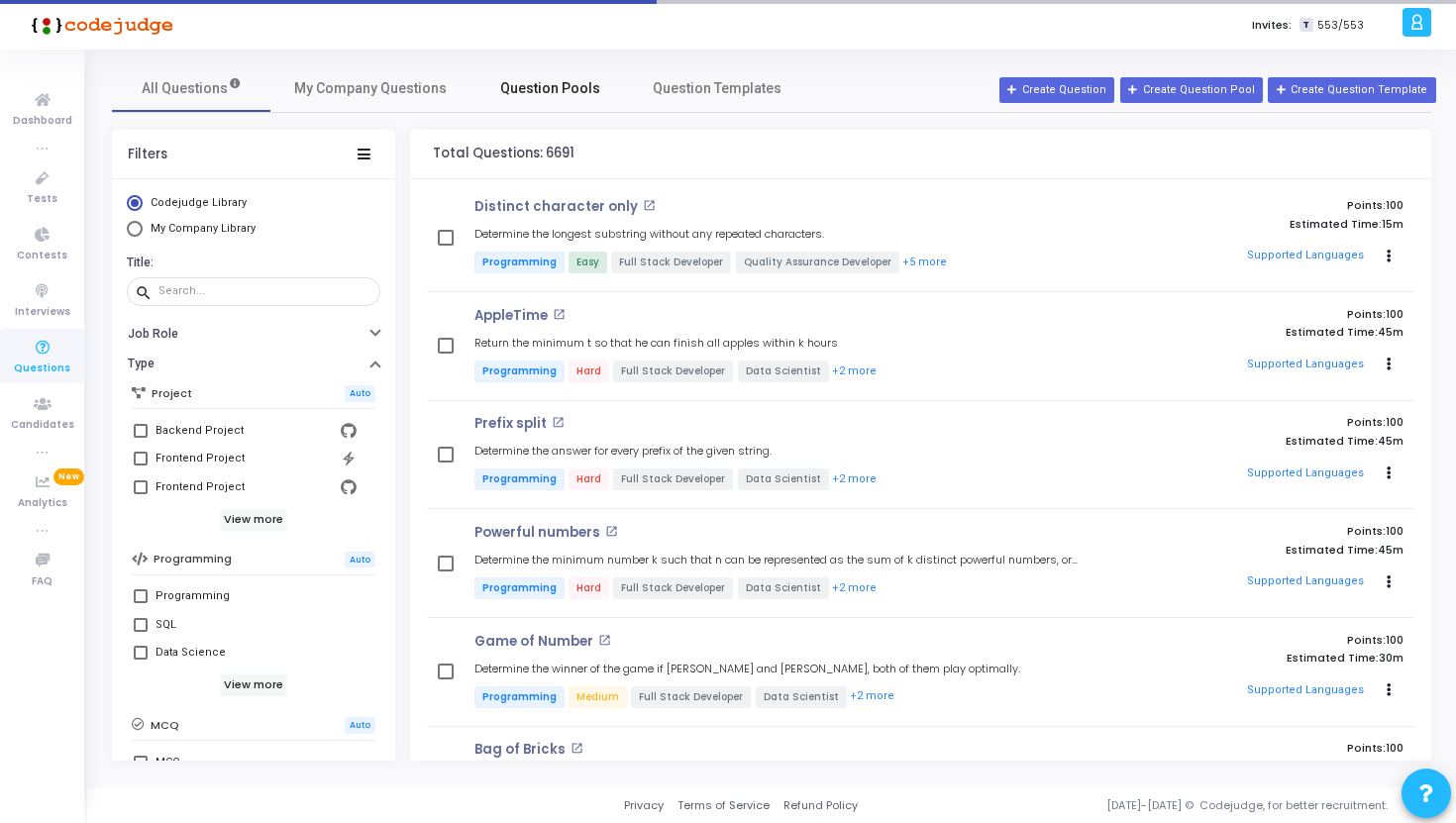click on "Question Pools" at bounding box center [550, 88] 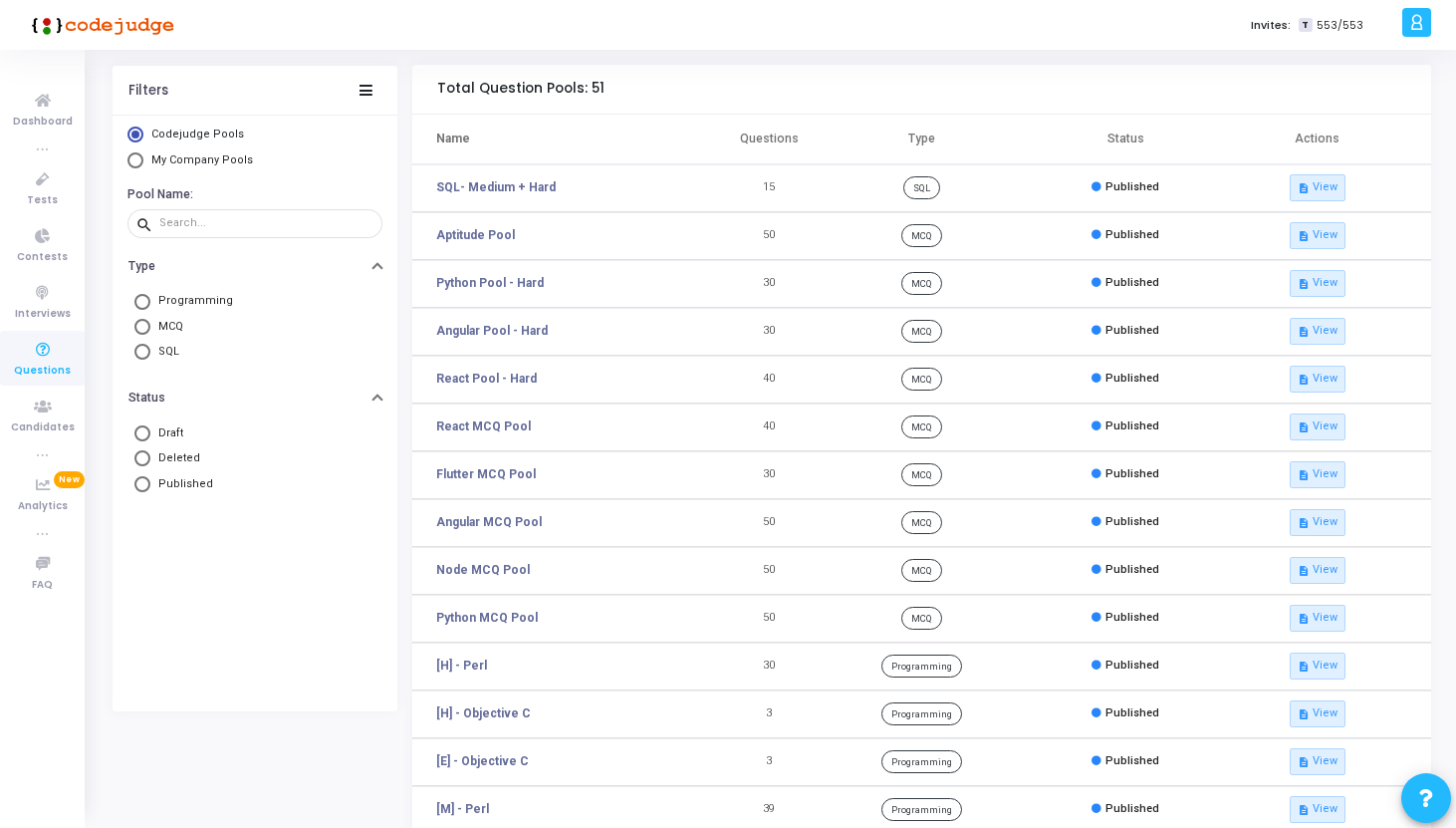 scroll, scrollTop: 226, scrollLeft: 0, axis: vertical 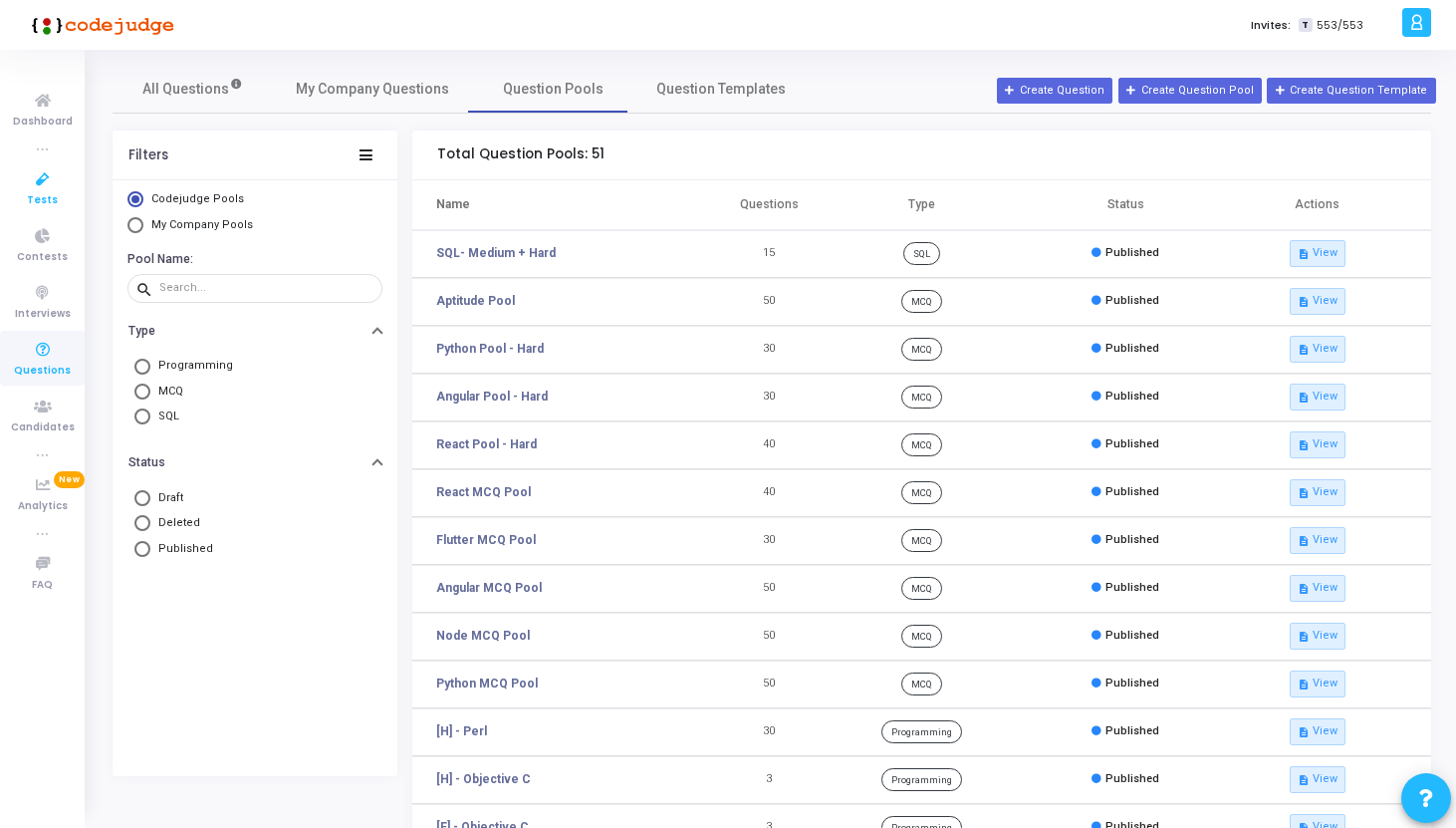 click at bounding box center (43, 179) 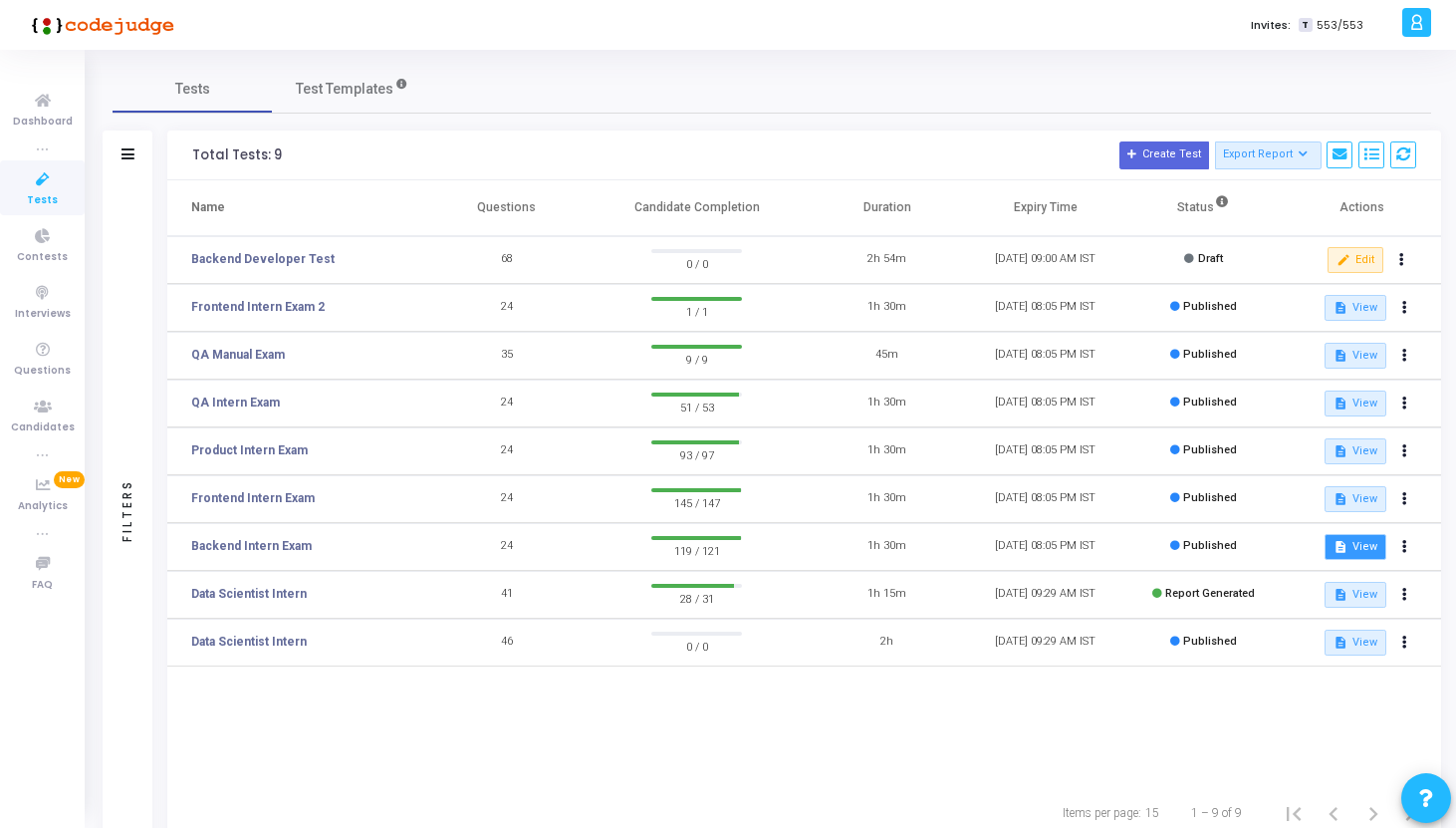 click on "description" 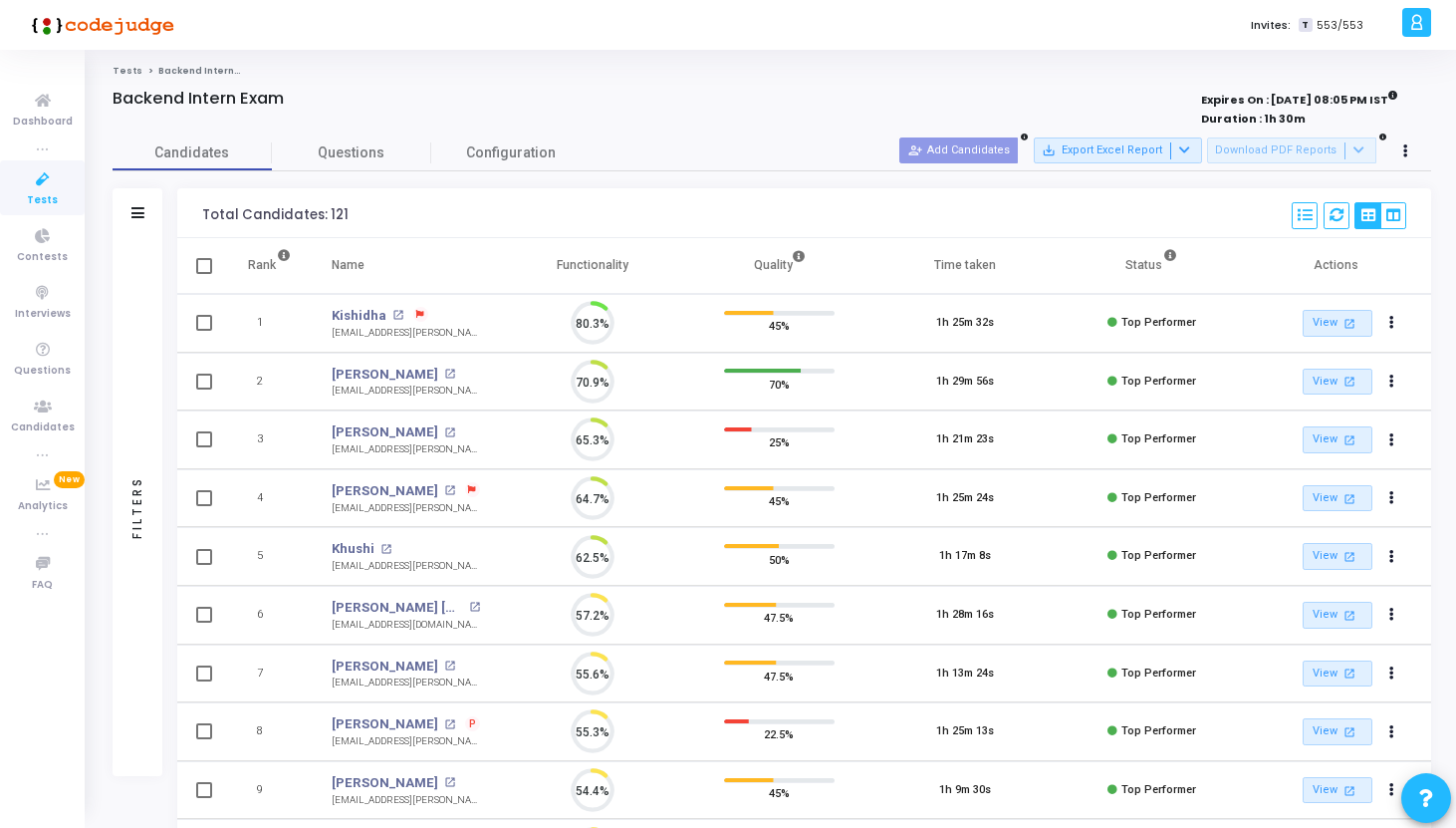 scroll, scrollTop: 9, scrollLeft: 9, axis: both 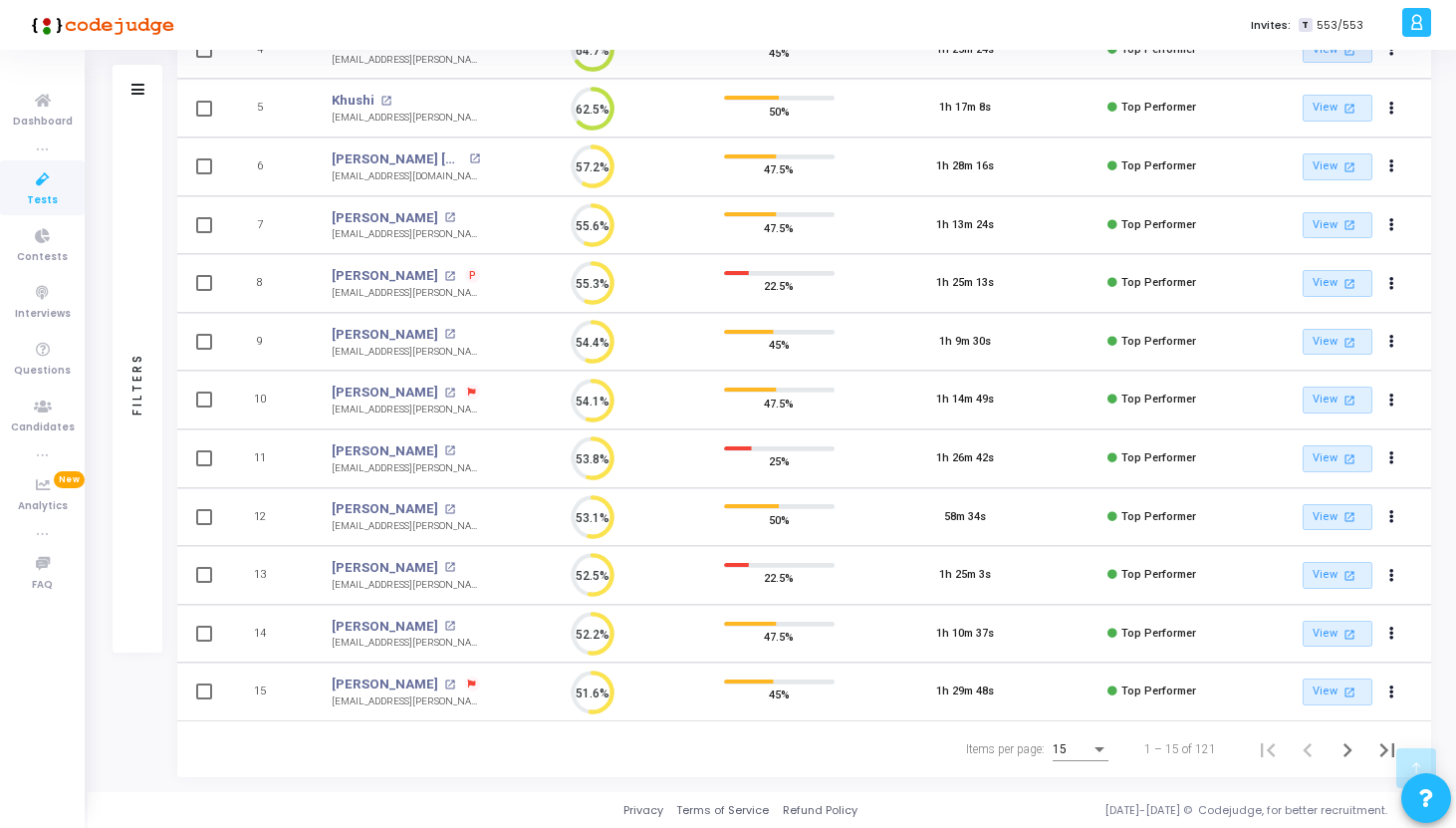 click at bounding box center [1099, 749] 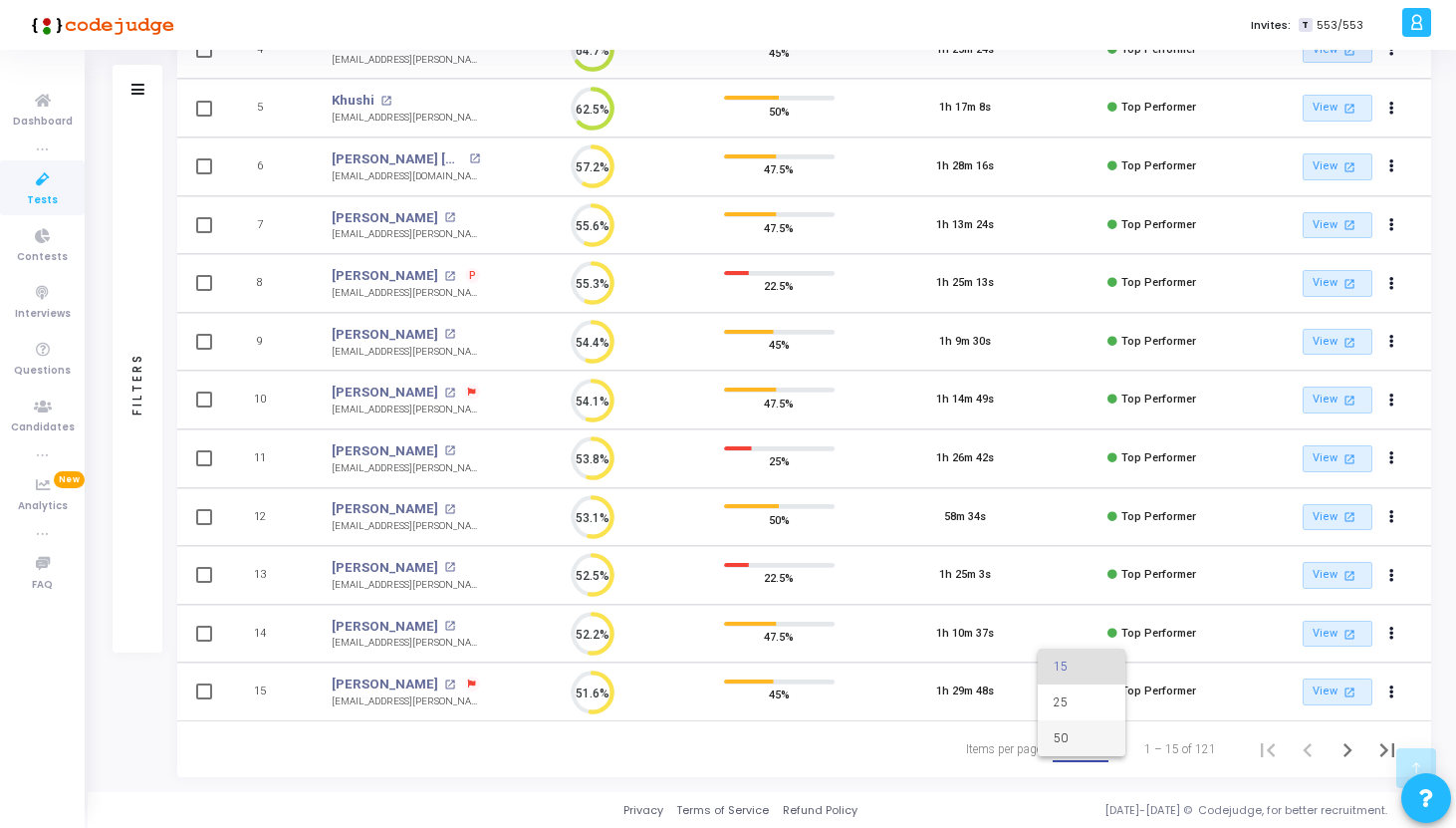 click on "50" at bounding box center (1082, 738) 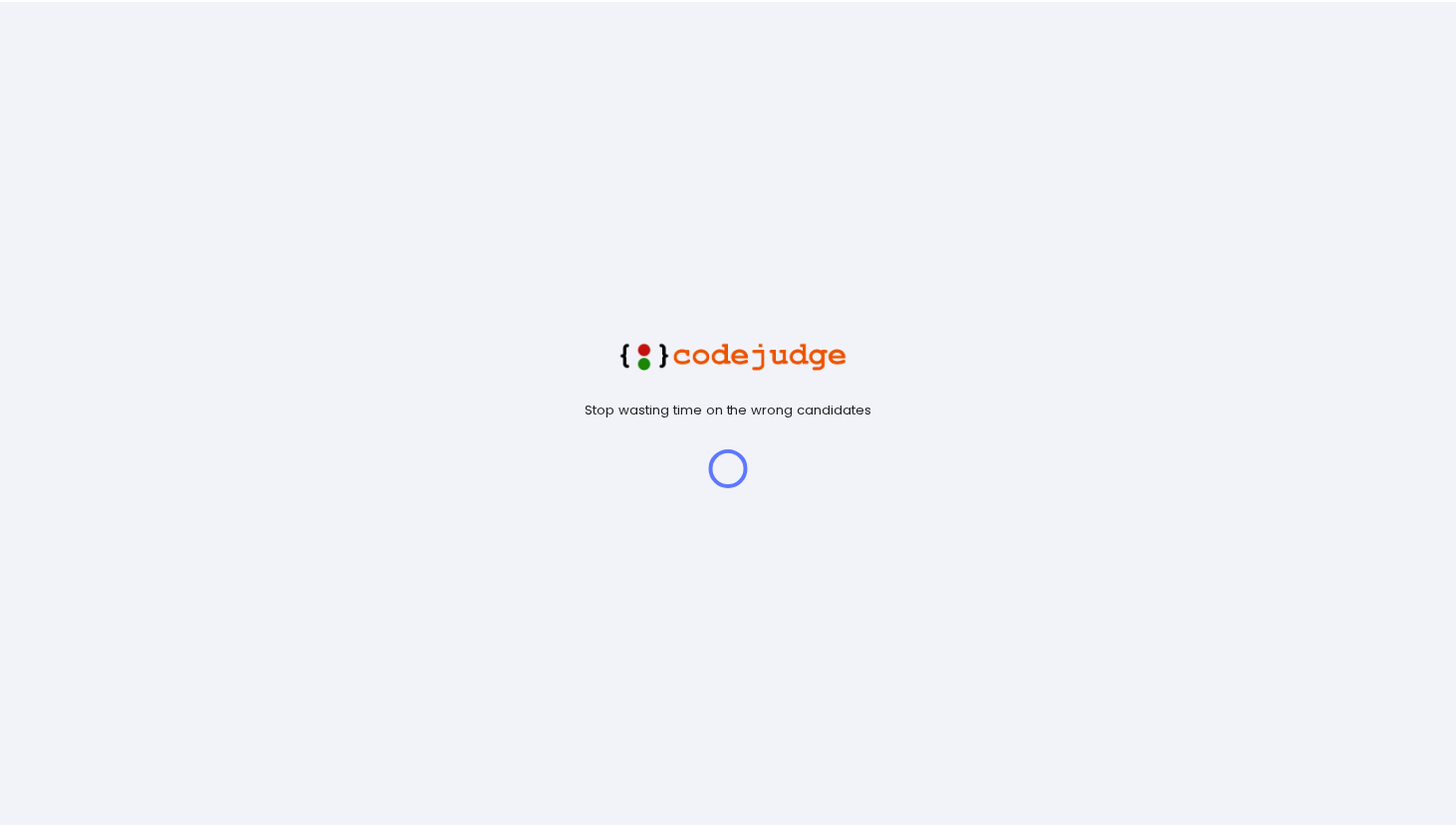 scroll, scrollTop: 0, scrollLeft: 0, axis: both 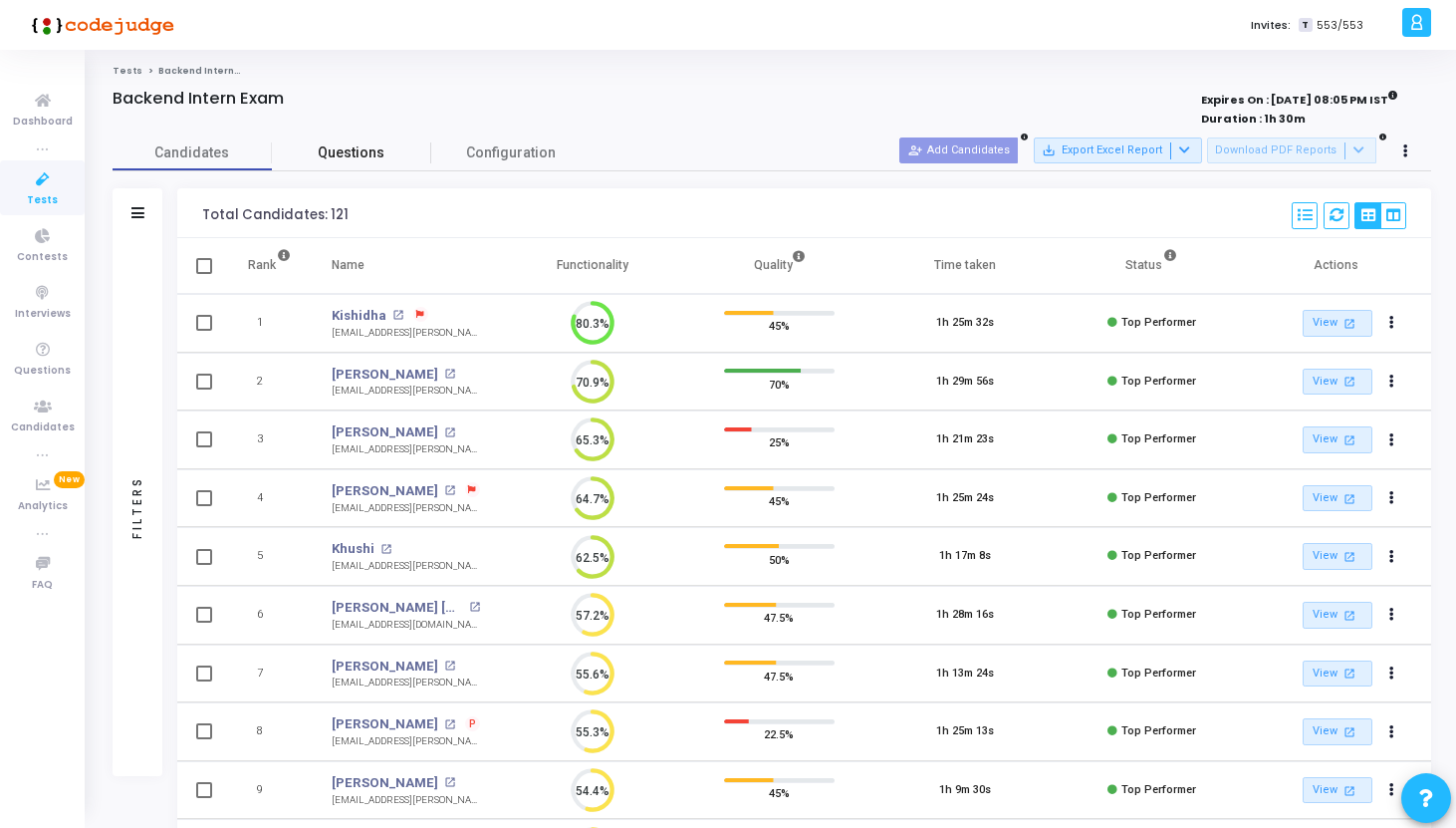 click on "Questions" at bounding box center (352, 152) 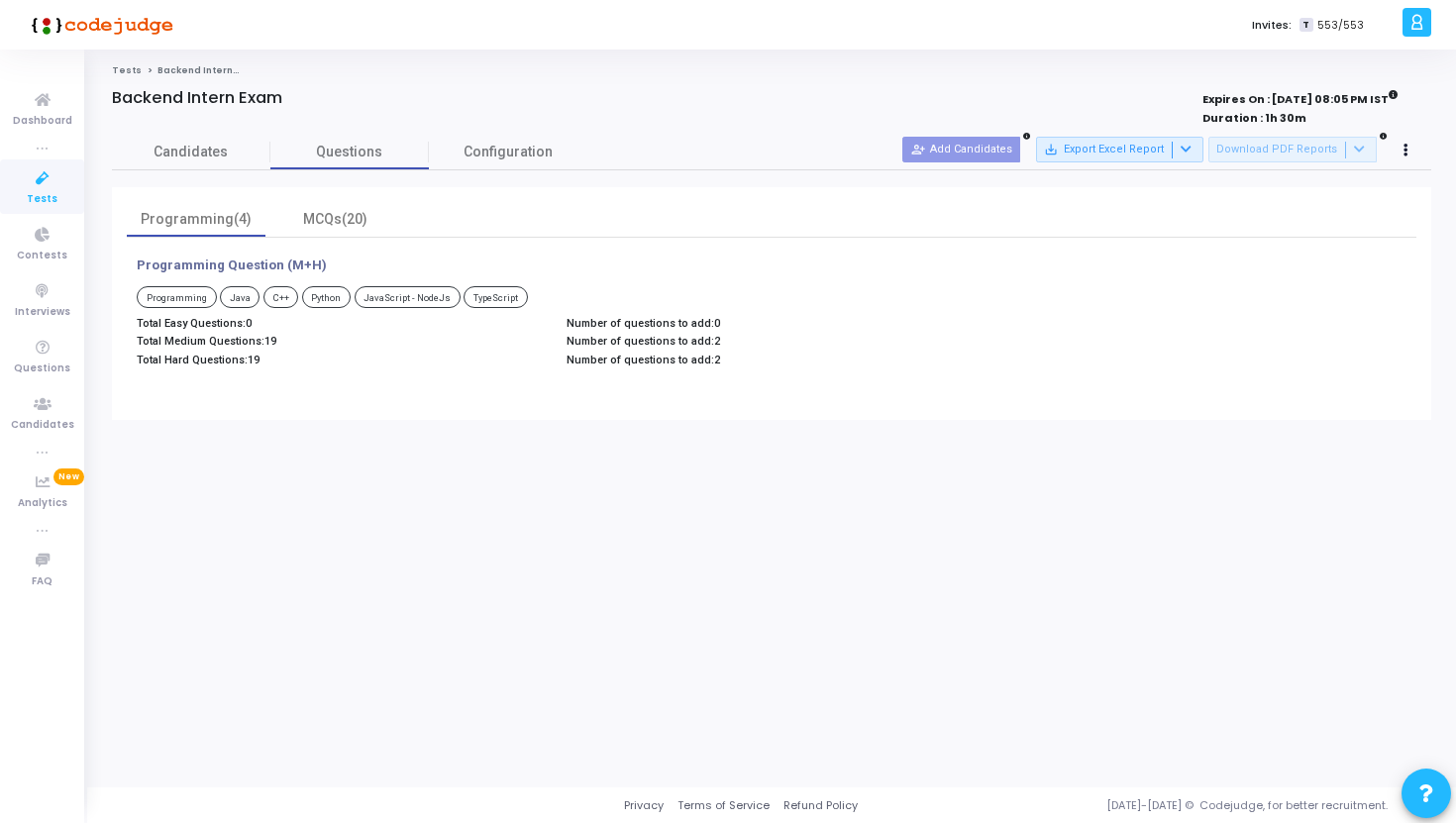 drag, startPoint x: 683, startPoint y: 340, endPoint x: 721, endPoint y: 340, distance: 38 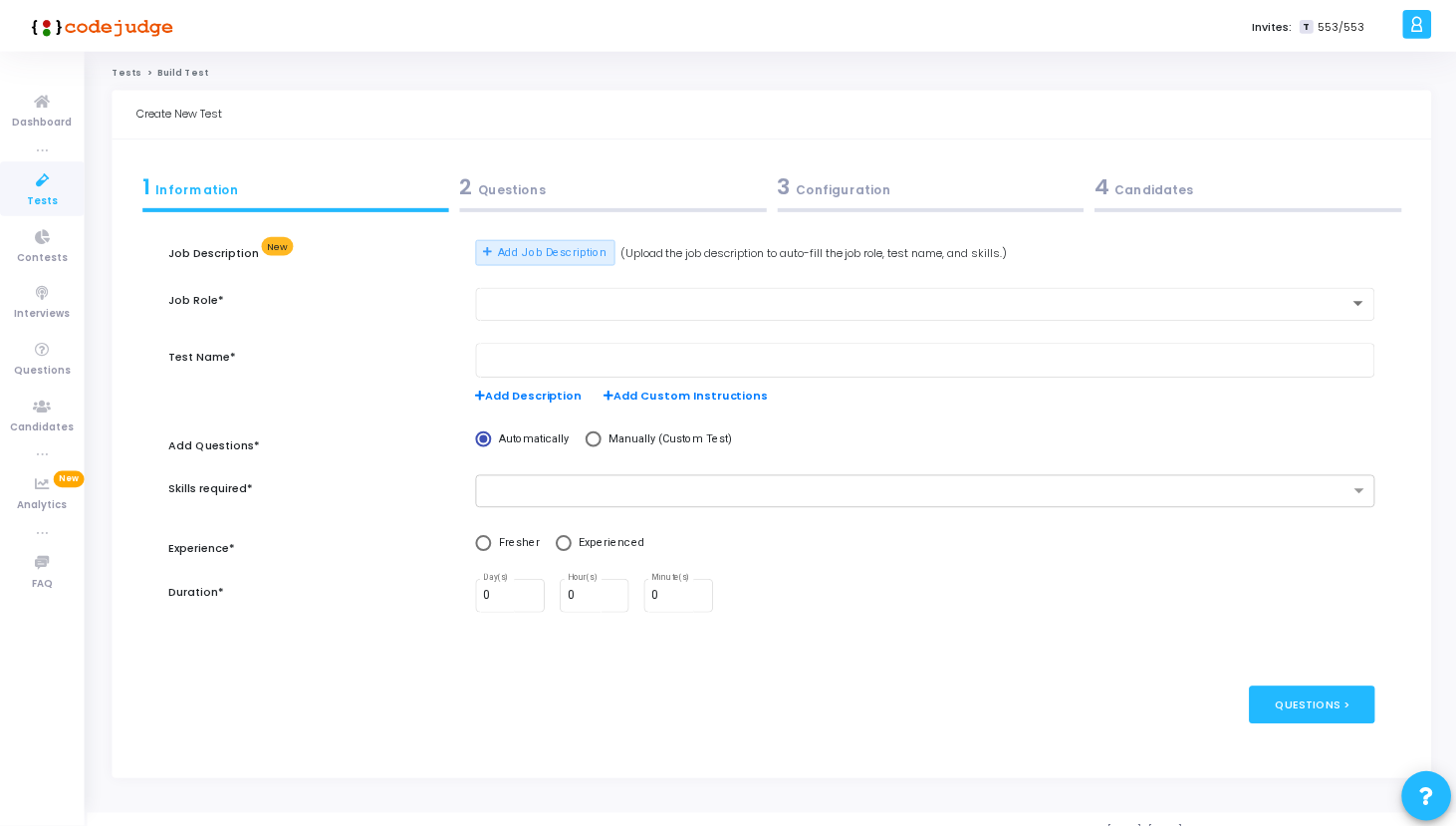 scroll, scrollTop: 0, scrollLeft: 0, axis: both 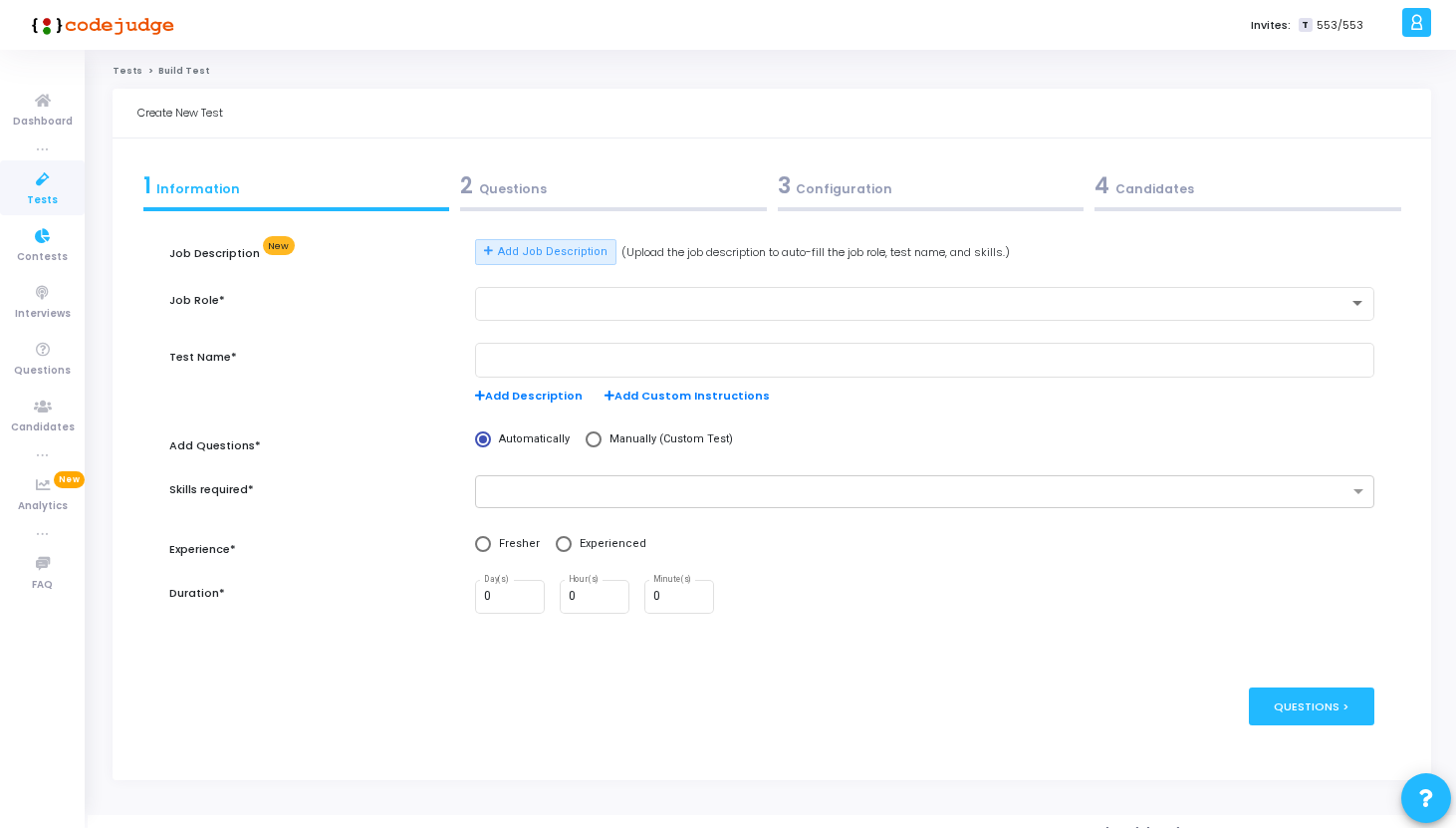 click on "Tests" at bounding box center (42, 200) 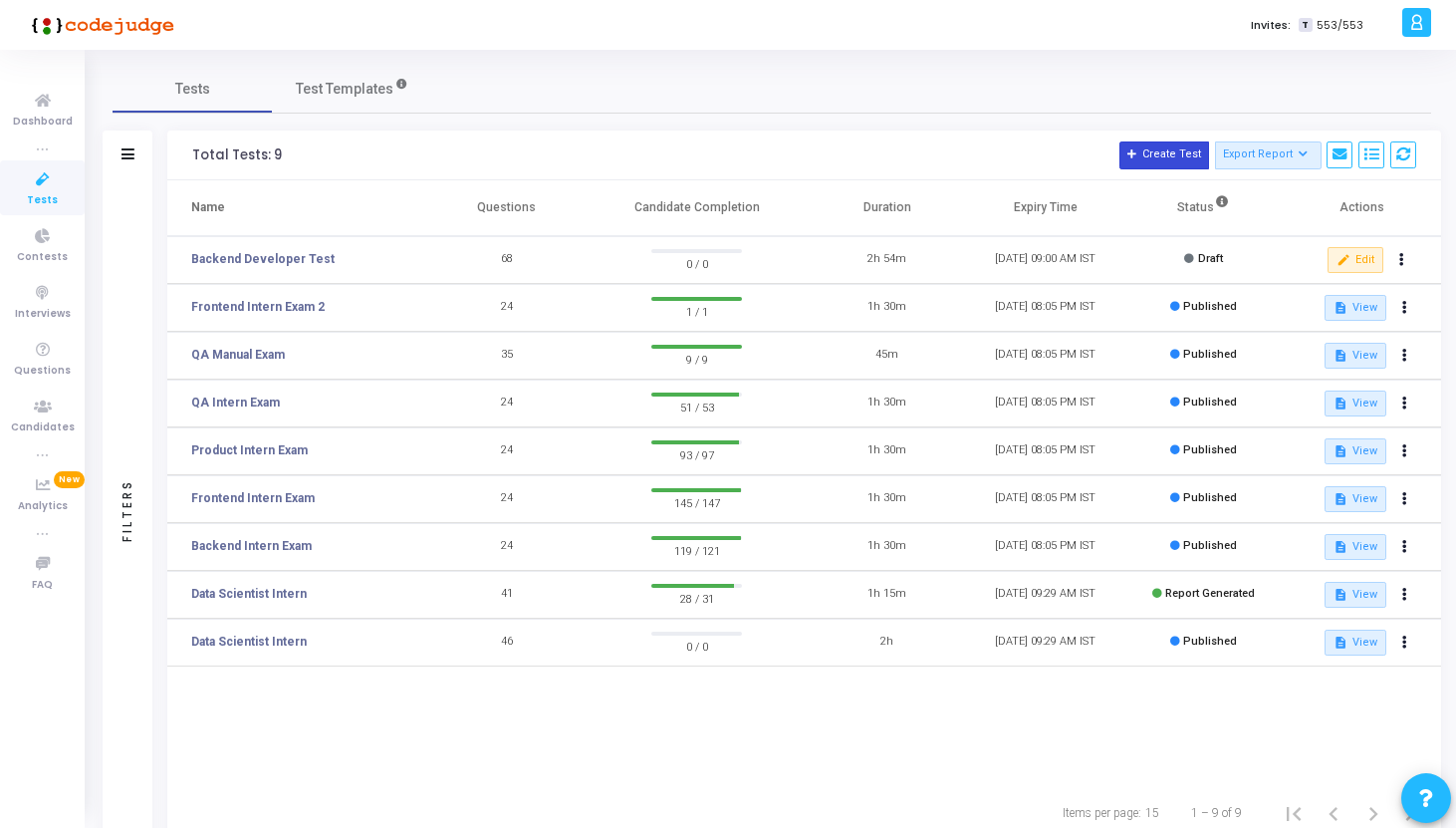 click on "Create Test" at bounding box center [1164, 155] 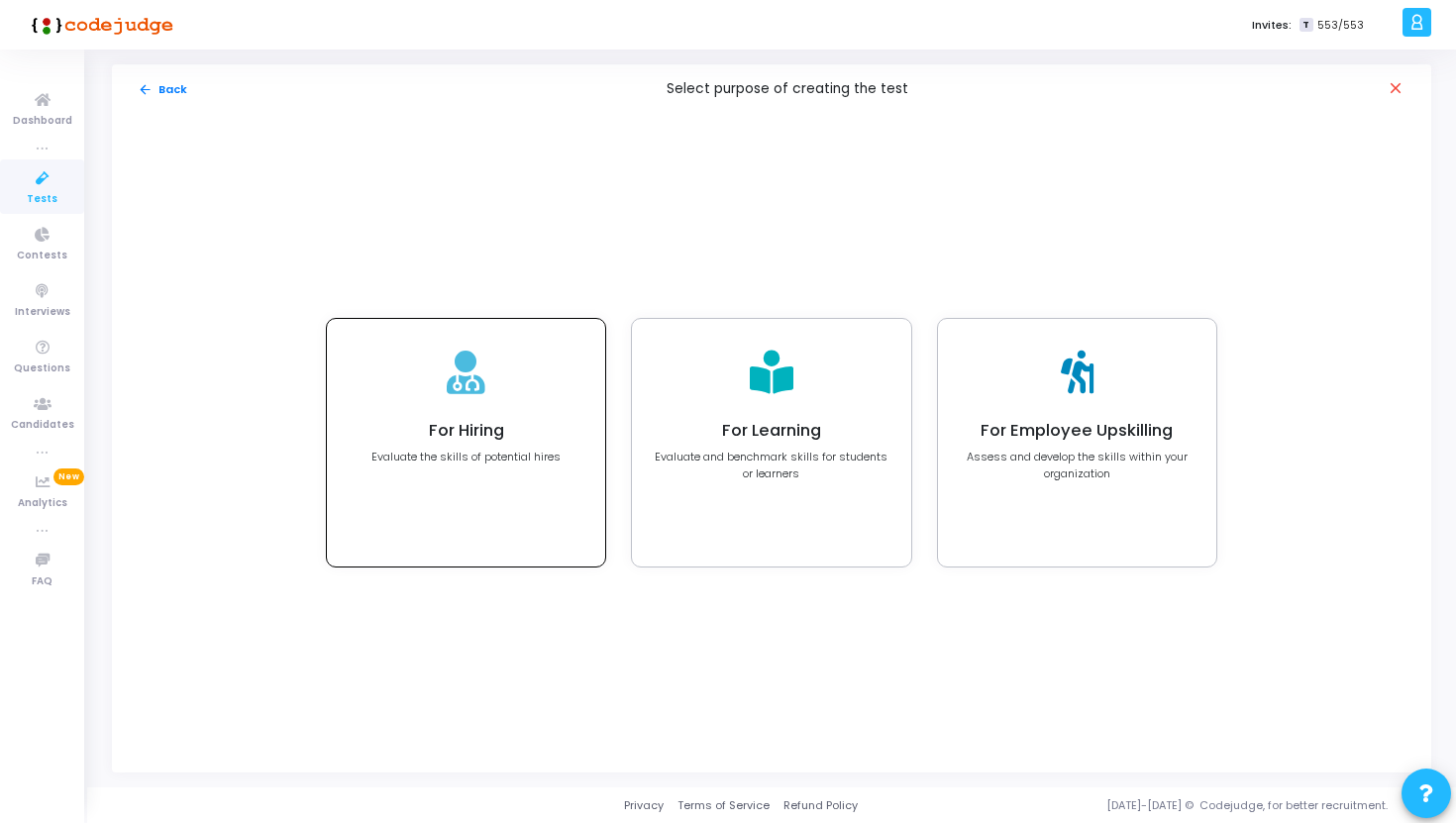 click on "For Hiring" 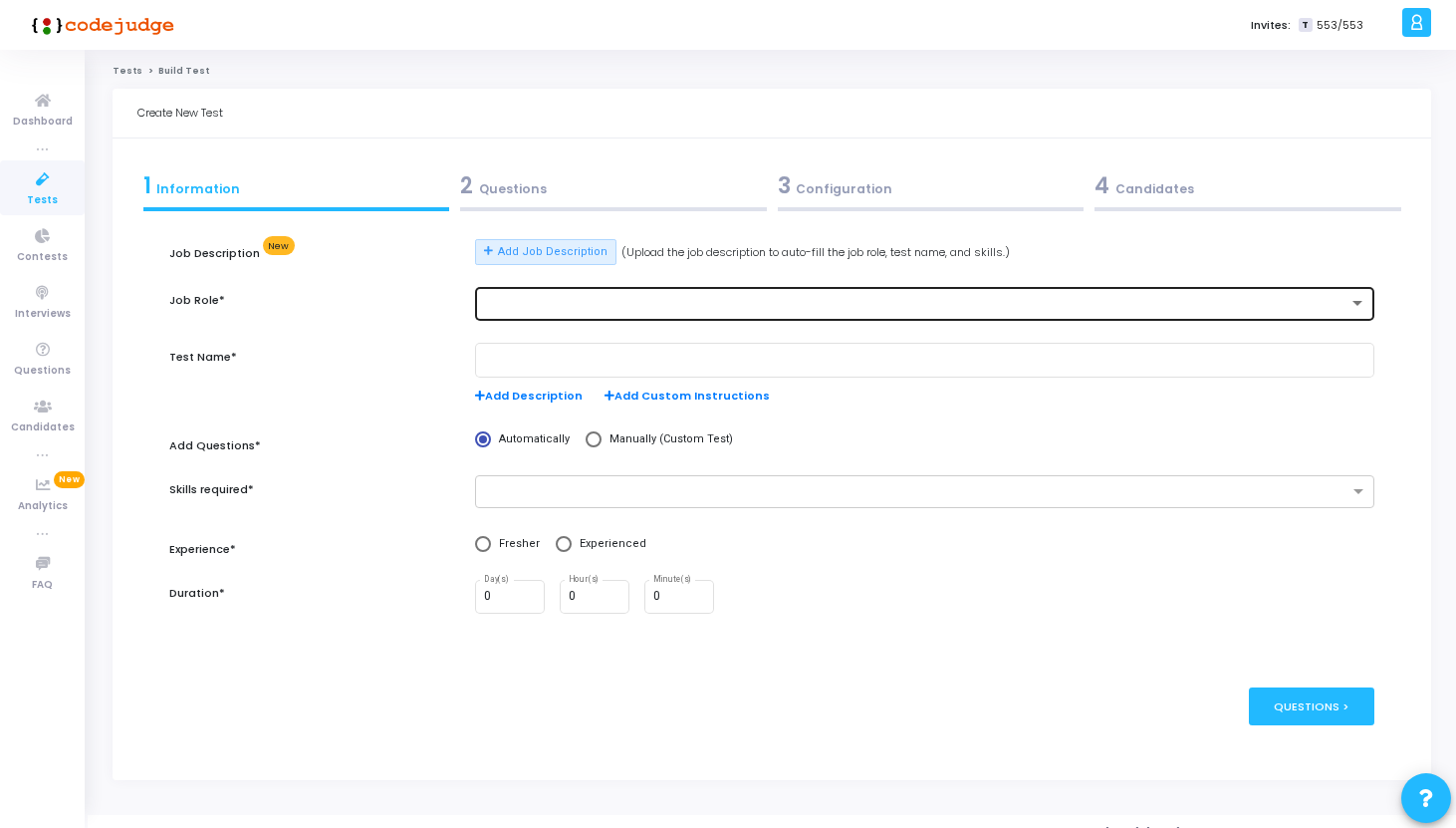 click at bounding box center [925, 302] 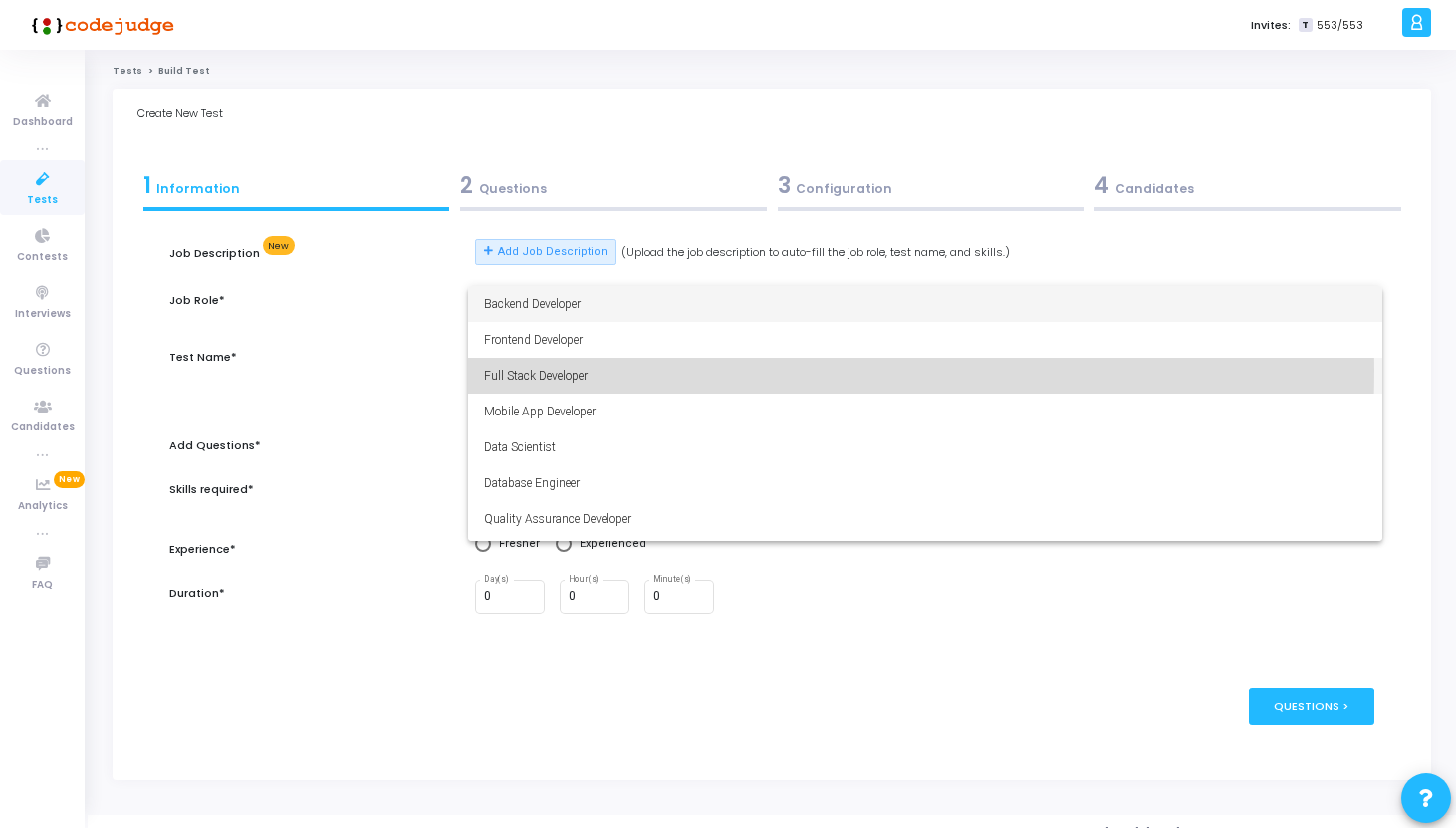 click on "Full Stack Developer" at bounding box center (925, 376) 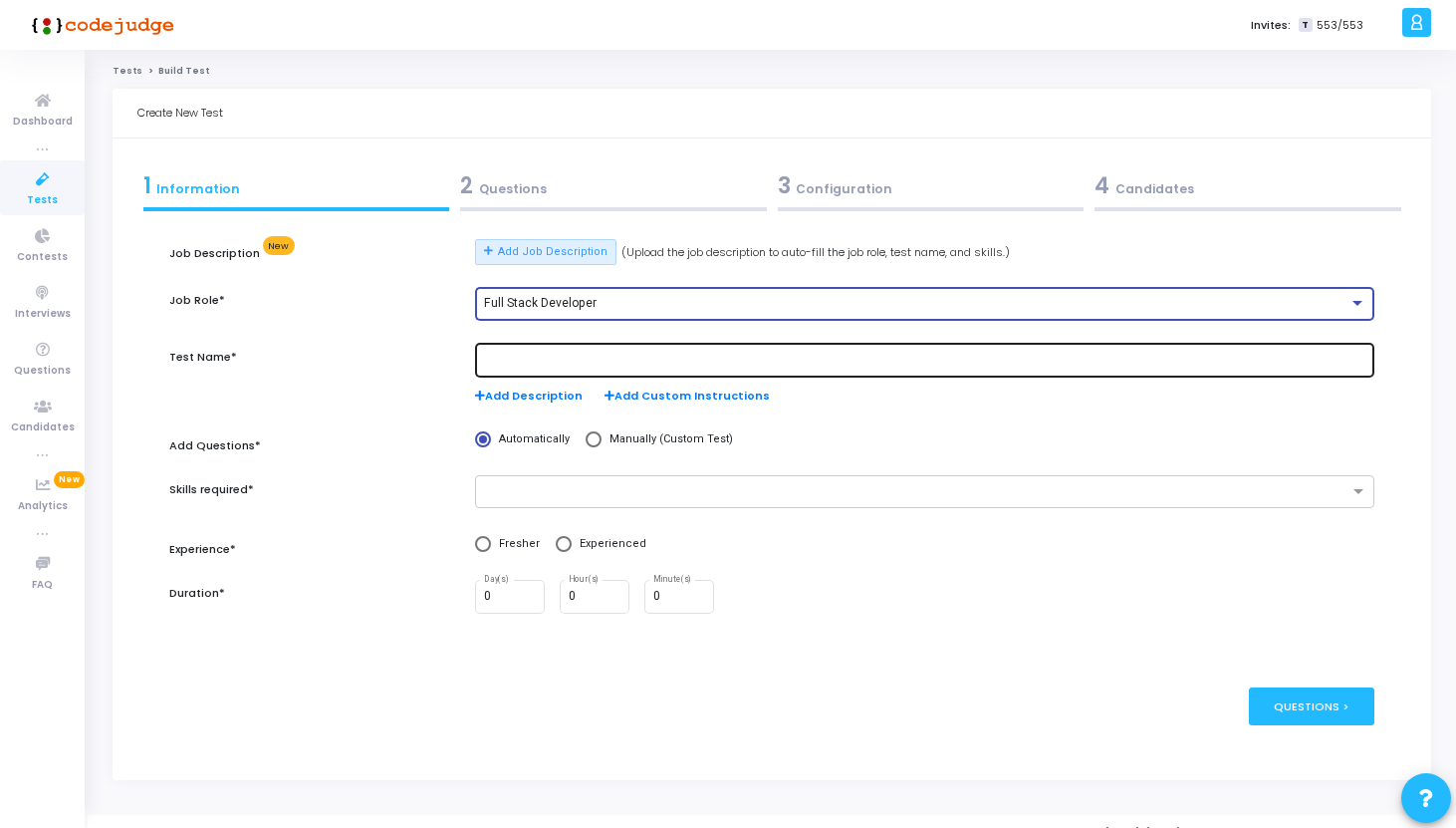 click at bounding box center [925, 361] 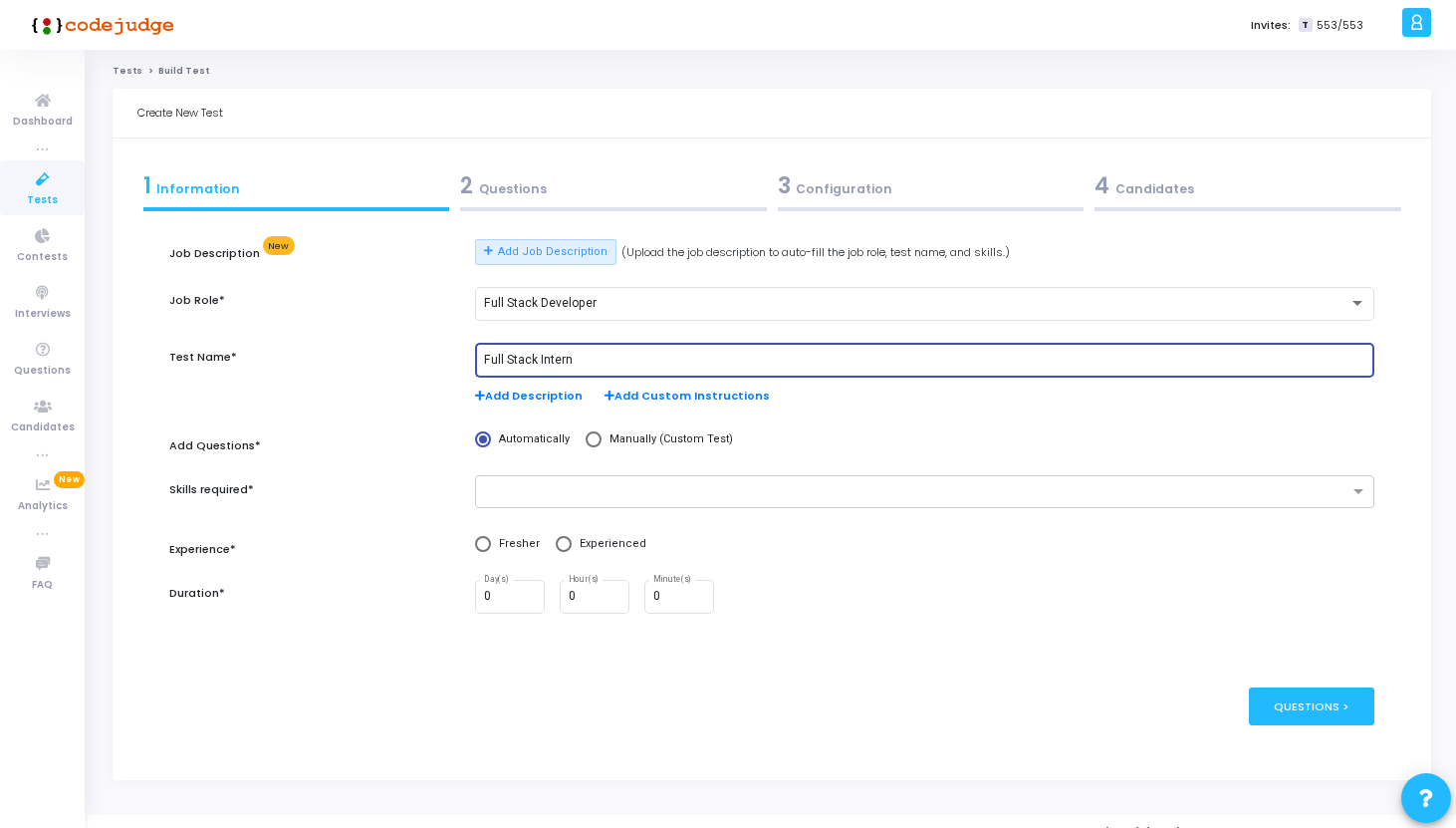 type on "Full Stack Intern" 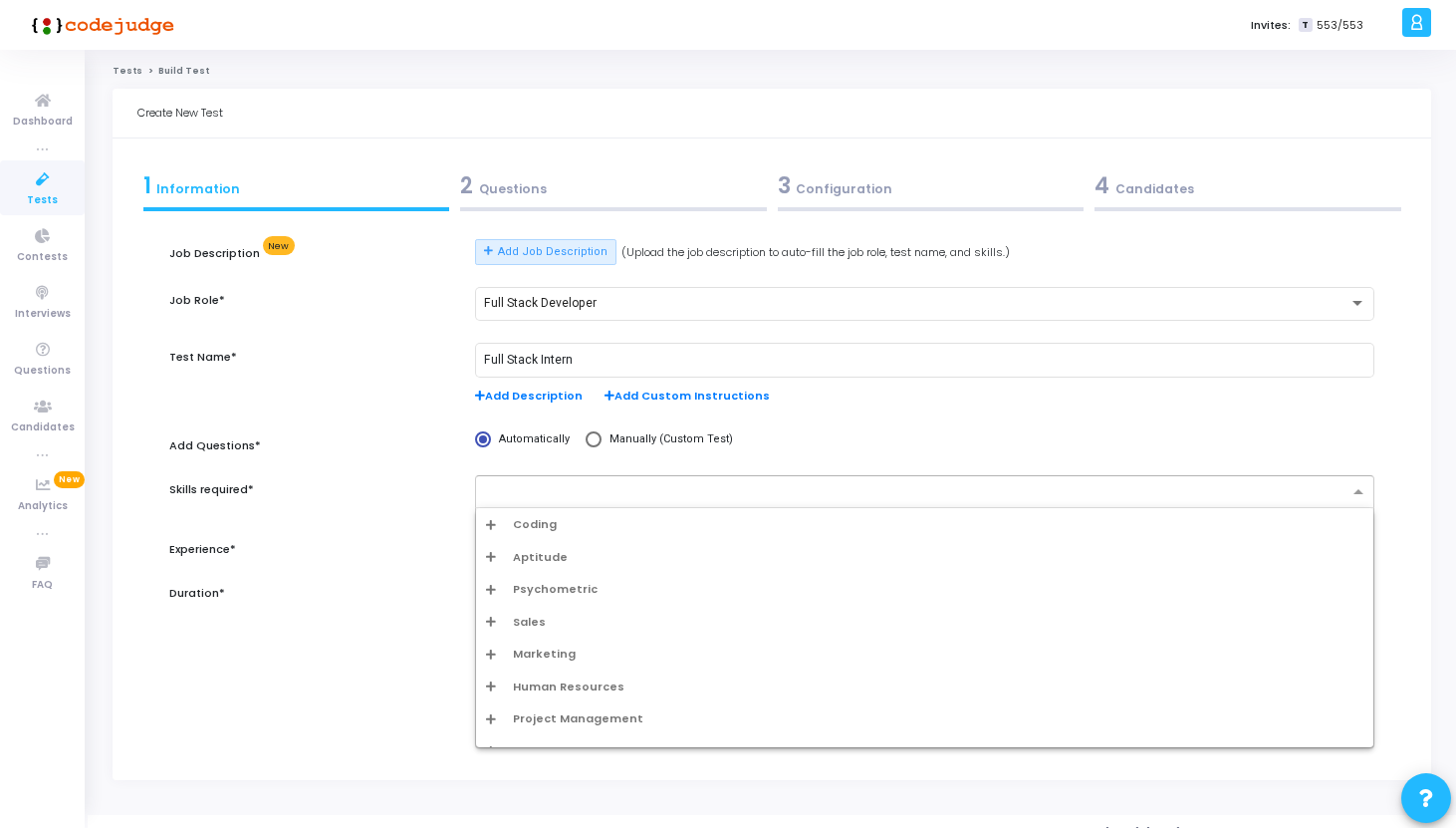 click at bounding box center (917, 492) 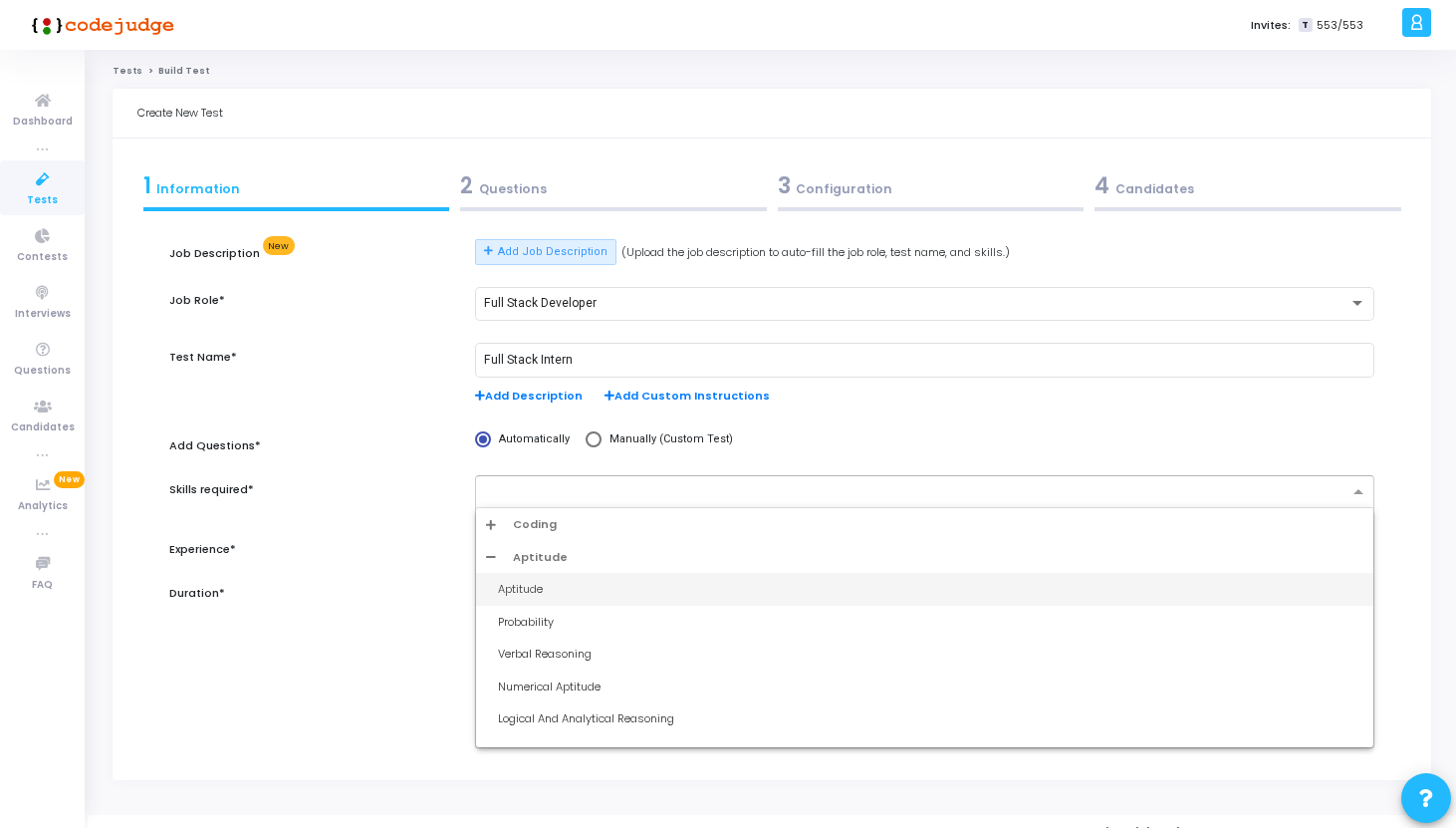 click on "Aptitude" at bounding box center [930, 589] 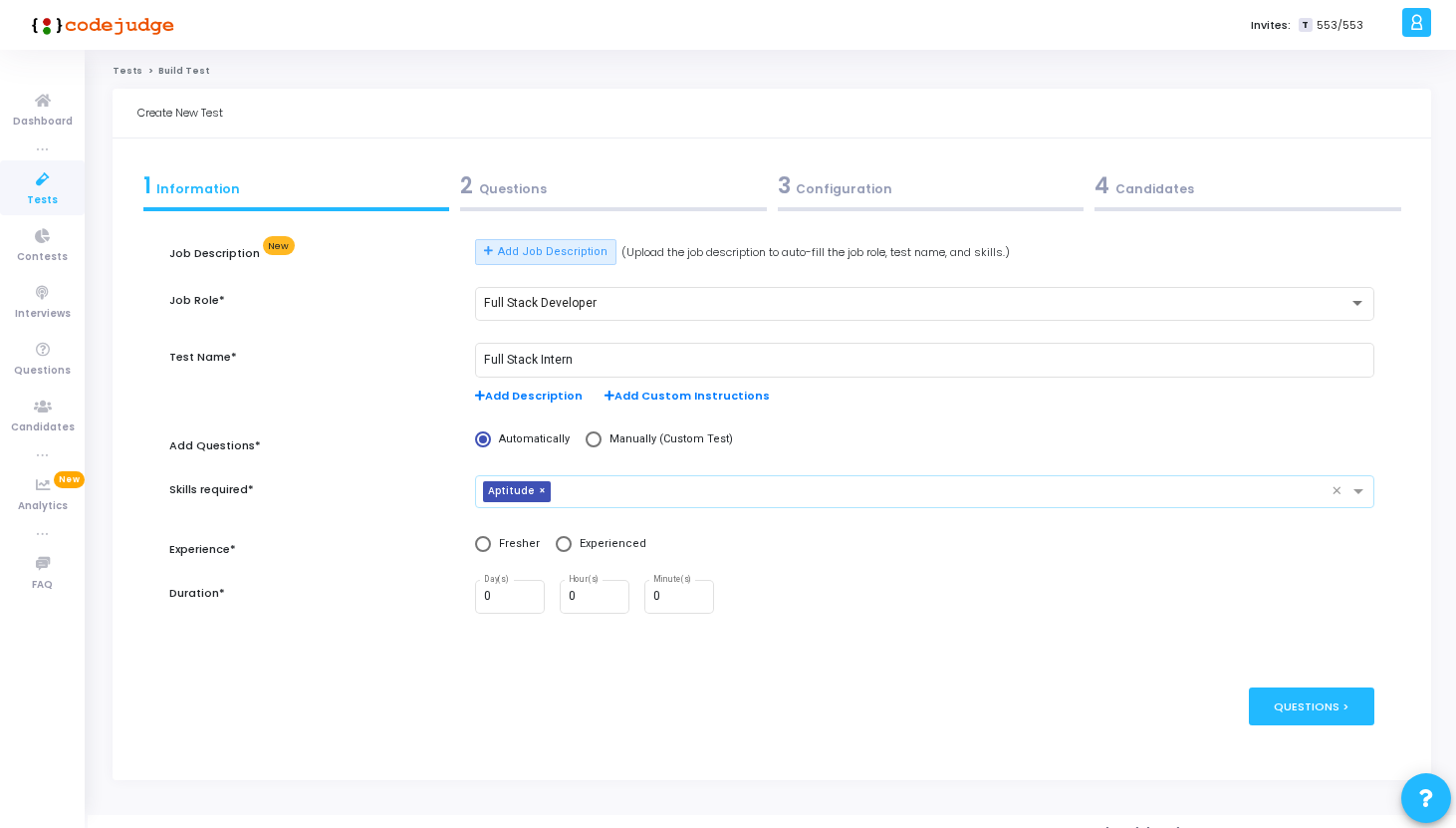 click at bounding box center [945, 492] 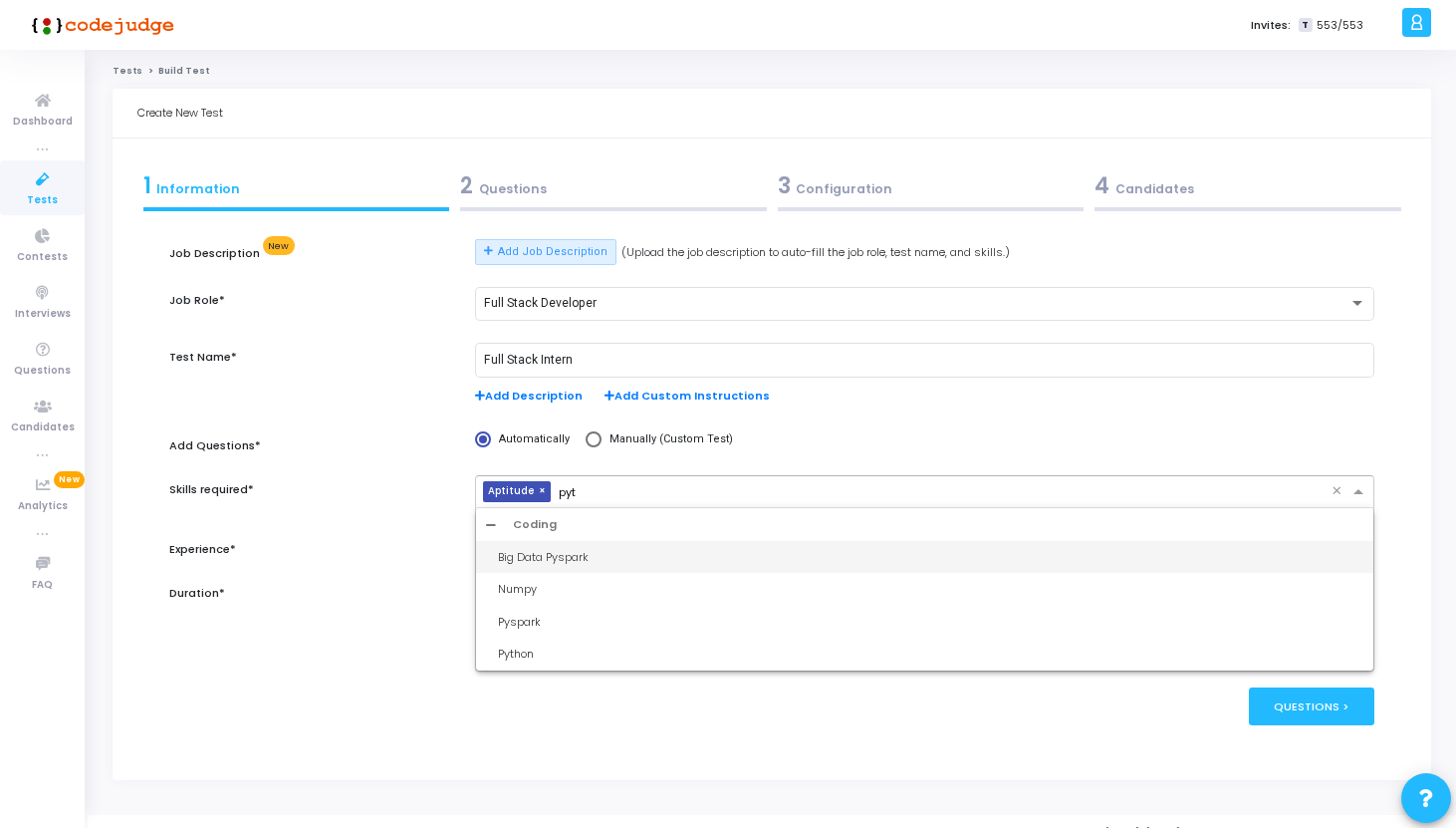 type on "pyth" 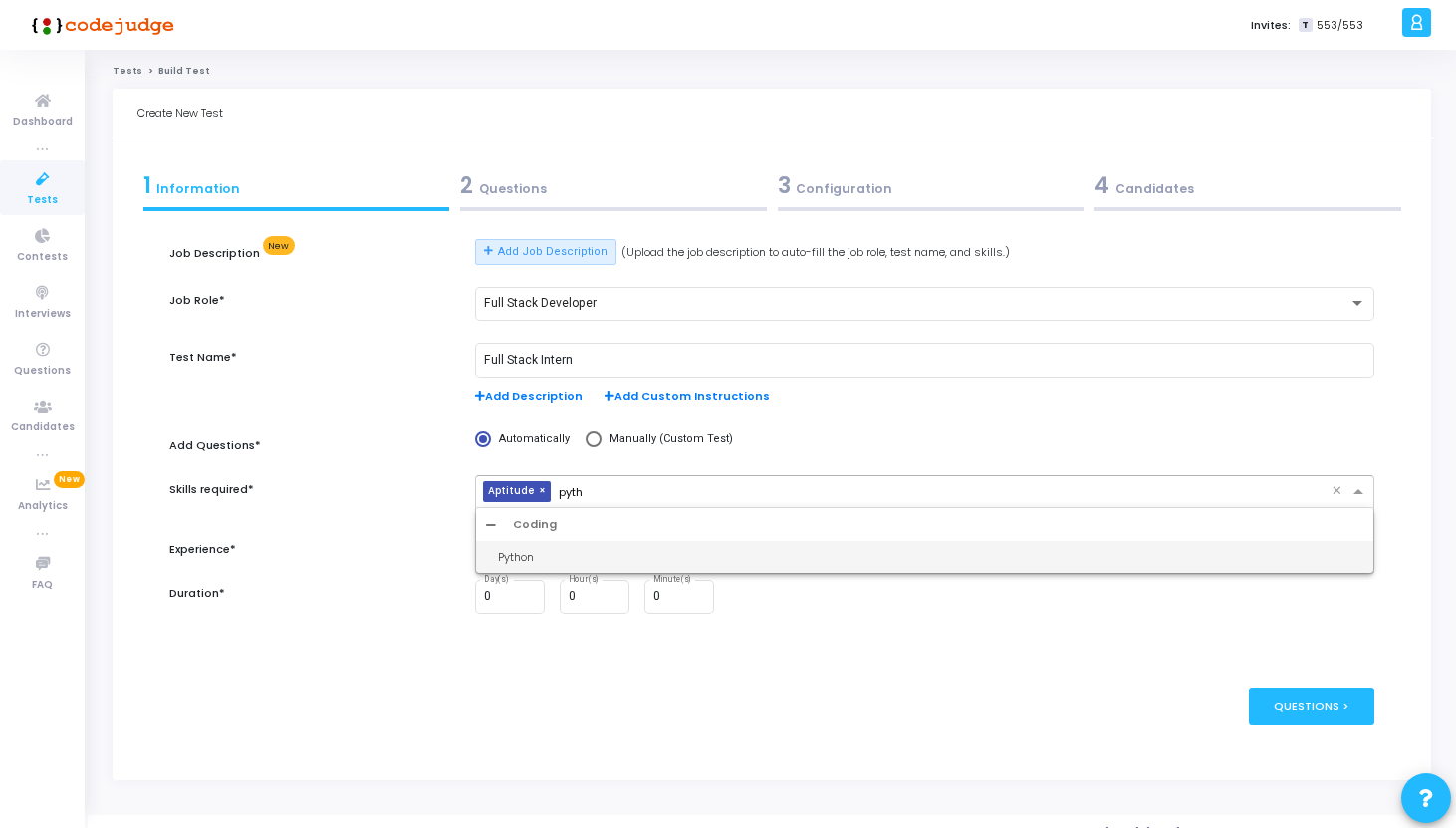 click on "Python" at bounding box center [930, 557] 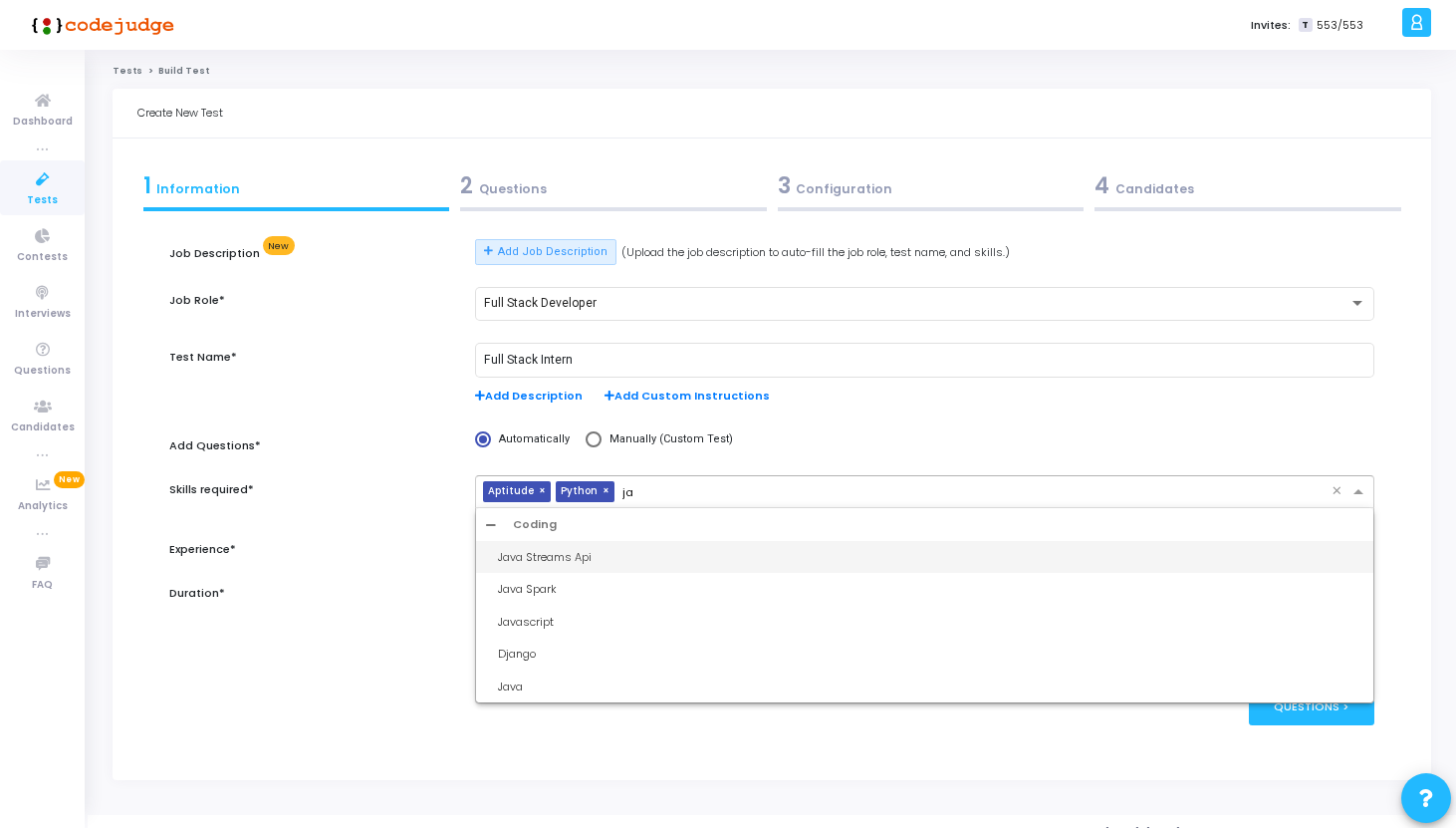 type on "j" 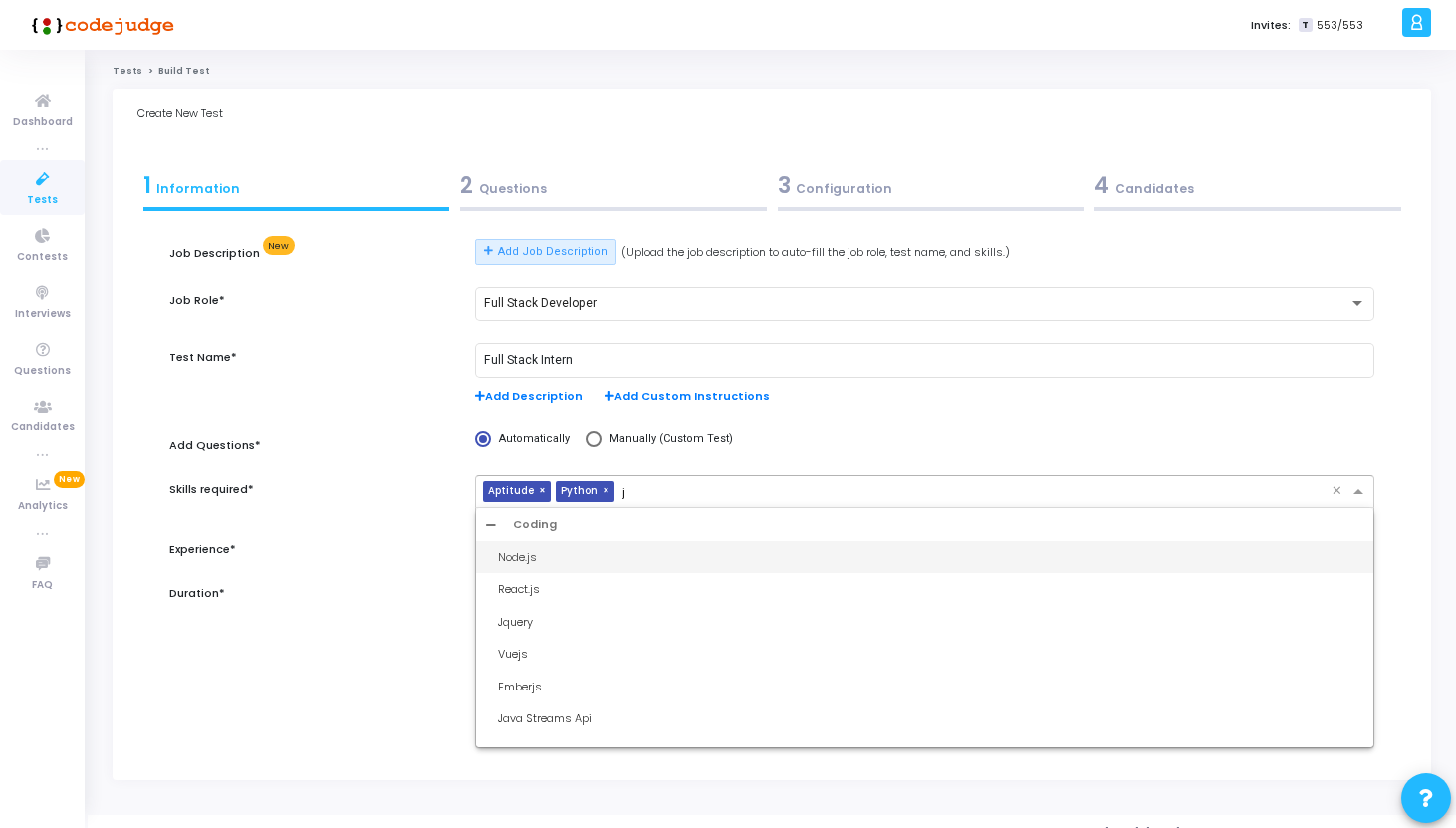 click on "Node.js" at bounding box center (930, 557) 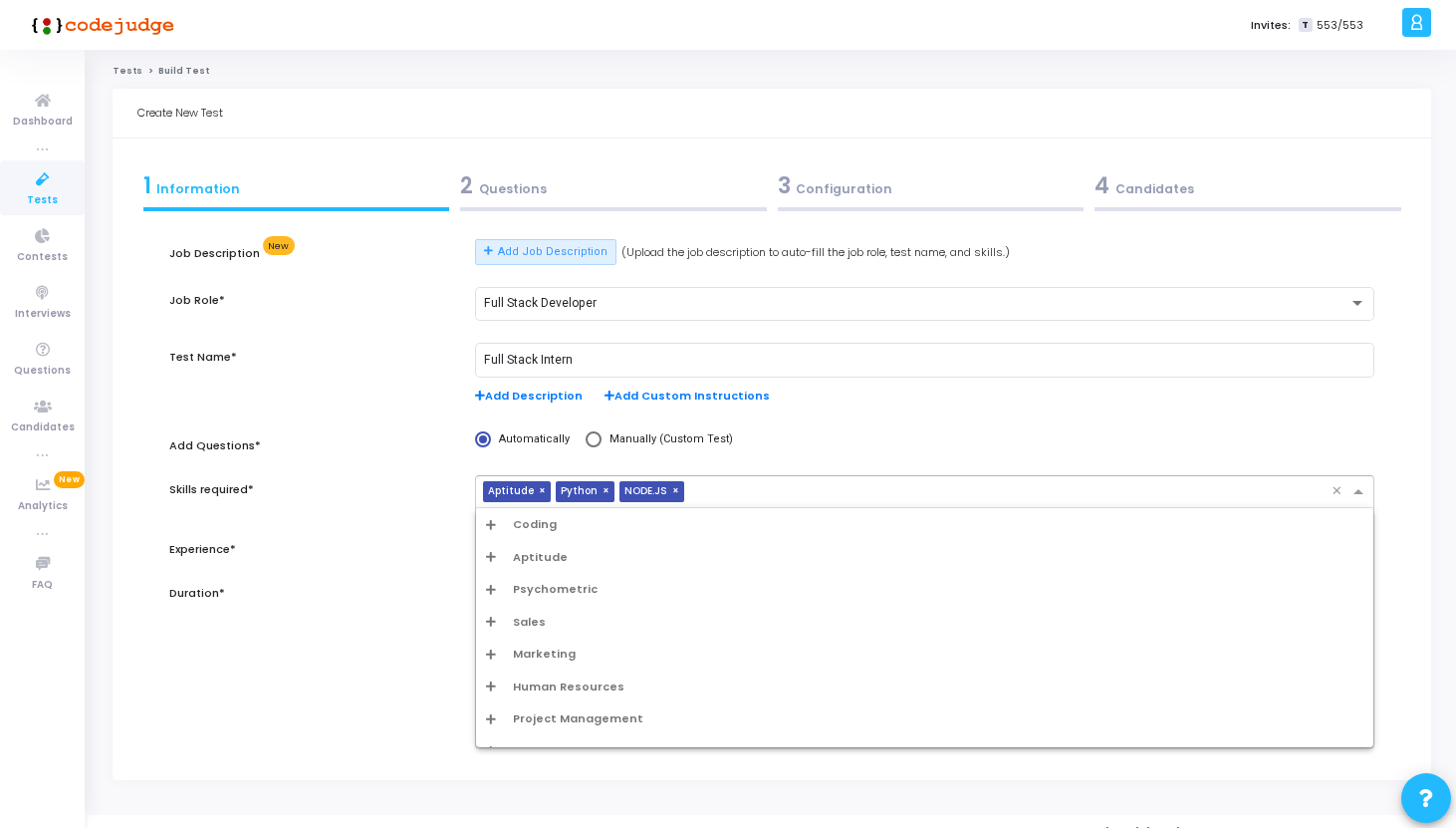 click at bounding box center (1012, 492) 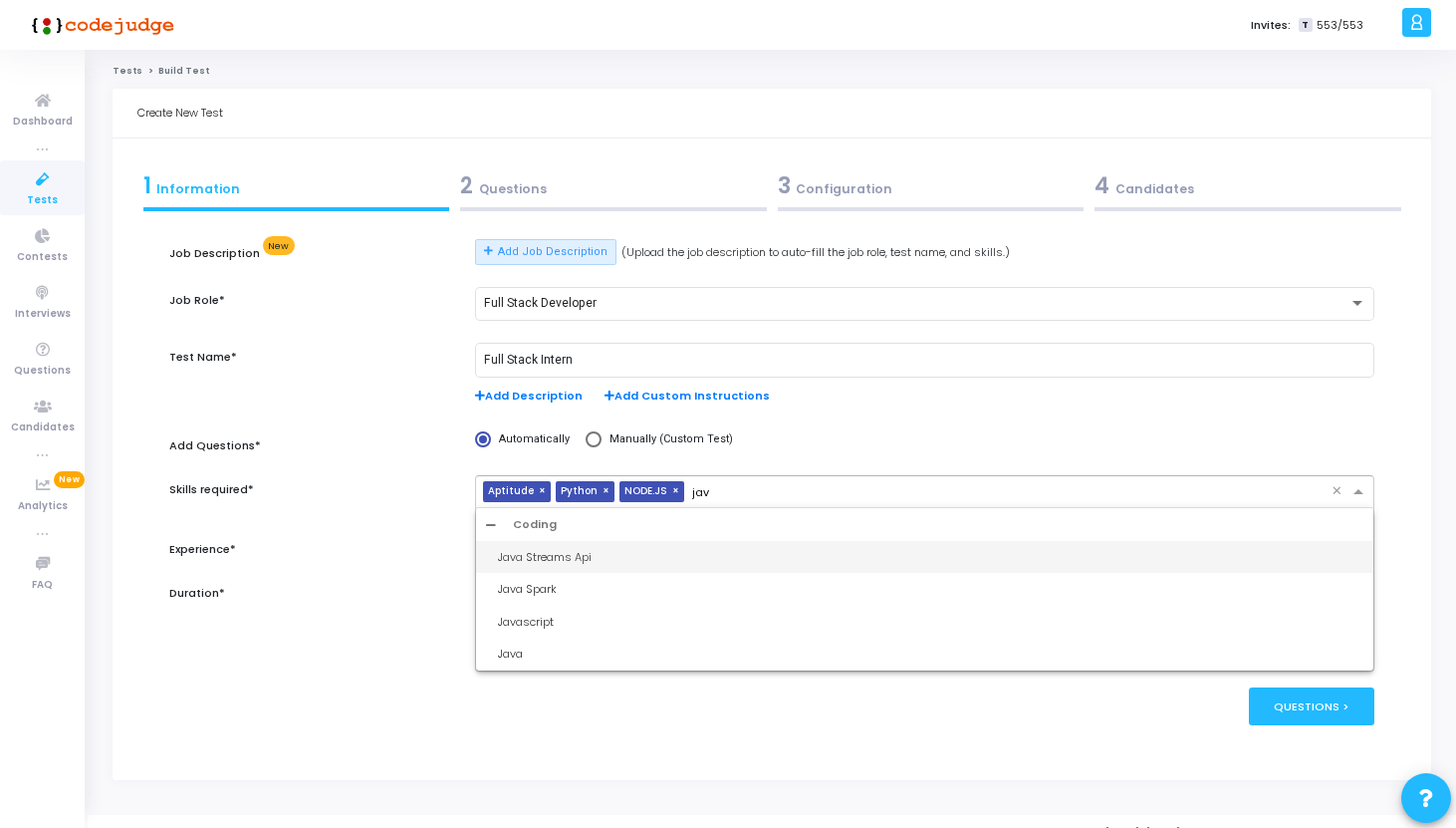 type on "java" 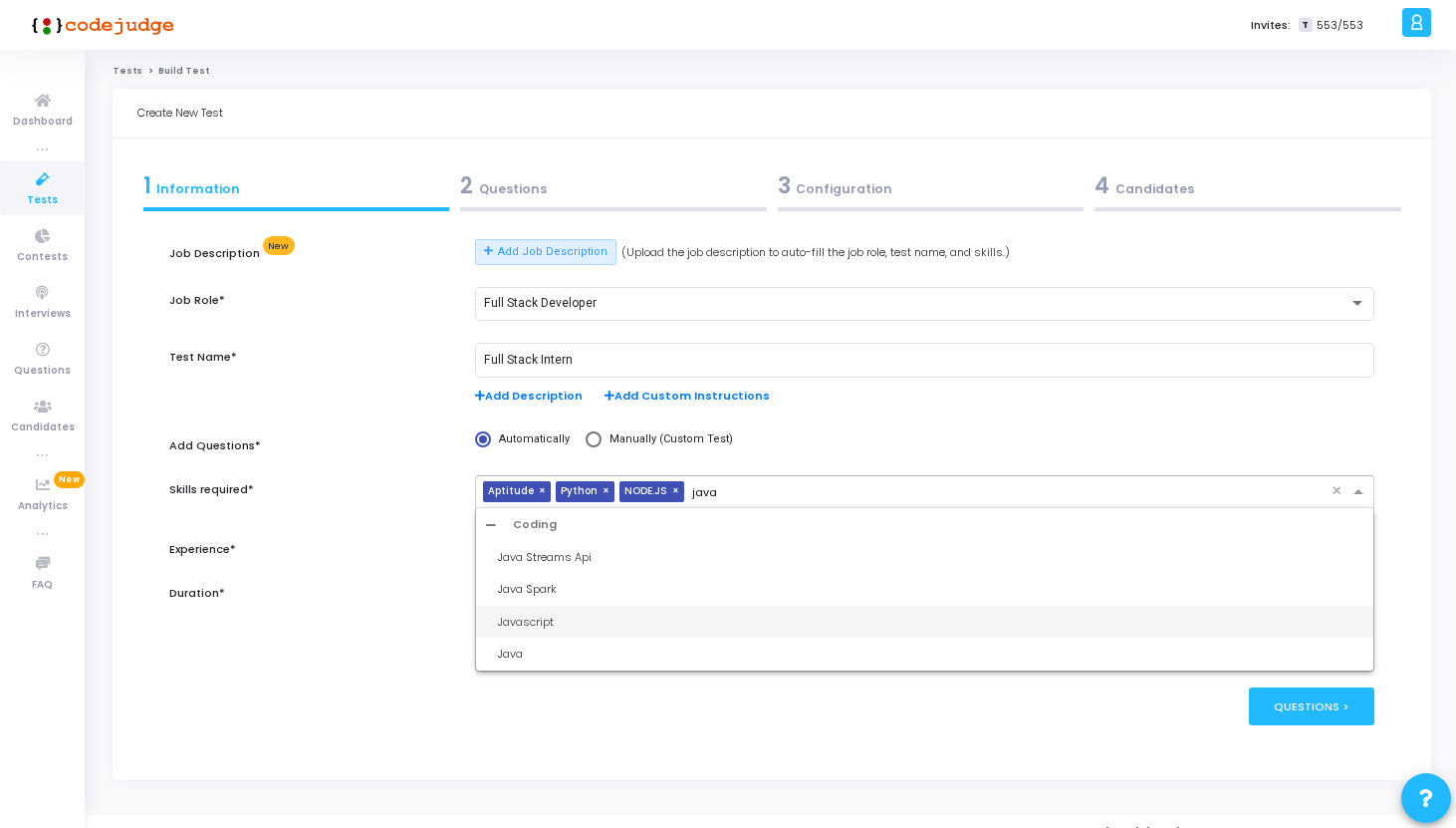 click on "Javascript" at bounding box center [930, 622] 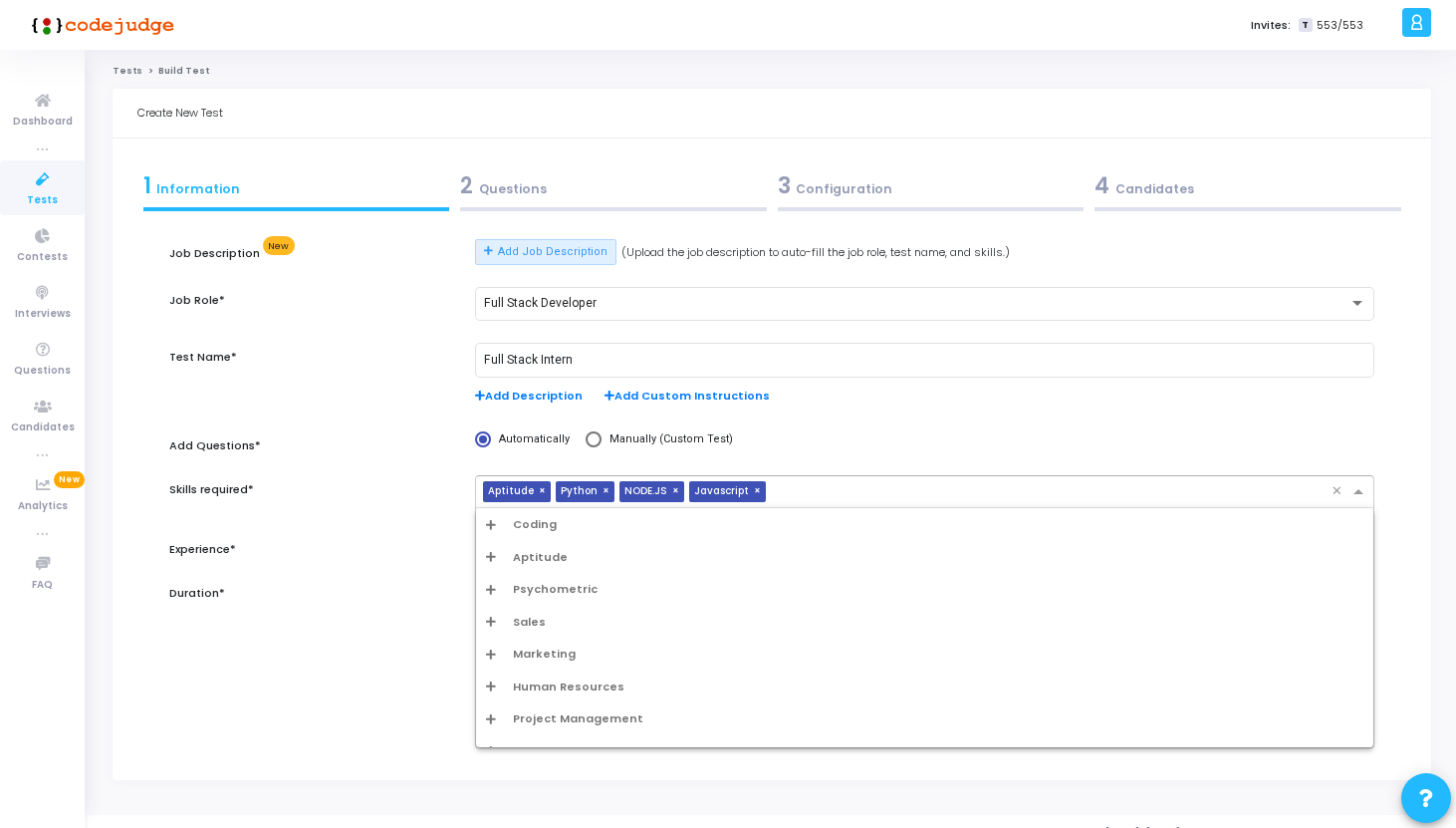 click at bounding box center [1053, 492] 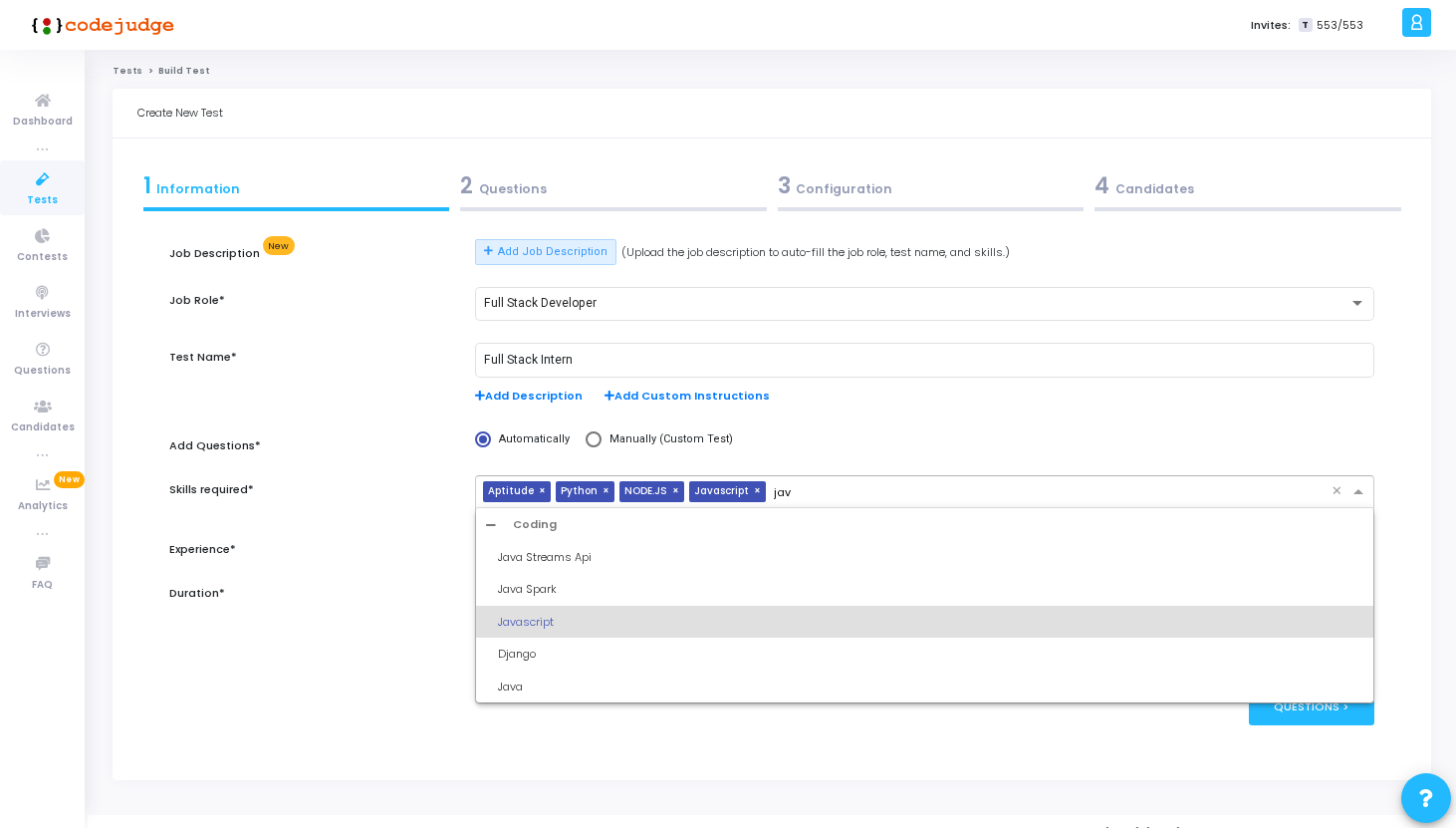 type on "java" 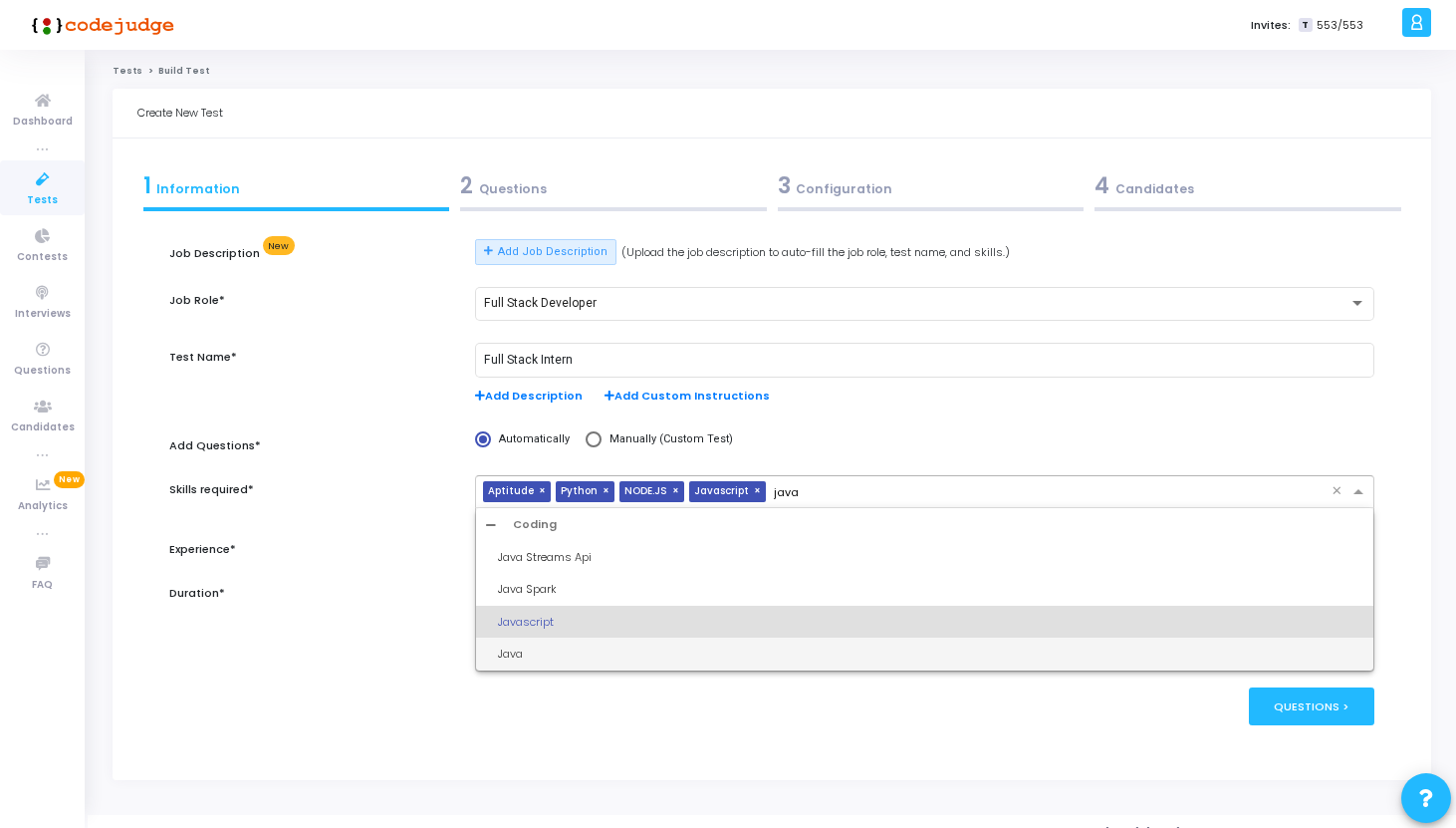 click on "Java" at bounding box center [930, 654] 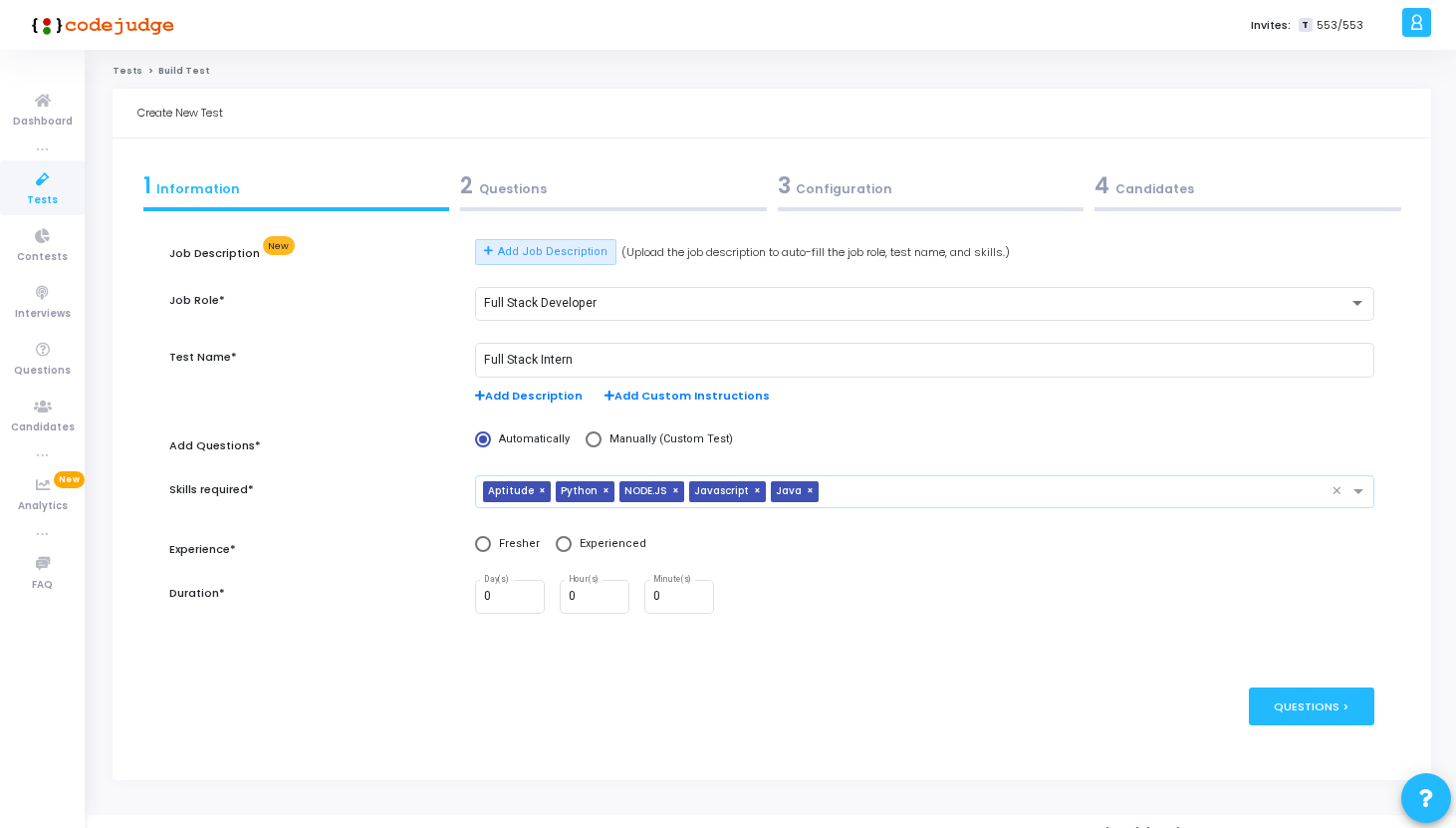 click at bounding box center [483, 544] 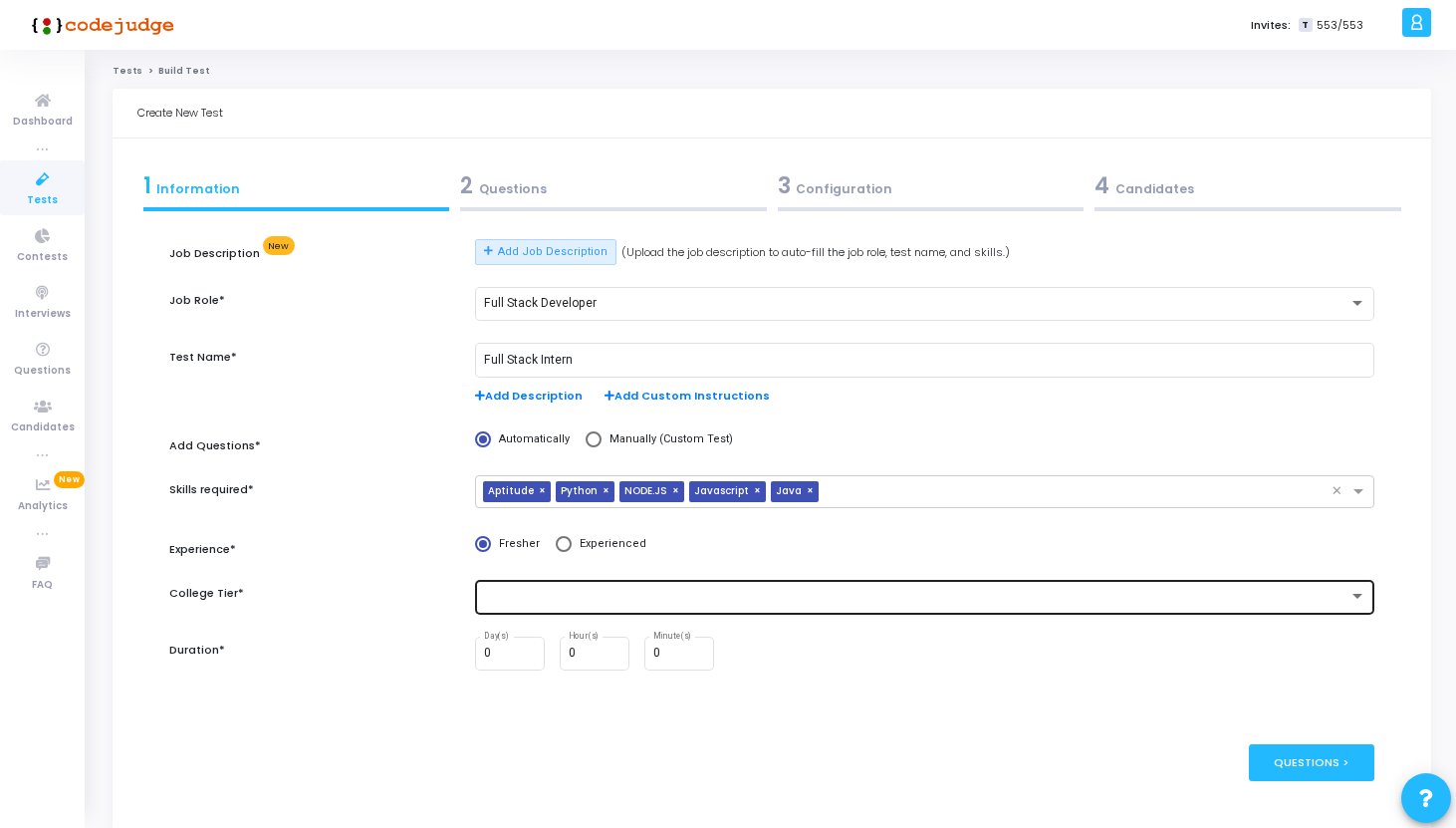 click at bounding box center [916, 597] 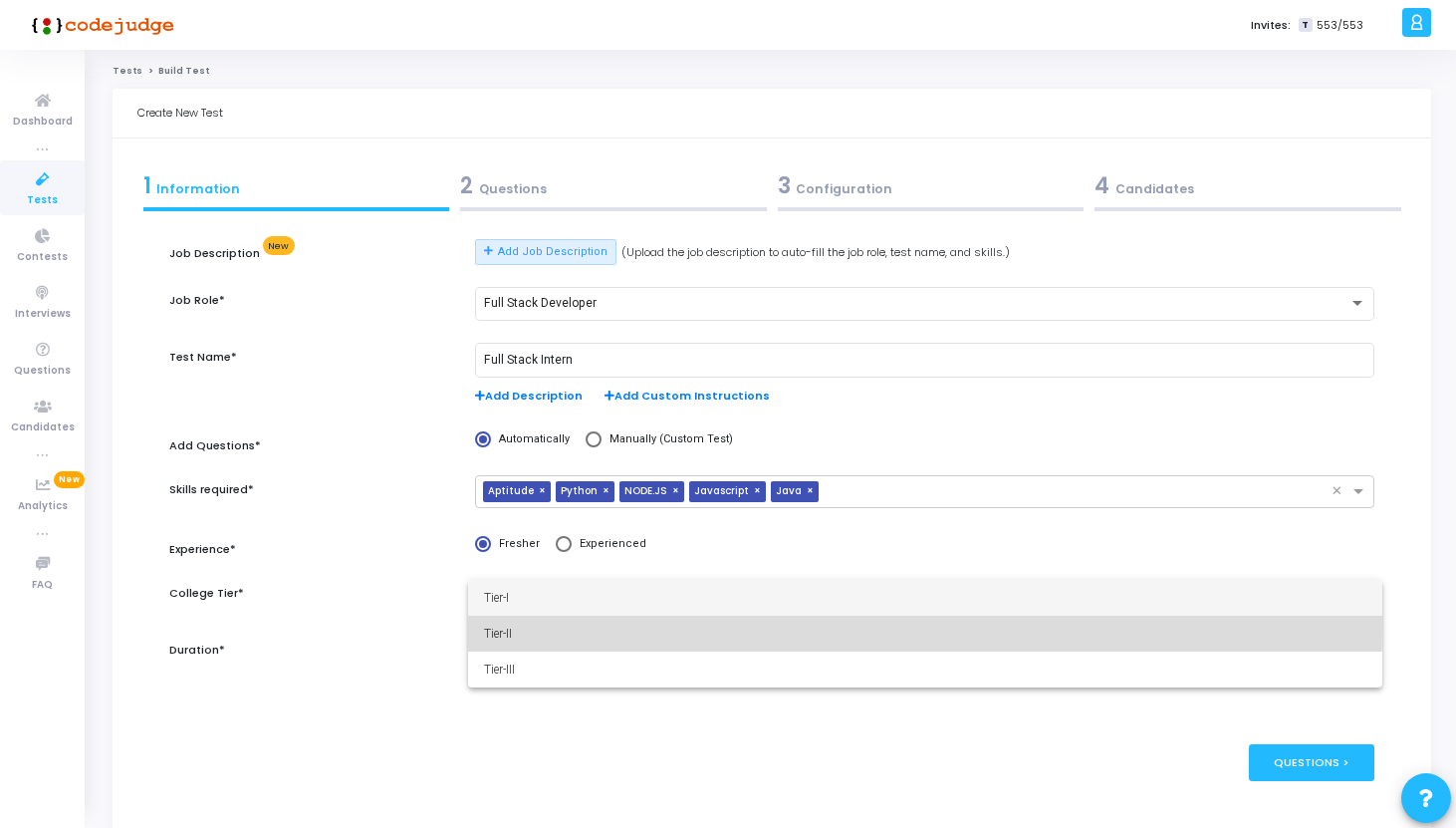 click on "Tier-II" at bounding box center [925, 634] 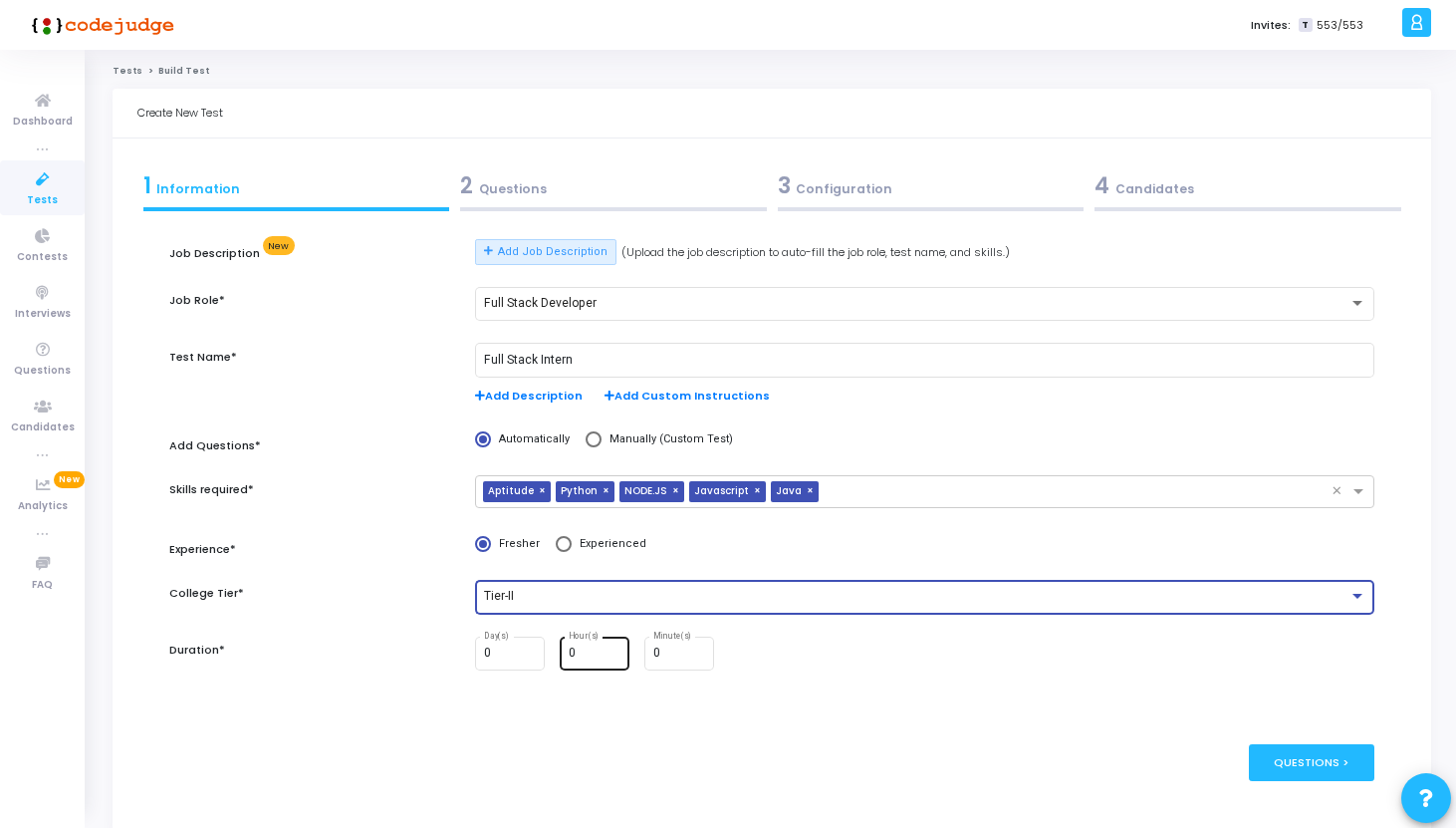 click on "0" at bounding box center (596, 654) 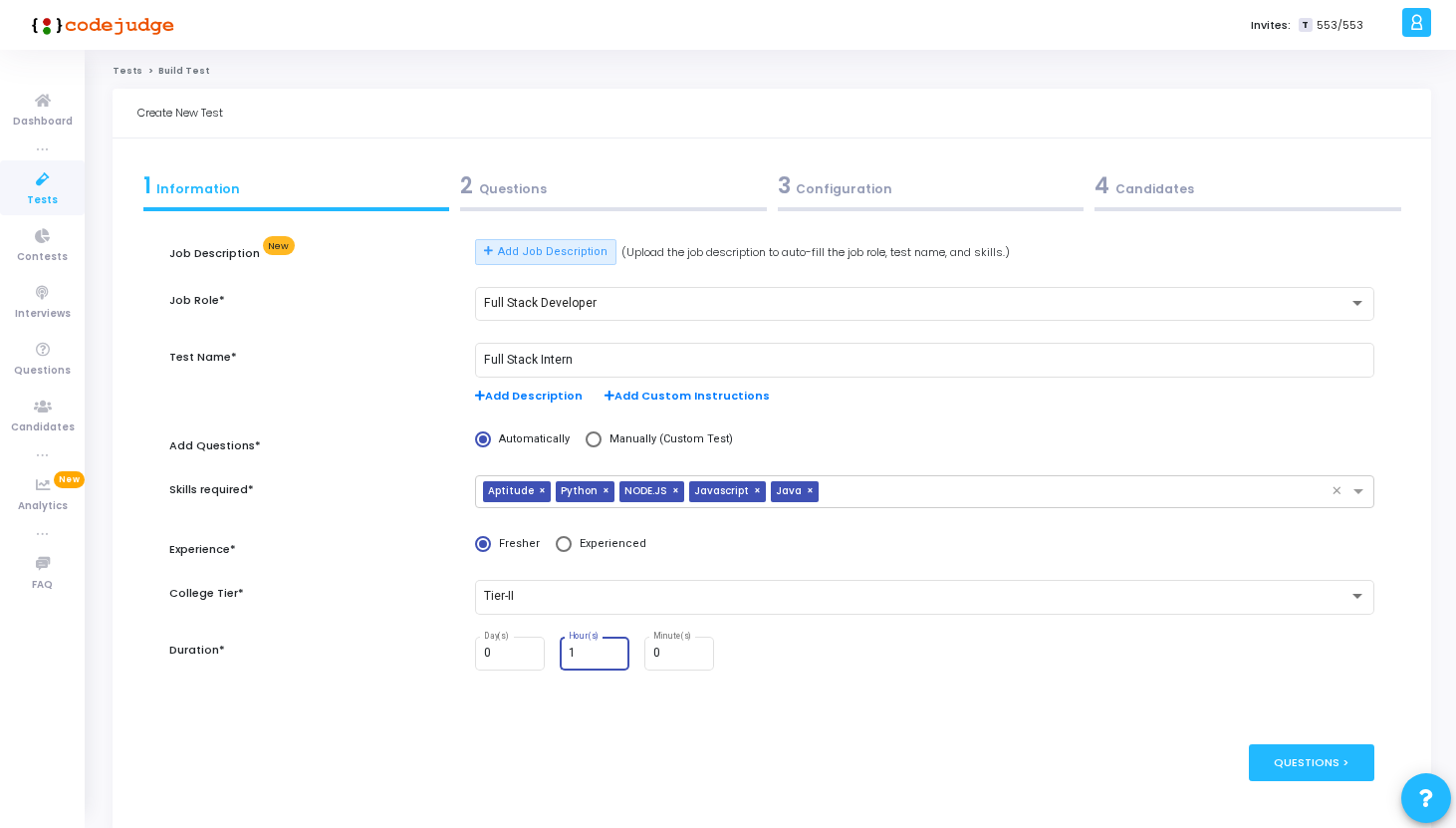 type on "1" 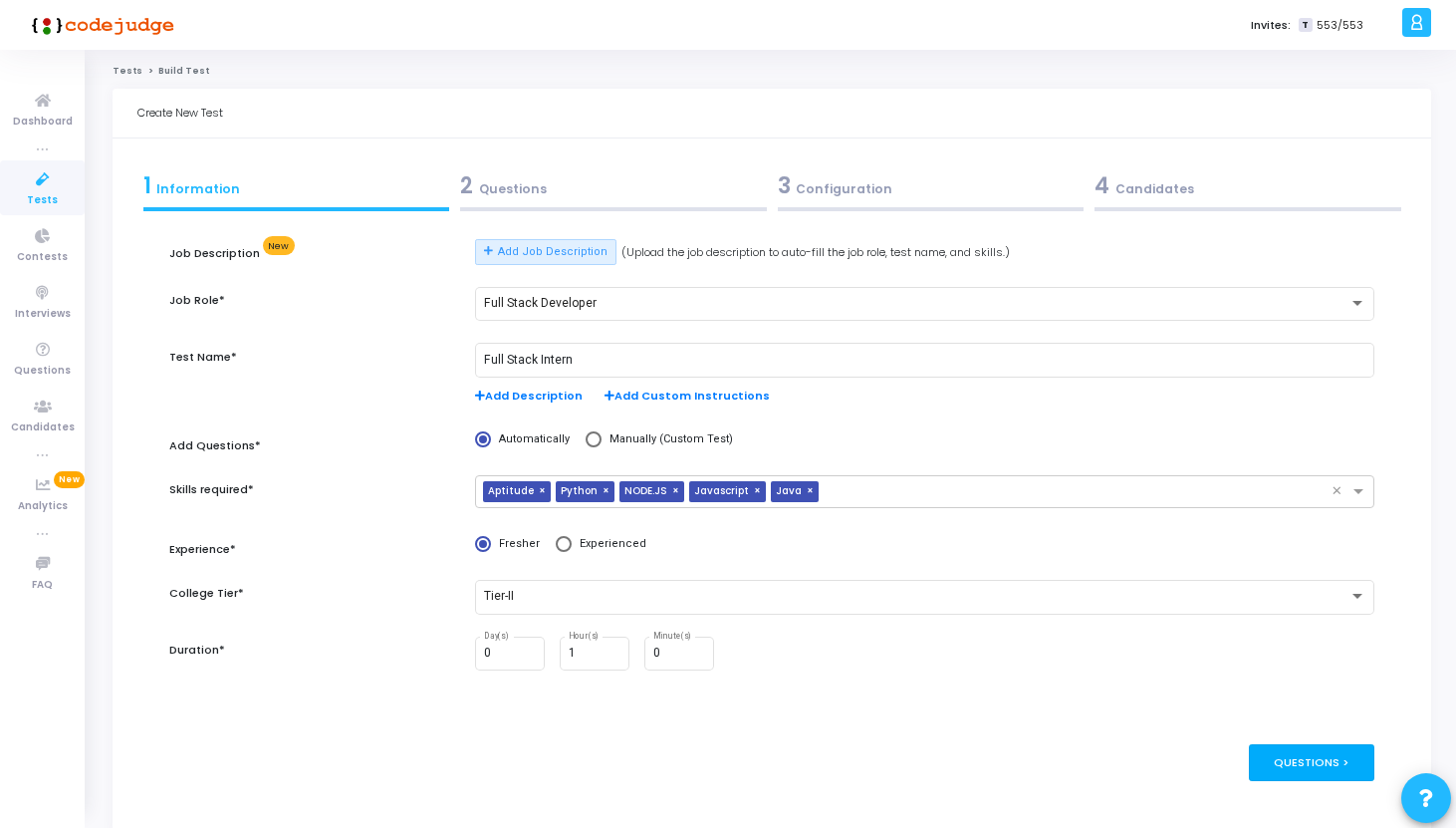 click on "Questions >" at bounding box center [1312, 762] 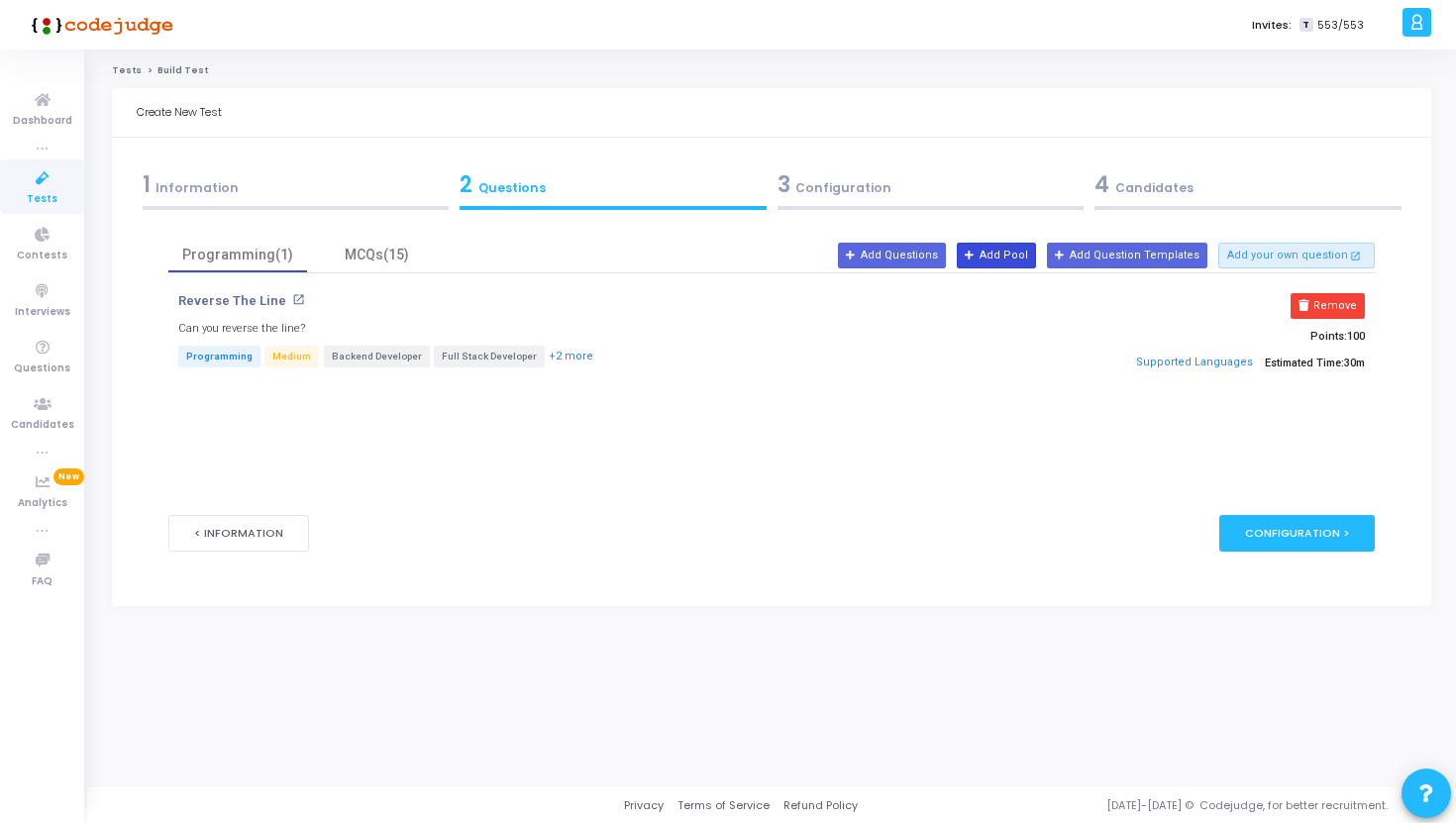 click on "Add Pool" at bounding box center (996, 256) 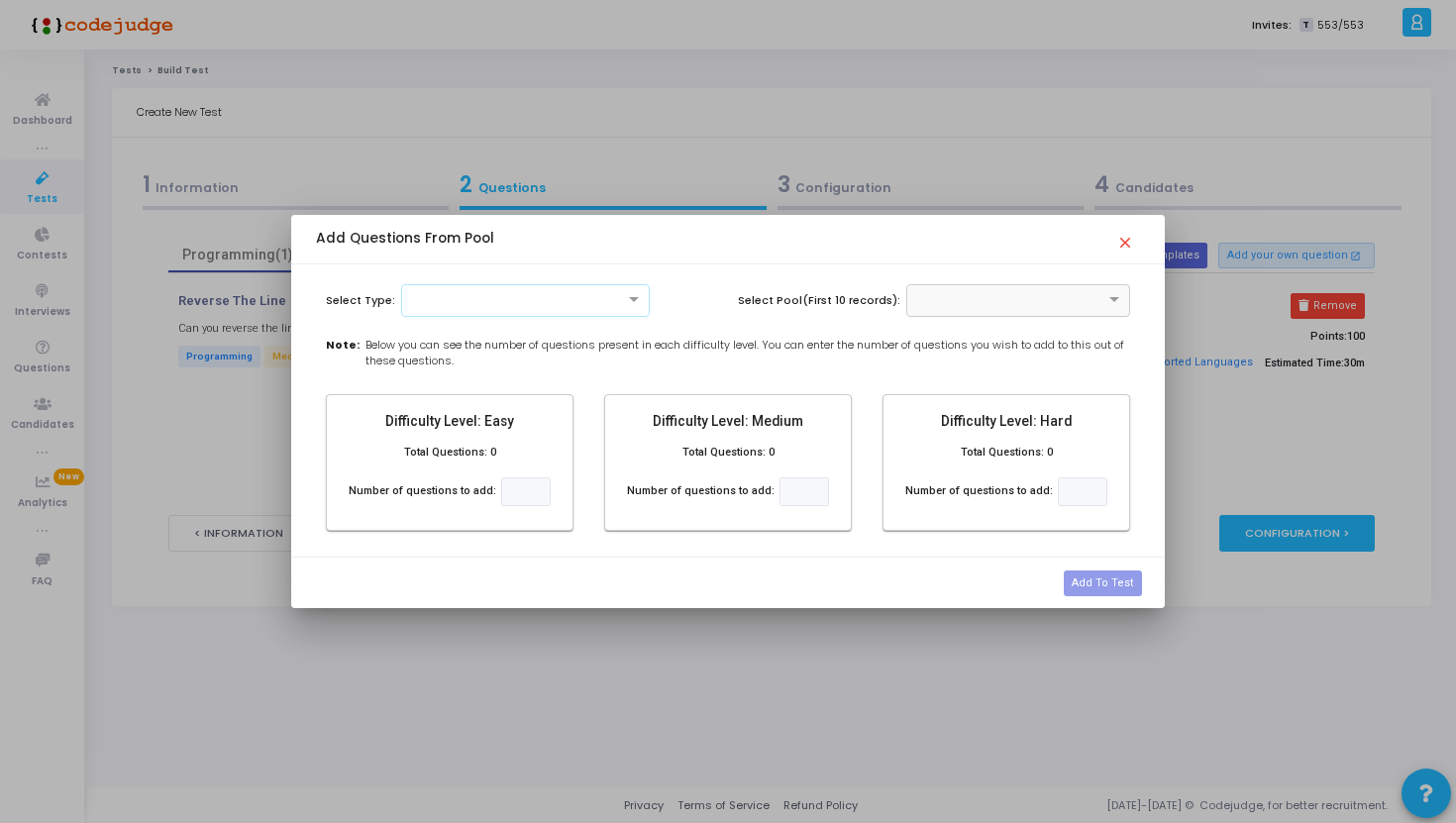 click at bounding box center (525, 298) 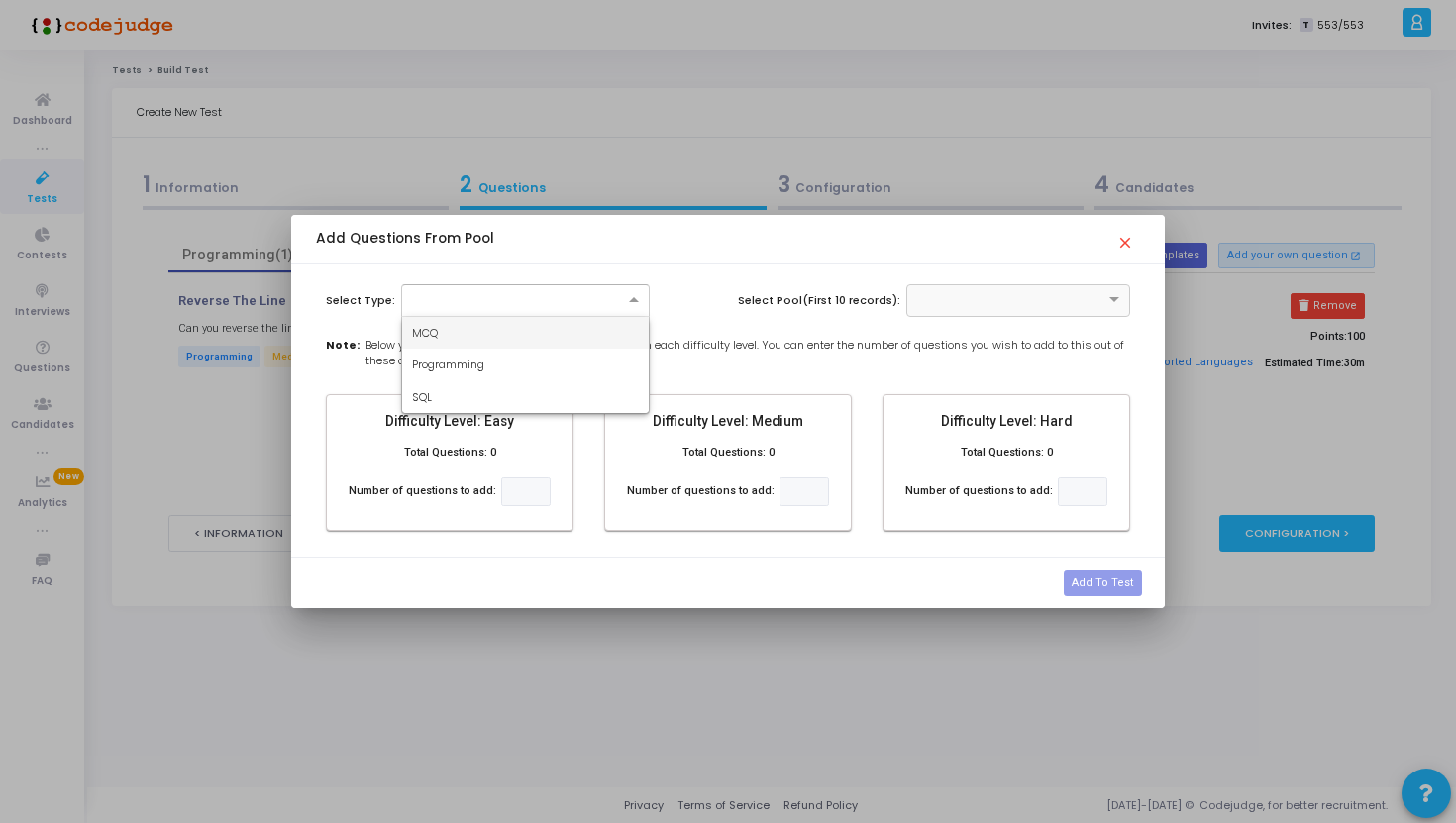 click on "MCQ" at bounding box center [525, 333] 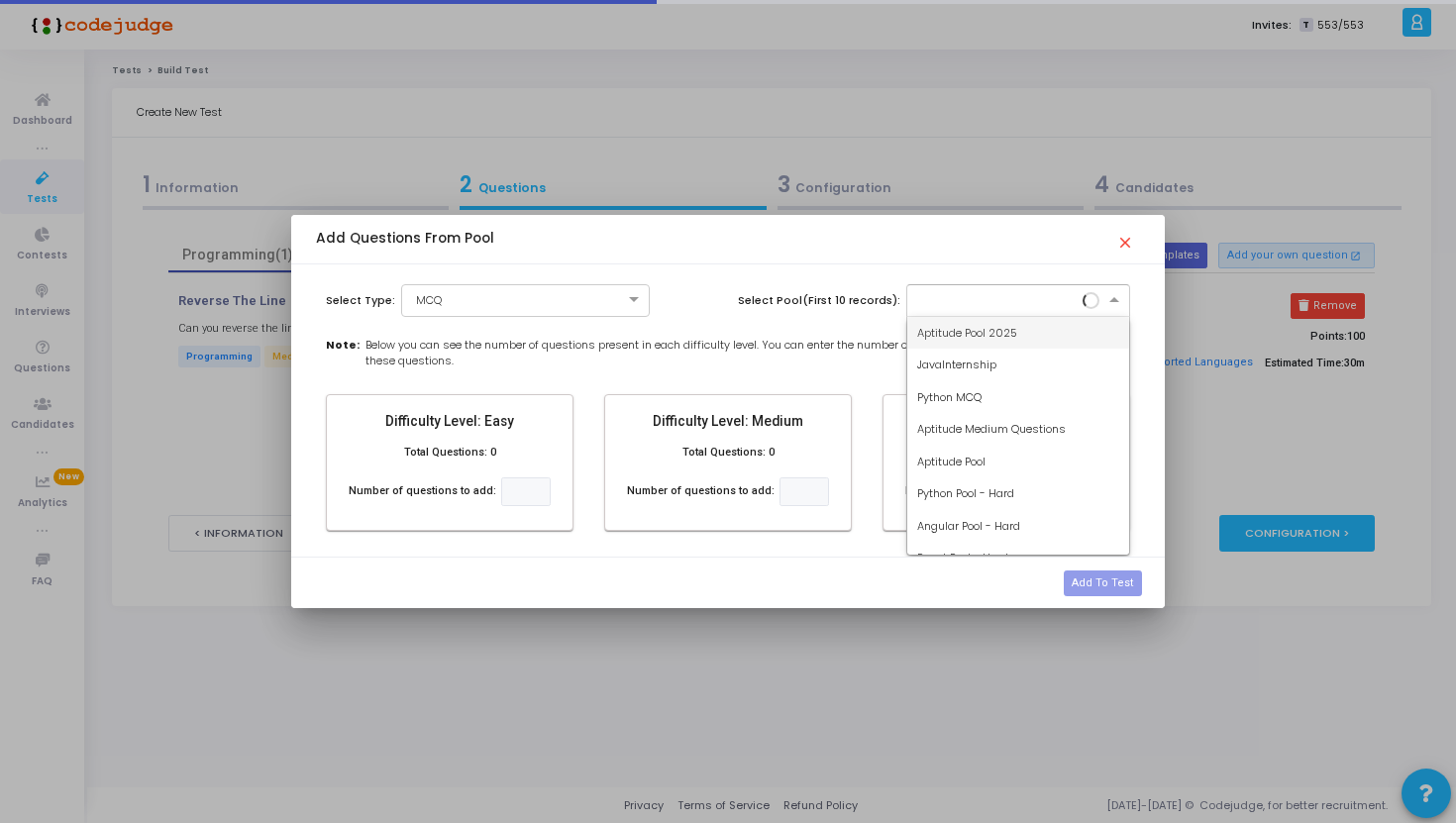 click at bounding box center [998, 298] 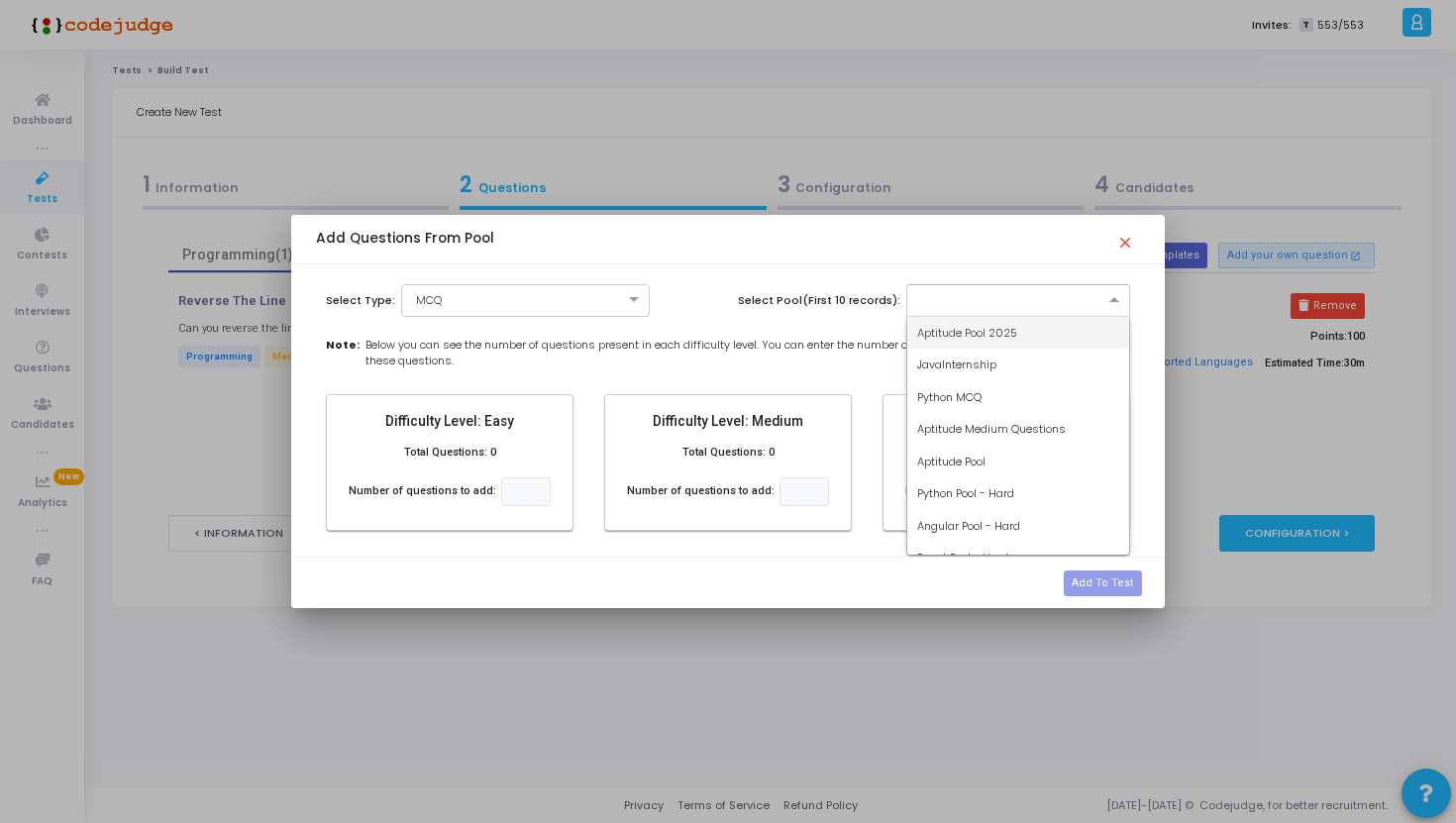 click on "Aptitude Pool 2025" at bounding box center [967, 333] 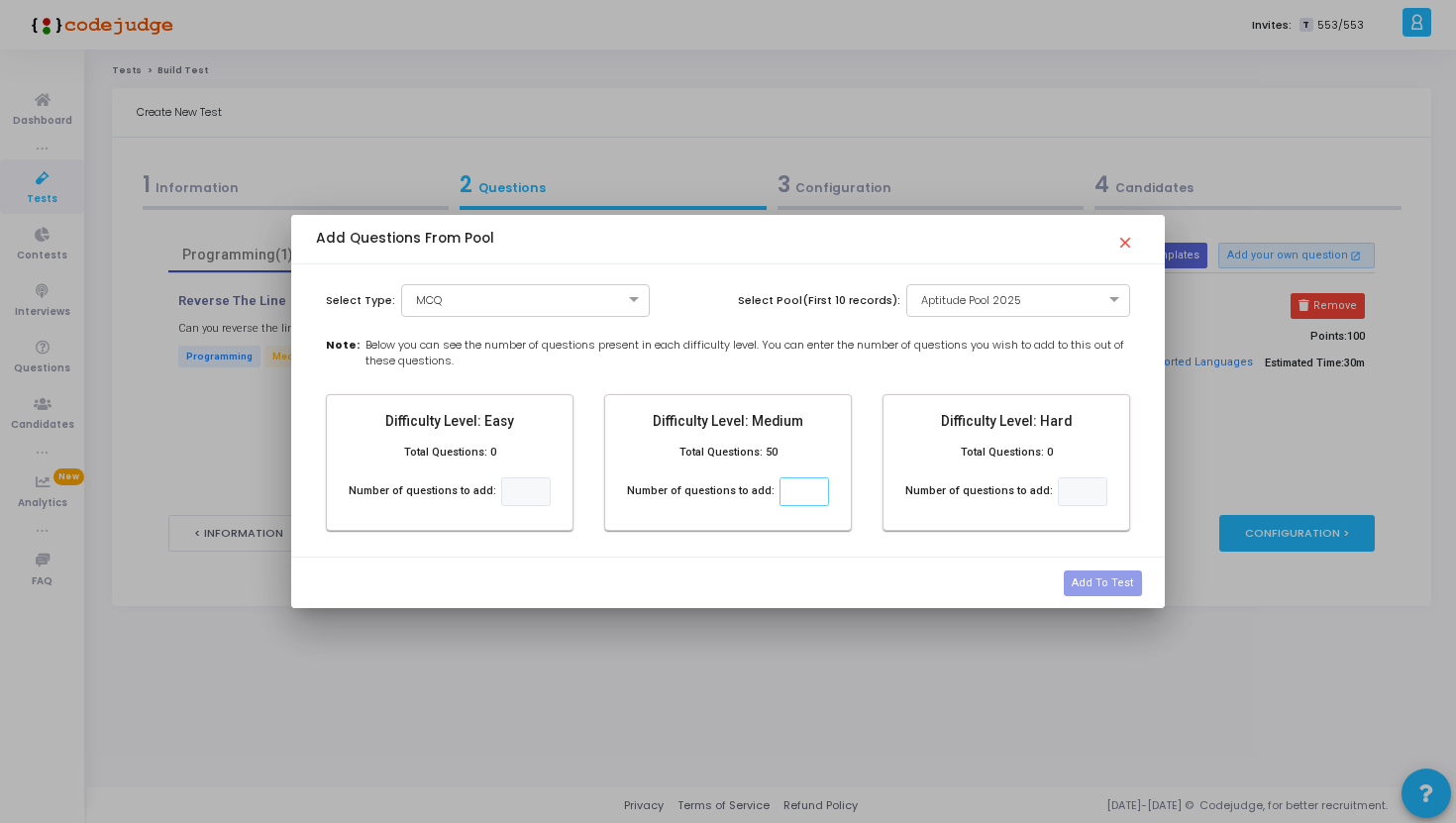 click 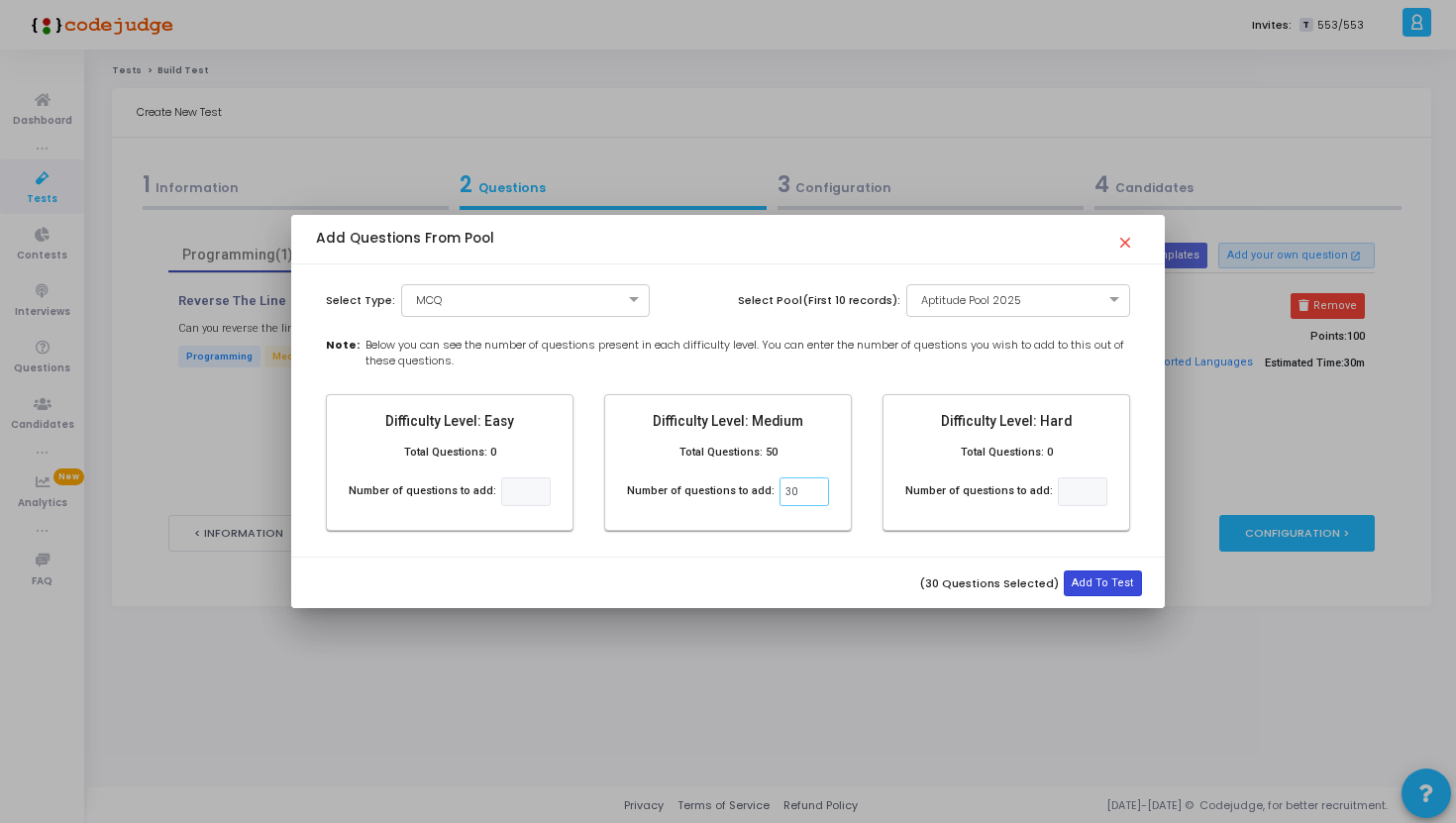 type on "30" 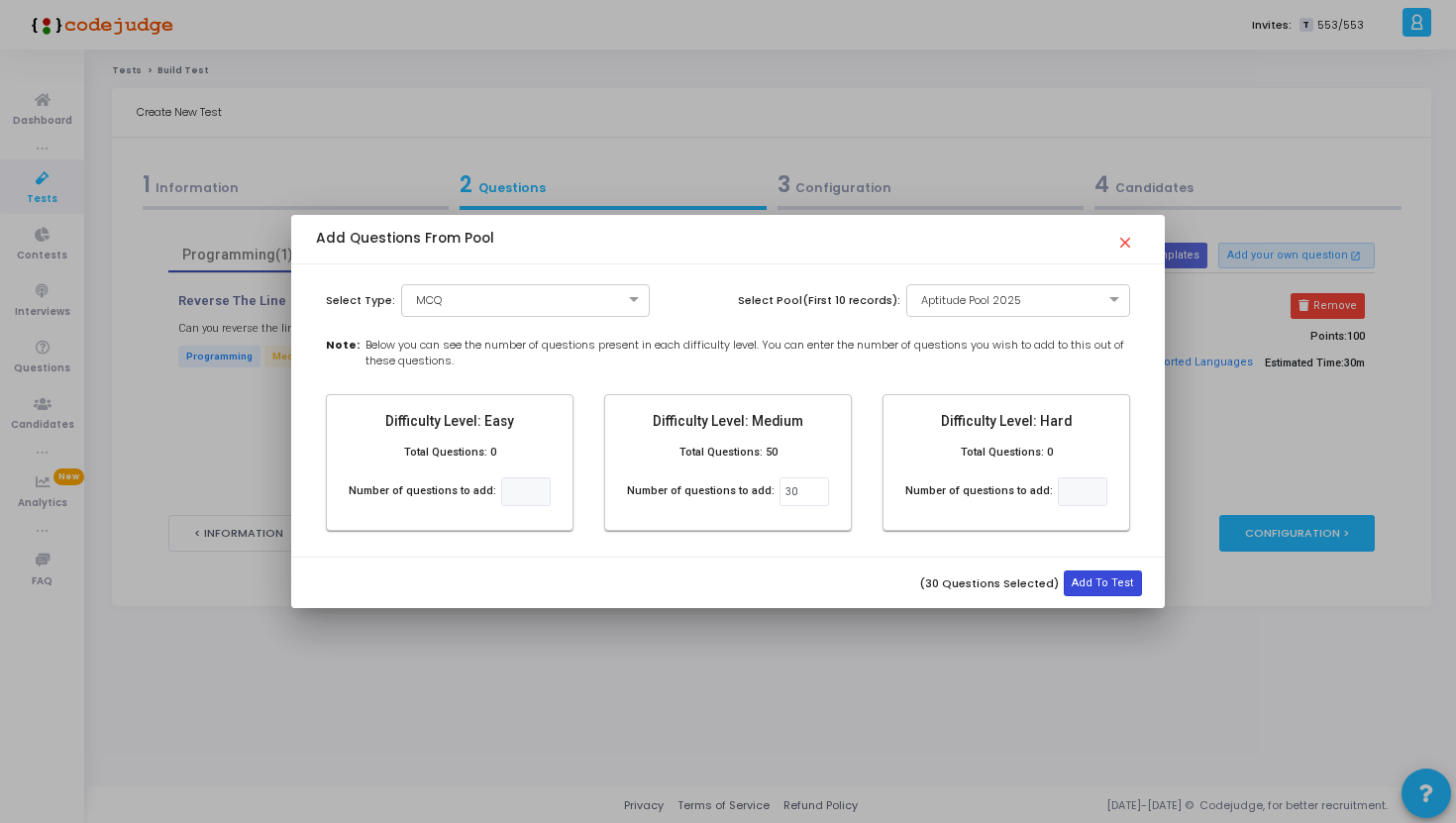 click on "Add To Test" at bounding box center [1102, 583] 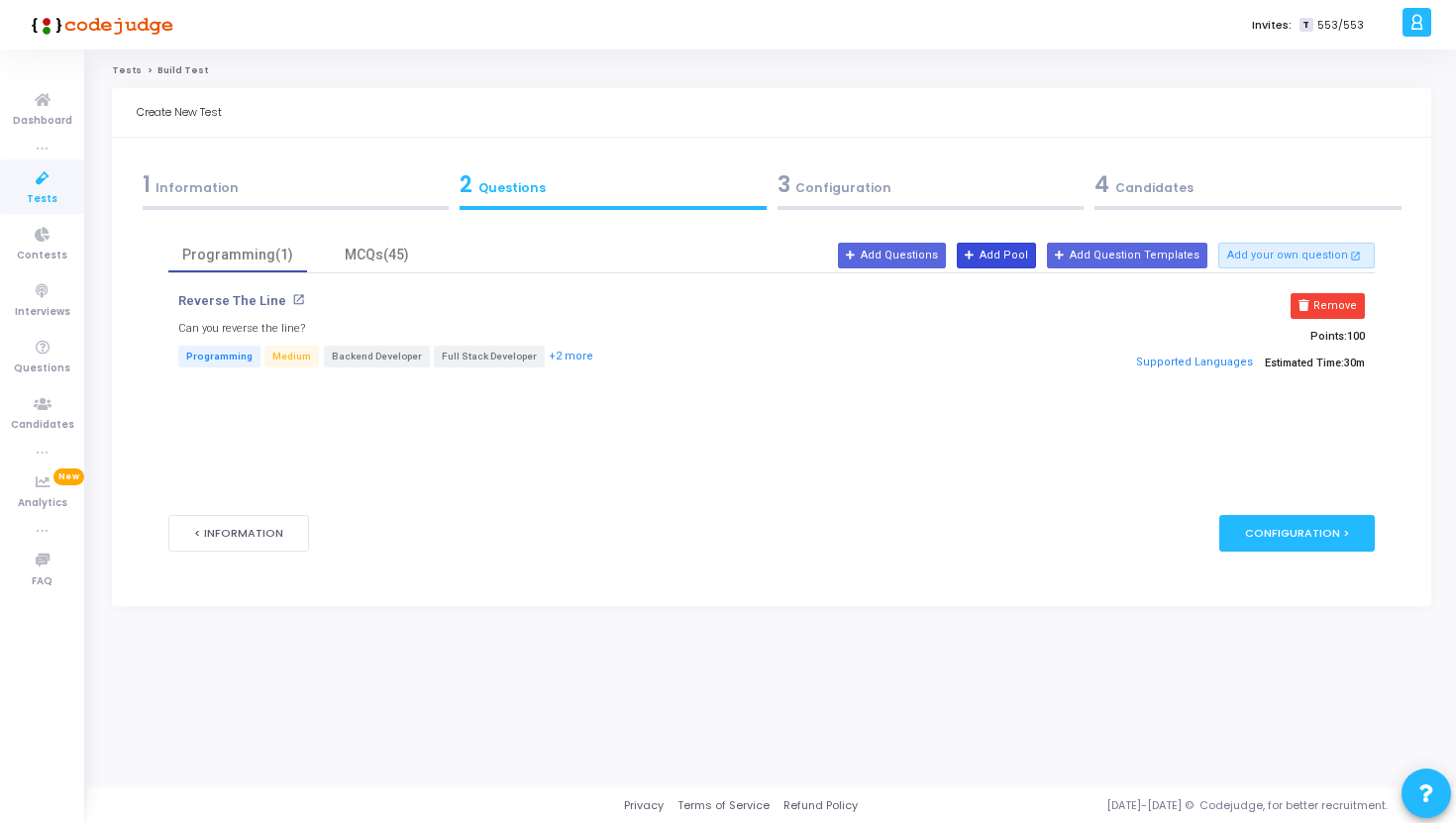 click on "Add Pool" at bounding box center (996, 256) 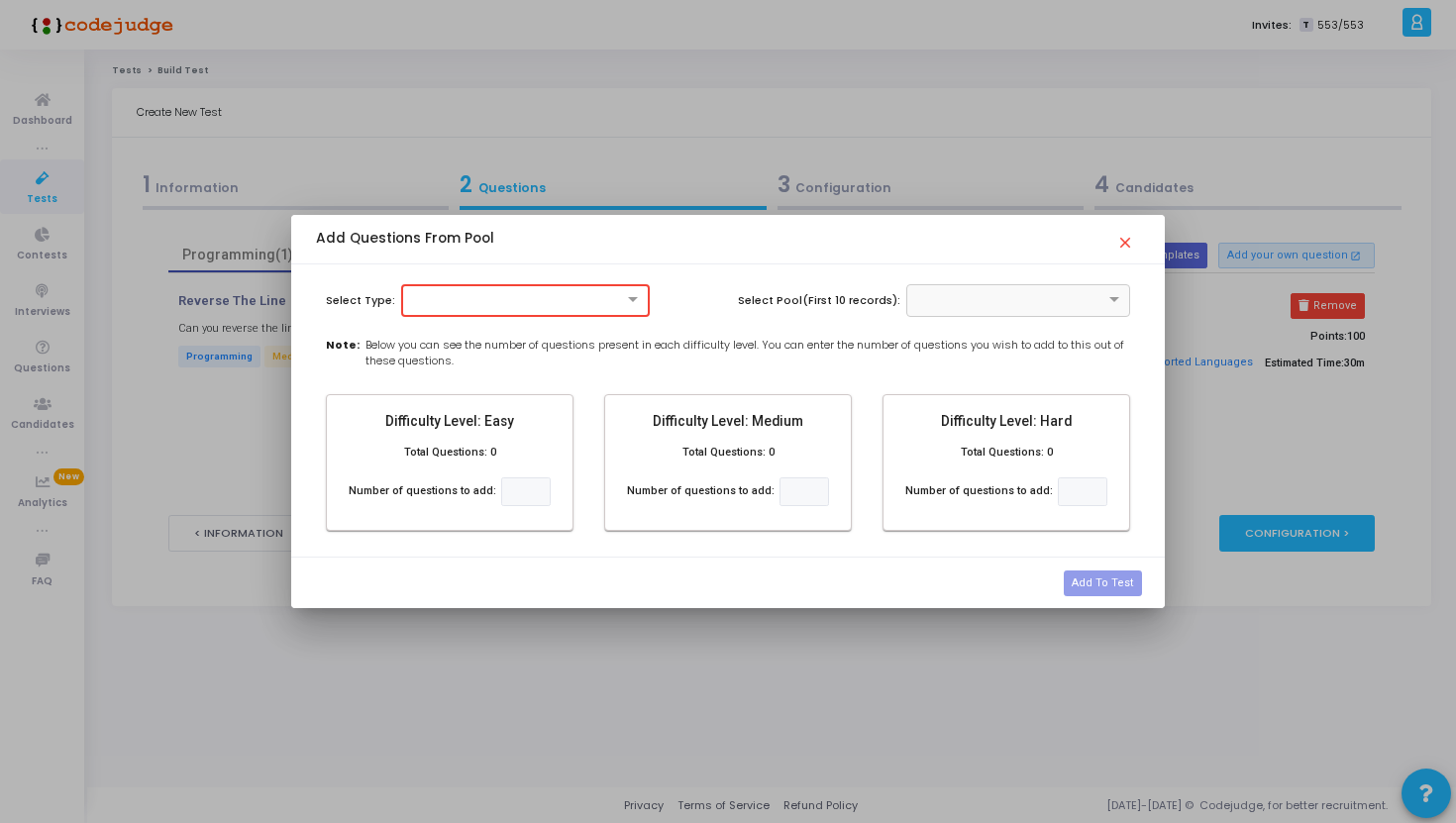 click on "close" at bounding box center [1128, 237] 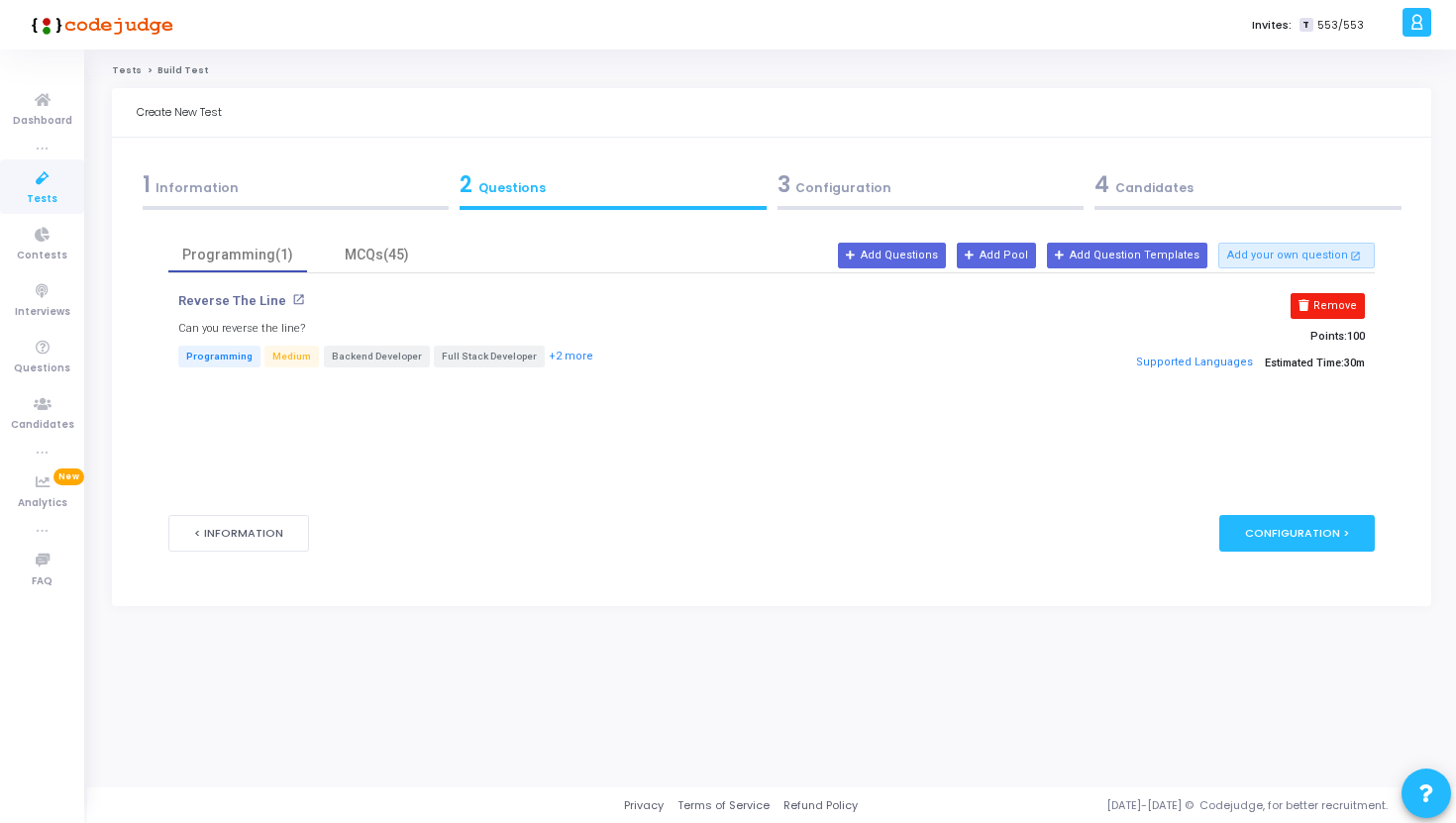 click on "Remove" at bounding box center [1327, 306] 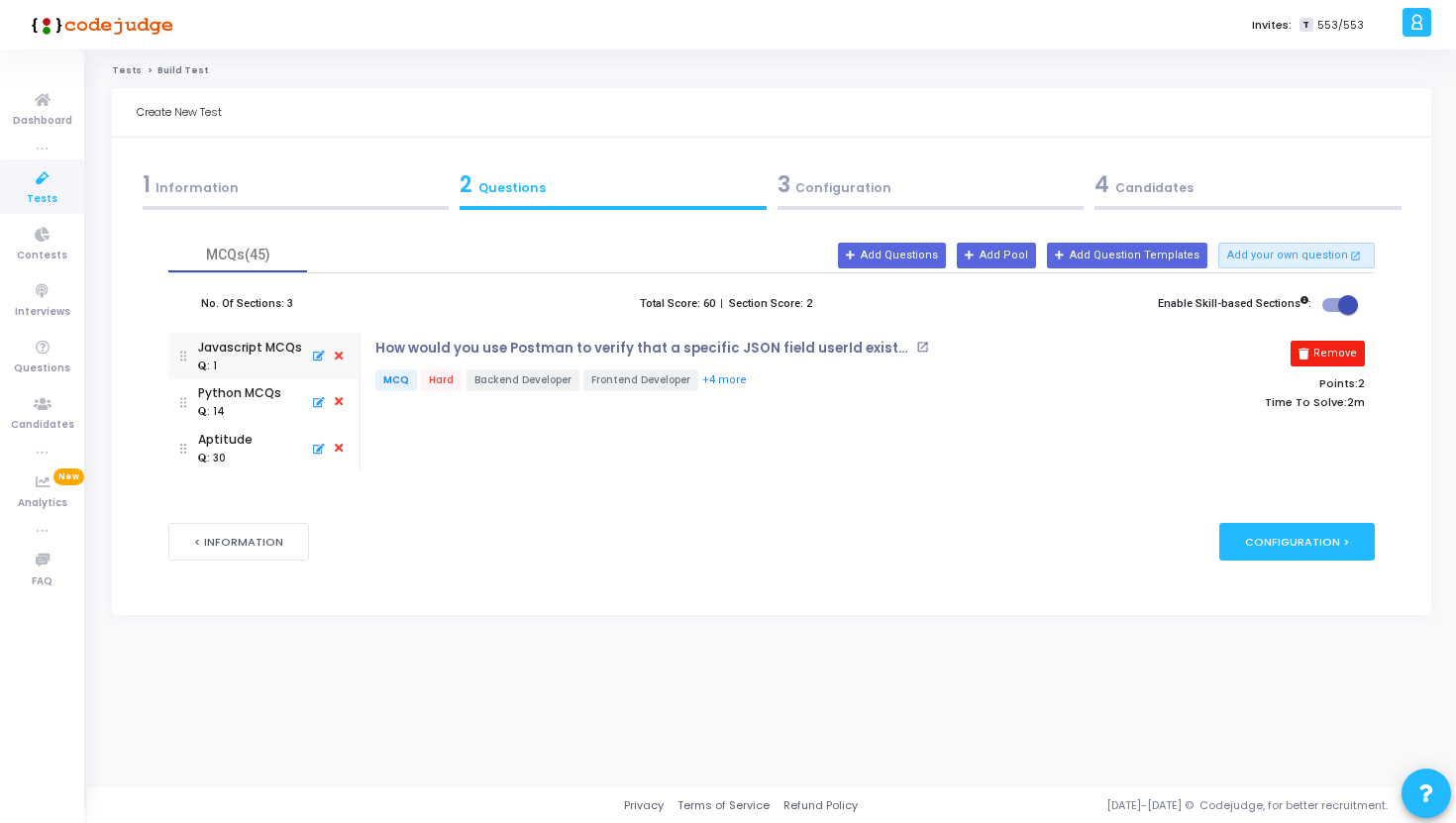 click on "Remove" at bounding box center (1327, 354) 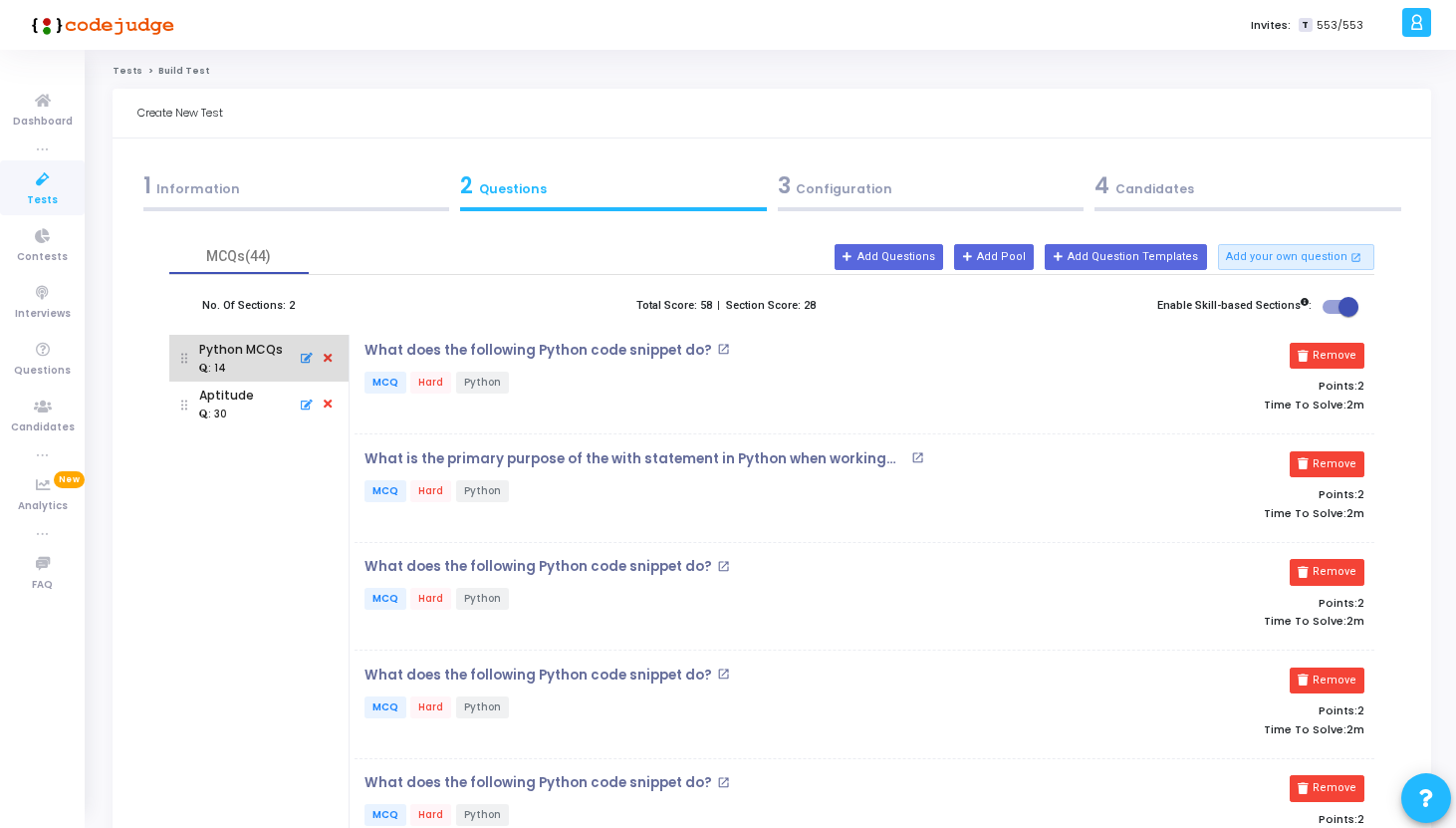 click at bounding box center [328, 359] 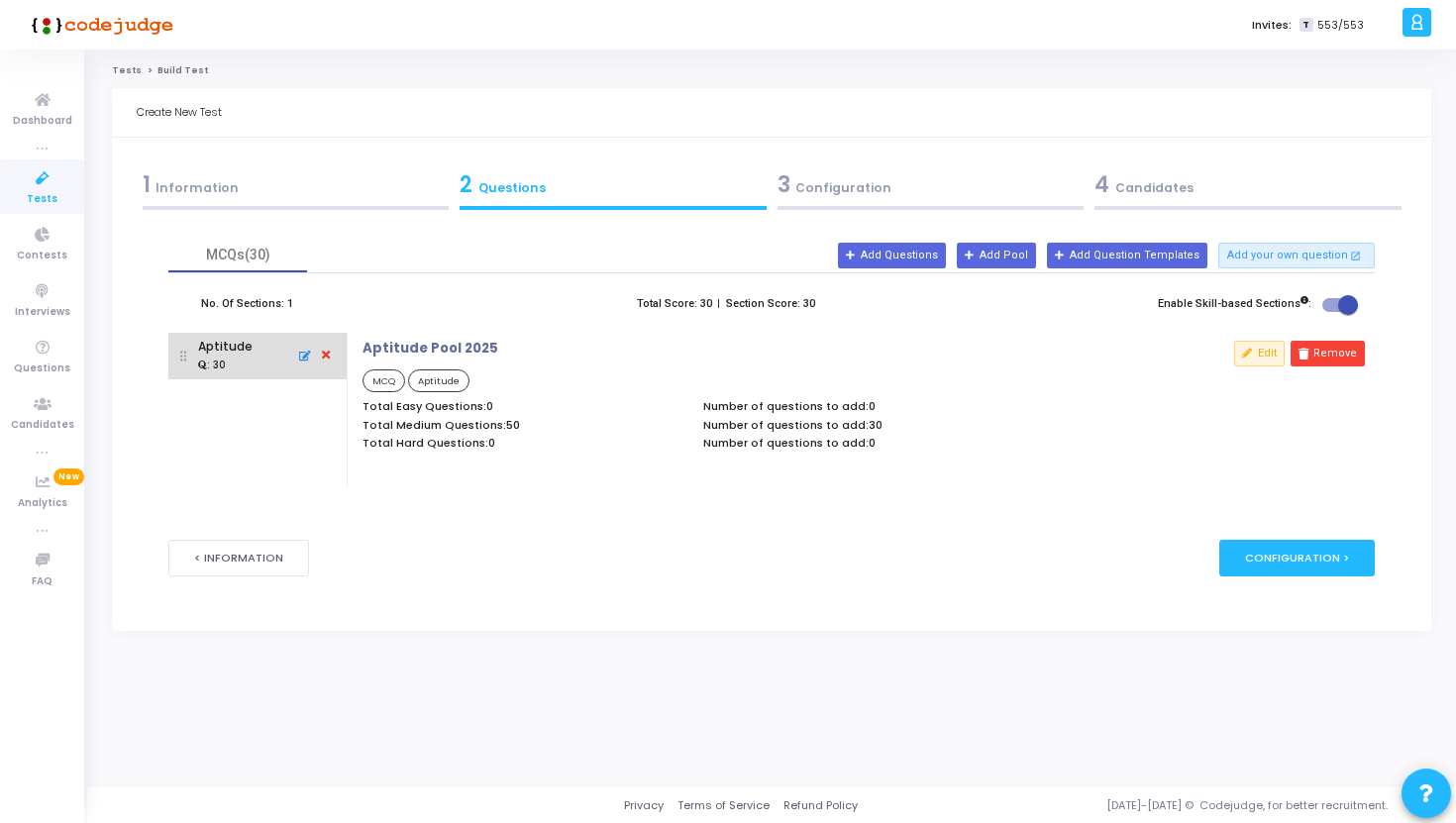 click at bounding box center [326, 357] 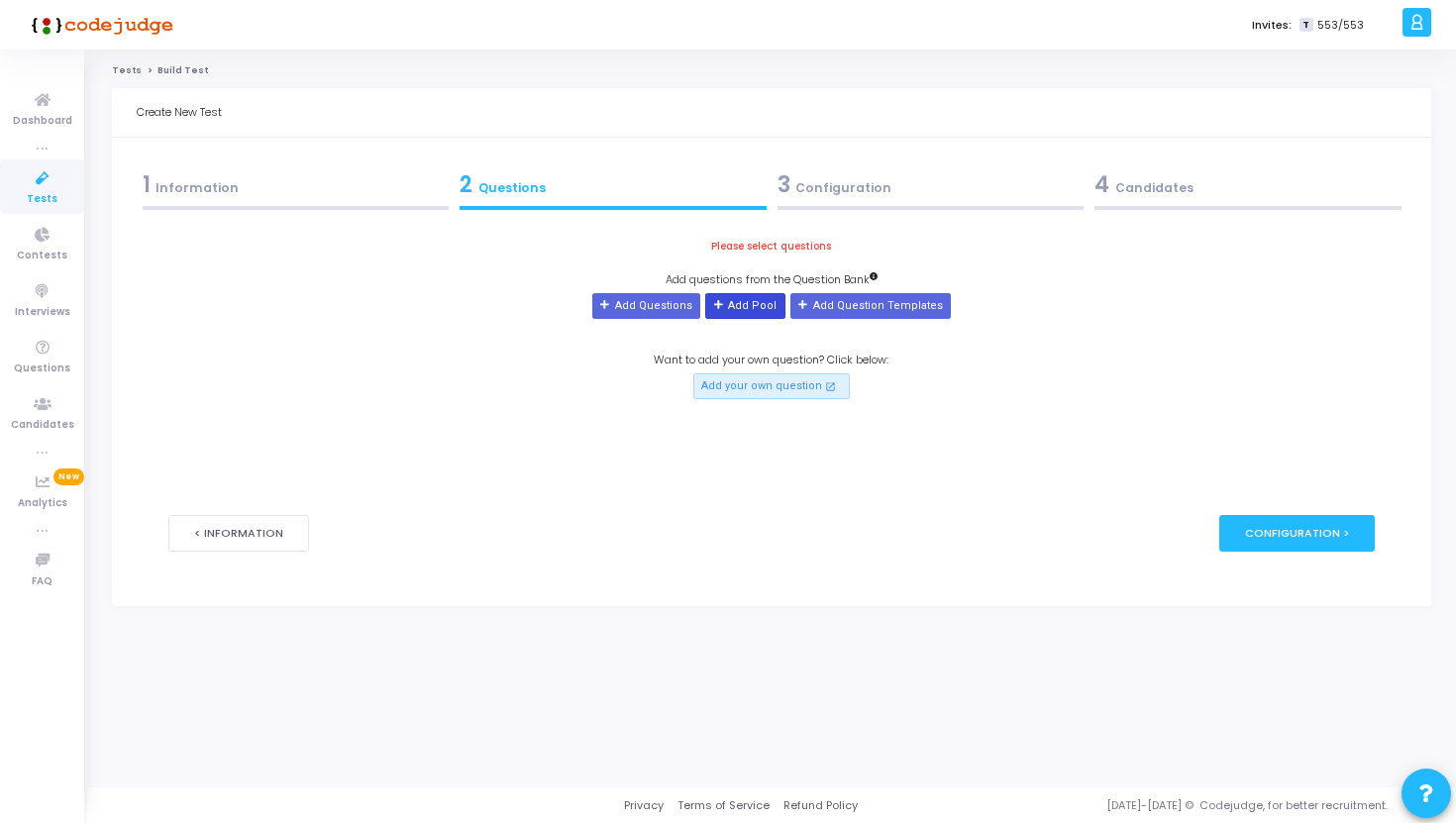 click on "Add Pool" at bounding box center [745, 306] 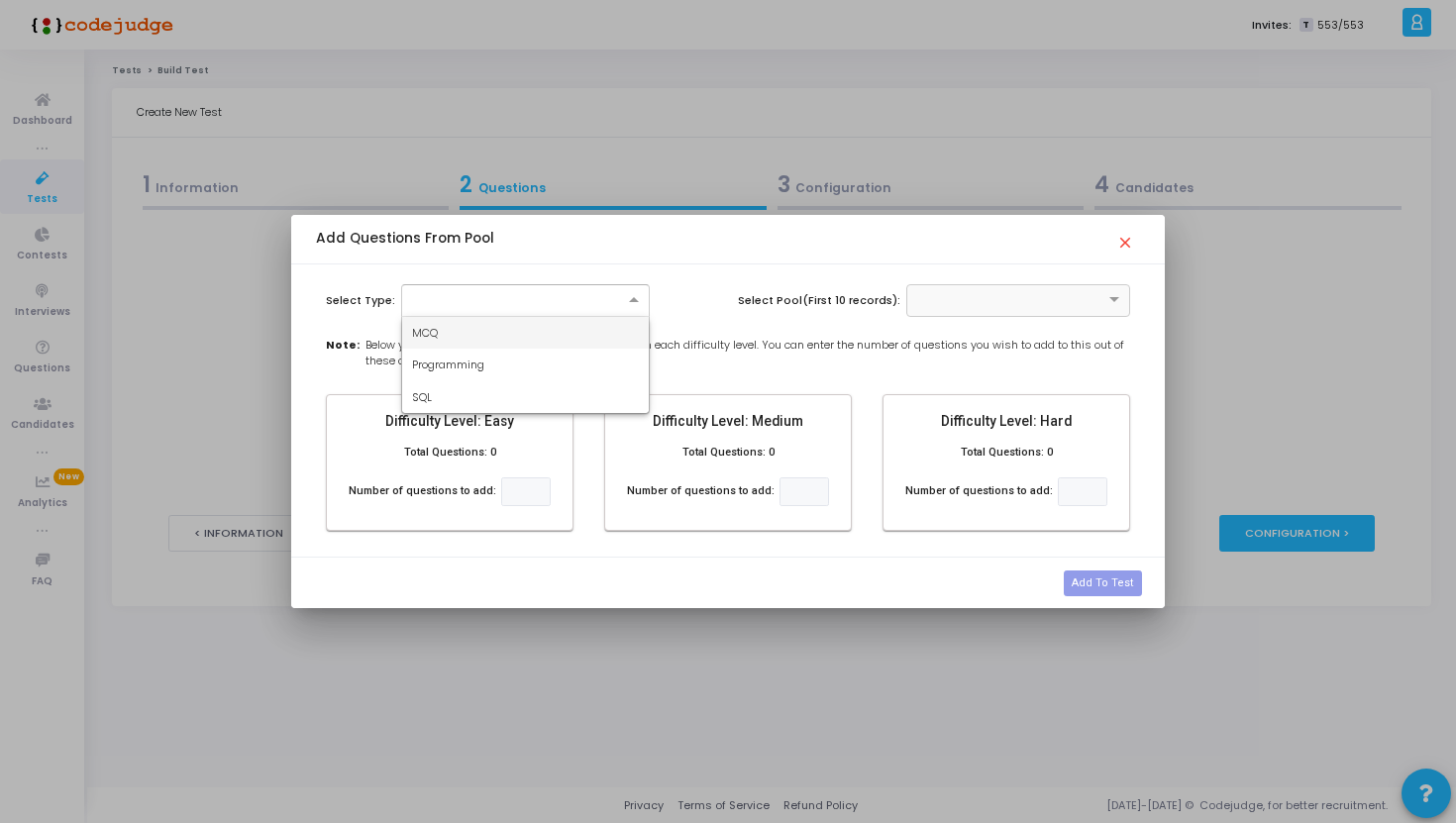 click at bounding box center (525, 300) 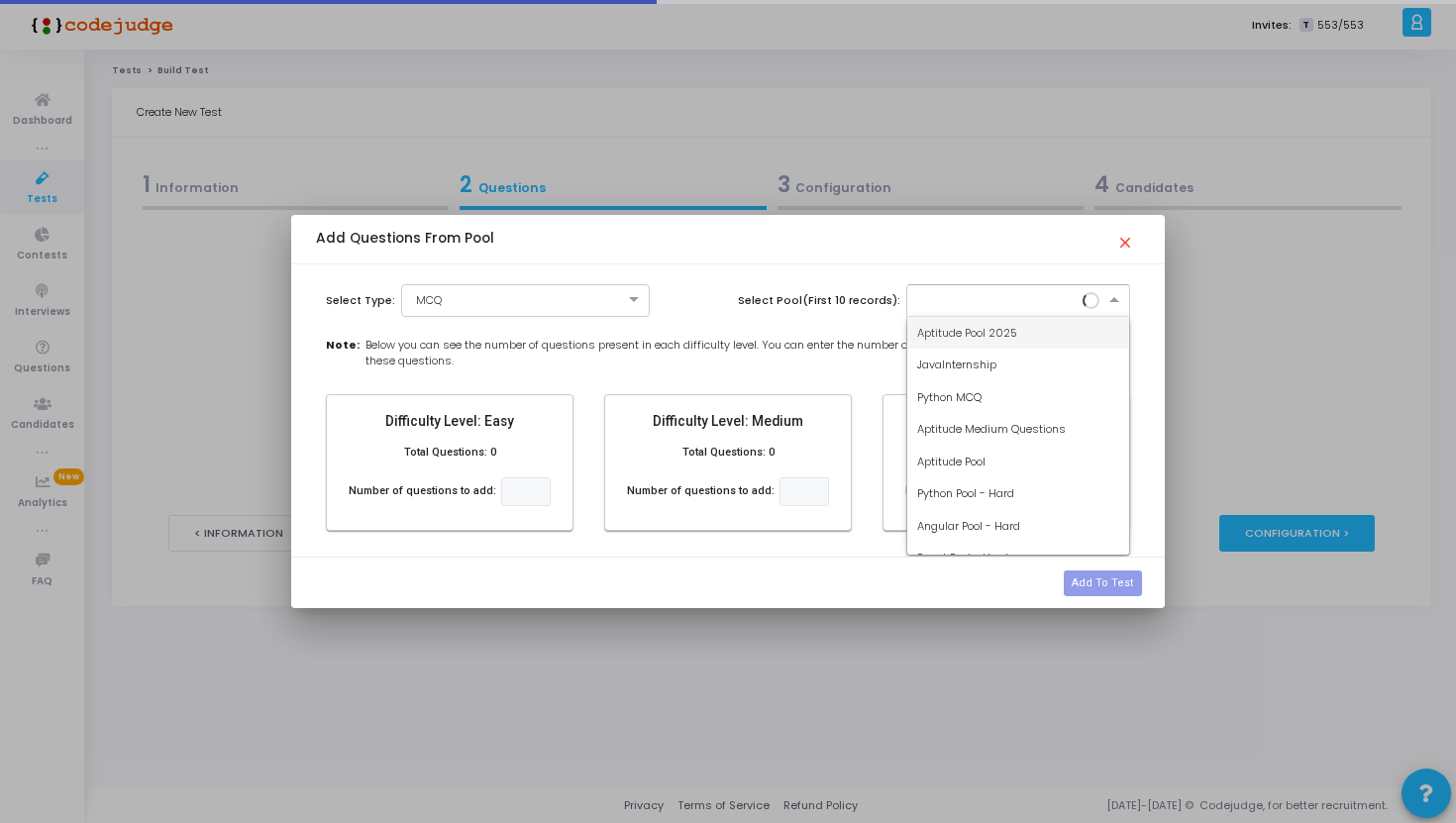 click at bounding box center (998, 298) 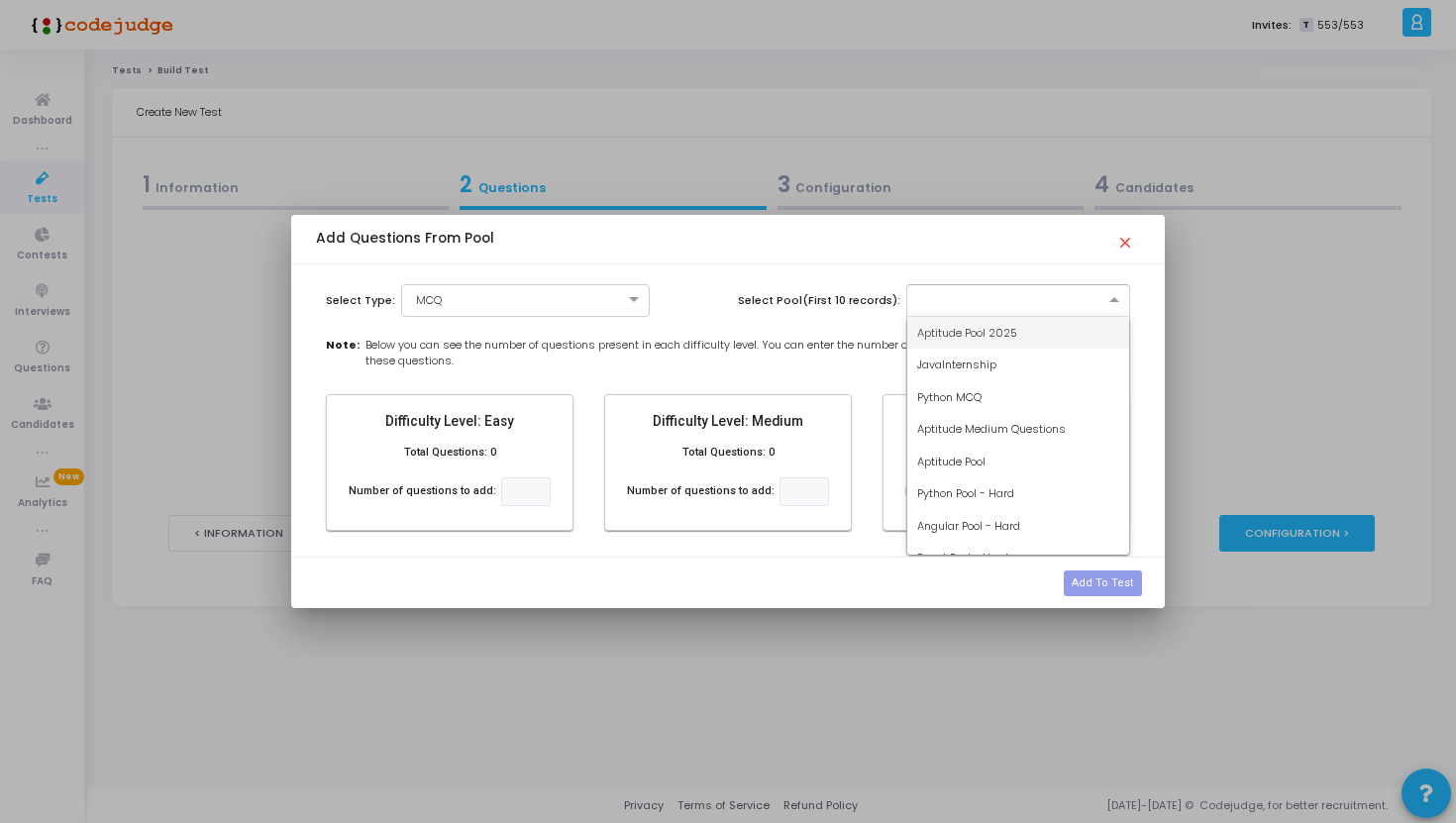 click on "Aptitude Pool 2025" at bounding box center [967, 333] 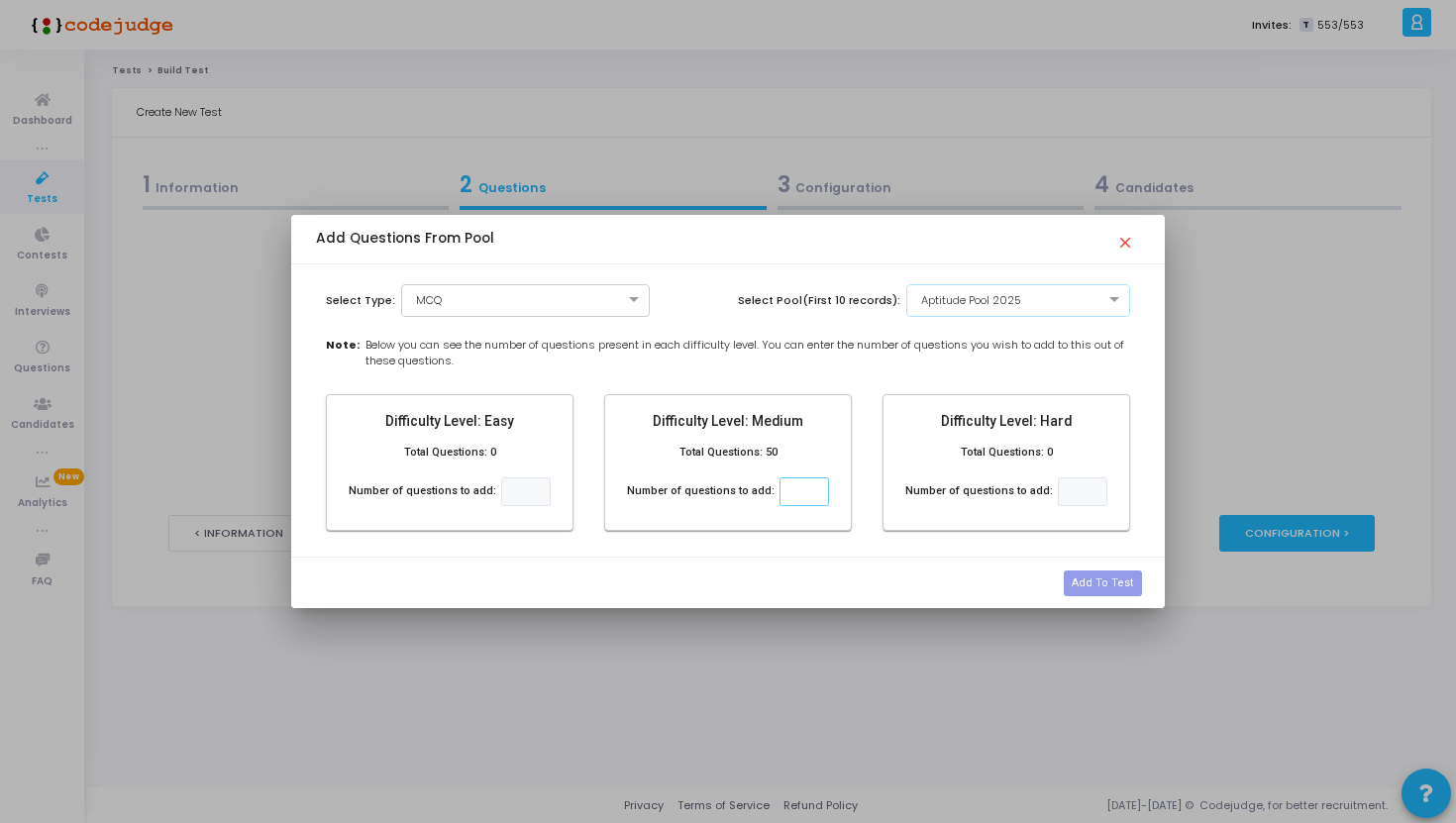 click 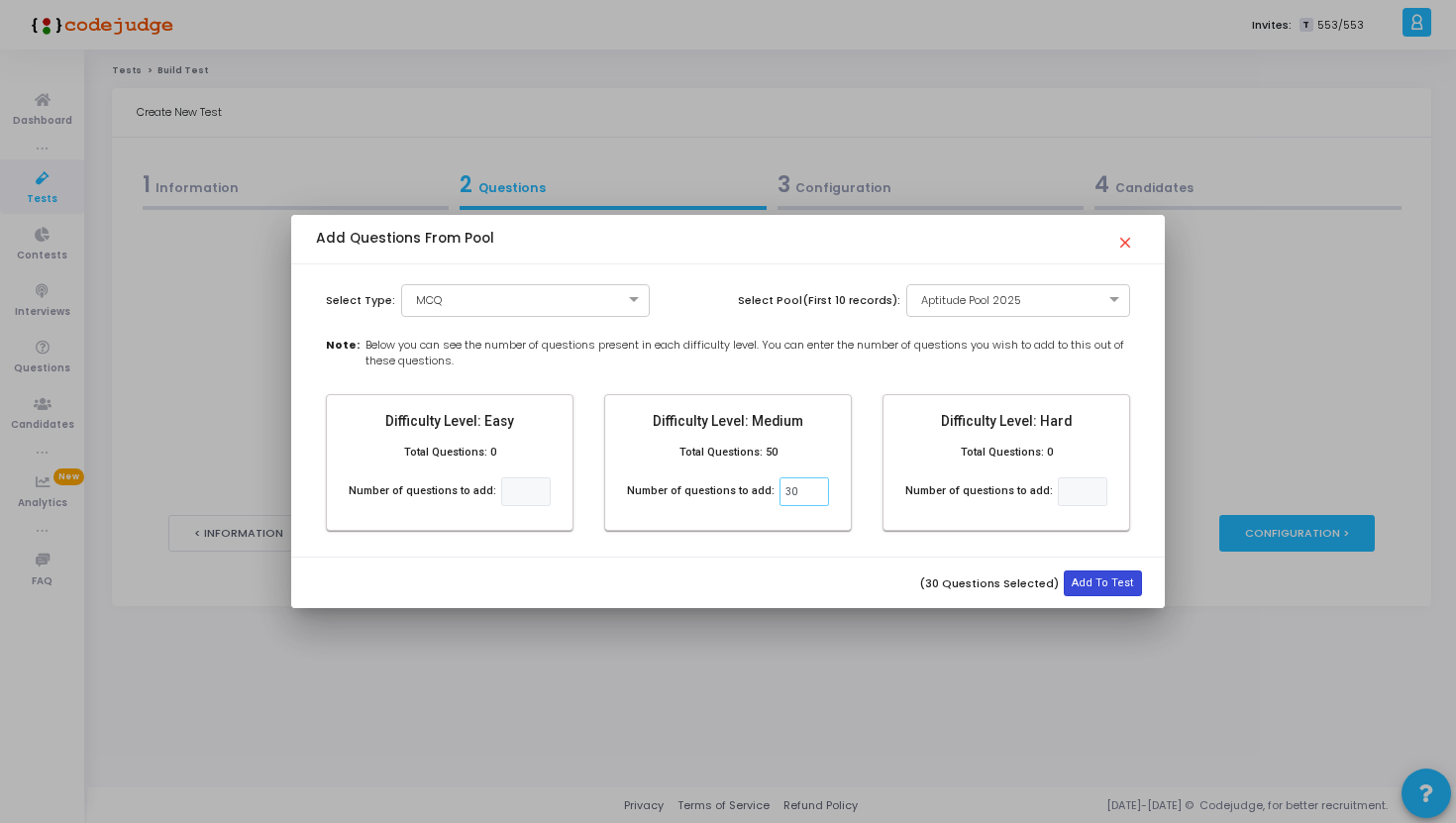 type on "30" 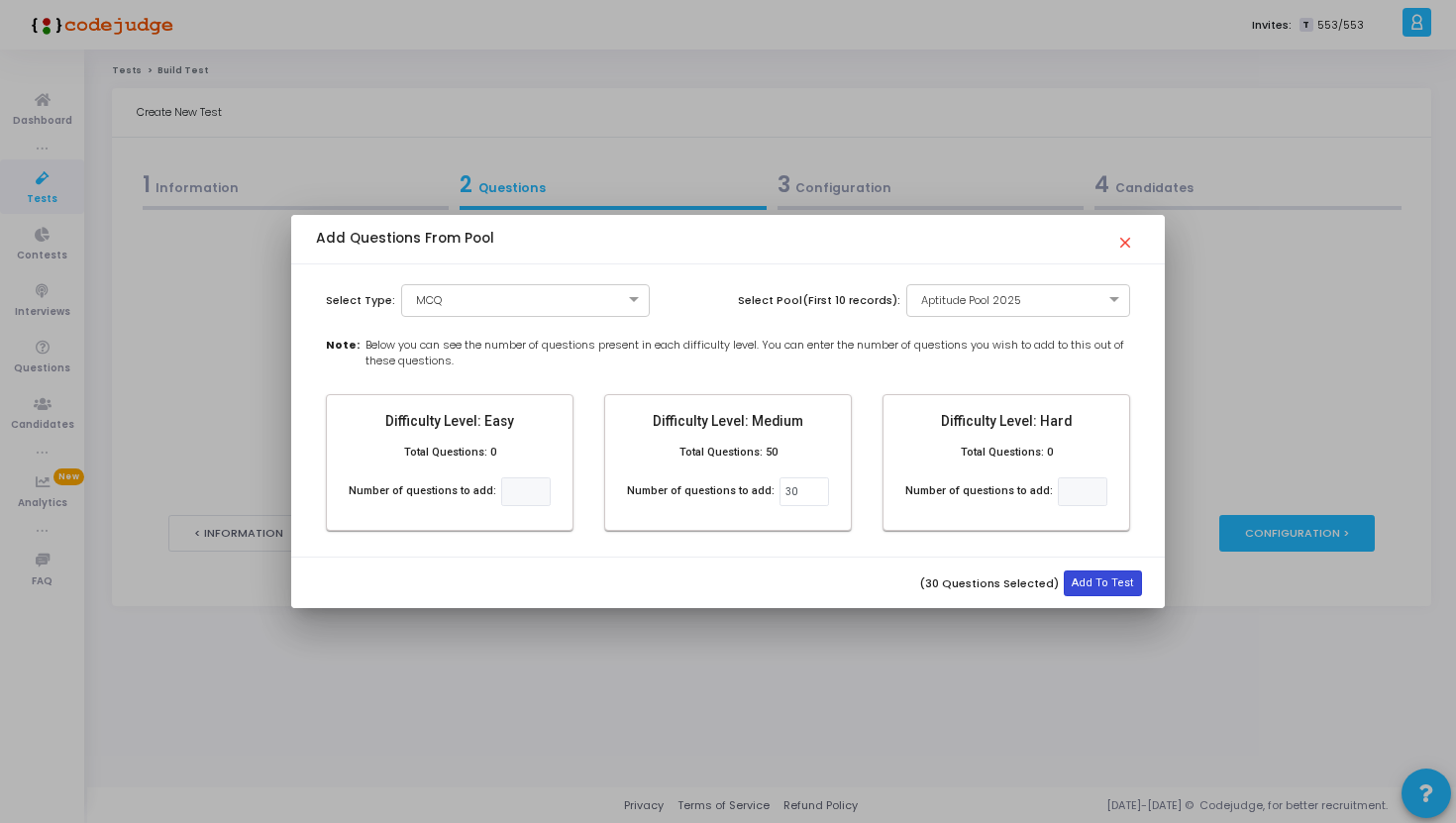 click on "Add To Test" at bounding box center [1102, 583] 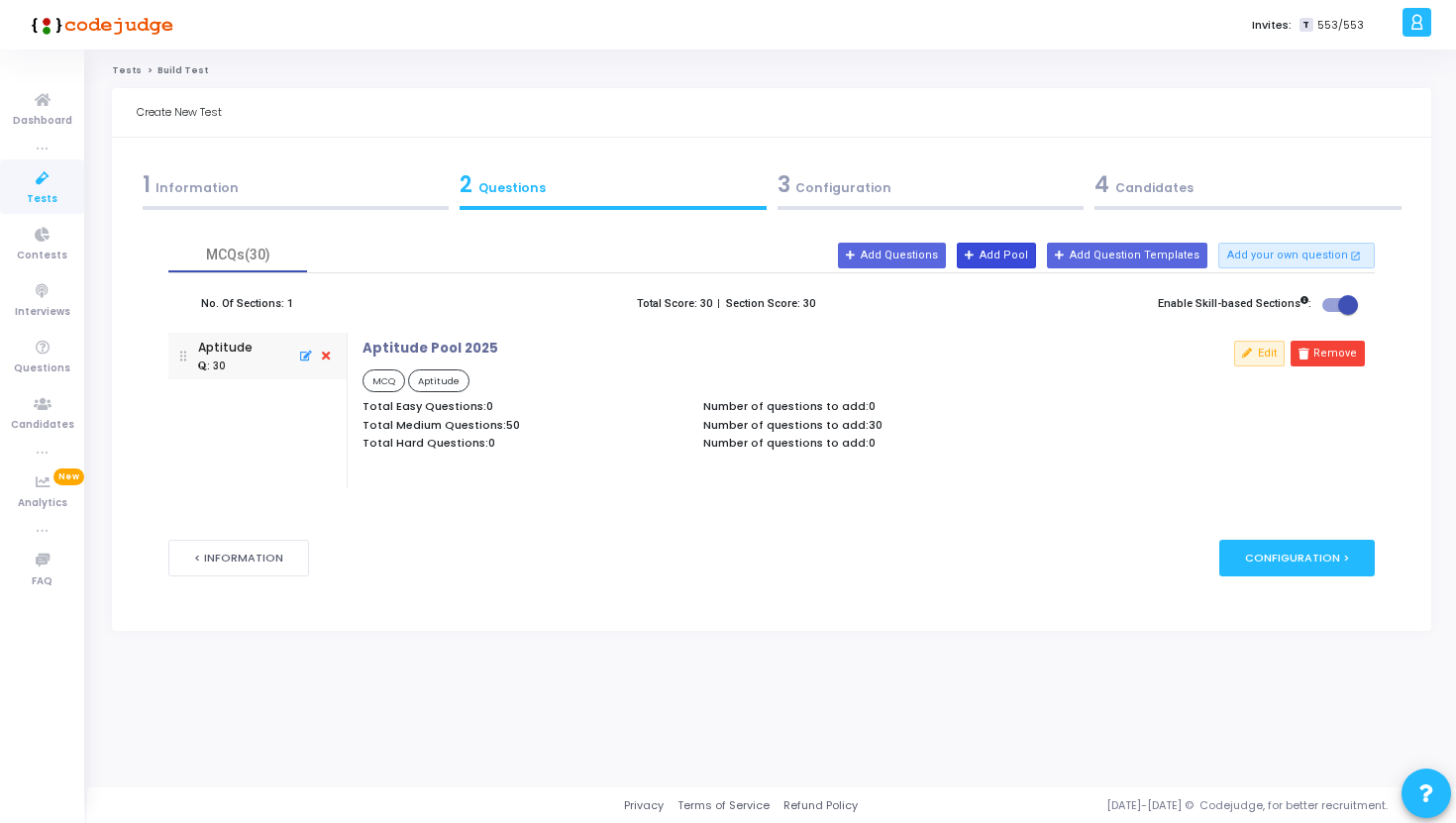 click on "Add Pool" at bounding box center [996, 256] 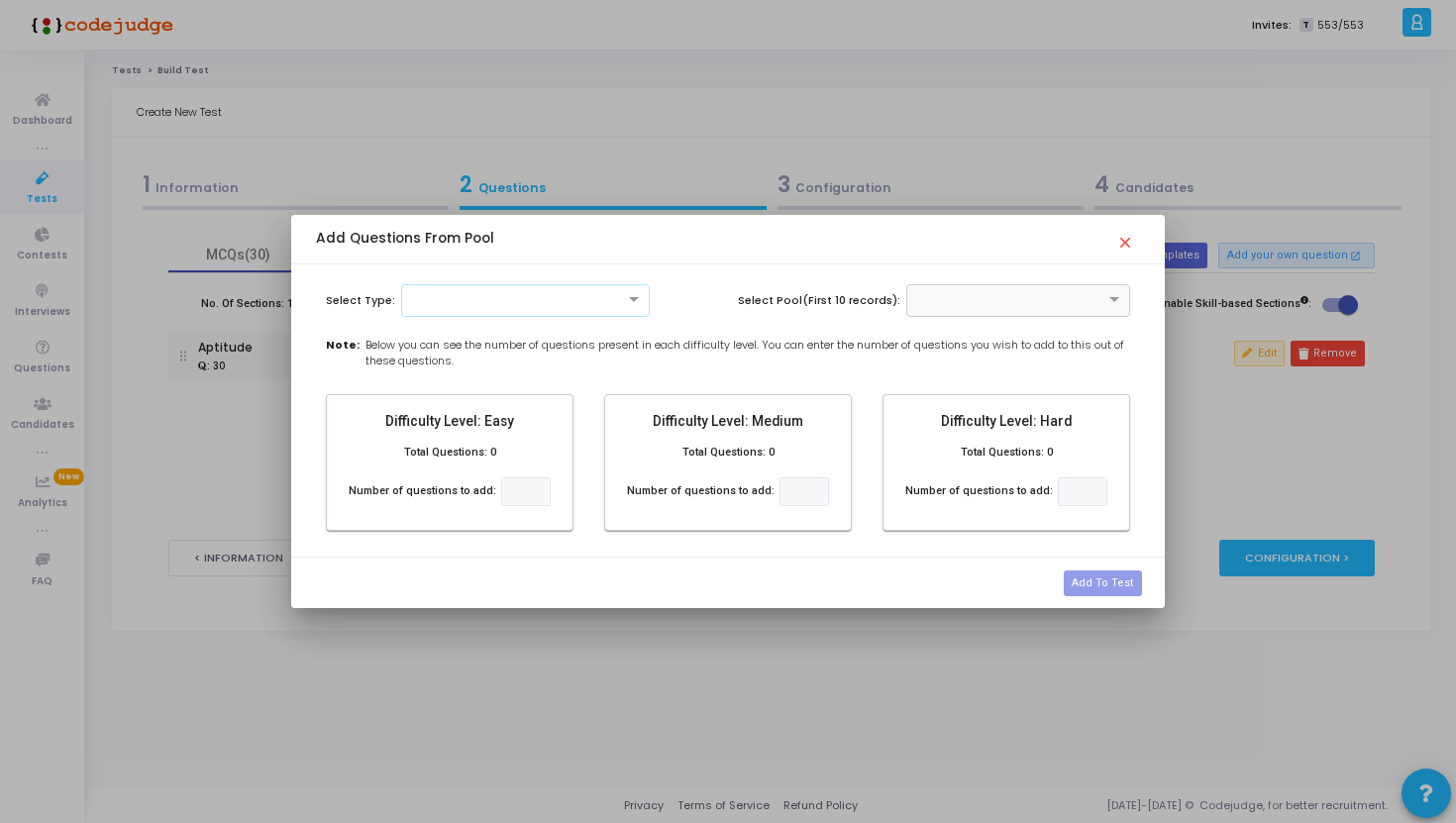 click at bounding box center [525, 300] 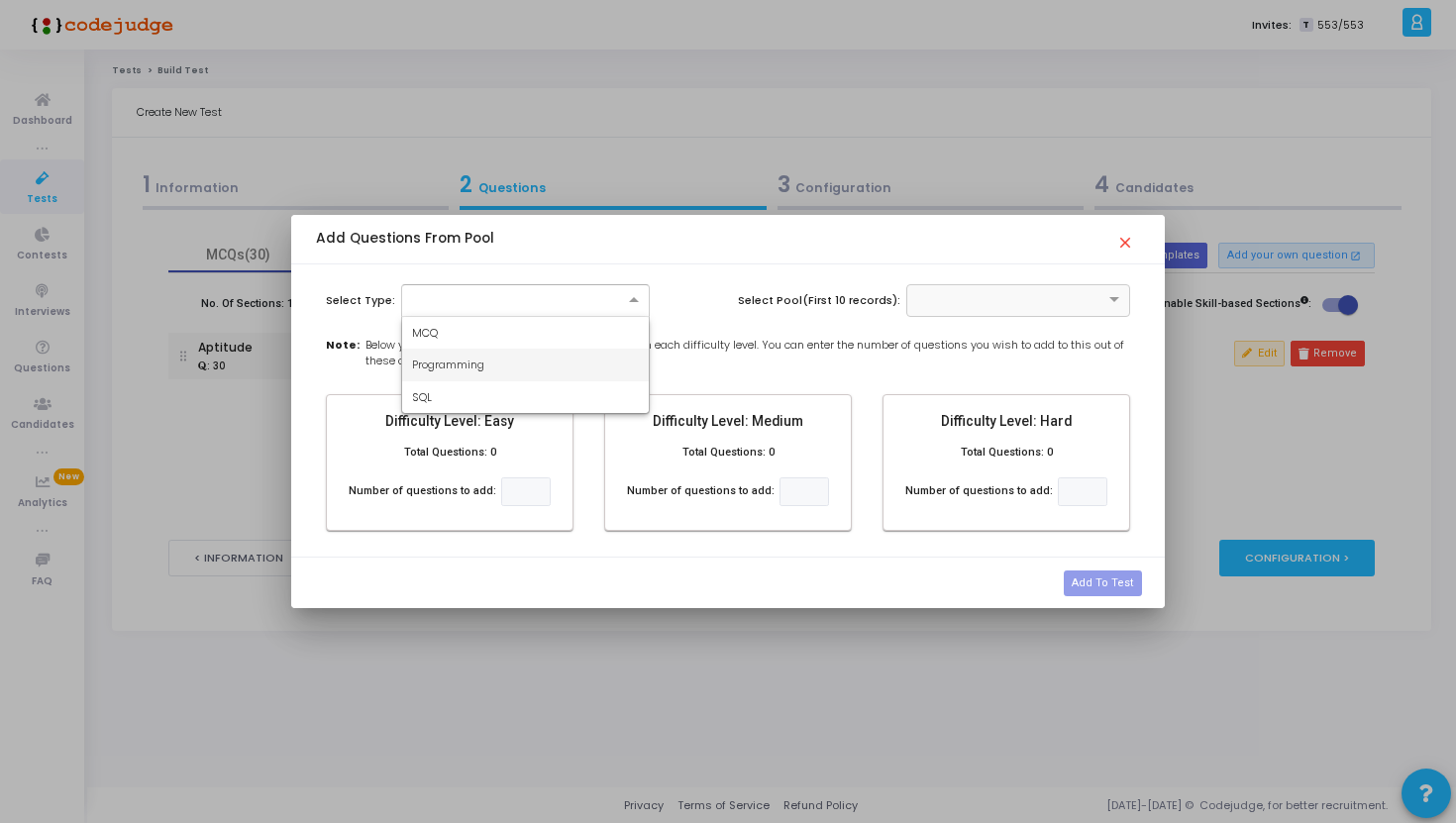 click on "Programming" at bounding box center [525, 364] 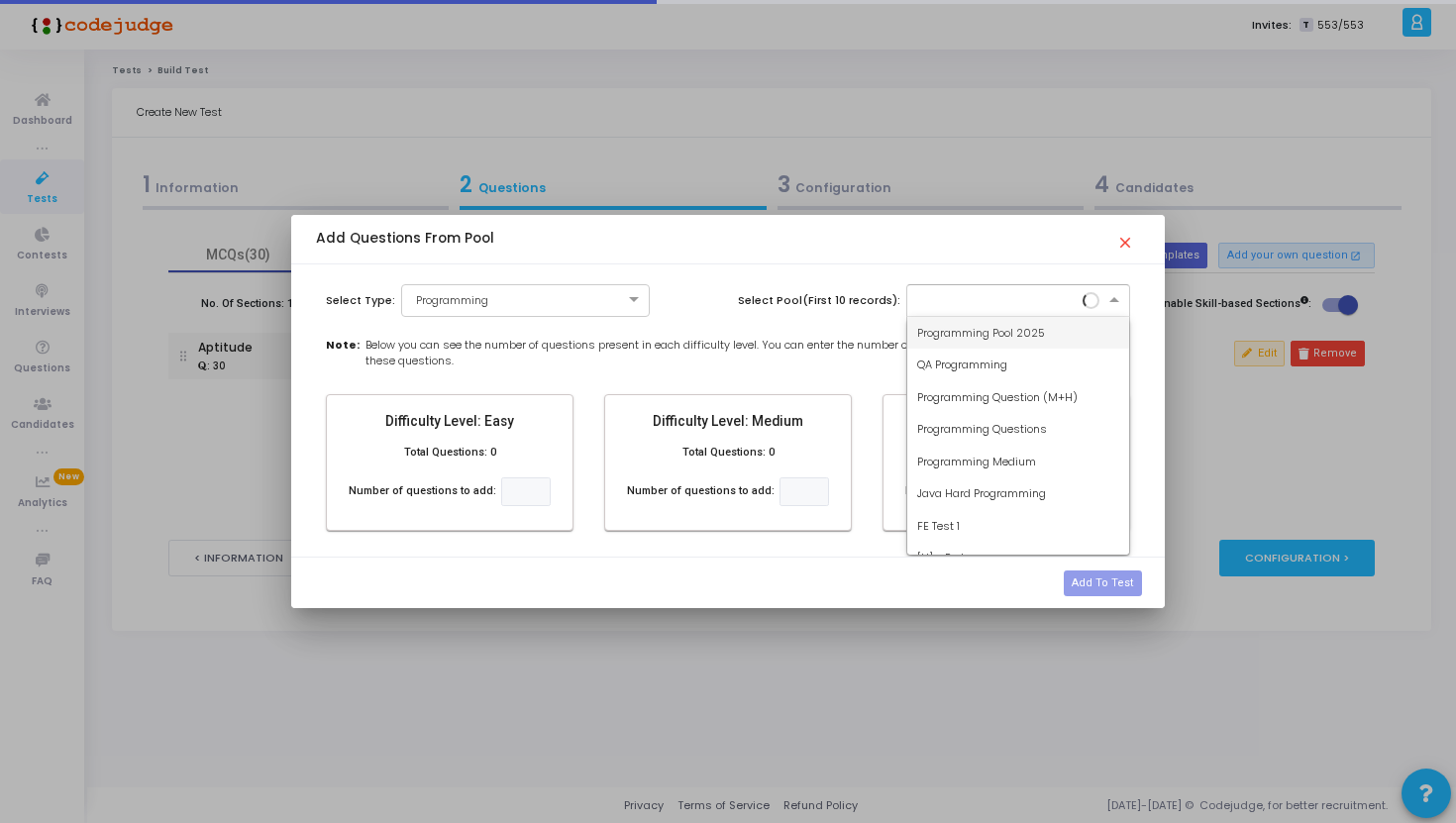 click at bounding box center (1018, 300) 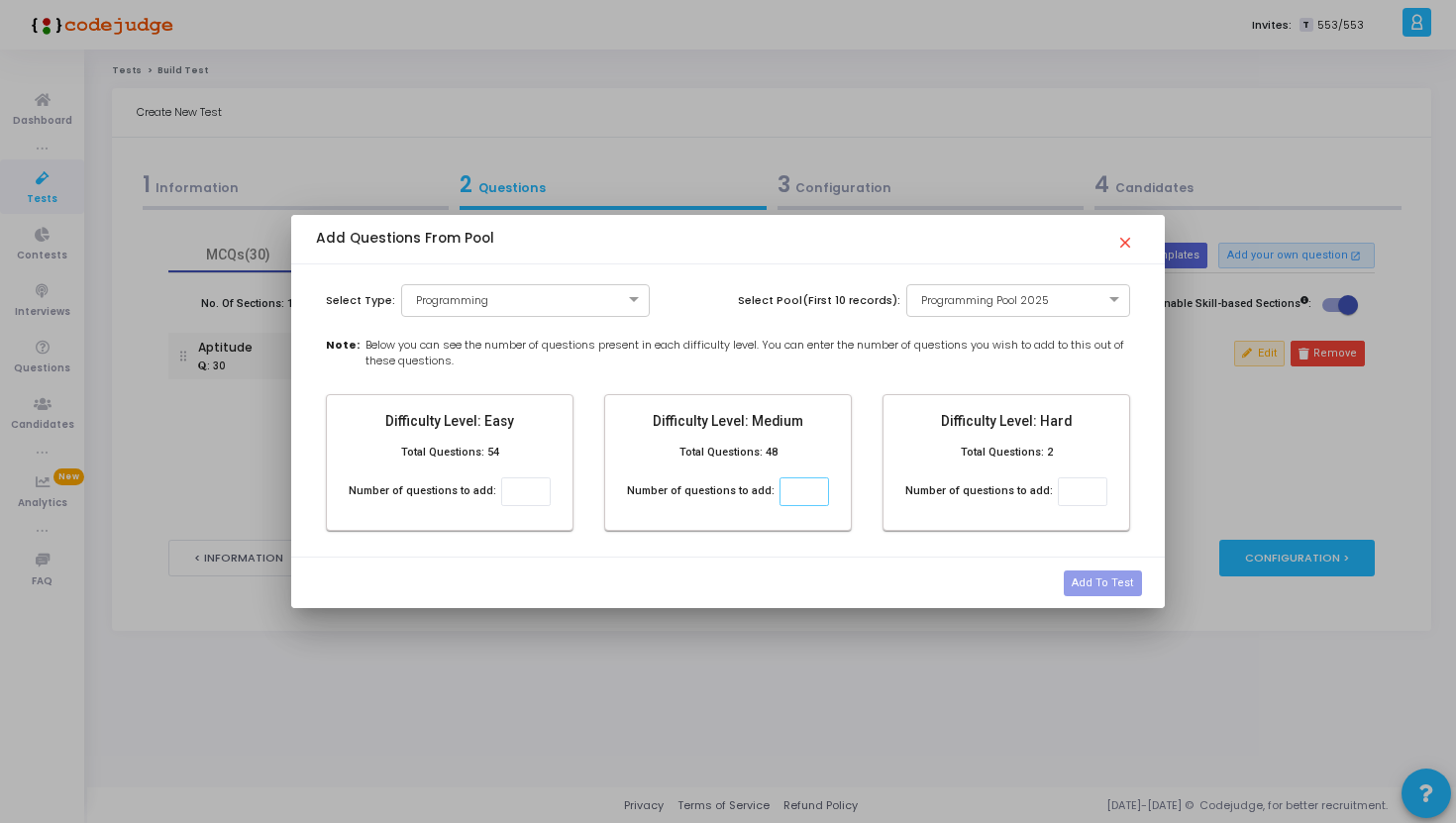 click 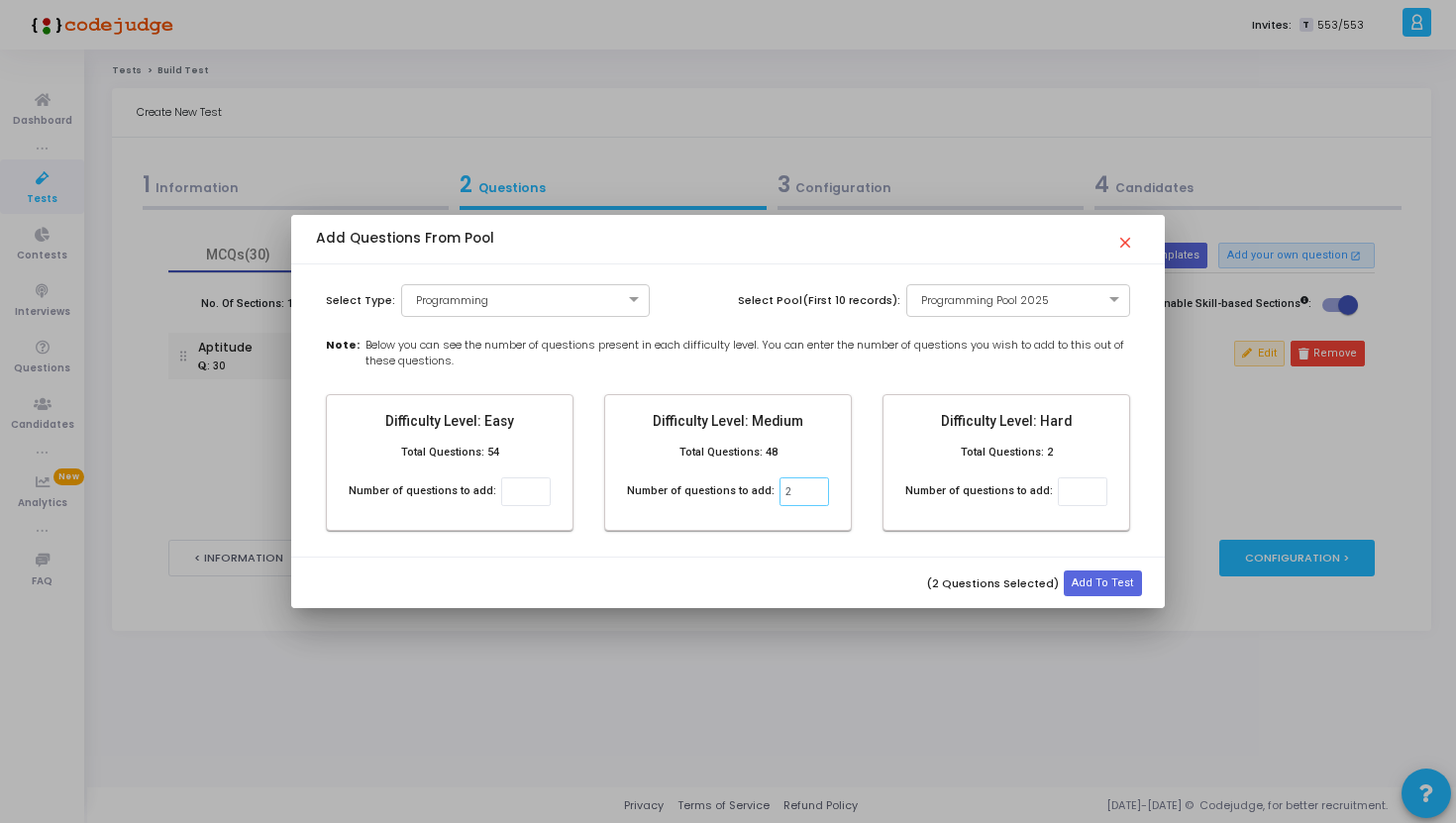 type on "2" 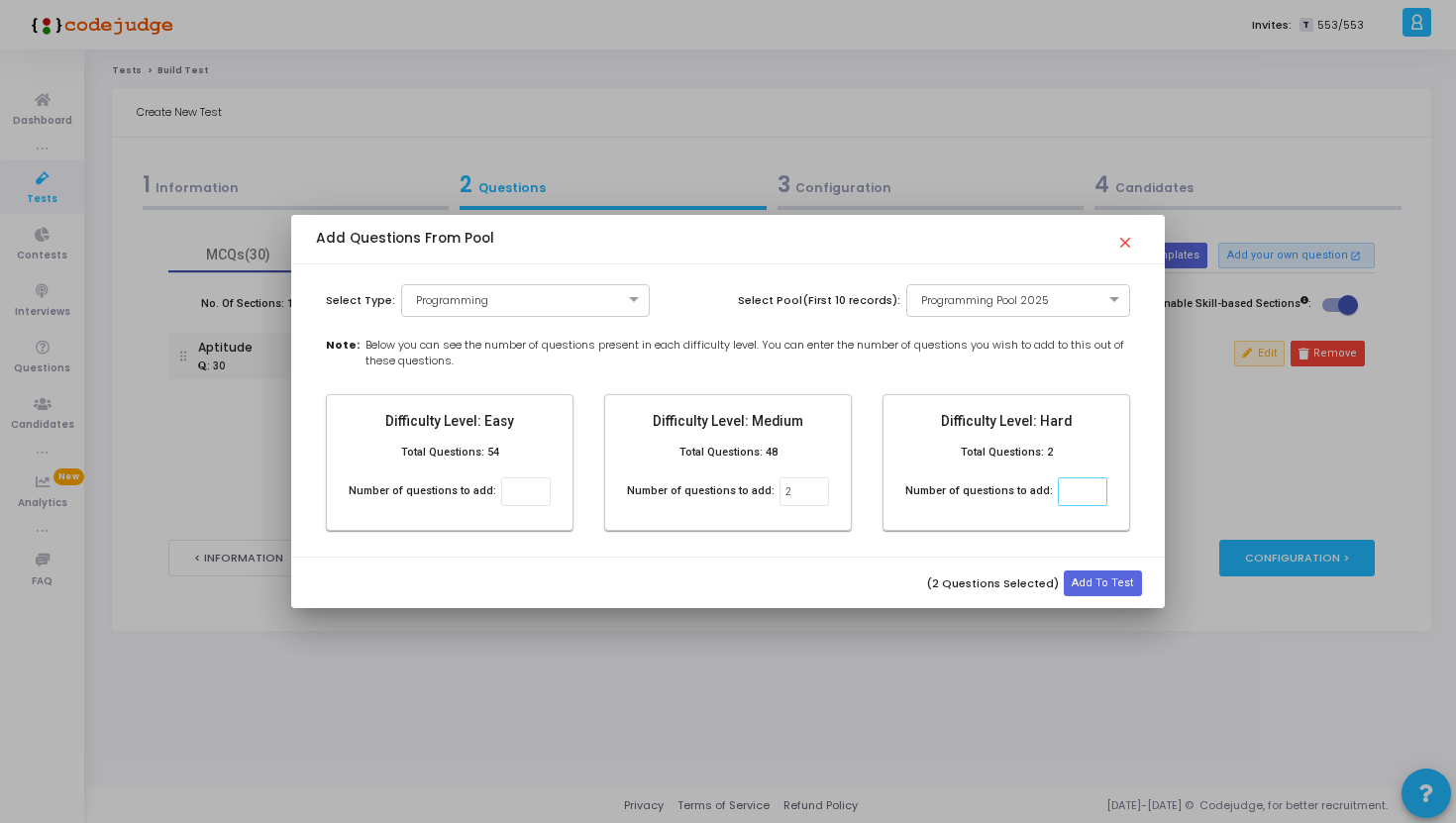 click 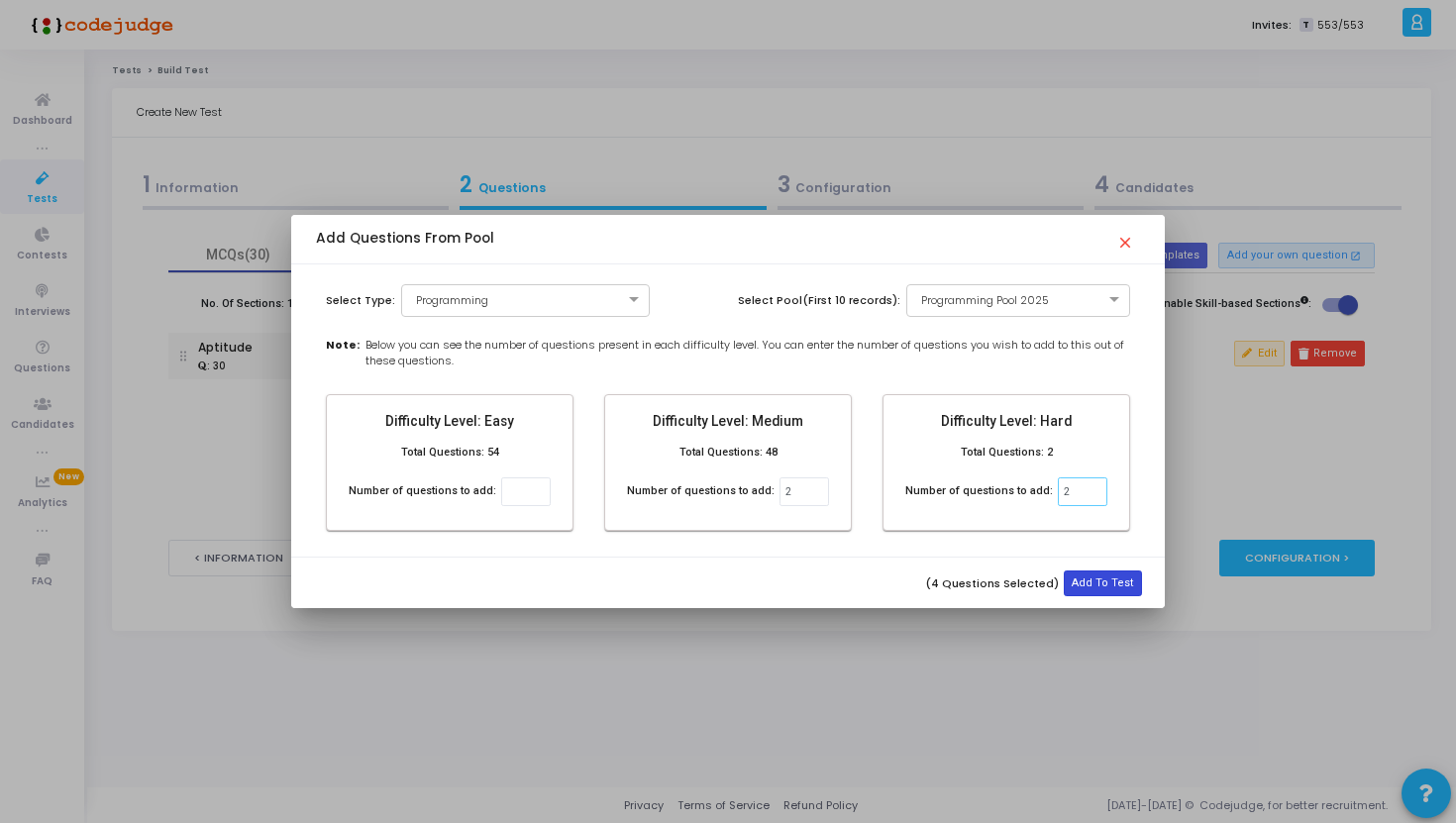 type on "2" 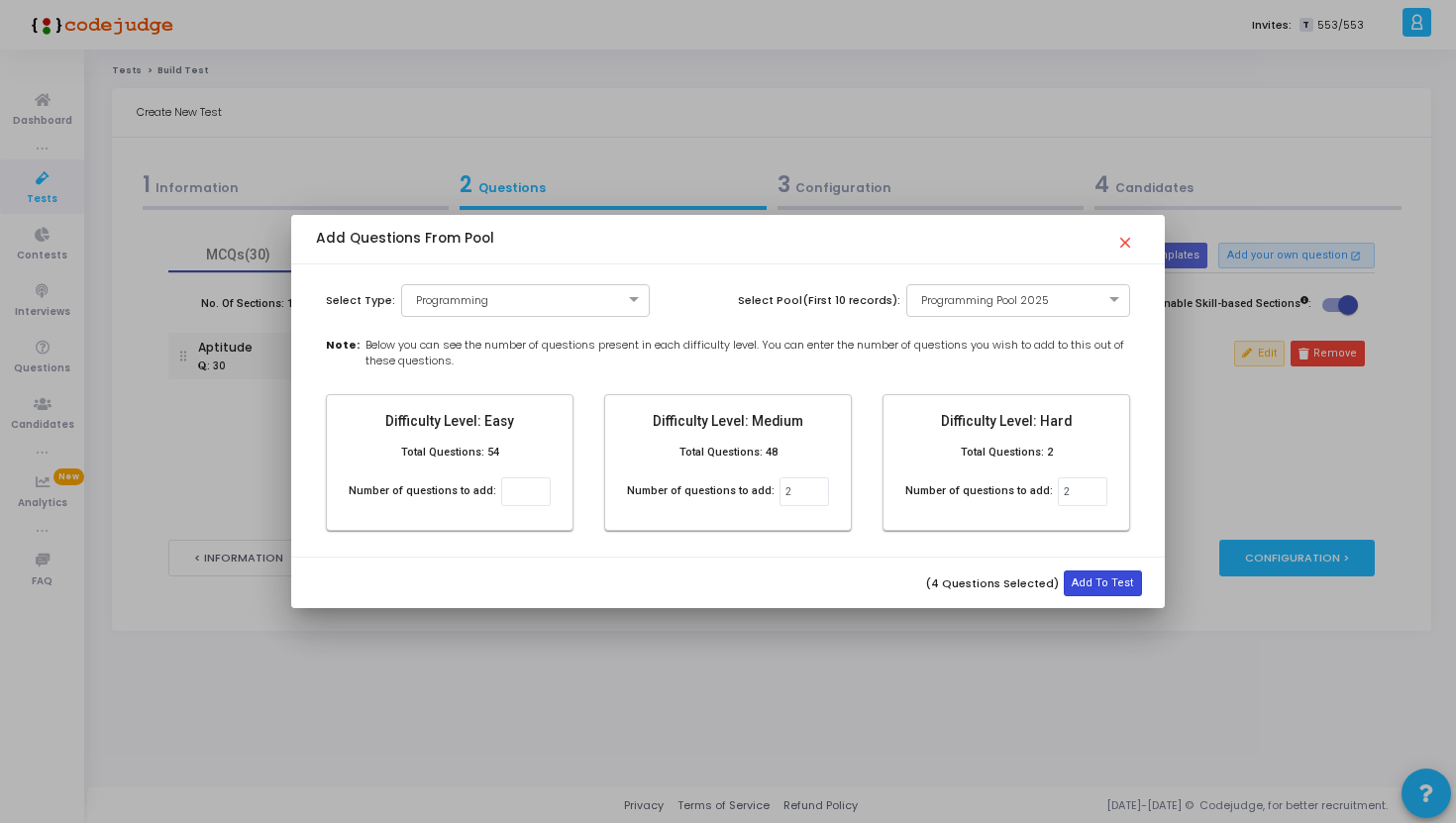 click on "Add To Test" at bounding box center [1102, 583] 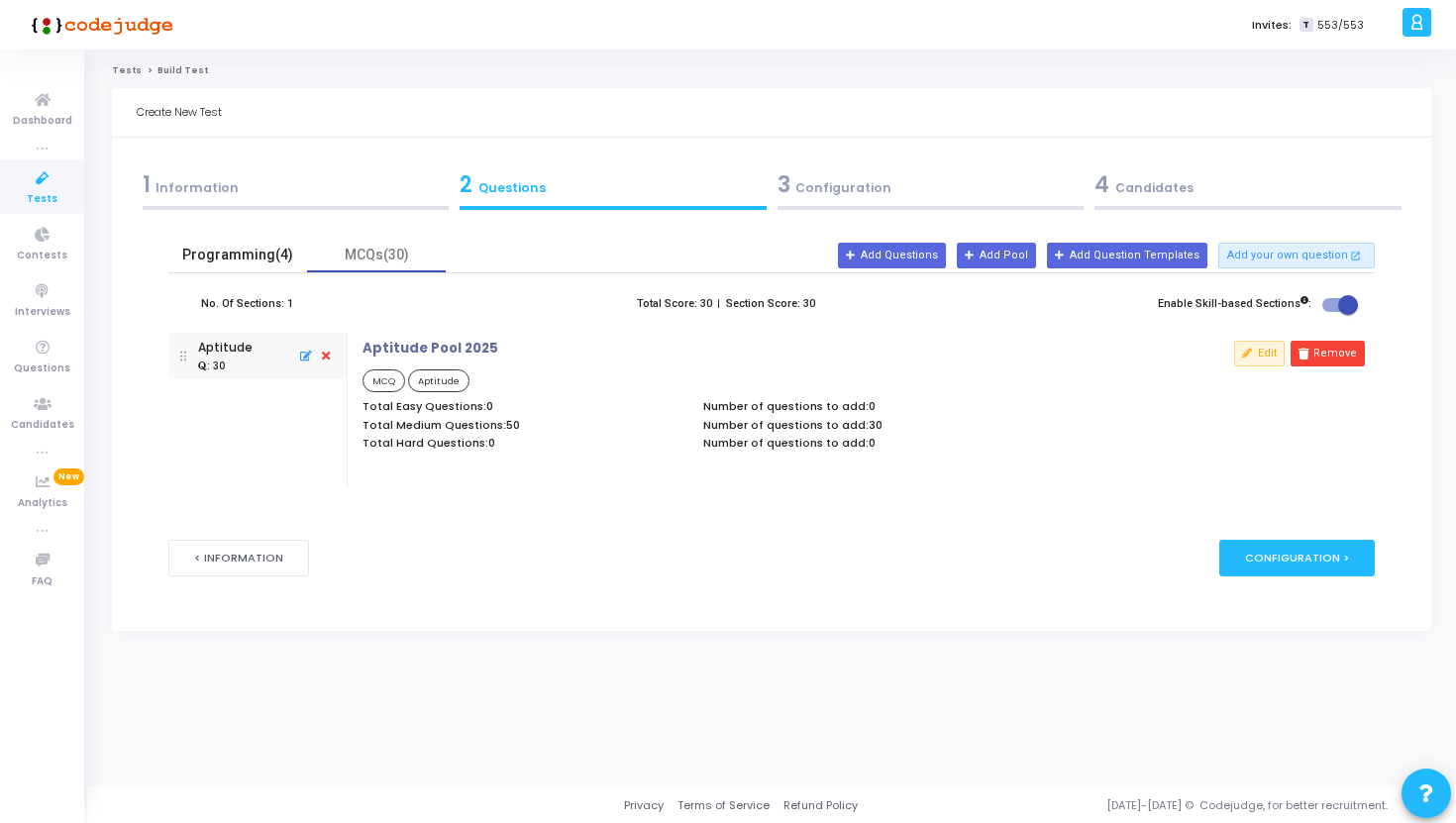 click on "Programming(4)" at bounding box center (238, 255) 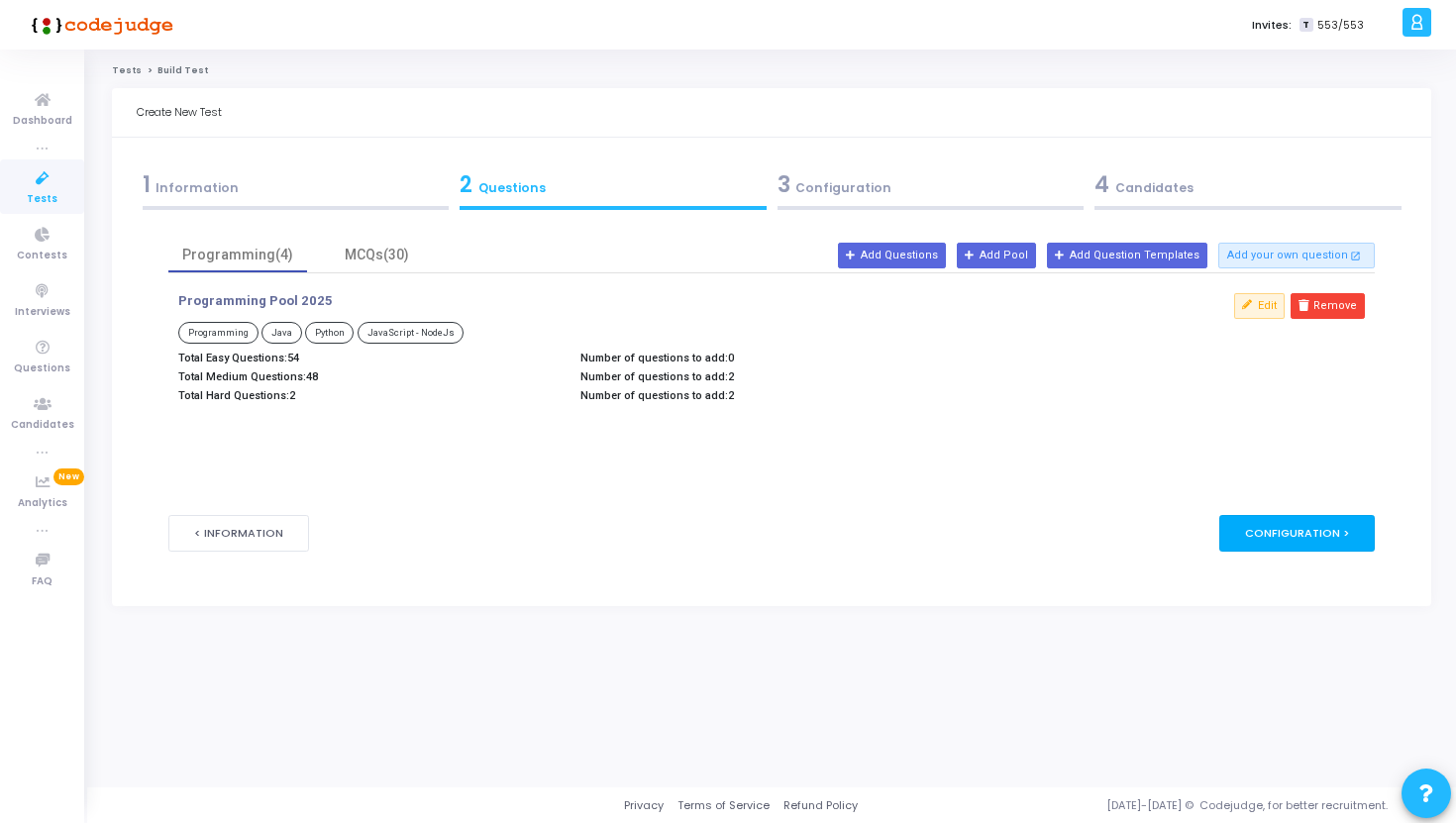 click on "Configuration >" at bounding box center (1297, 533) 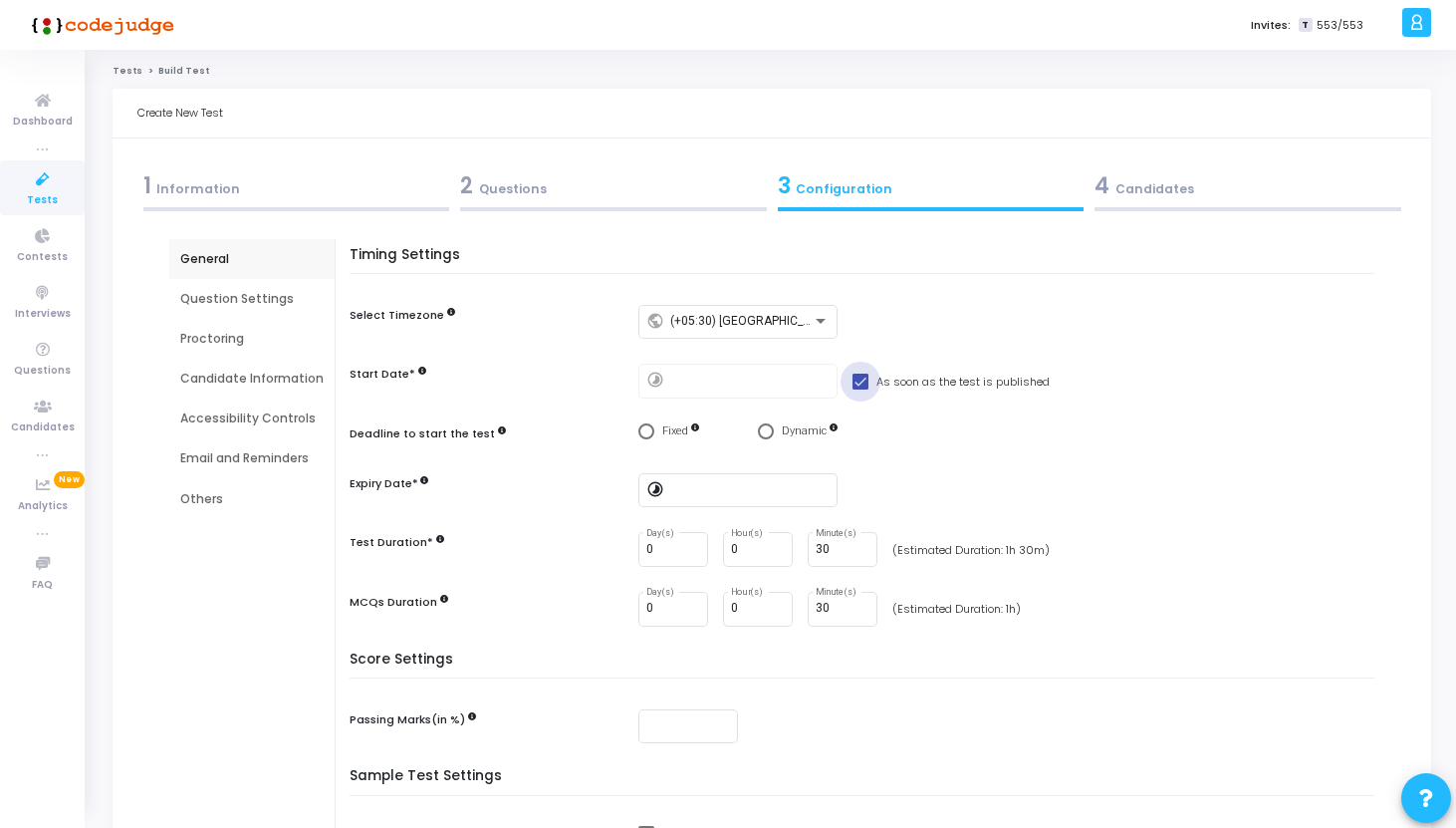 click at bounding box center (860, 382) 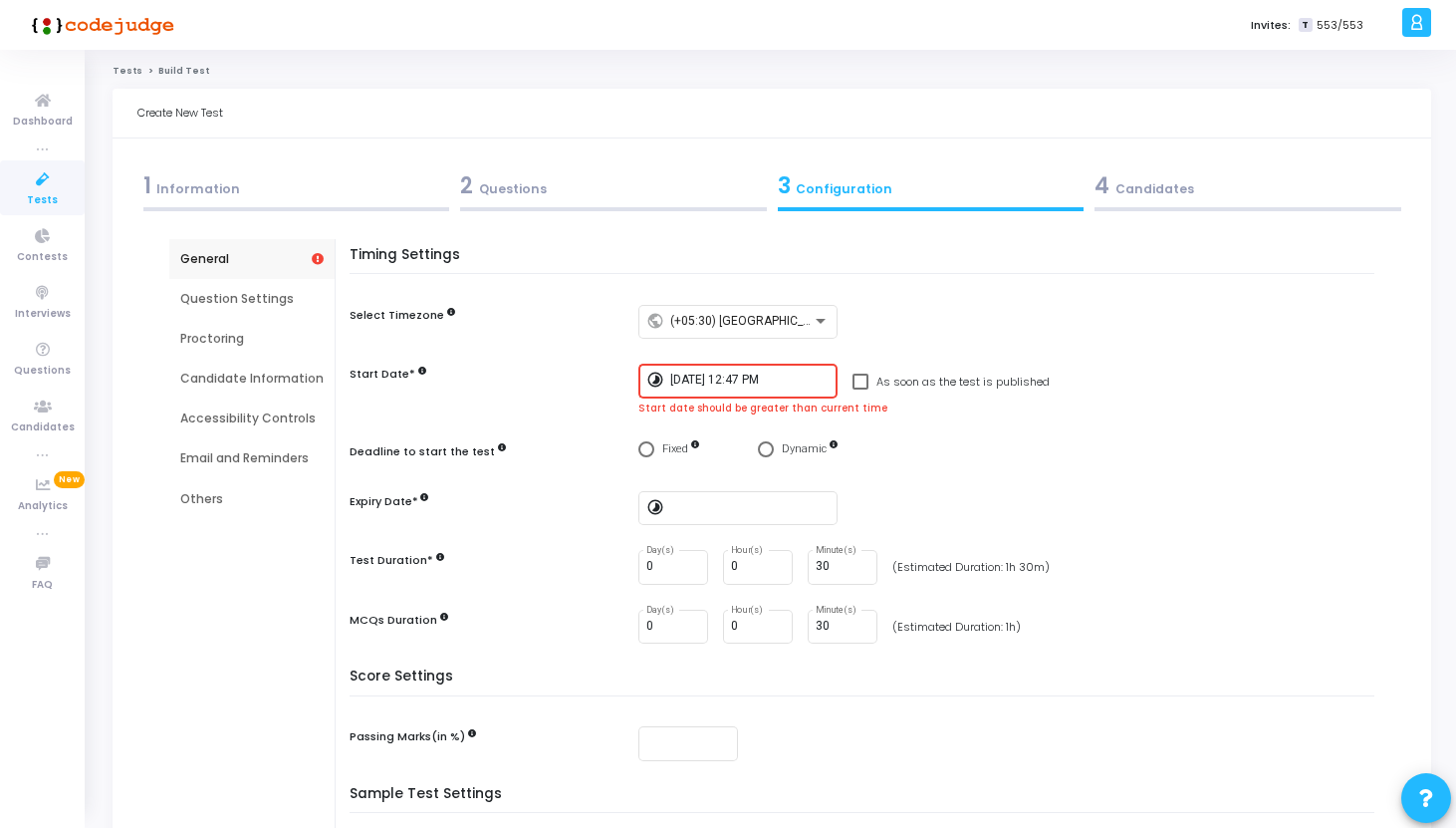 click on "7/13/2025, 12:47 PM" at bounding box center (750, 381) 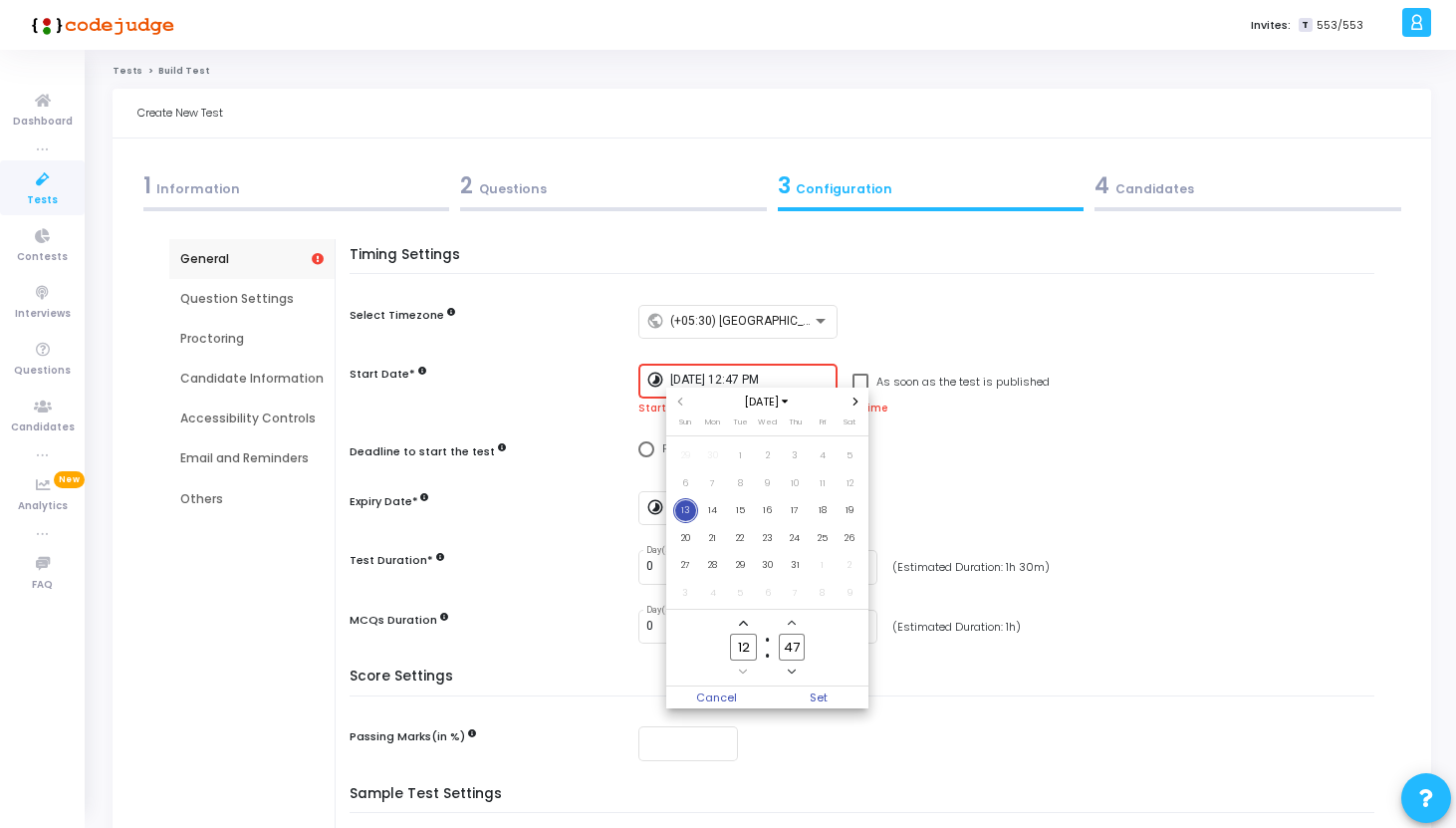 click at bounding box center (728, 414) 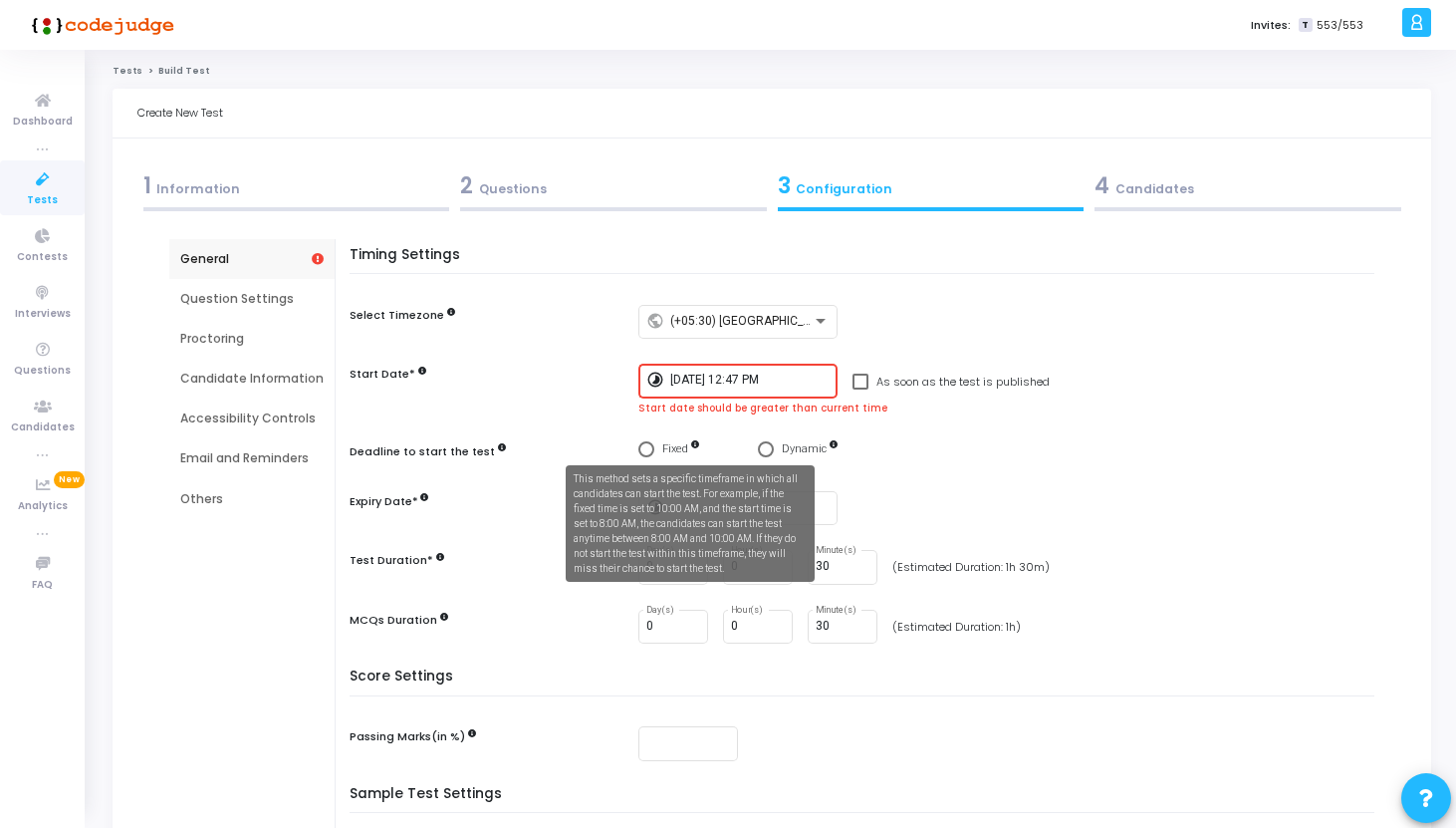 click on "This method sets a specific timeframe in which all candidates can start the test. For example, if the fixed time is set to 10:00 AM, and the start time is set to 8:00 AM, the candidates can start the test anytime between 8:00 AM and 10:00 AM. If they do not start the test within this timeframe, they will miss their chance to start the test." at bounding box center [690, 523] 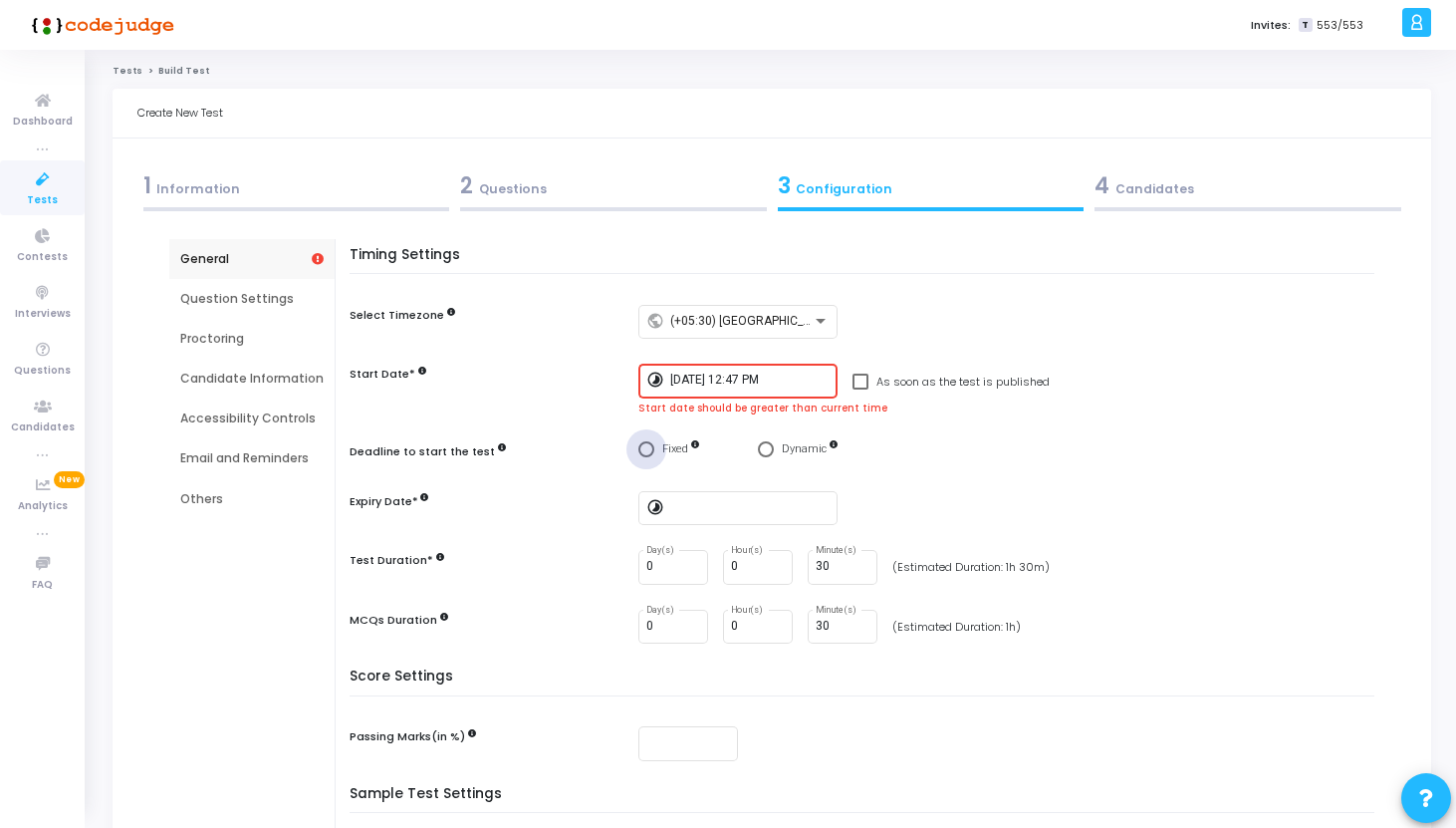 click at bounding box center [646, 449] 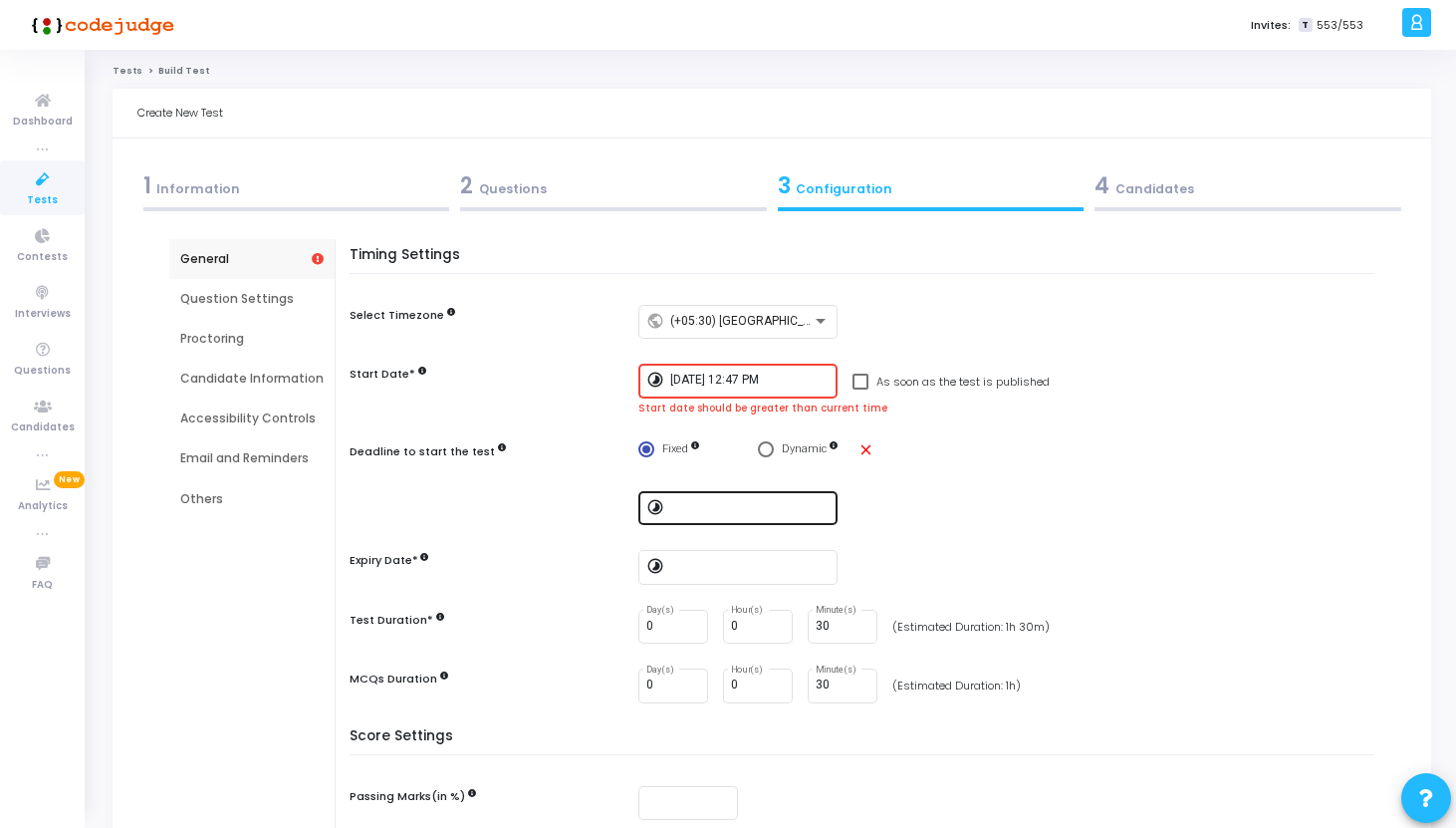 click at bounding box center (750, 506) 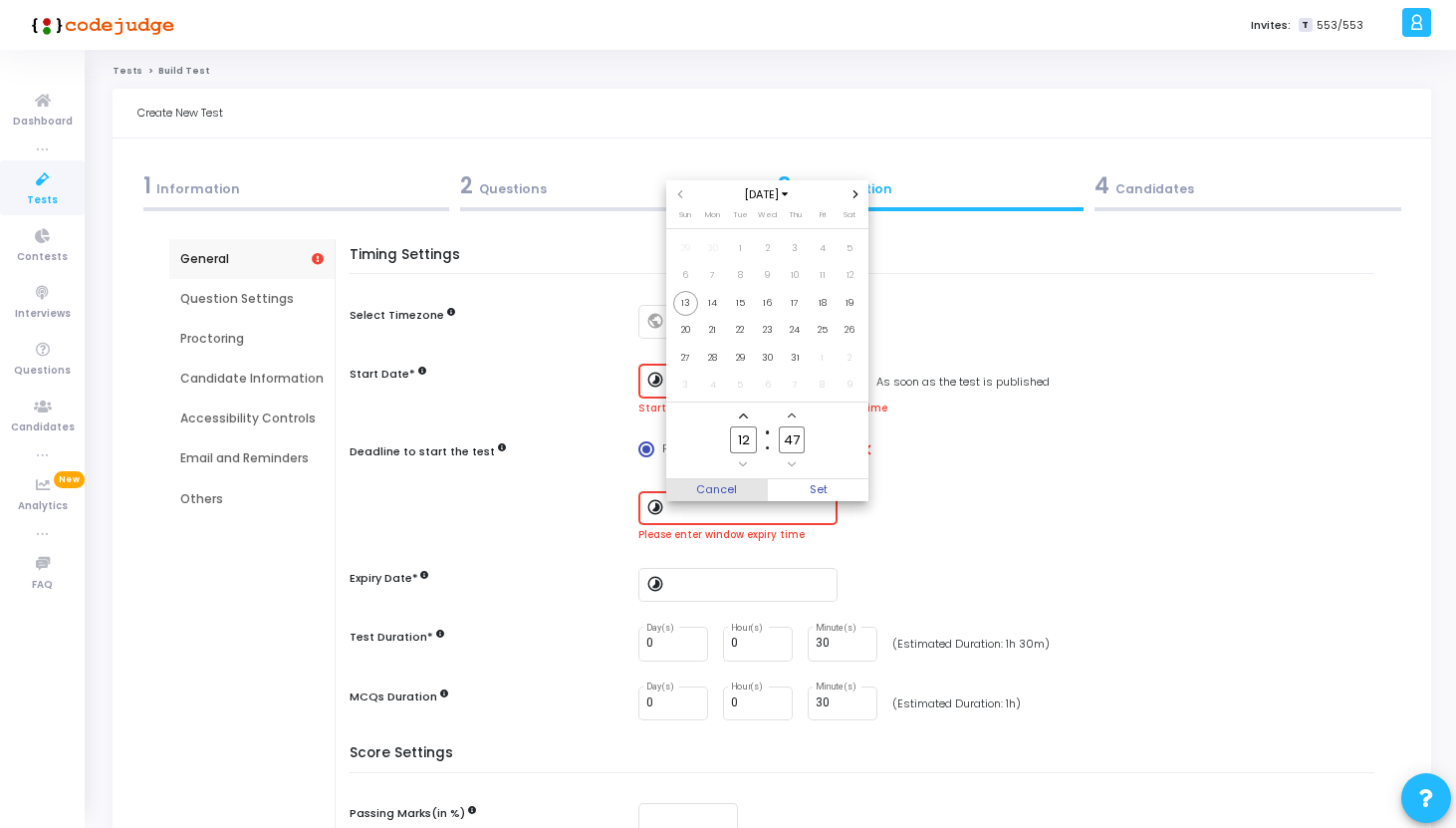 click on "Cancel" at bounding box center (717, 490) 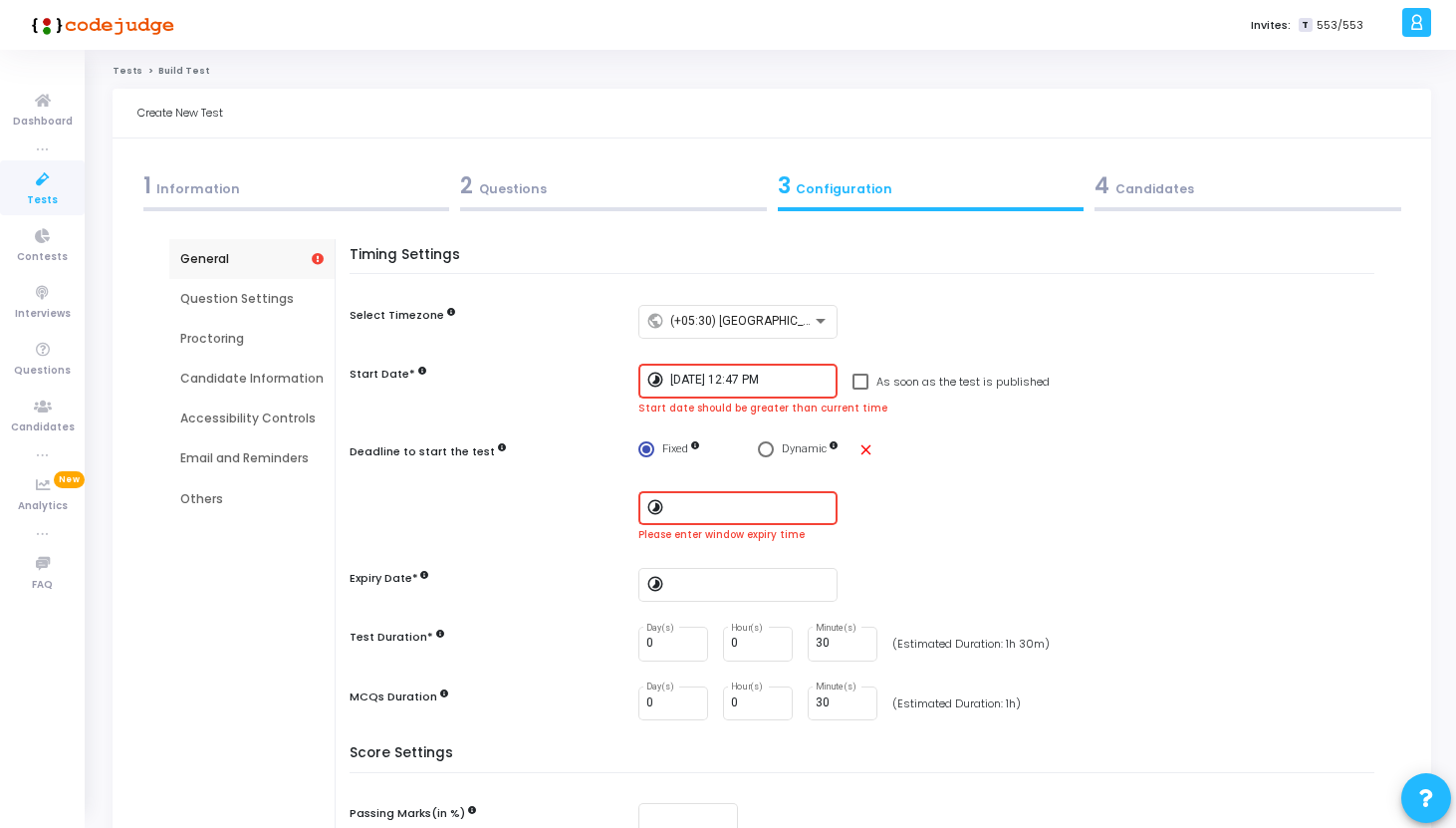 click on "Timing Settings   Select Timezone  public (+05:30) Asia/Calcutta Start Date* timelapse 7/13/2025, 12:47 PM    As soon as the test is published   Start date should be greater than current time  Deadline to start the test   Fixed   Dynamic close timelapse  Please enter window expiry time   Expiry Date*  timelapse  Test Duration*  0 Day(s) 0 Hour(s) 30 Minute(s)  (Estimated Duration: 1h 30m)   MCQs Duration  0 Day(s) 0 Hour(s) 30 Minute(s)  (Estimated Duration: 1h)" at bounding box center (866, 496) 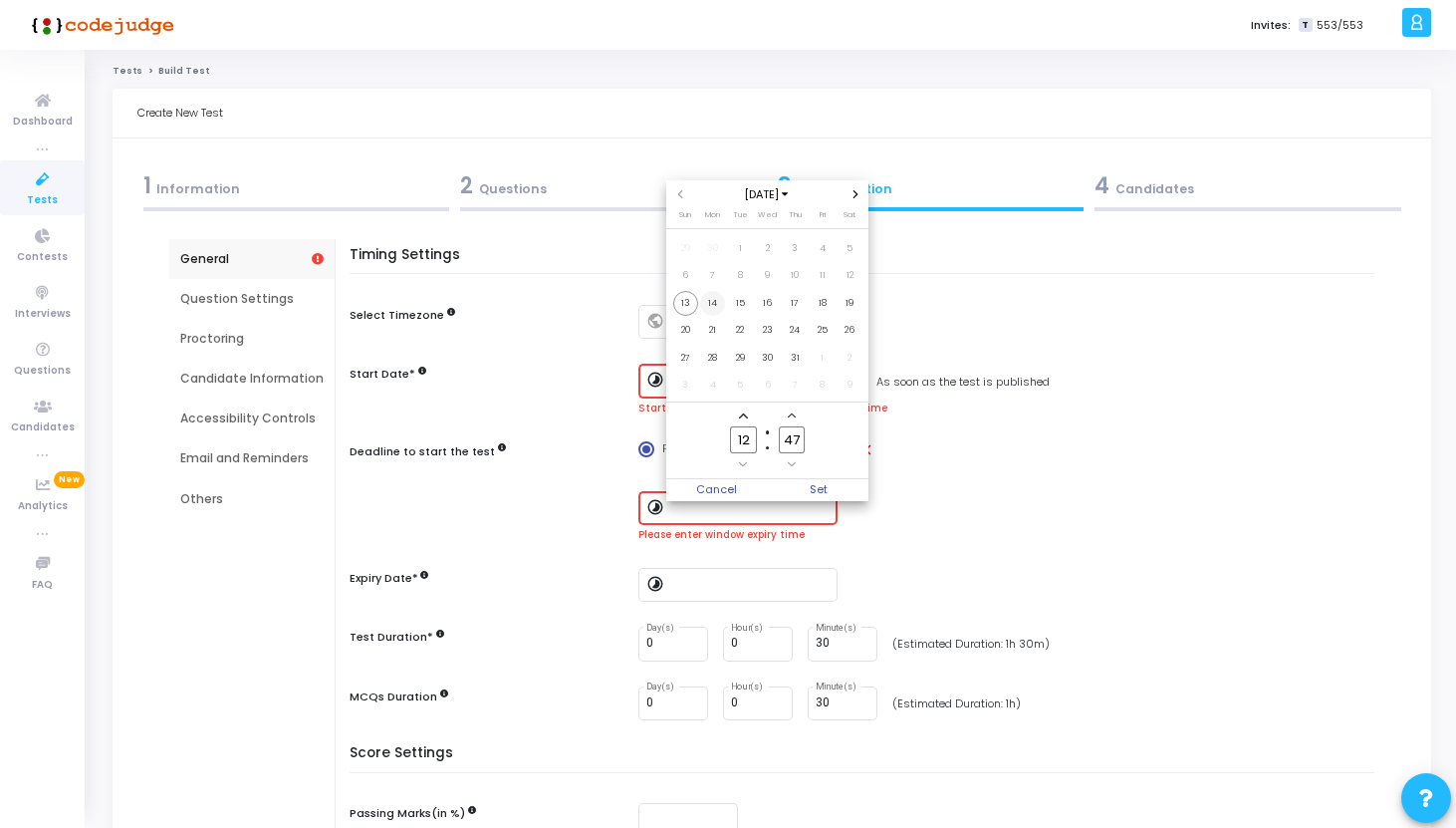 click on "14" at bounding box center [712, 303] 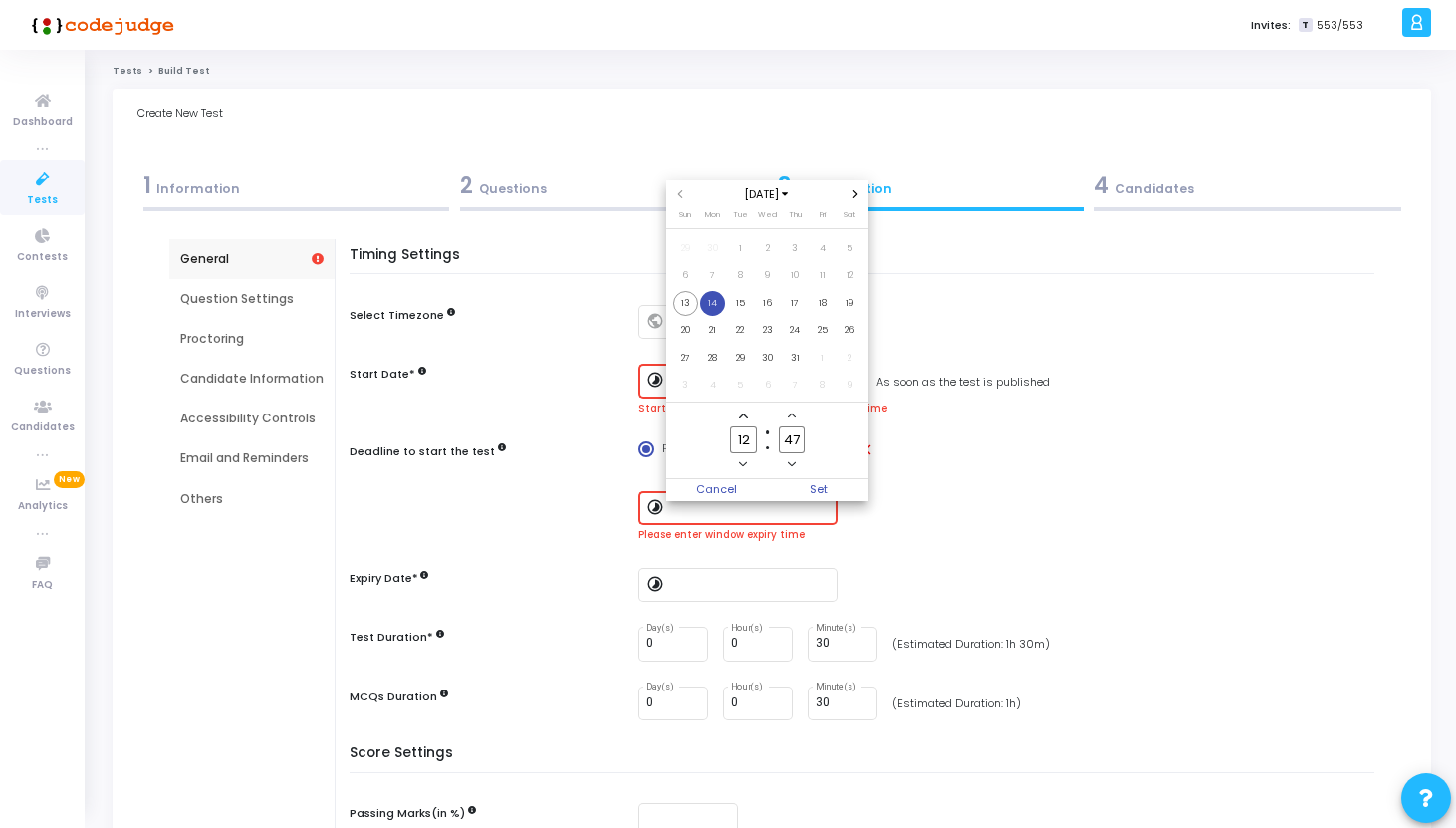 click on "47" 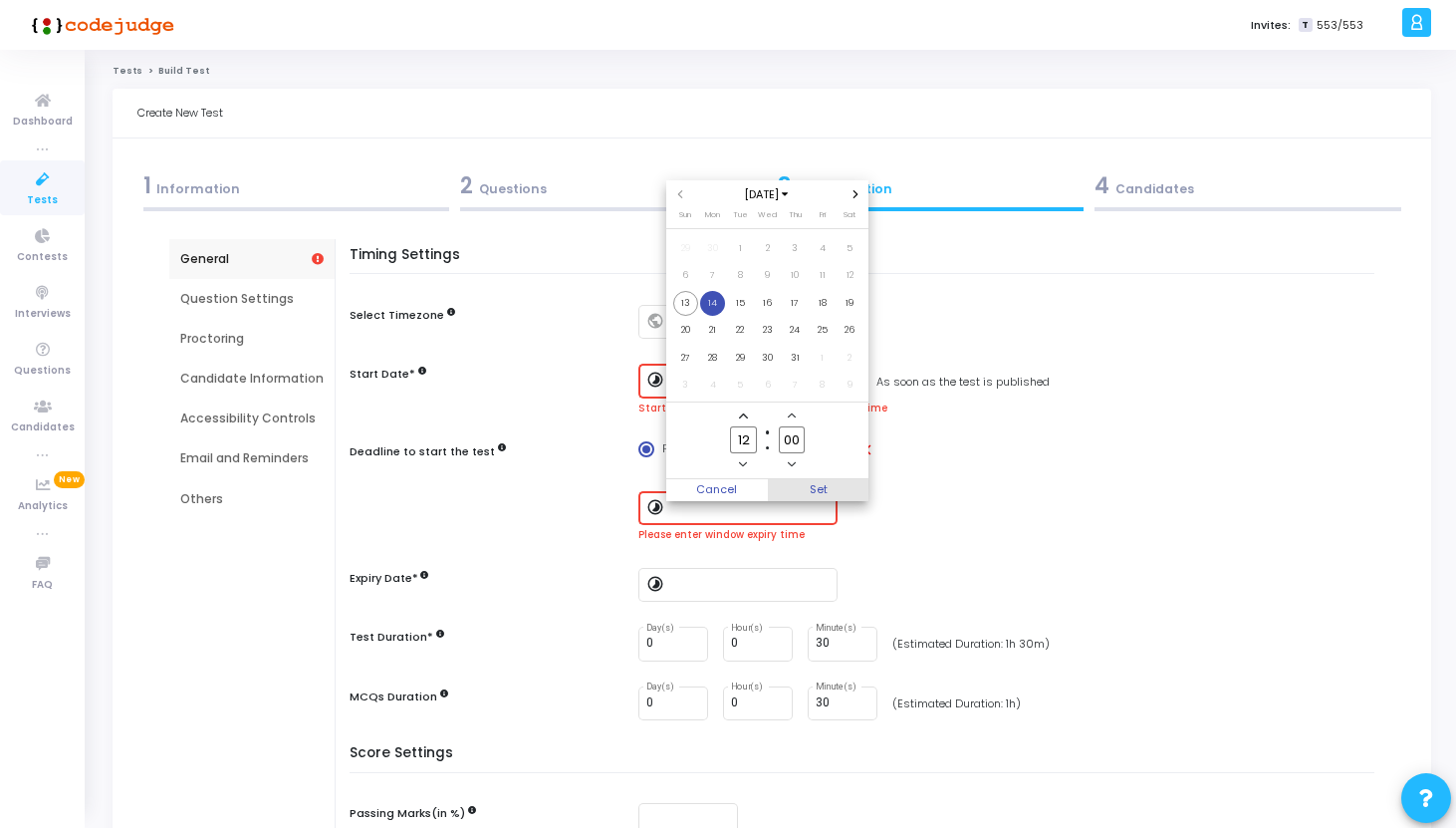 type on "00" 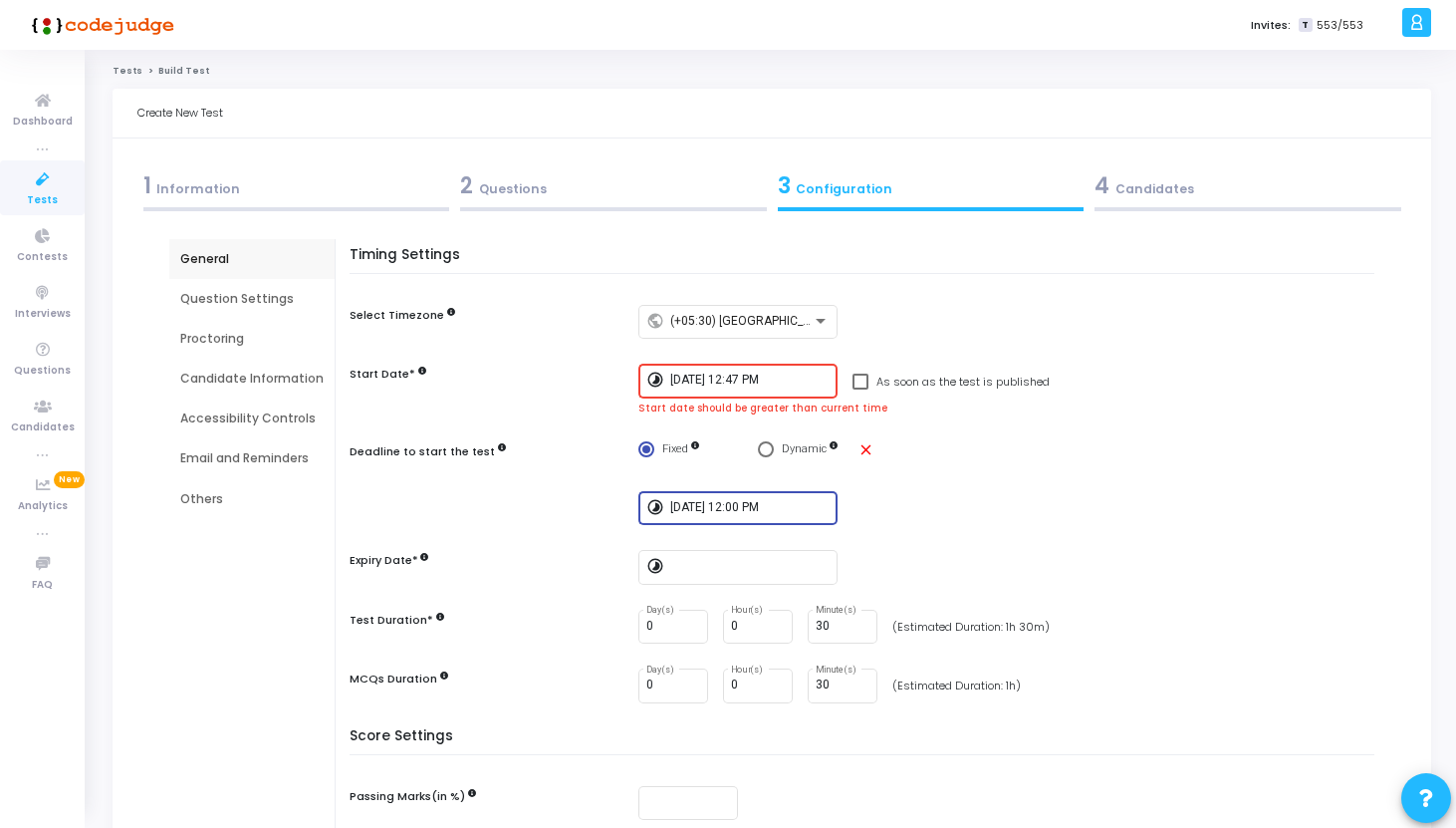 click on "7/13/2025, 12:47 PM" at bounding box center [750, 381] 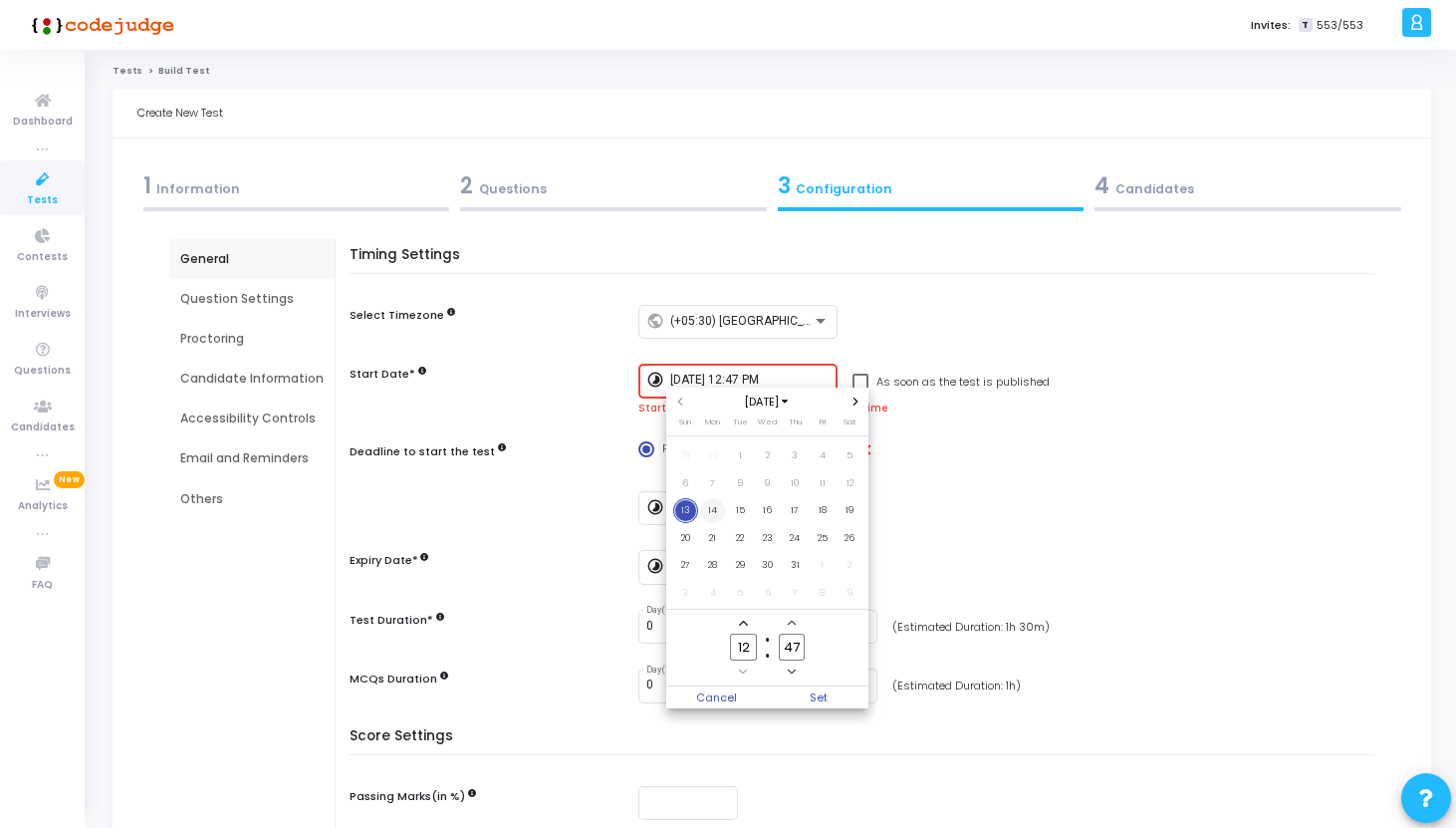 click on "14" at bounding box center (712, 510) 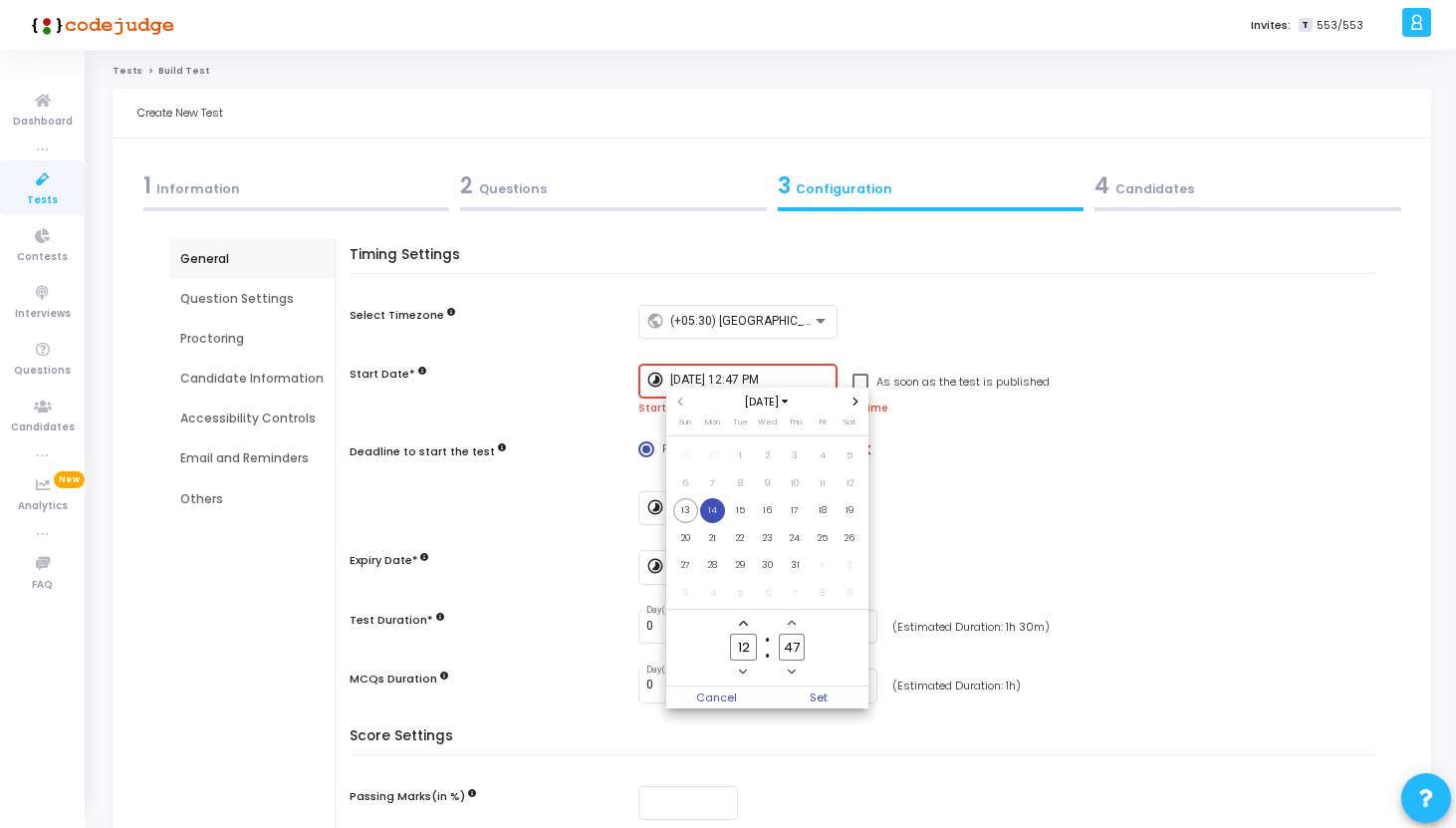 click 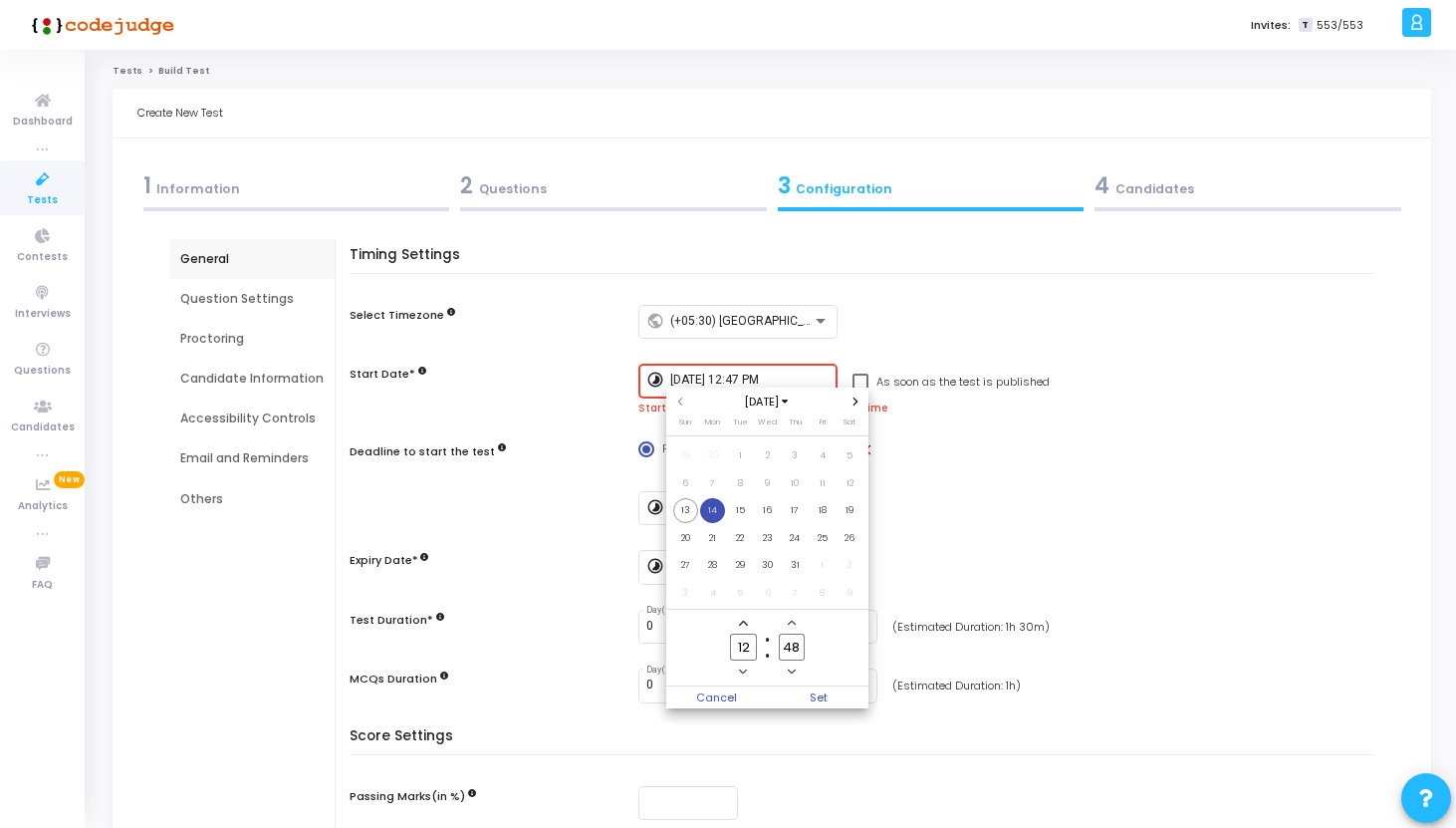 click on "48" 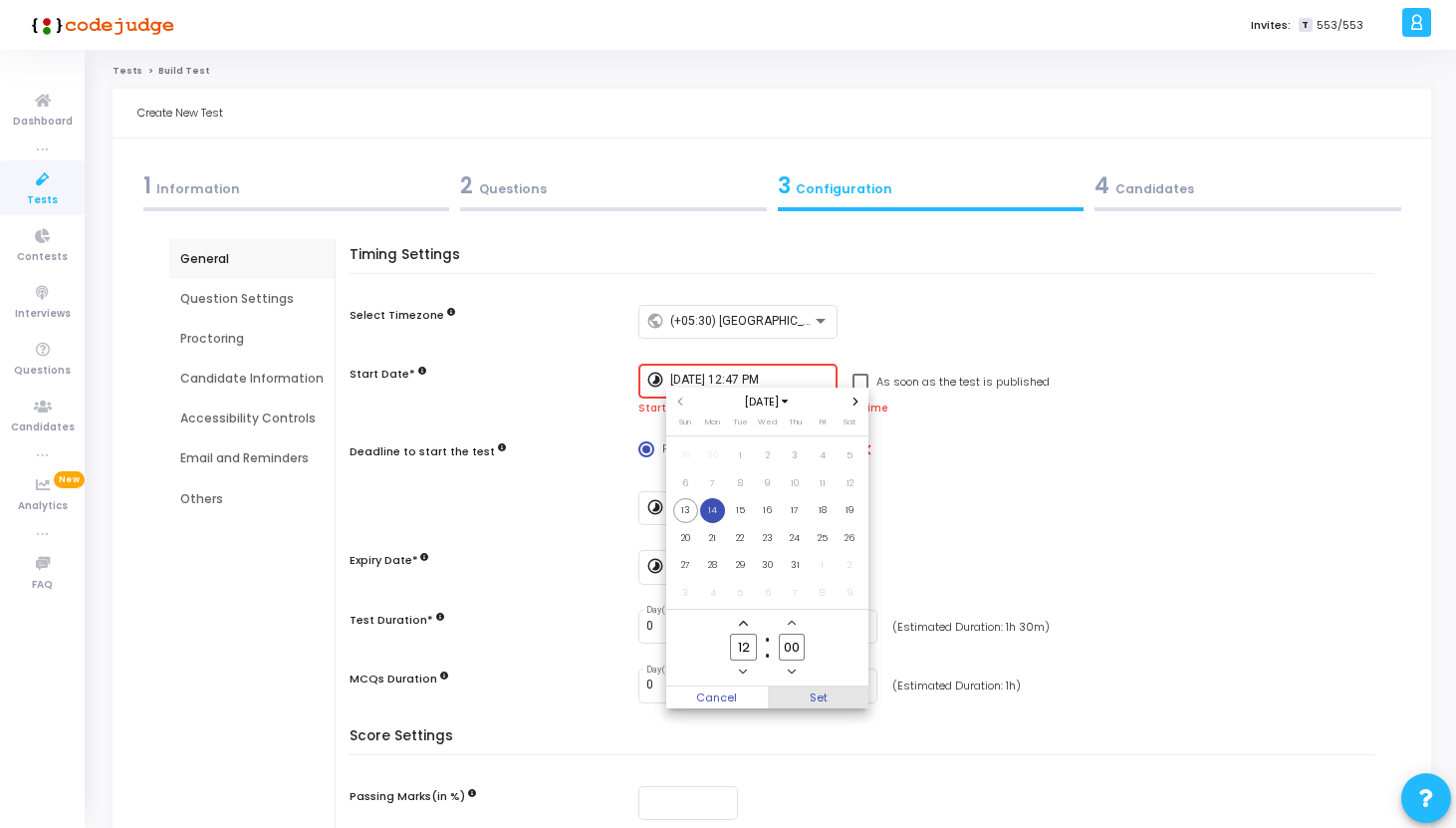 type on "00" 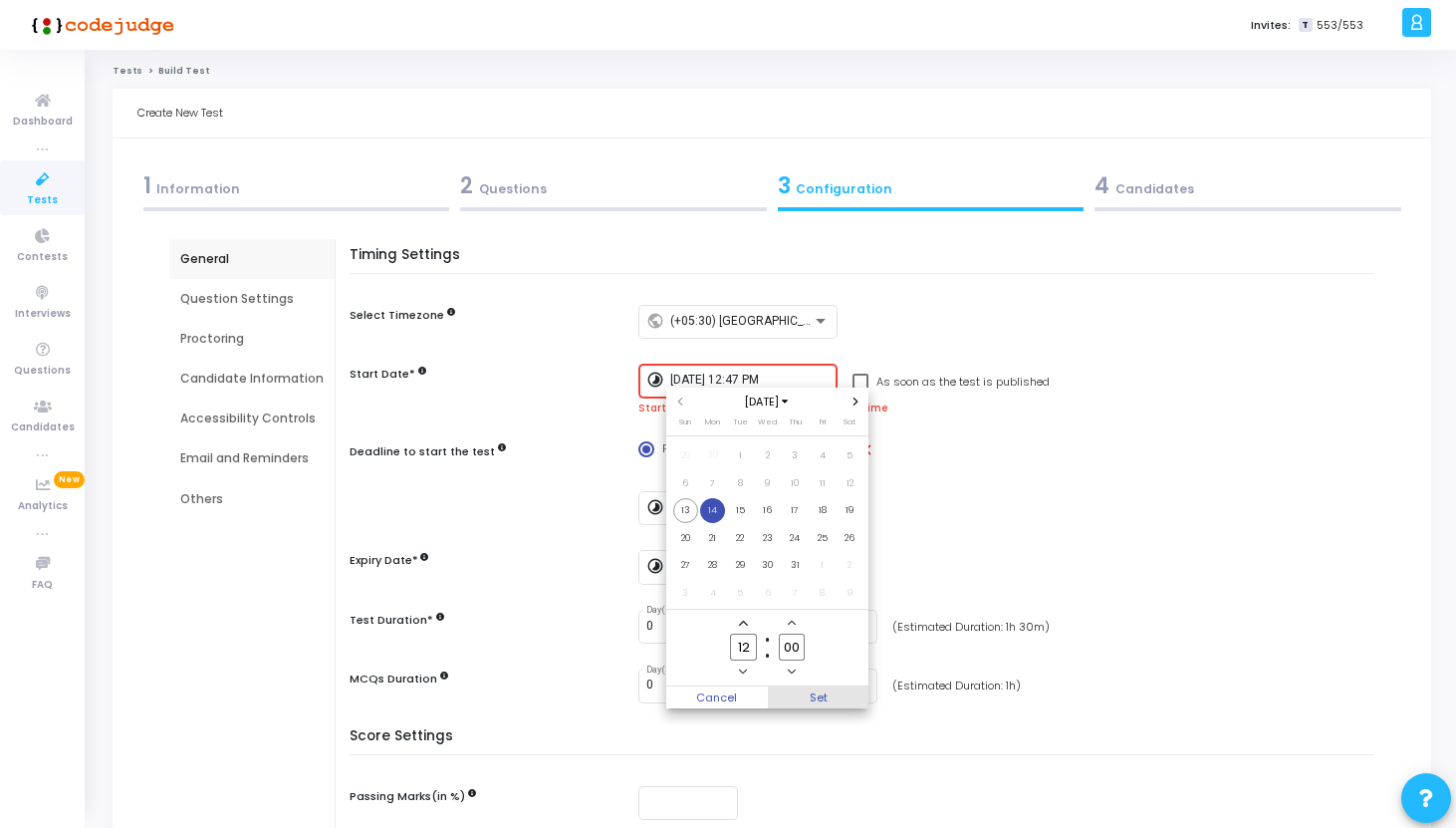 click on "Set" at bounding box center (819, 697) 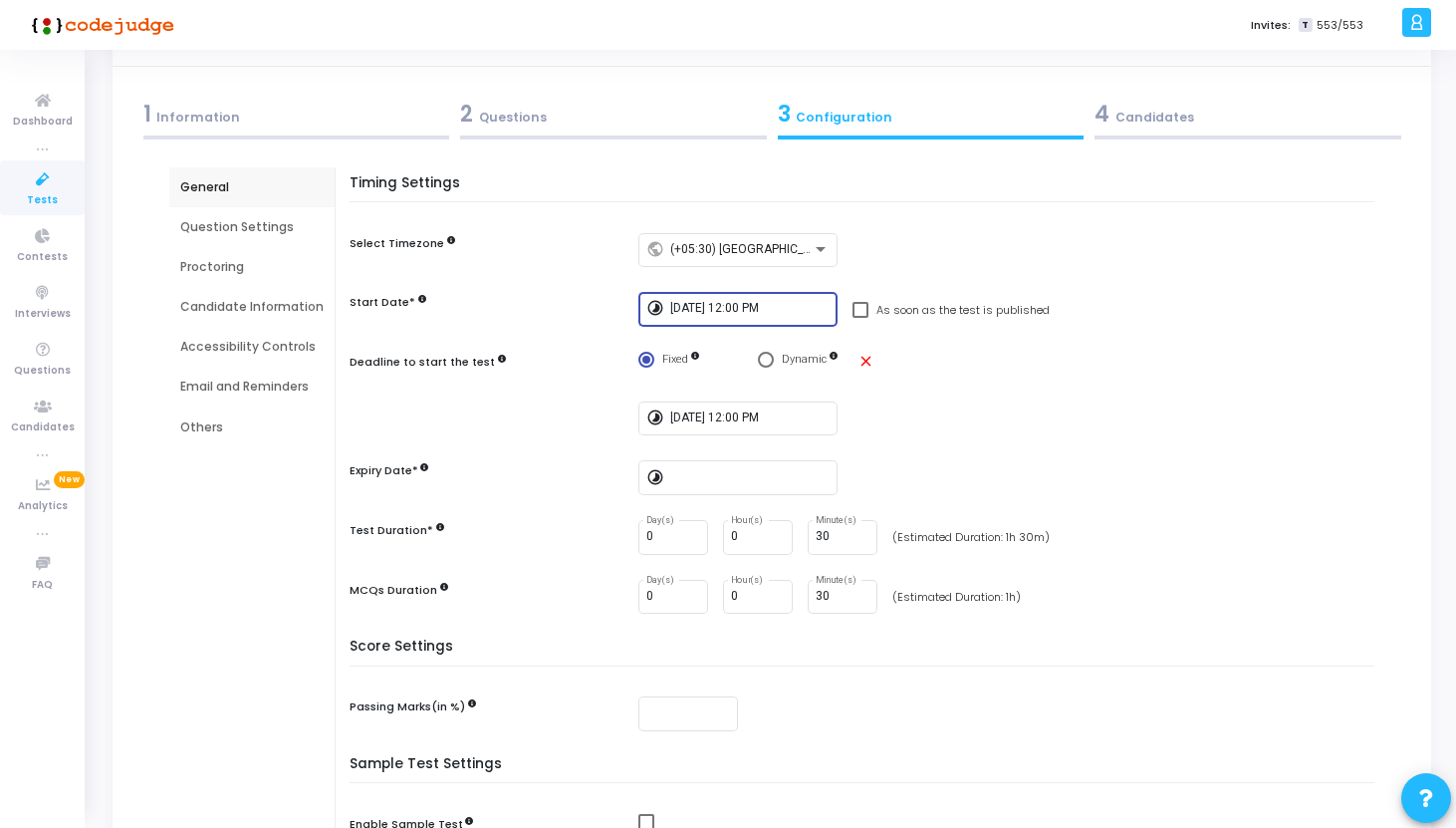 scroll, scrollTop: 77, scrollLeft: 0, axis: vertical 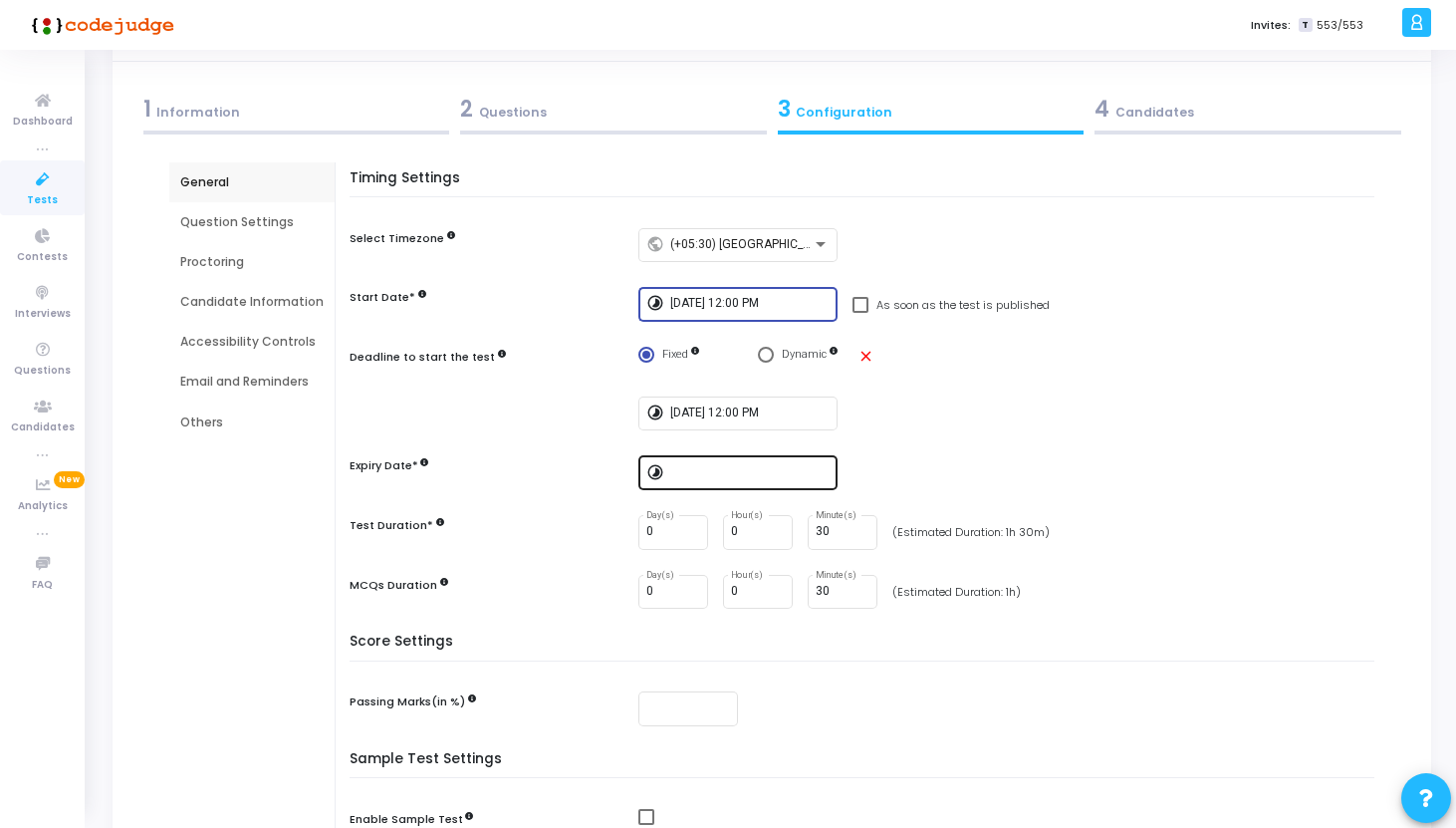 click at bounding box center (750, 473) 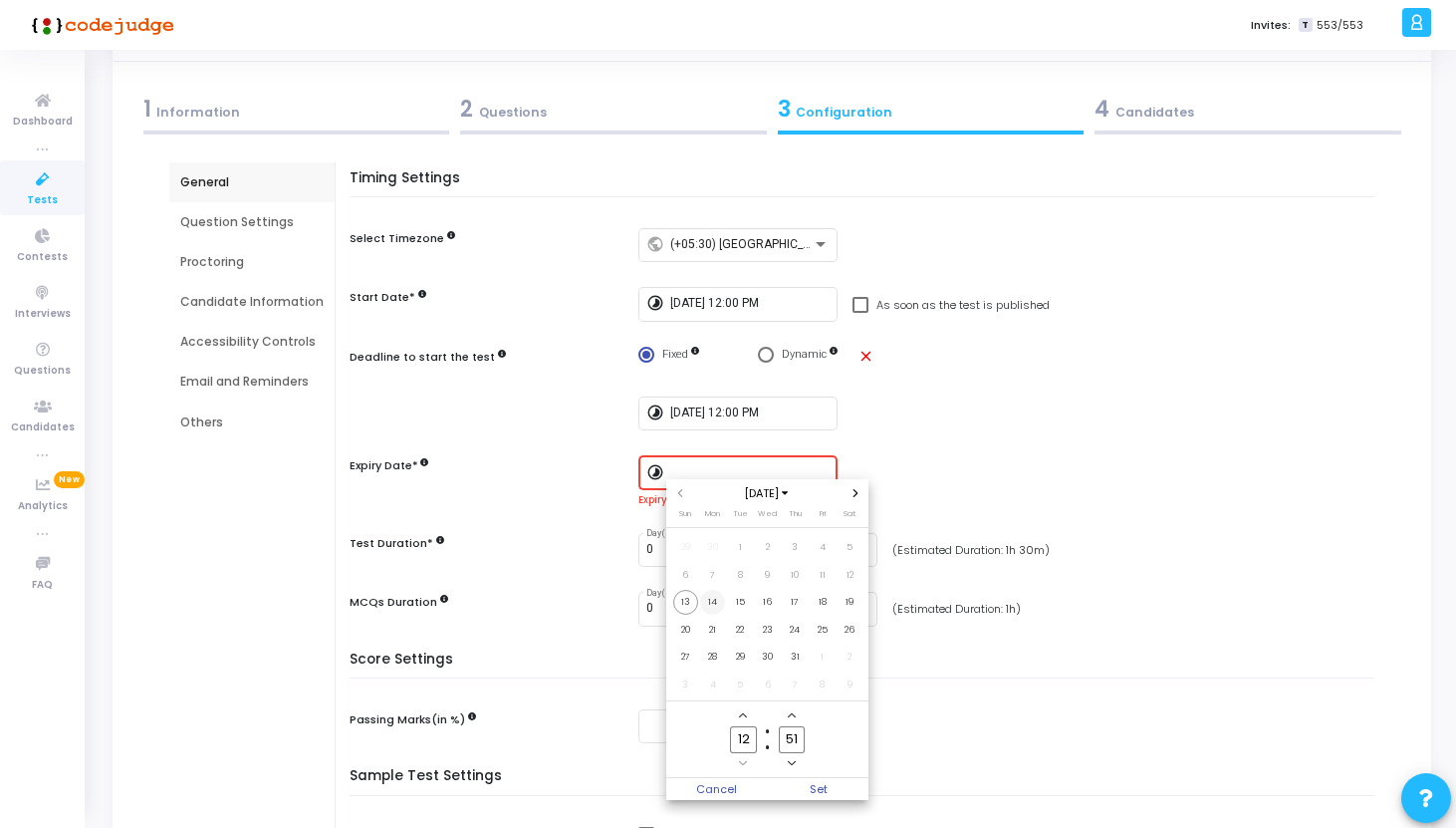 click on "14" at bounding box center (712, 602) 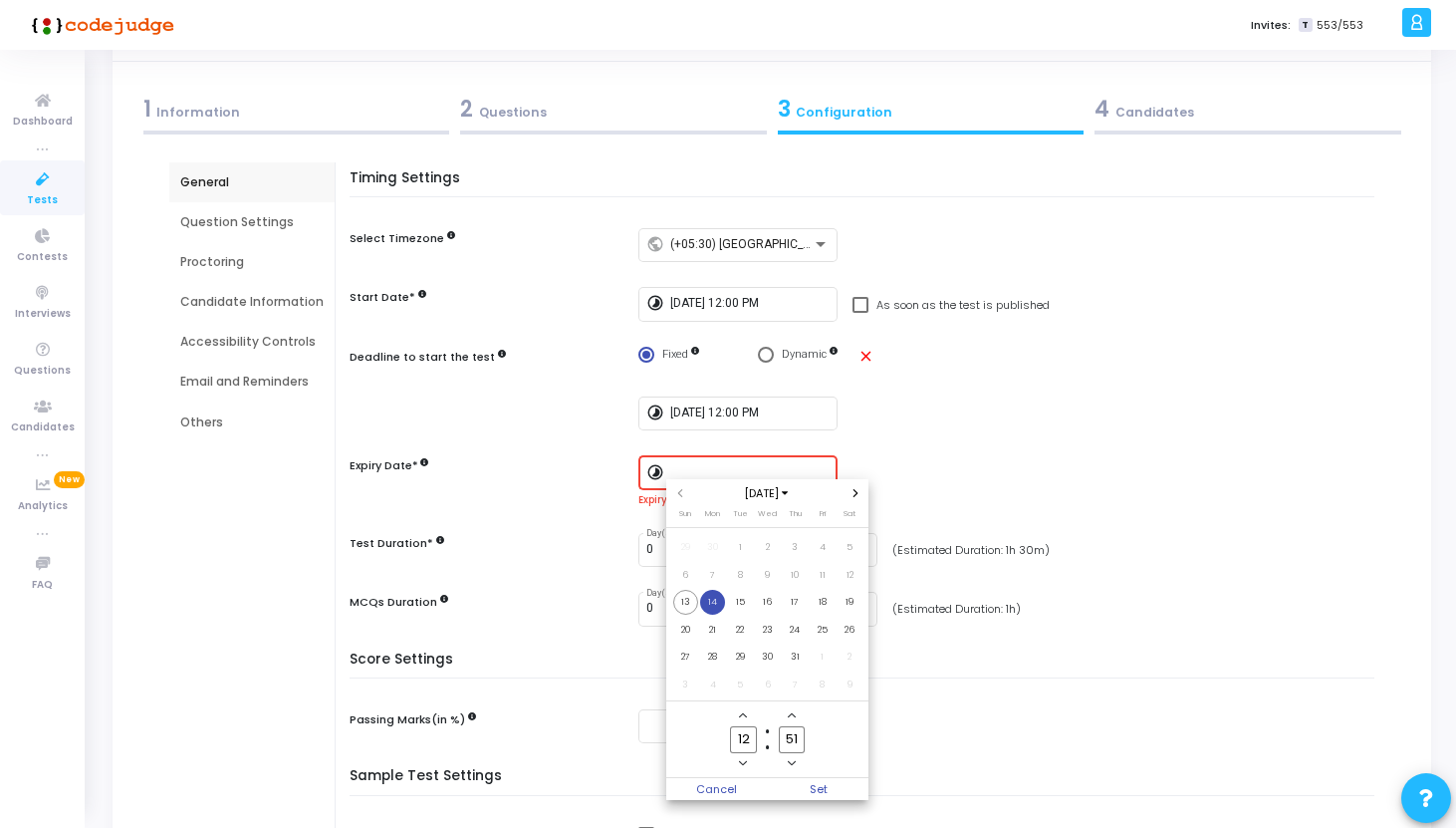click 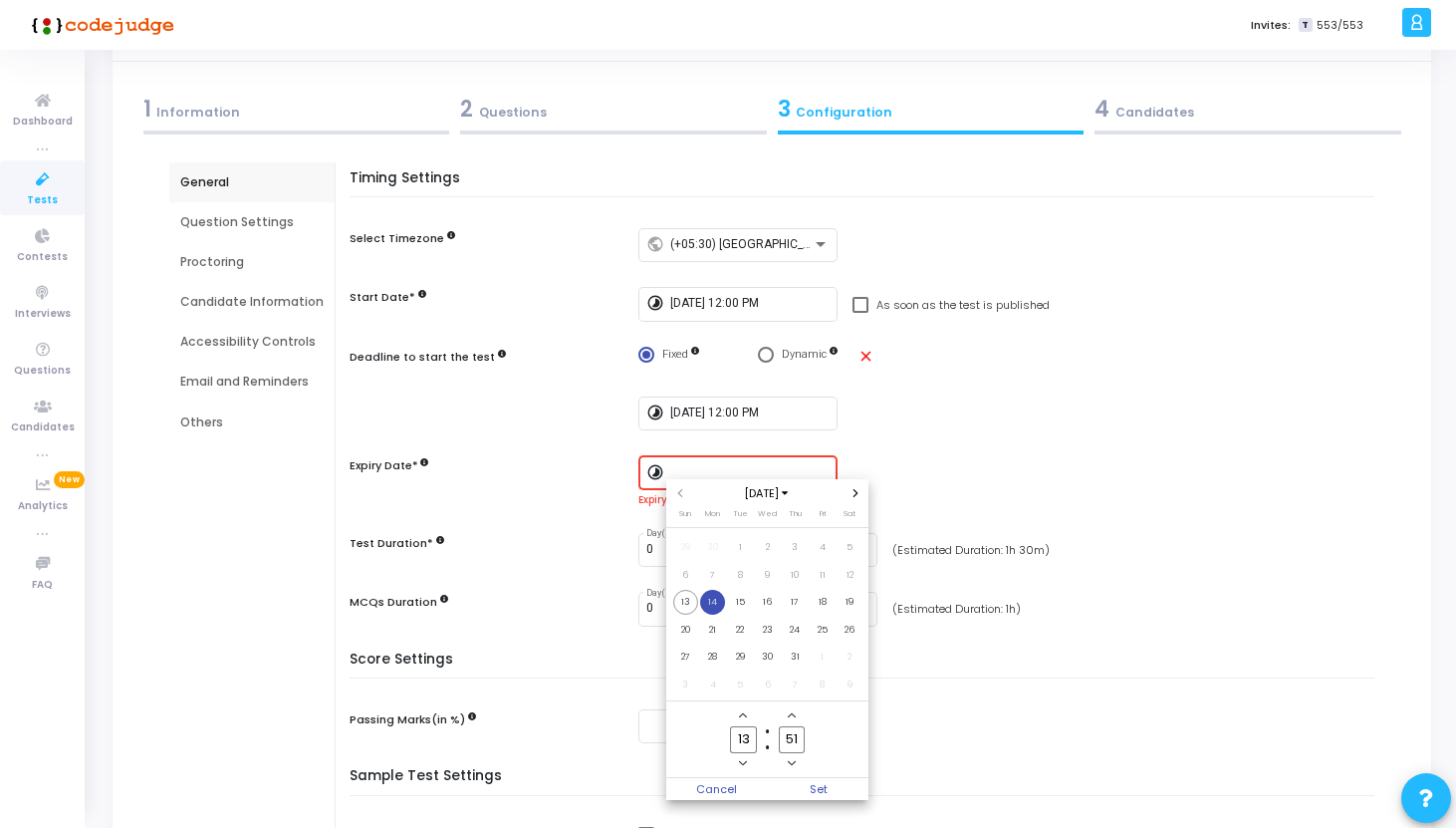 click 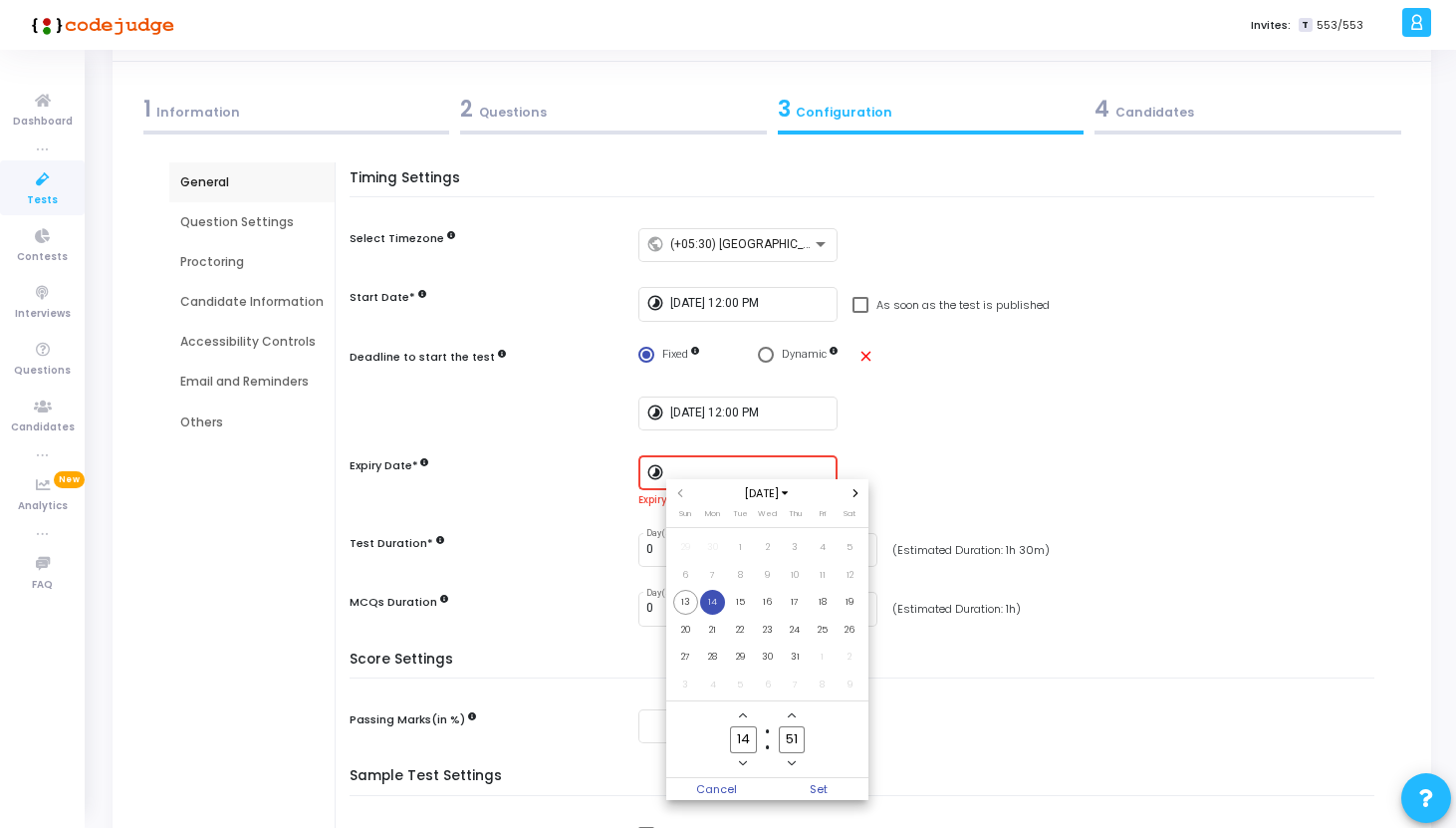 click 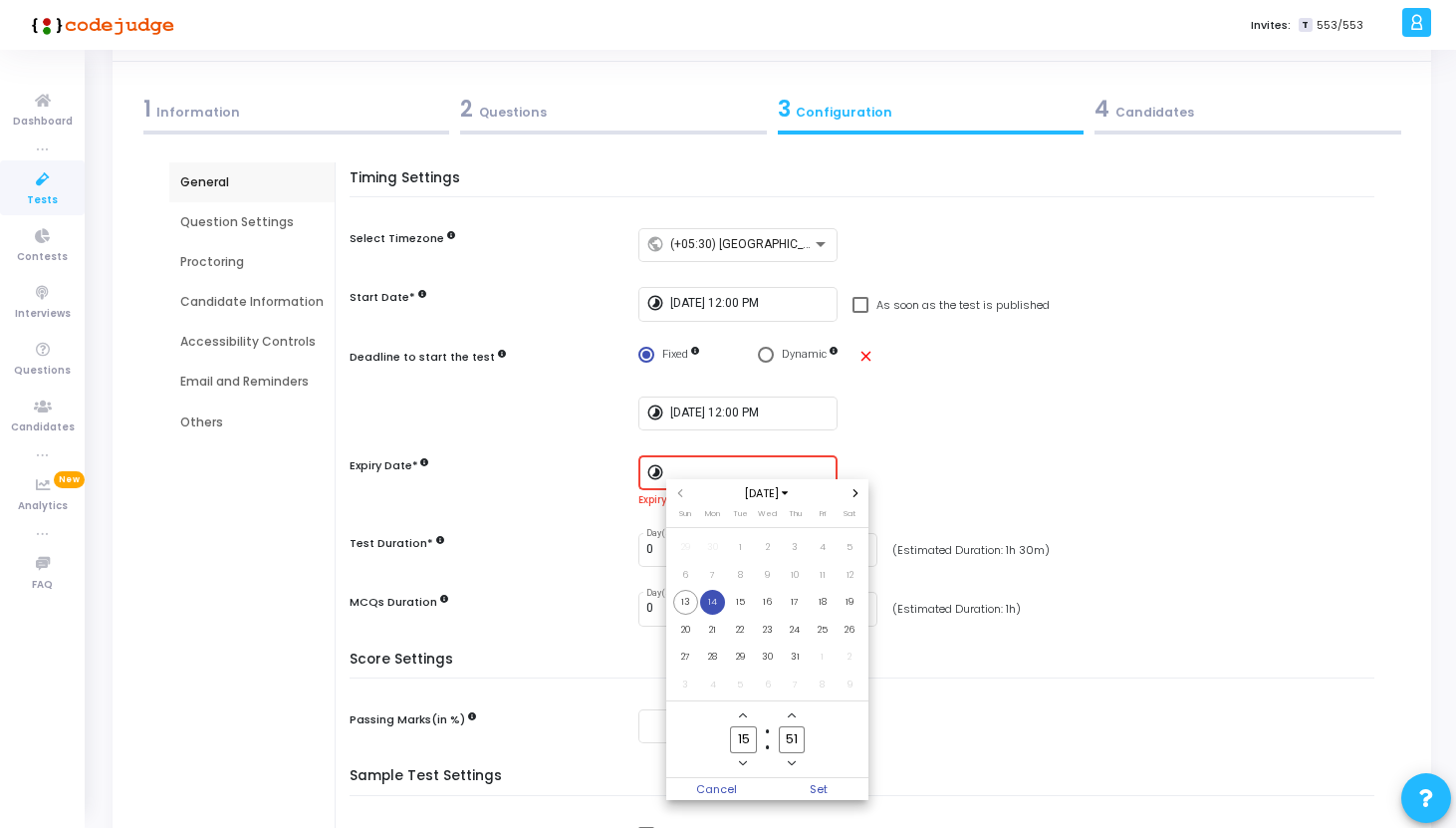 click 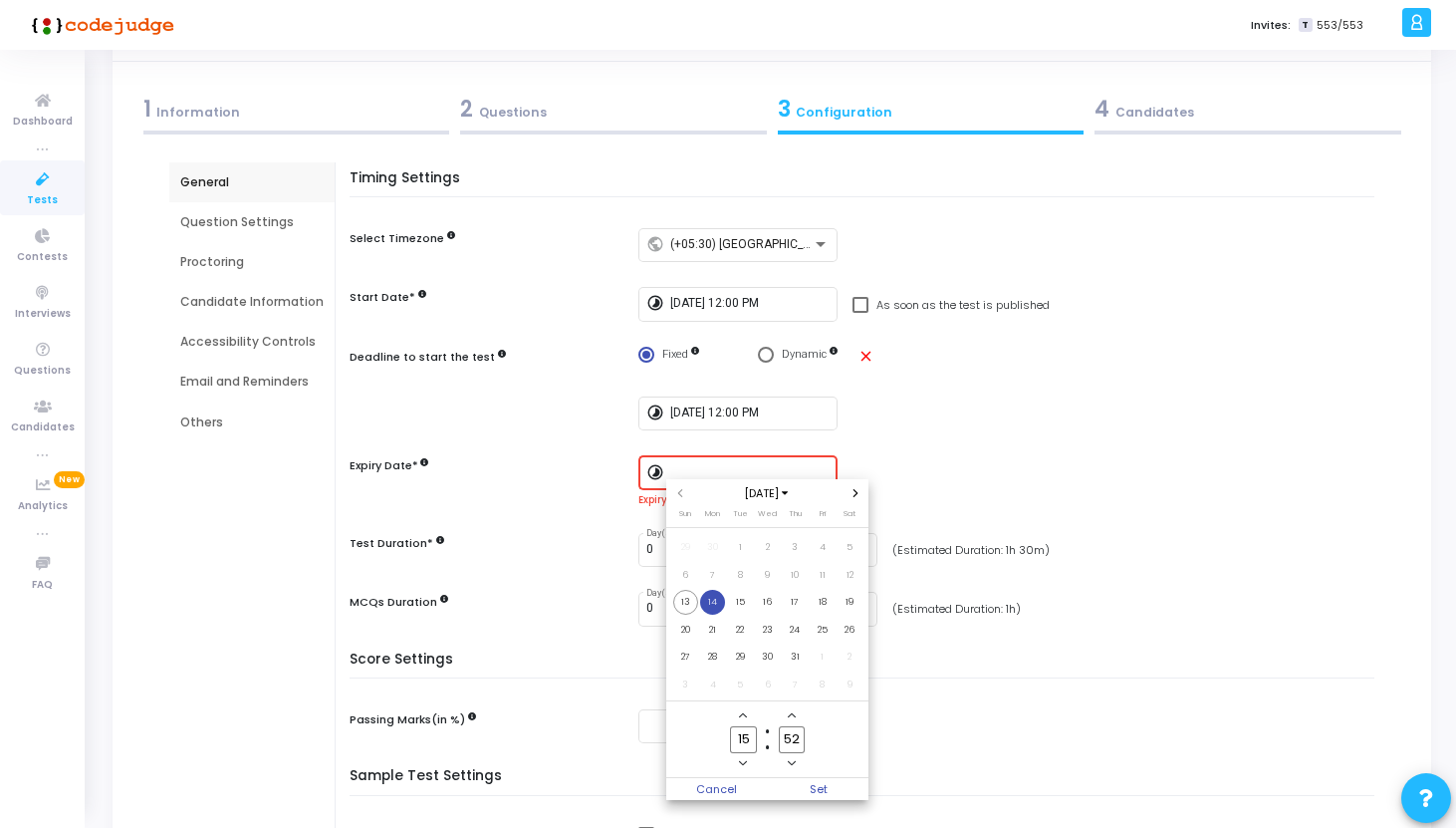 click 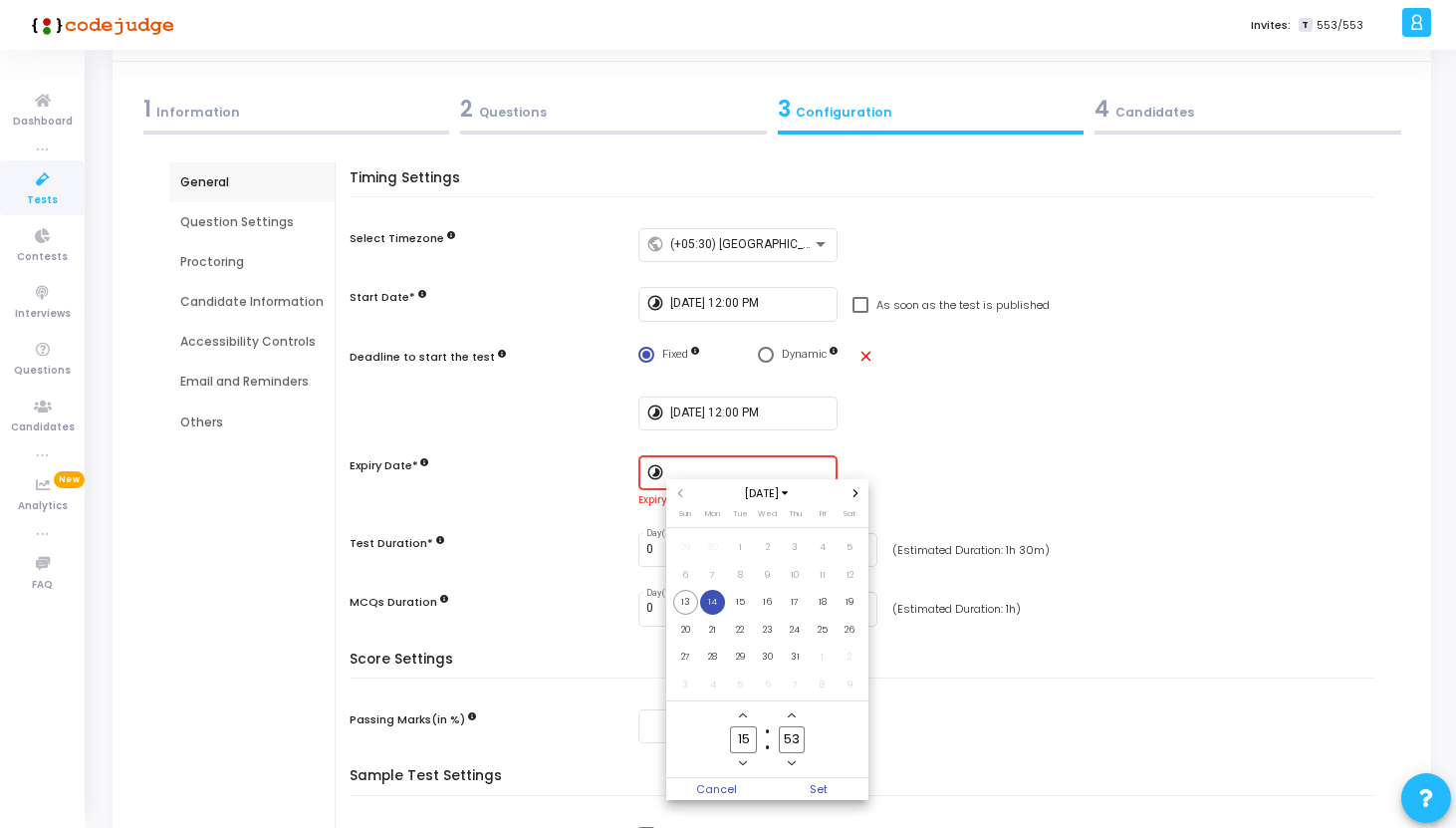 click 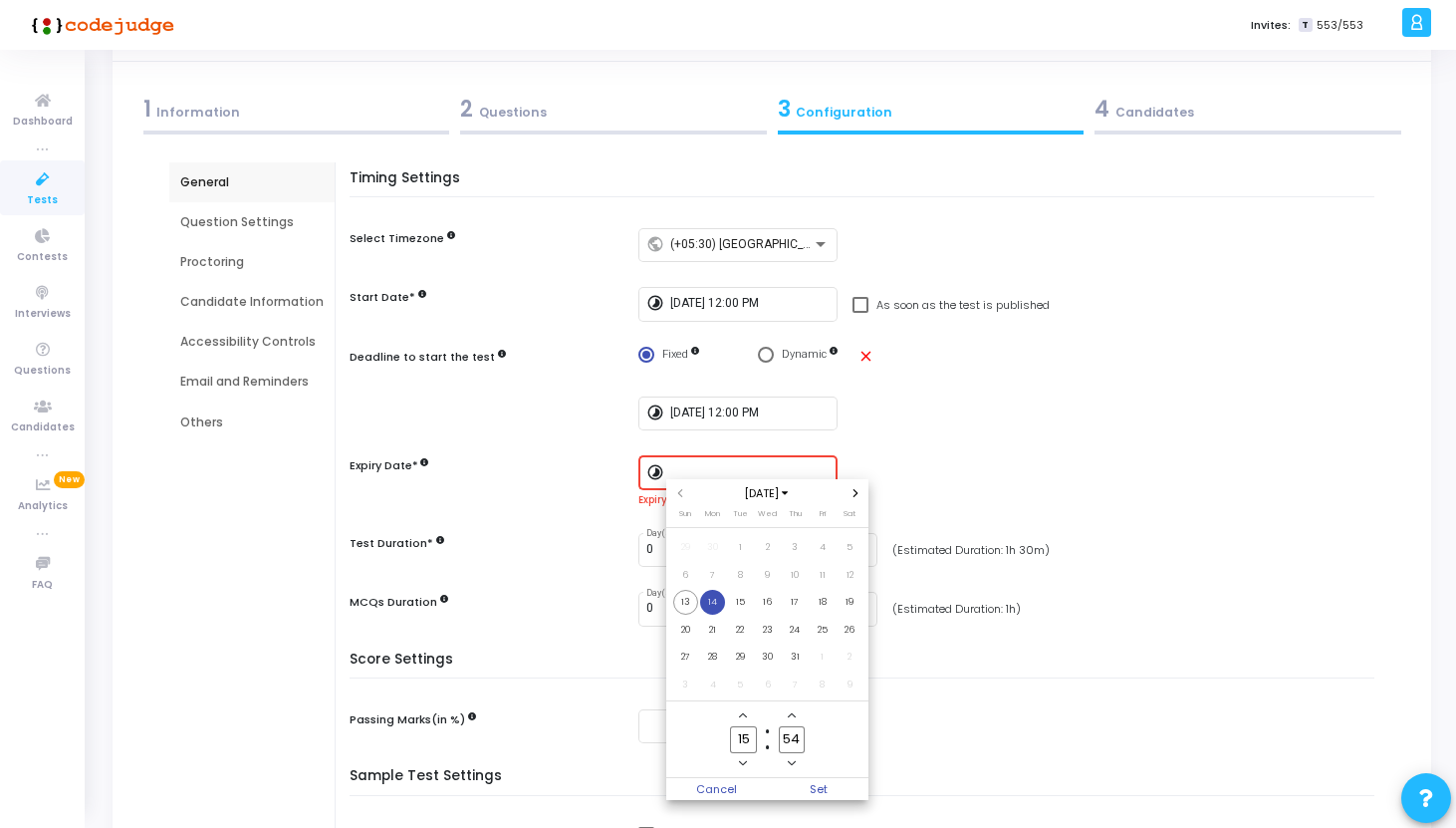 click 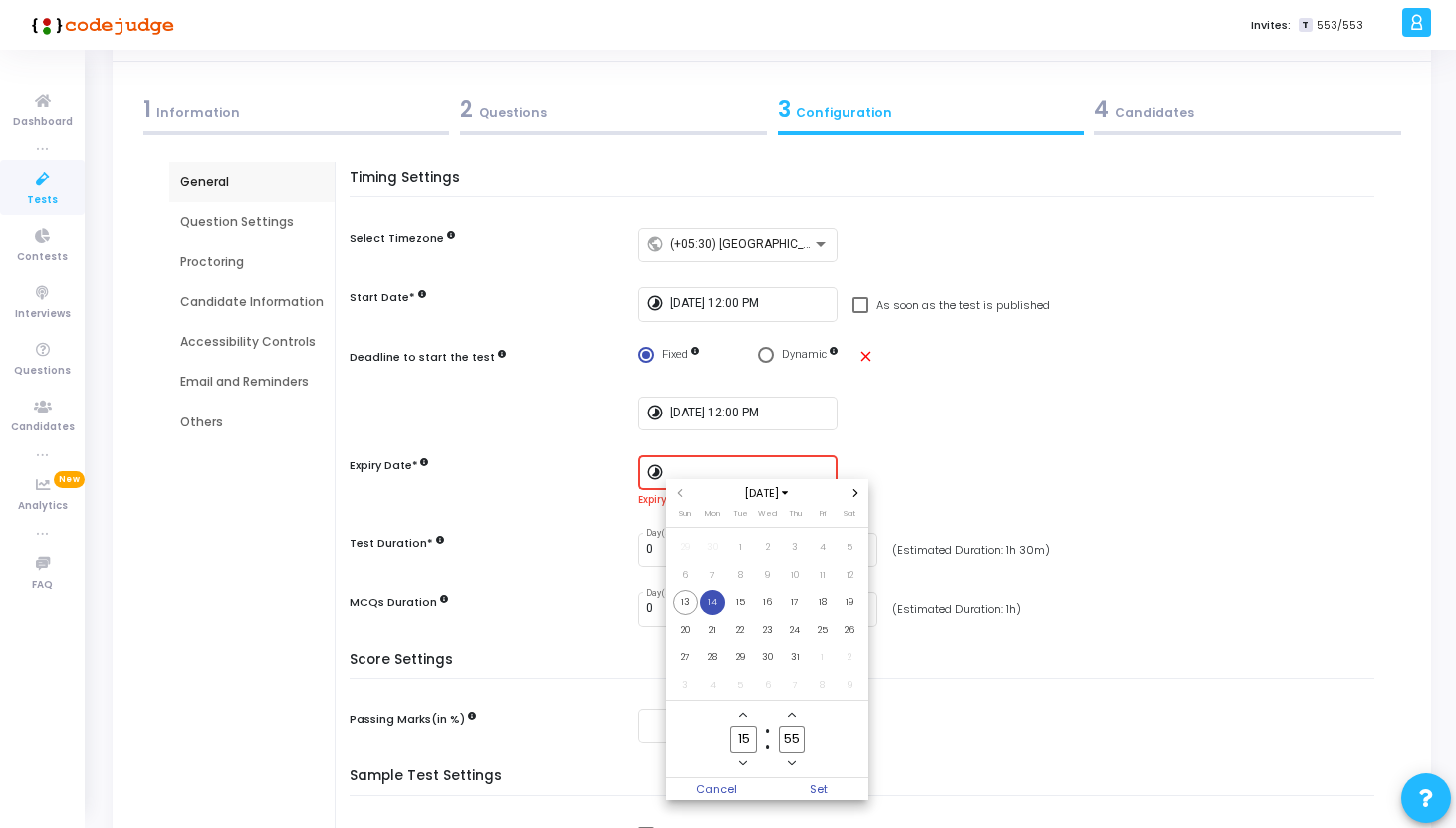 click 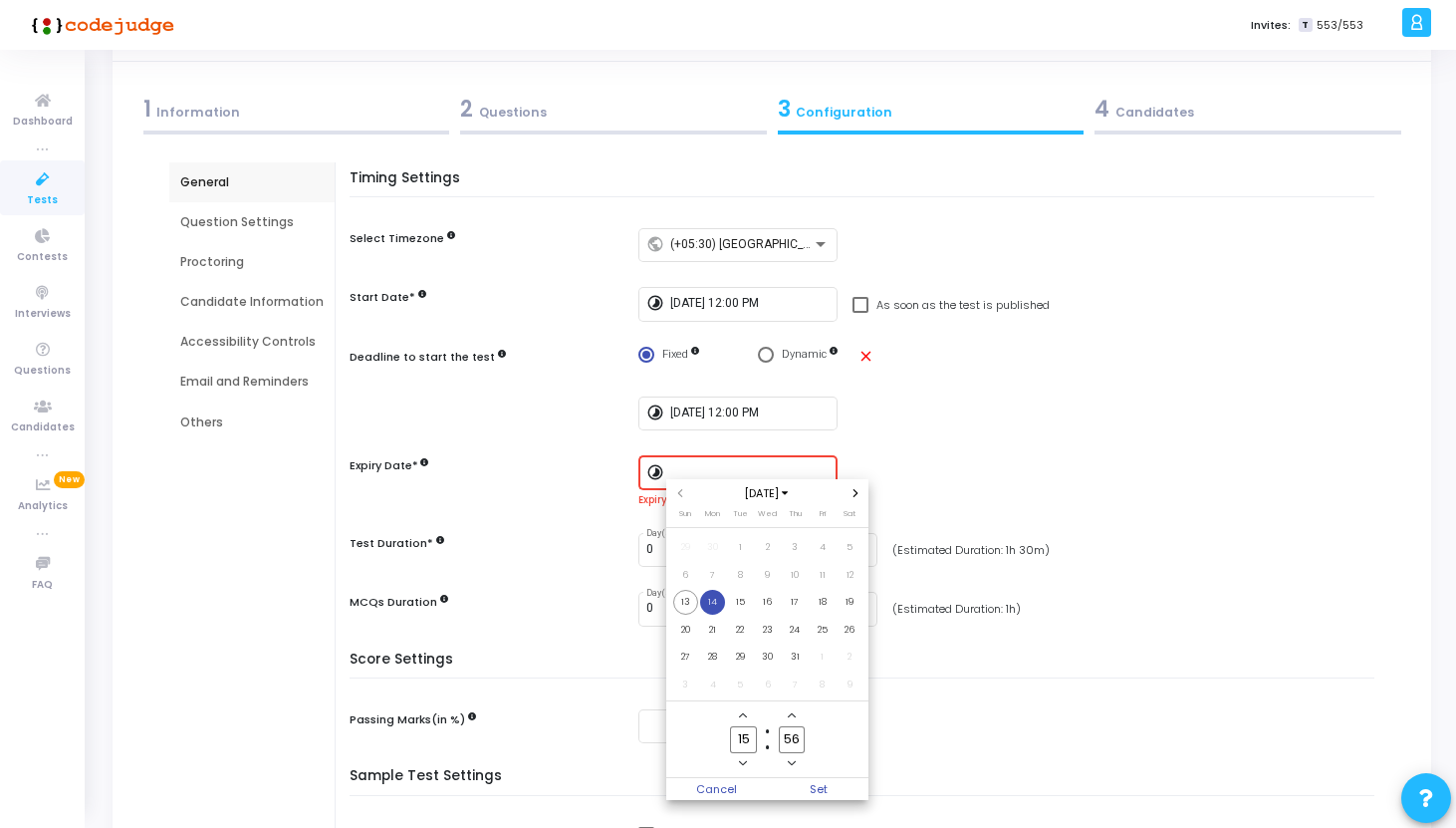 click 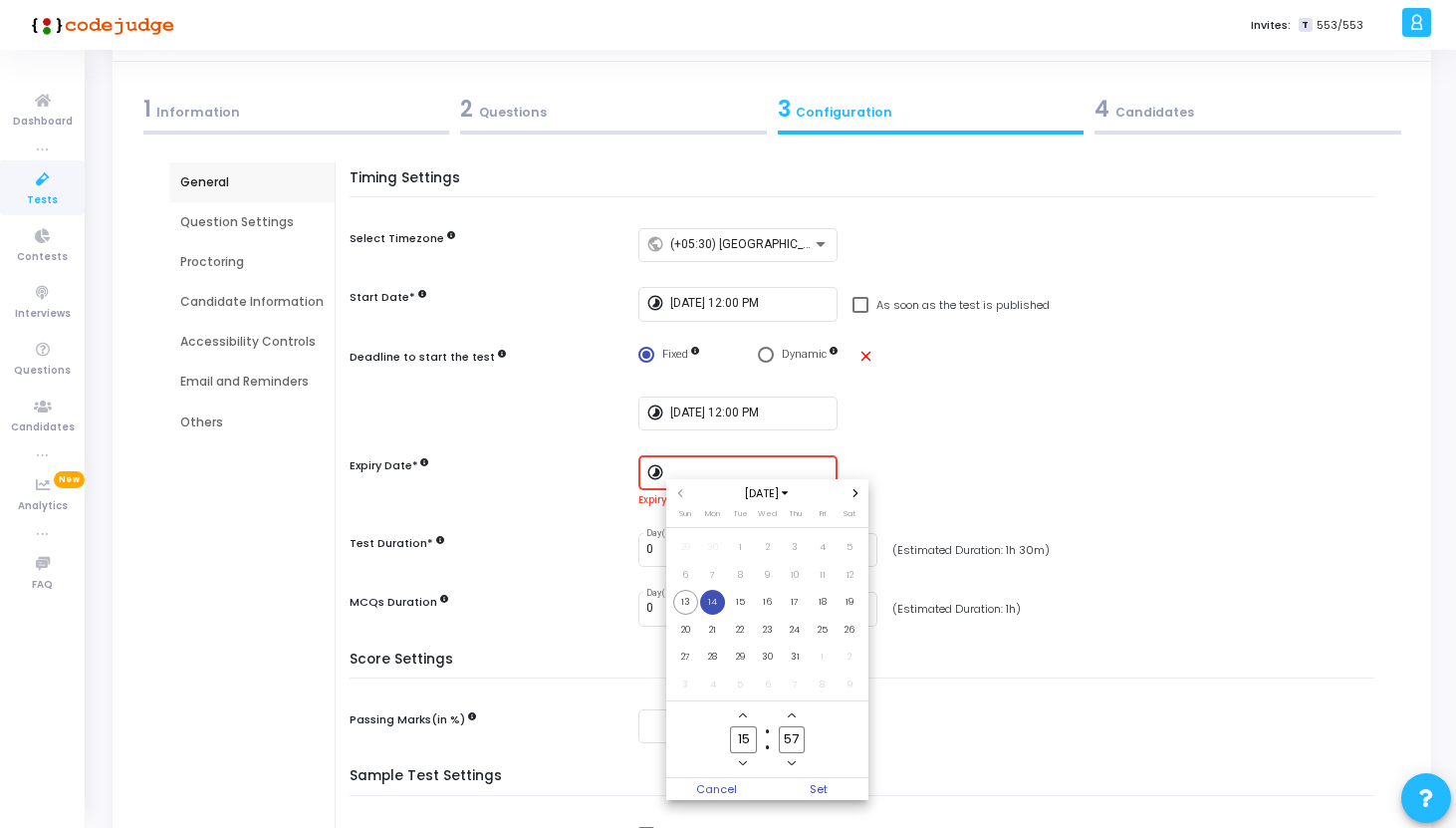 click 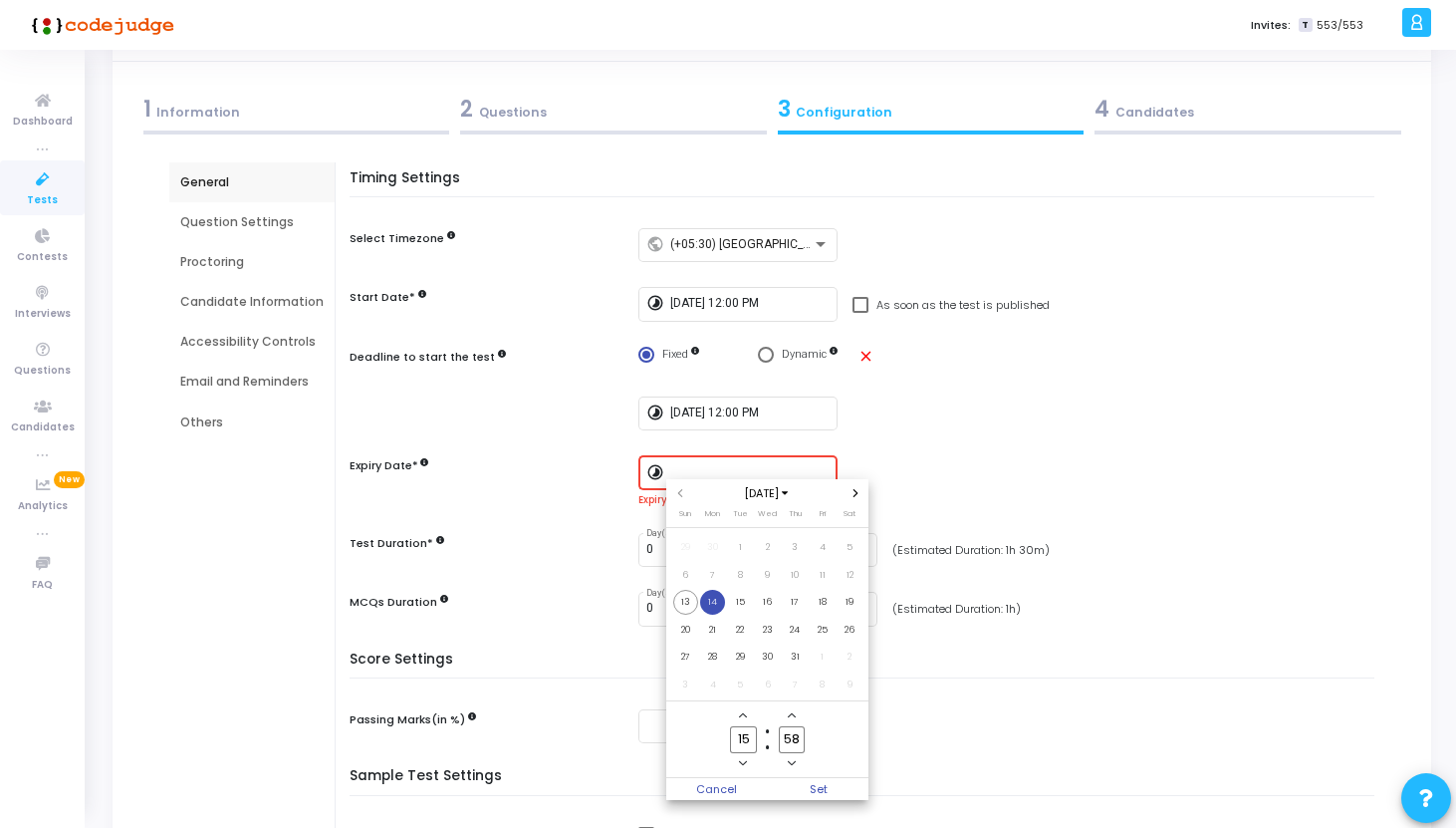 click 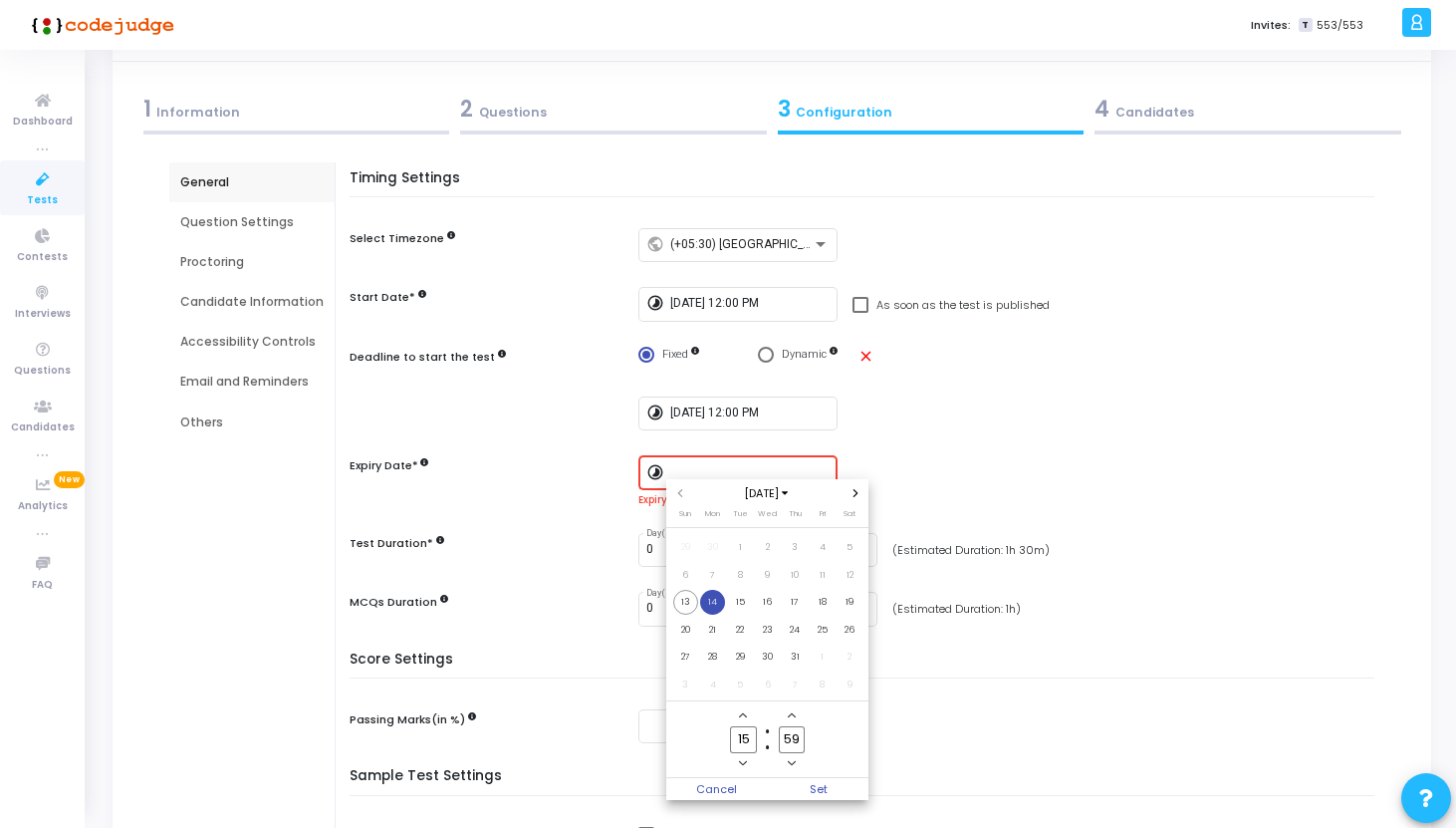 click 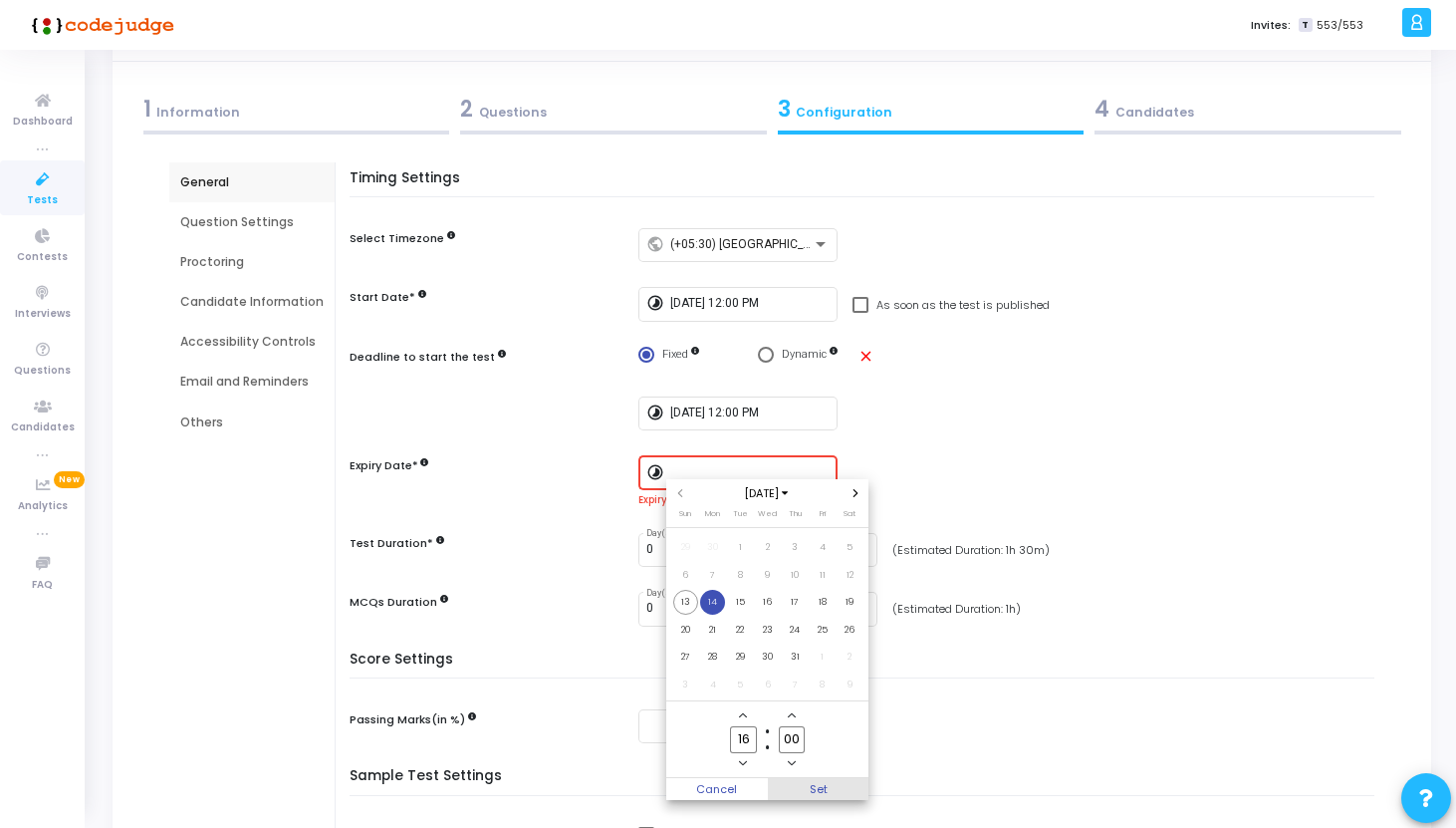 click on "Set" at bounding box center (819, 789) 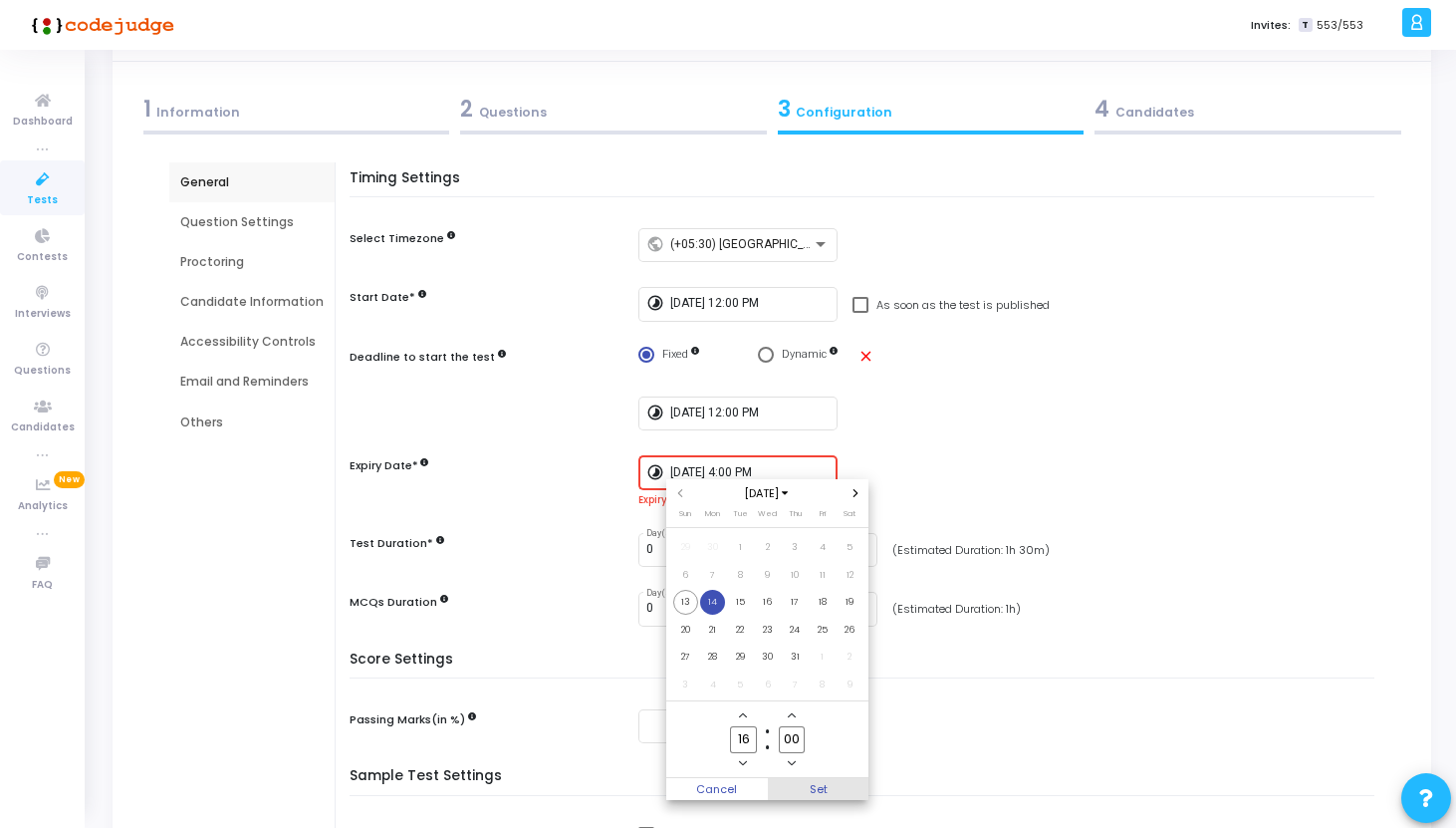 scroll, scrollTop: 77, scrollLeft: 0, axis: vertical 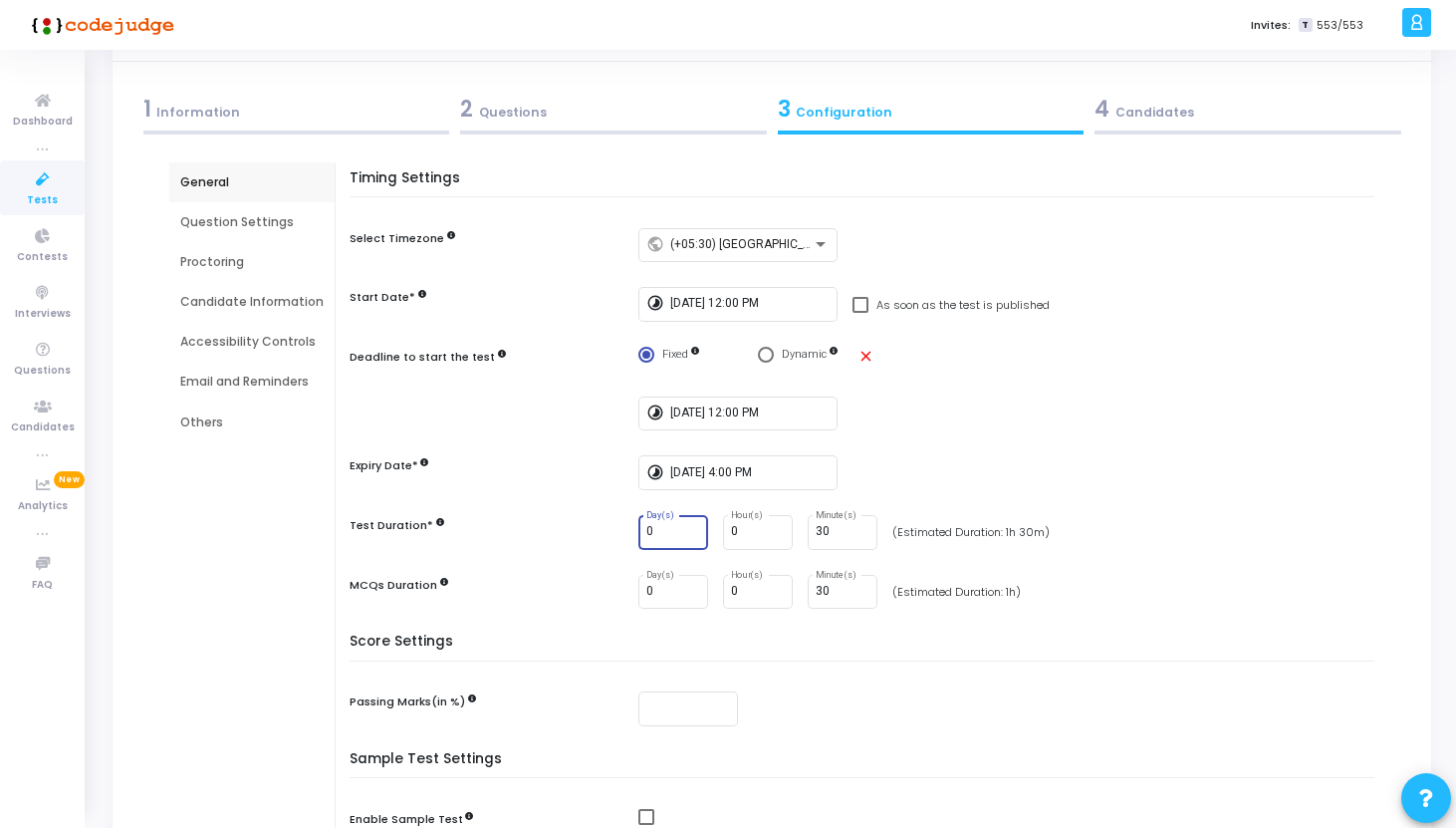 click on "0" at bounding box center (673, 532) 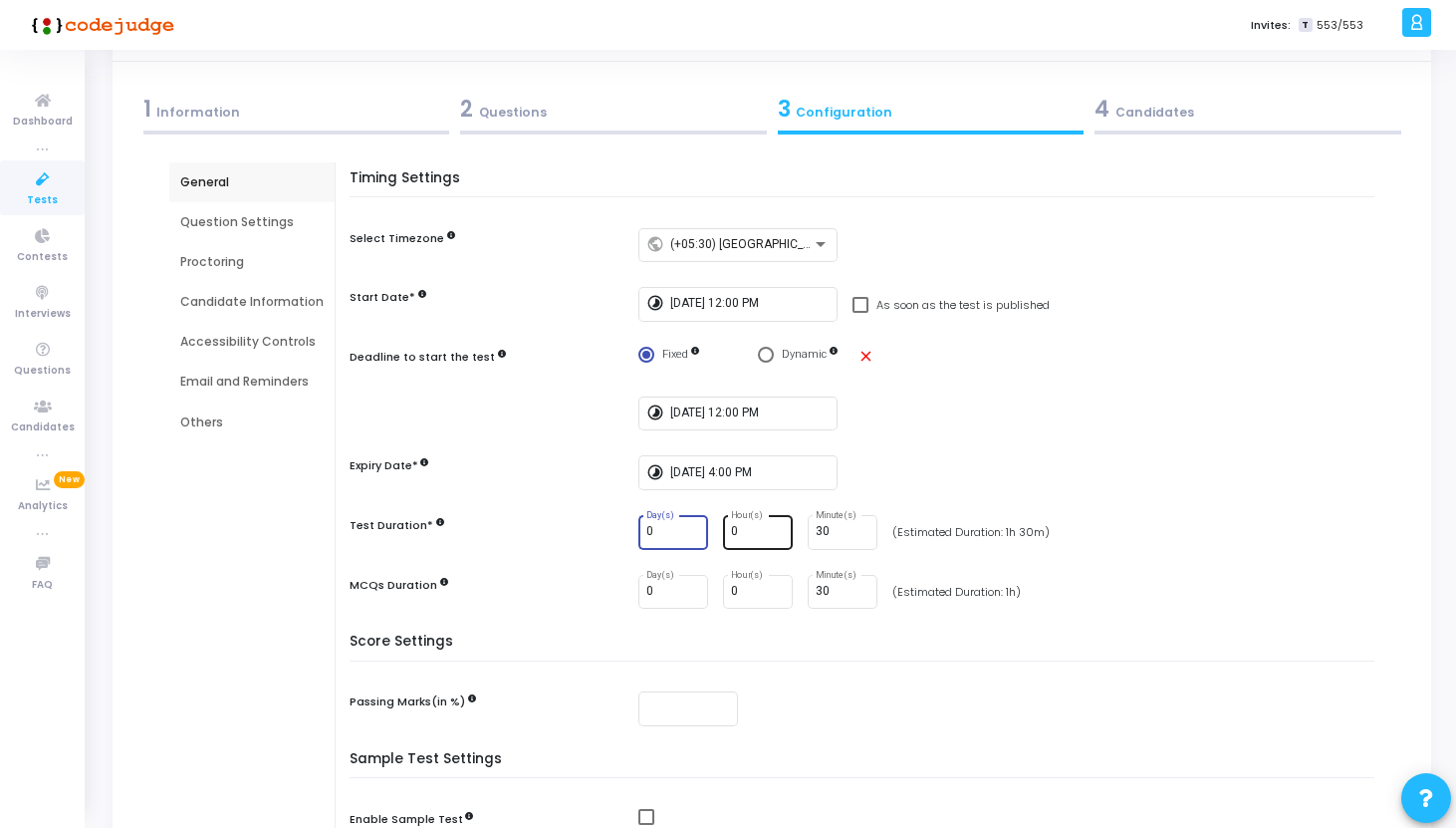 click on "0" at bounding box center [758, 532] 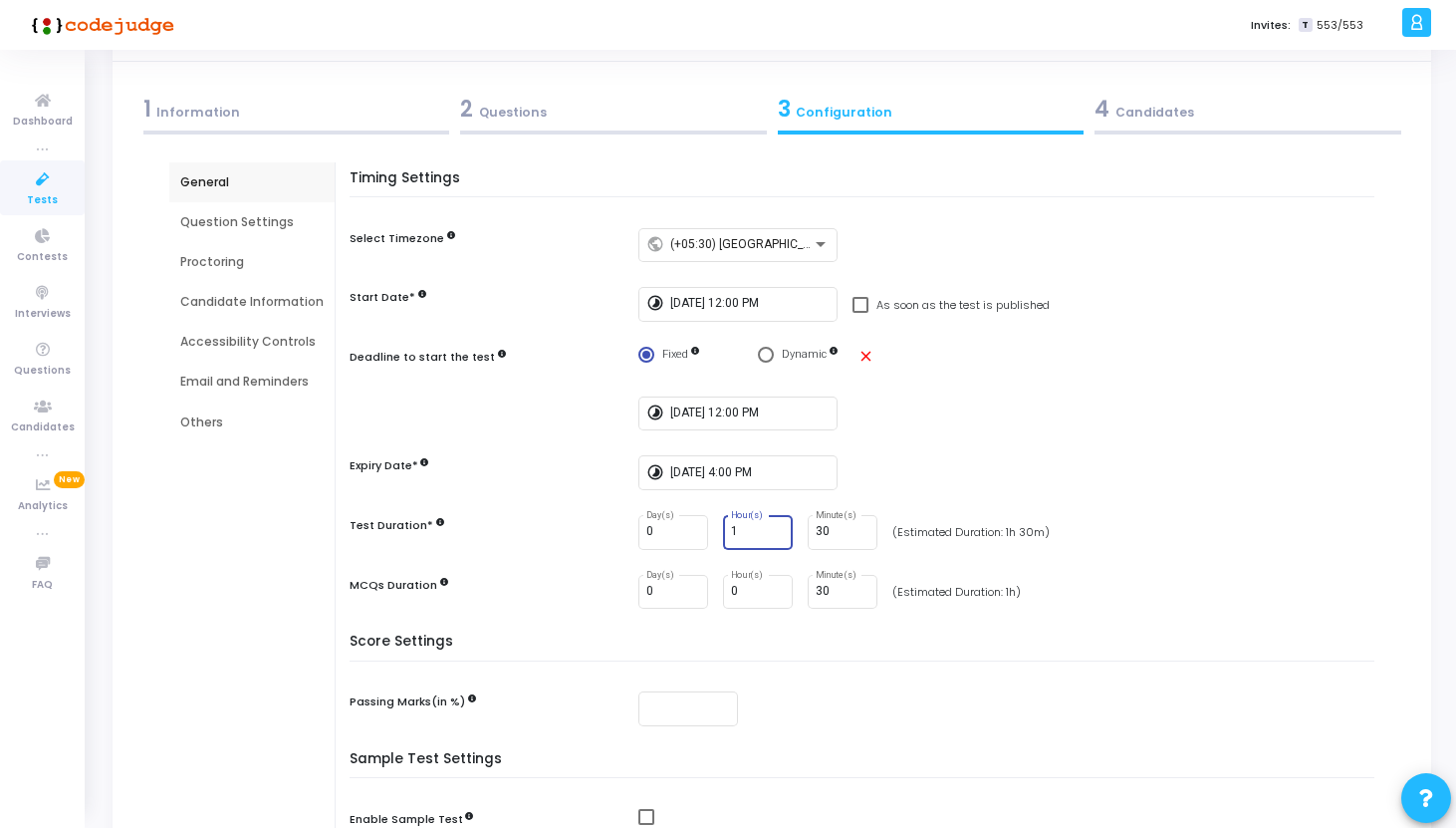 type on "1" 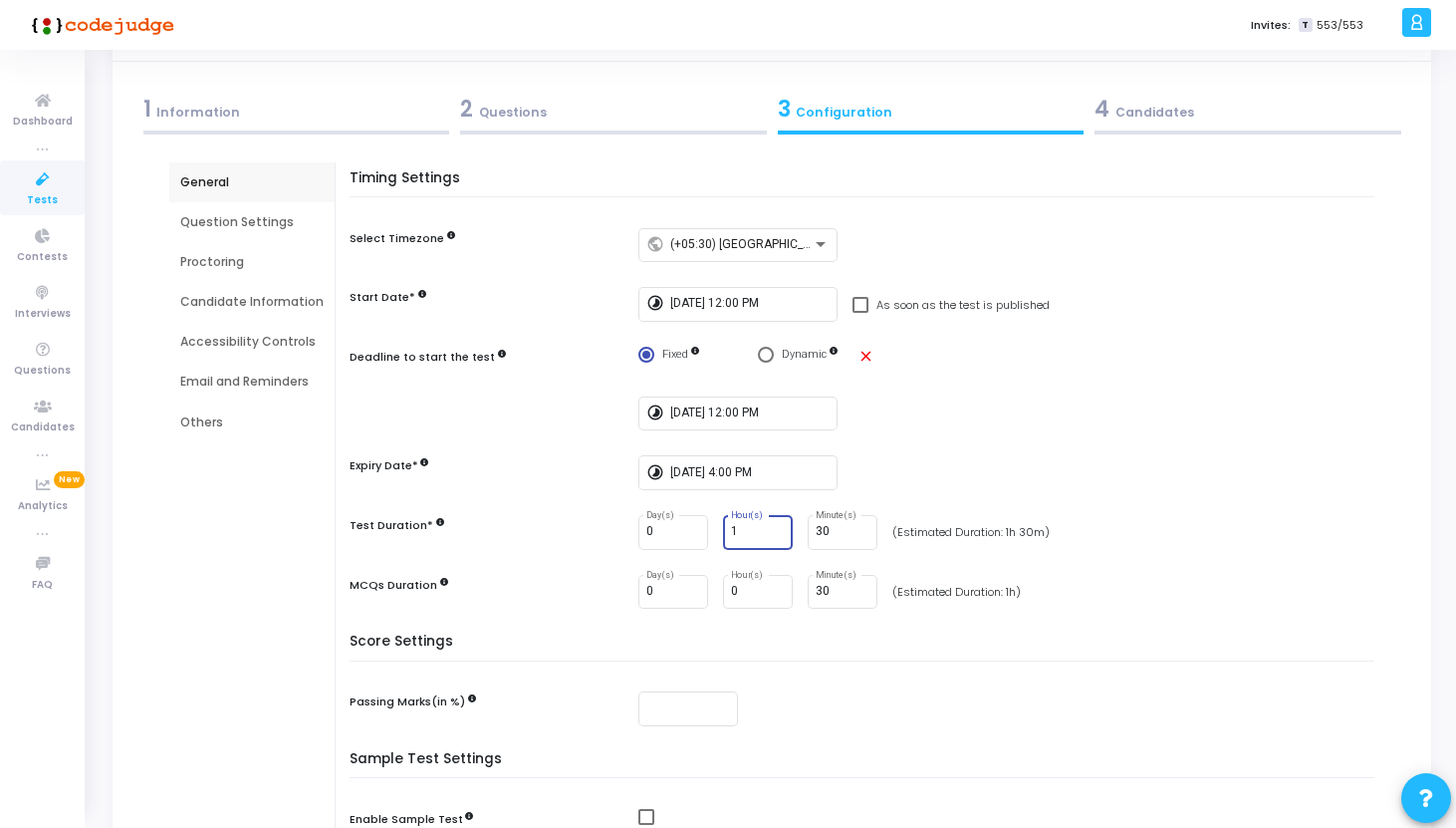 click on "timelapse 7/14/2025, 4:00 PM" at bounding box center (1011, 472) 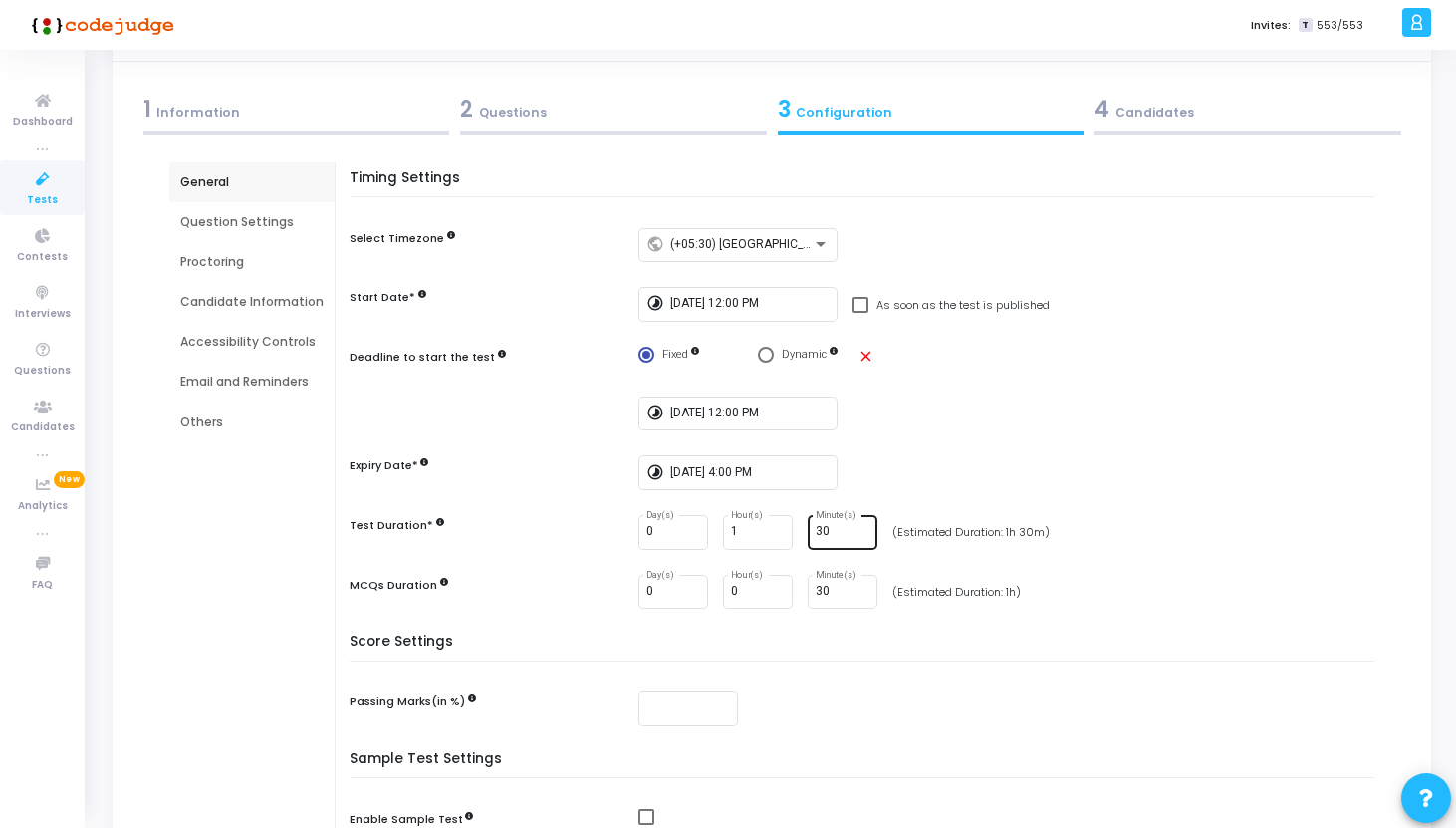 click on "30" at bounding box center (843, 532) 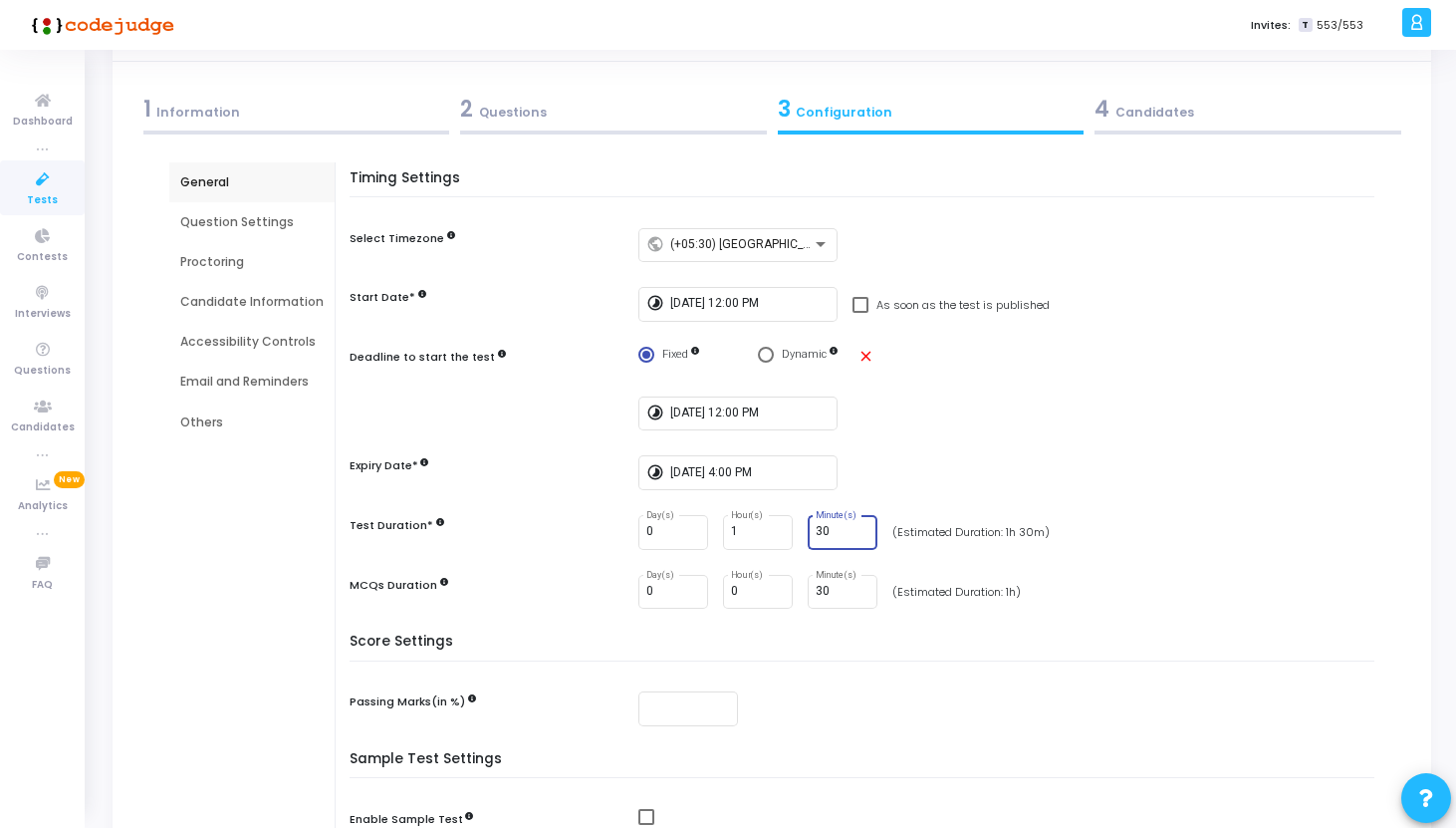 type on "3" 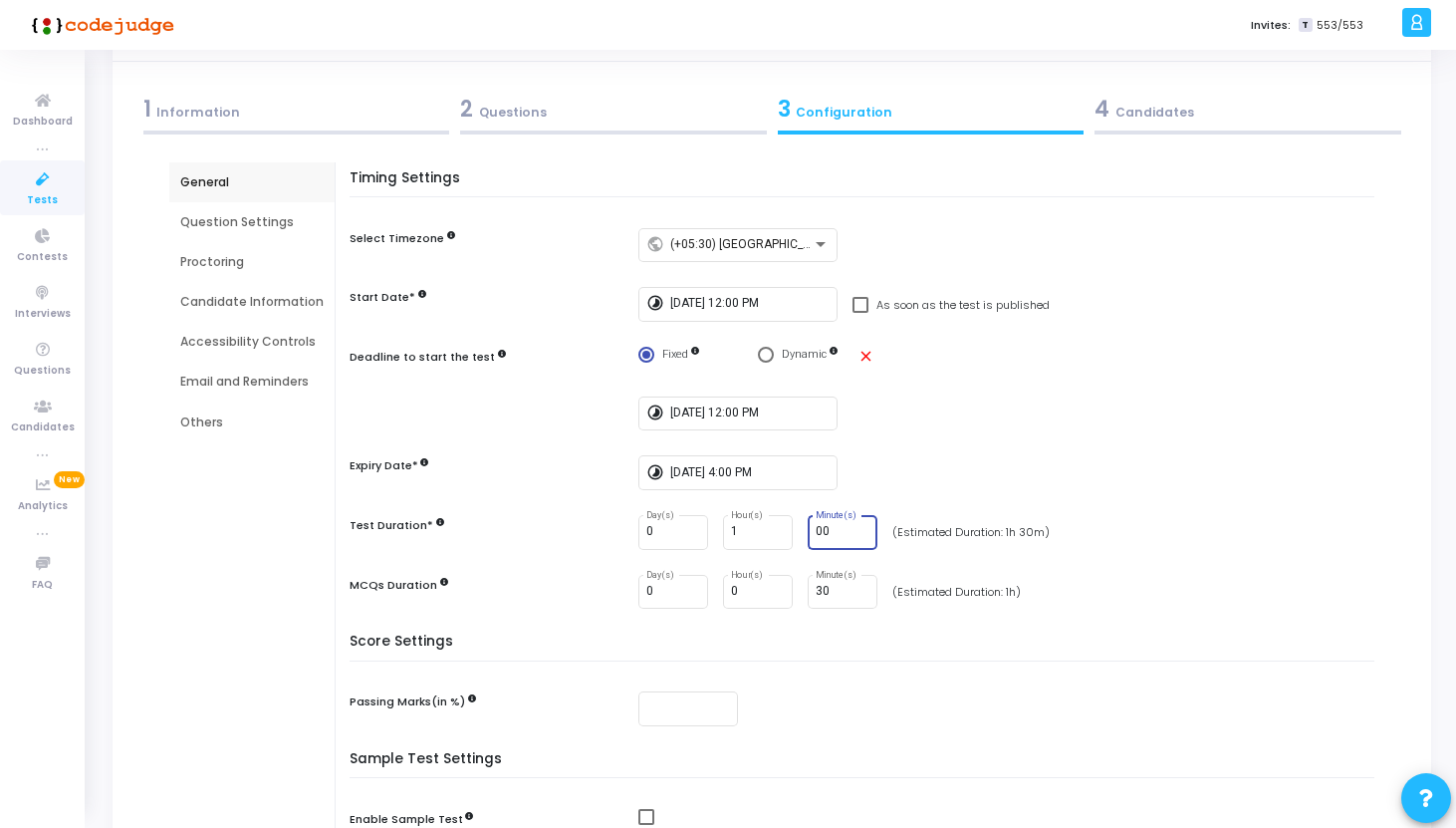 click on "Score Settings" at bounding box center (866, 648) 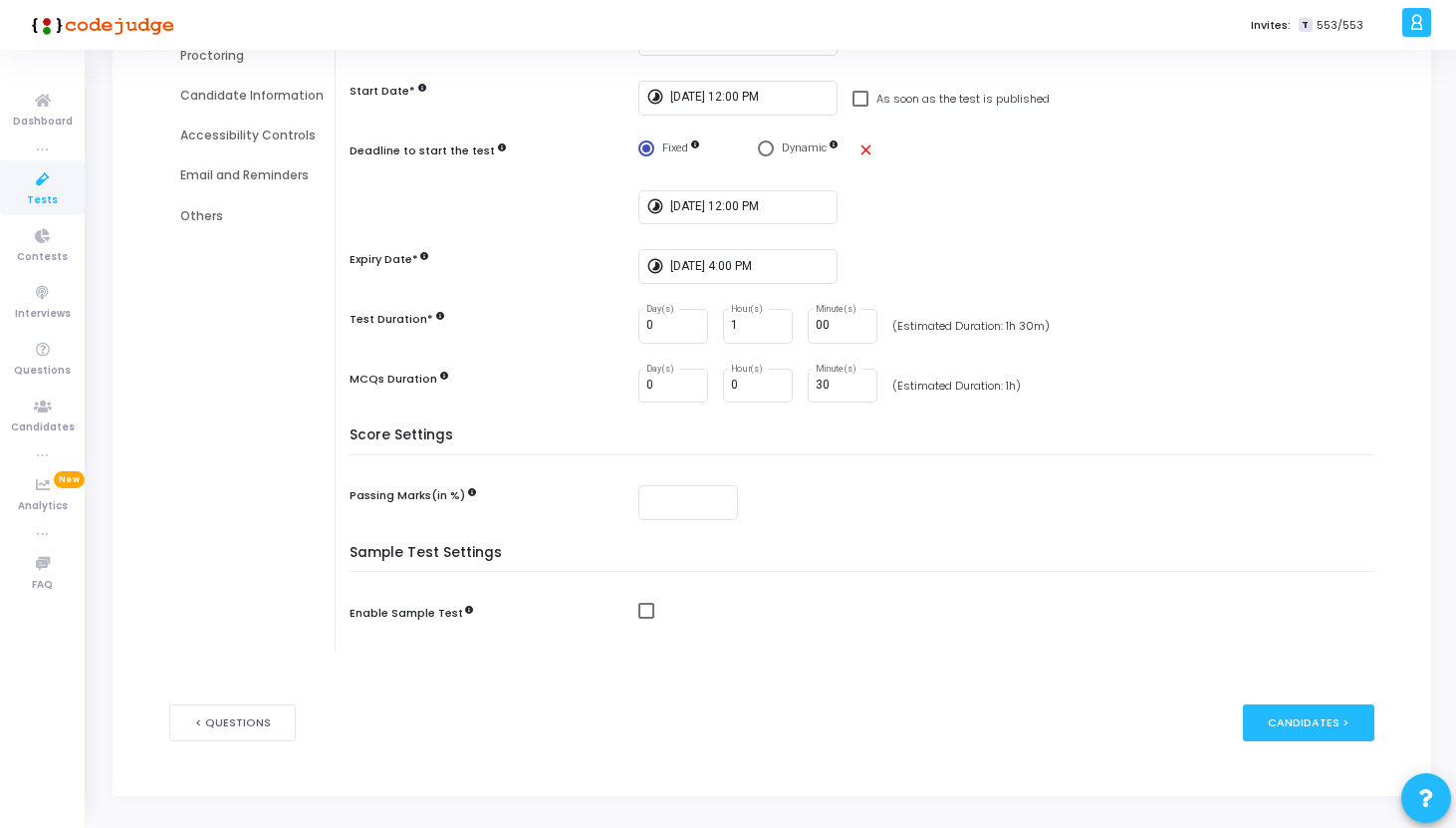 scroll, scrollTop: 291, scrollLeft: 0, axis: vertical 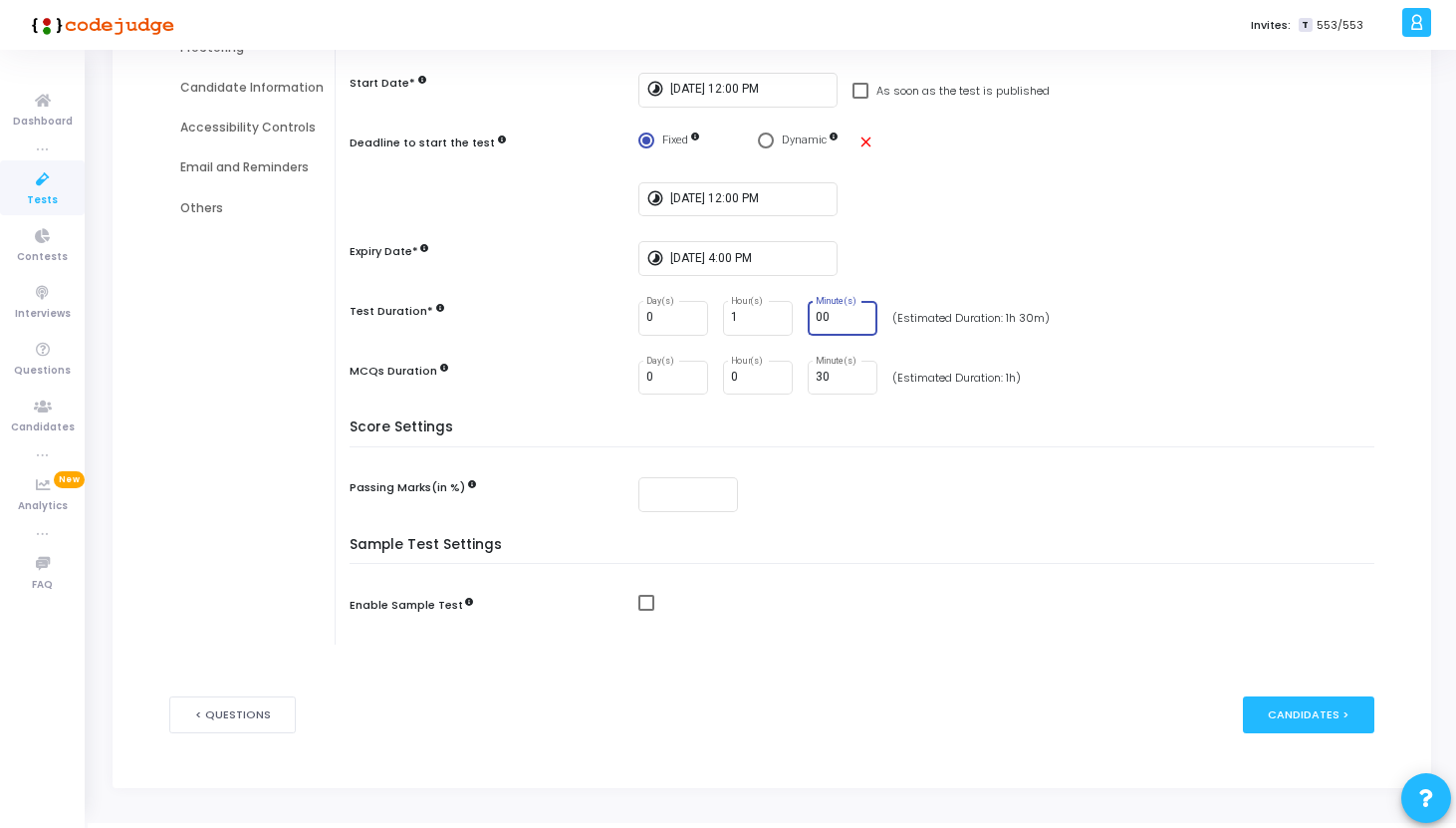 click on "00" at bounding box center [843, 318] 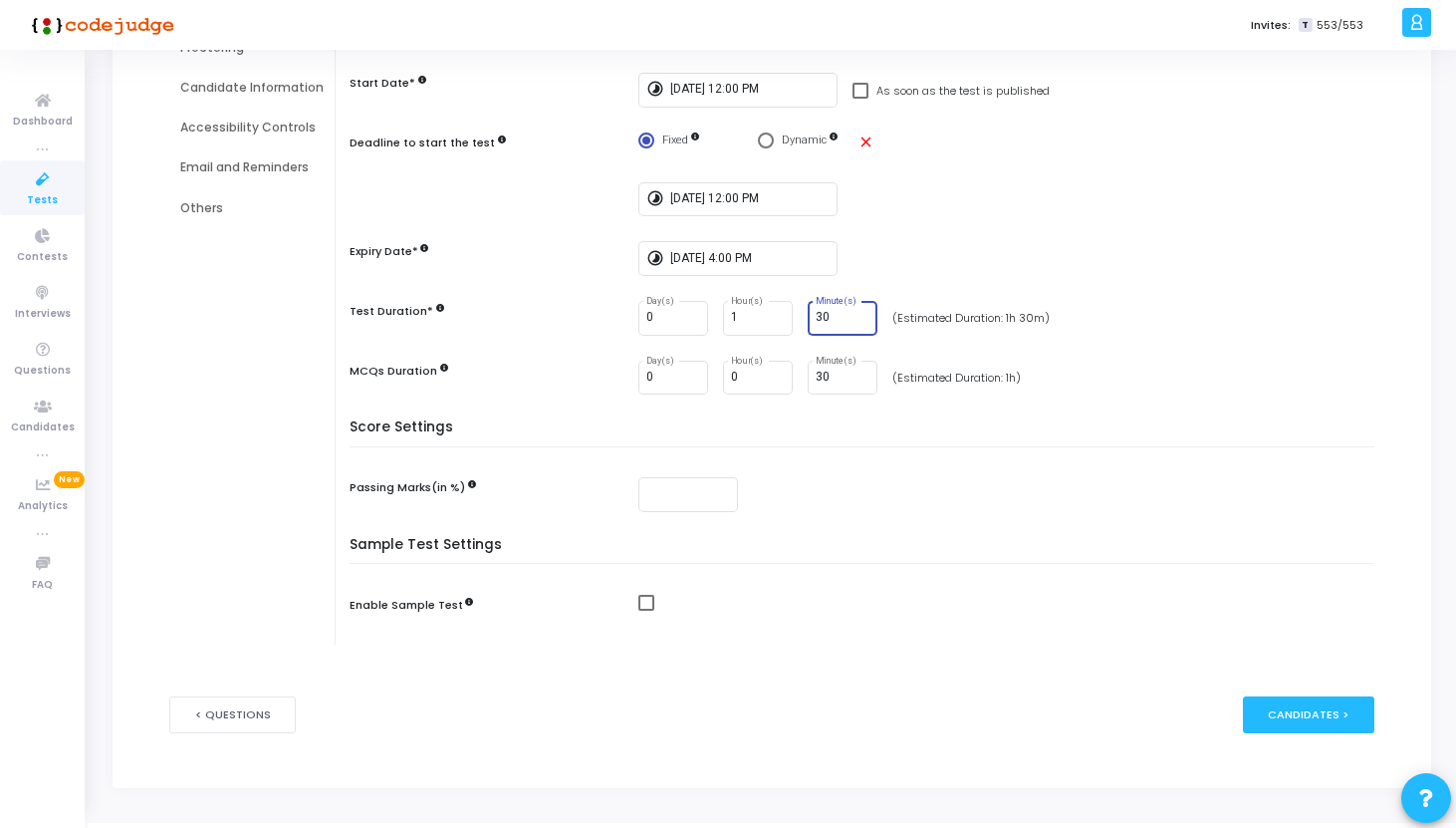 type on "30" 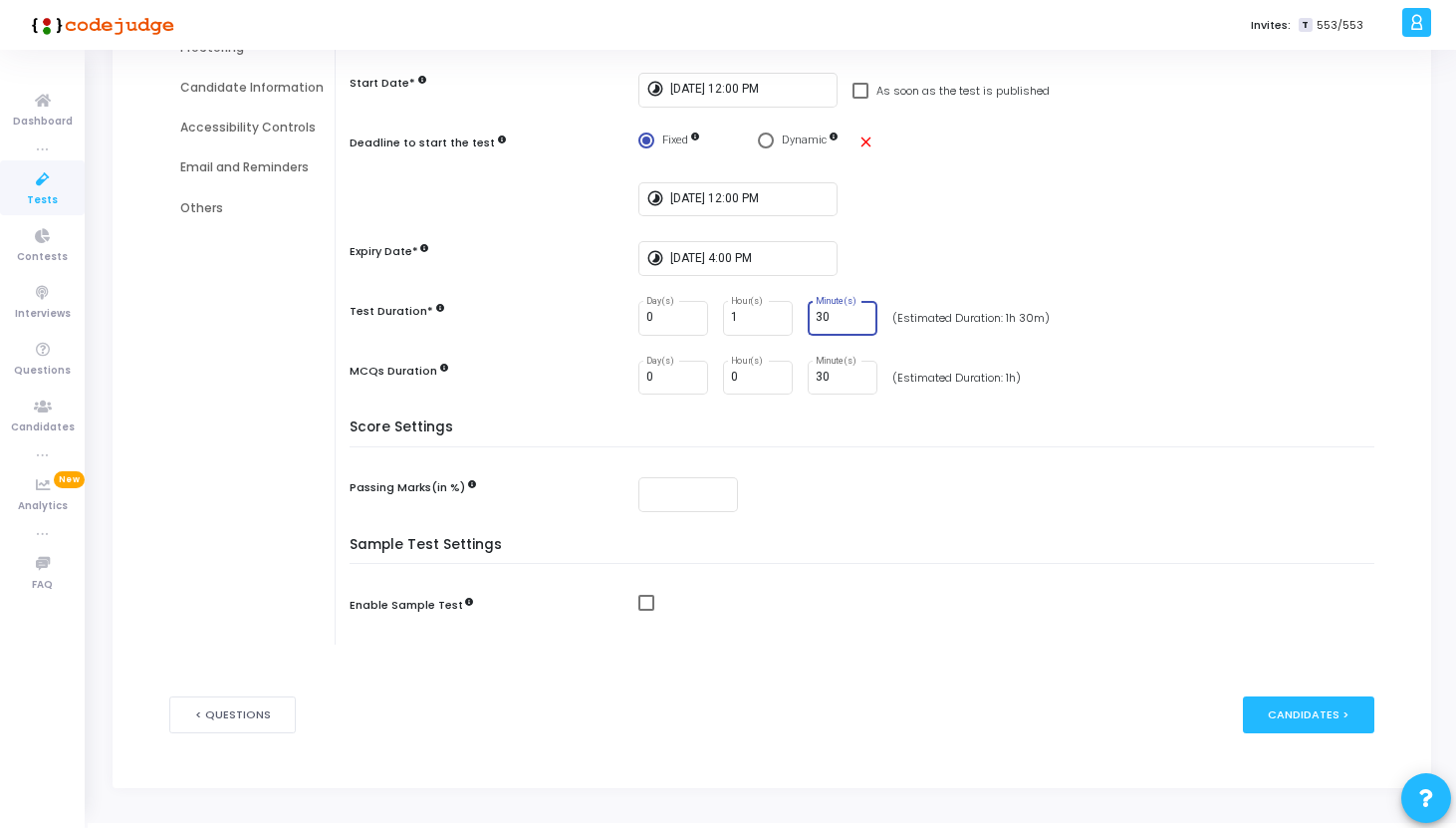 click on "Score Settings" at bounding box center (866, 433) 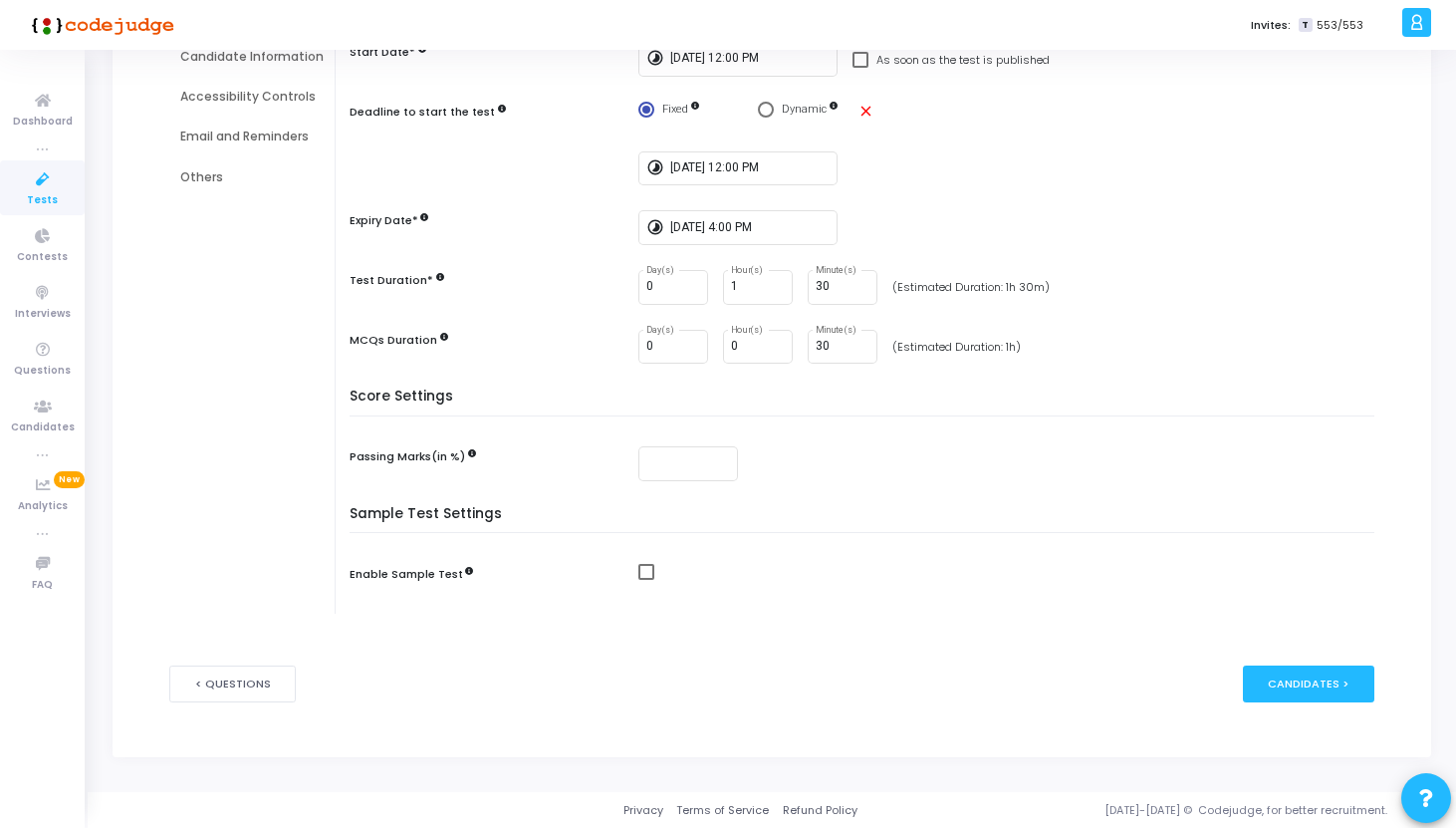 scroll, scrollTop: 323, scrollLeft: 0, axis: vertical 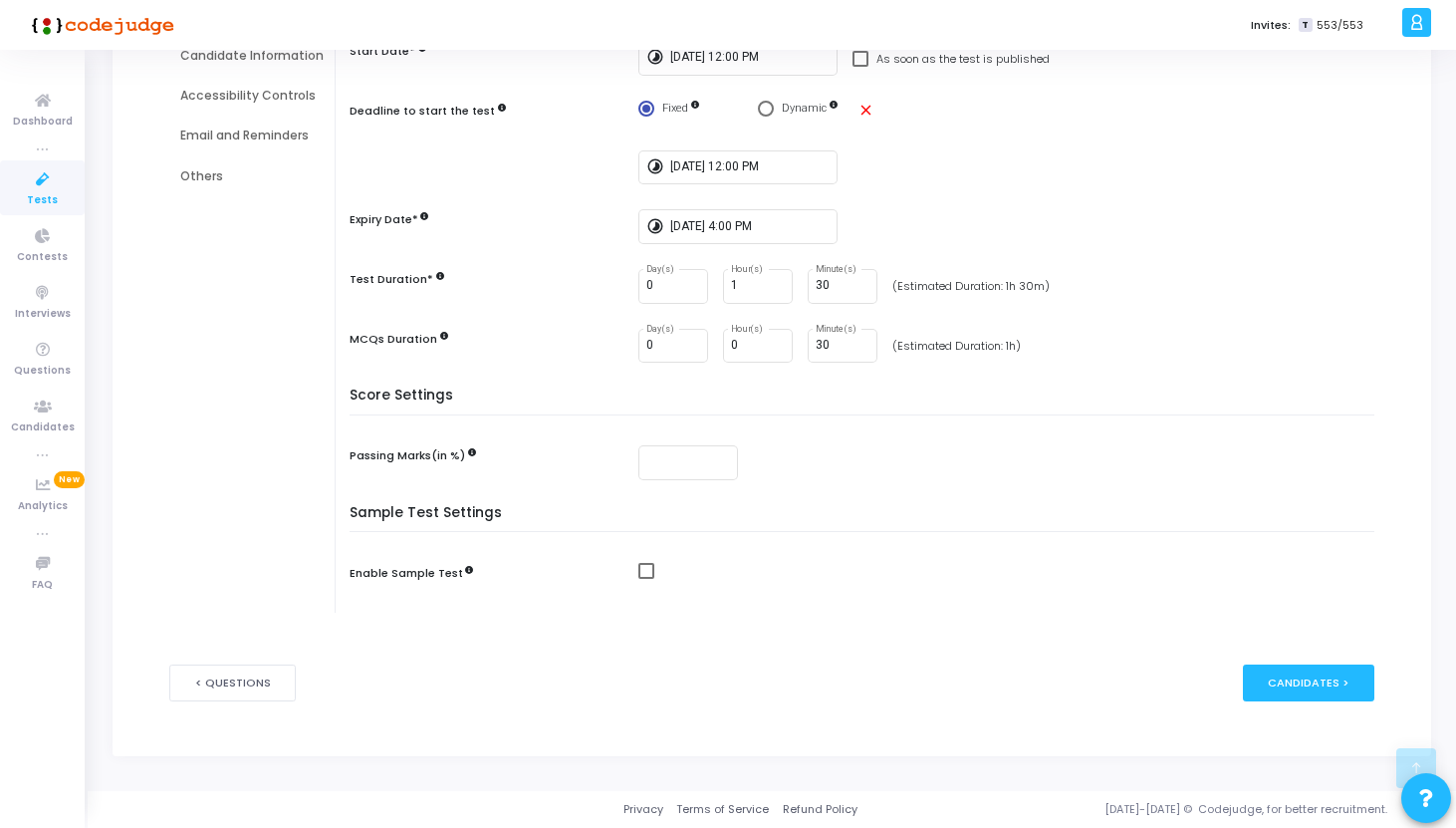 click on "Score Settings Passing Marks(in %)" at bounding box center [866, 446] 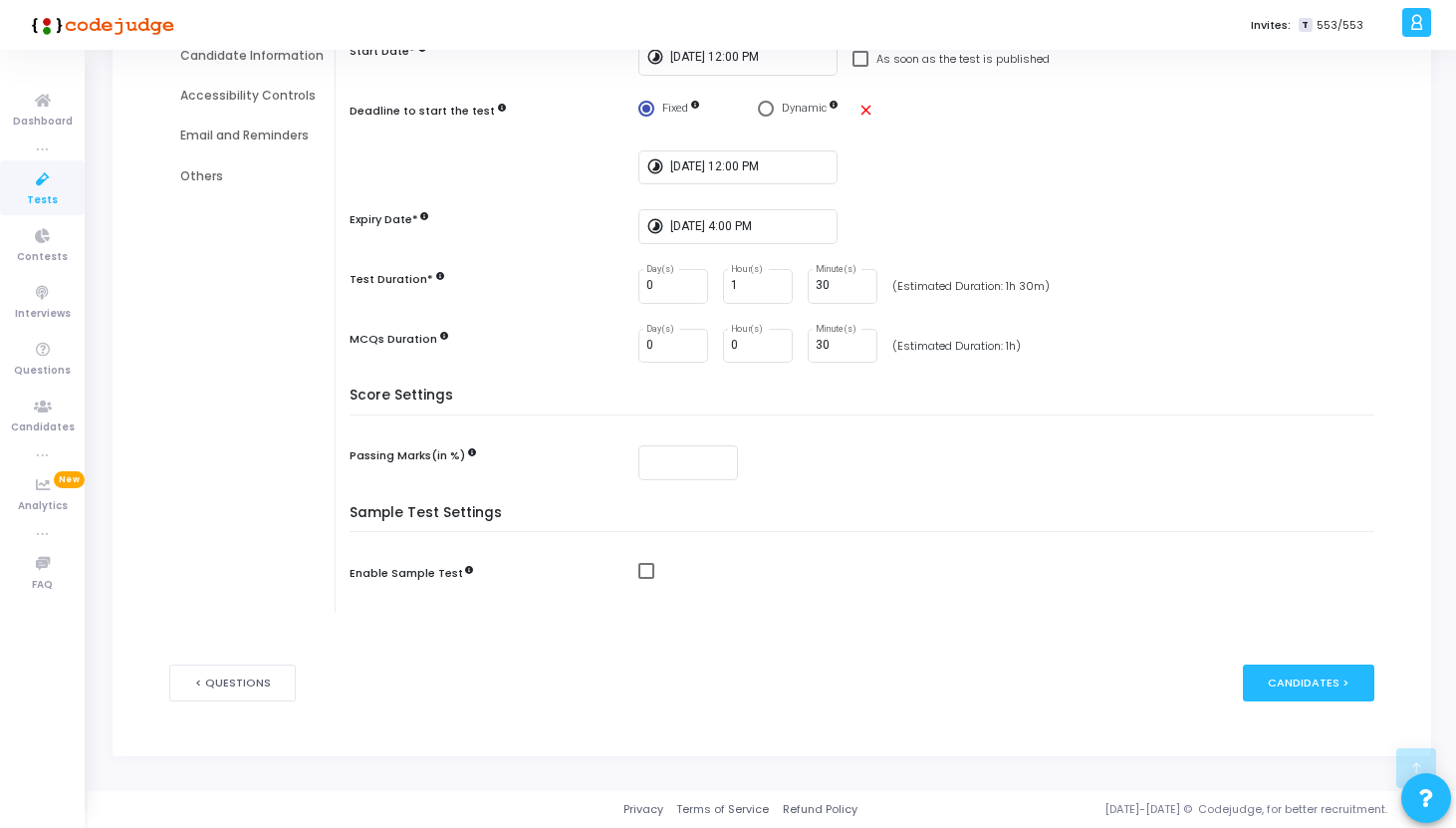 click at bounding box center [645, 579] 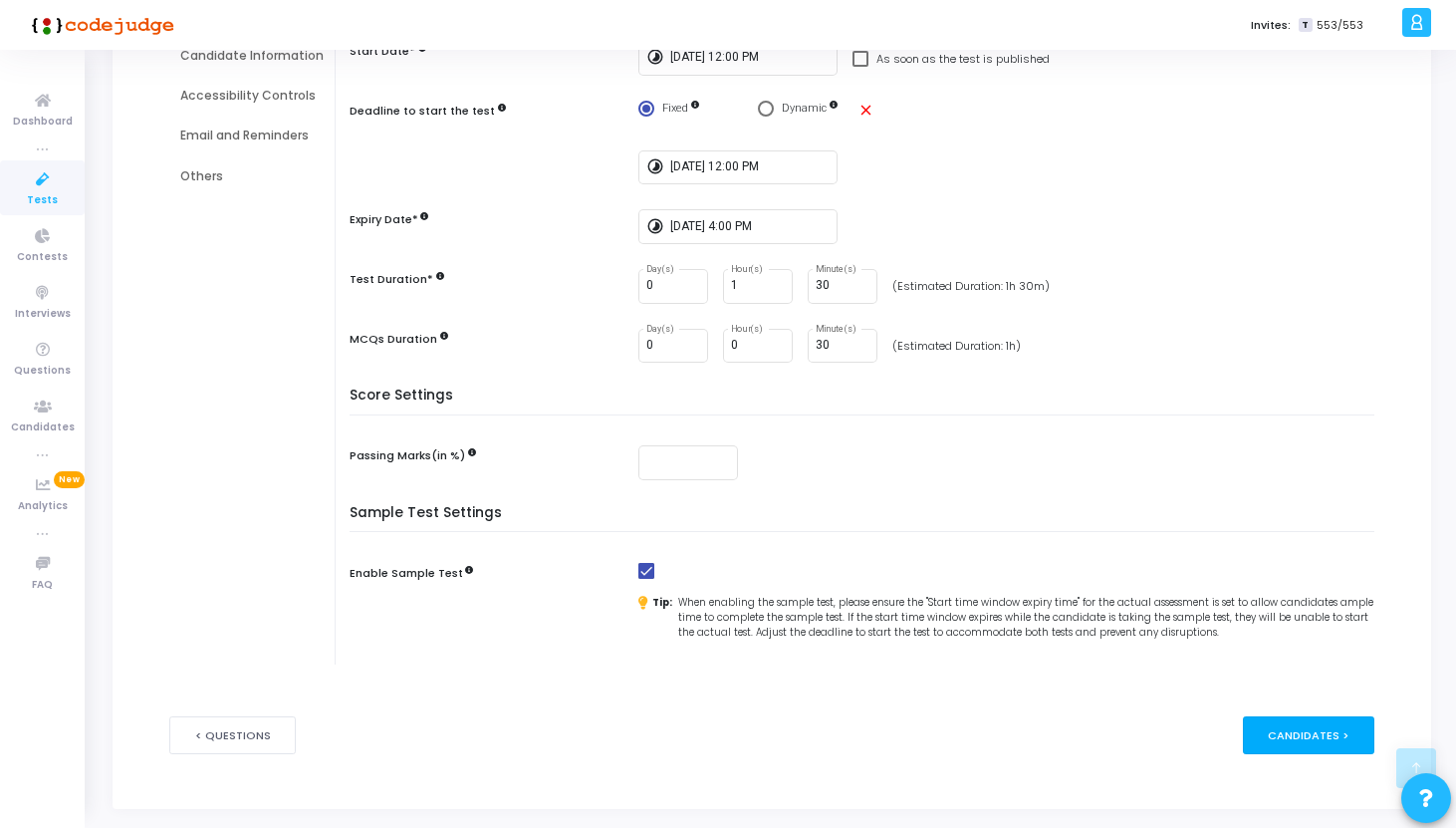 click on "Candidates >" at bounding box center (1309, 734) 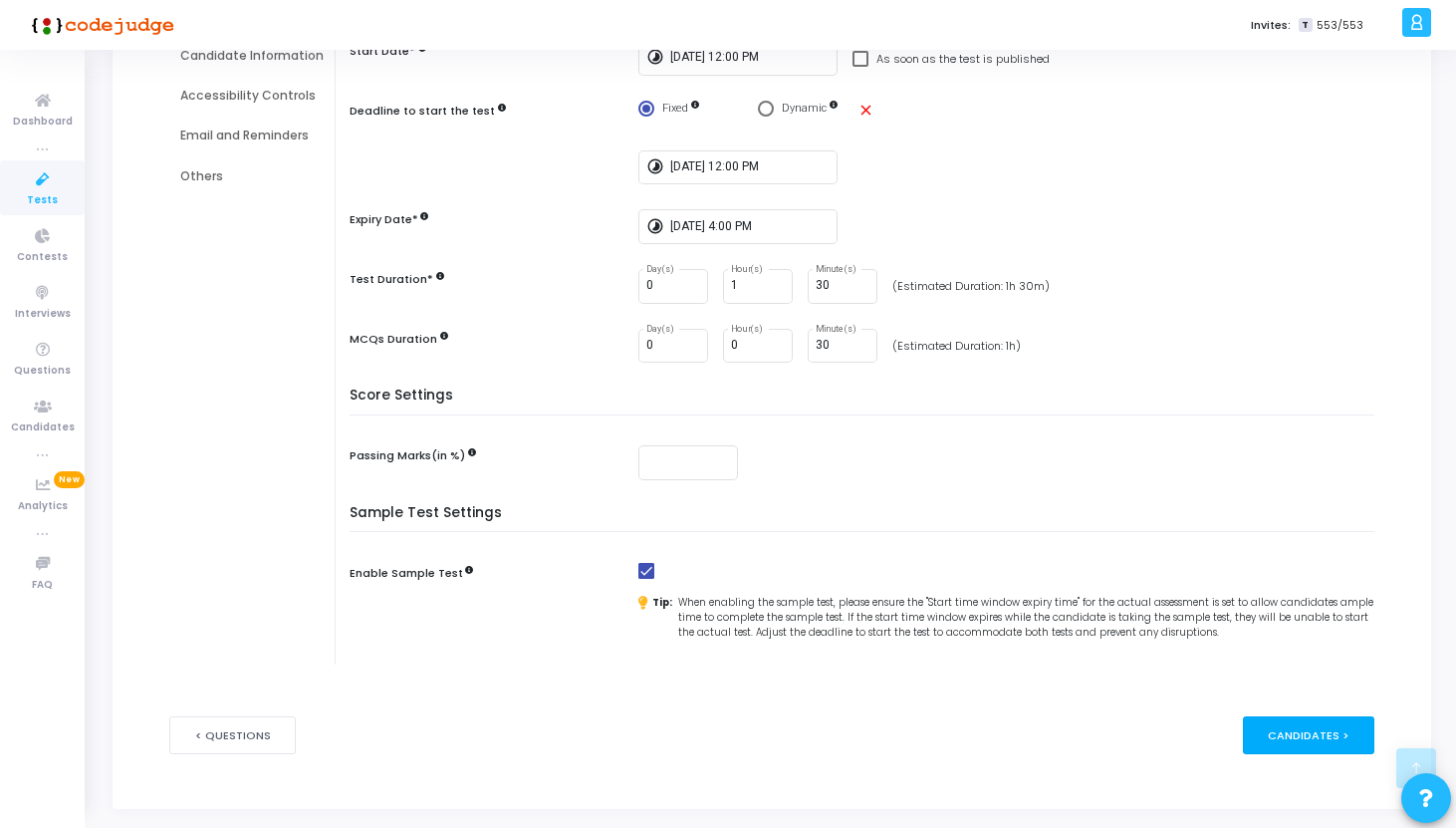 scroll, scrollTop: 0, scrollLeft: 0, axis: both 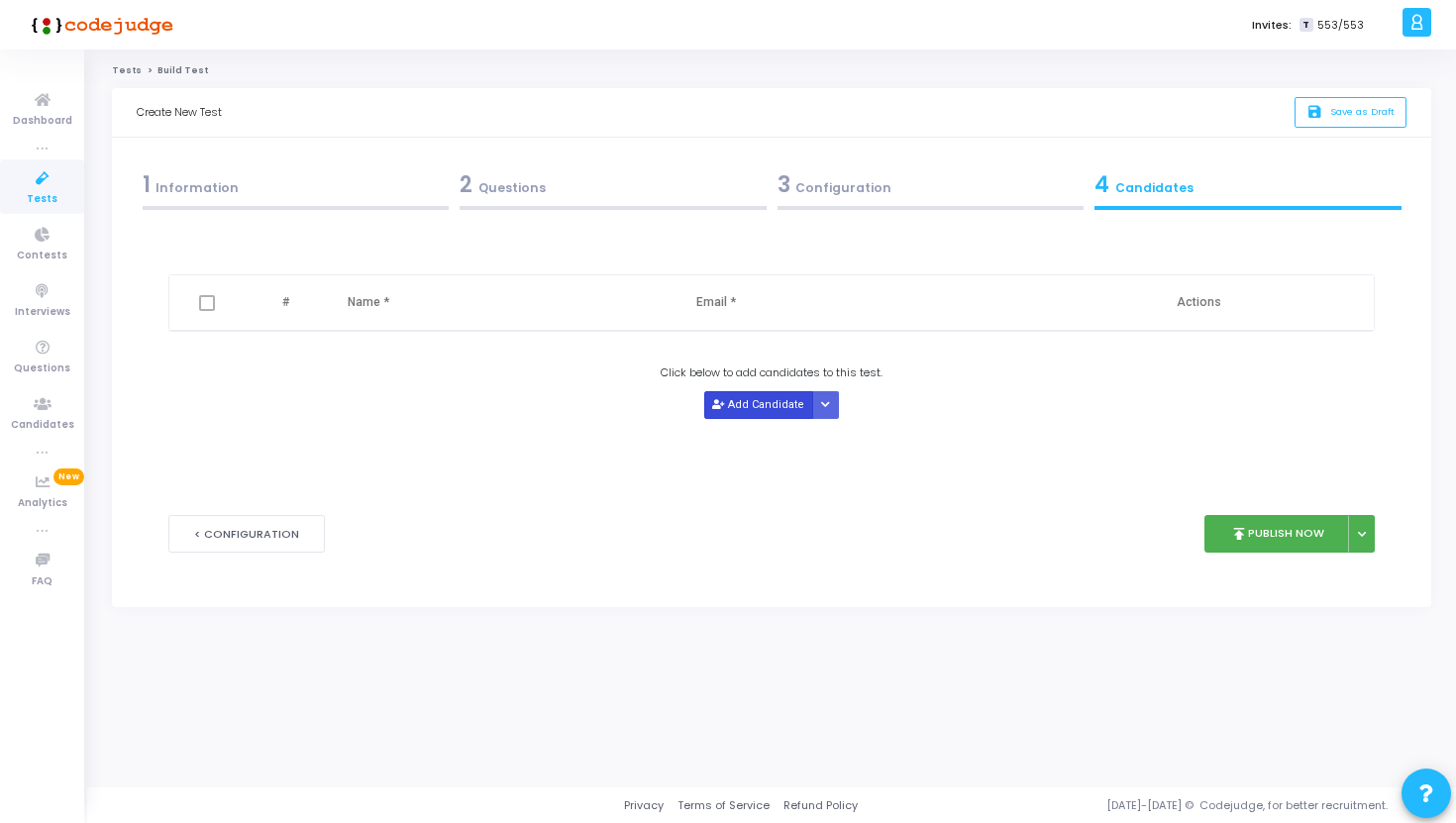 click on "Add Candidate" at bounding box center (759, 404) 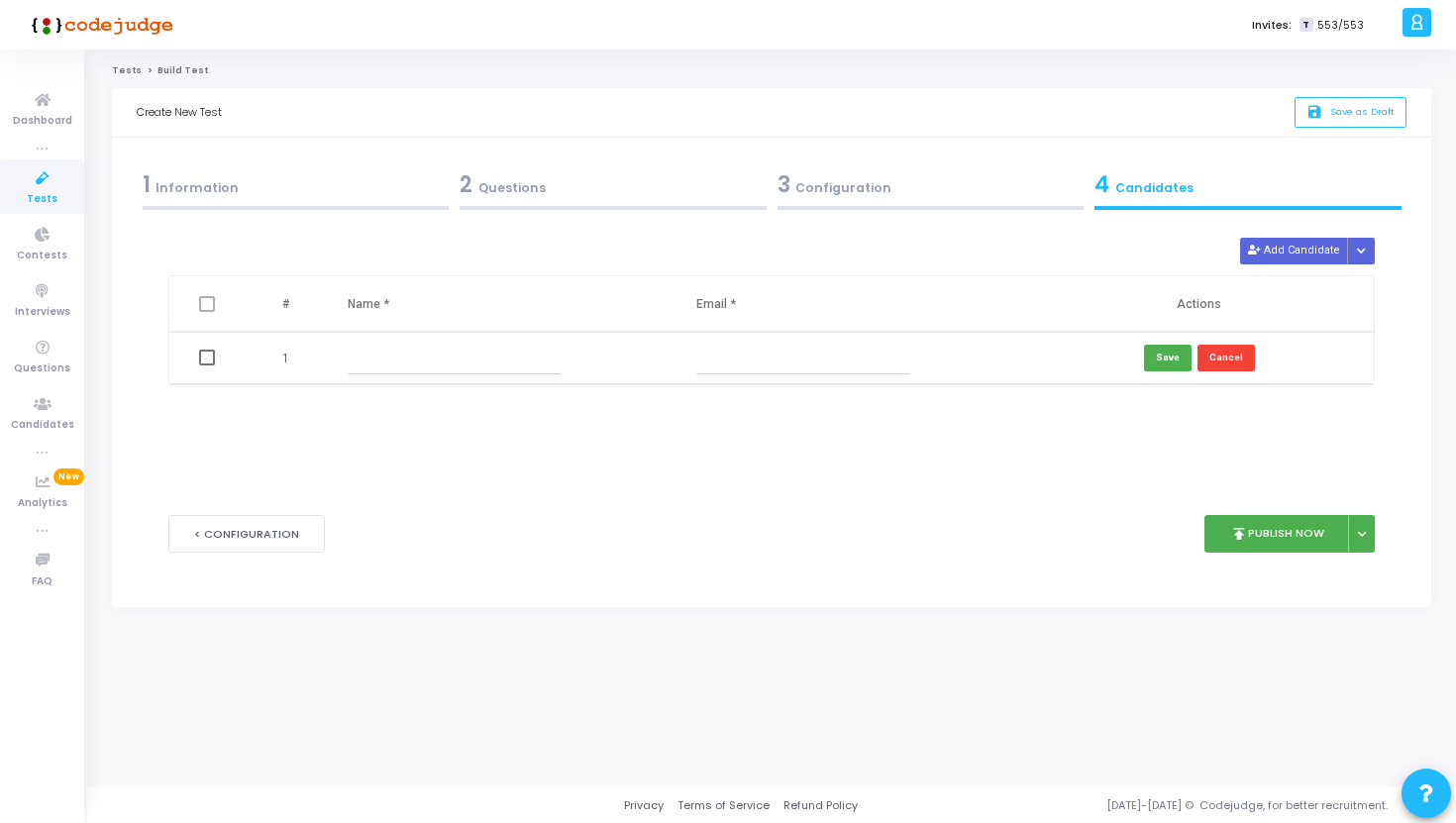 click at bounding box center (803, 358) 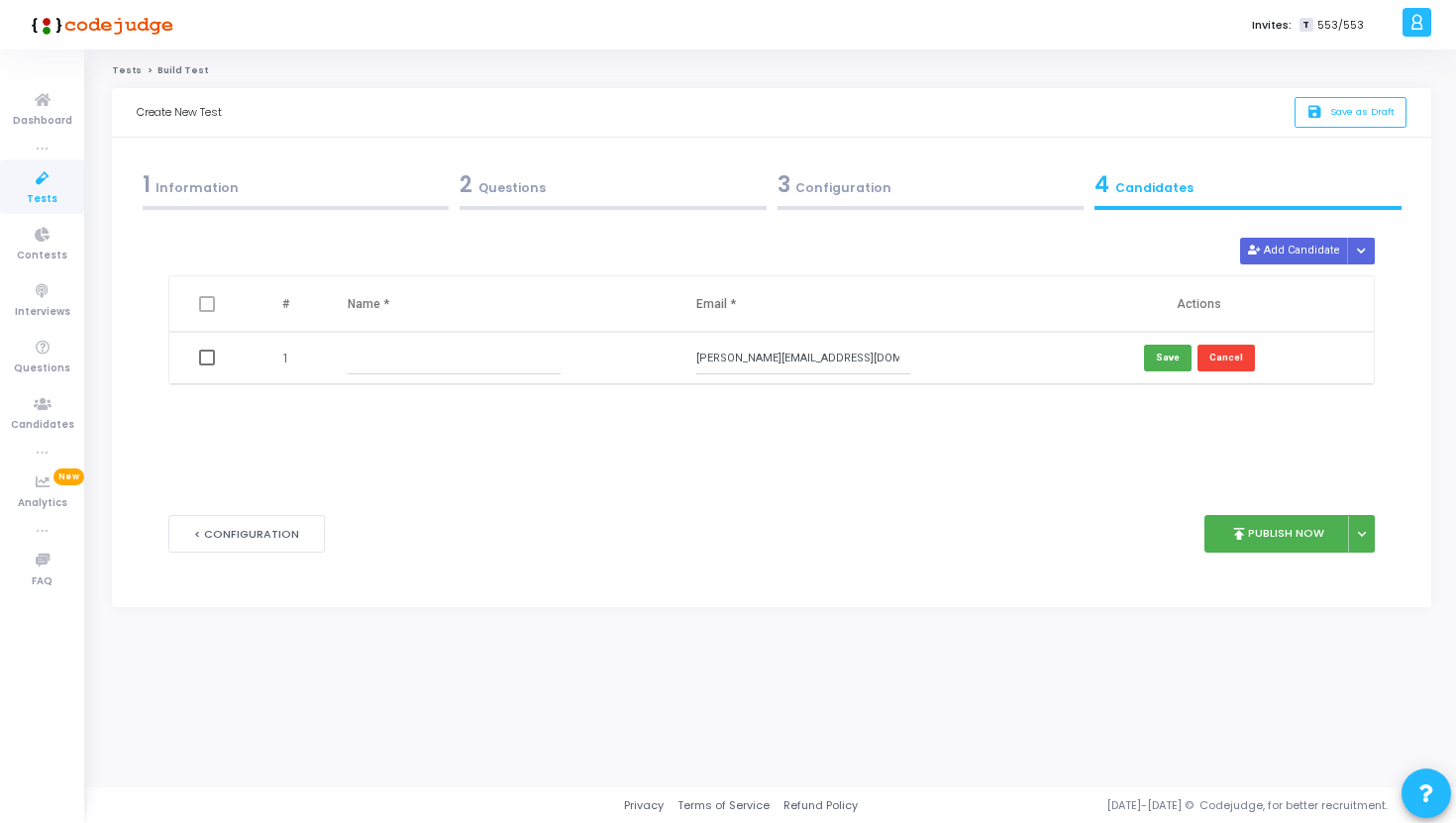type on "avani.sharma@ppreciate.com" 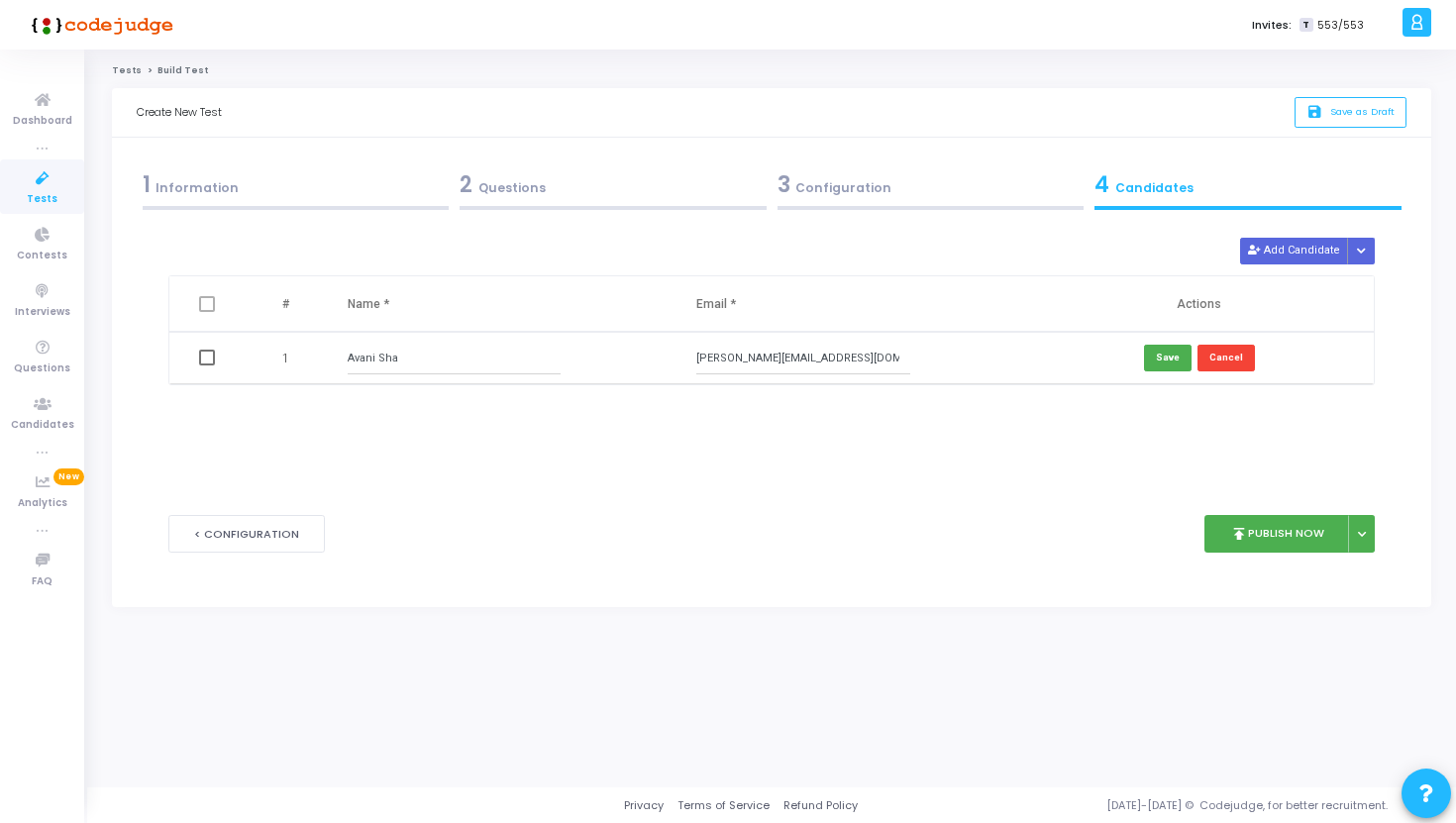 type on "Avani Shar" 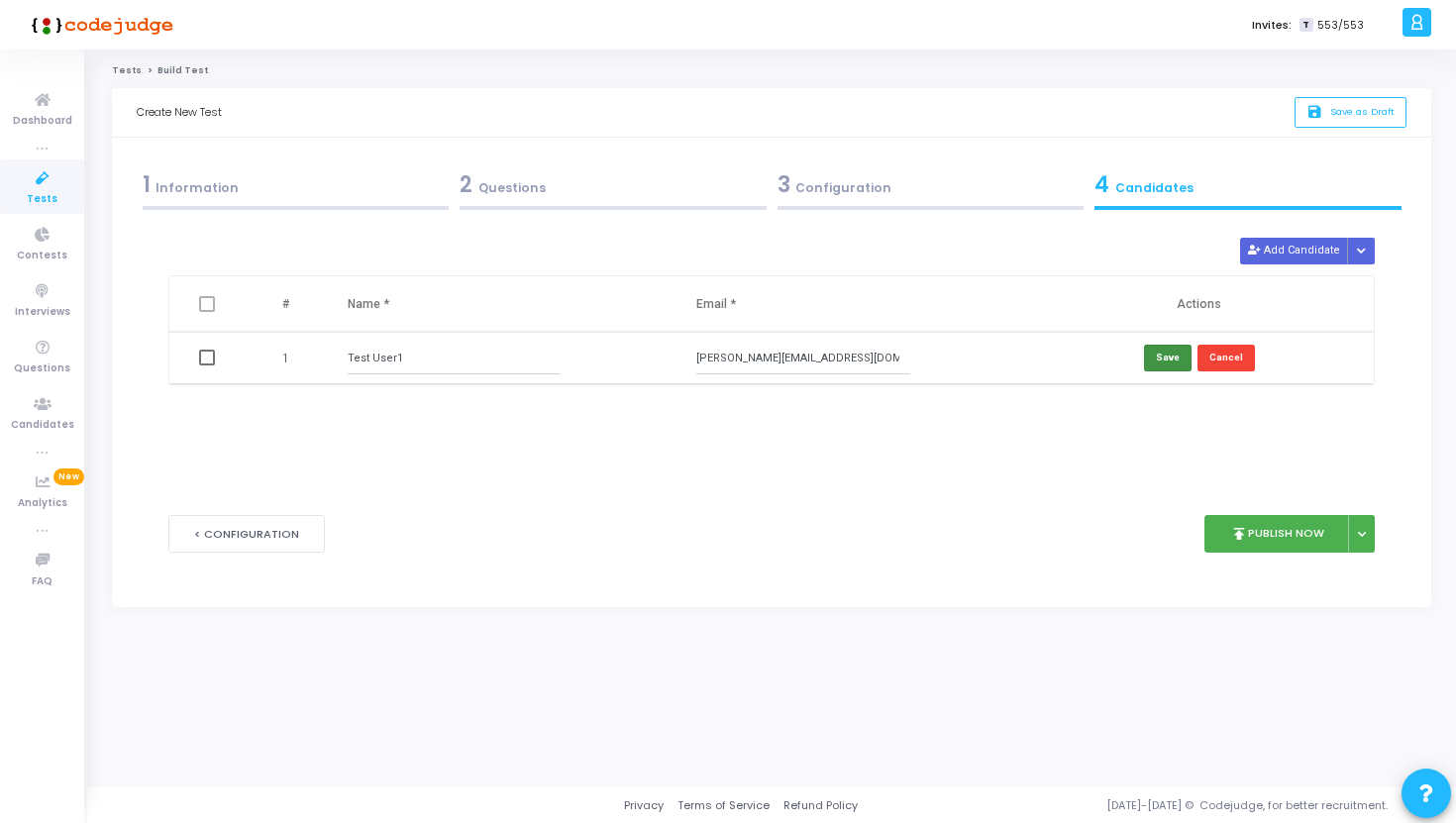 type on "Test User1" 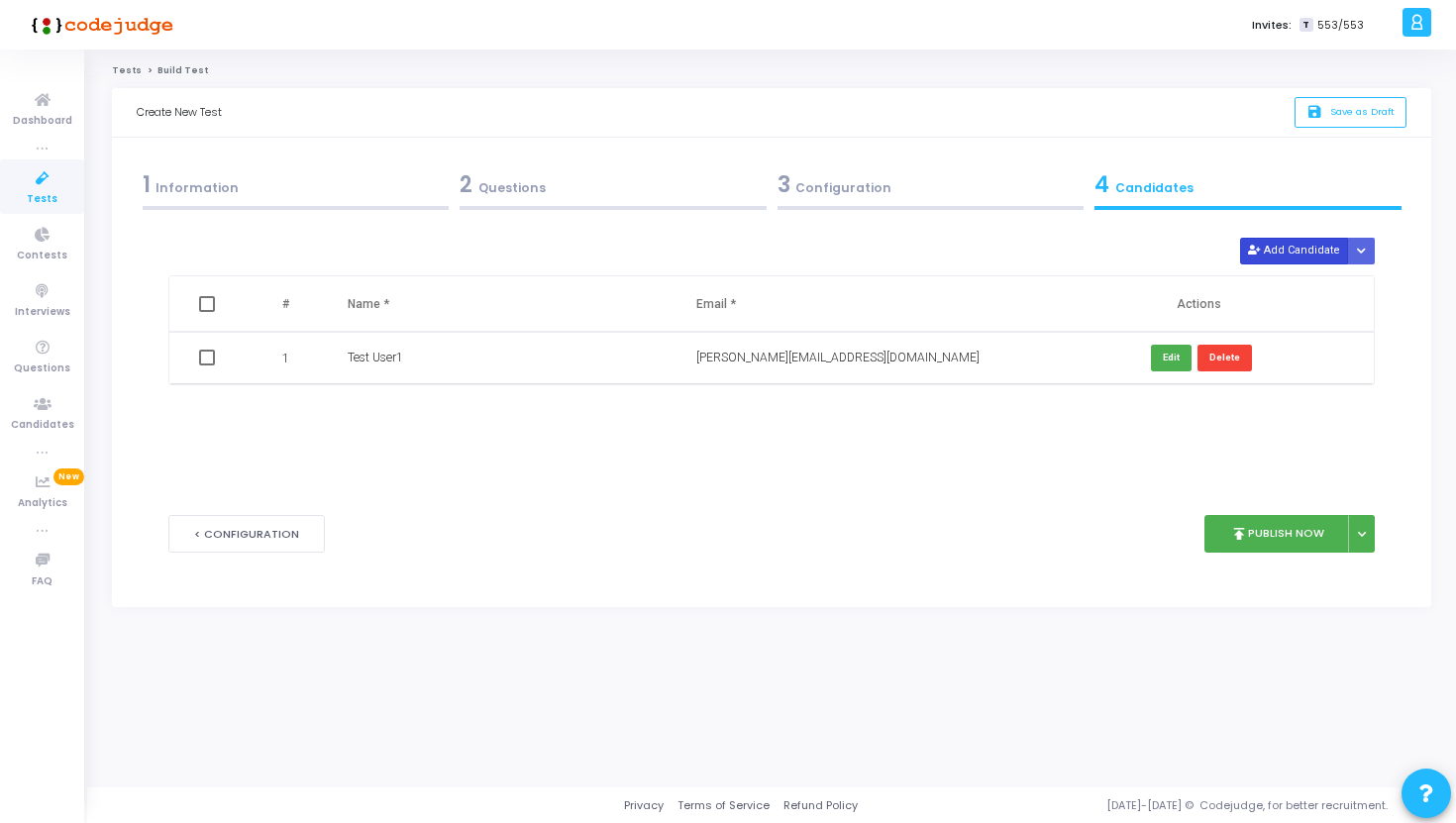 click on "Add Candidate" at bounding box center (1295, 251) 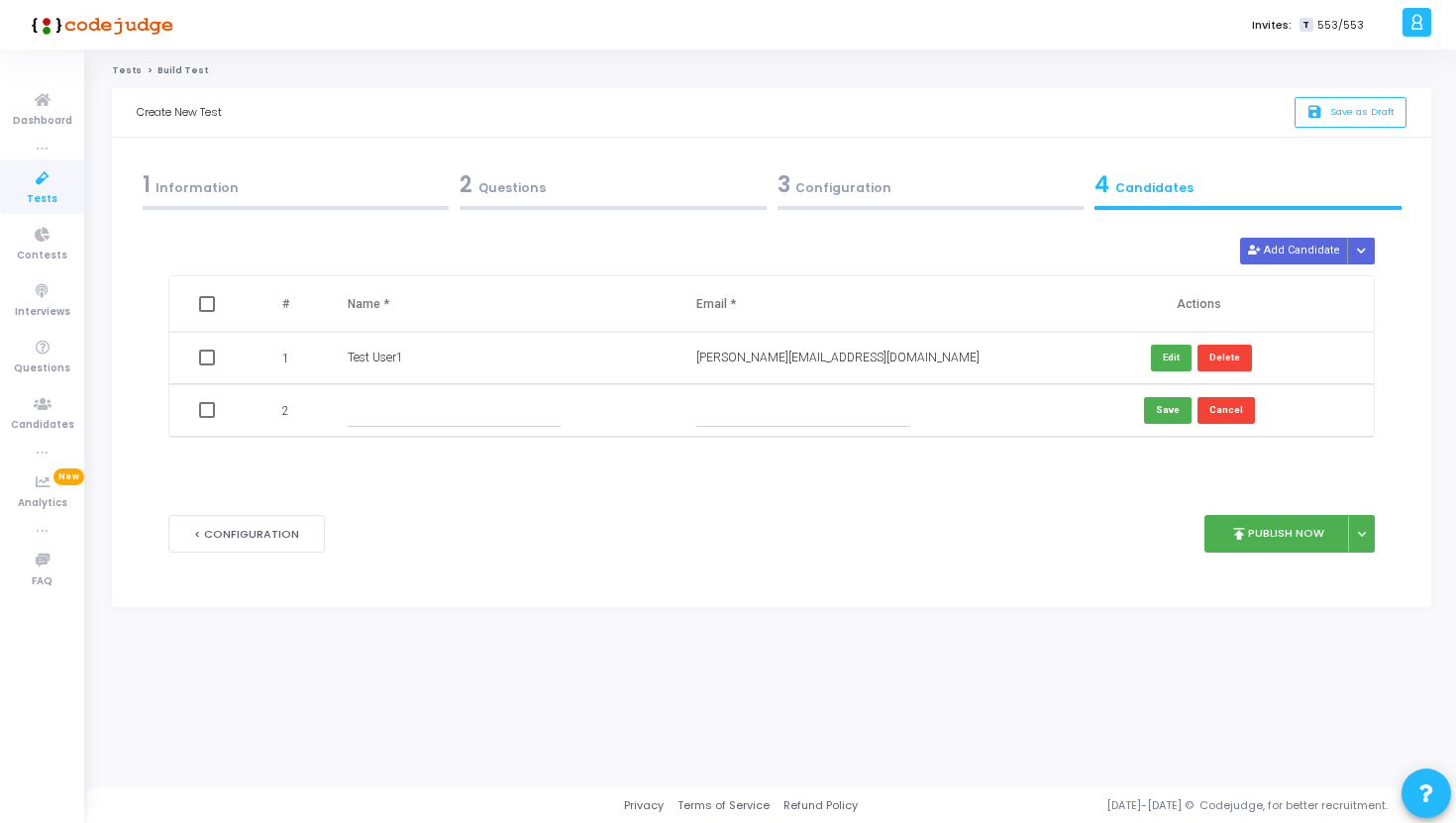 click at bounding box center (803, 410) 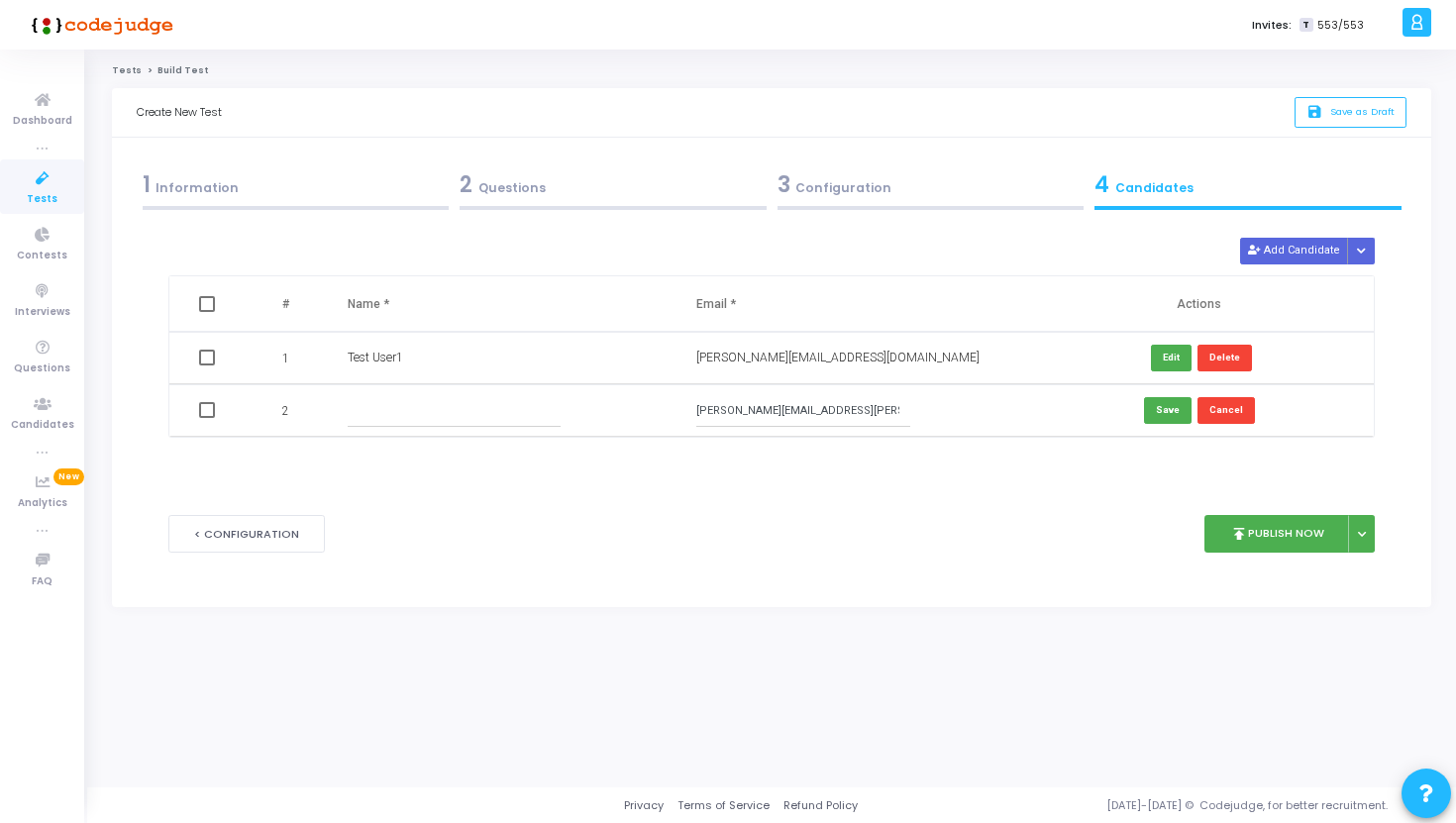 type on "utkarsh.katiyar@ppreciate.com" 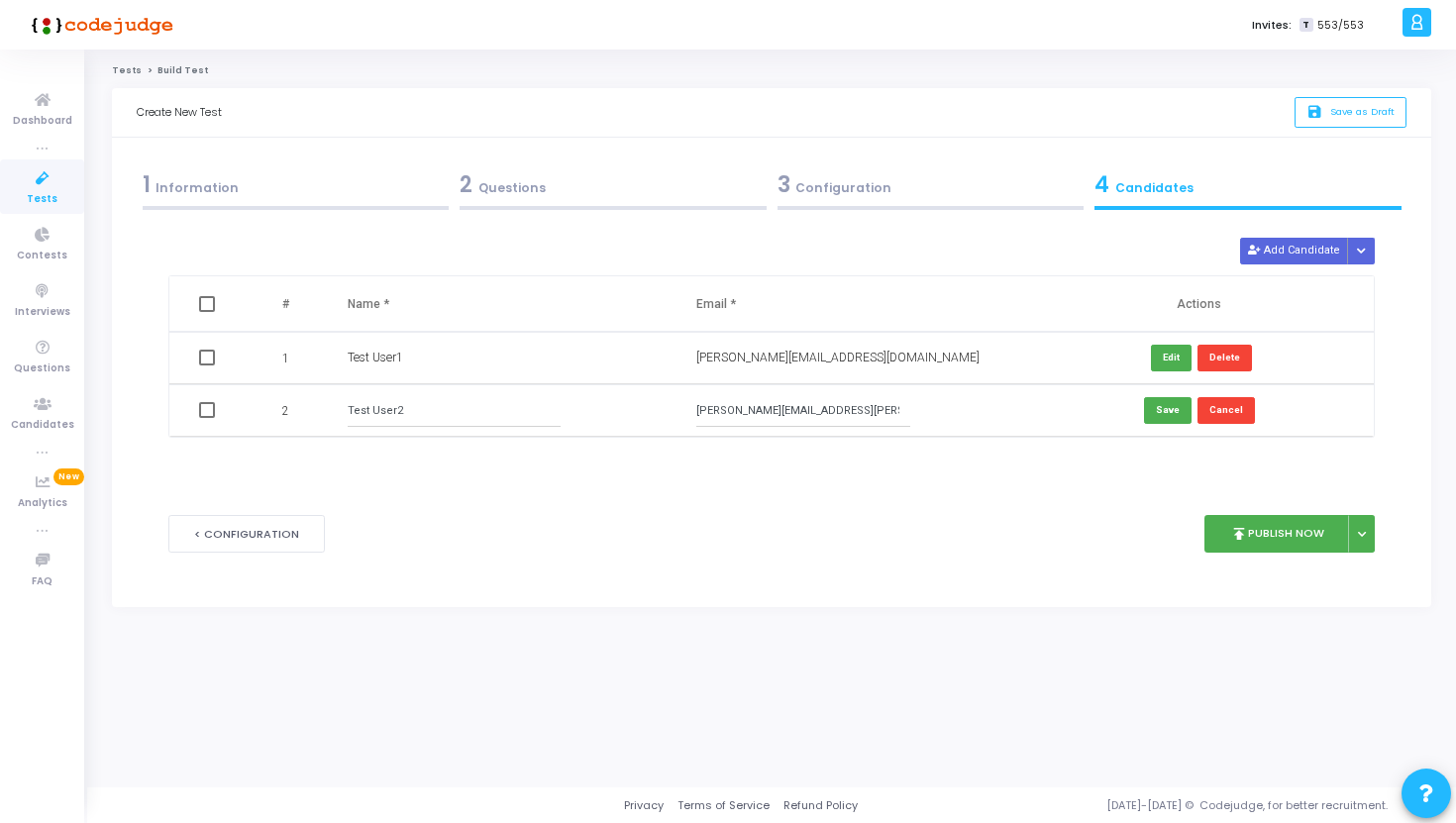 type on "Test User2" 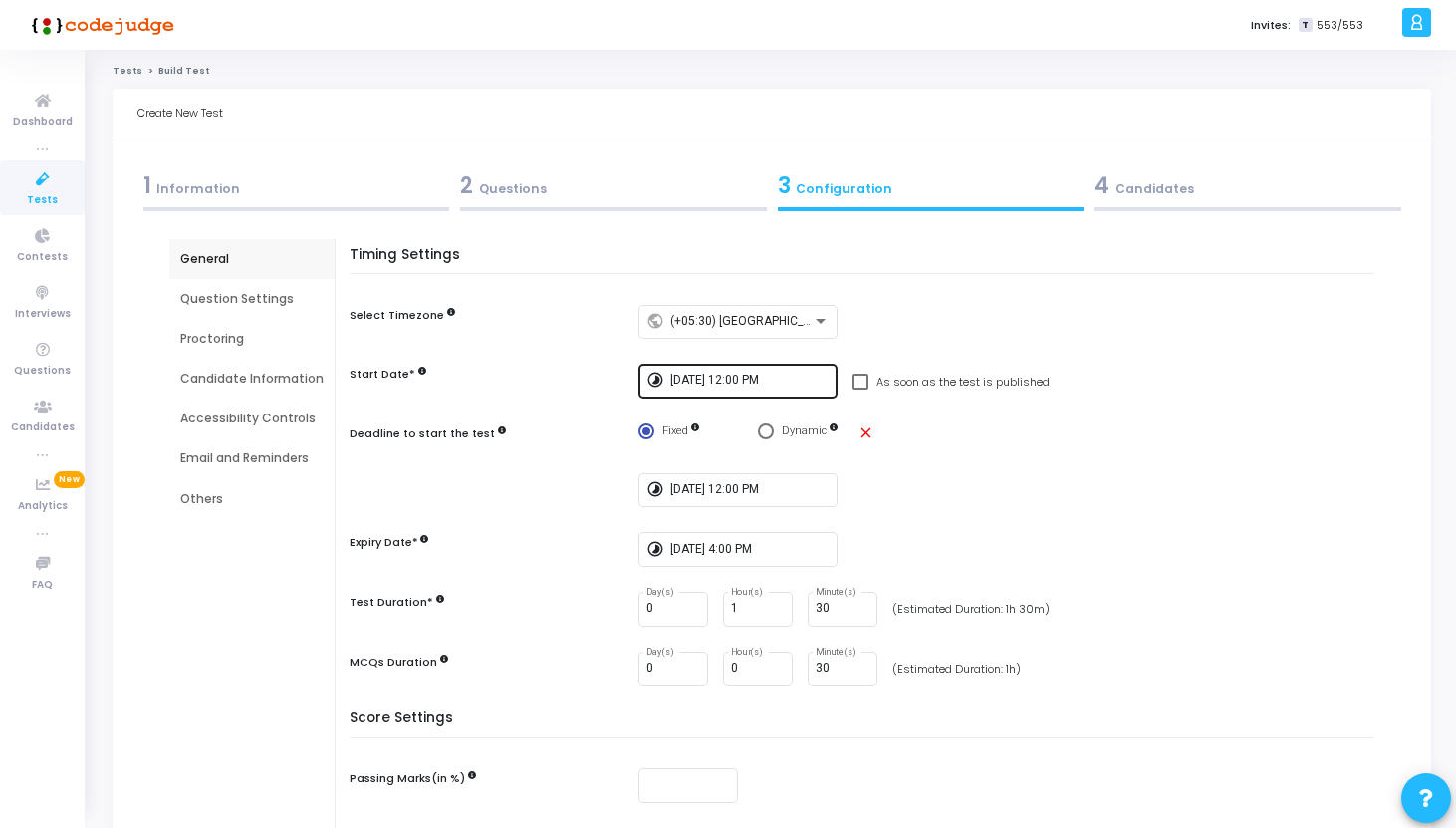 click on "7/14/2025, 12:00 PM" at bounding box center [750, 381] 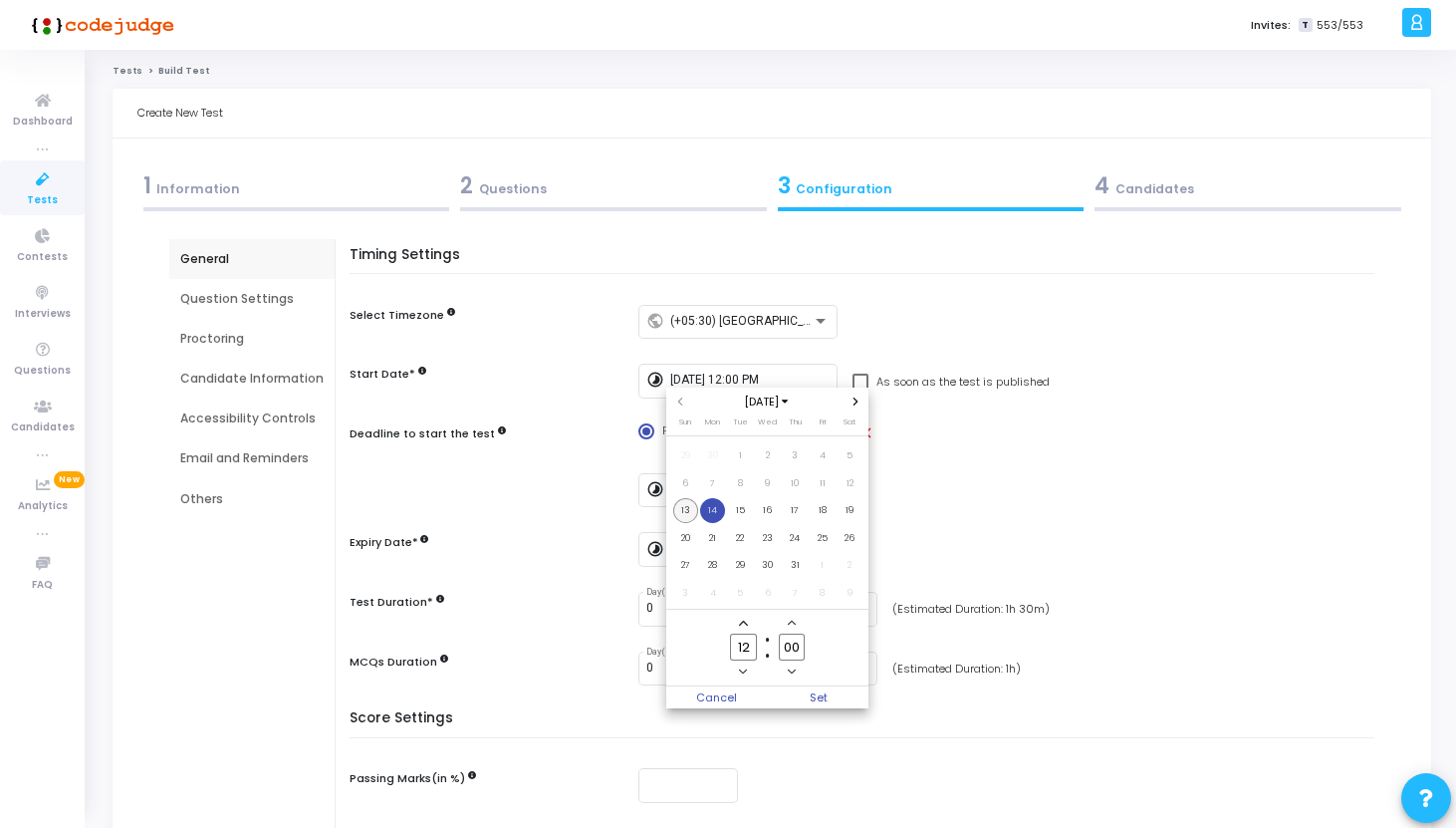 click on "13" at bounding box center (685, 510) 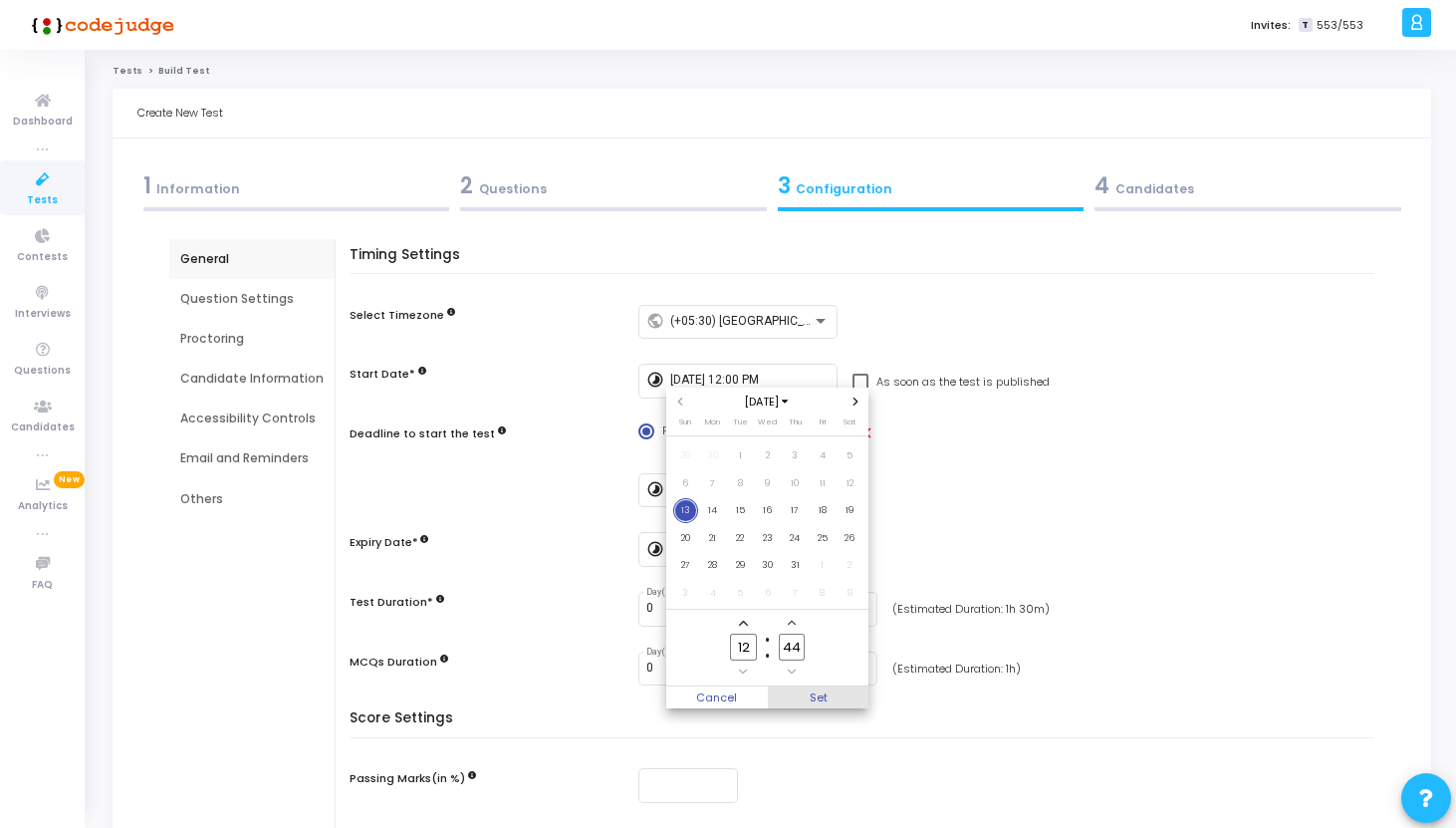 click on "Set" at bounding box center (819, 697) 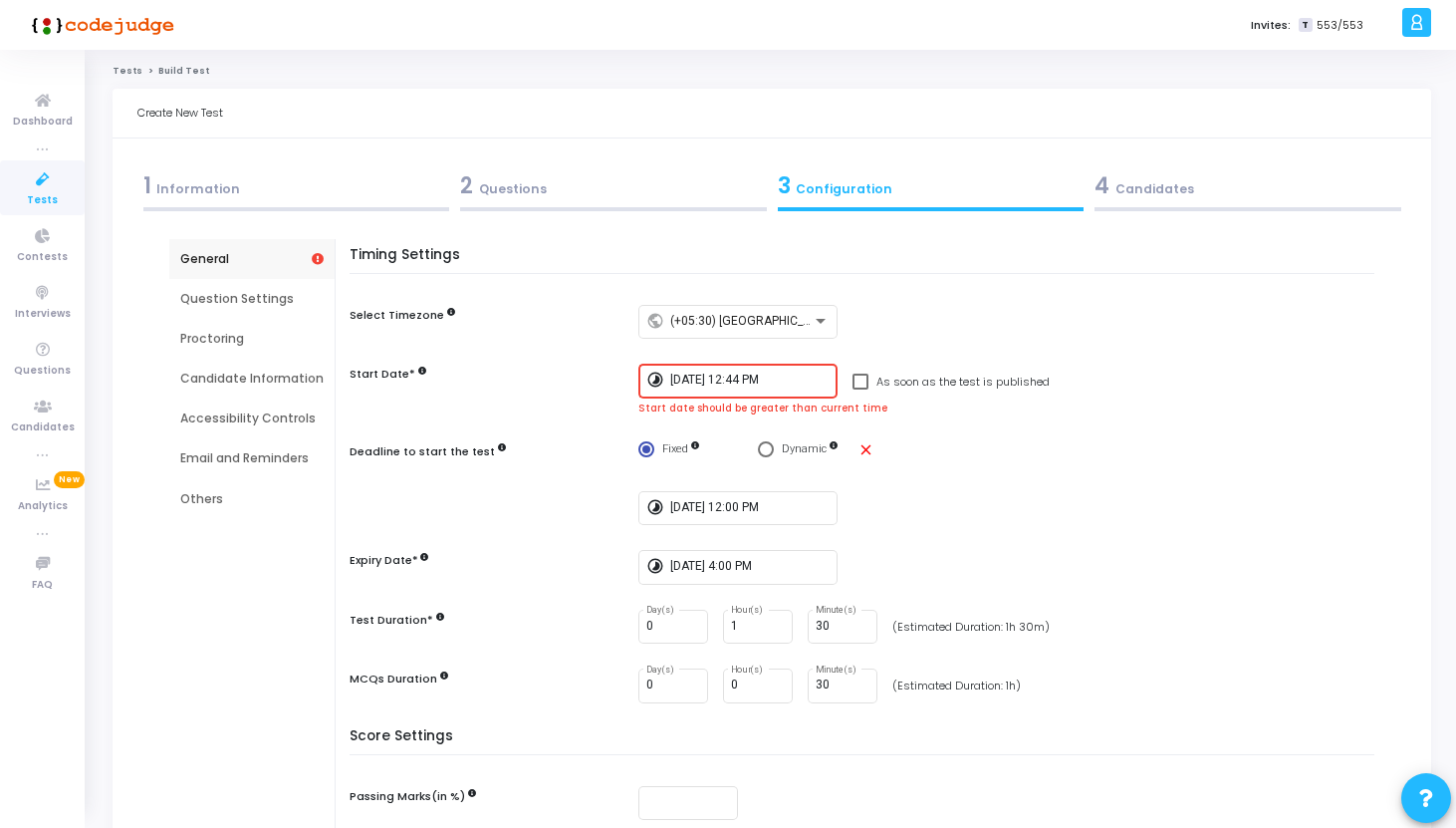 click on "7/13/2025, 12:44 PM" at bounding box center (750, 381) 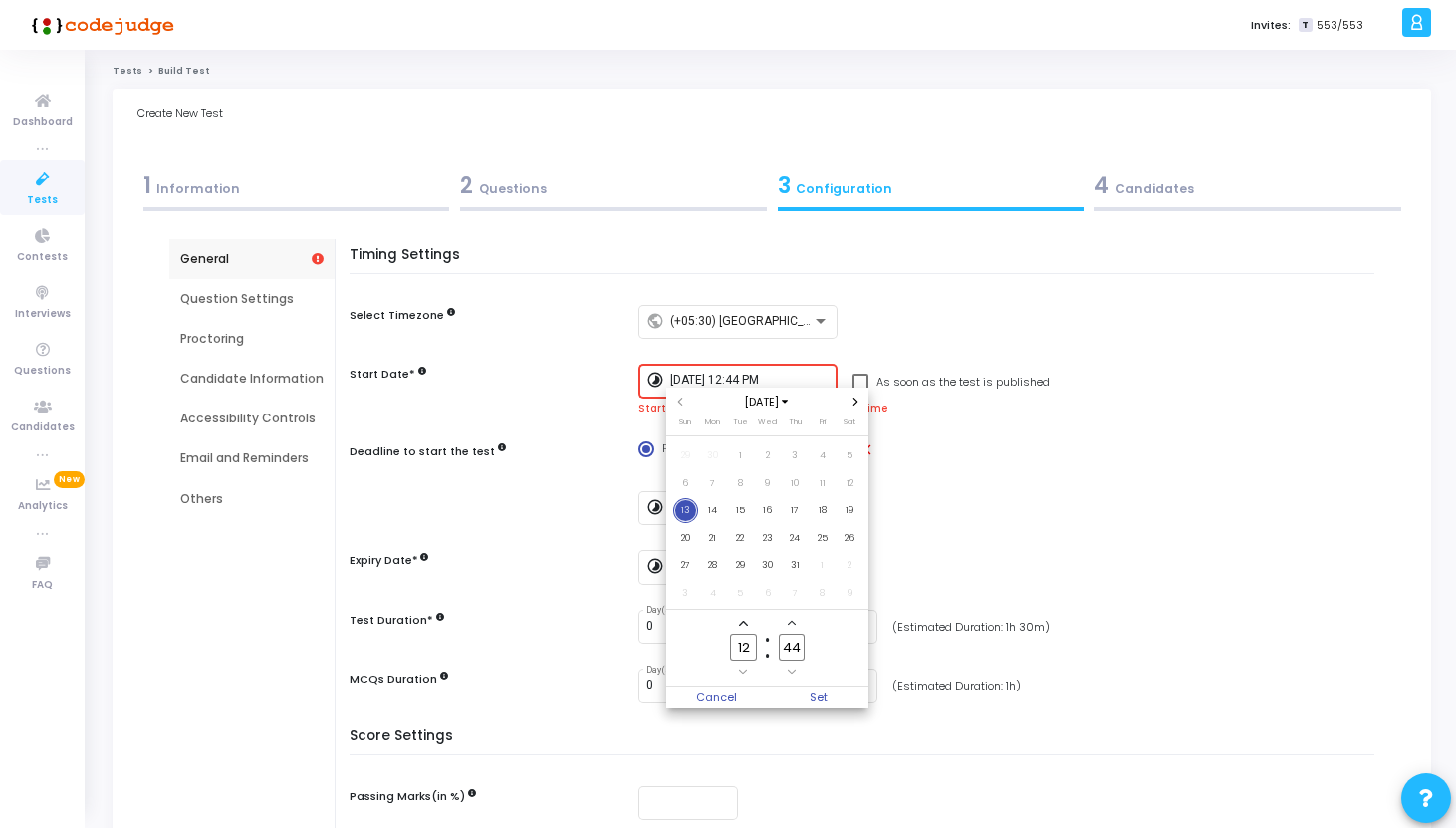 click at bounding box center (728, 414) 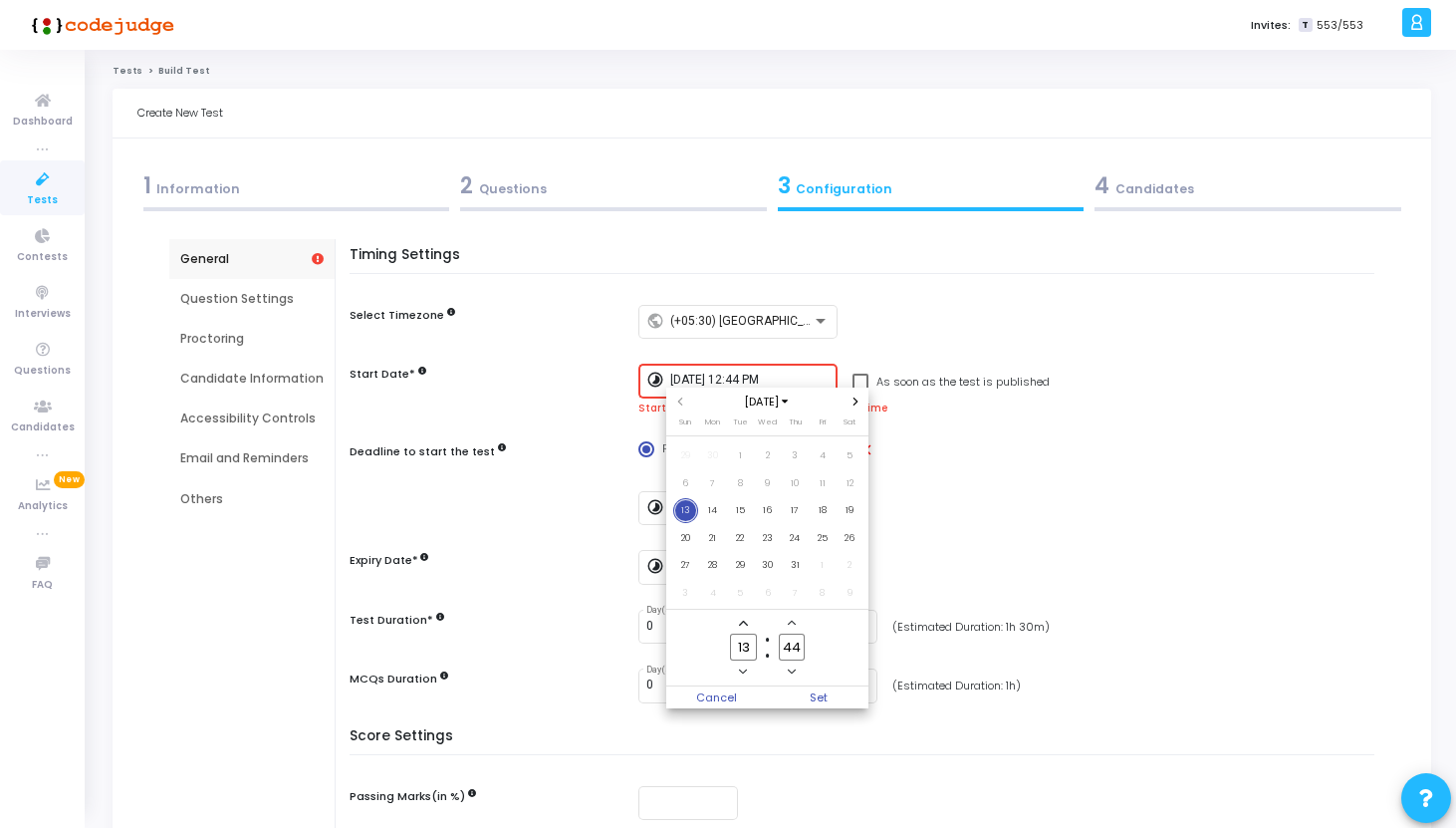 type on "13" 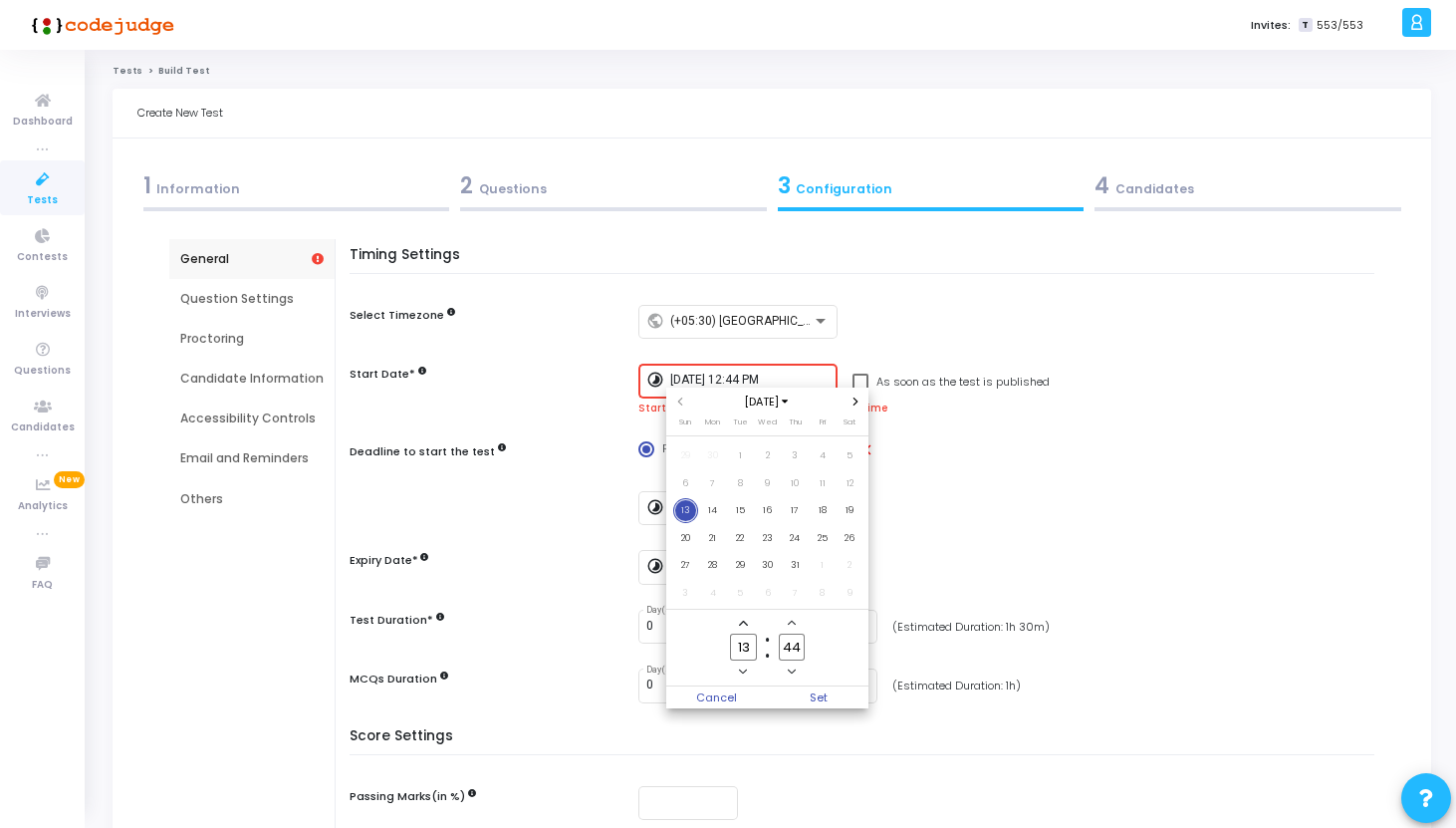 click on "44" 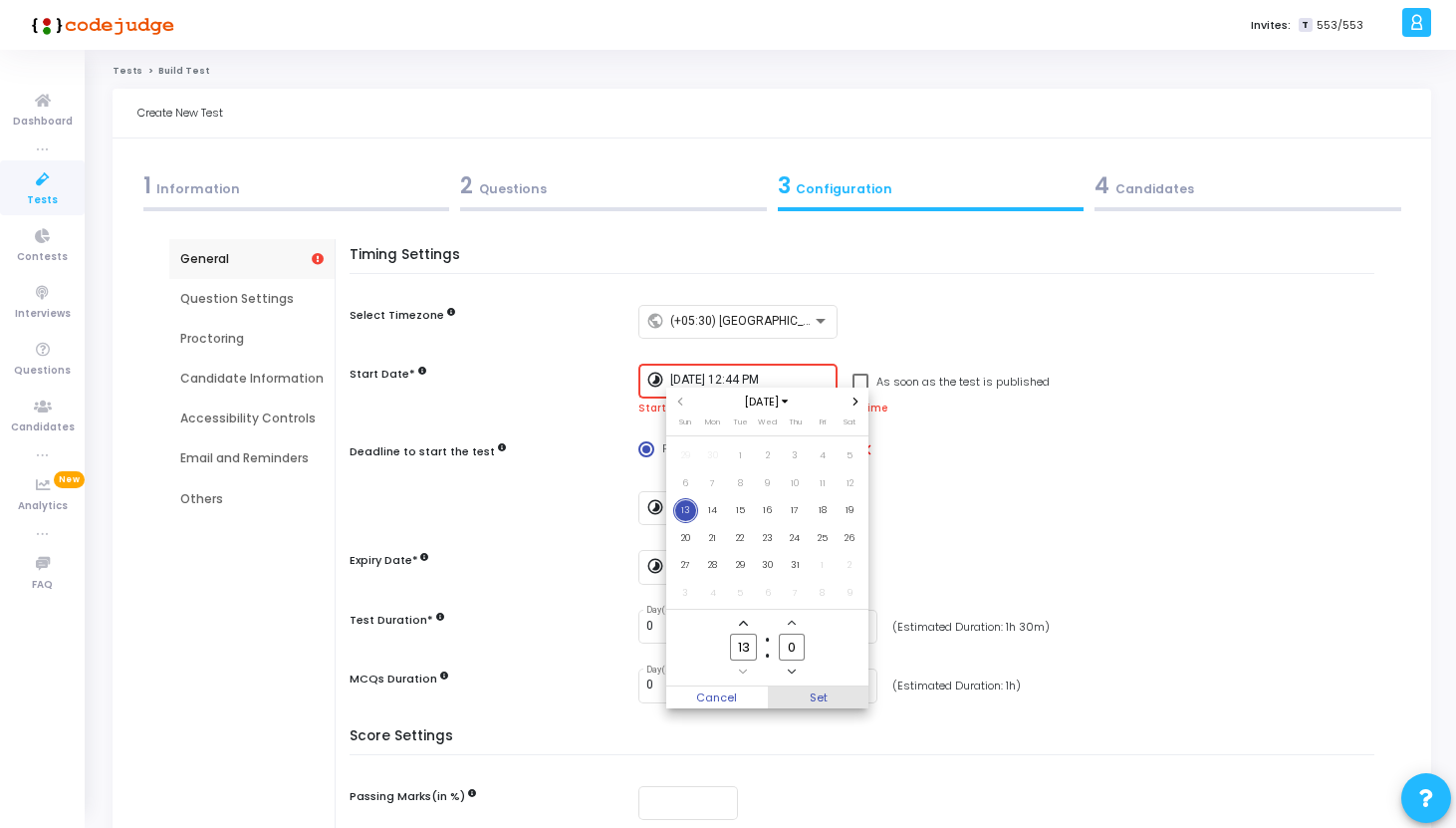 type on "00" 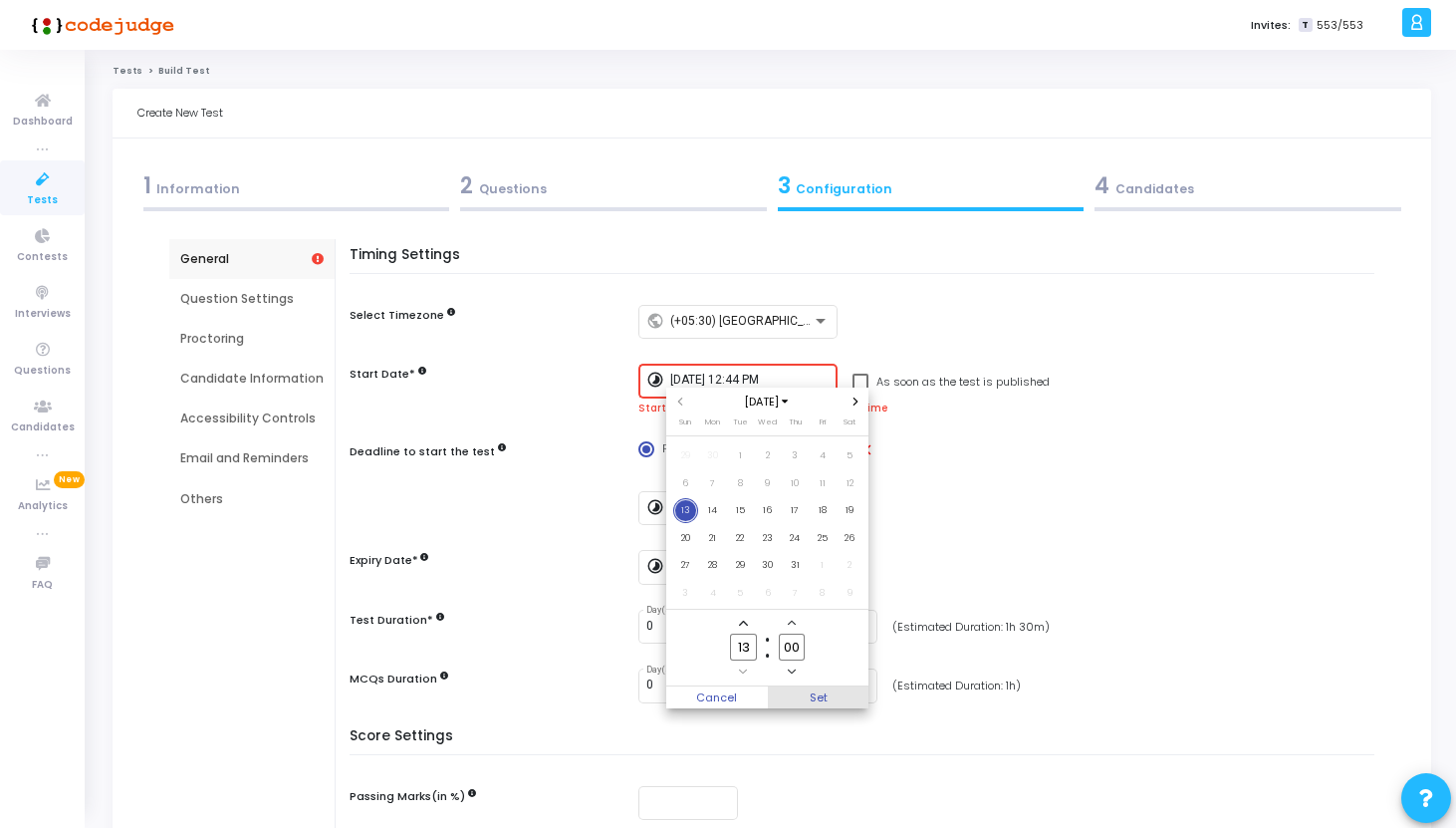 click on "Set" at bounding box center [819, 697] 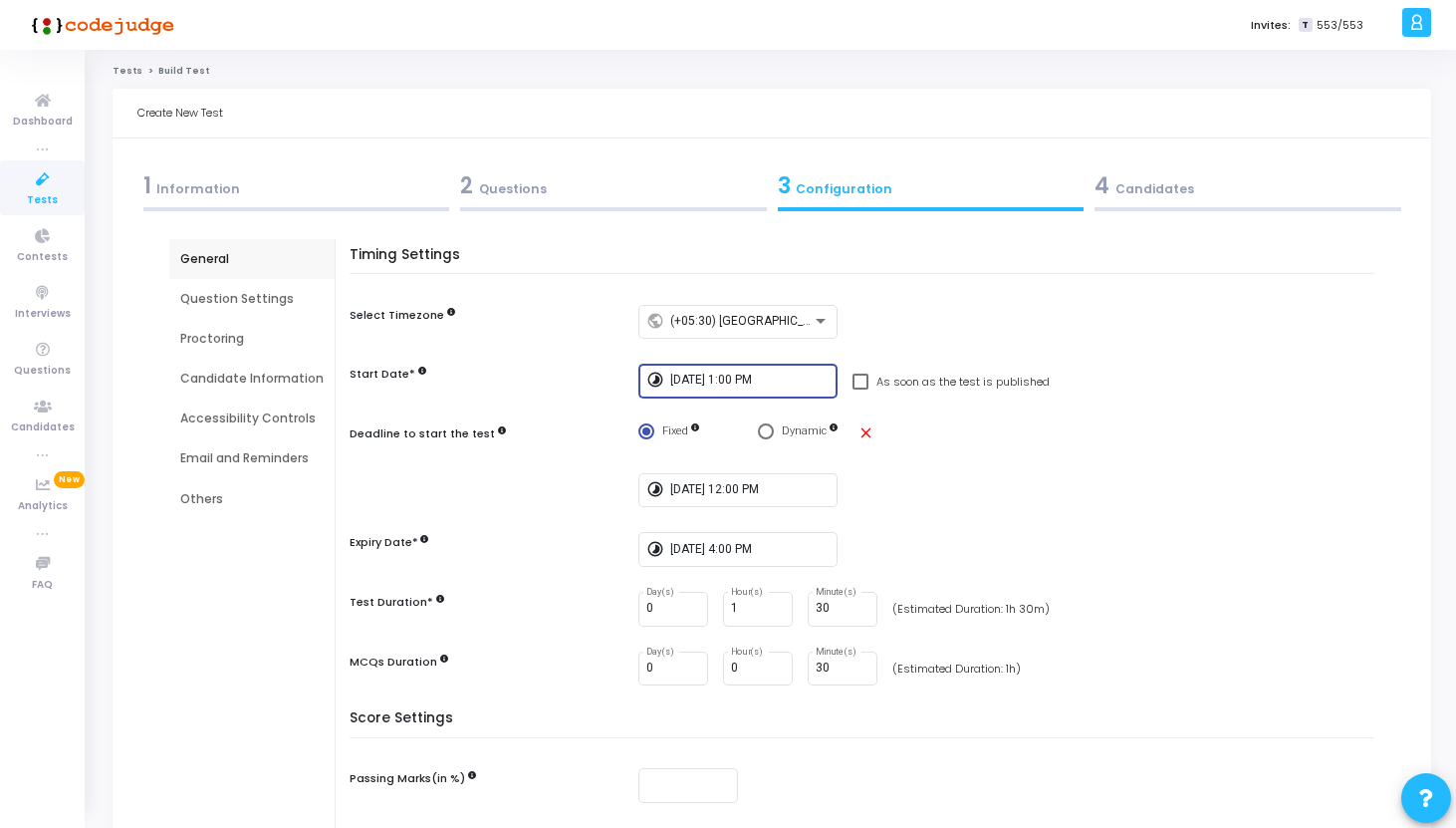 click on "4  Candidates" at bounding box center (1248, 185) 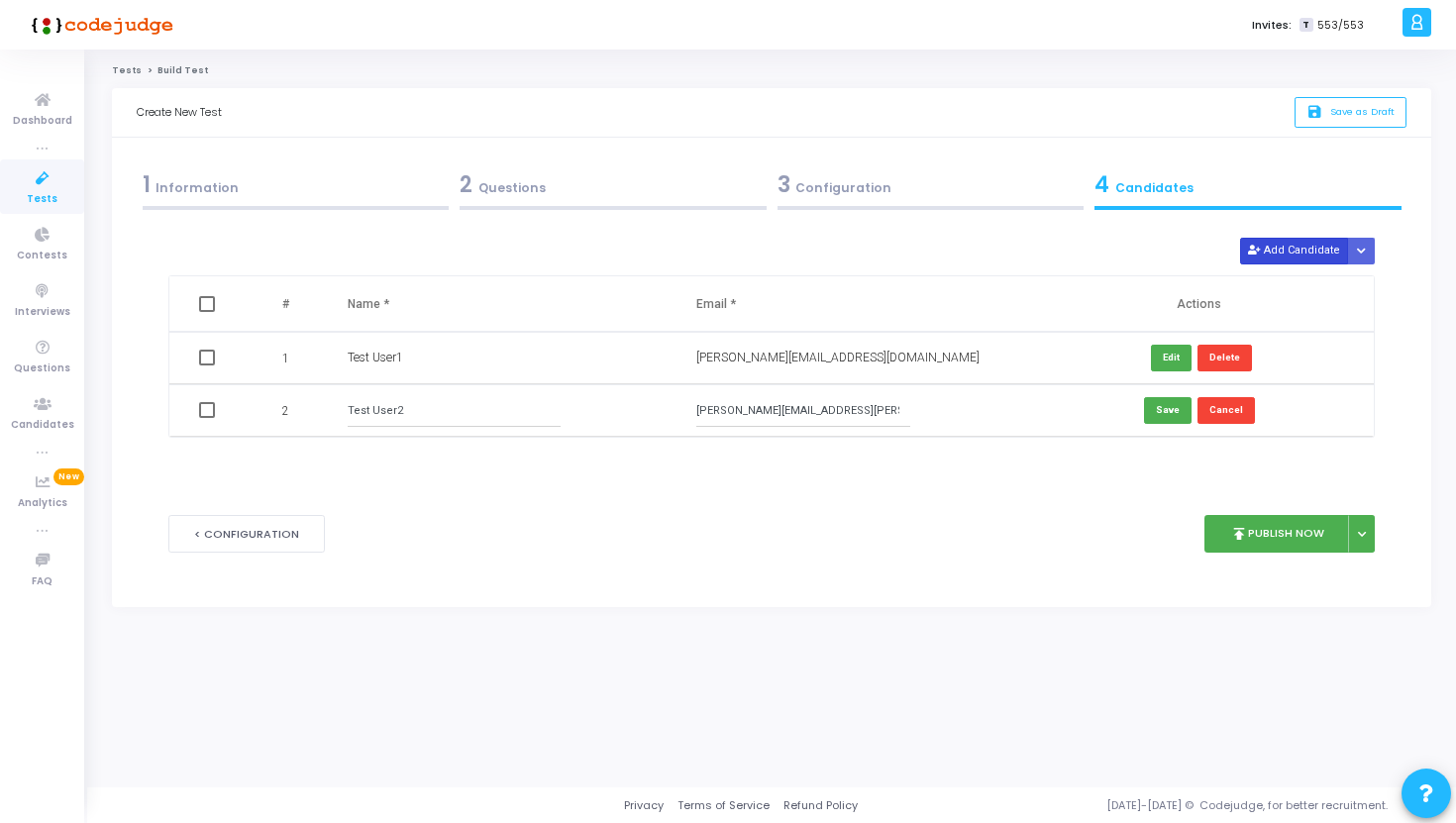 click on "Add Candidate" at bounding box center (1295, 251) 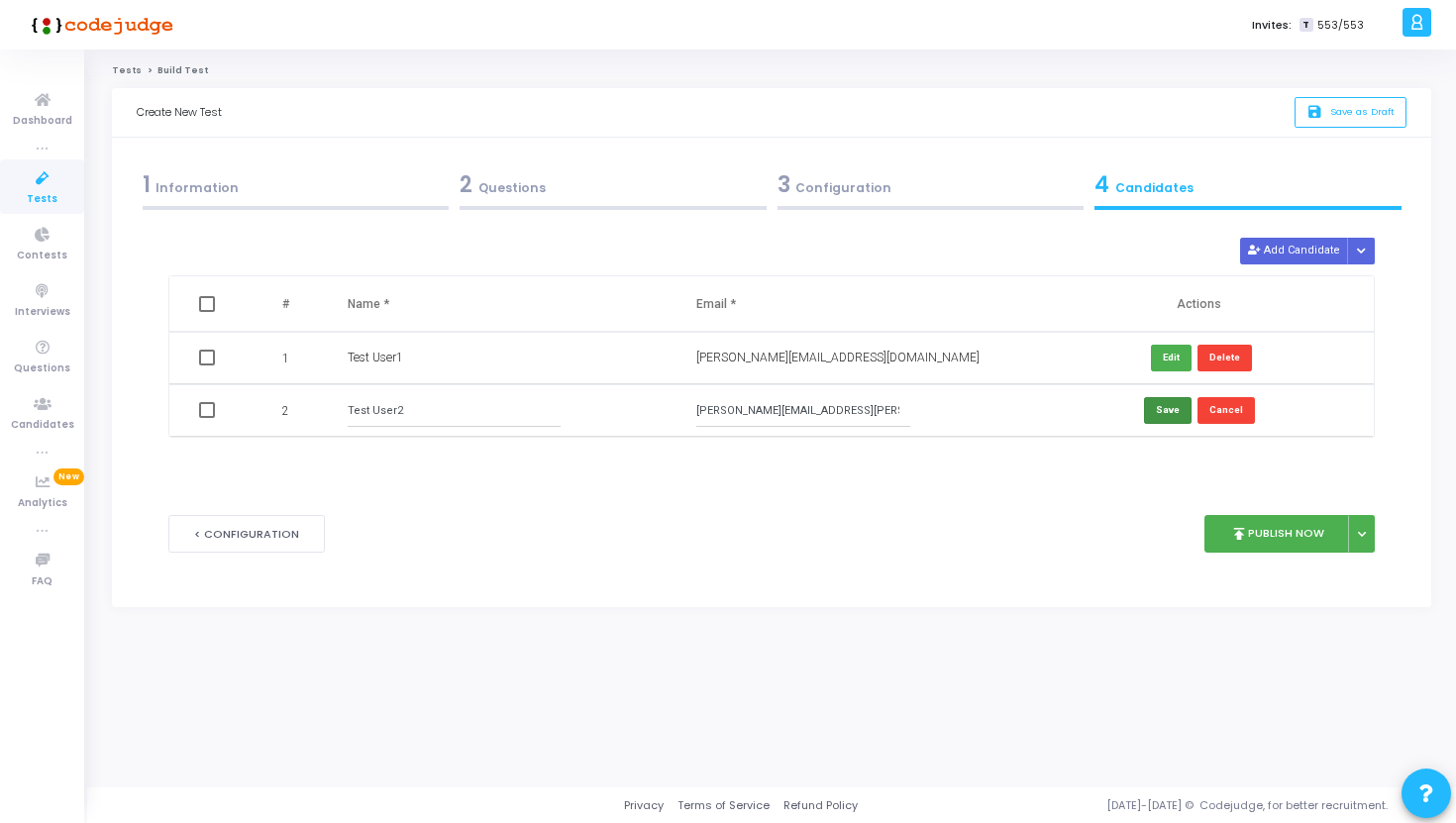 click on "Save" at bounding box center [1168, 410] 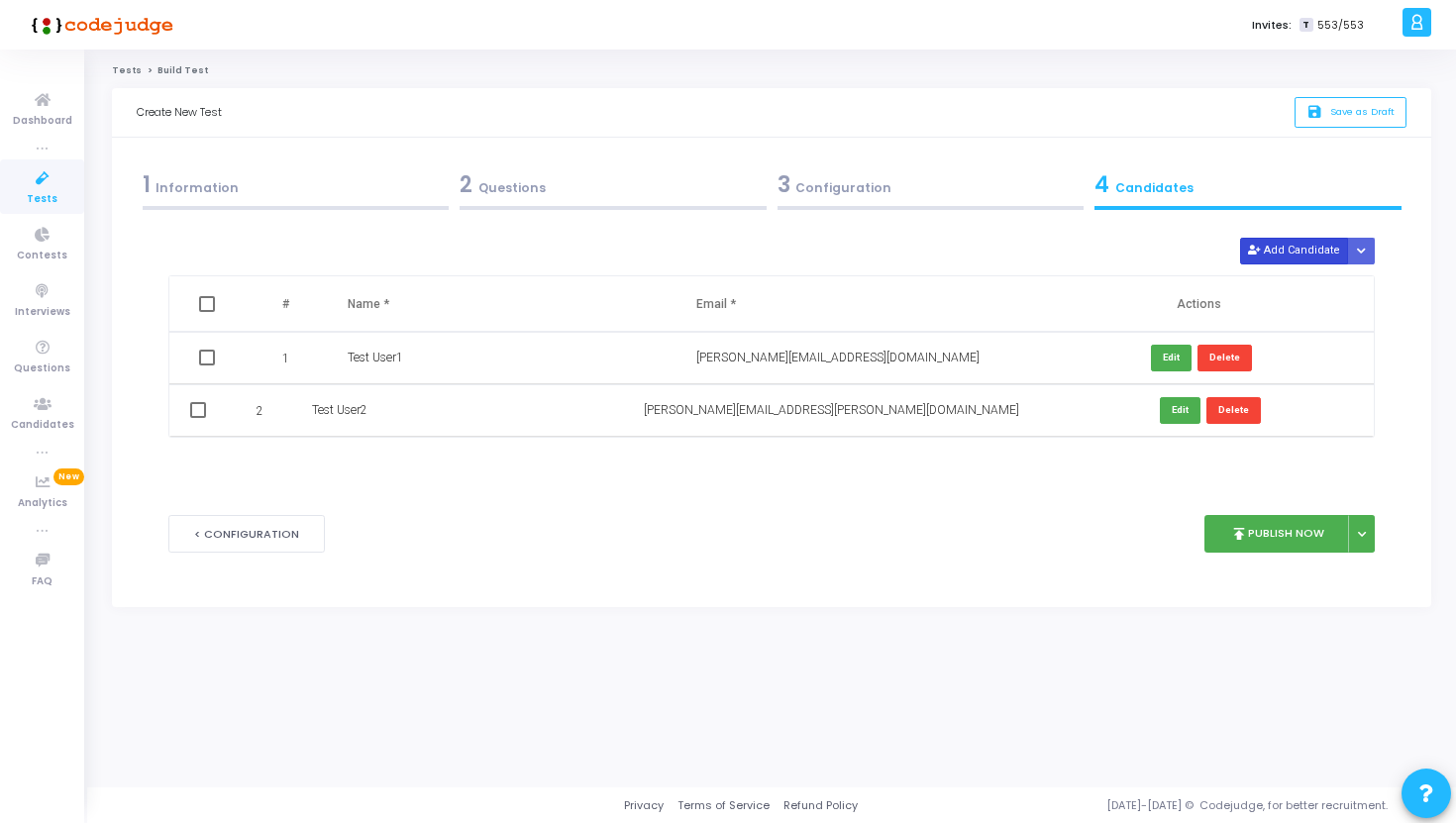 click on "Add Candidate" at bounding box center [1295, 251] 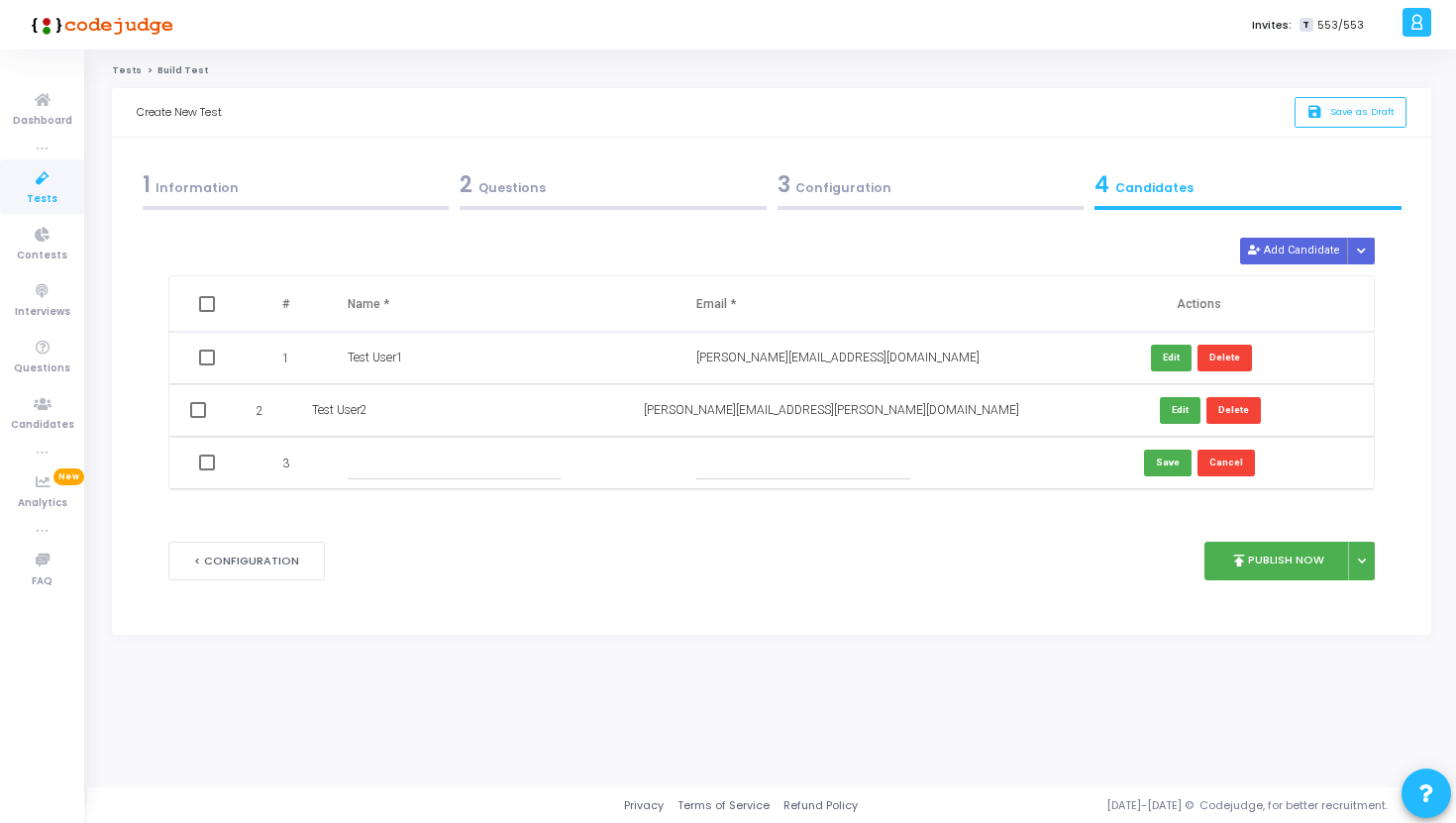 click at bounding box center (803, 463) 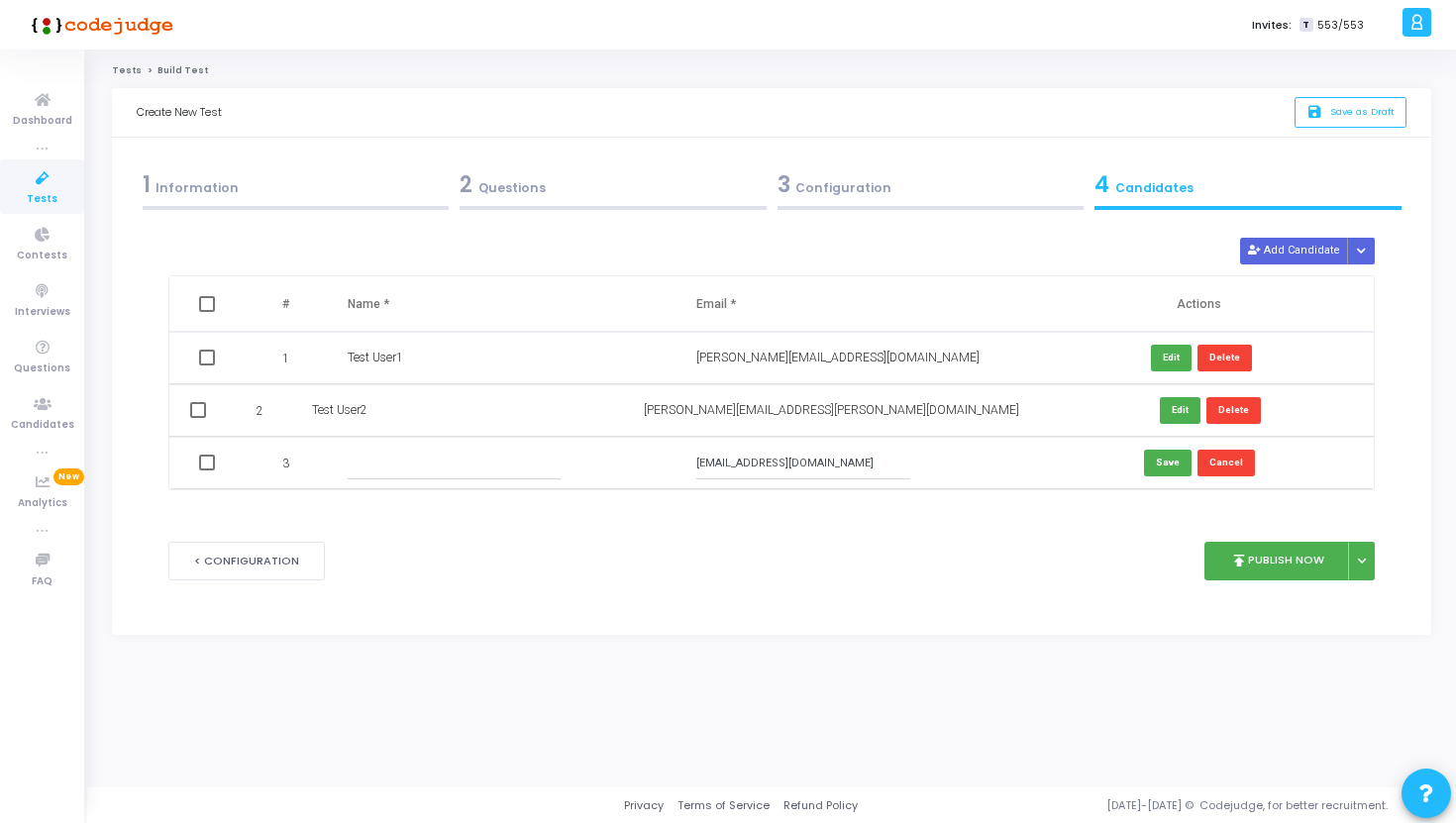 type on "abhishek.mishra@ppreciate.com" 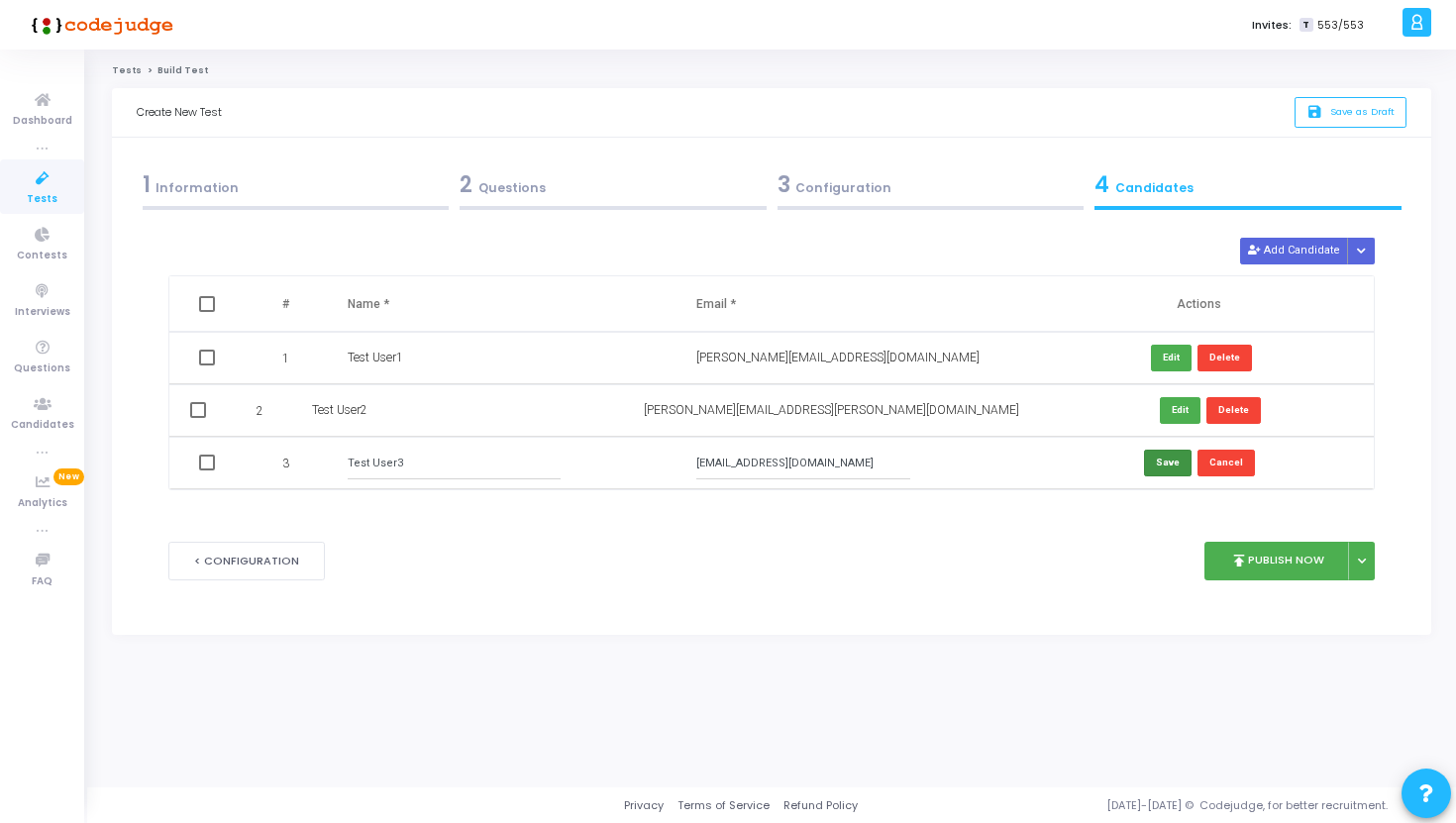type on "Test User3" 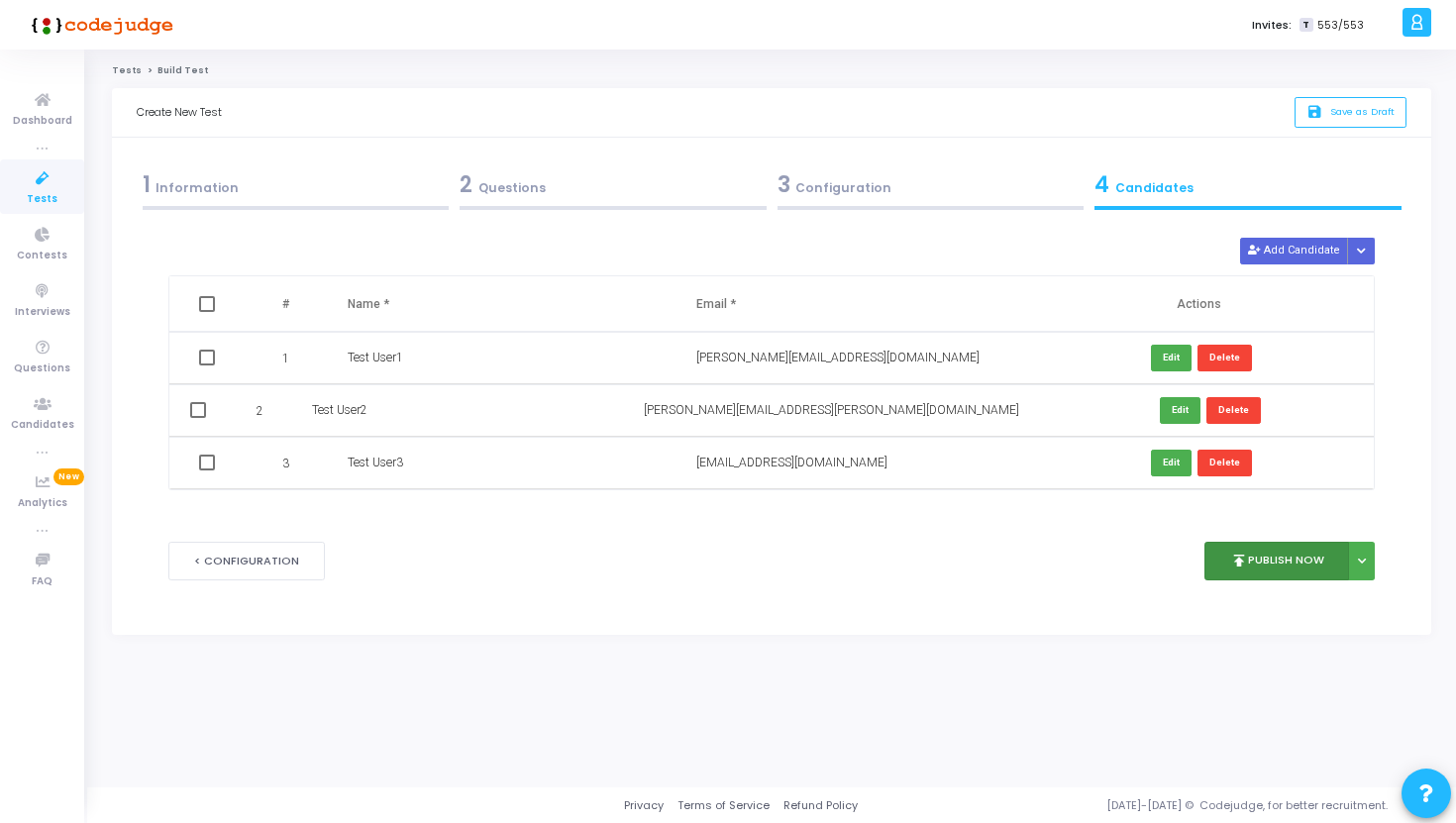 click on "publish  Publish Now" at bounding box center [1277, 561] 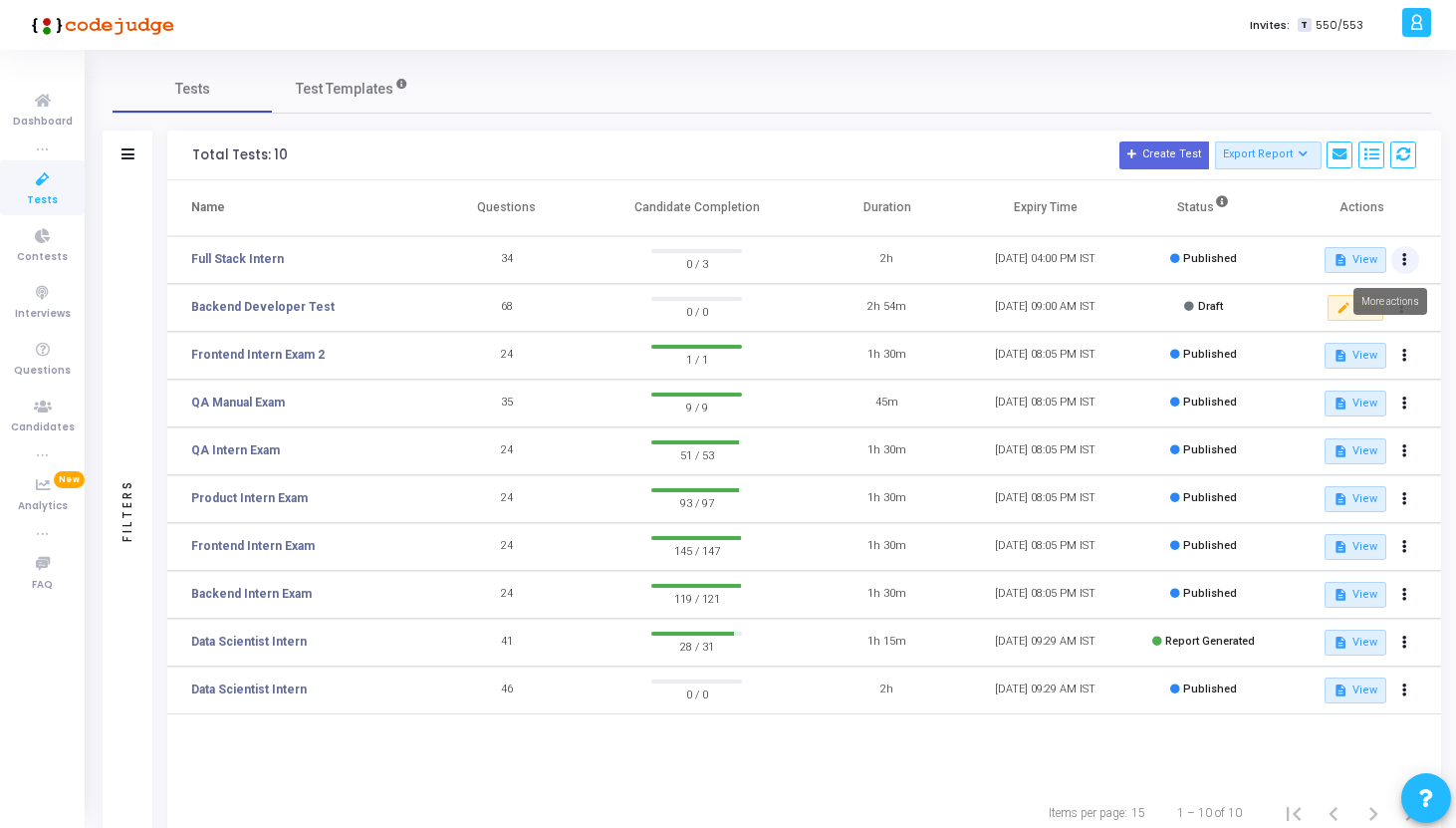 click at bounding box center (1405, 260) 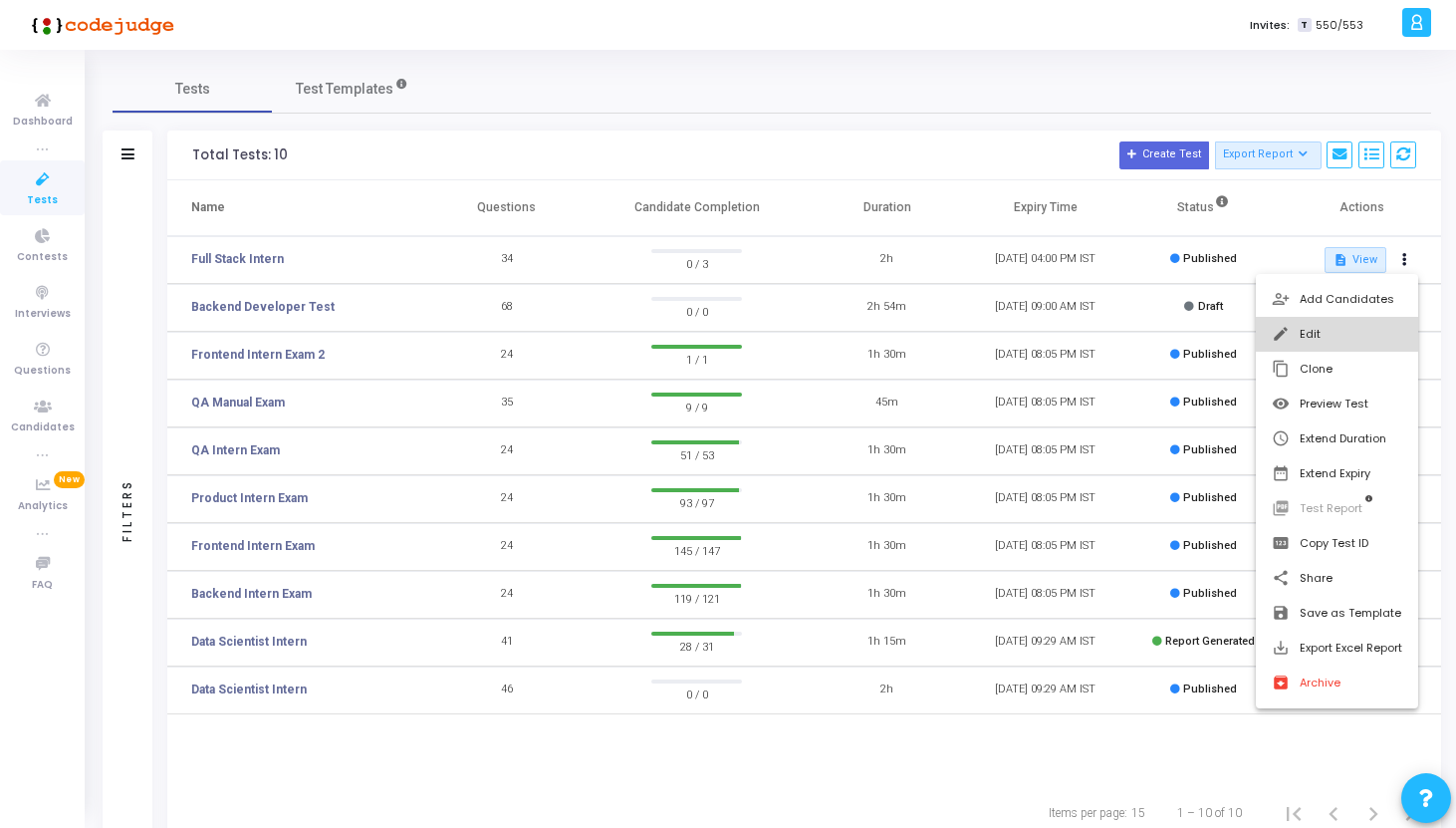 click on "edit  Edit" at bounding box center (1336, 334) 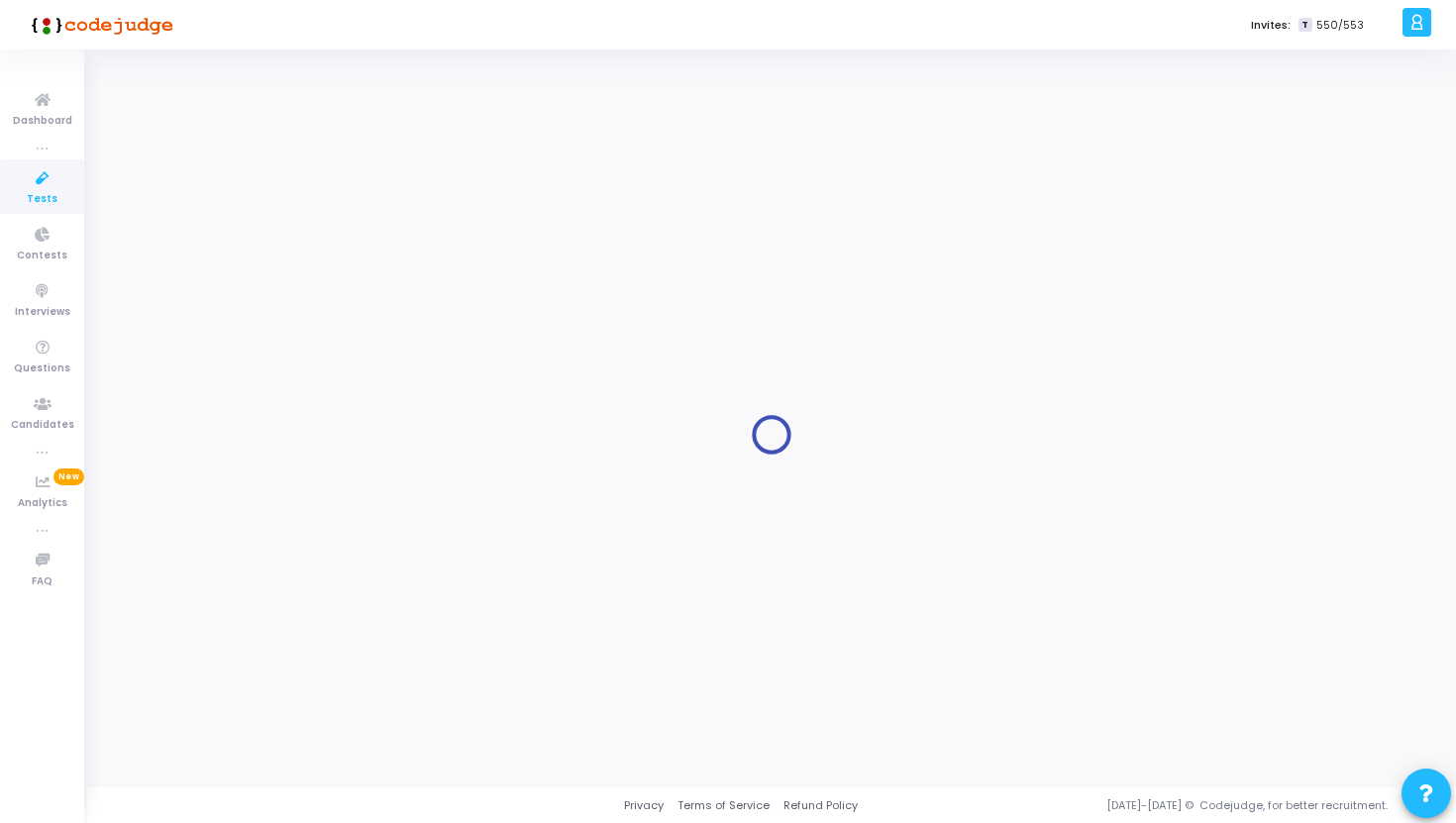 type on "Full Stack Intern" 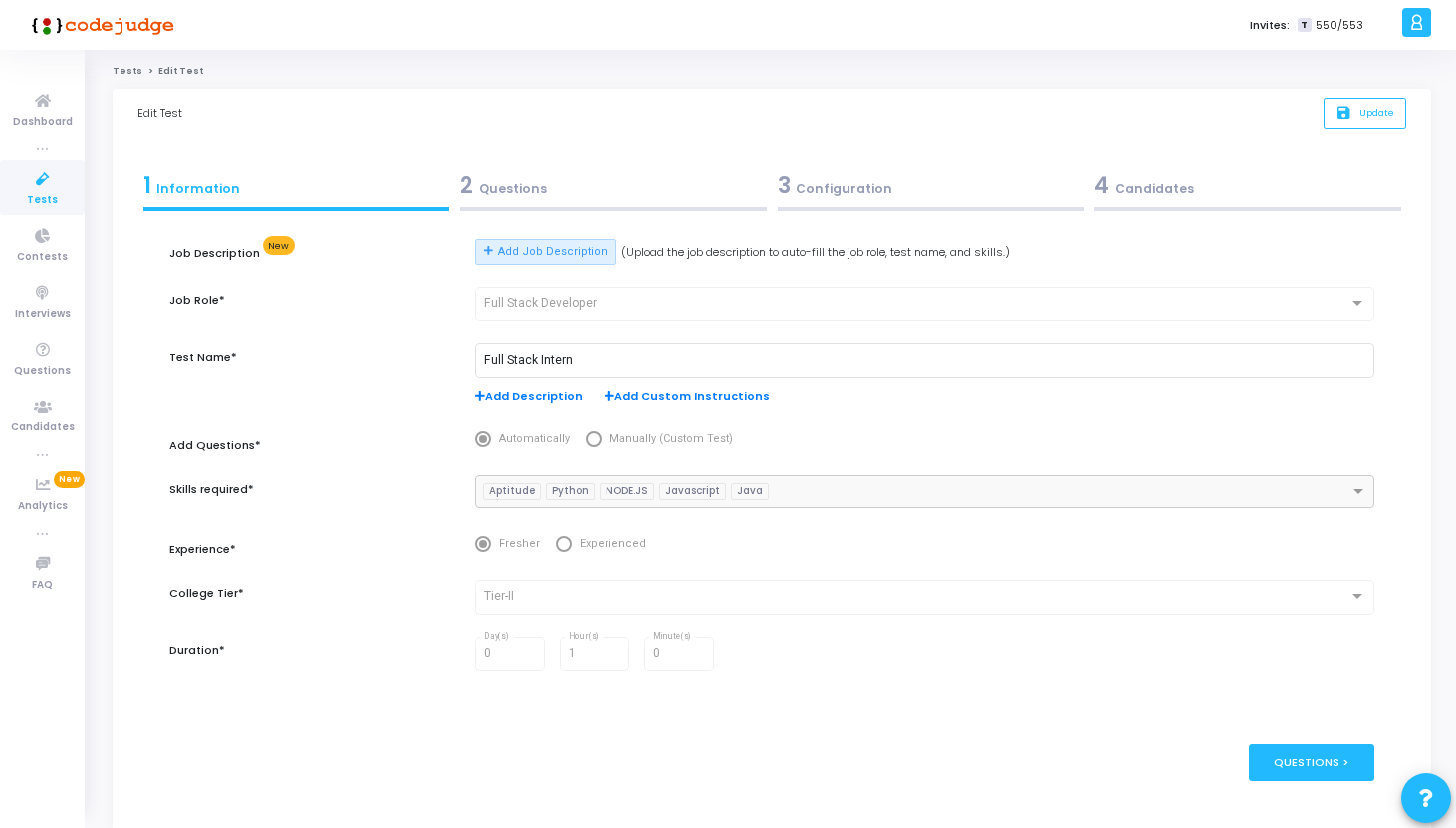 click on "3  Configuration" at bounding box center (931, 185) 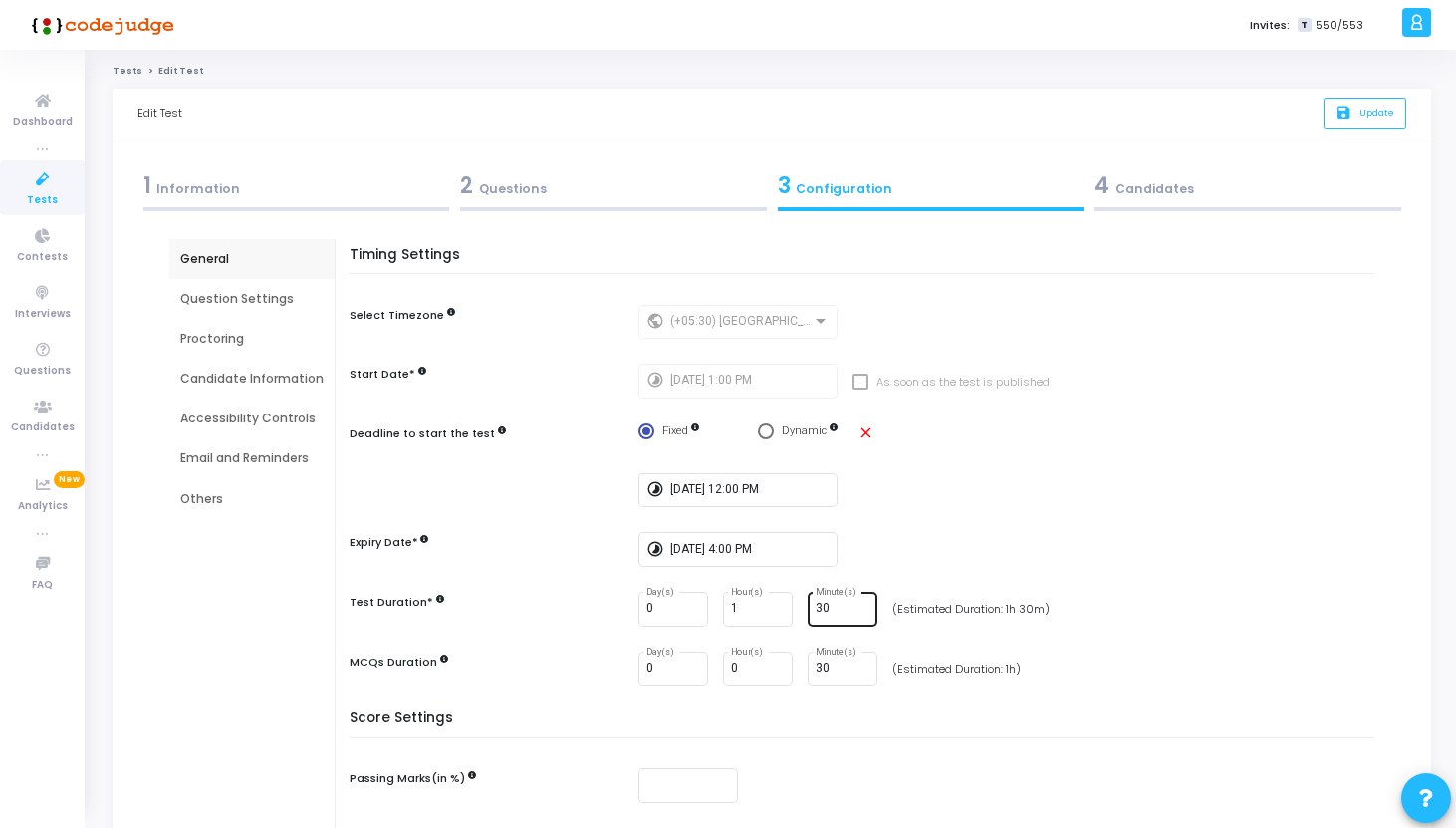 click on "30" at bounding box center [843, 609] 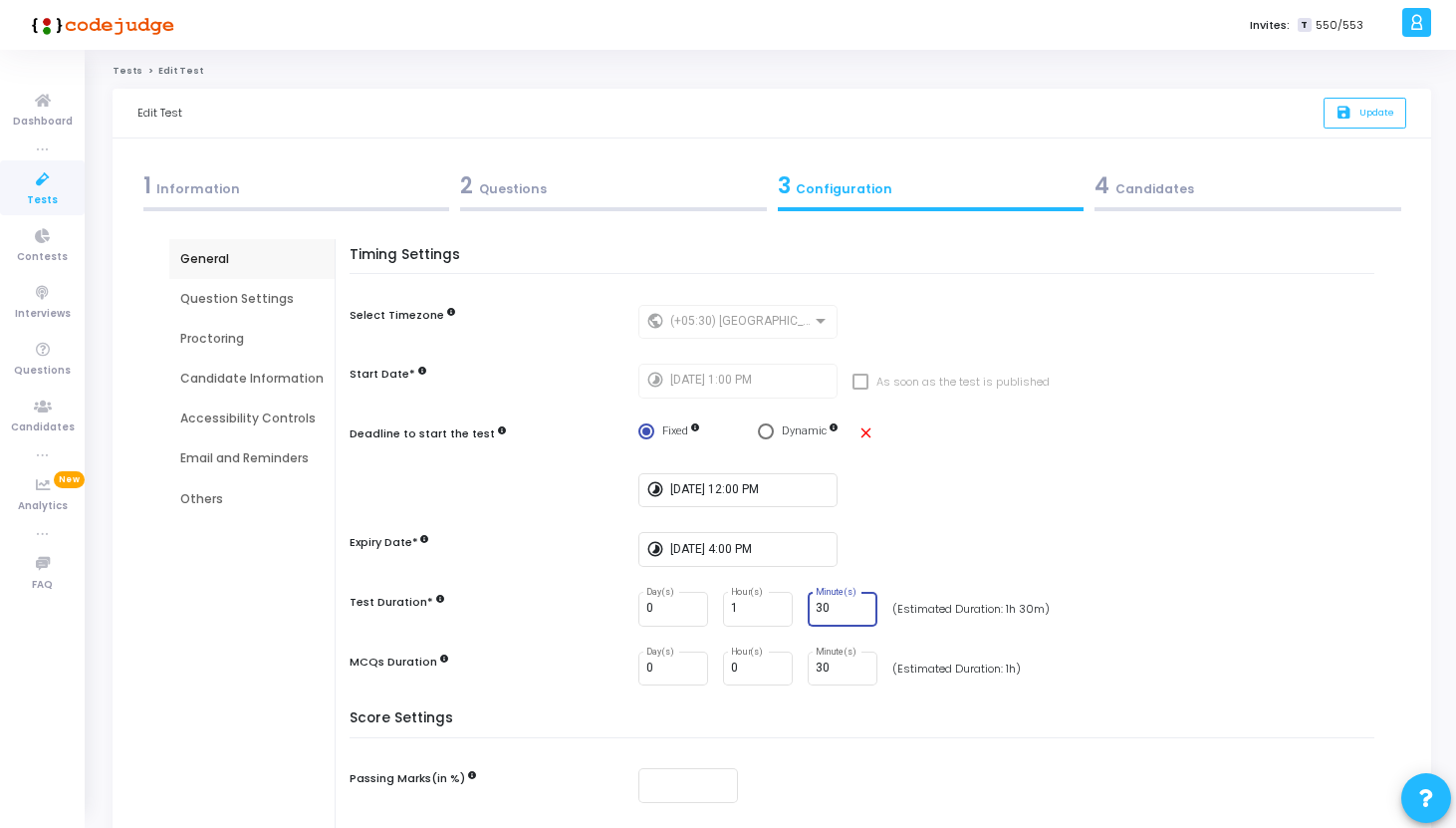 type on "3" 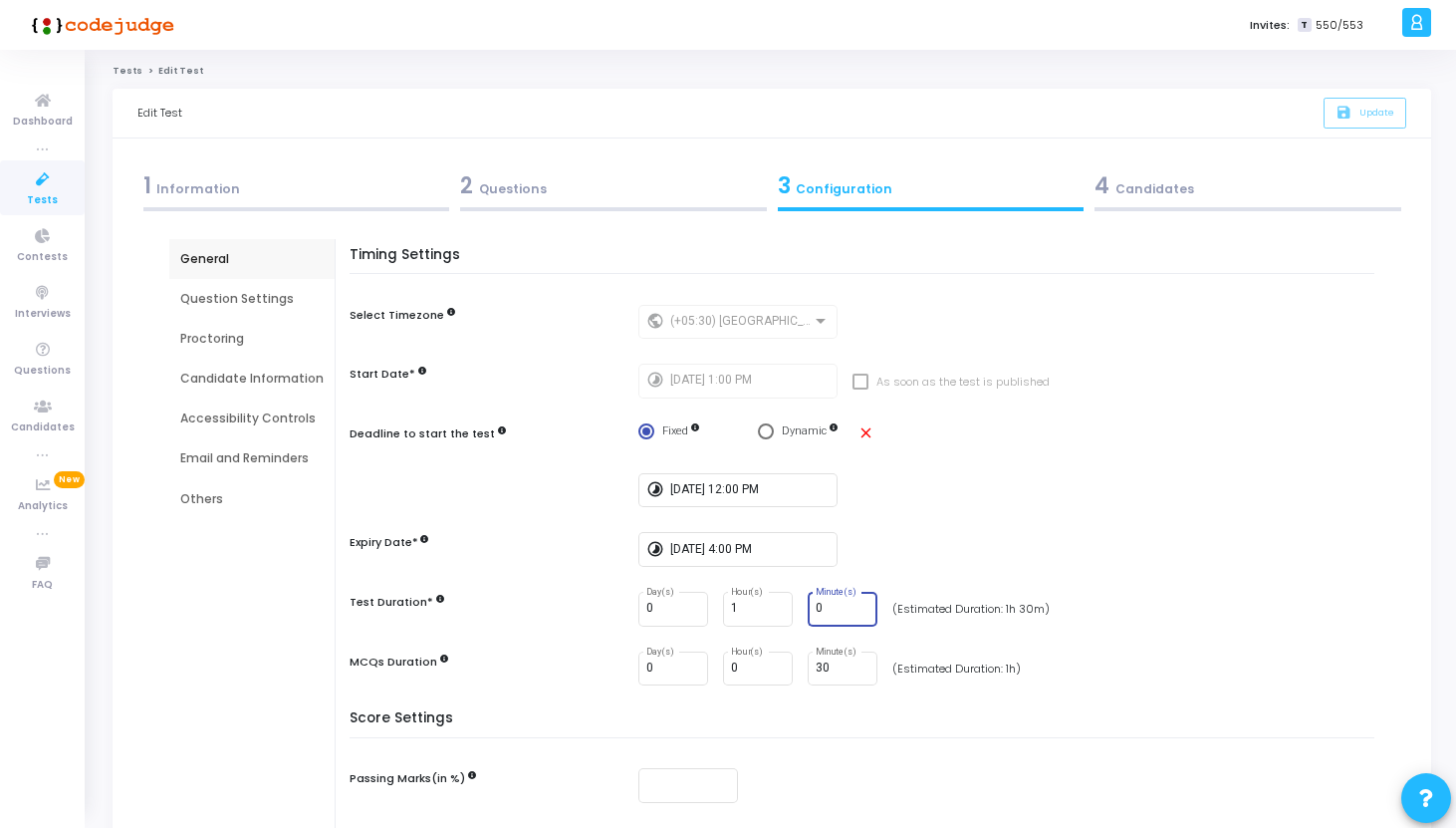 type on "0" 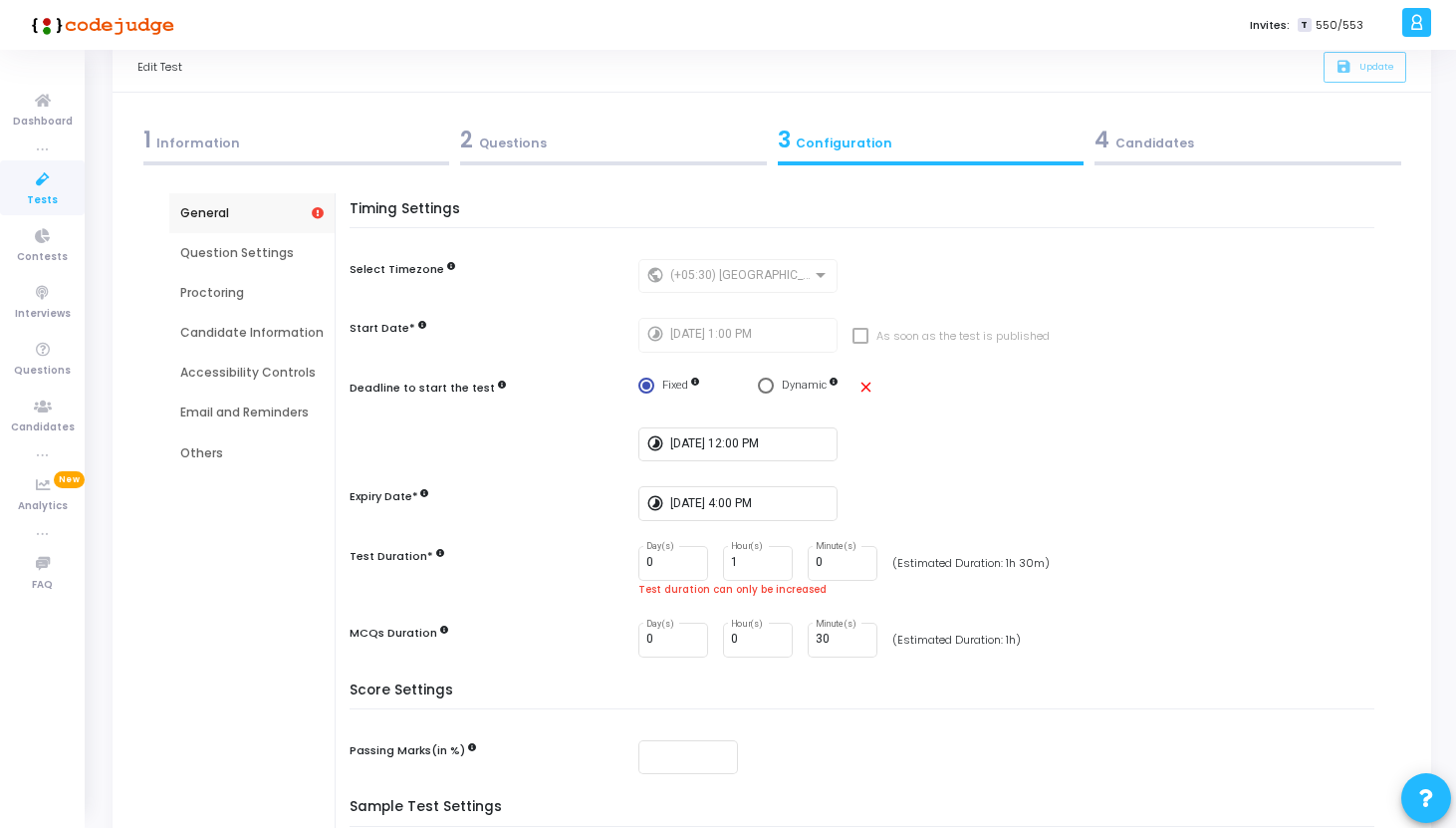 scroll, scrollTop: 47, scrollLeft: 0, axis: vertical 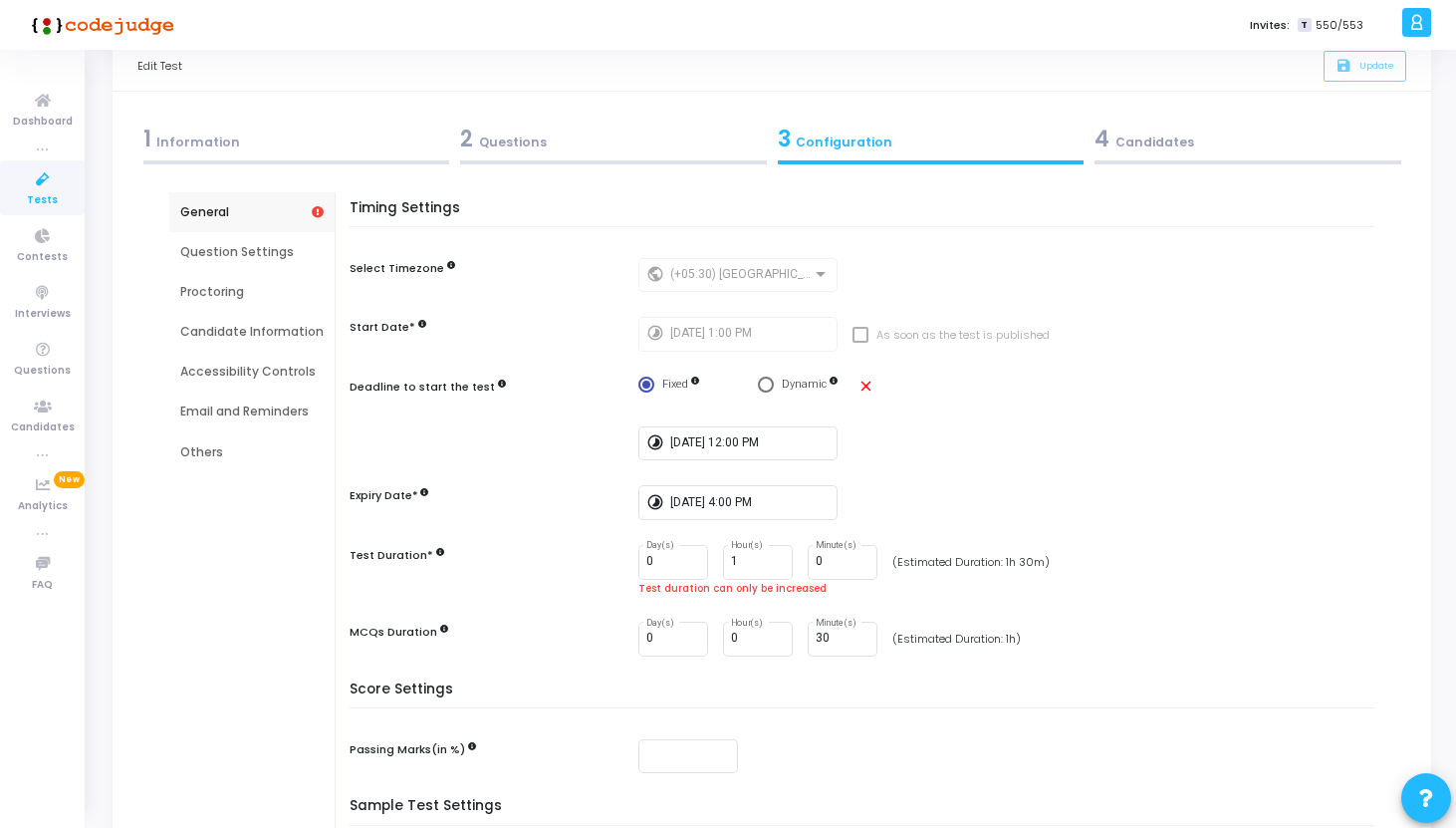 click on "Test duration can only be increased" at bounding box center [1011, 589] 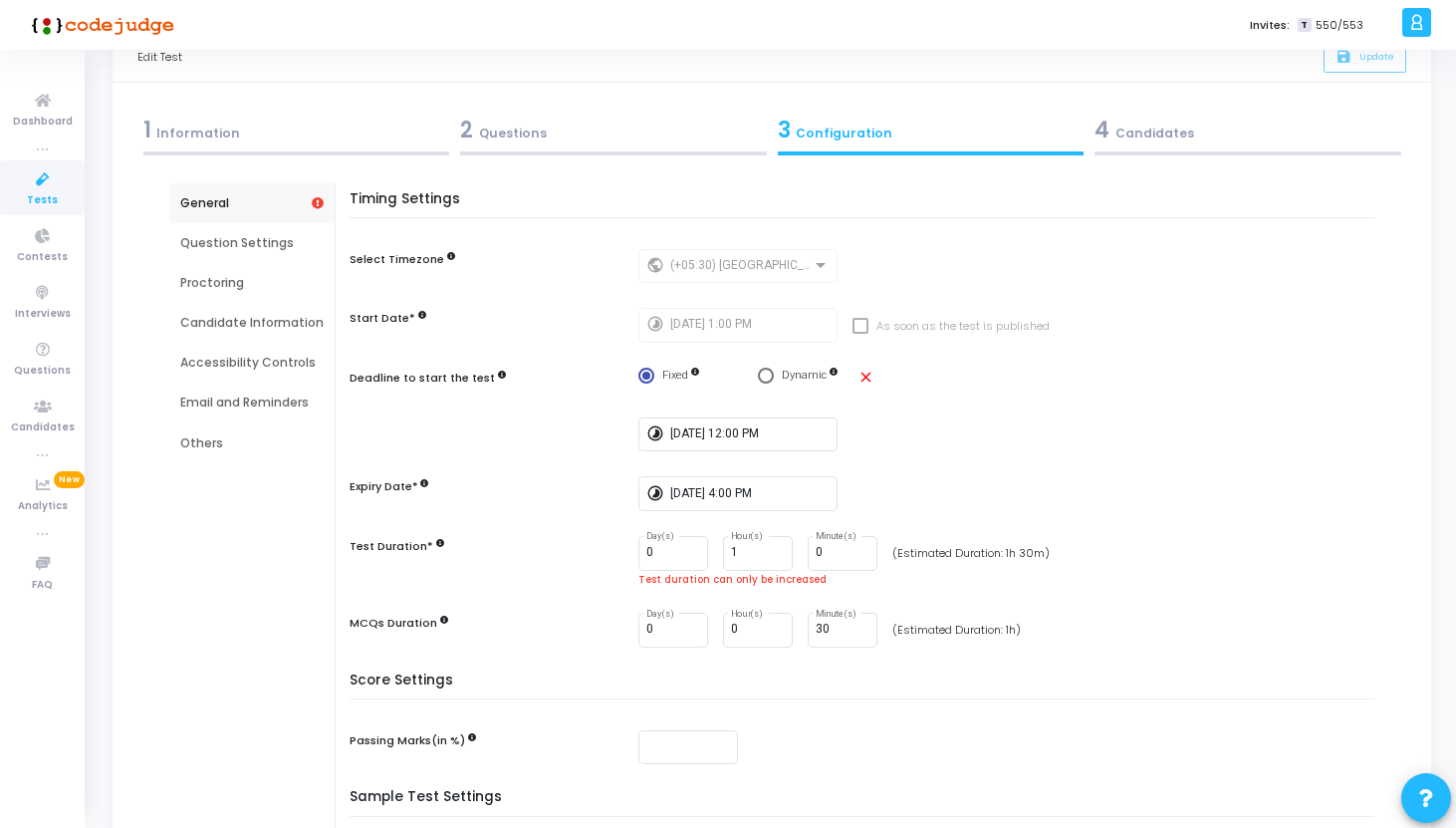 scroll, scrollTop: 0, scrollLeft: 0, axis: both 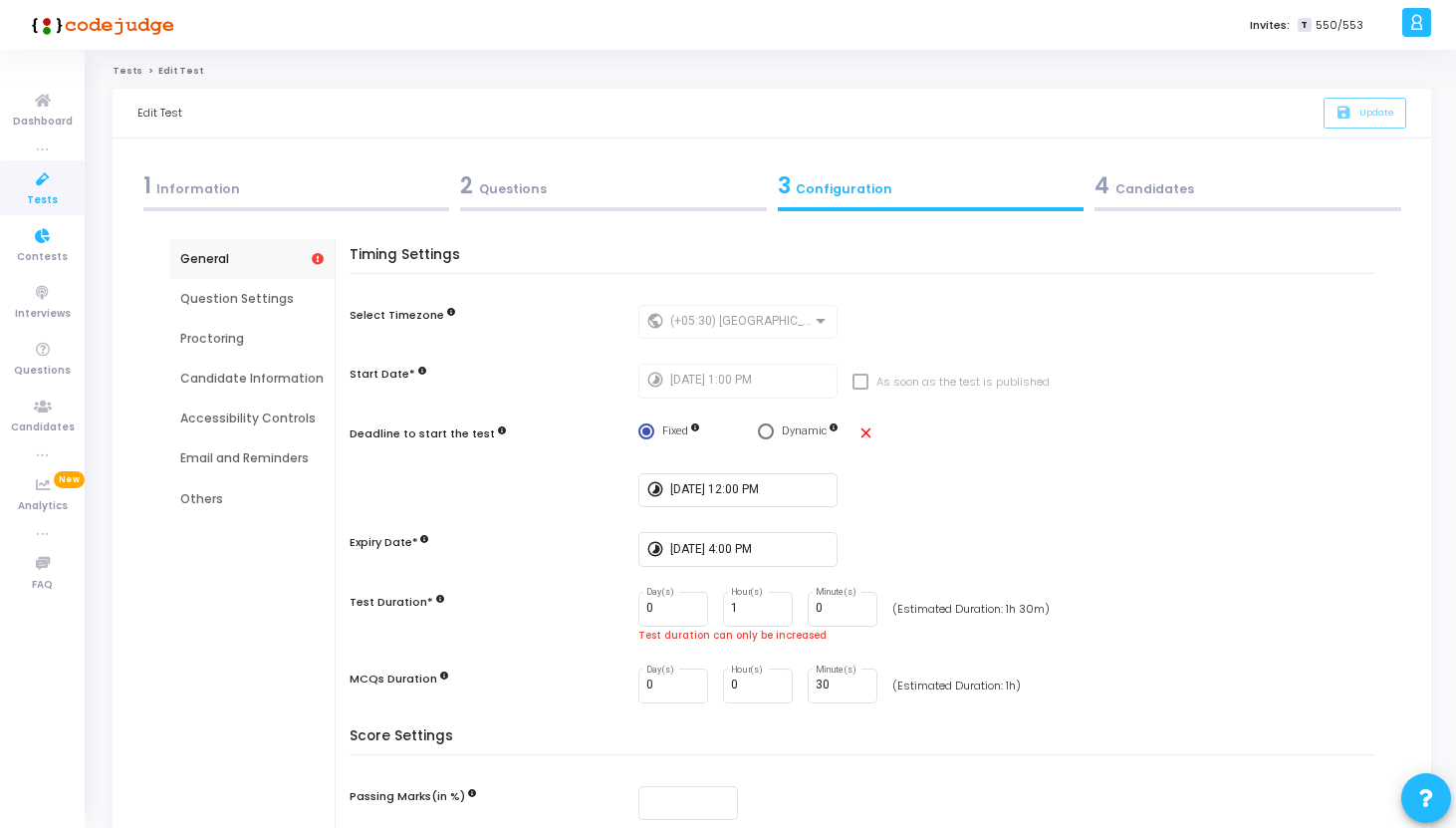 click on "Tests" at bounding box center (42, 200) 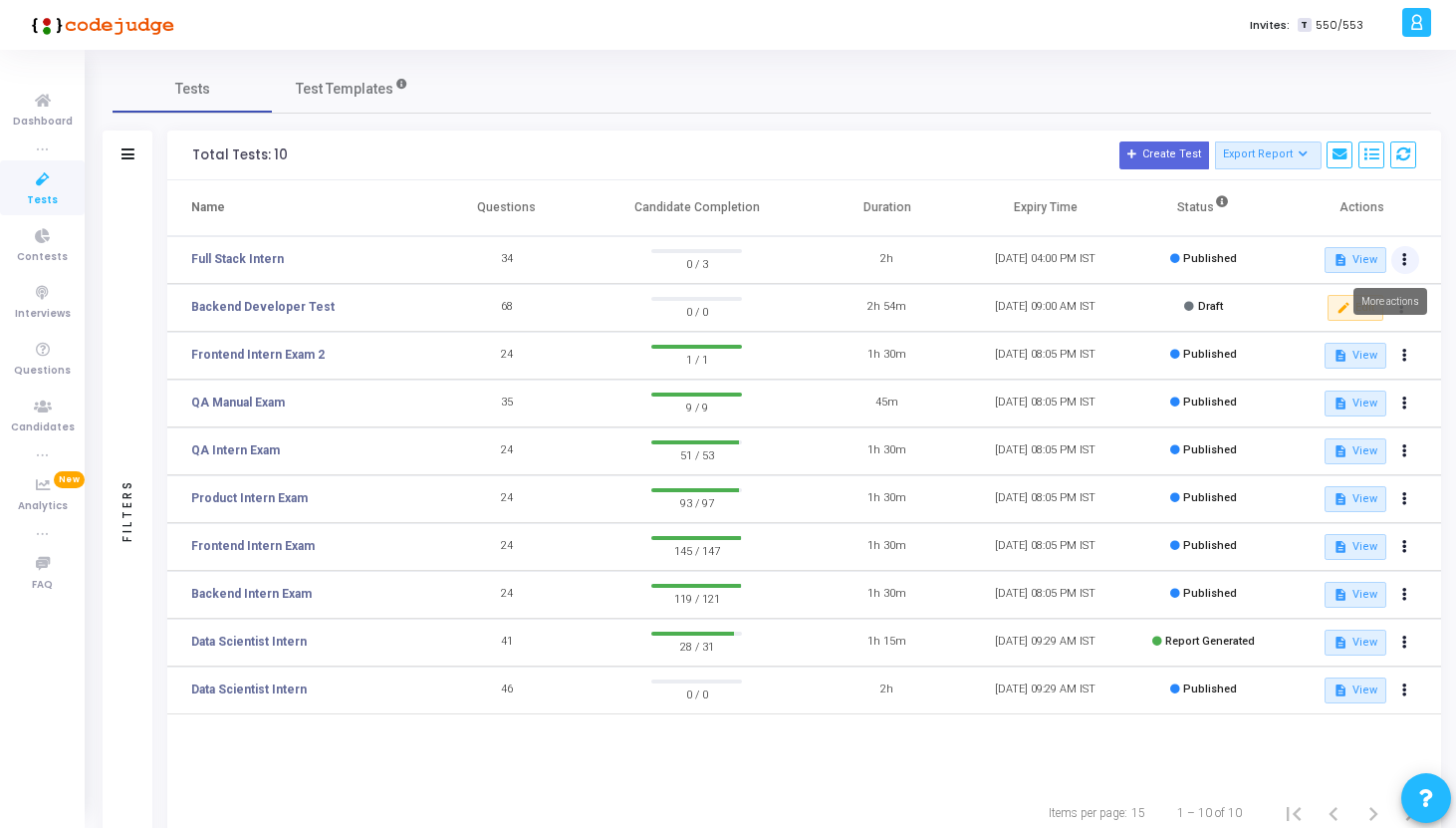 click at bounding box center [1405, 260] 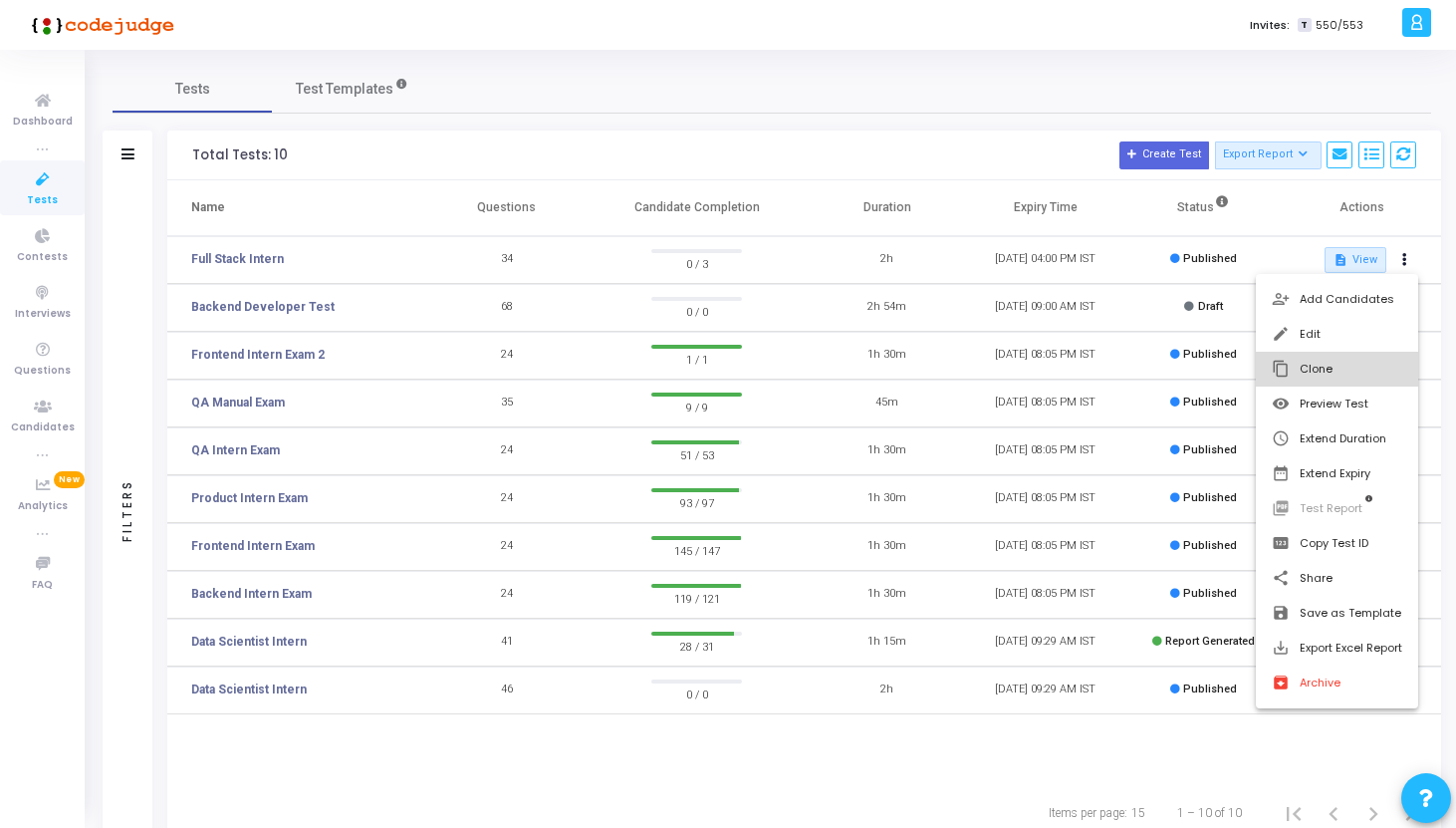 click on "content_copy  Clone" at bounding box center [1336, 369] 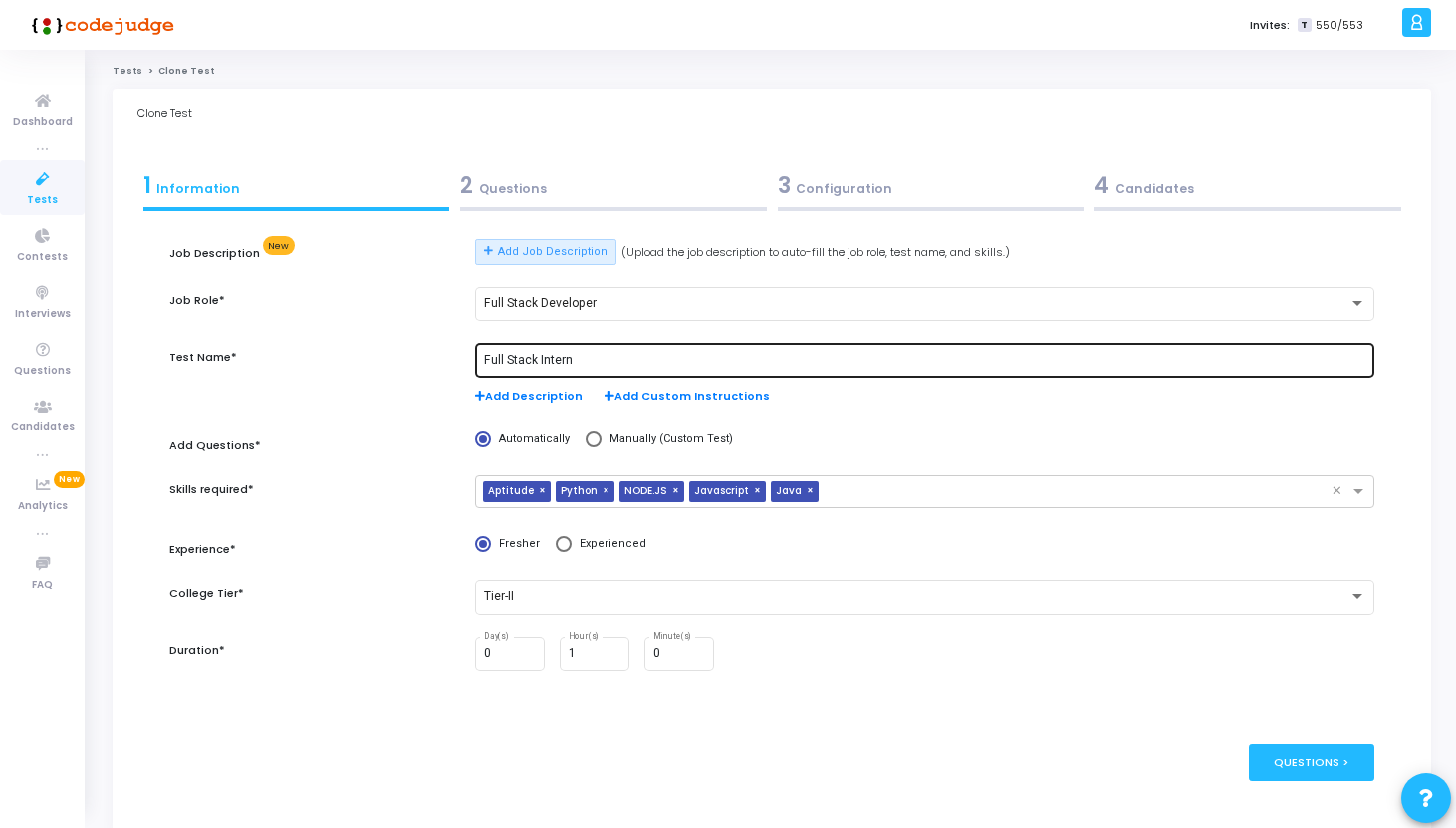 click on "Full Stack Intern" at bounding box center [925, 361] 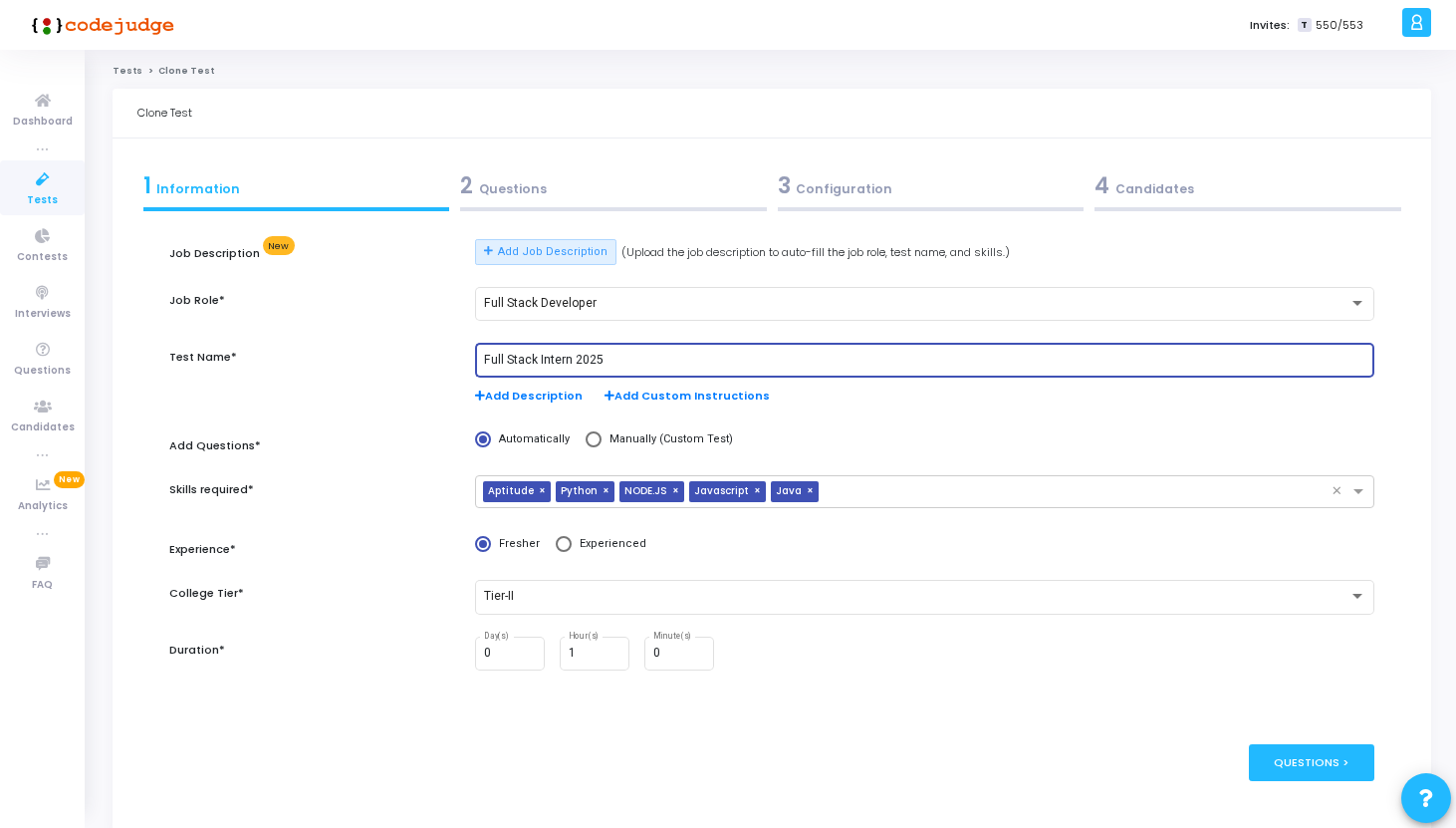 type on "Full Stack Intern 2025" 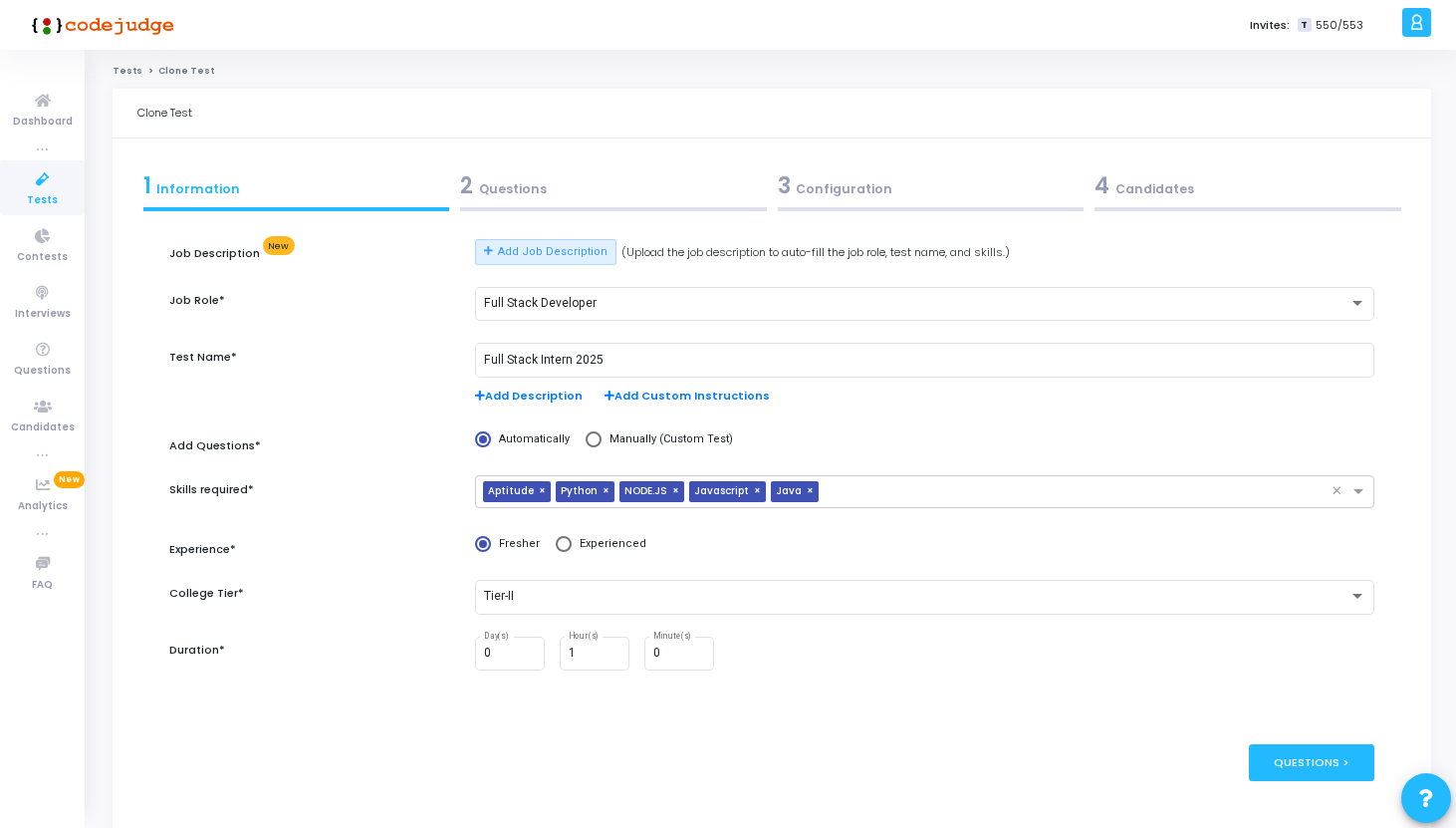 click on "3  Configuration" at bounding box center [931, 185] 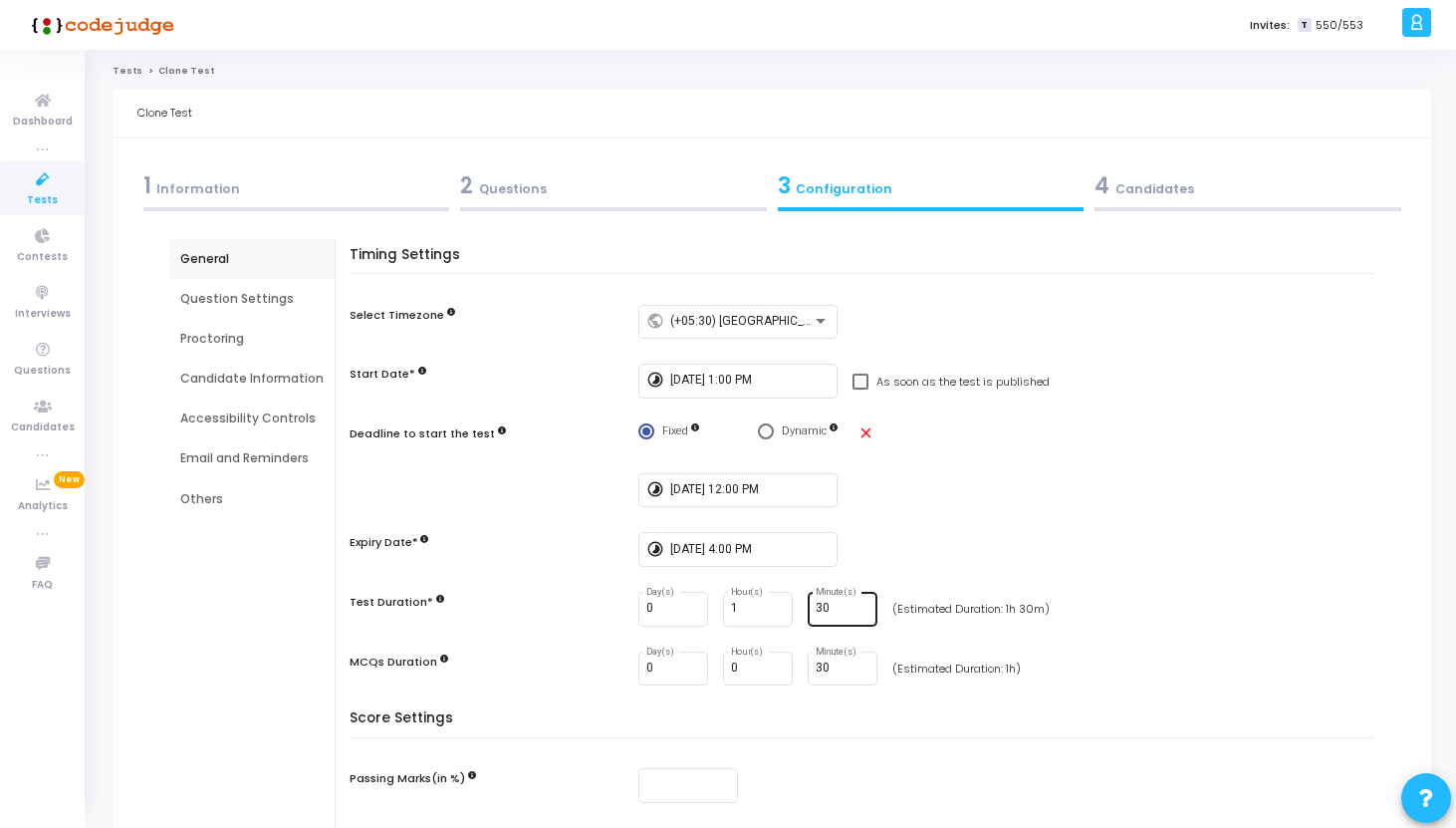 click on "30" at bounding box center [843, 609] 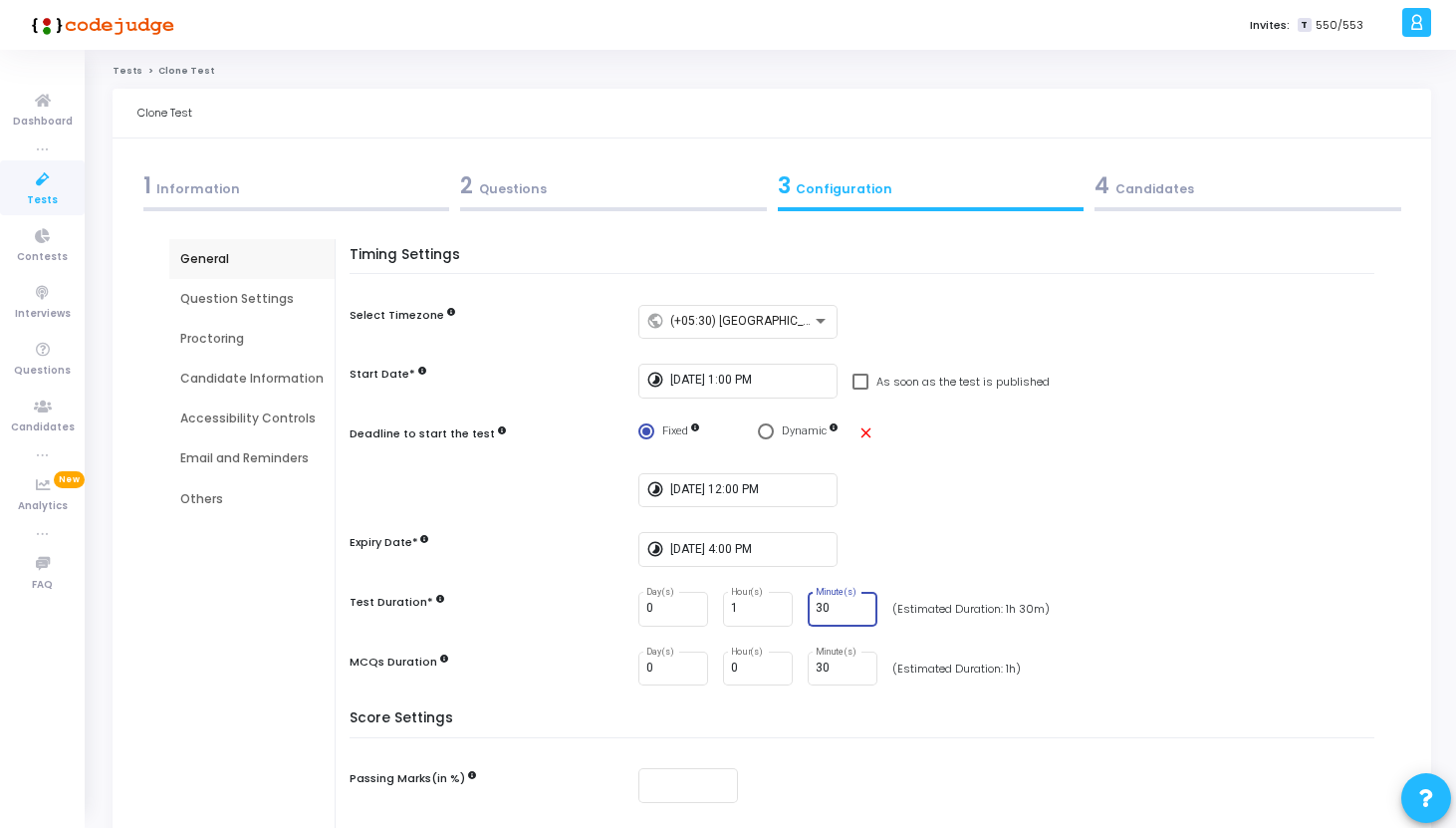 type on "3" 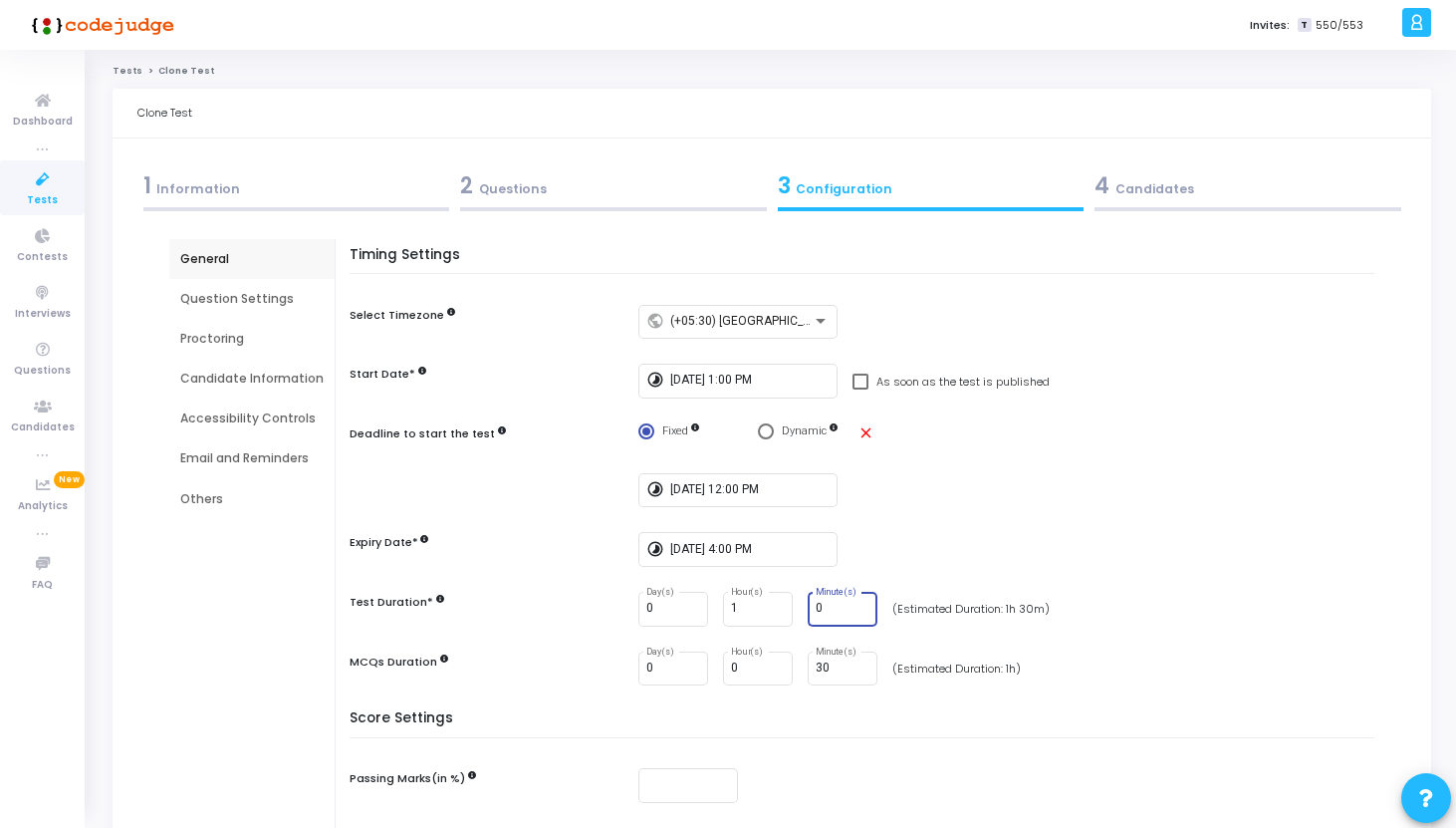 type on "0" 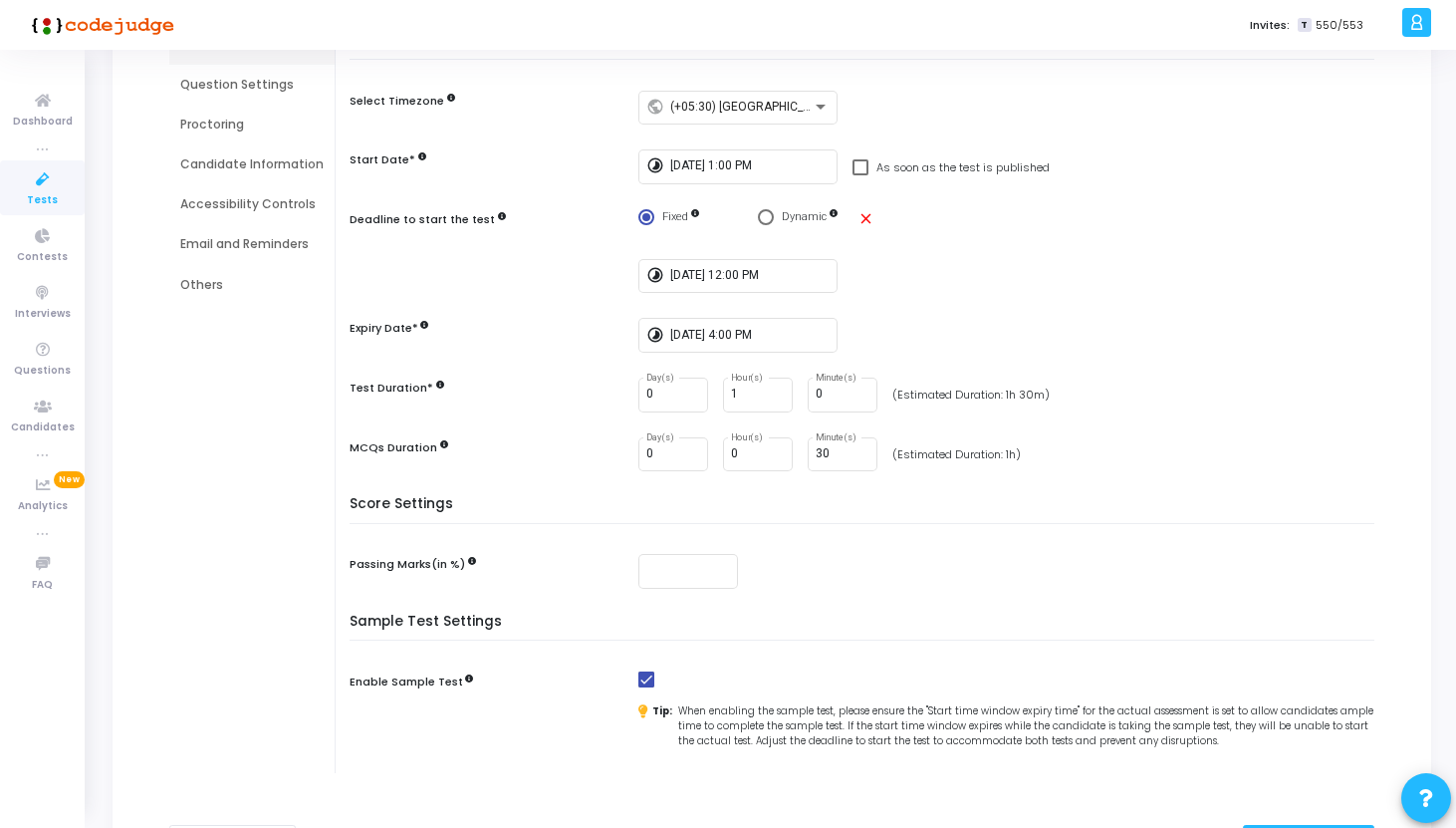 scroll, scrollTop: 0, scrollLeft: 0, axis: both 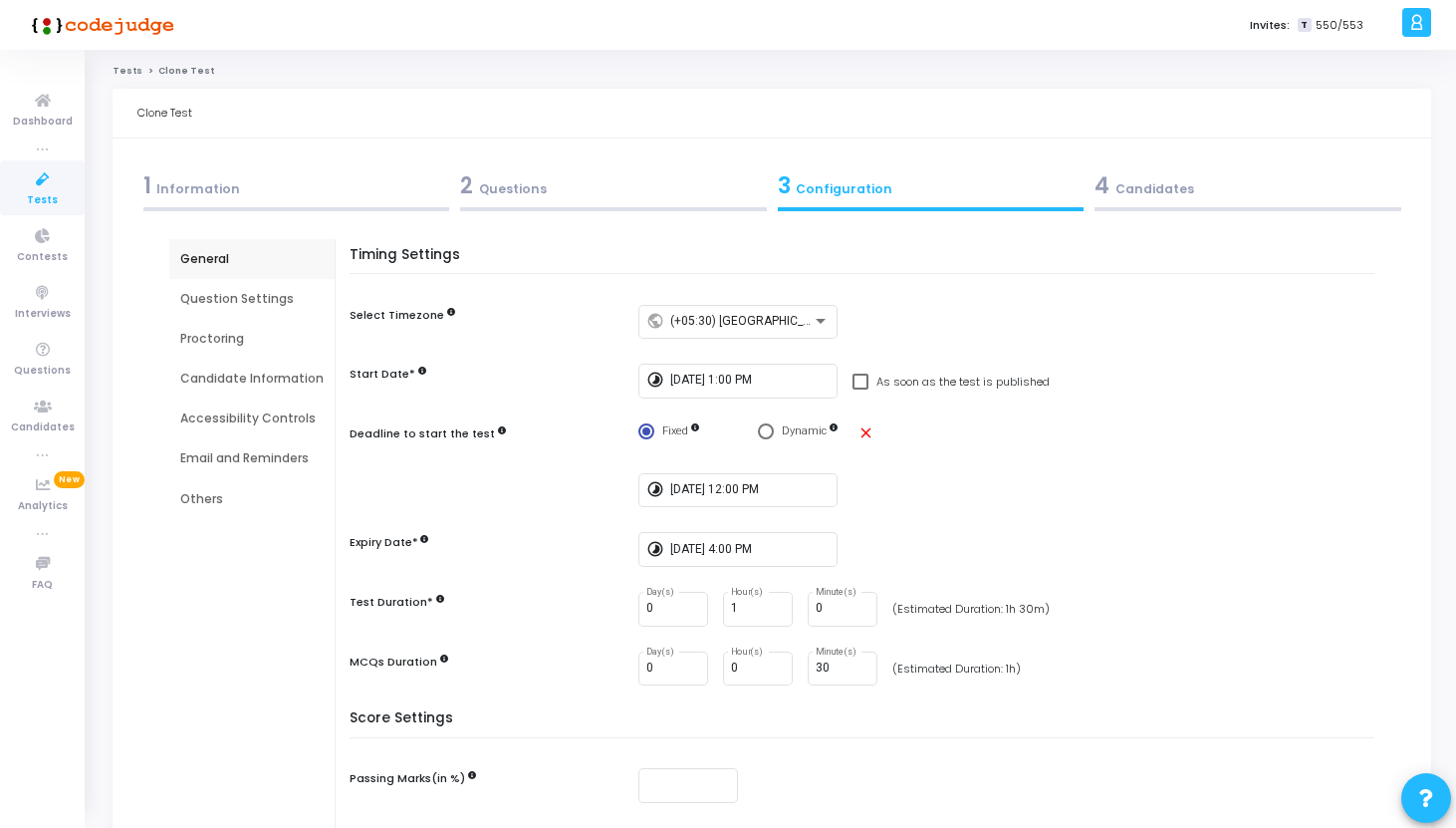 click on "Question Settings" at bounding box center (252, 299) 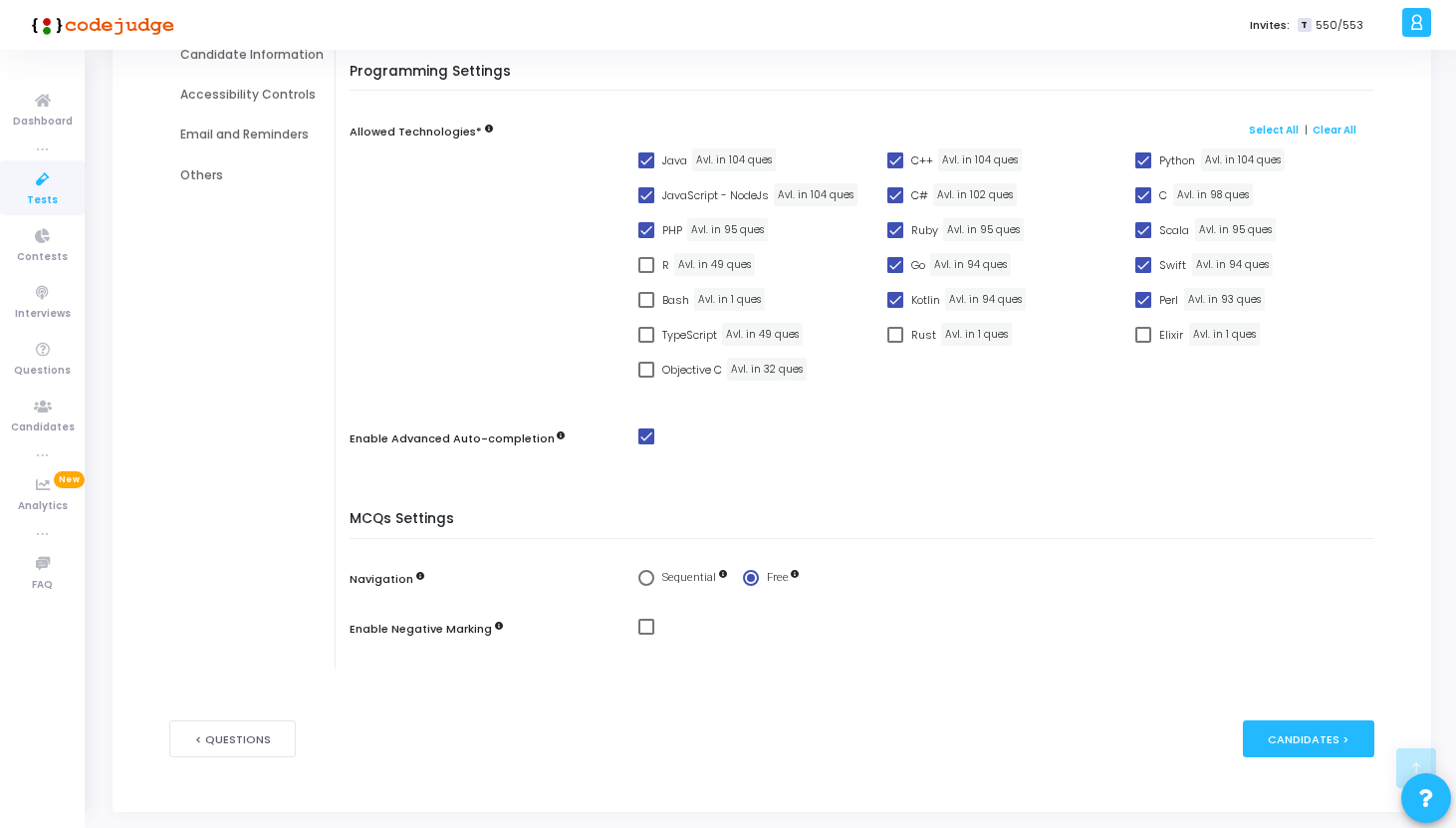 scroll, scrollTop: 325, scrollLeft: 0, axis: vertical 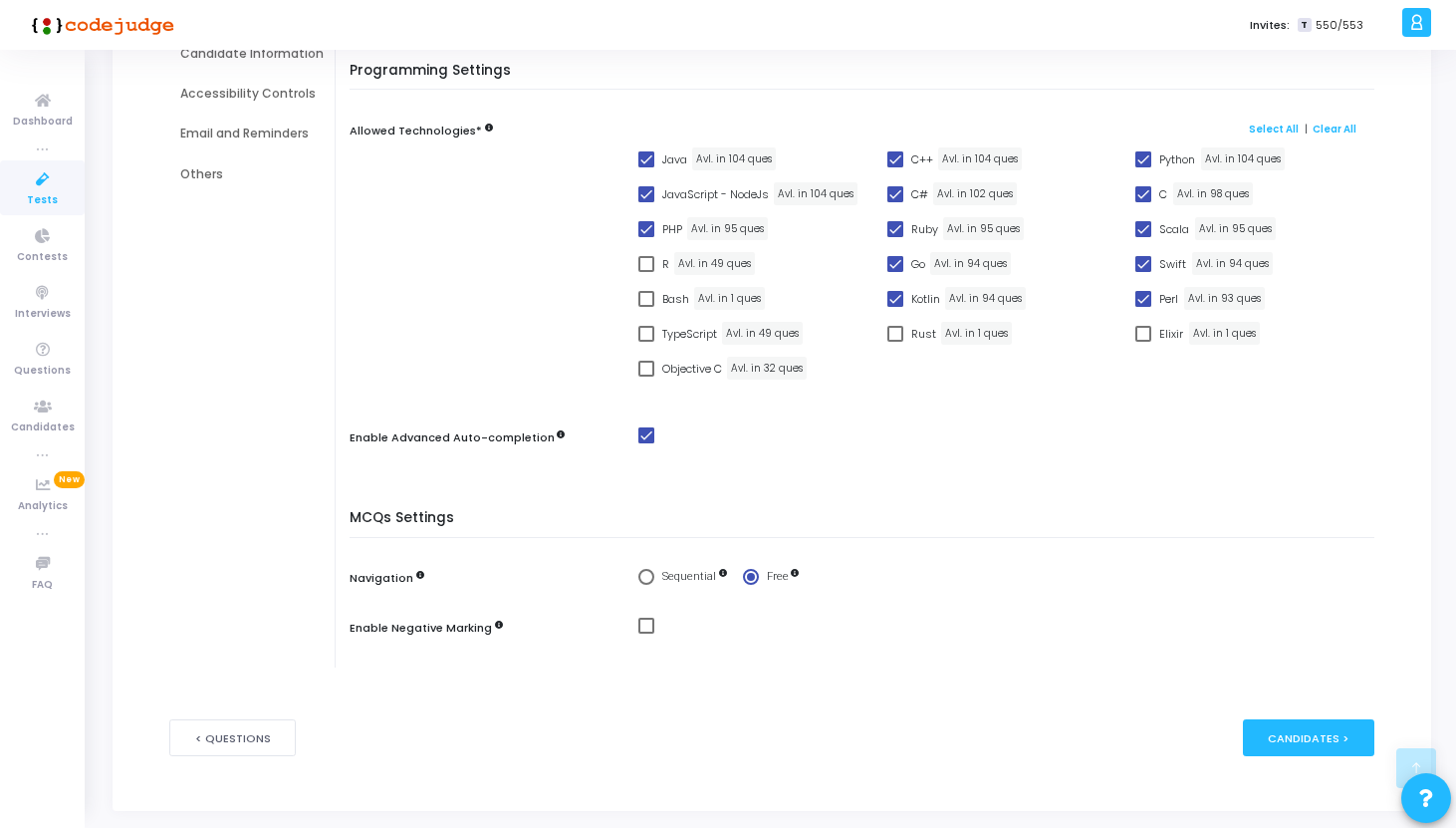 click at bounding box center [646, 435] 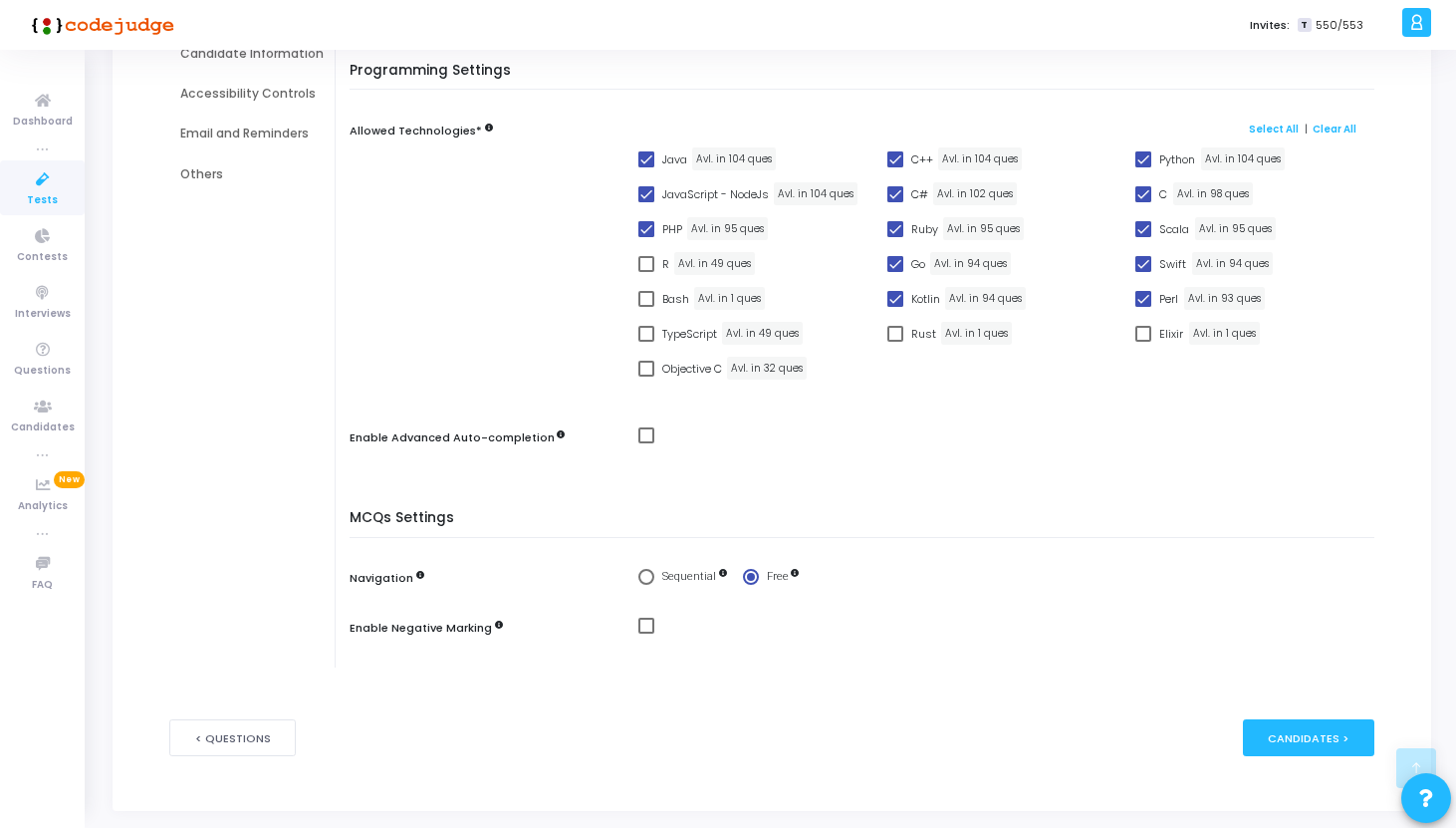 click on "Allowed Technologies*  Programming  Select All |  Clear All     Java   Avl. in 104 ques     C++   Avl. in 104 ques     Python   Avl. in 104 ques     JavaScript - NodeJs   Avl. in 104 ques     C#   Avl. in 102 ques     C   Avl. in 98 ques     PHP   Avl. in 95 ques     Ruby   Avl. in 95 ques     Scala   Avl. in 95 ques     R   Avl. in 49 ques     Go   Avl. in 94 ques     Swift   Avl. in 94 ques     Bash   Avl. in 1 ques     Kotlin   Avl. in 94 ques     Perl   Avl. in 93 ques     TypeScript   Avl. in 49 ques     Rust   Avl. in 1 ques     Elixir   Avl. in 1 ques     Objective C   Avl. in 32 ques" at bounding box center (866, 262) 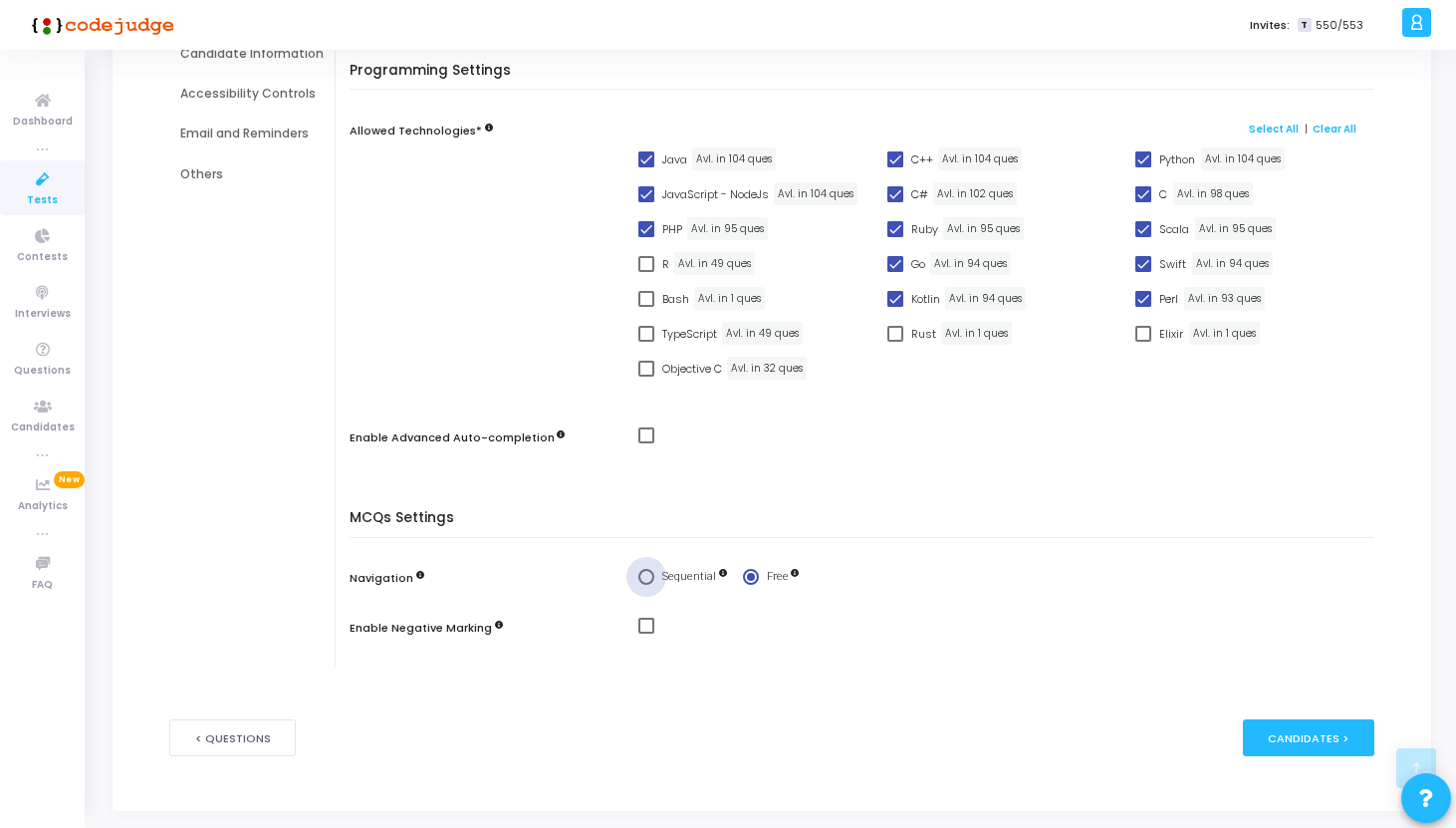 click at bounding box center [646, 577] 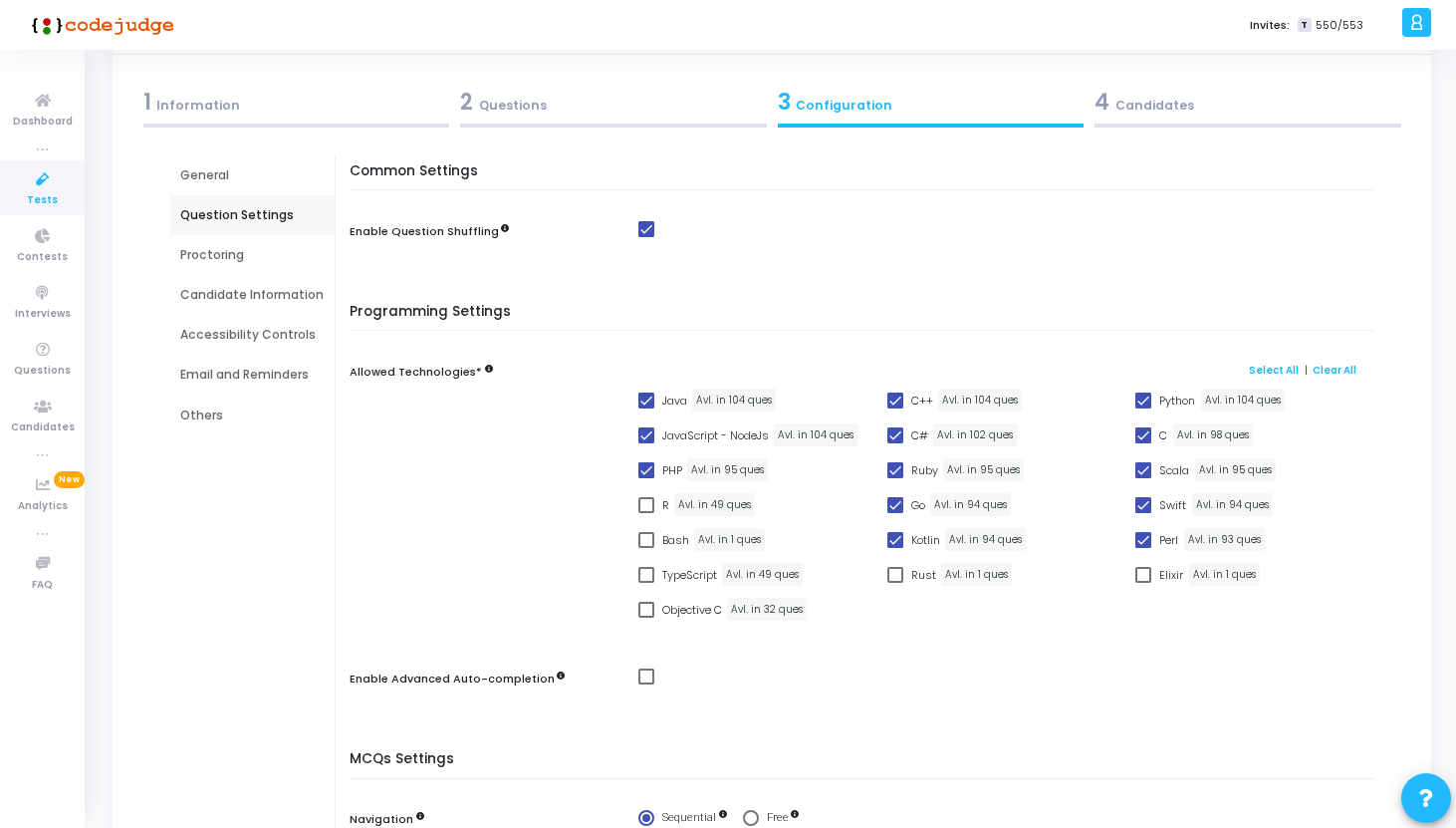 scroll, scrollTop: 227, scrollLeft: 0, axis: vertical 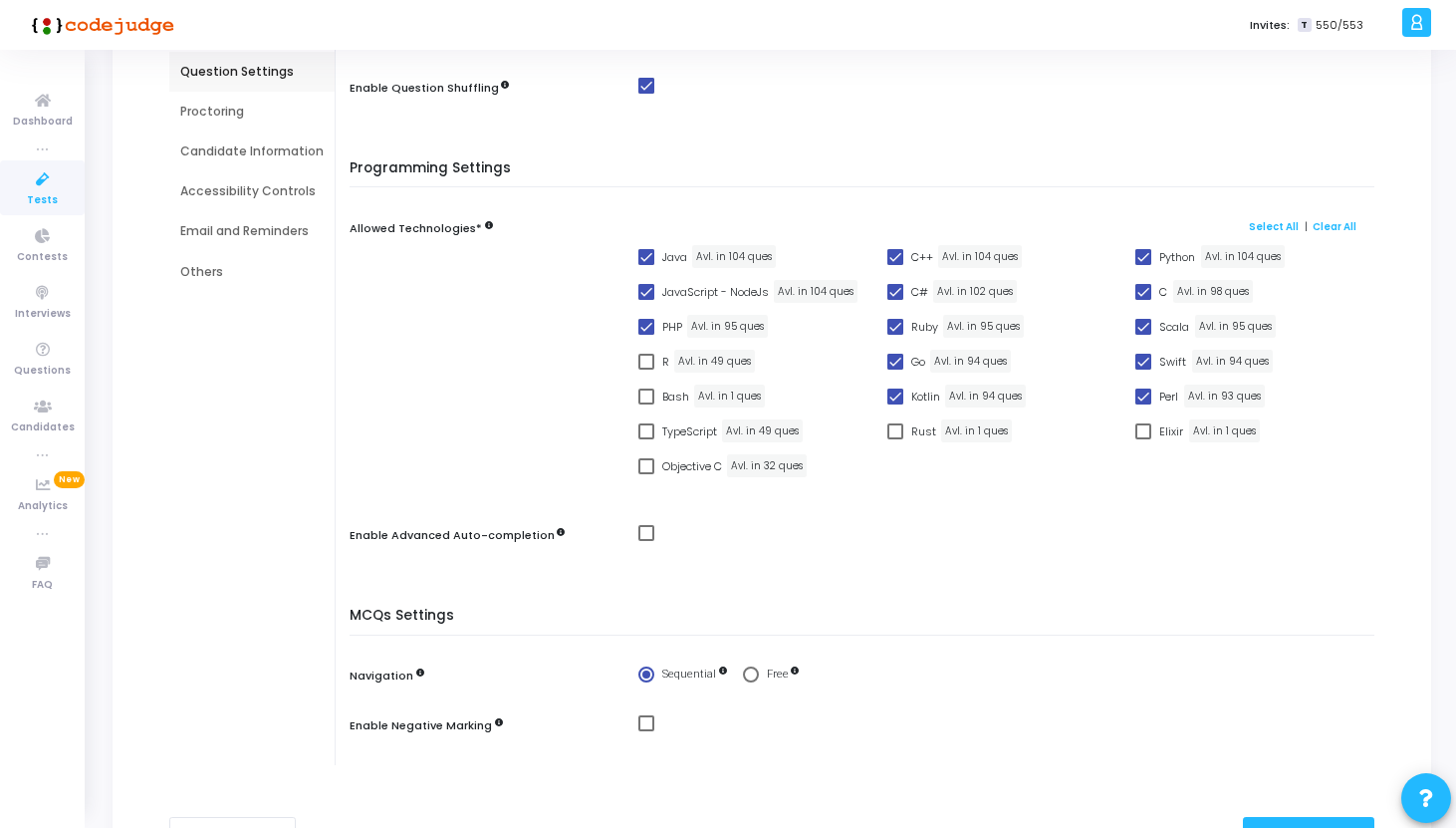 click at bounding box center (646, 533) 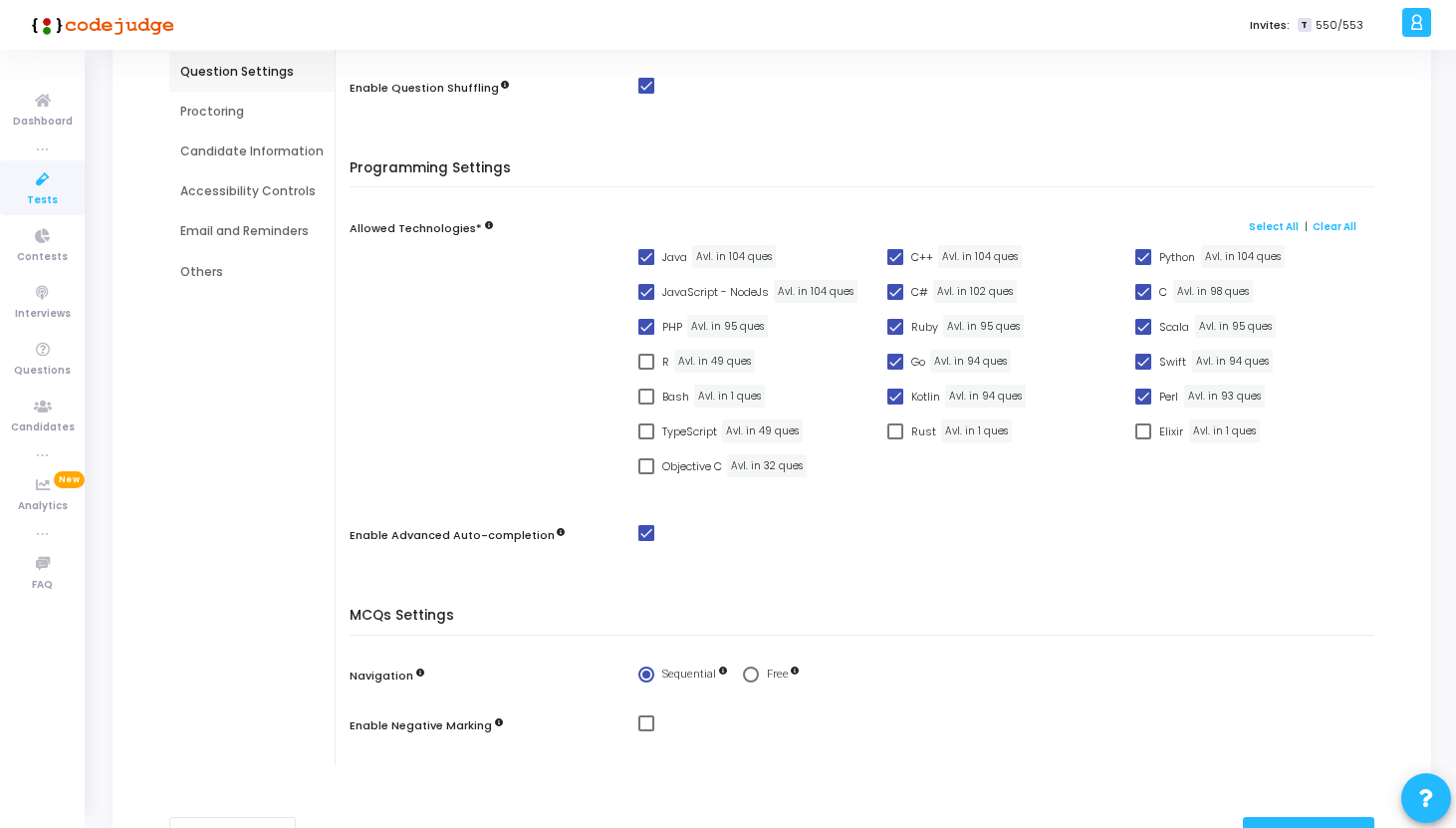 click at bounding box center [646, 533] 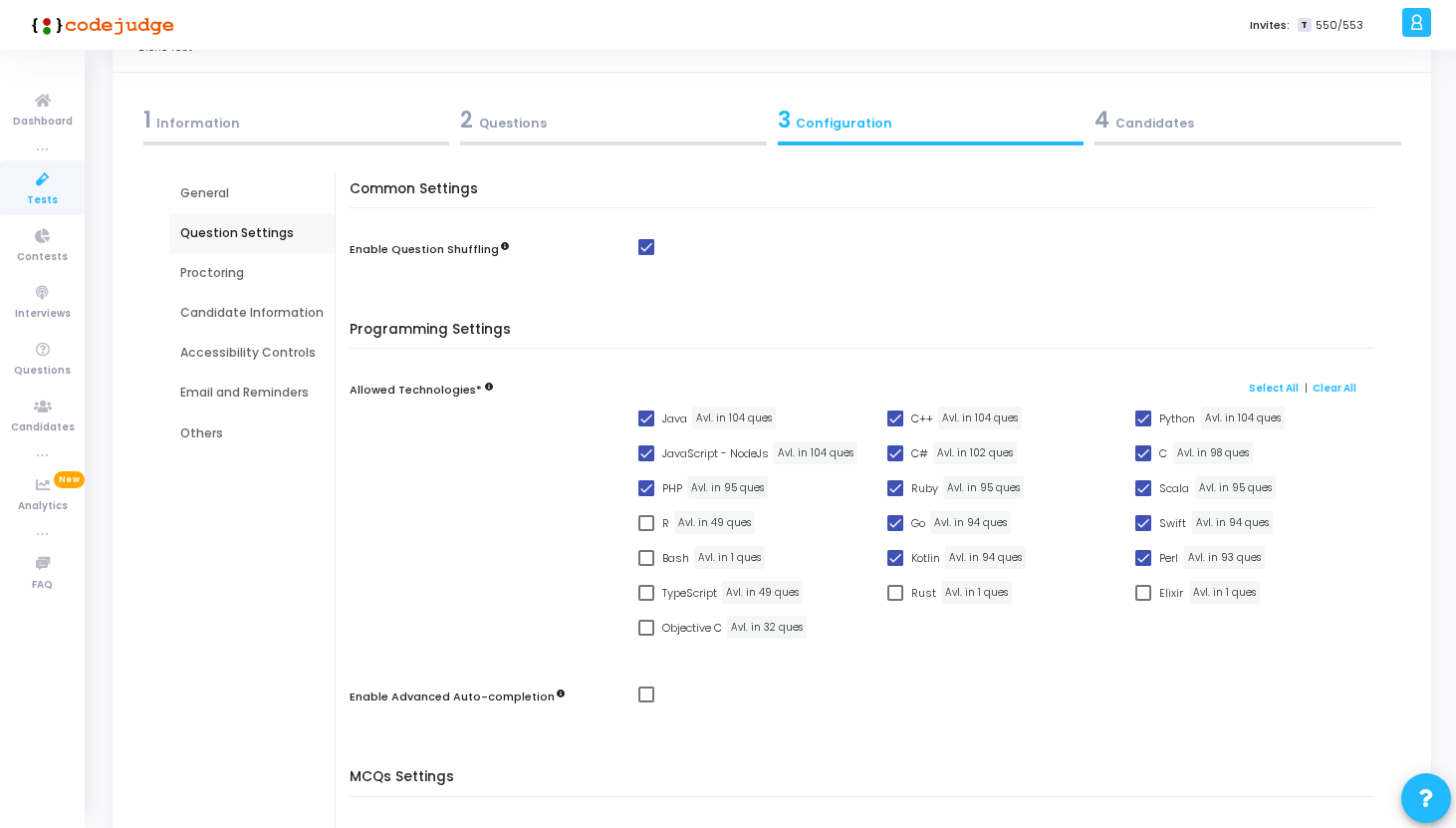 scroll, scrollTop: 0, scrollLeft: 0, axis: both 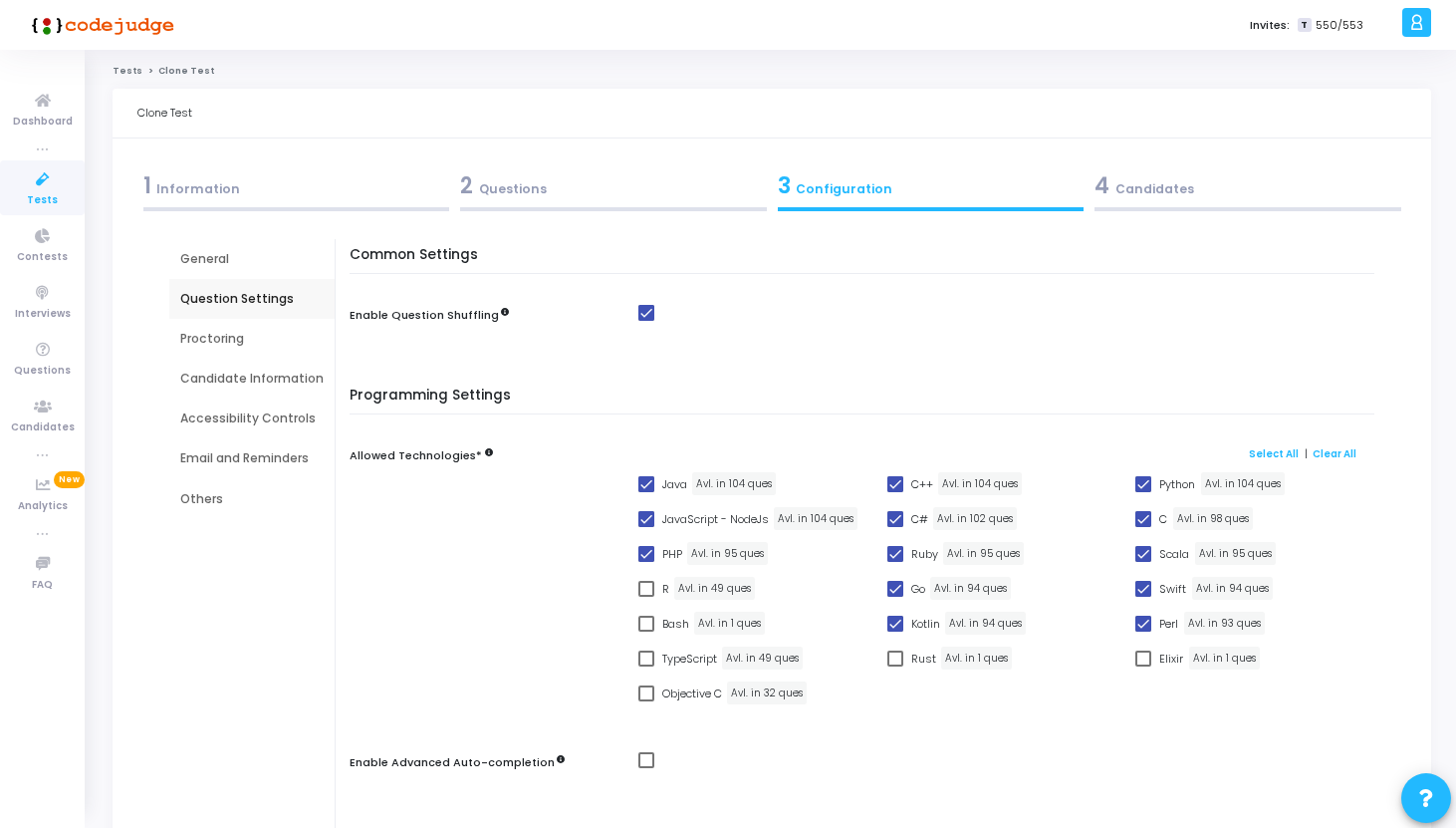 click on "Proctoring" at bounding box center [252, 339] 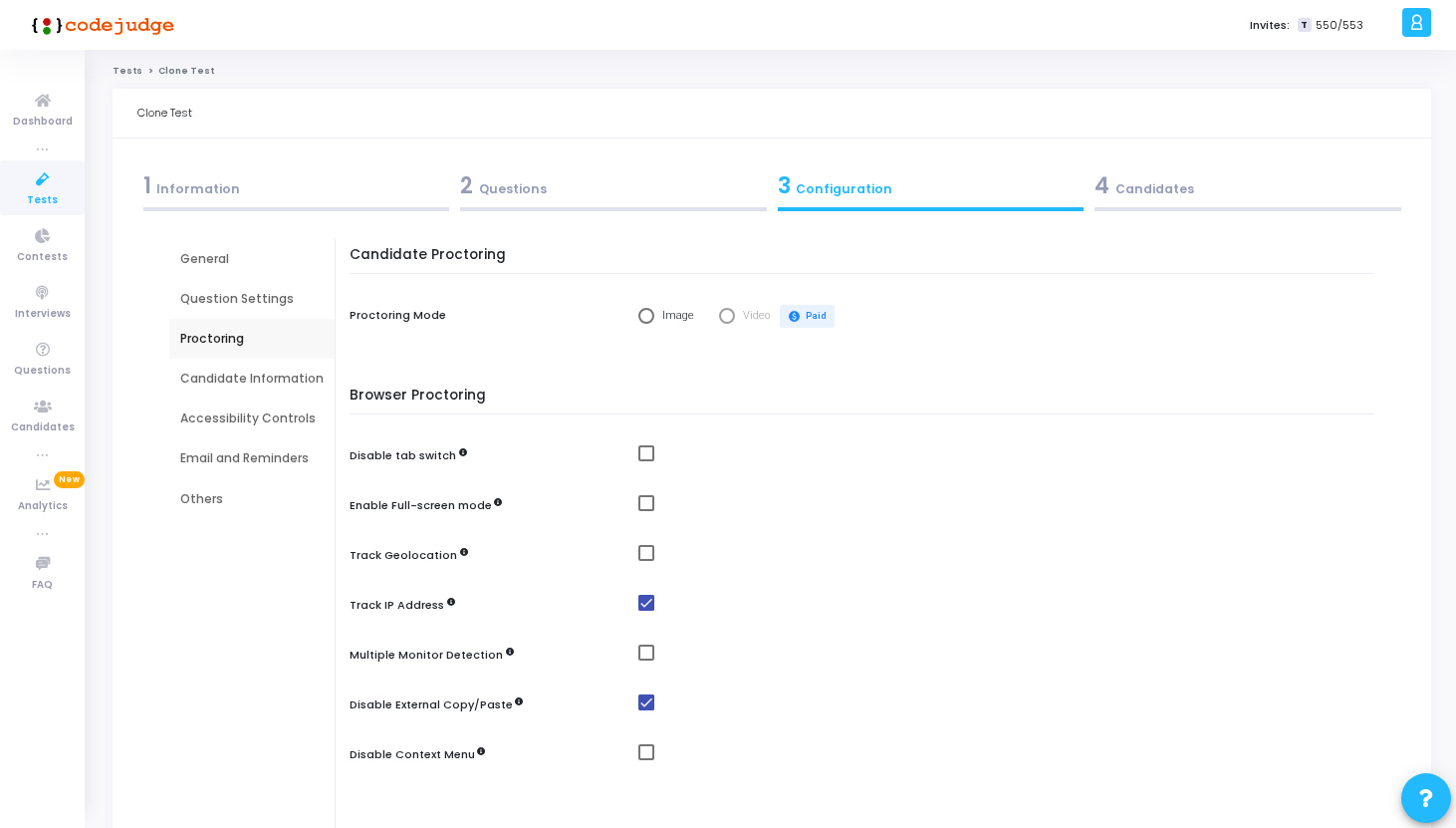 click at bounding box center (646, 316) 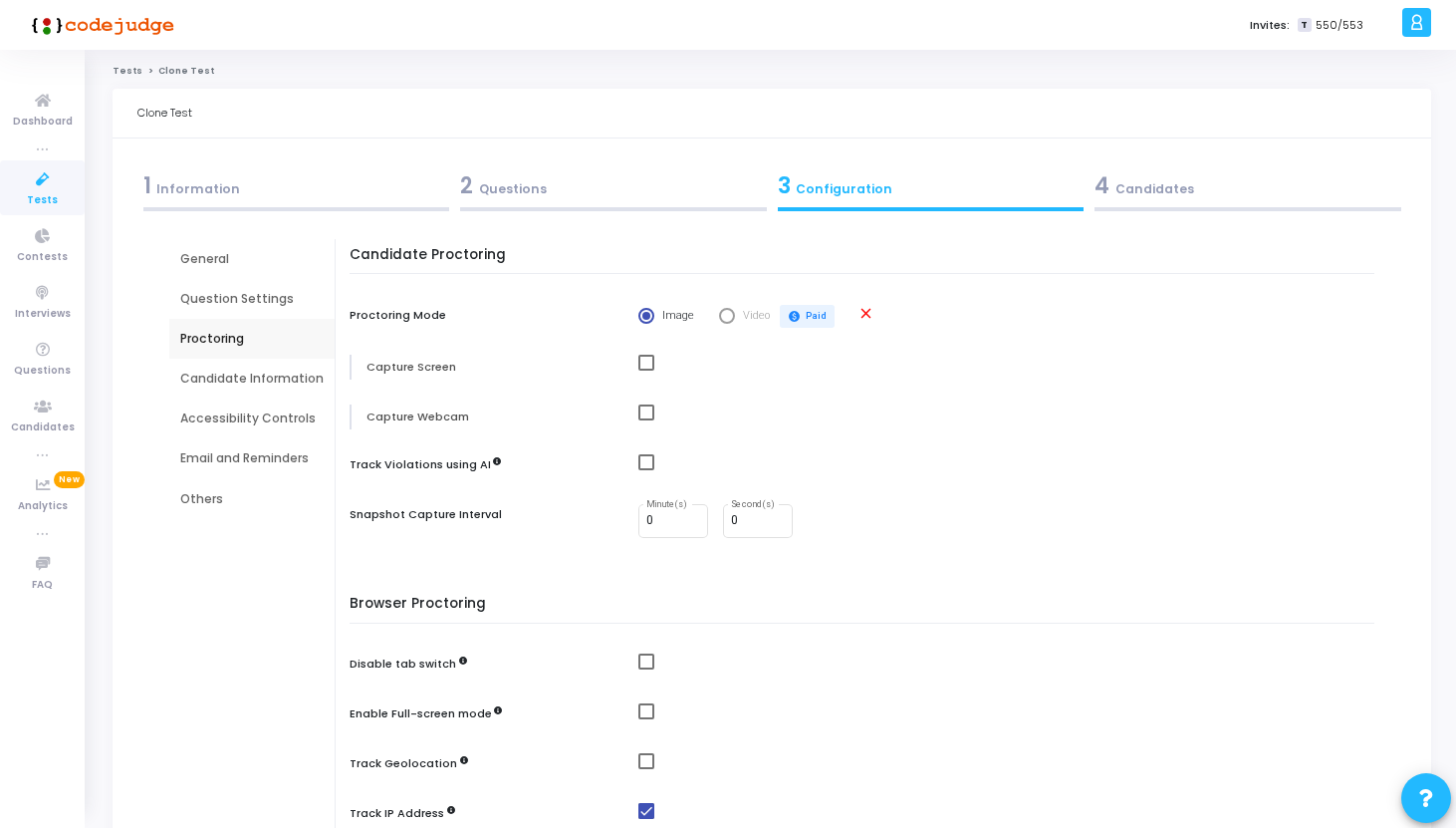 click on "close" at bounding box center [865, 313] 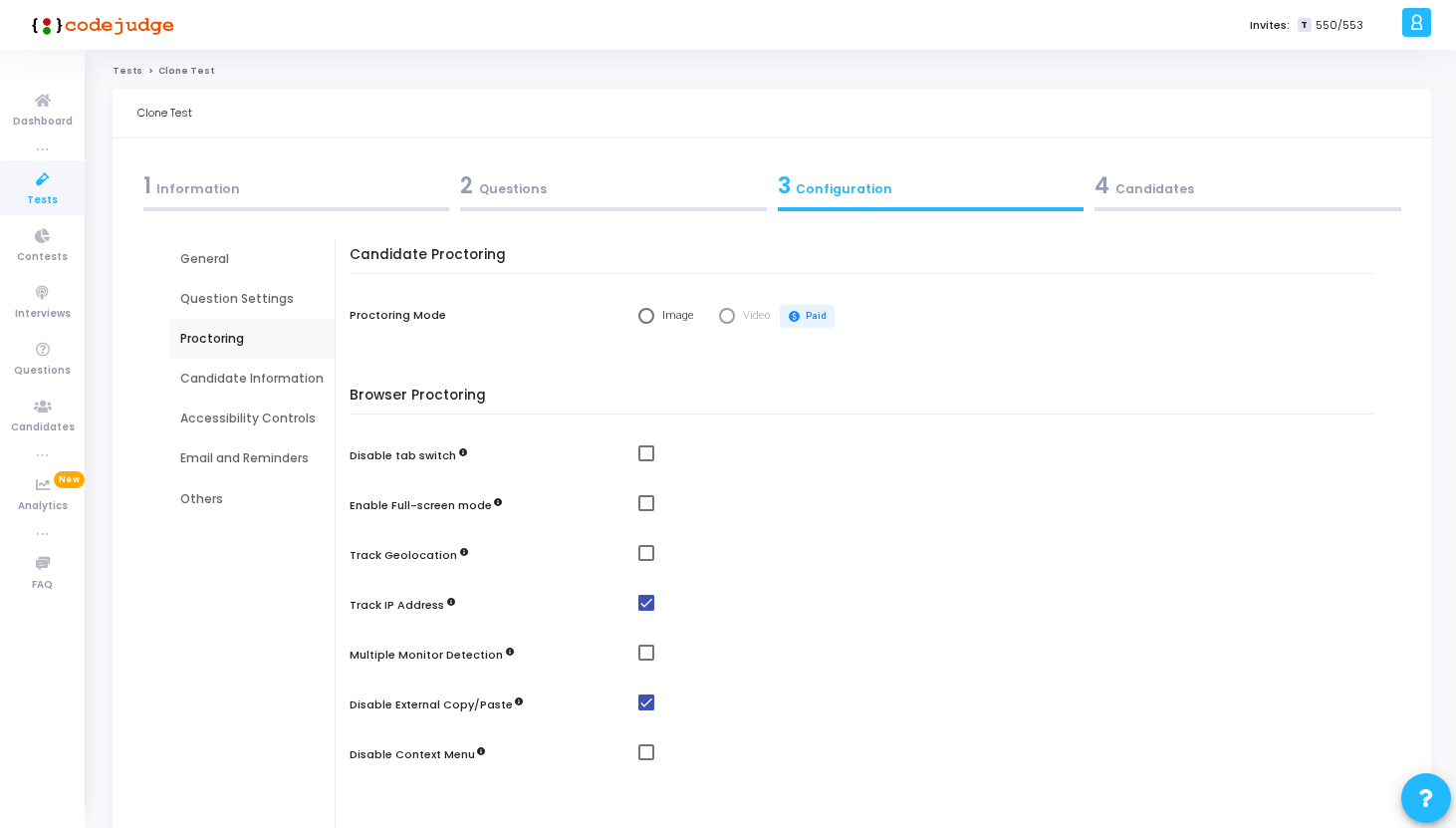 click at bounding box center (646, 316) 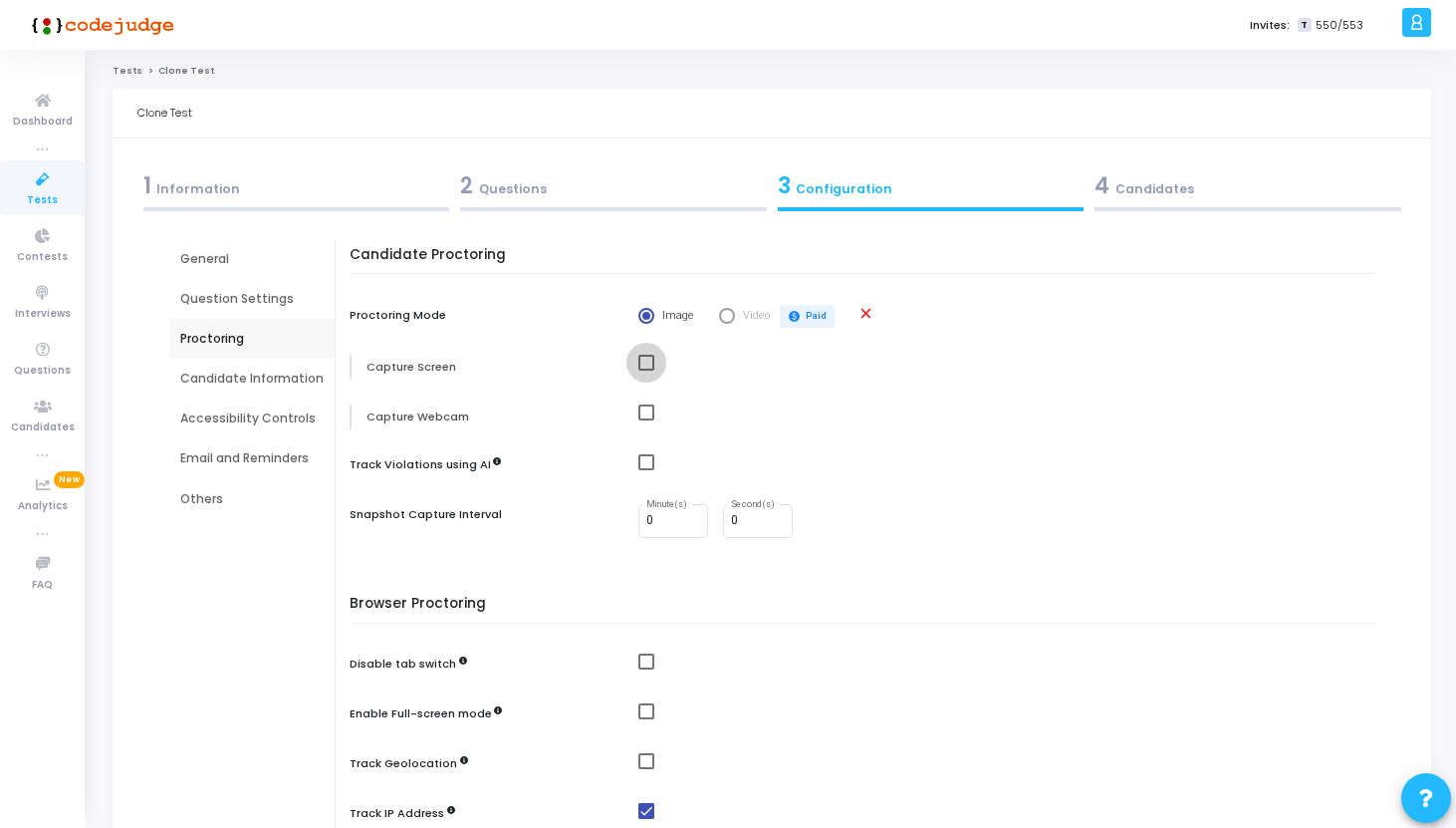 click at bounding box center (646, 363) 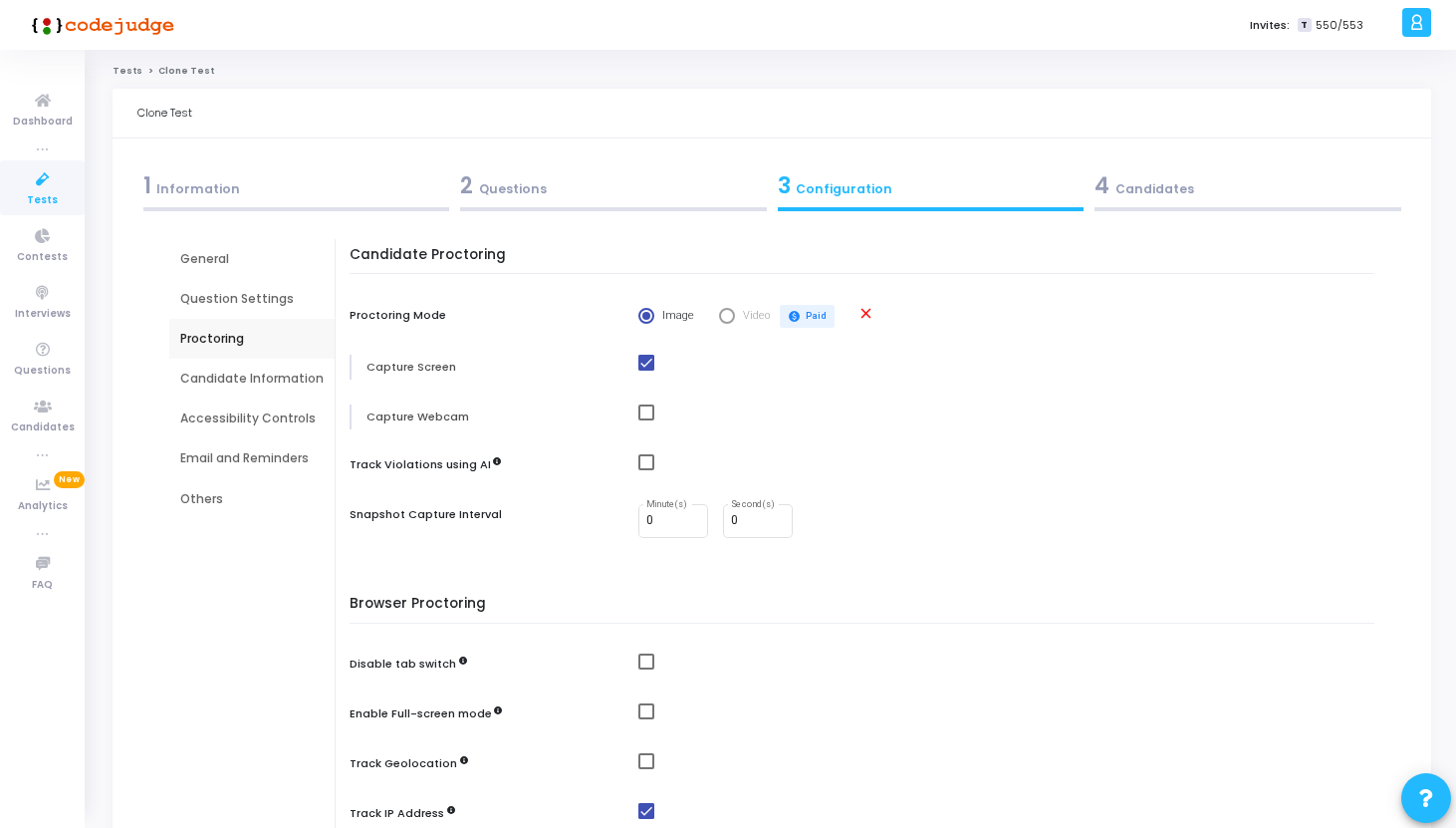click at bounding box center [646, 413] 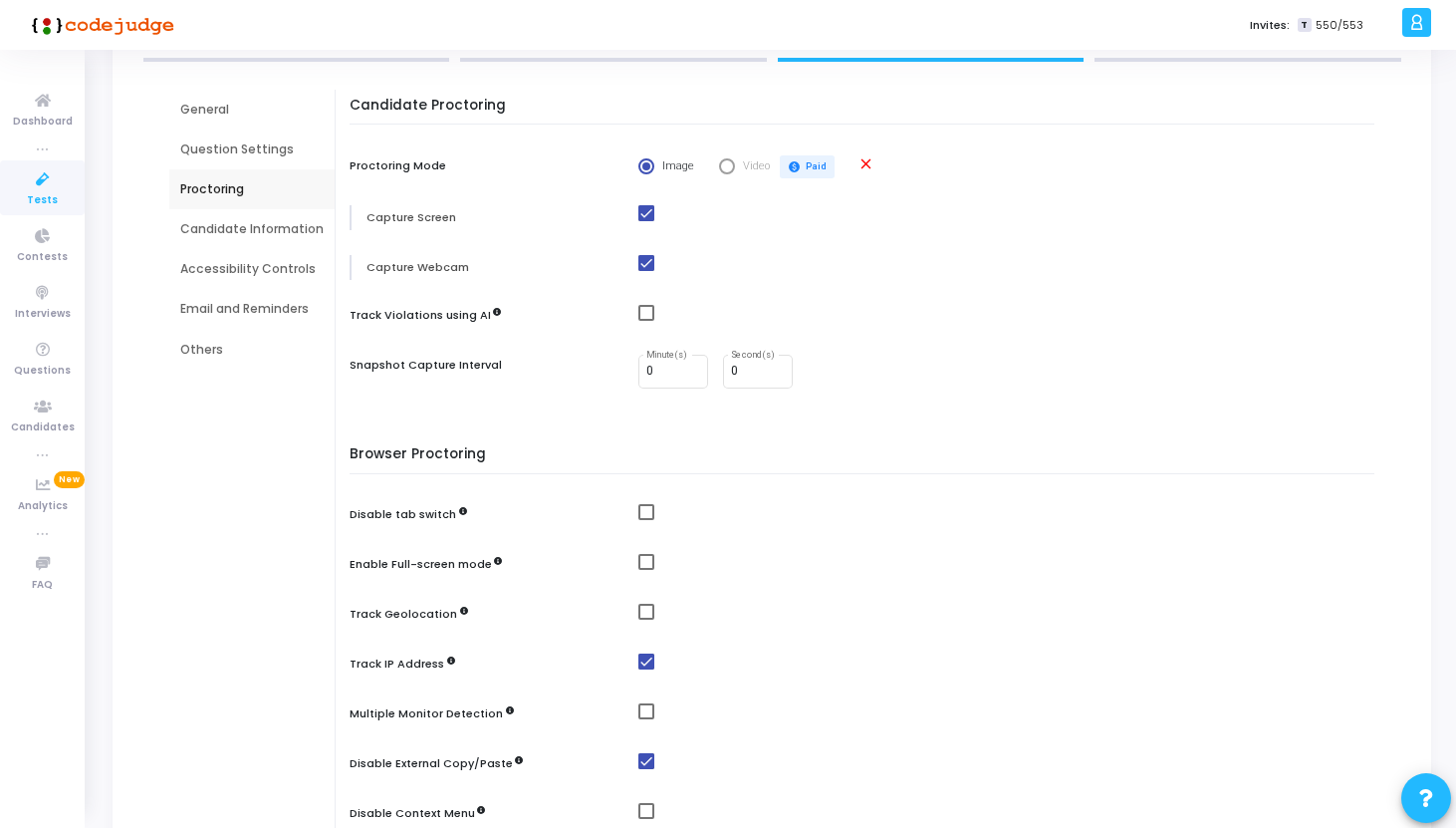 scroll, scrollTop: 151, scrollLeft: 0, axis: vertical 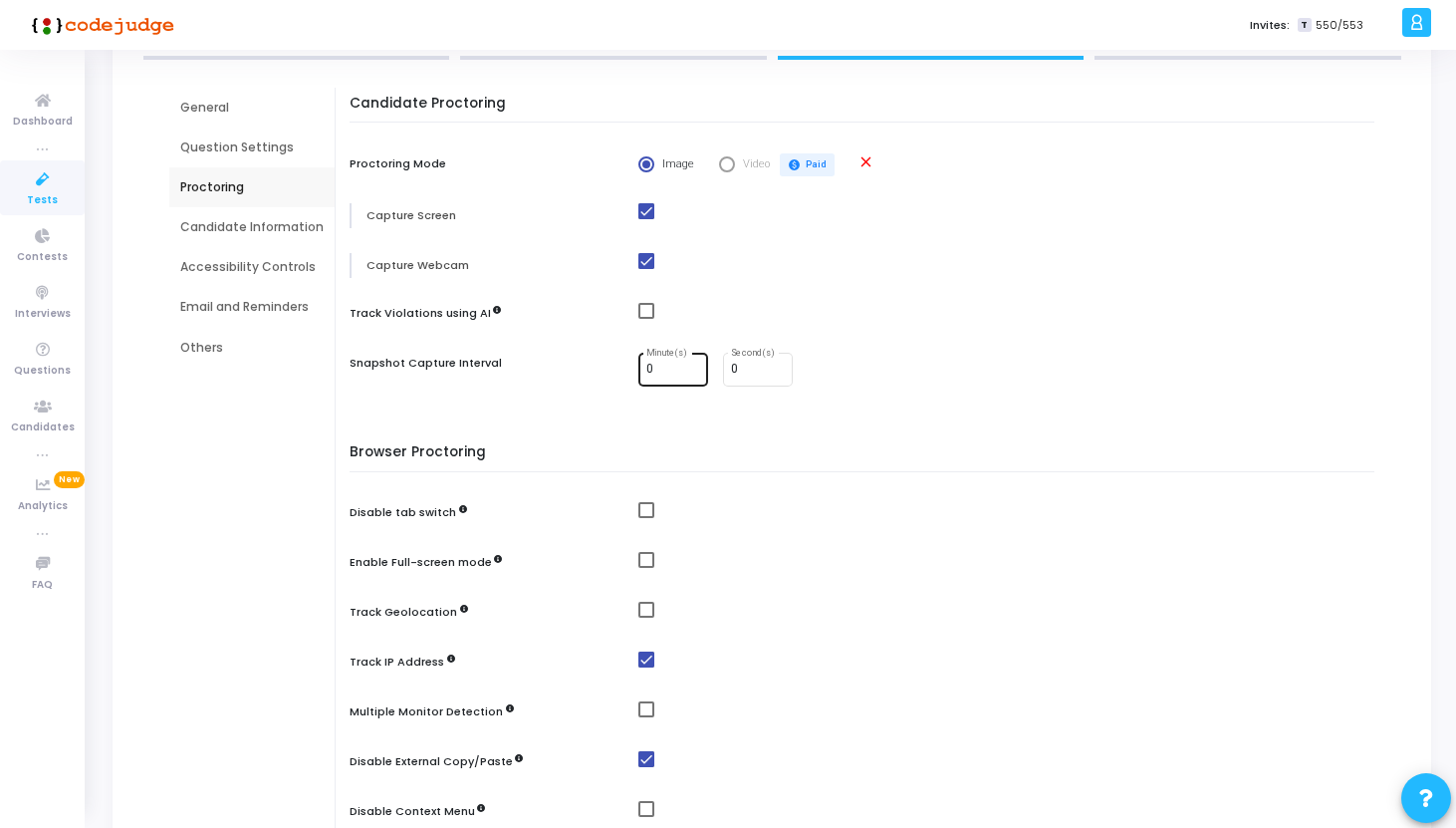 click on "0" at bounding box center [673, 370] 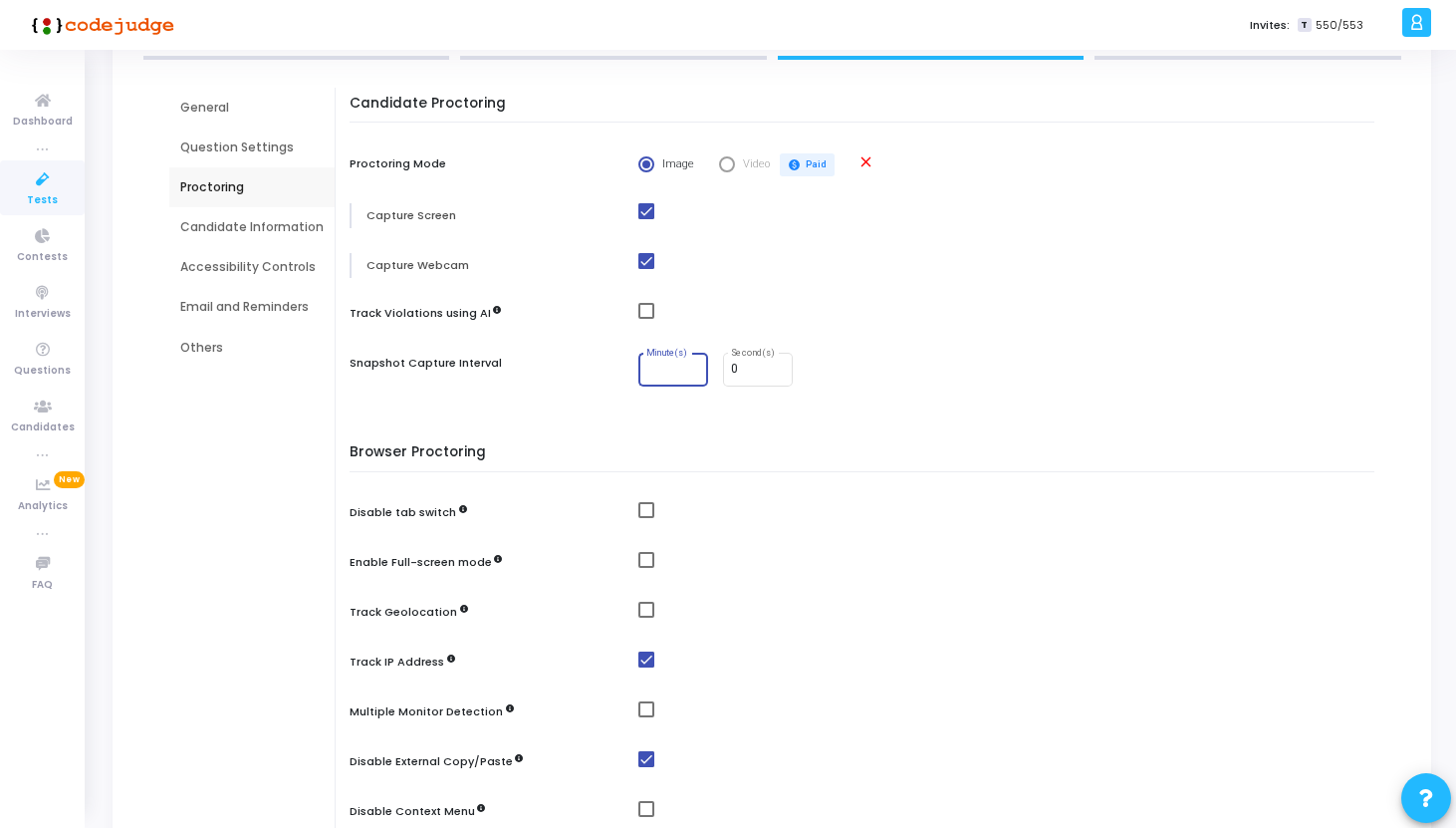 type on "2" 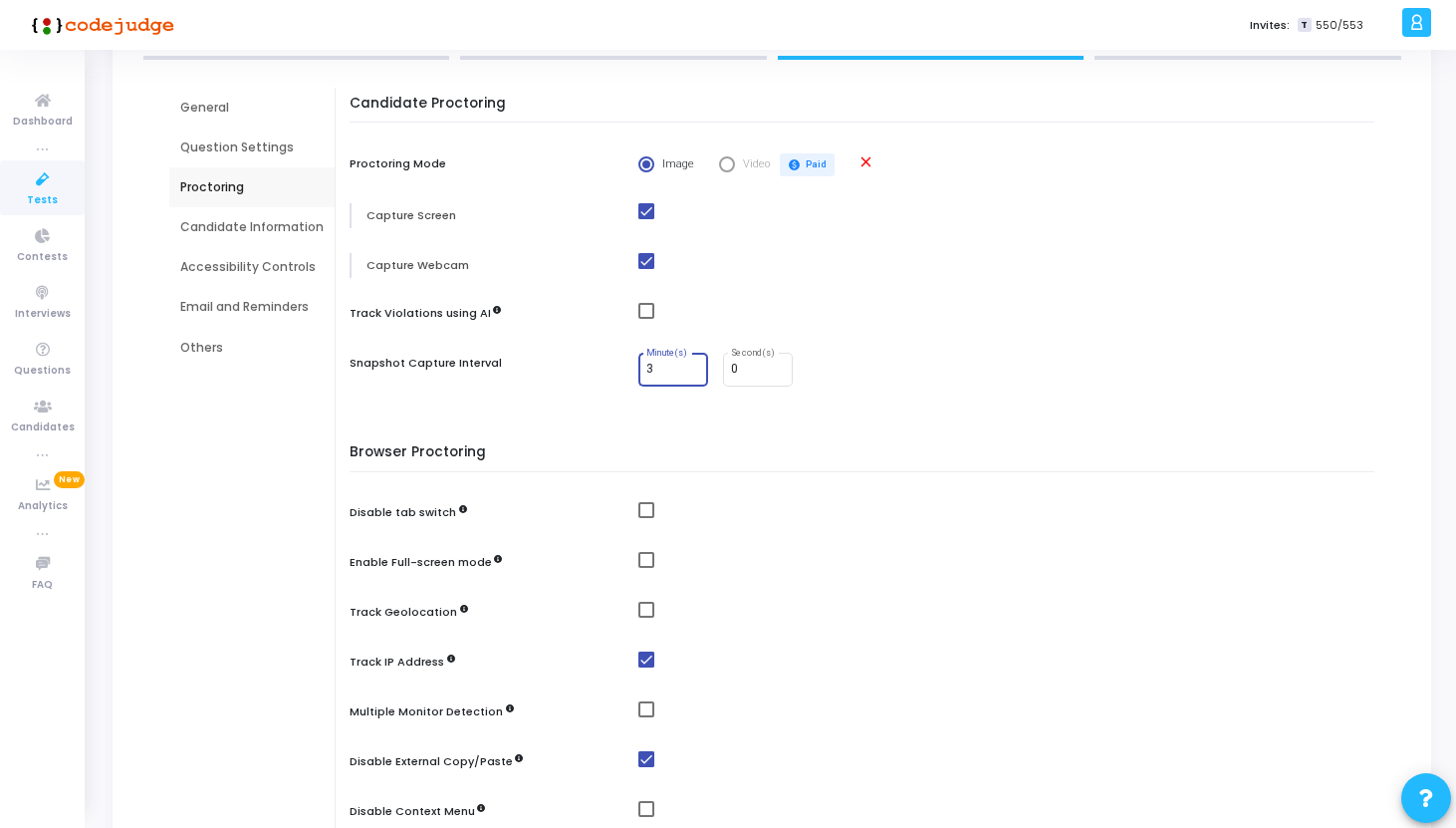 type on "3" 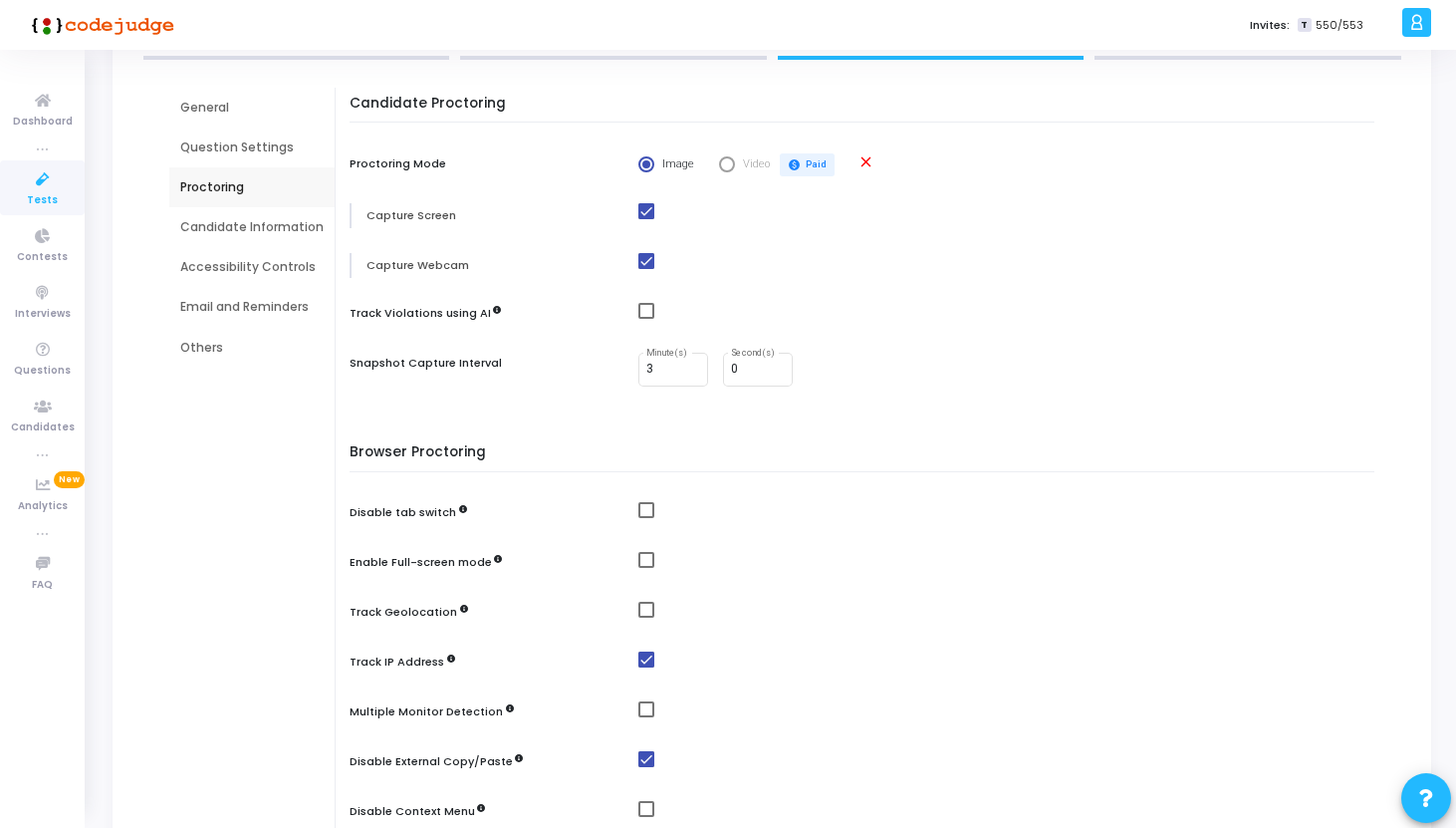 click on "3 Minute(s) 0 Second(s)" at bounding box center [1011, 370] 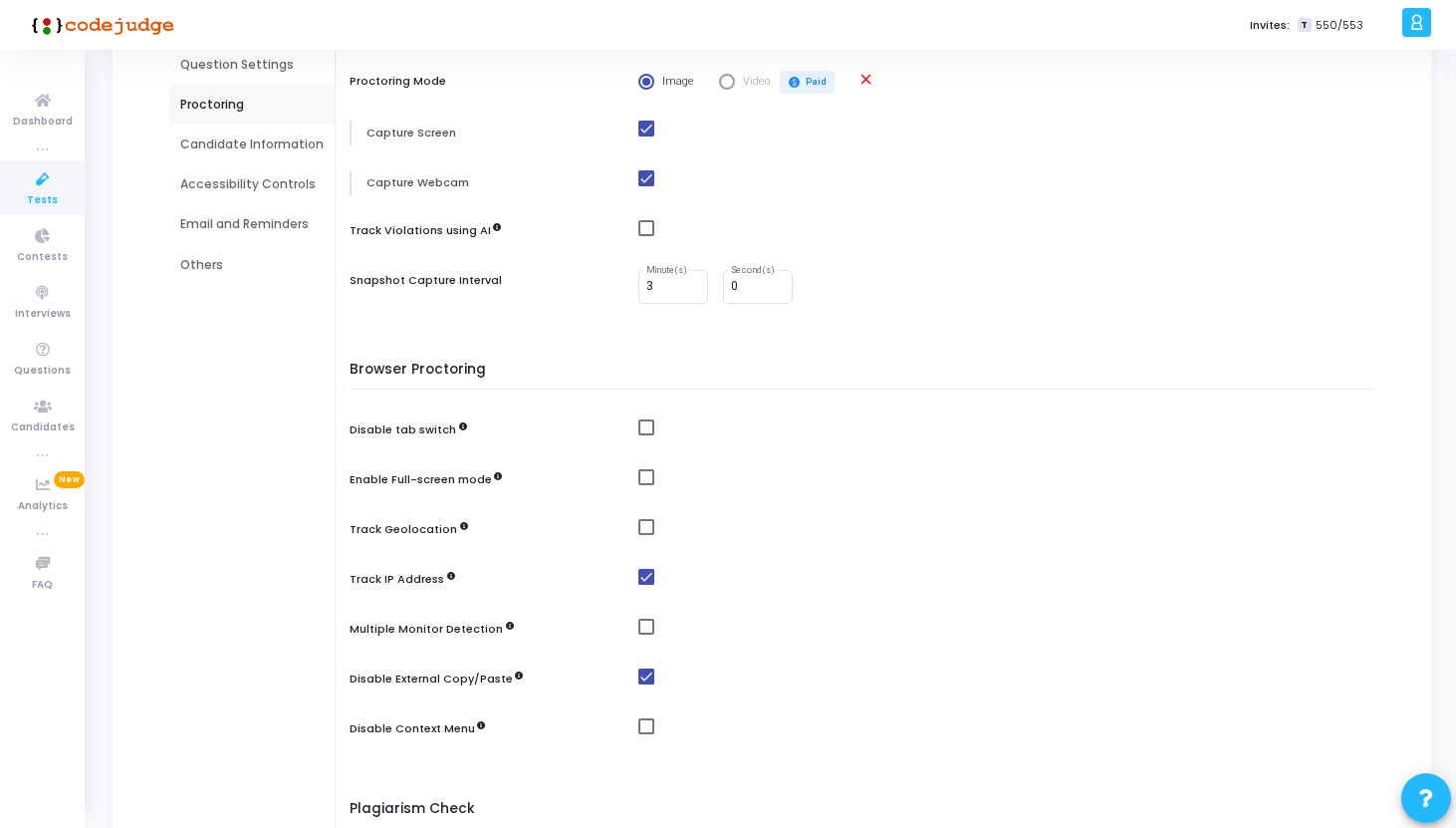 scroll, scrollTop: 286, scrollLeft: 0, axis: vertical 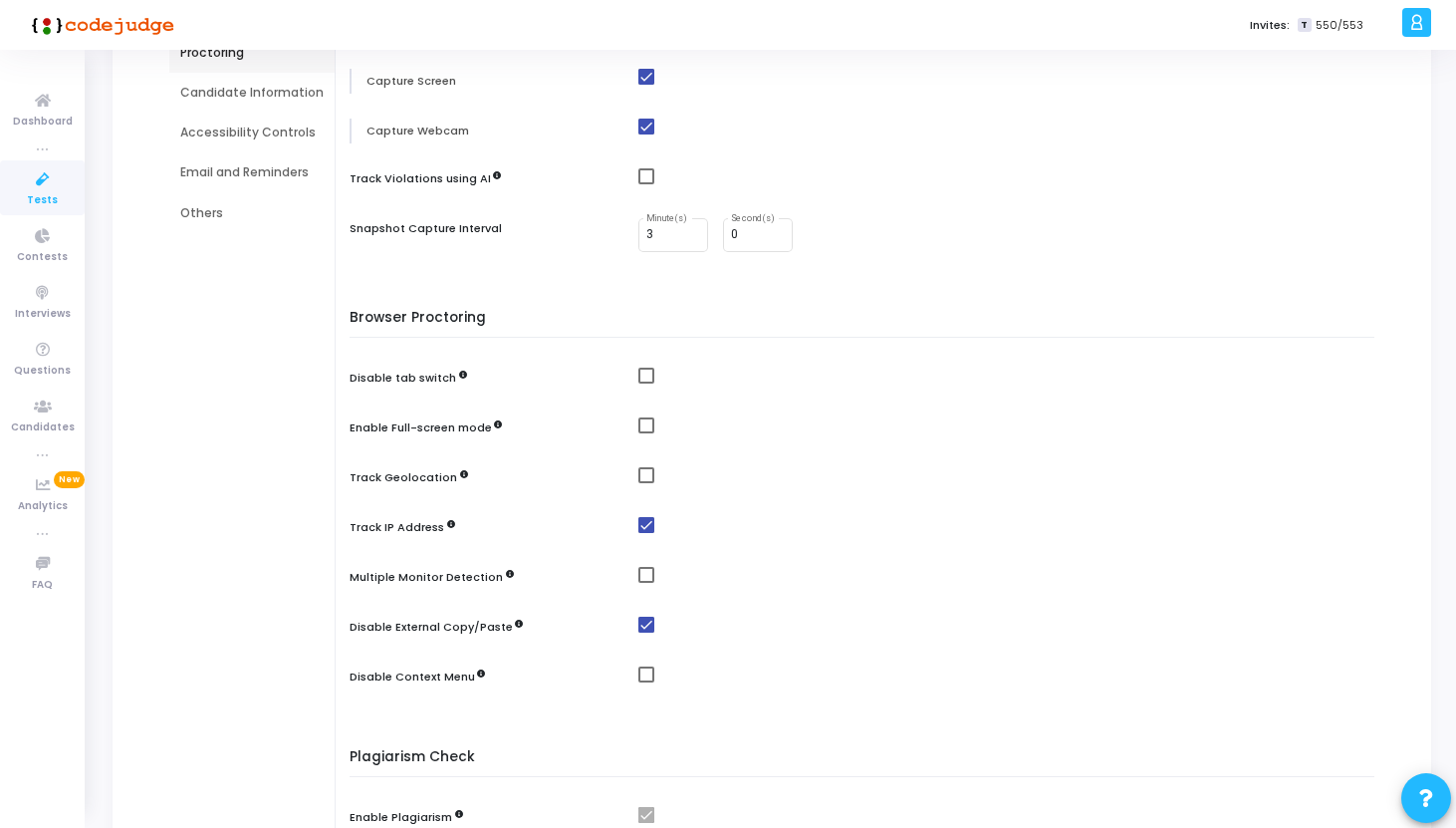 click at bounding box center [646, 376] 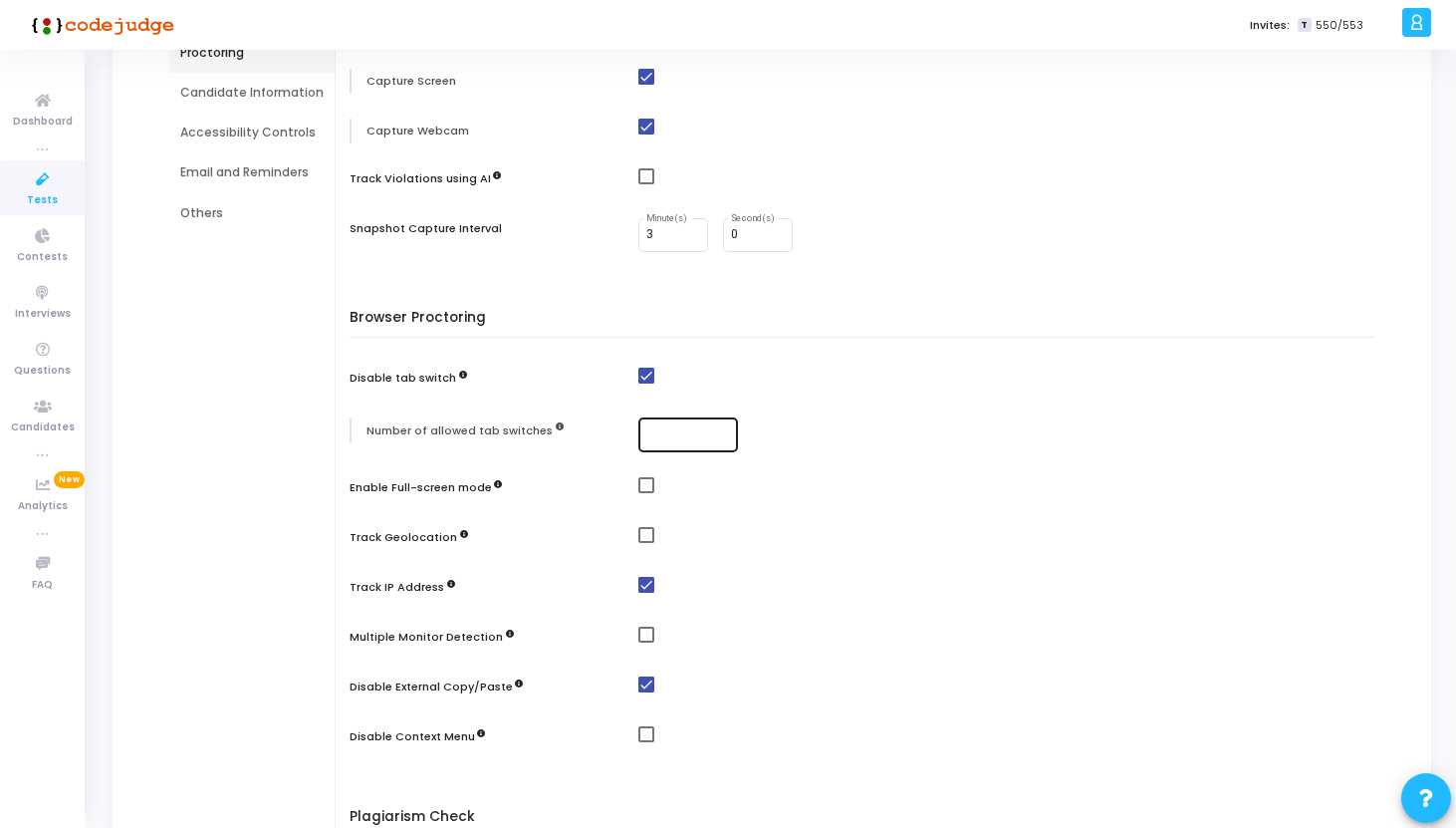 click at bounding box center (688, 434) 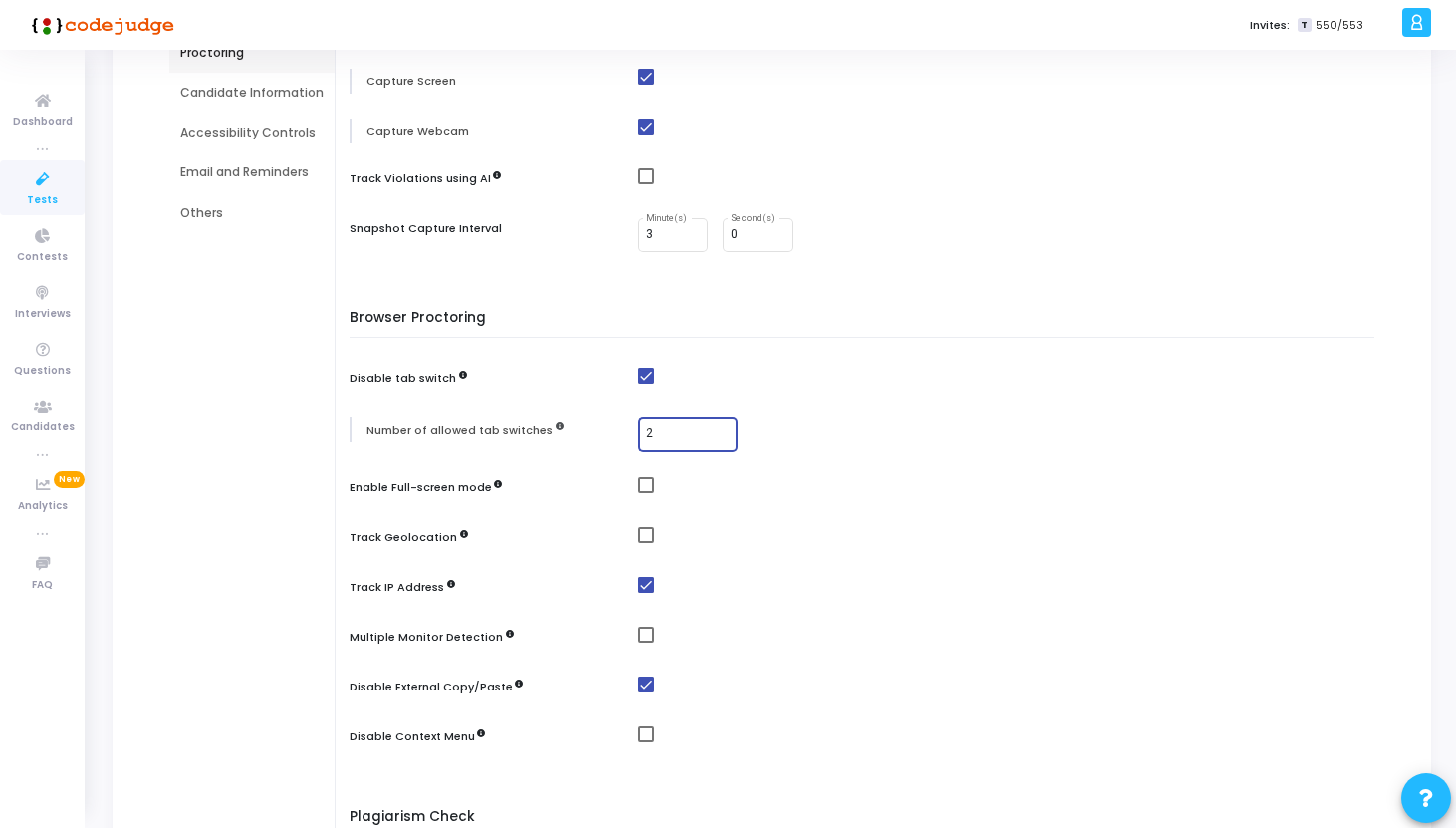 type on "2" 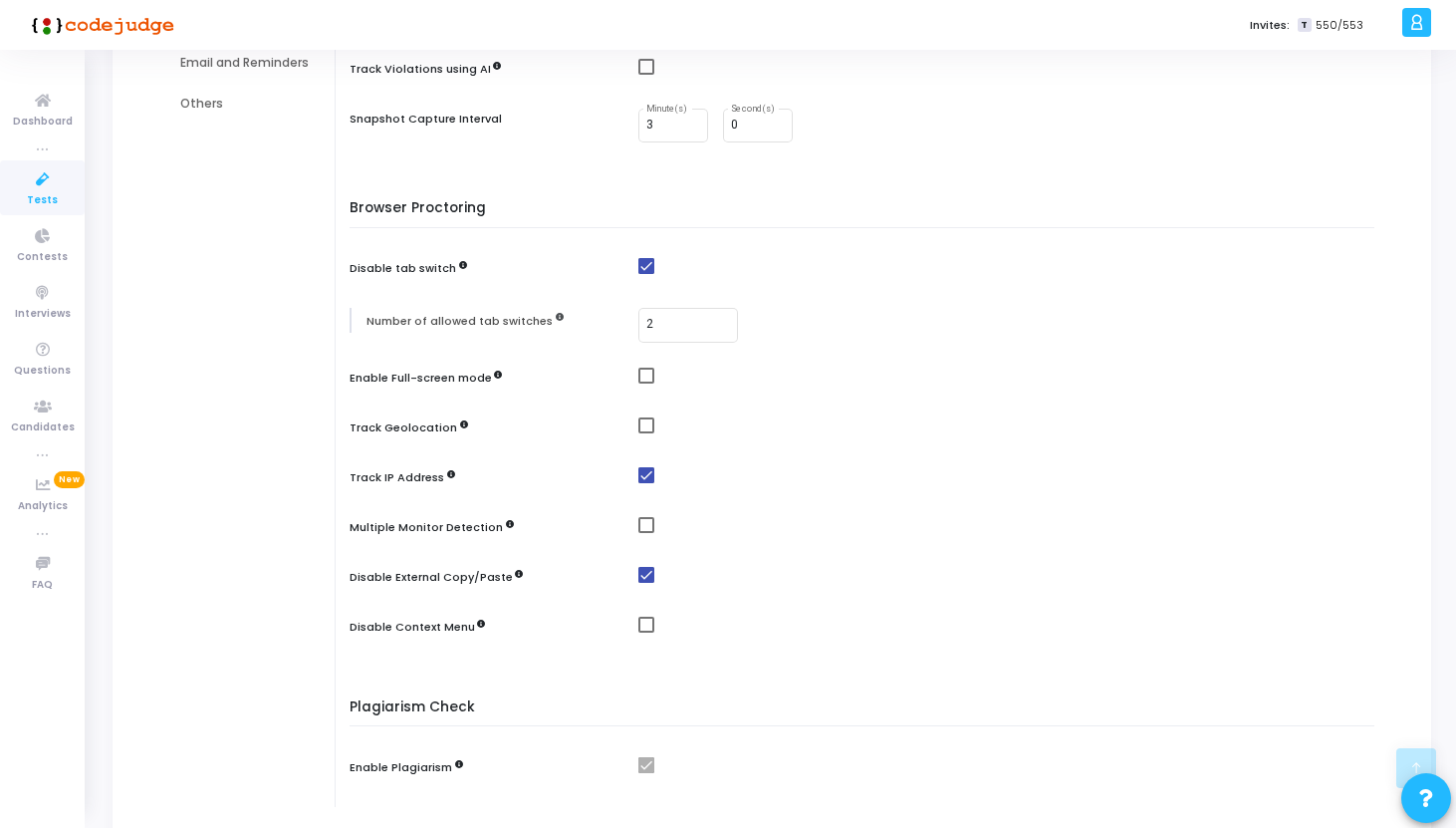 scroll, scrollTop: 398, scrollLeft: 0, axis: vertical 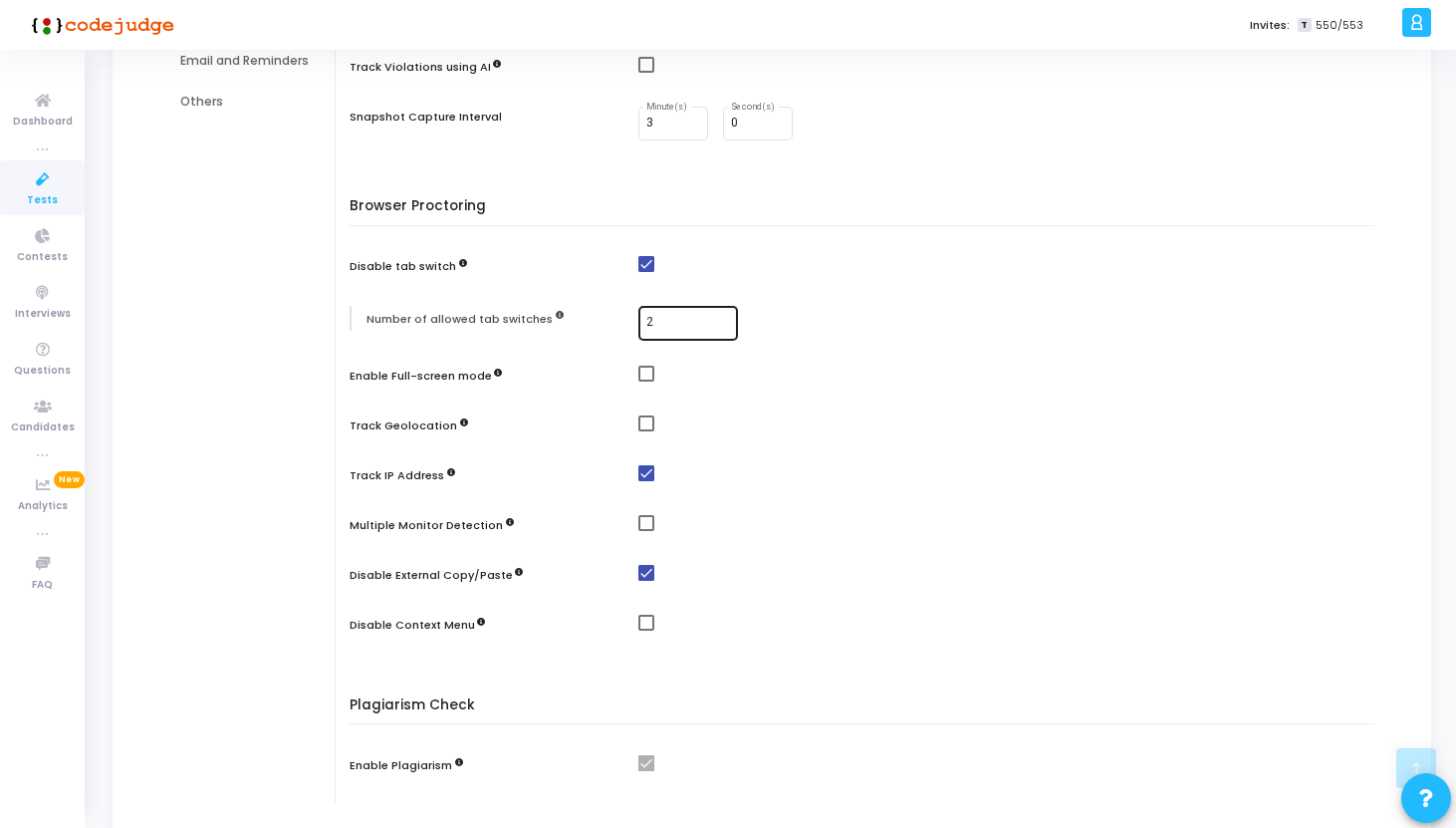 click on "2" at bounding box center (688, 323) 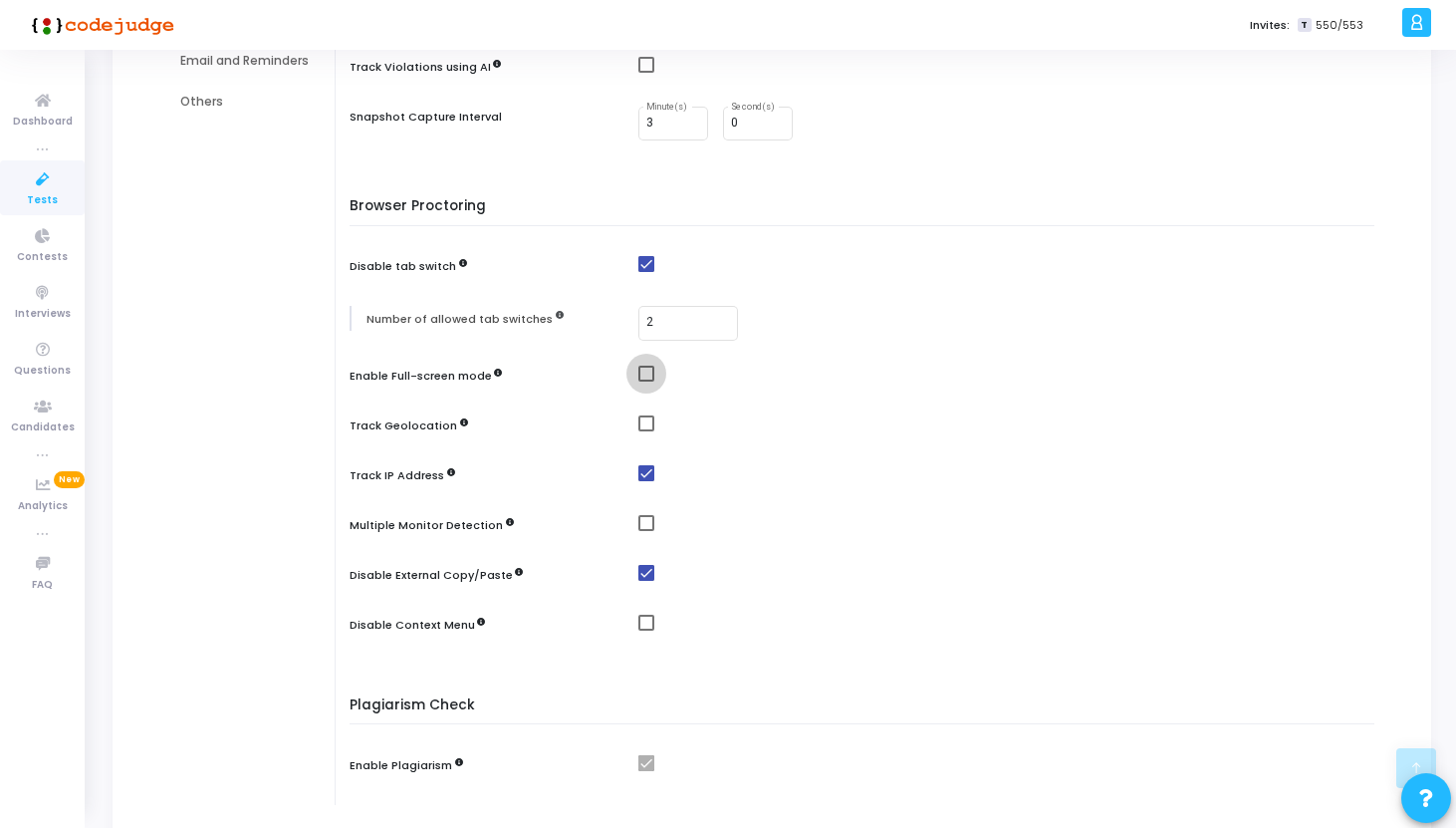 click at bounding box center [646, 374] 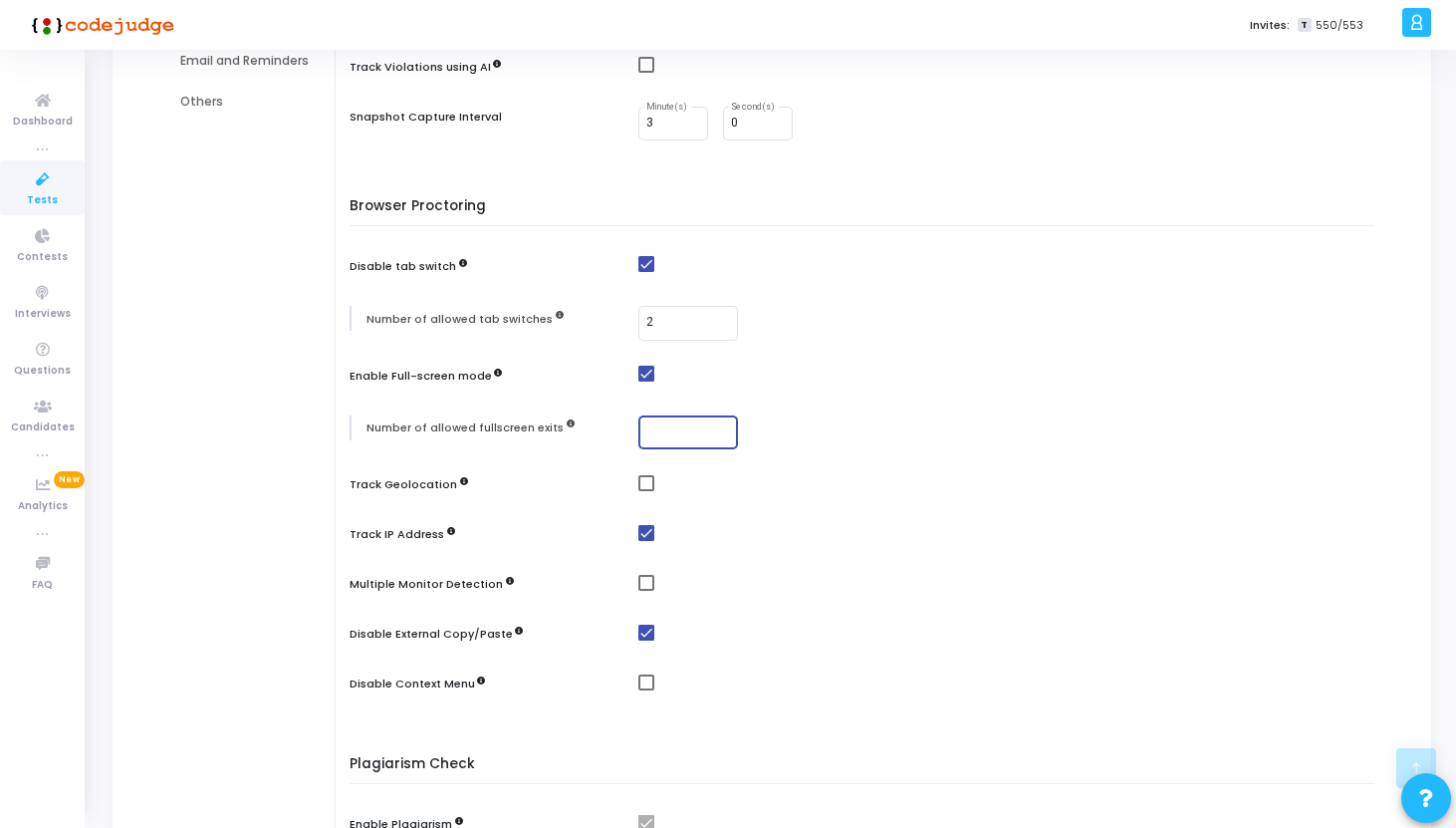 click at bounding box center (688, 432) 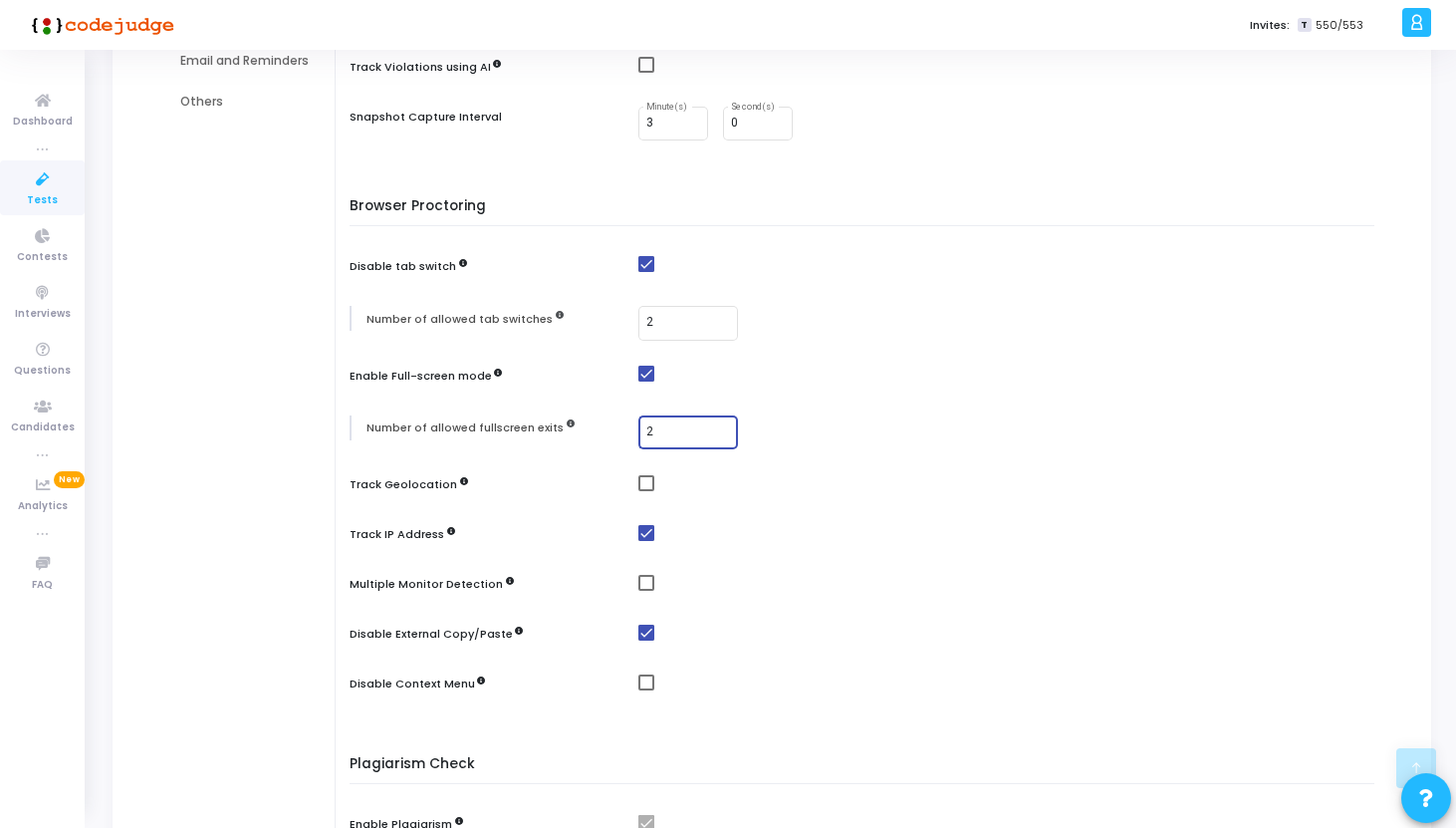 type on "2" 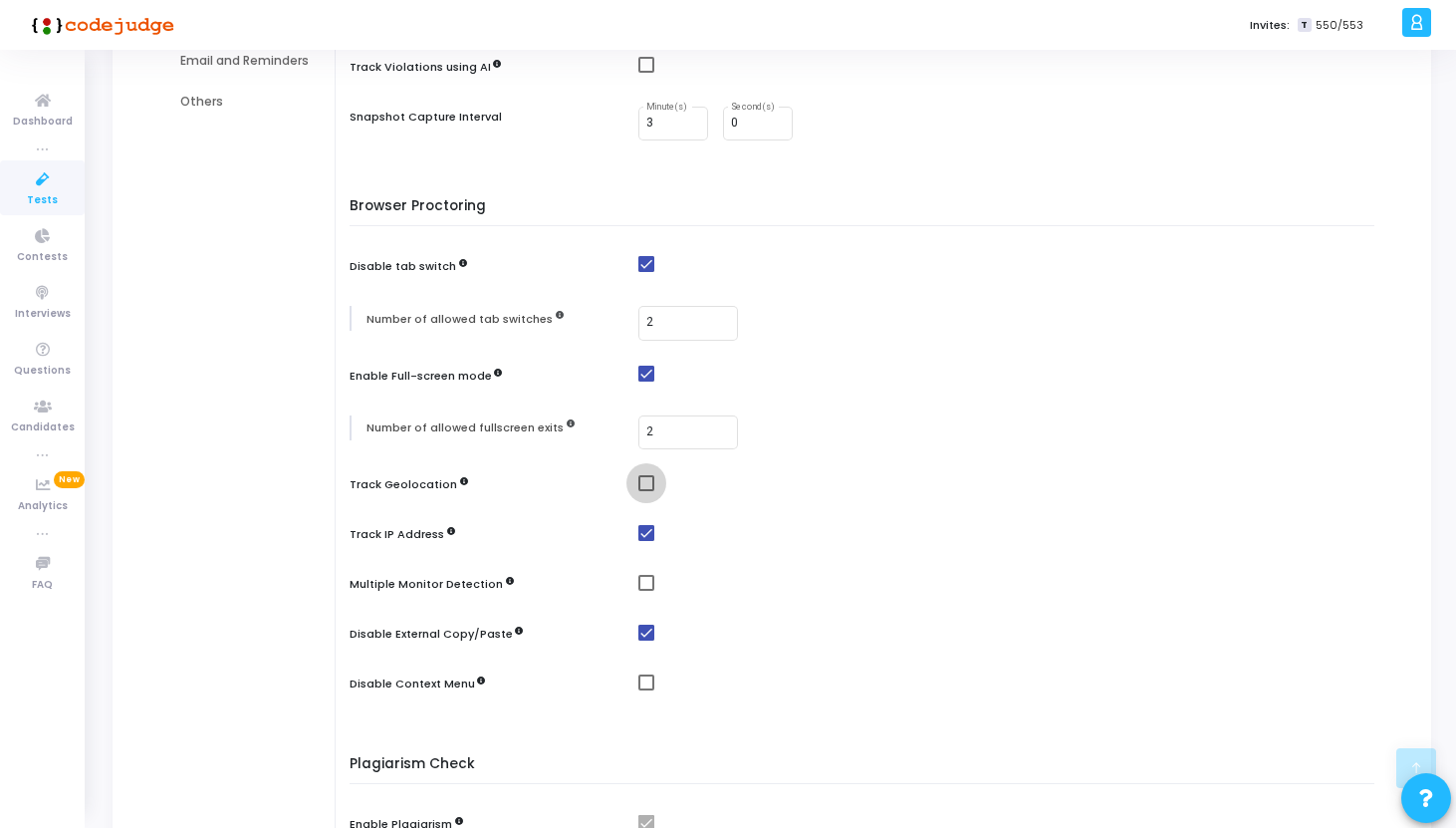 click at bounding box center (646, 483) 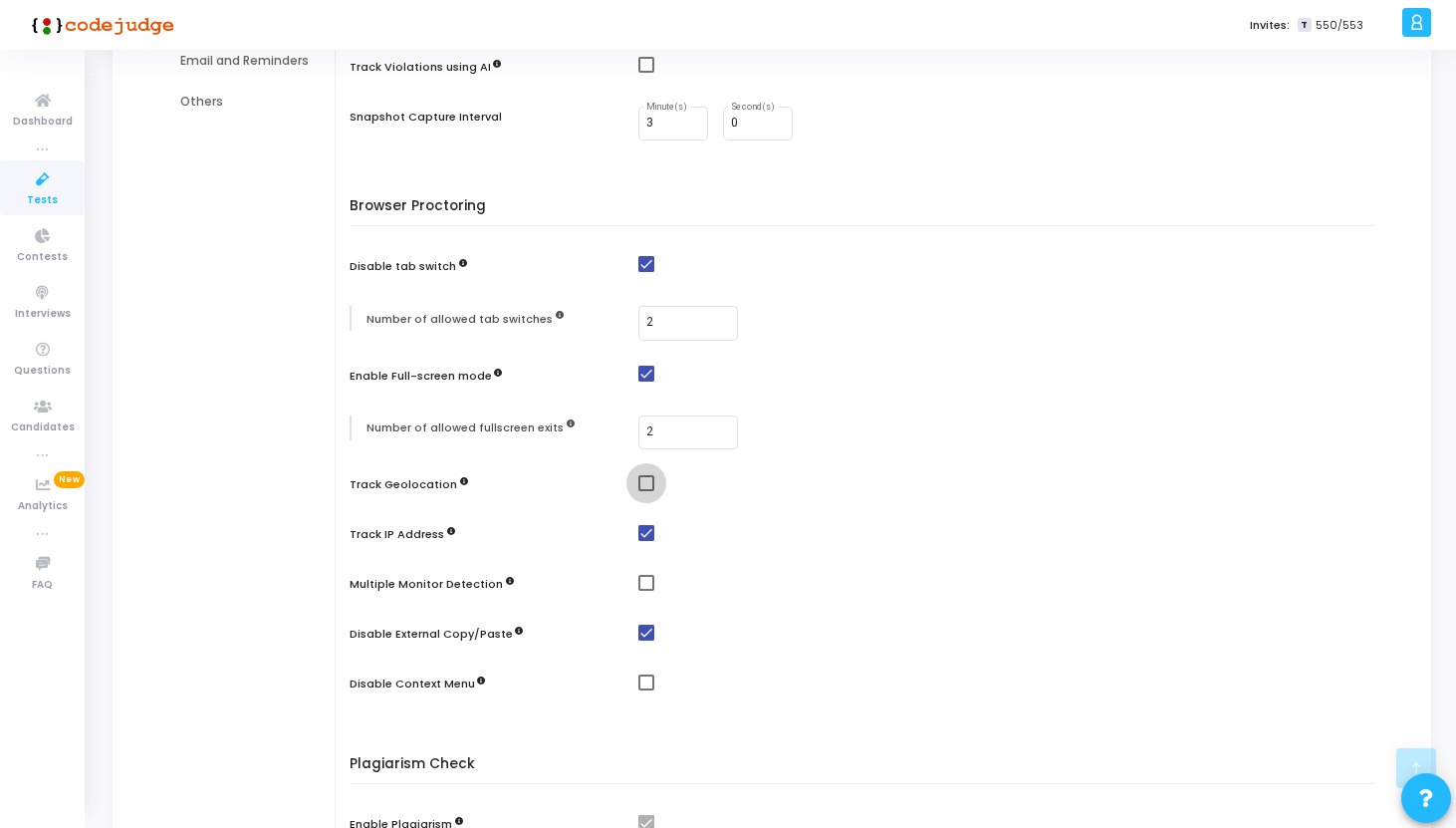 click at bounding box center [645, 491] 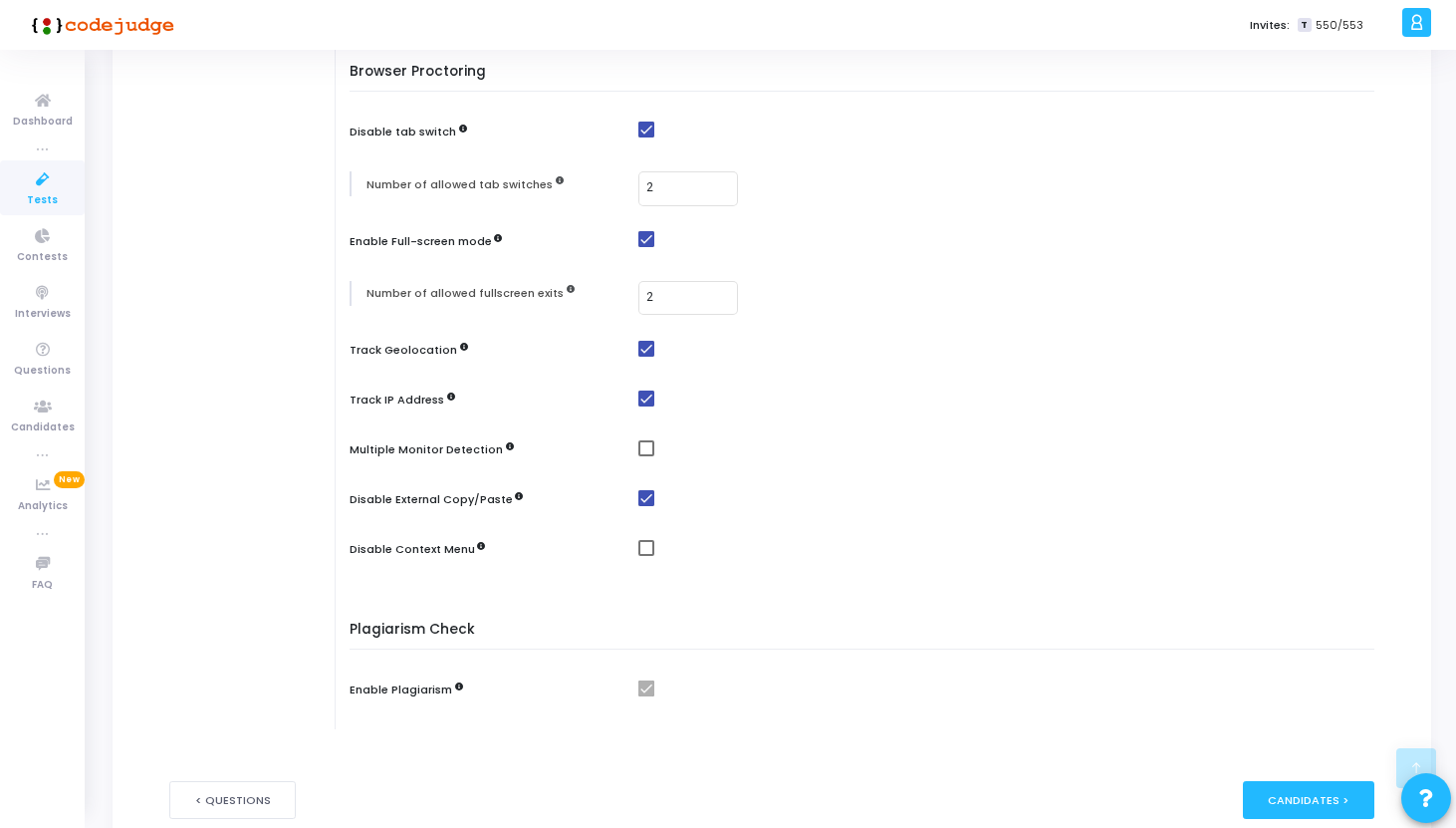 scroll, scrollTop: 548, scrollLeft: 0, axis: vertical 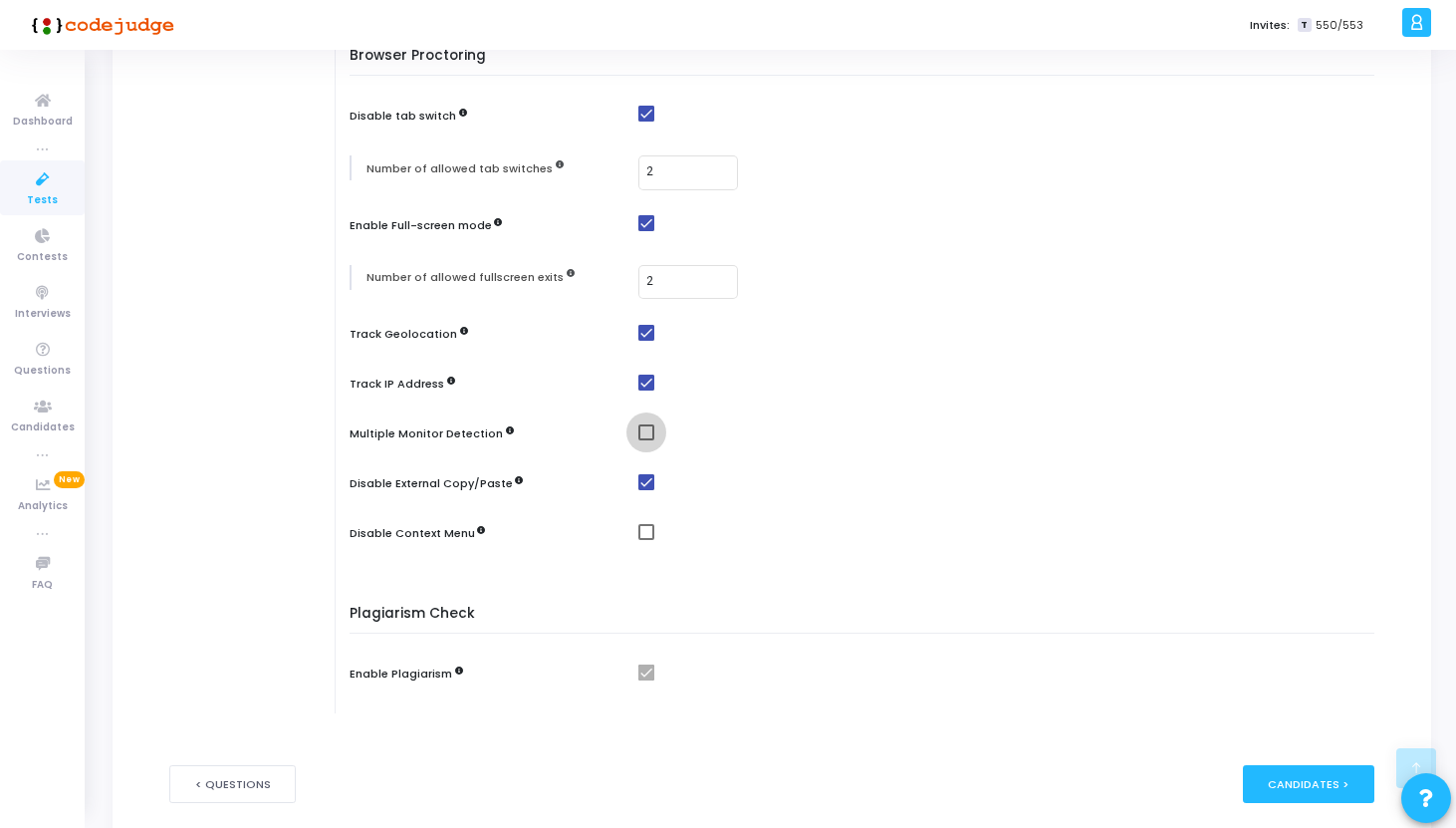 click at bounding box center (646, 432) 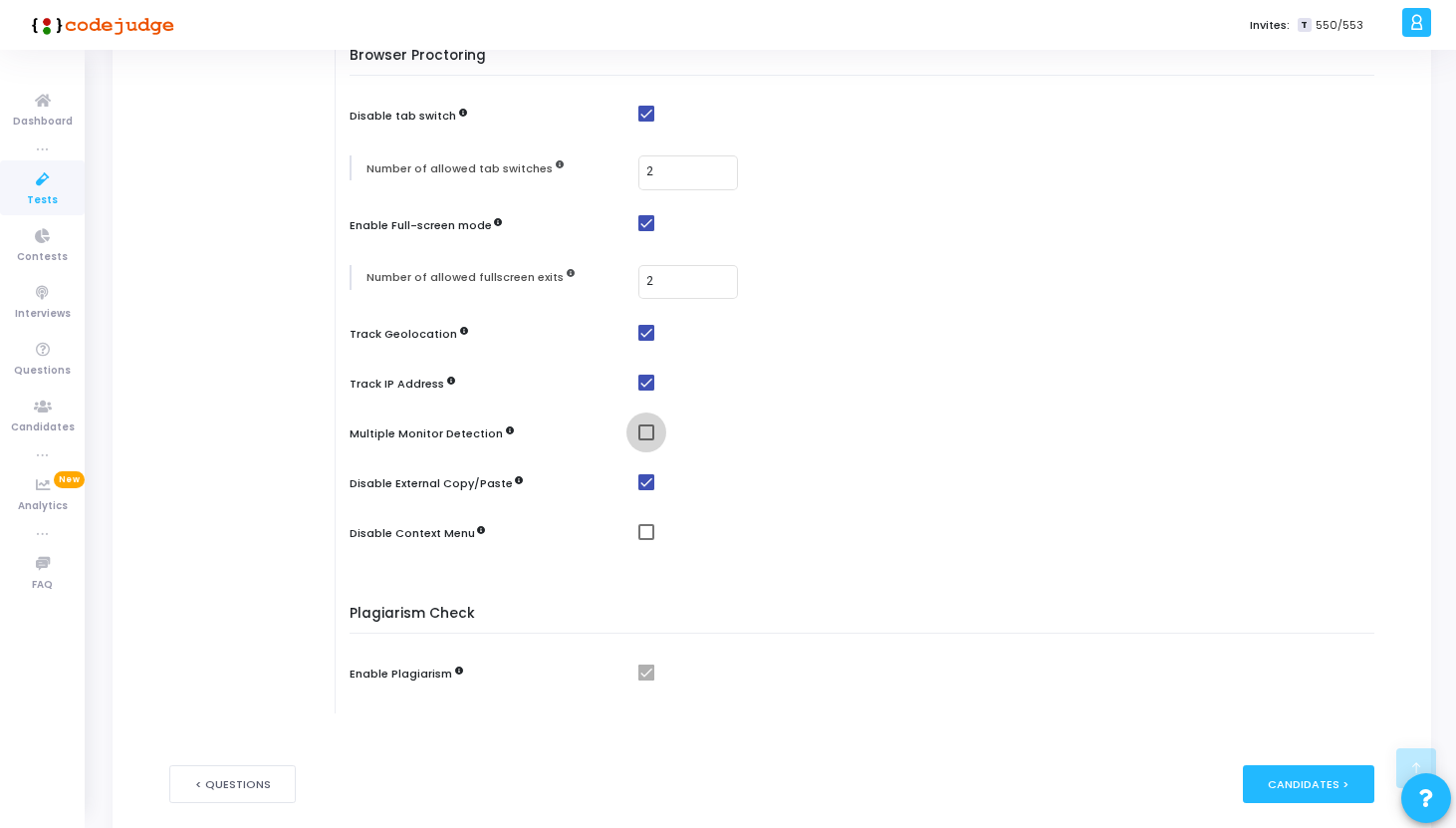 click at bounding box center [645, 440] 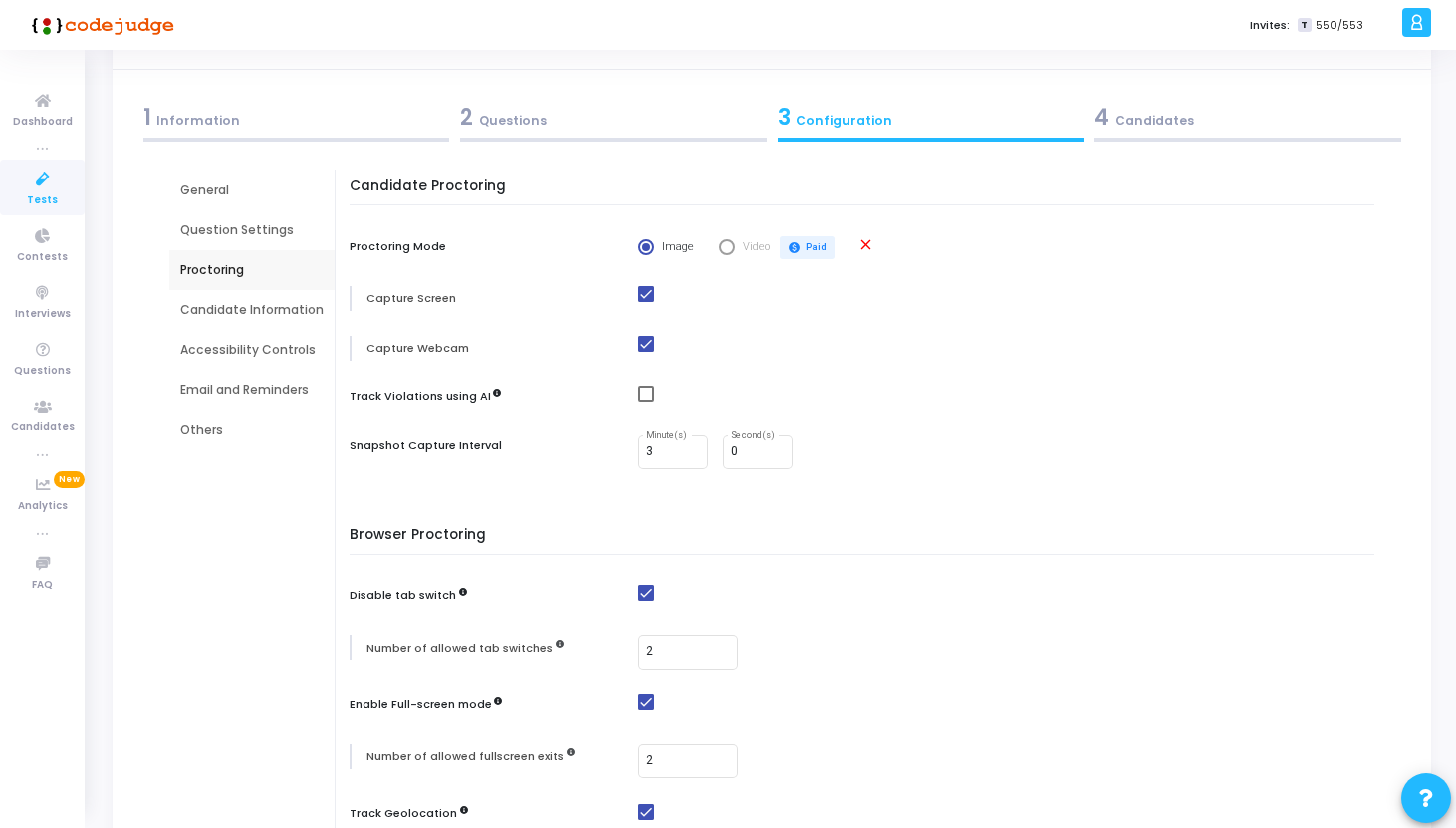 scroll, scrollTop: 0, scrollLeft: 0, axis: both 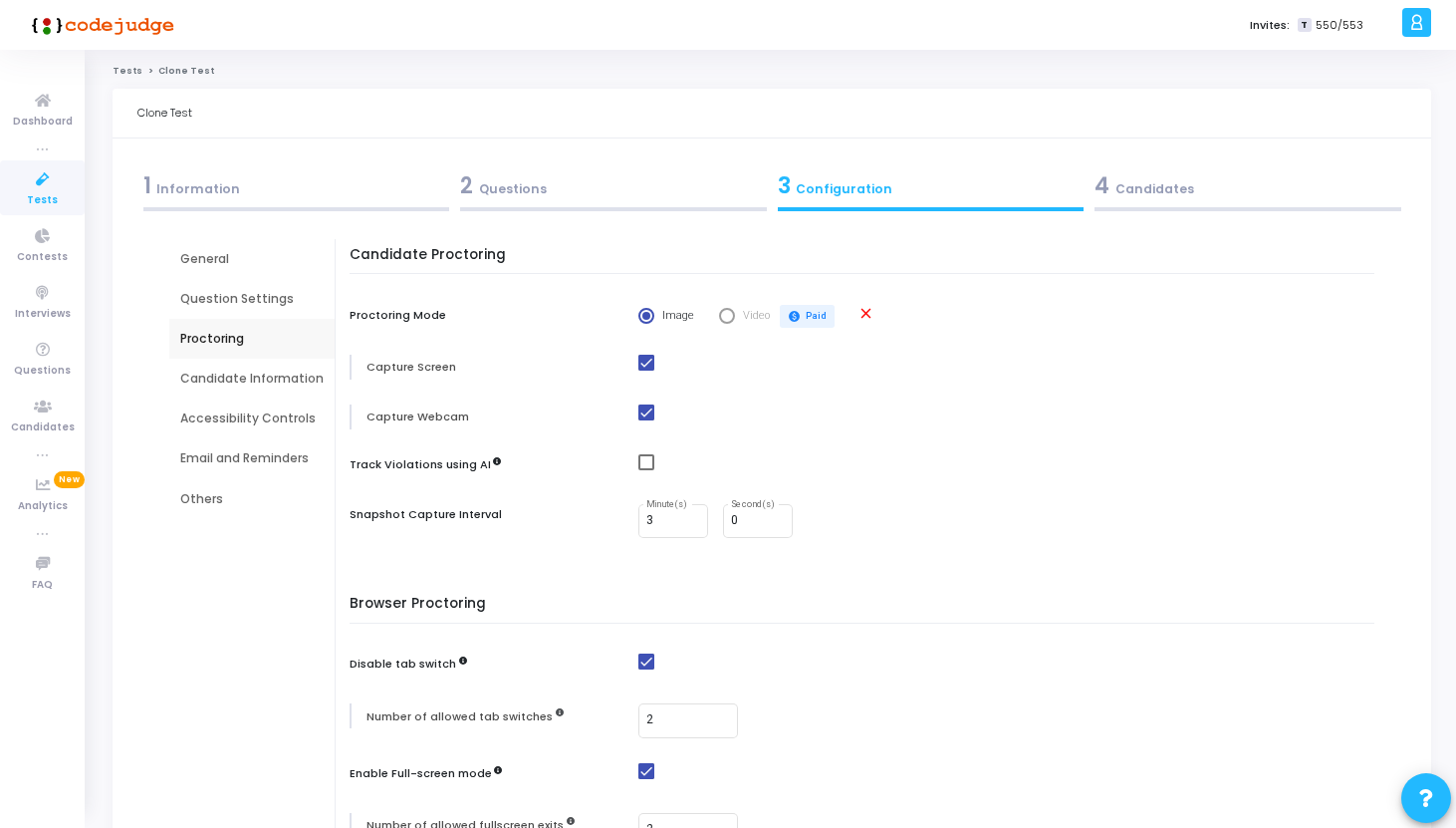click on "Candidate Information" at bounding box center [252, 379] 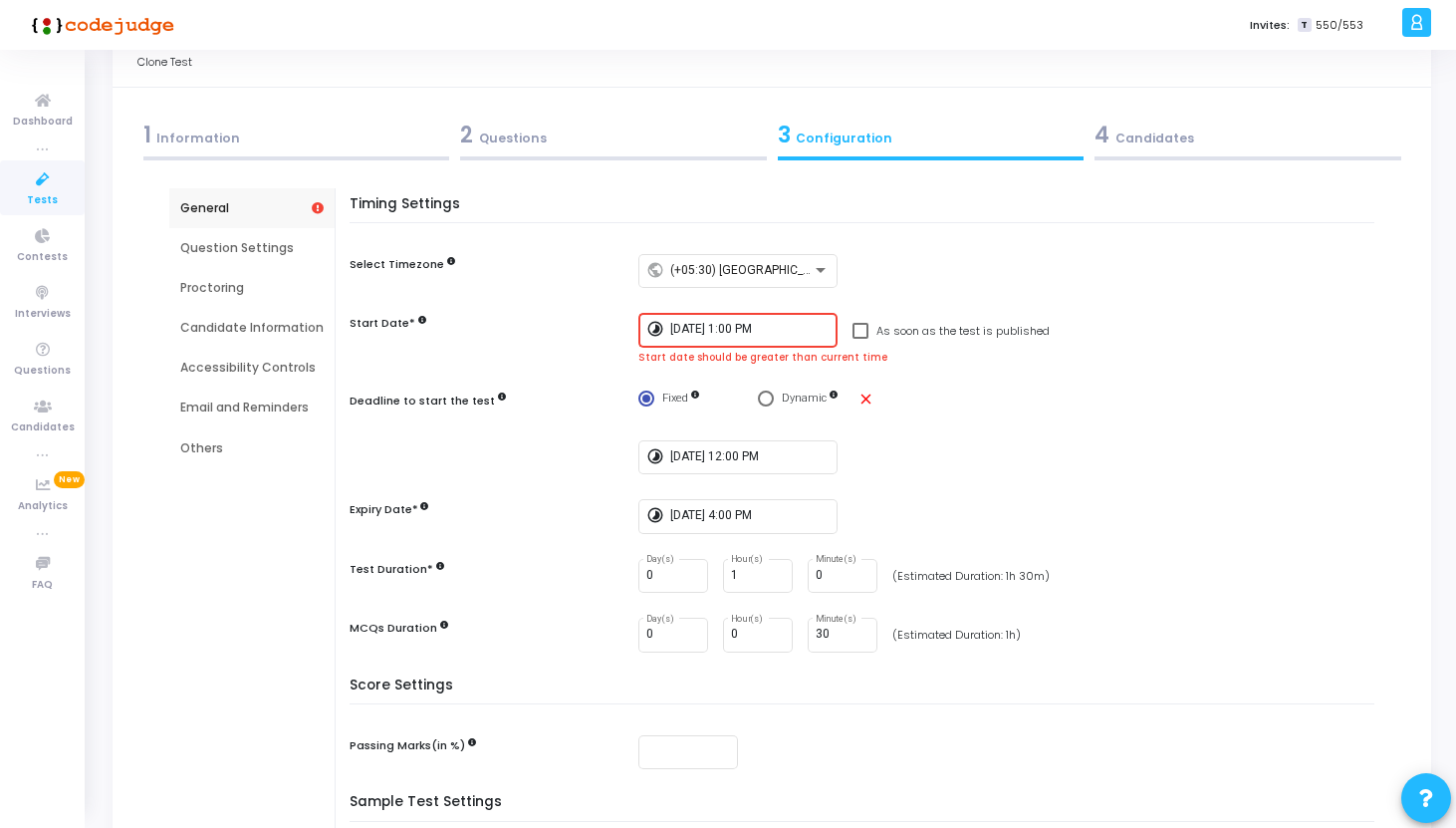 scroll, scrollTop: 58, scrollLeft: 0, axis: vertical 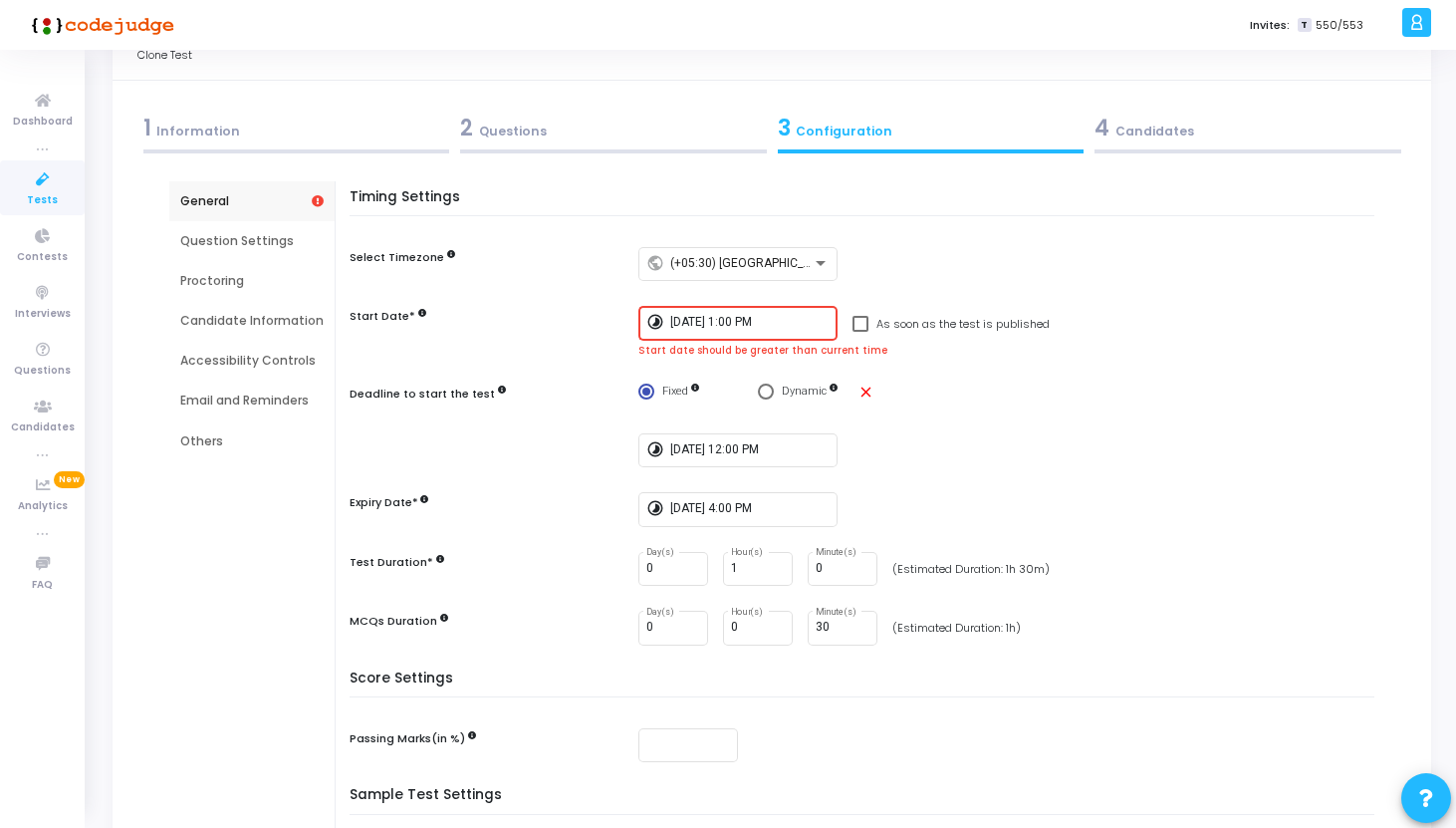 click on "7/13/2025, 1:00 PM" at bounding box center (750, 323) 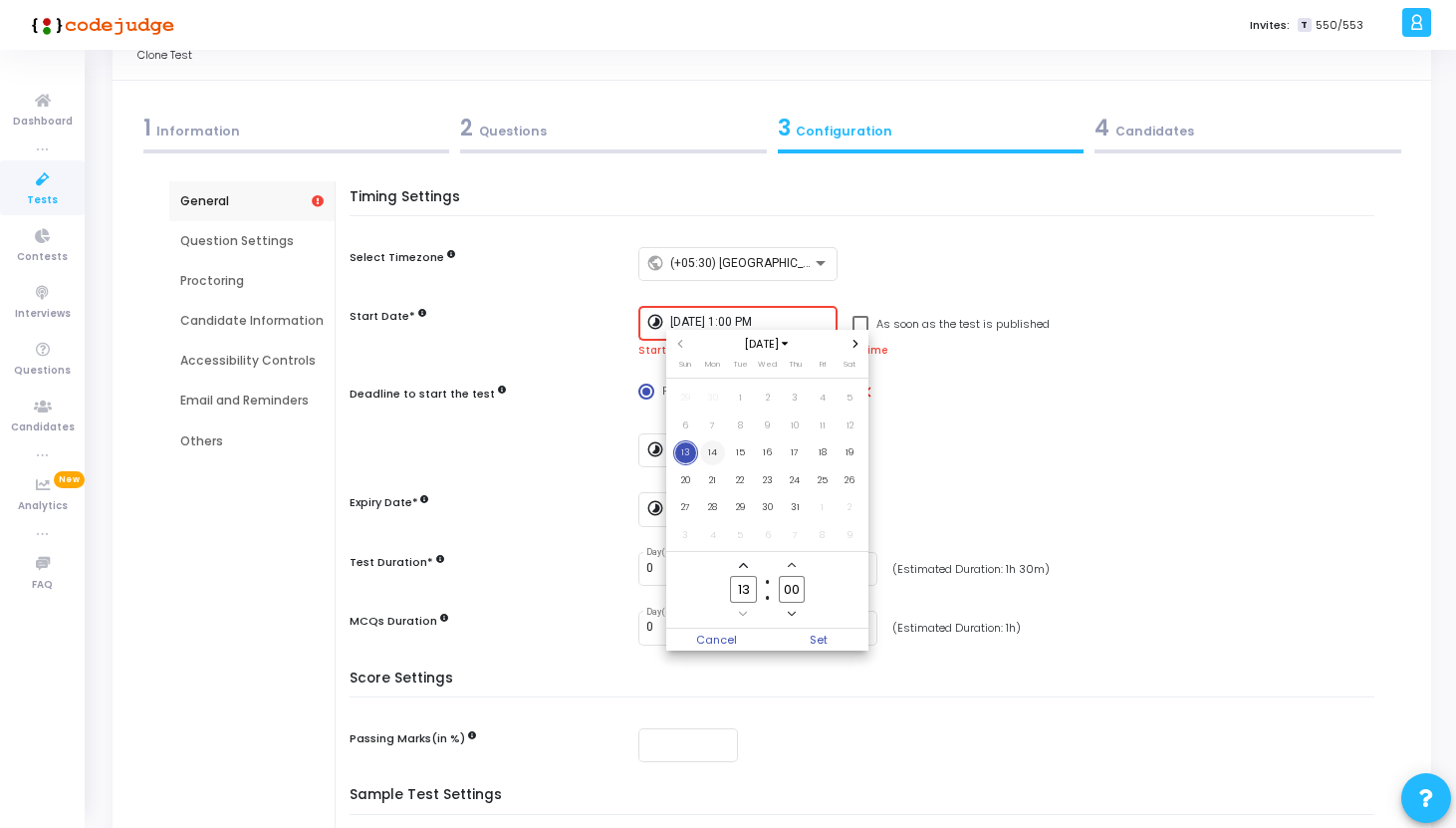 click on "14" at bounding box center (712, 452) 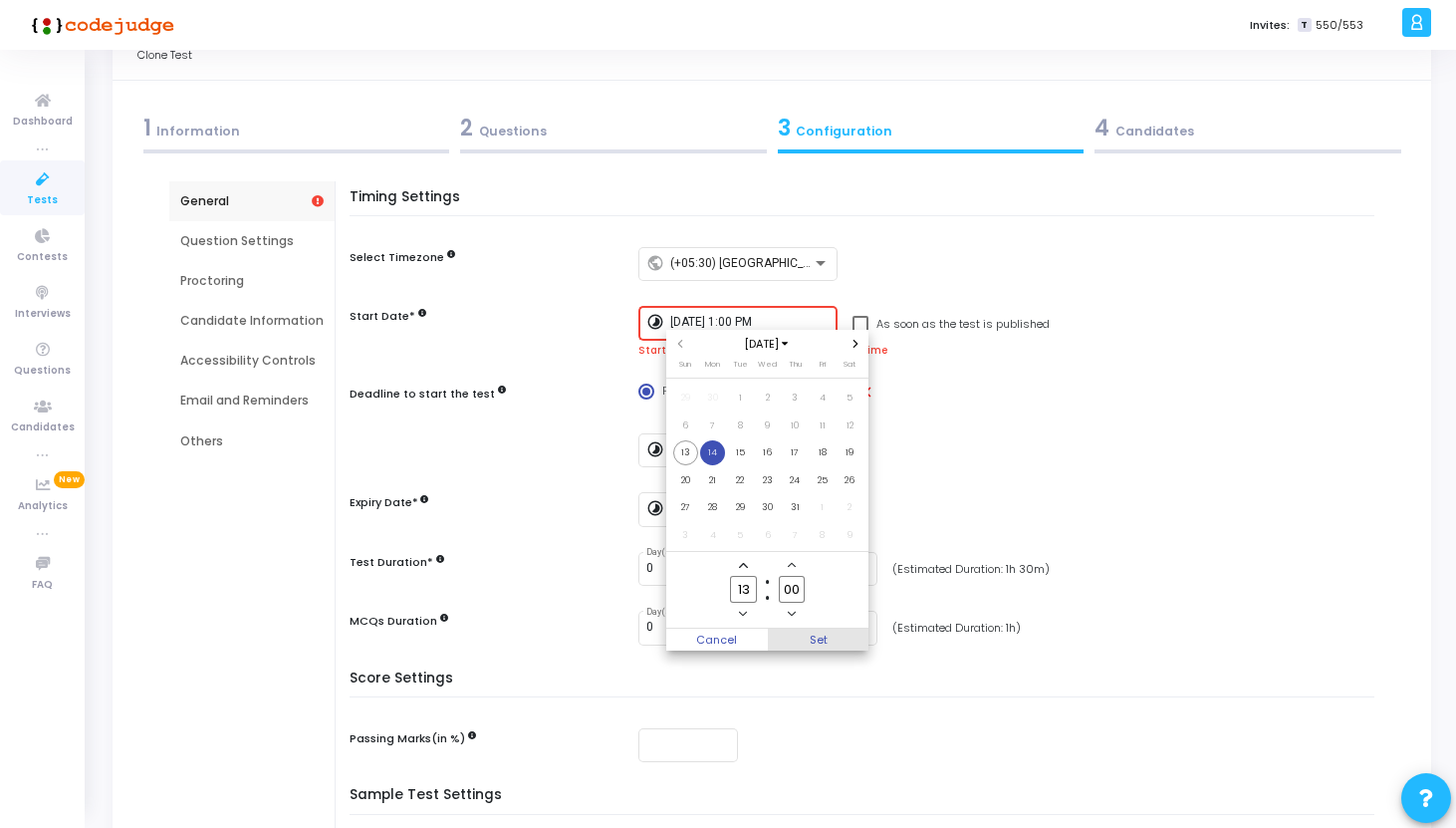 click on "Set" at bounding box center [819, 640] 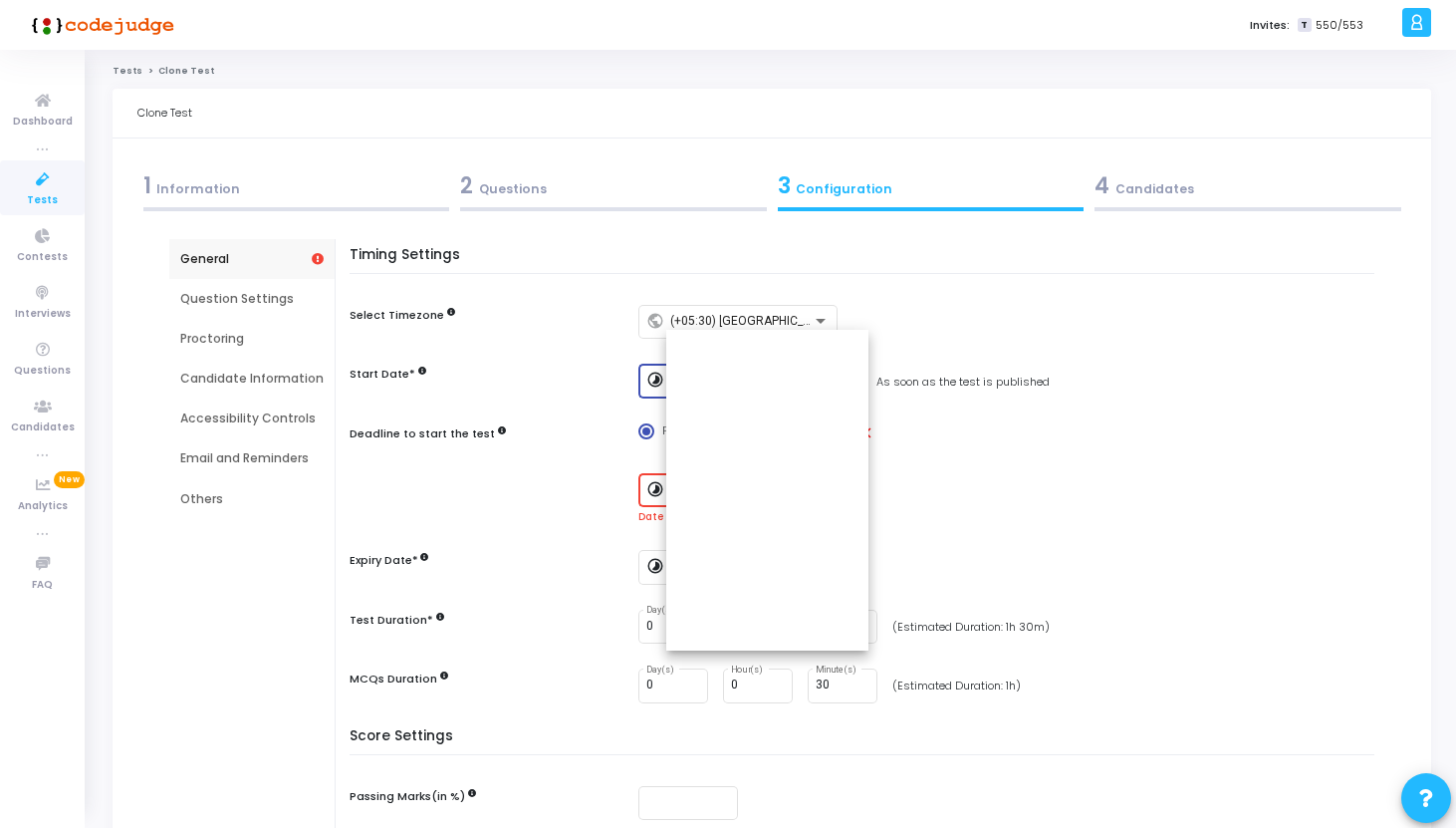 scroll, scrollTop: 58, scrollLeft: 0, axis: vertical 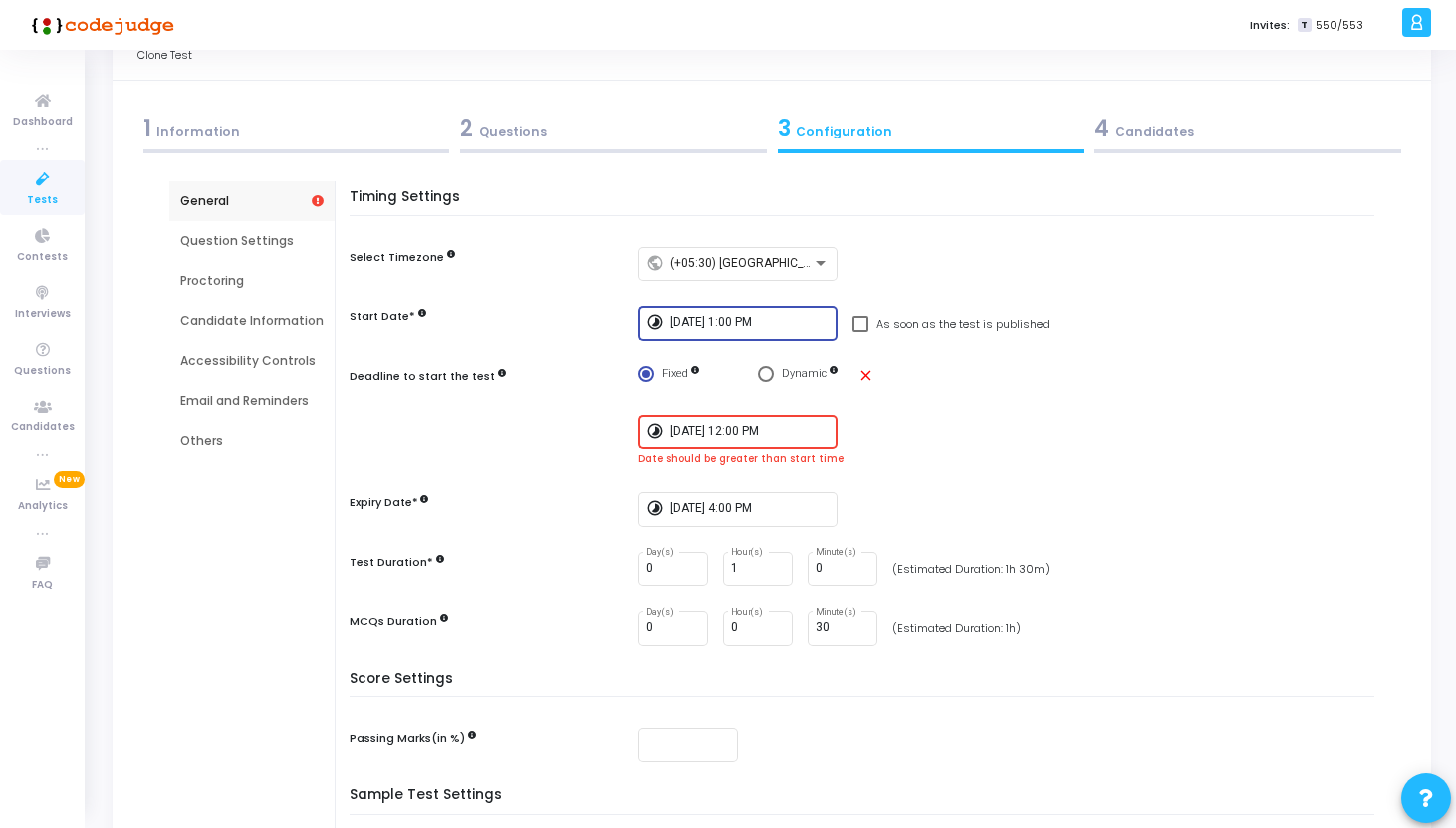 click on "Candidate Information" at bounding box center (252, 321) 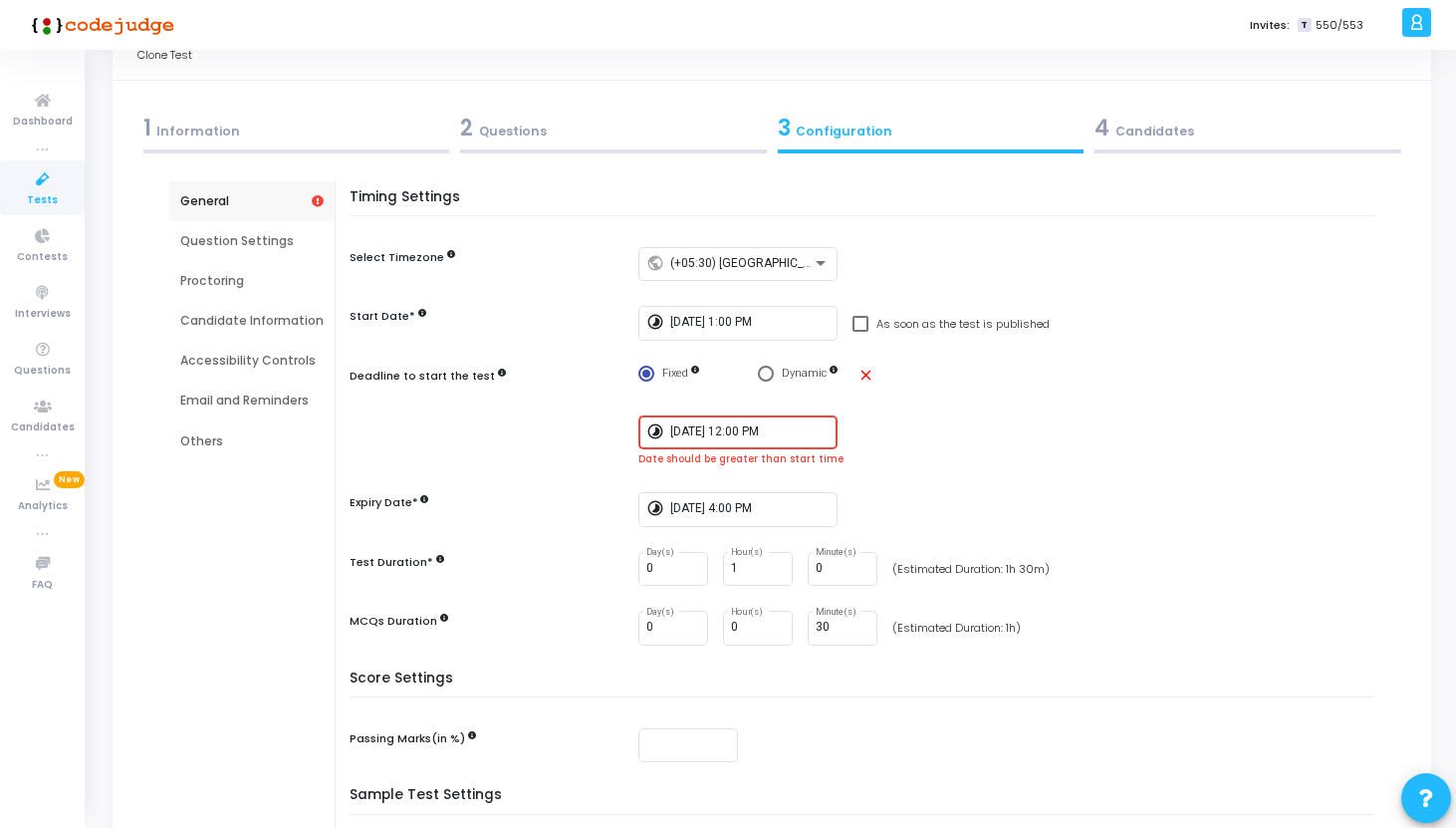 click on "Candidate Information" at bounding box center (252, 321) 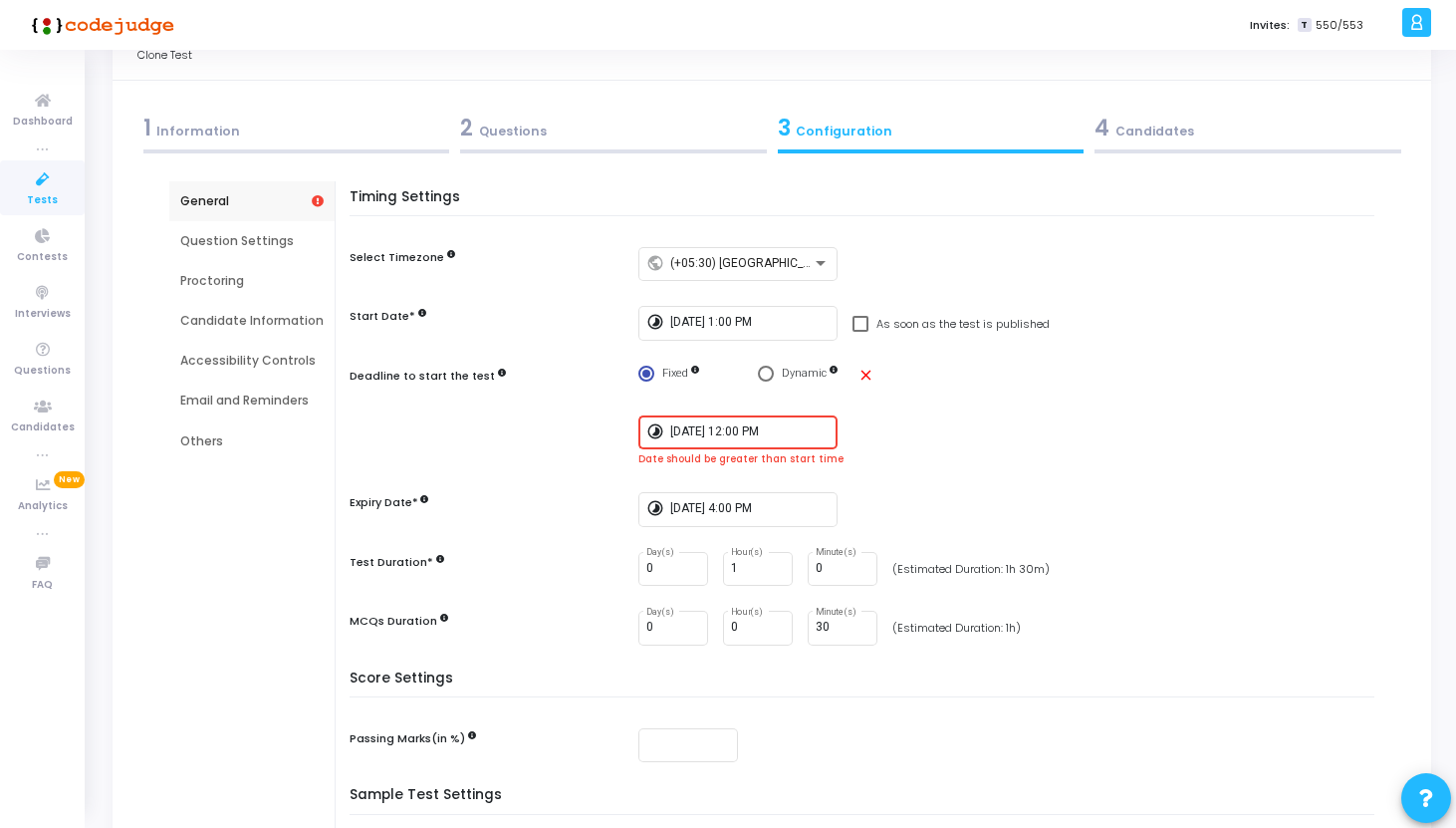 click on "Proctoring" at bounding box center (252, 281) 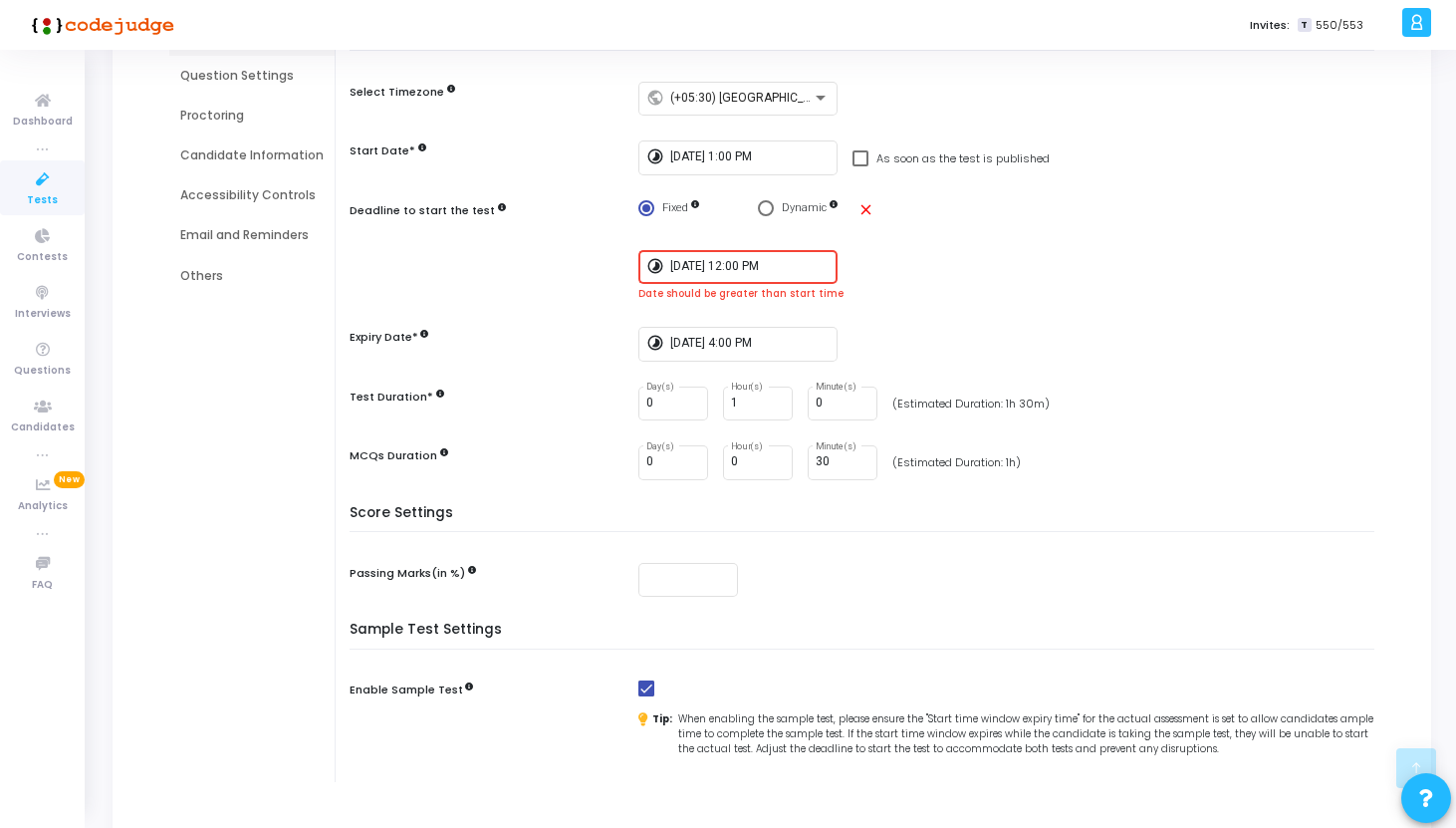 scroll, scrollTop: 0, scrollLeft: 0, axis: both 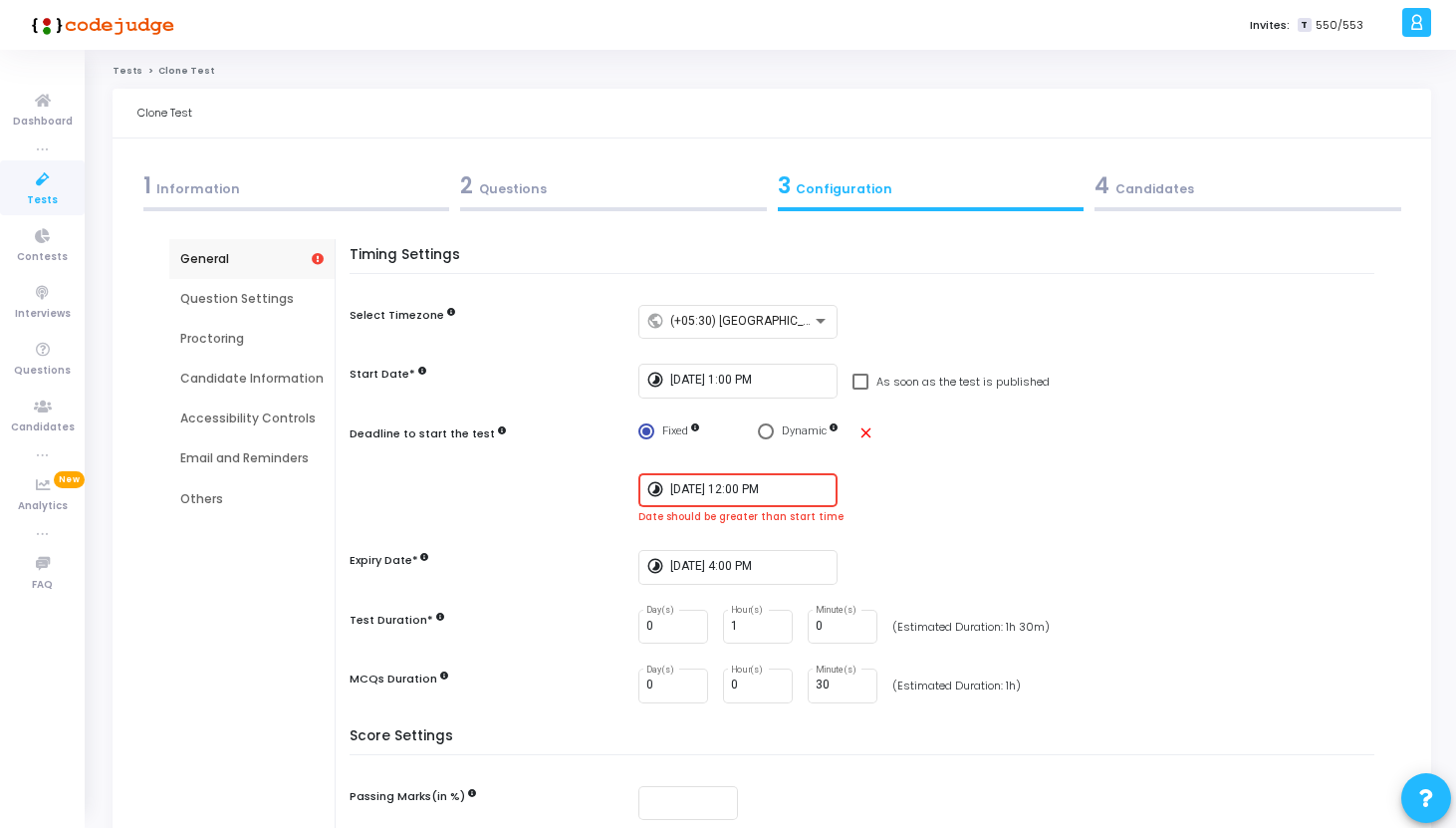 click on "7/14/2025, 12:00 PM" at bounding box center (750, 490) 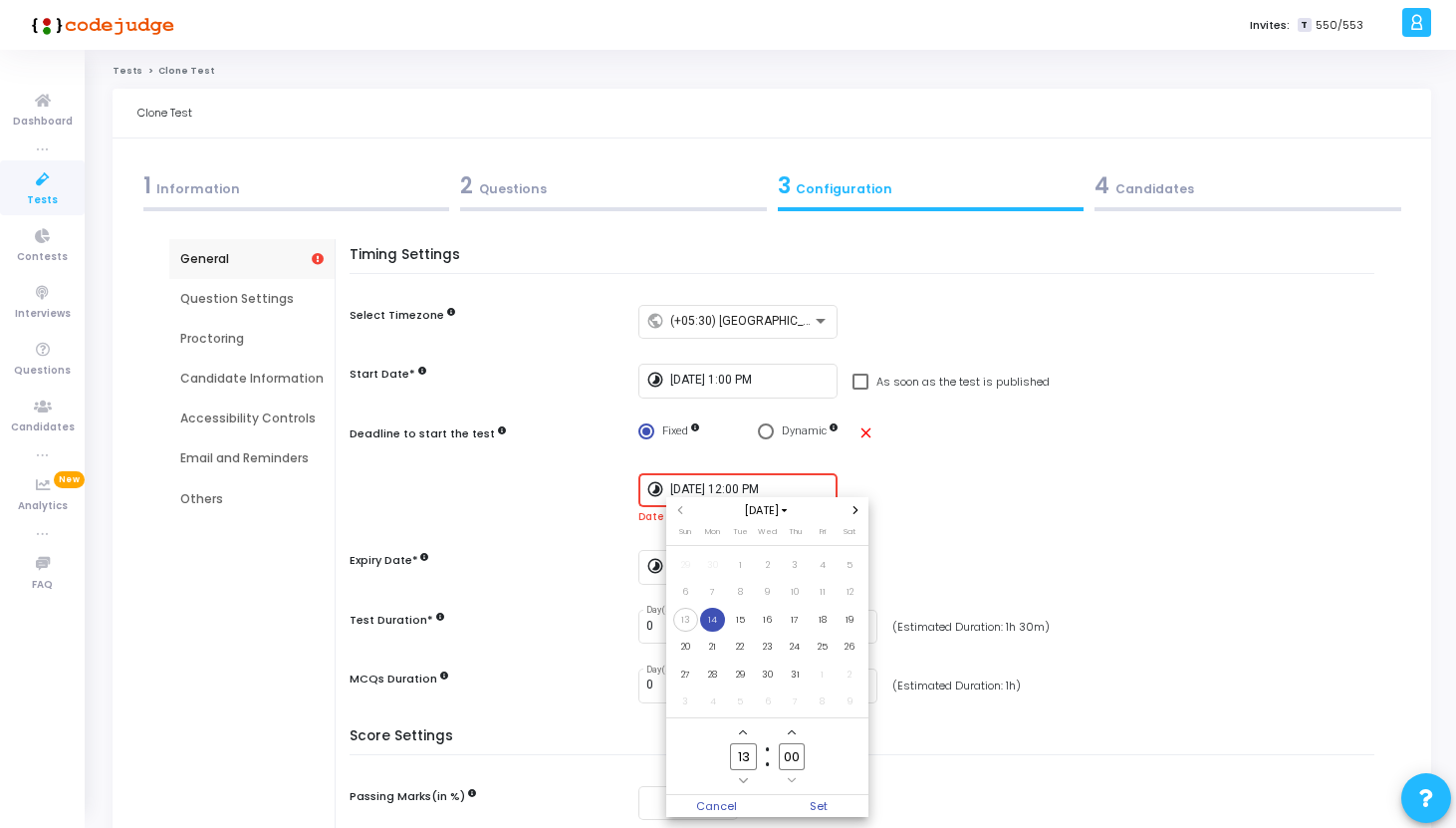 click at bounding box center (728, 414) 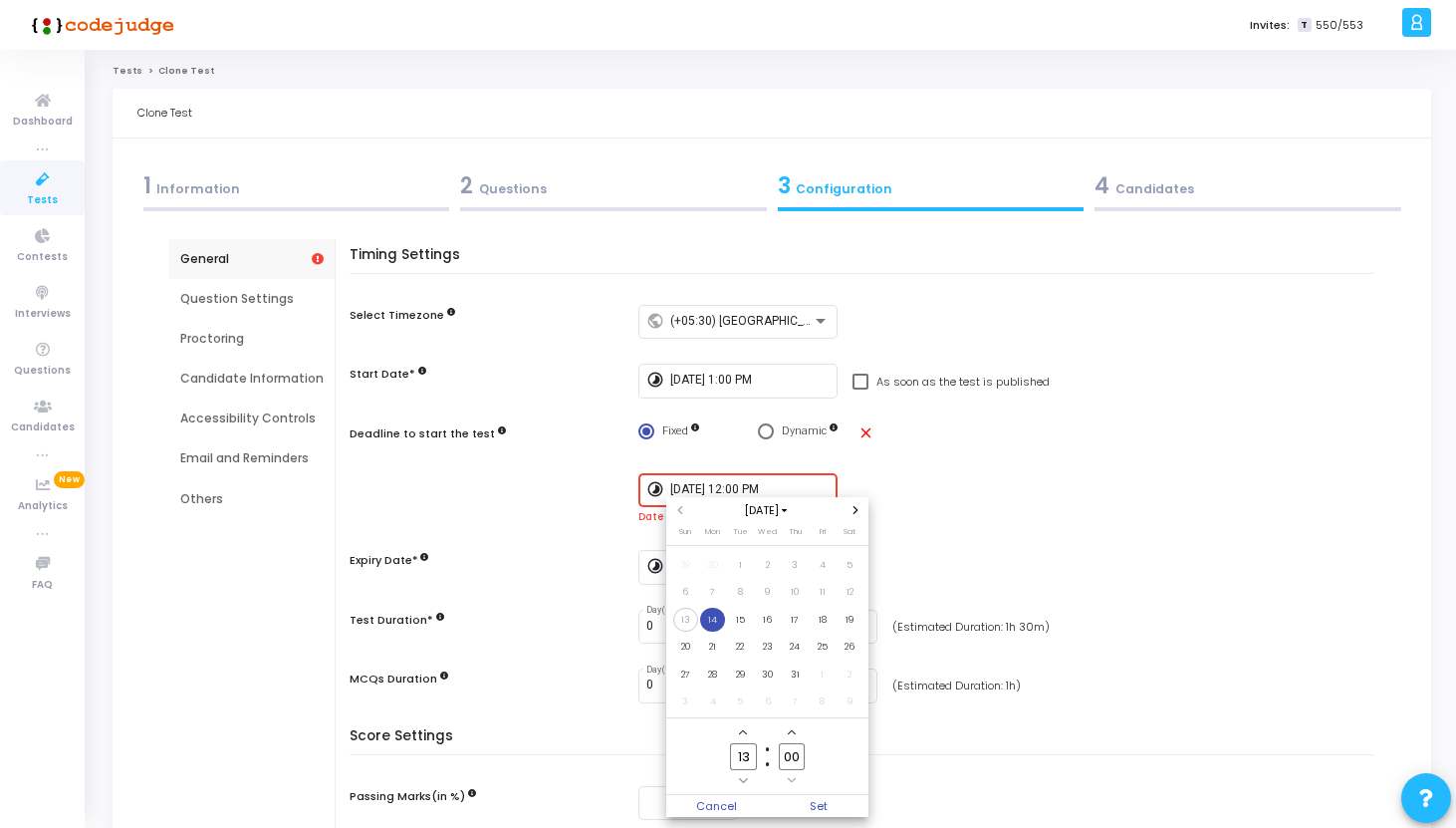 click on "13" at bounding box center (685, 620) 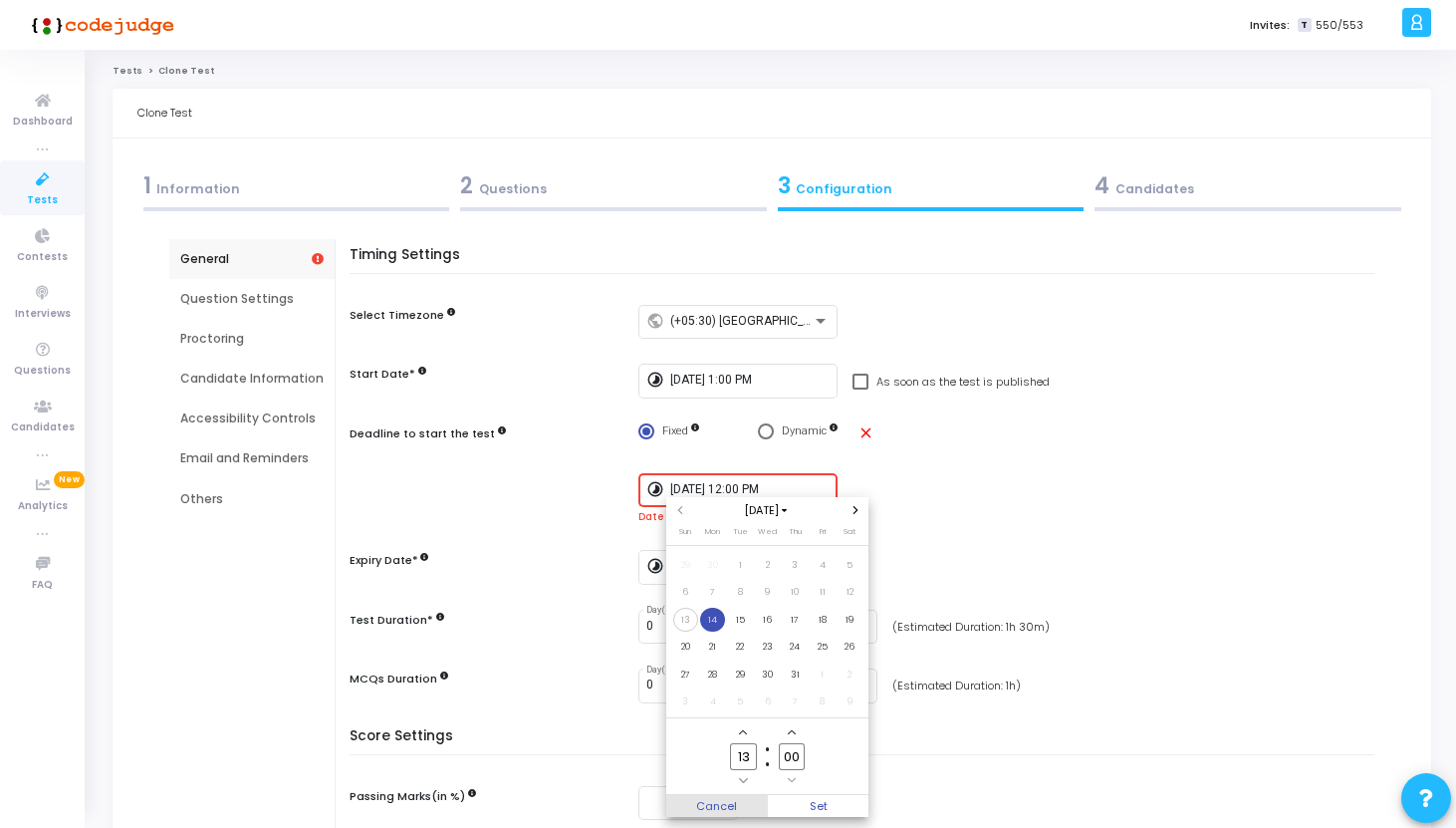 click on "Cancel" at bounding box center (717, 806) 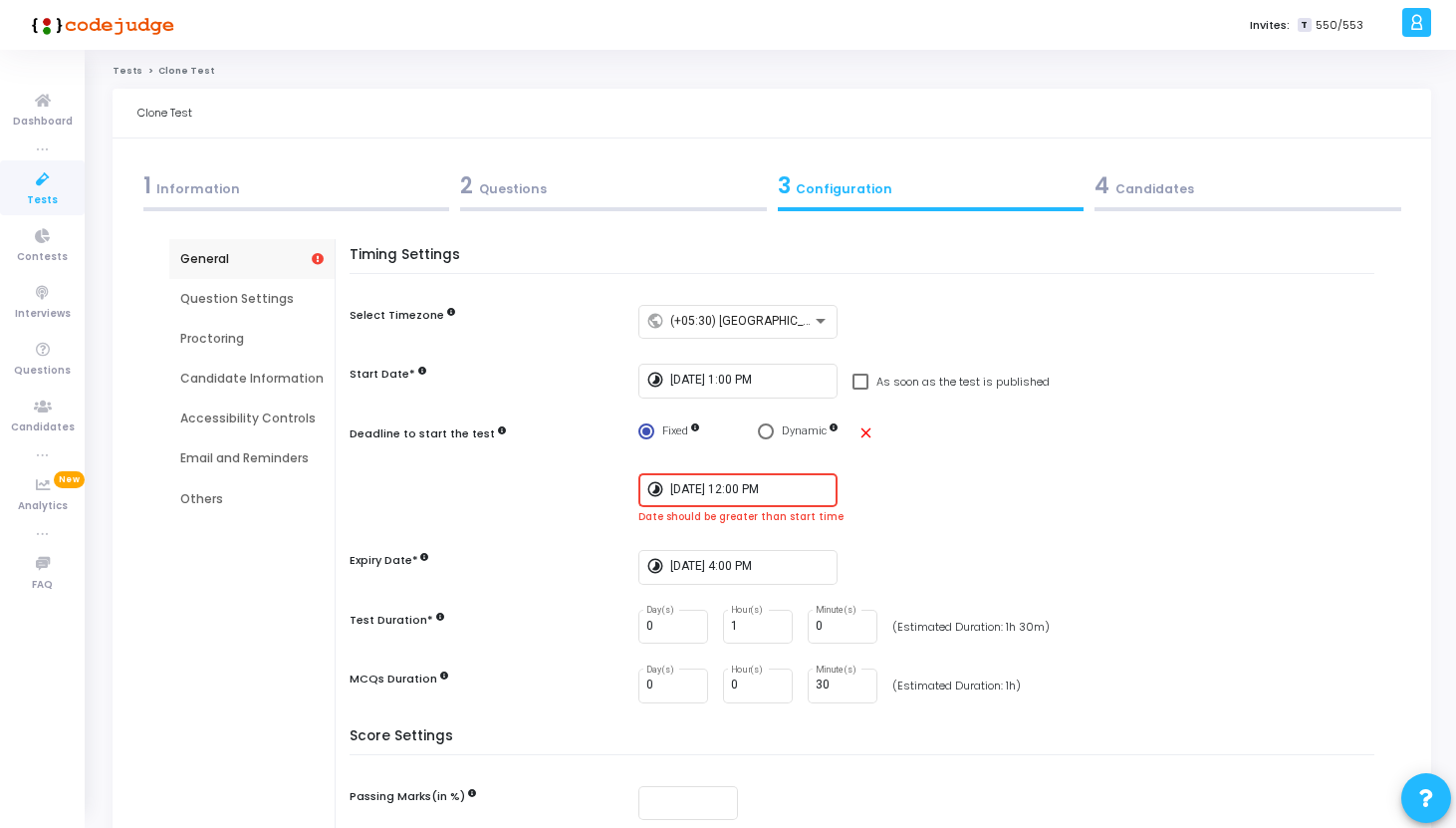 click on "7/14/2025, 12:00 PM" at bounding box center [750, 490] 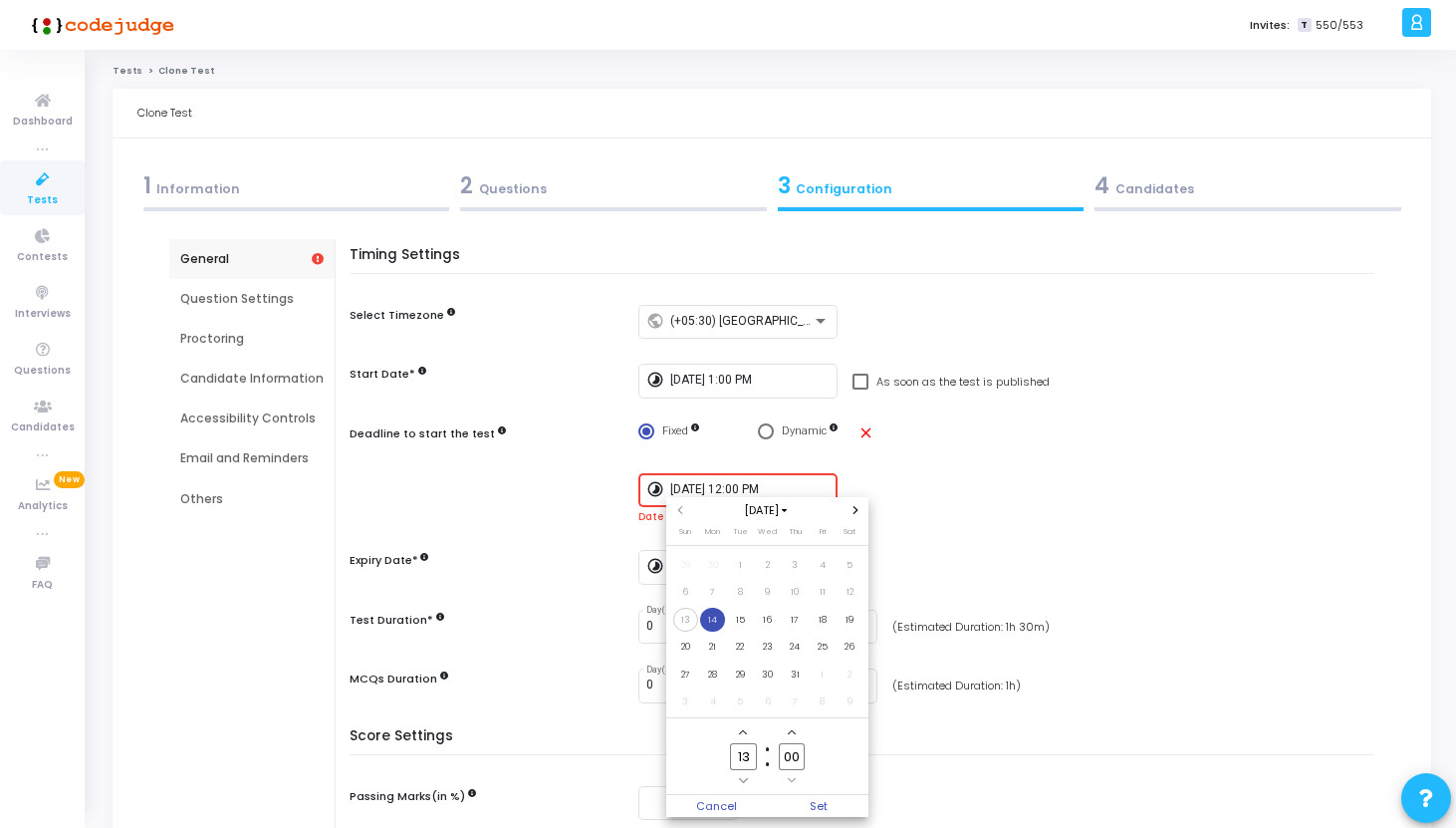 click on "13" 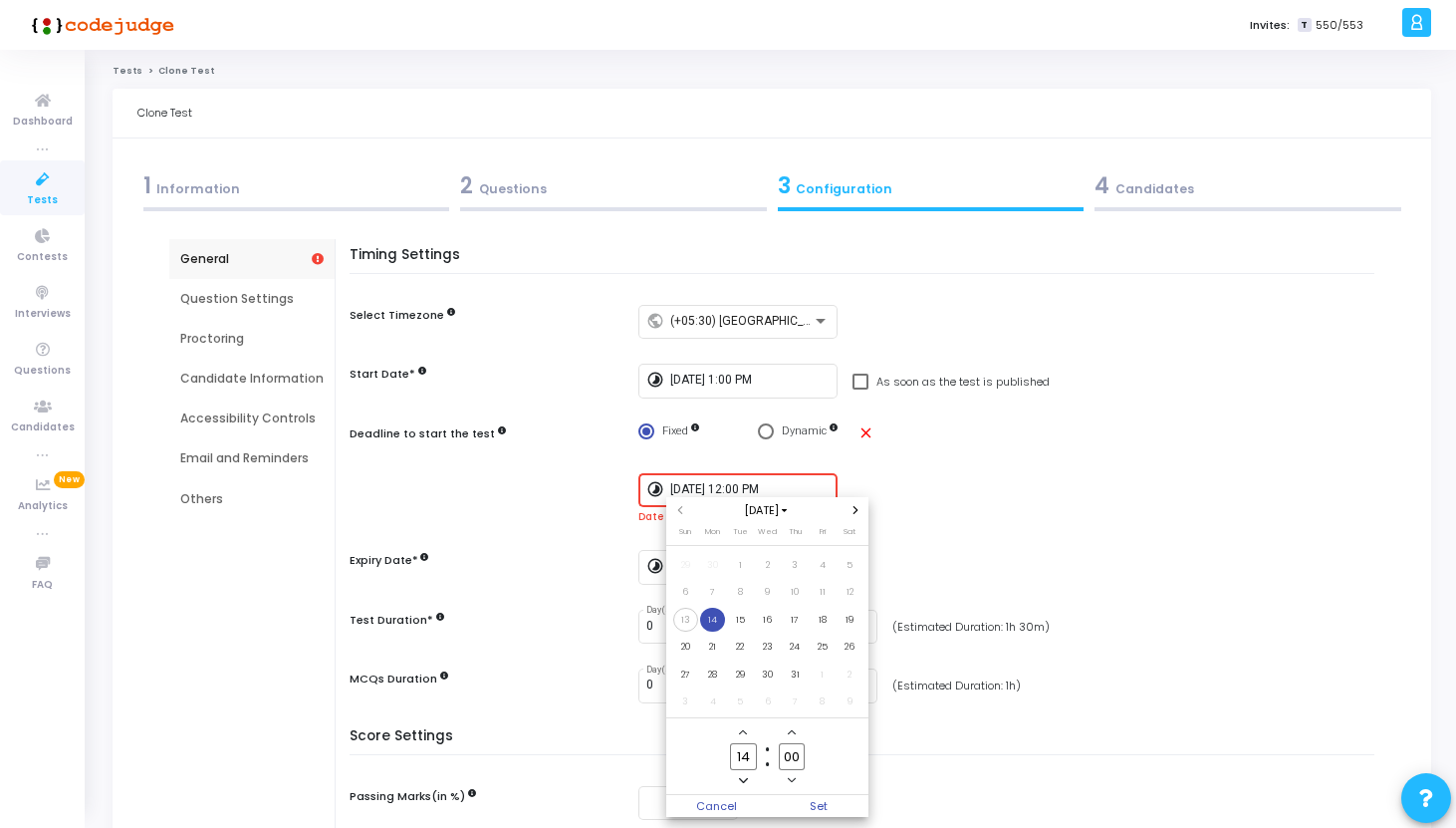 type on "14" 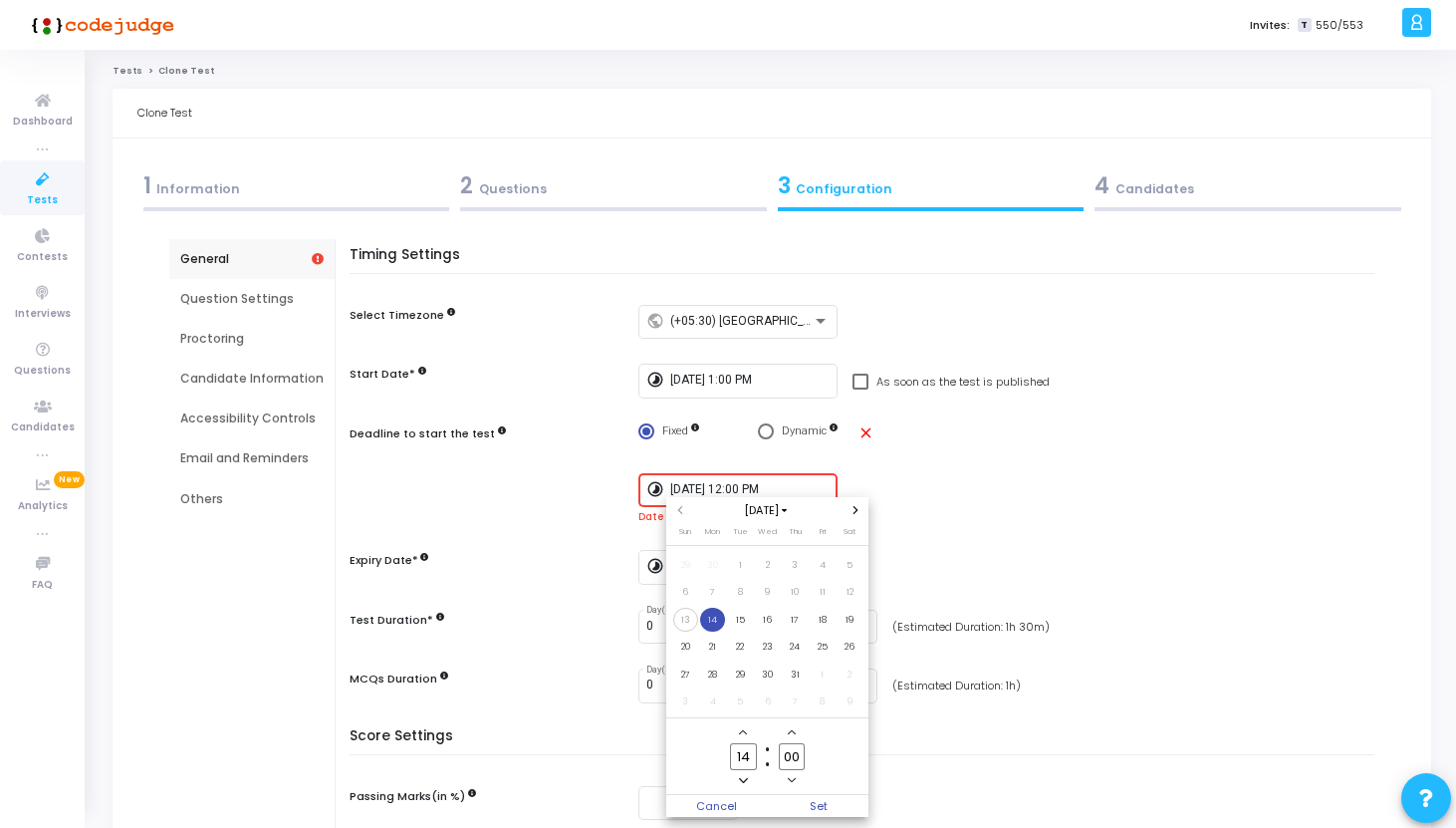 click on "13" at bounding box center (685, 620) 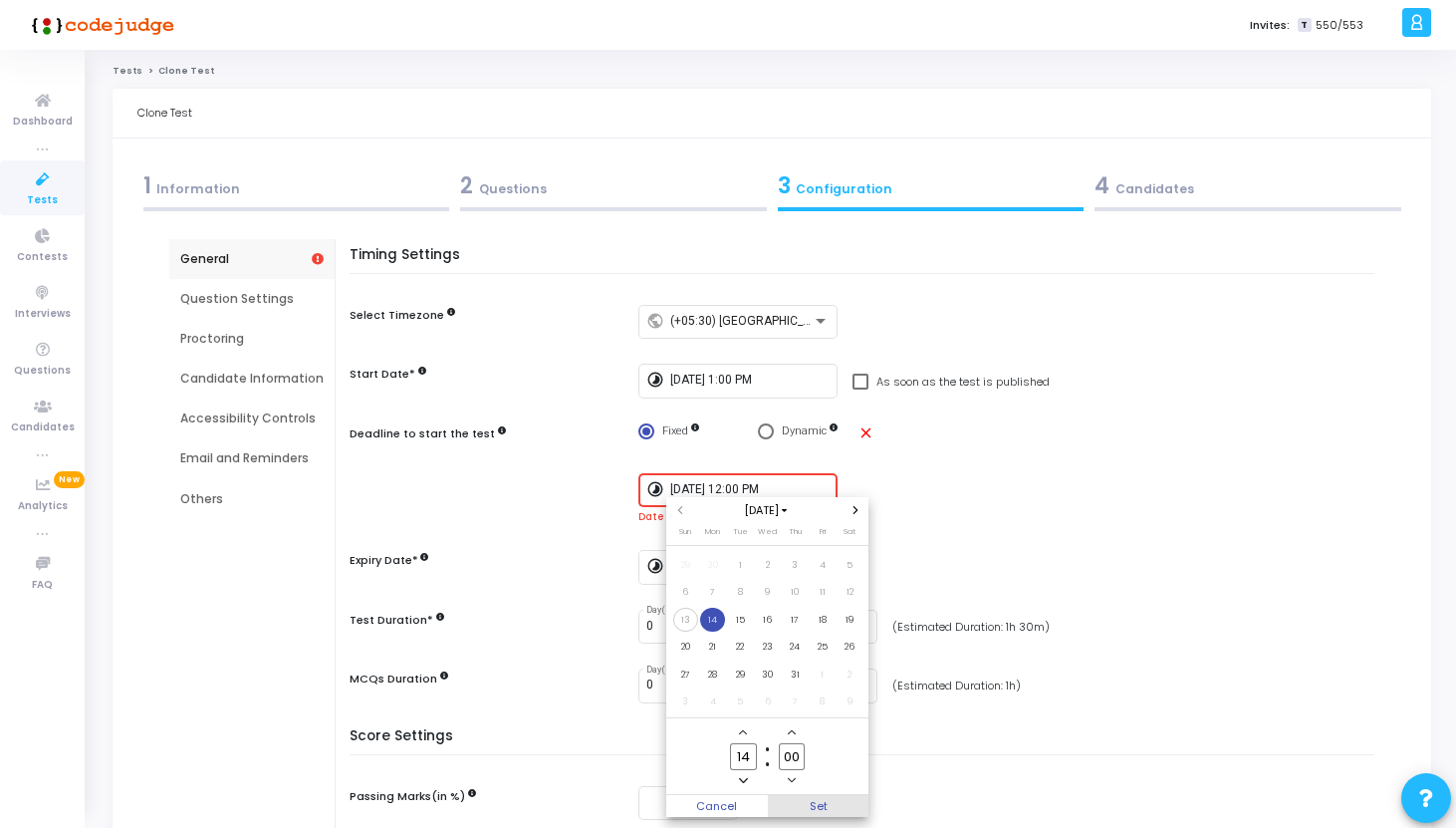 click on "Set" at bounding box center [819, 806] 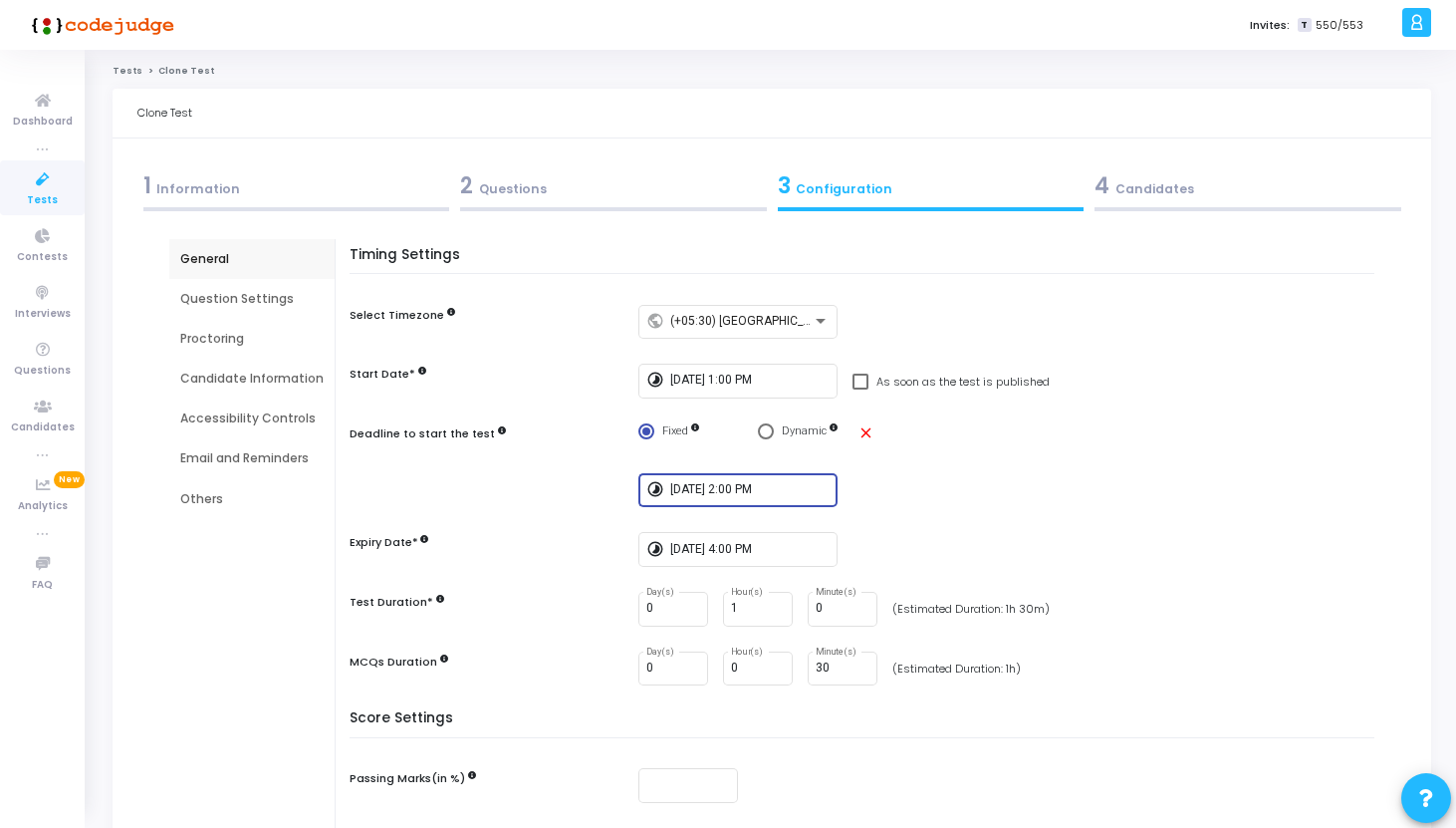 click on "7/14/2025, 2:00 PM" at bounding box center [750, 488] 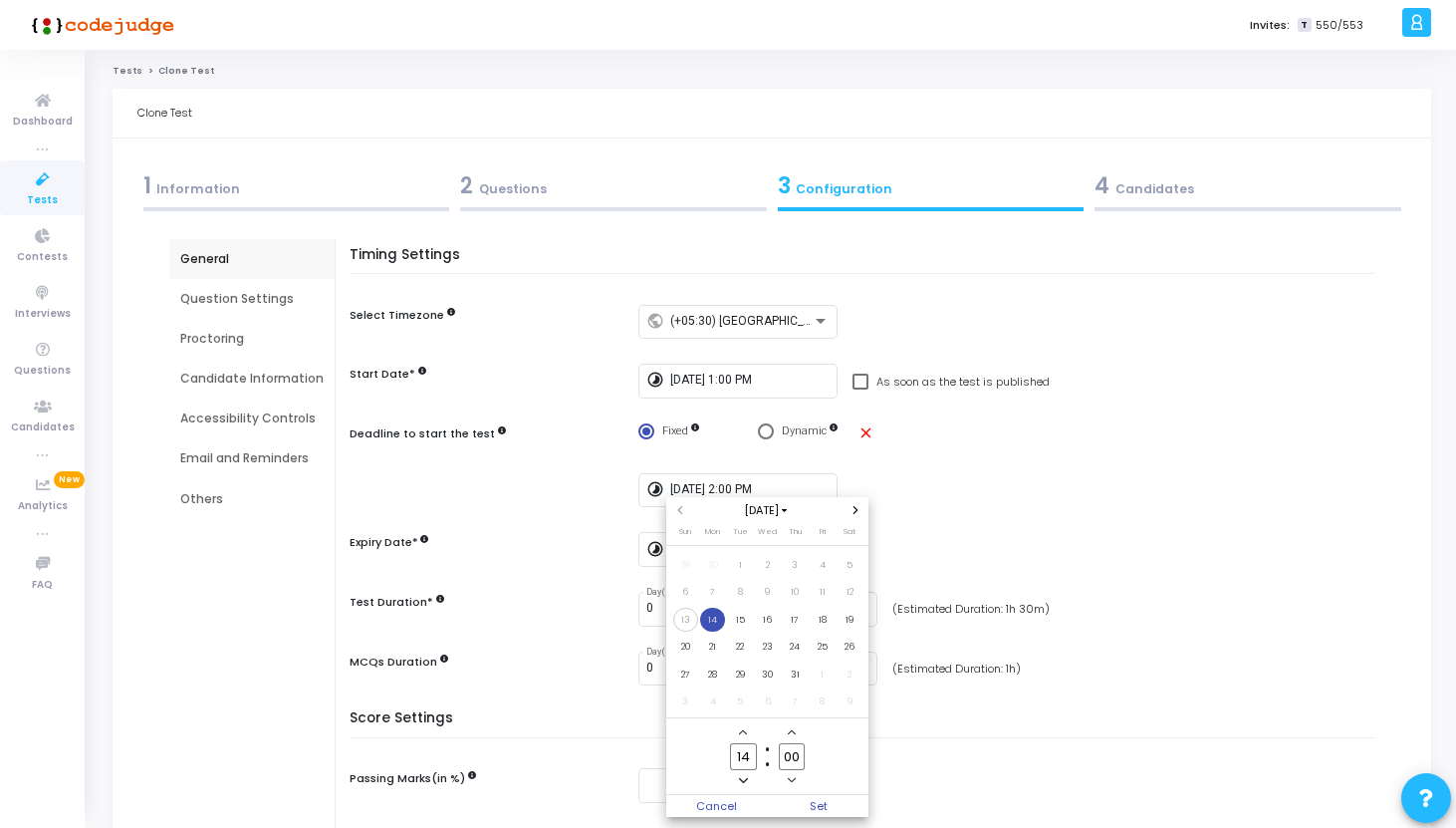 click on "13" at bounding box center (685, 620) 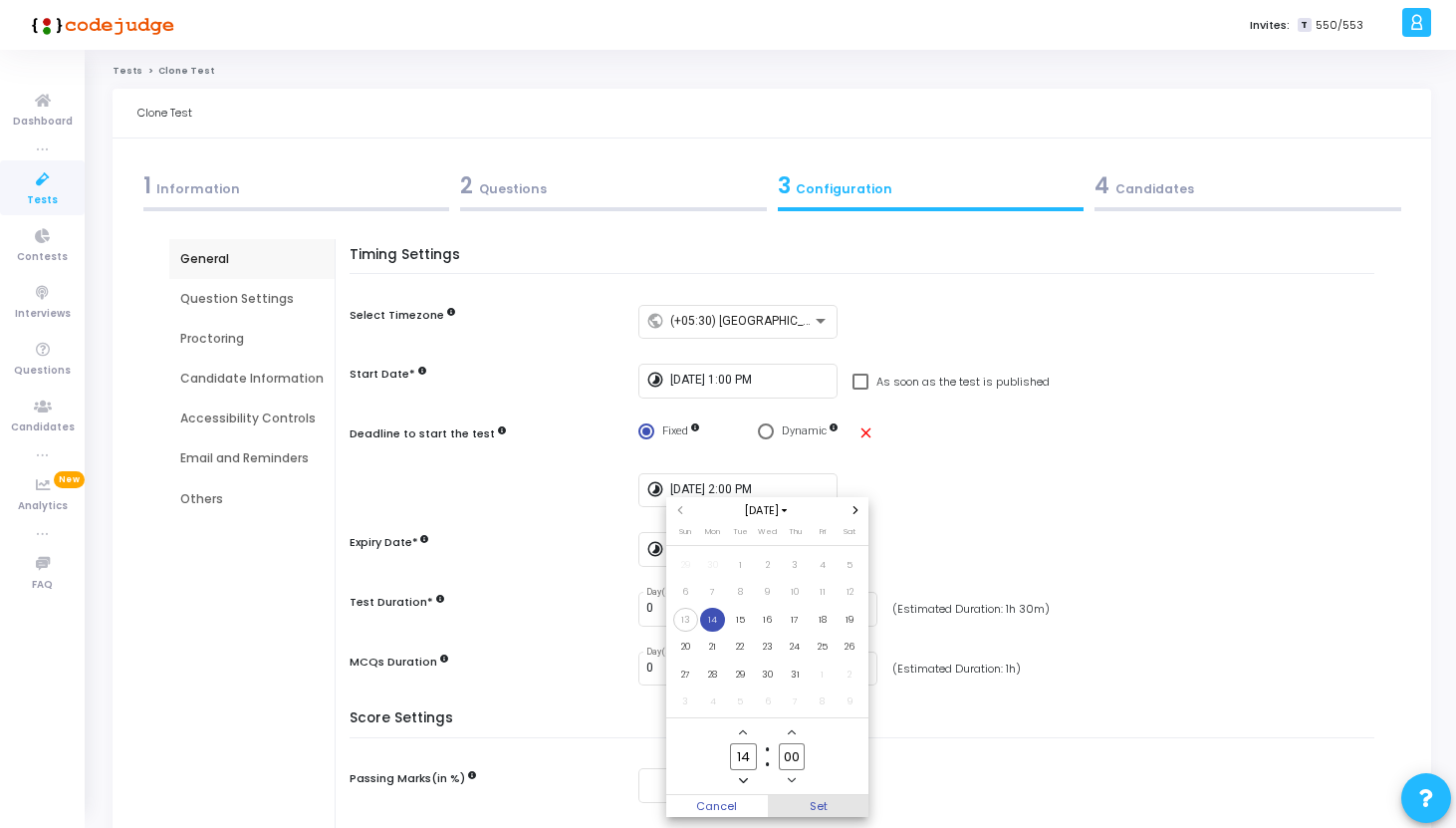 click on "Set" at bounding box center [819, 806] 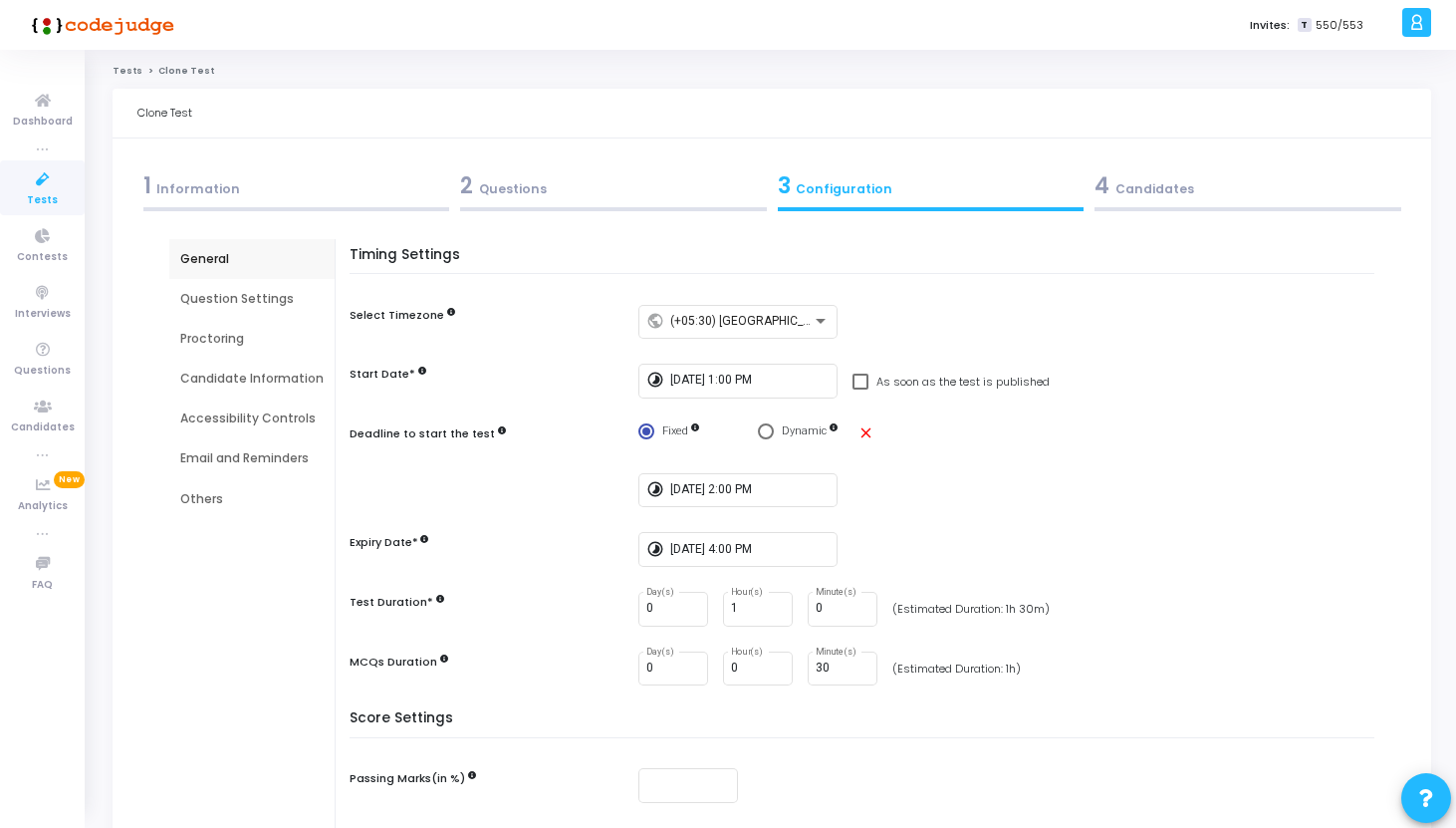 click on "Candidate Information" at bounding box center (252, 379) 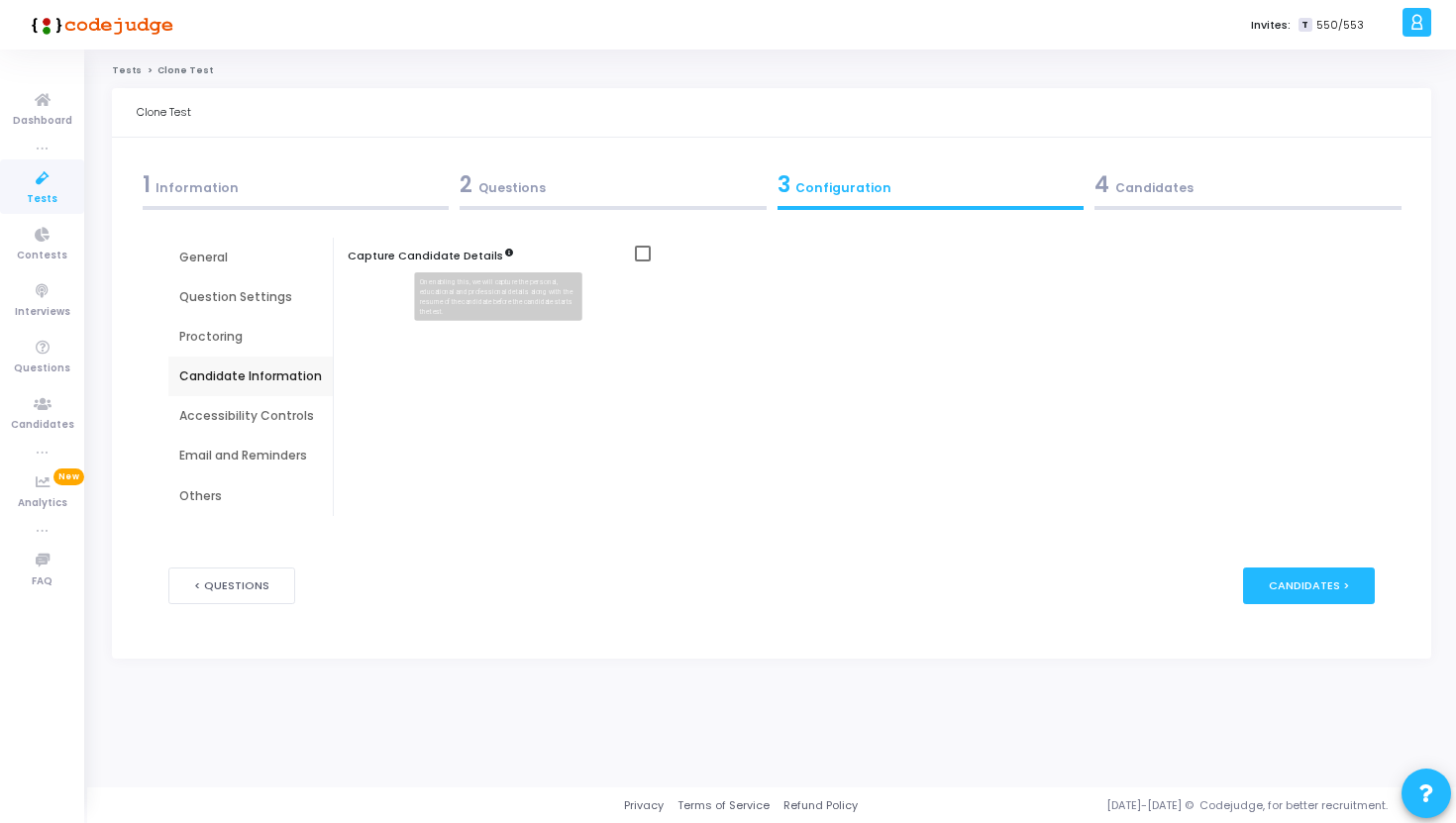 click at bounding box center [509, 253] 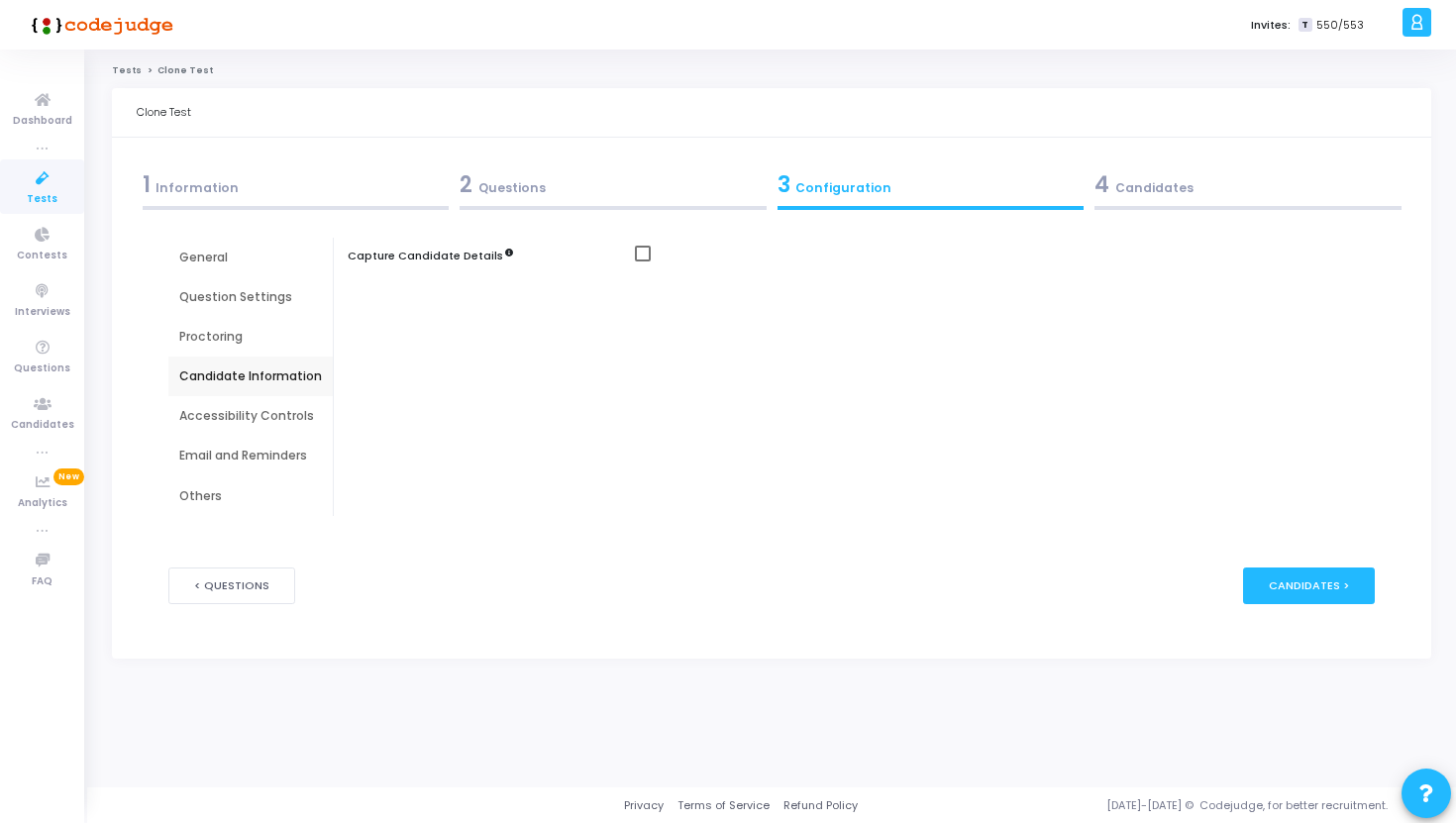 click at bounding box center (1009, 254) 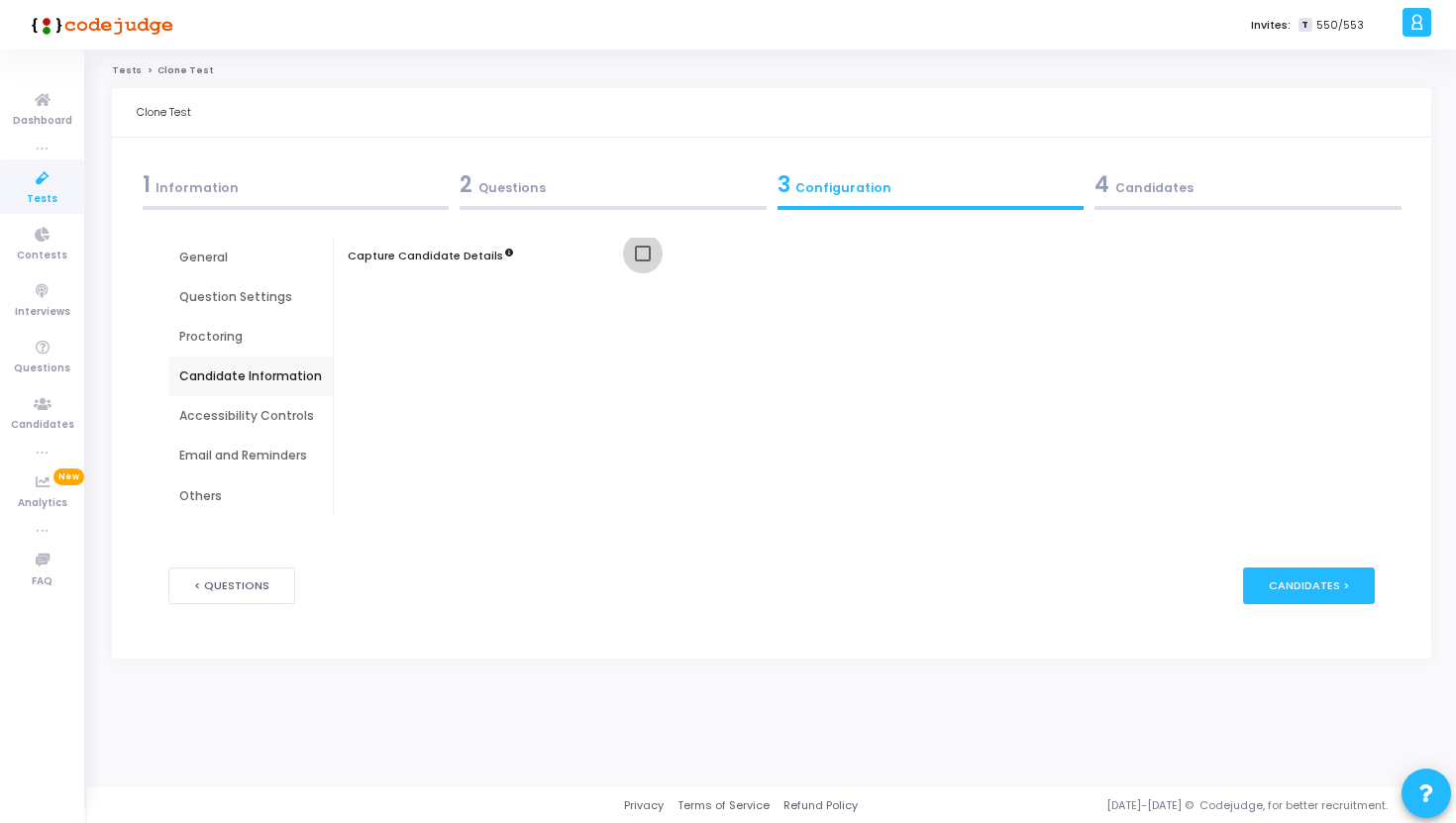 click at bounding box center [643, 254] 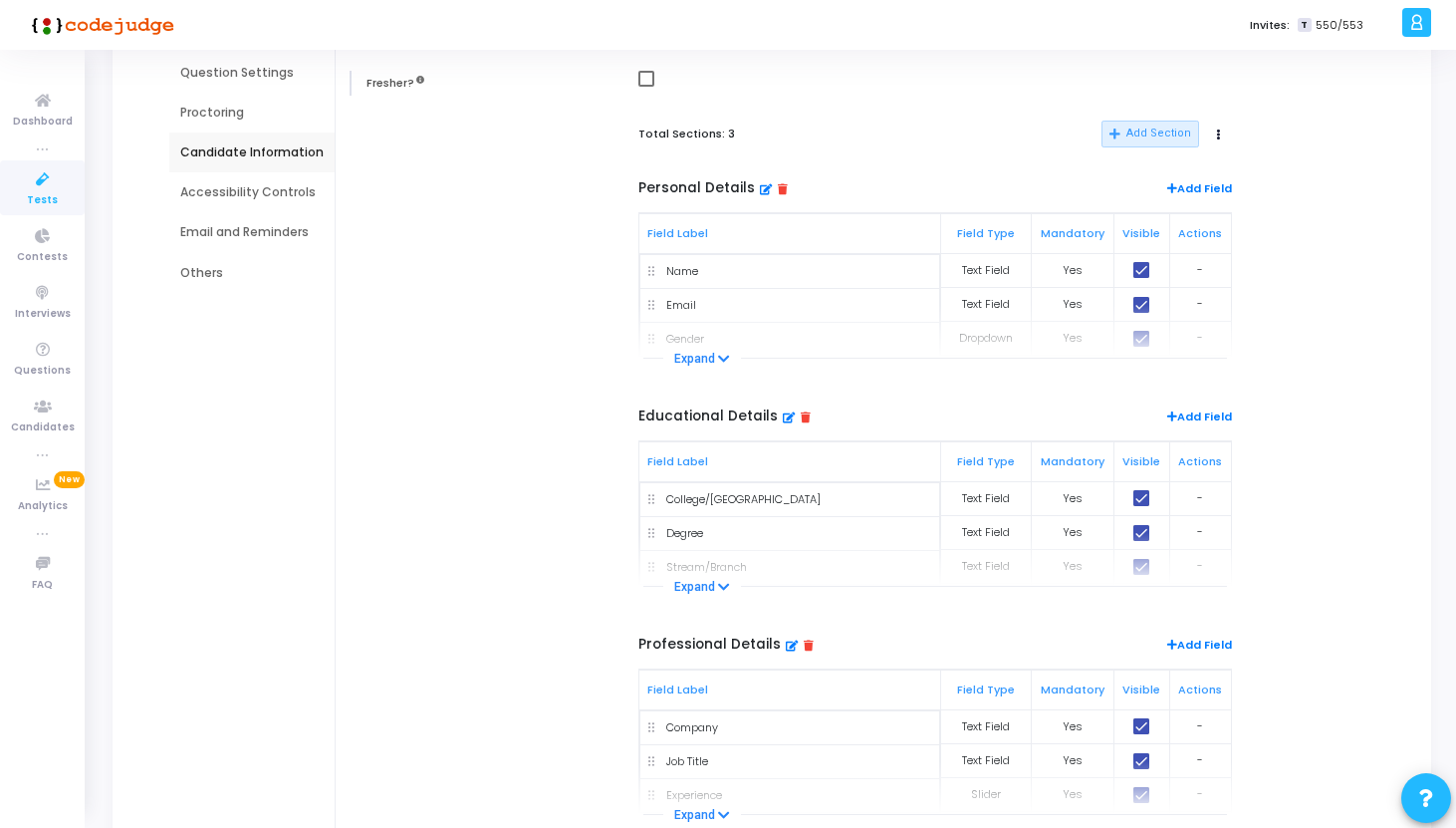 scroll, scrollTop: 231, scrollLeft: 0, axis: vertical 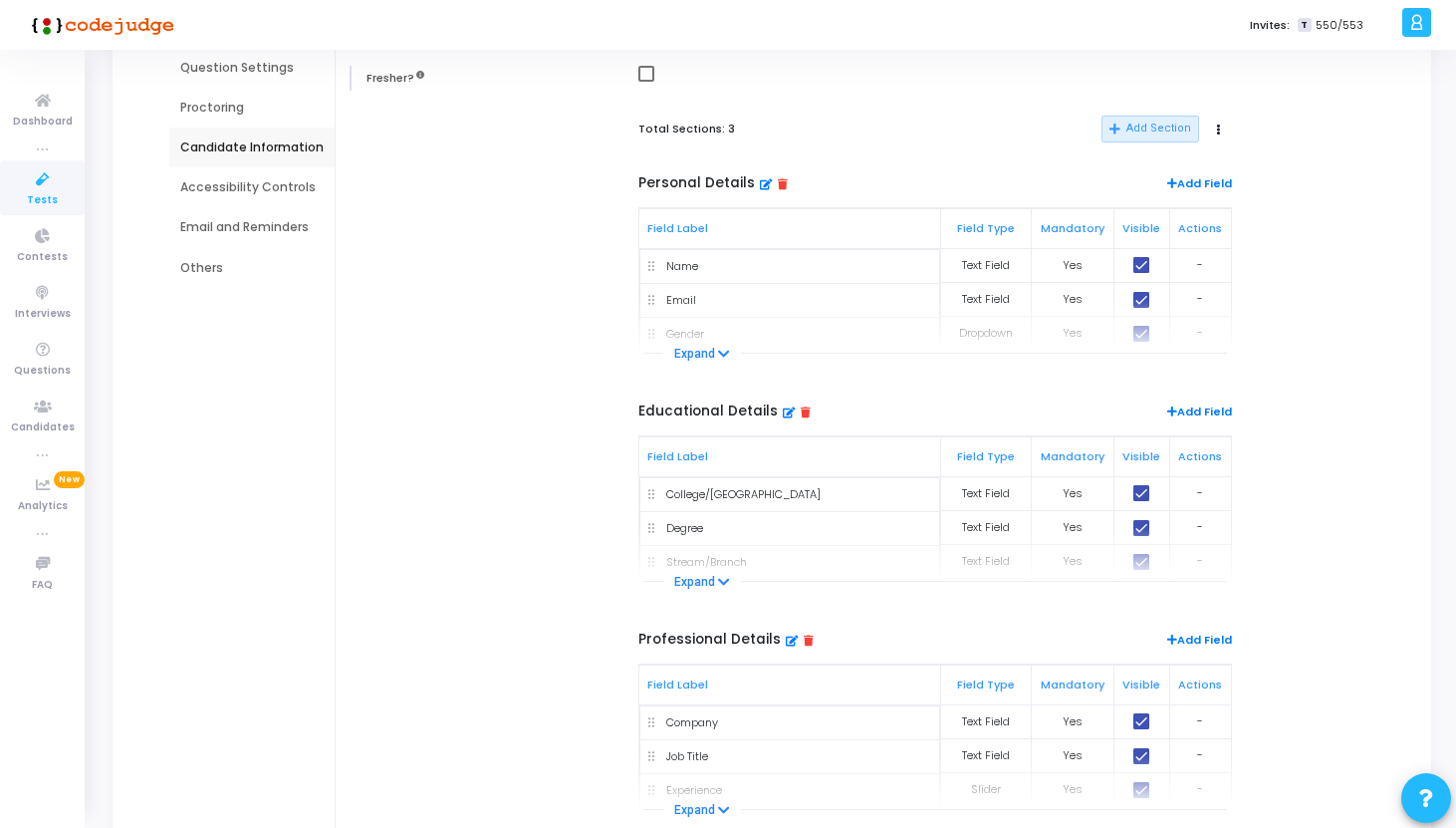 click on "Educational Details   Add Field" at bounding box center (935, 419) 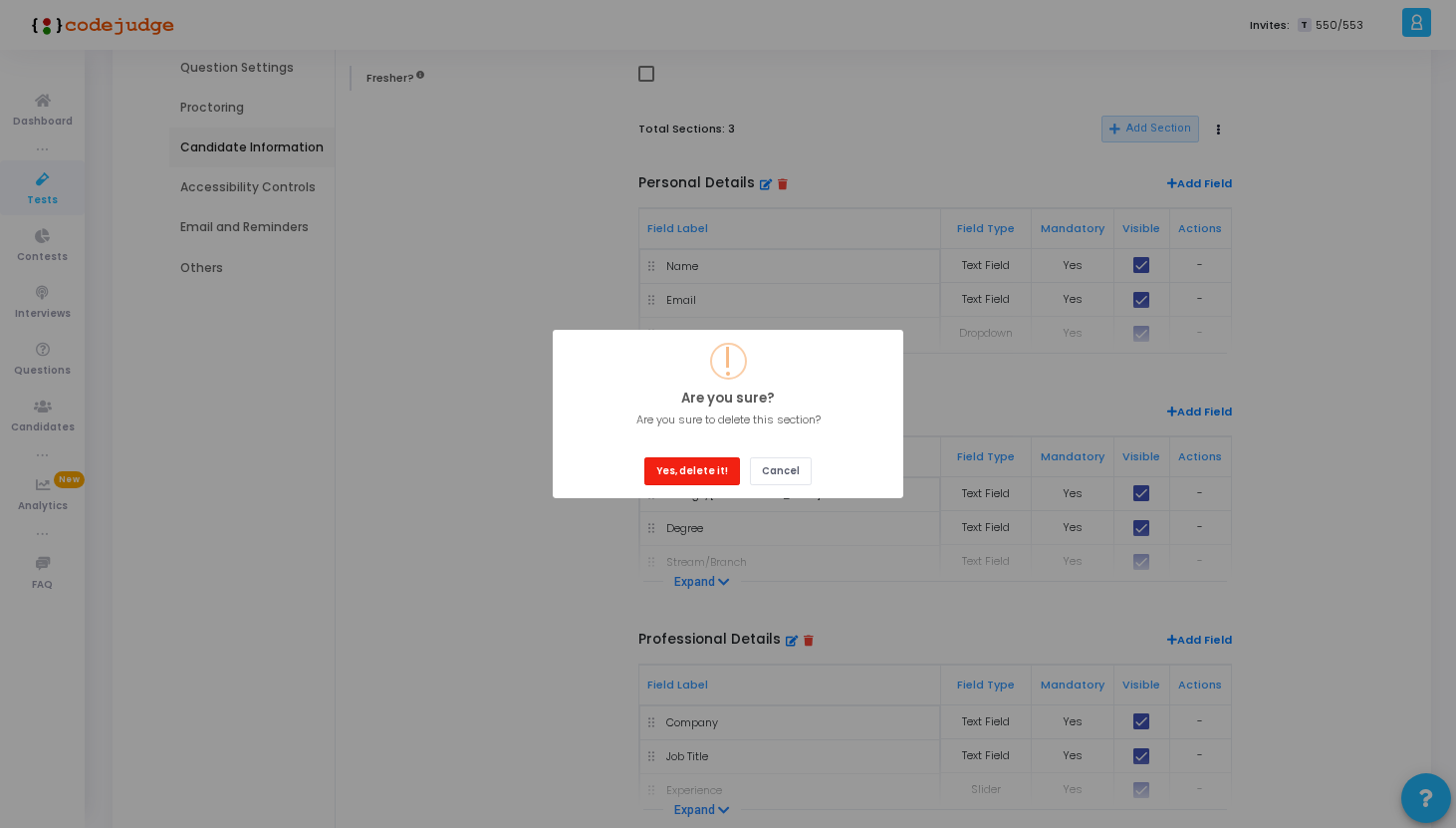 click on "Yes, delete it!" at bounding box center [692, 470] 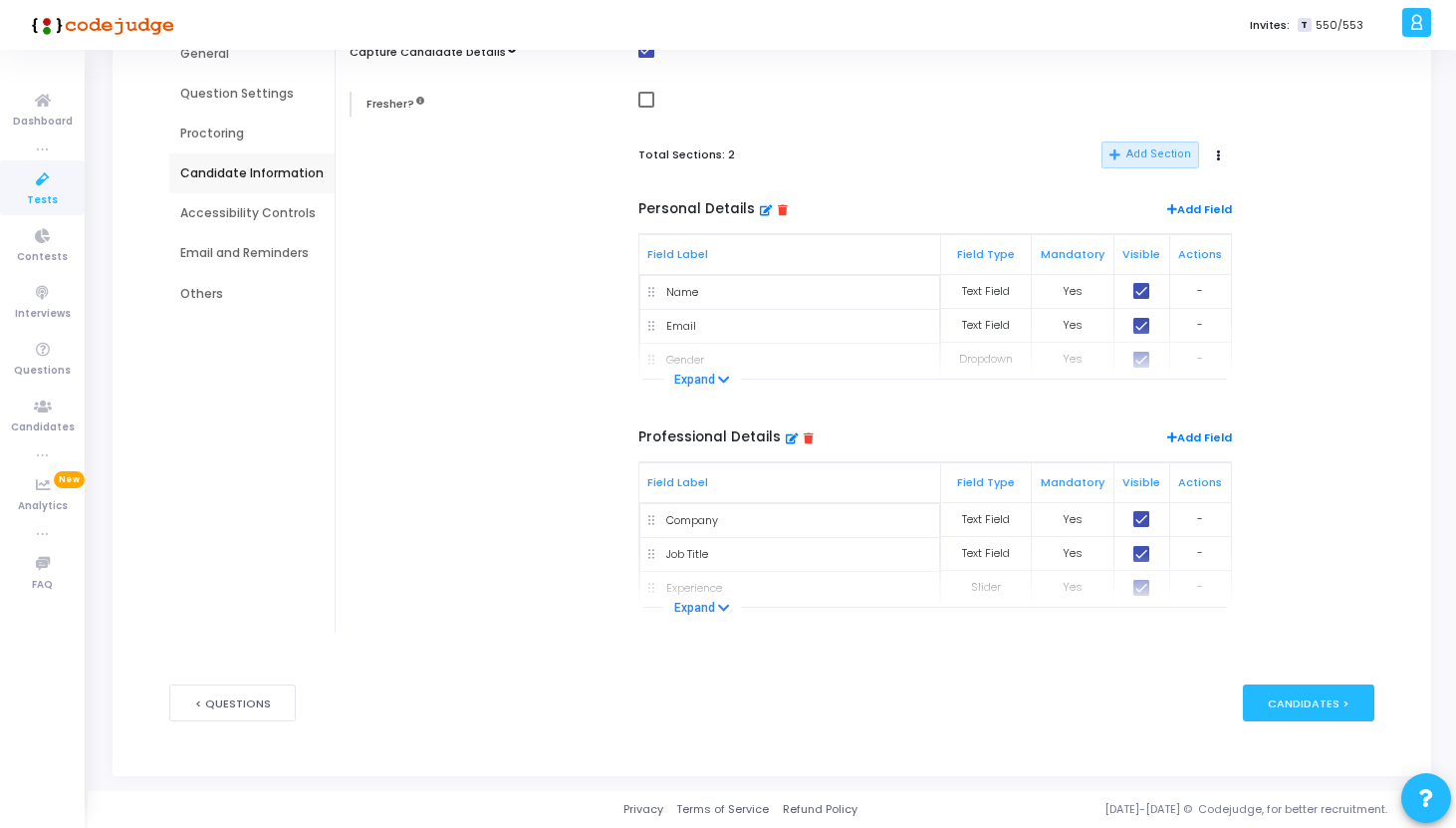 click at bounding box center (809, 437) 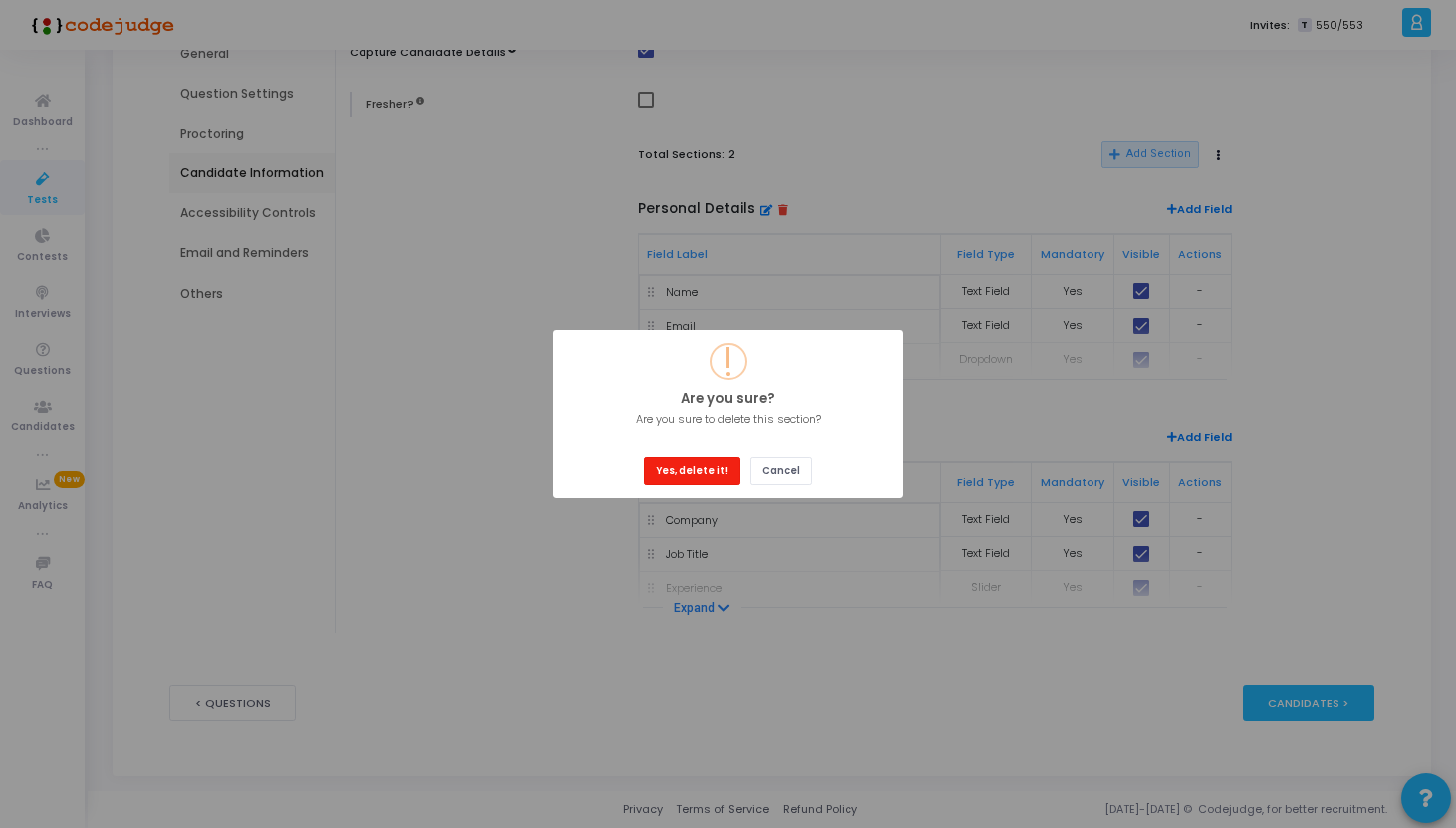 click on "Yes, delete it!" at bounding box center [692, 470] 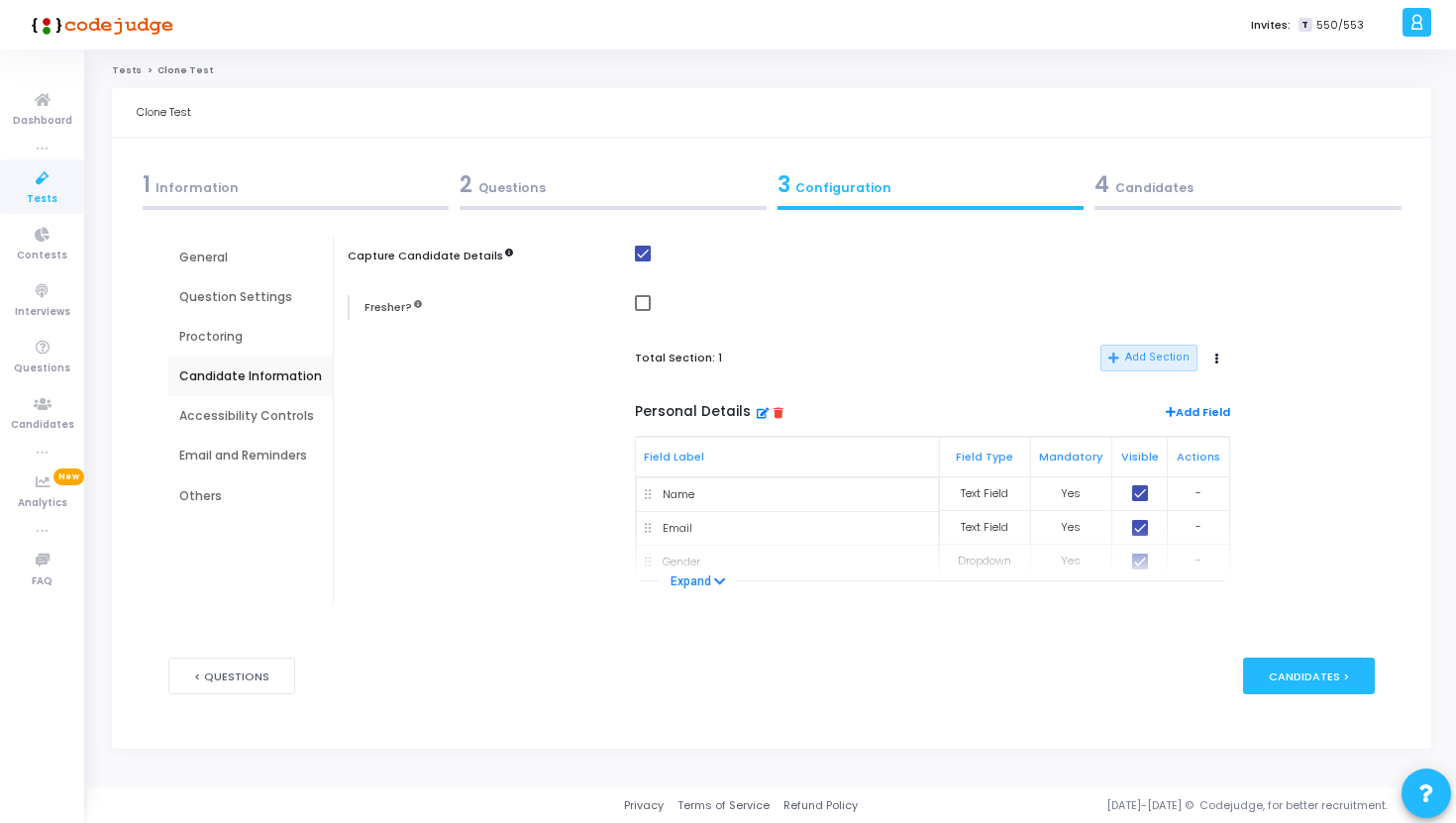click on "Accessibility Controls" at bounding box center (251, 416) 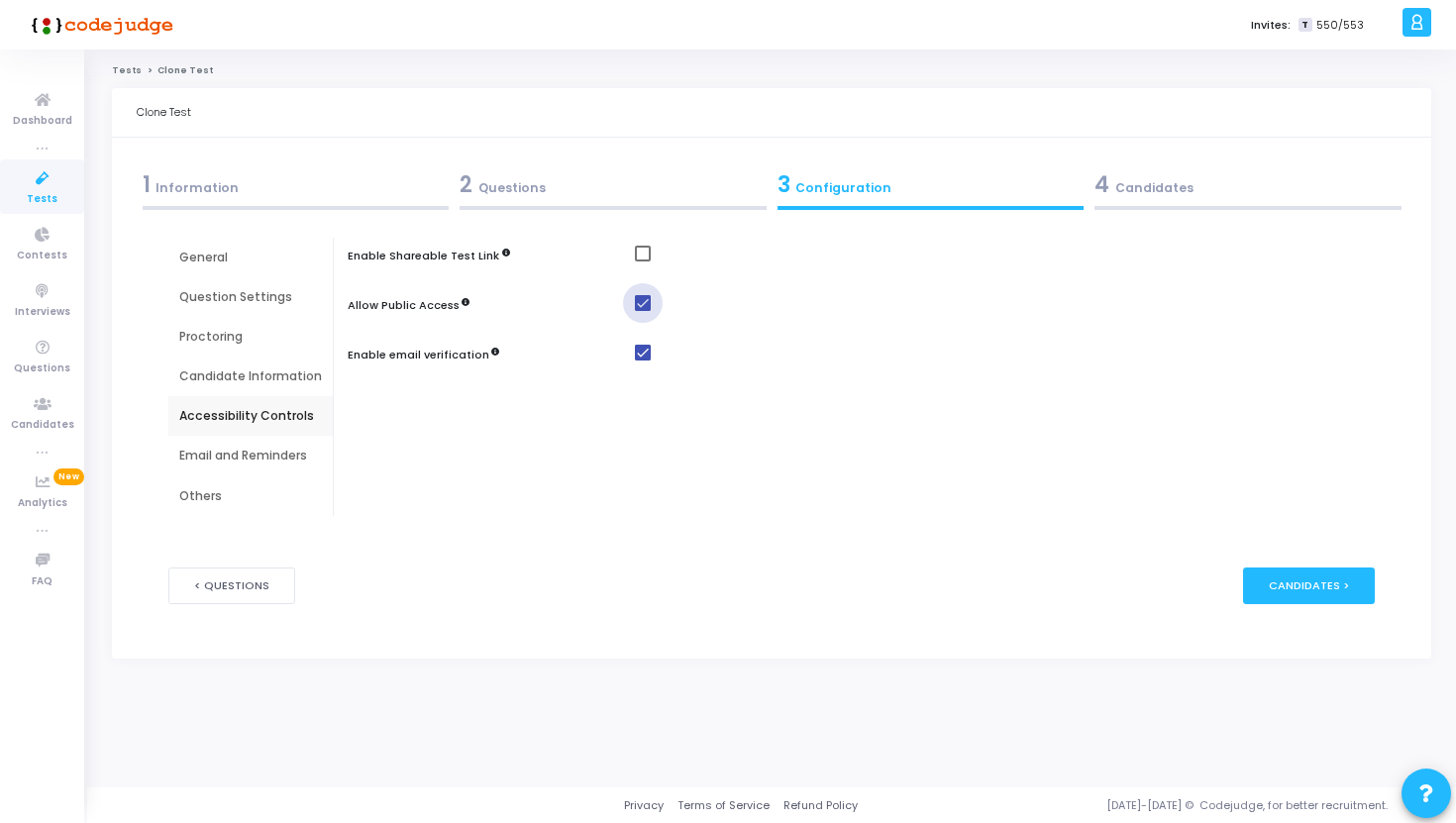 click at bounding box center [643, 303] 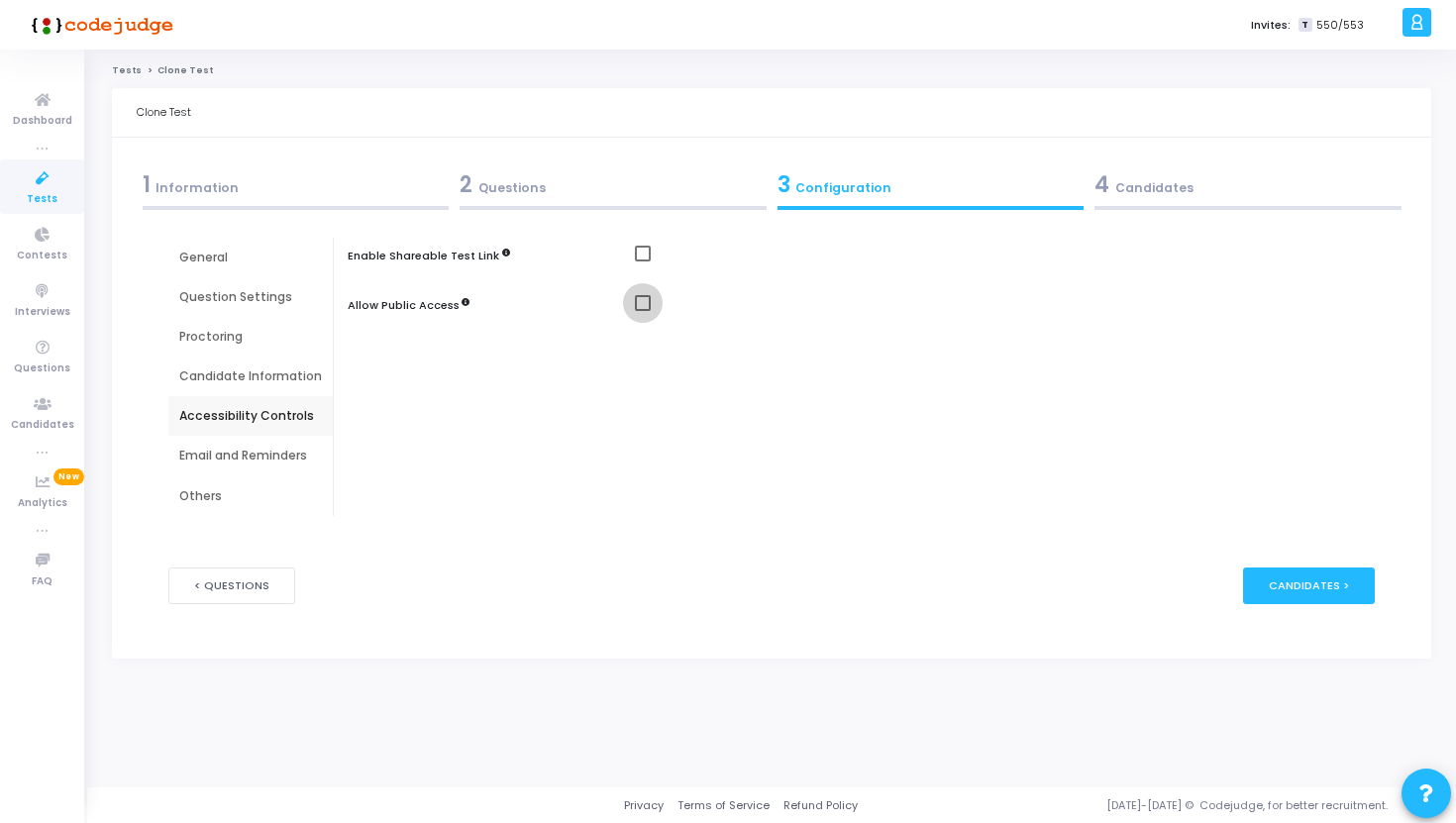 click at bounding box center (643, 303) 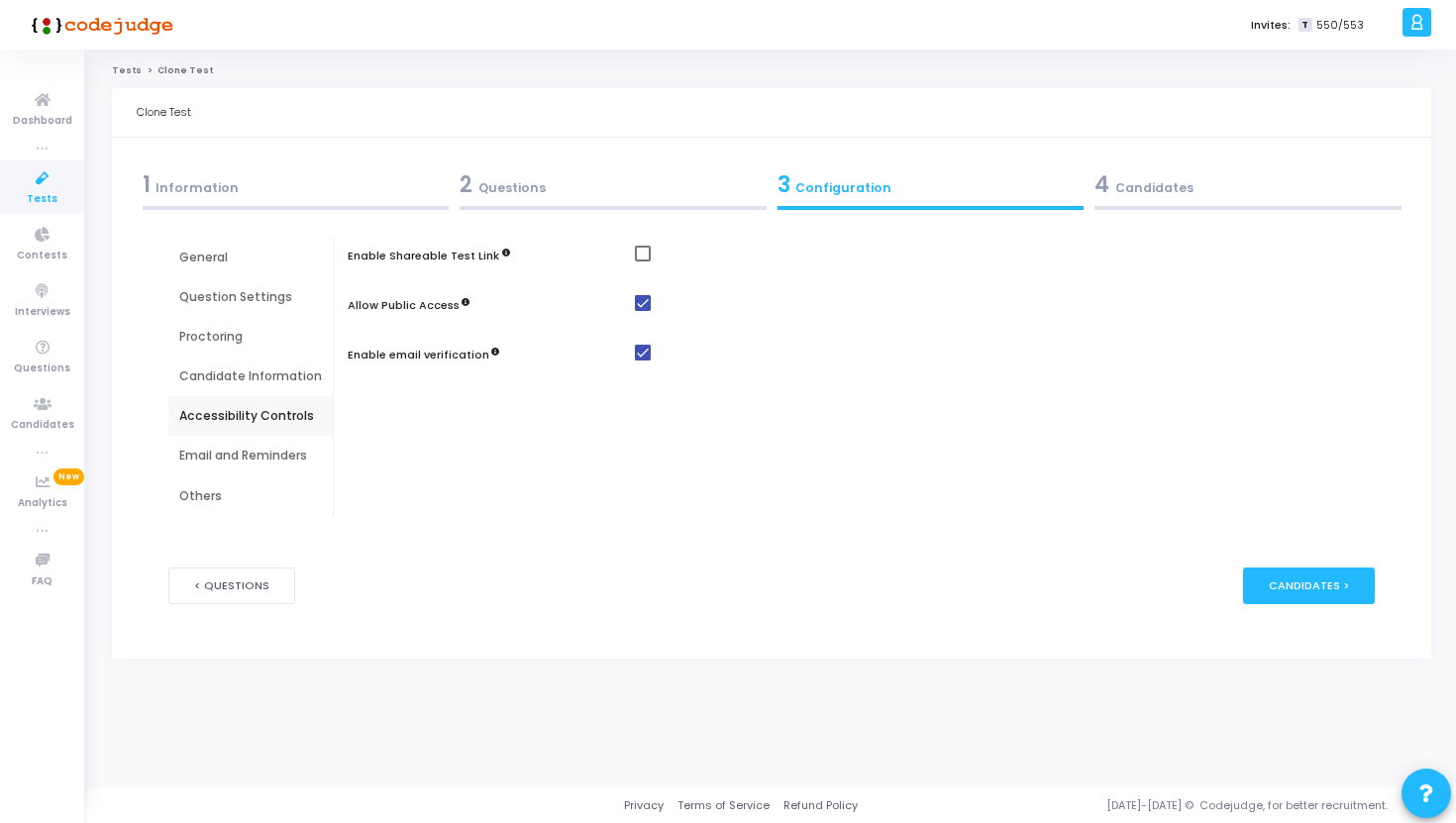 click on "Email and Reminders" at bounding box center [251, 456] 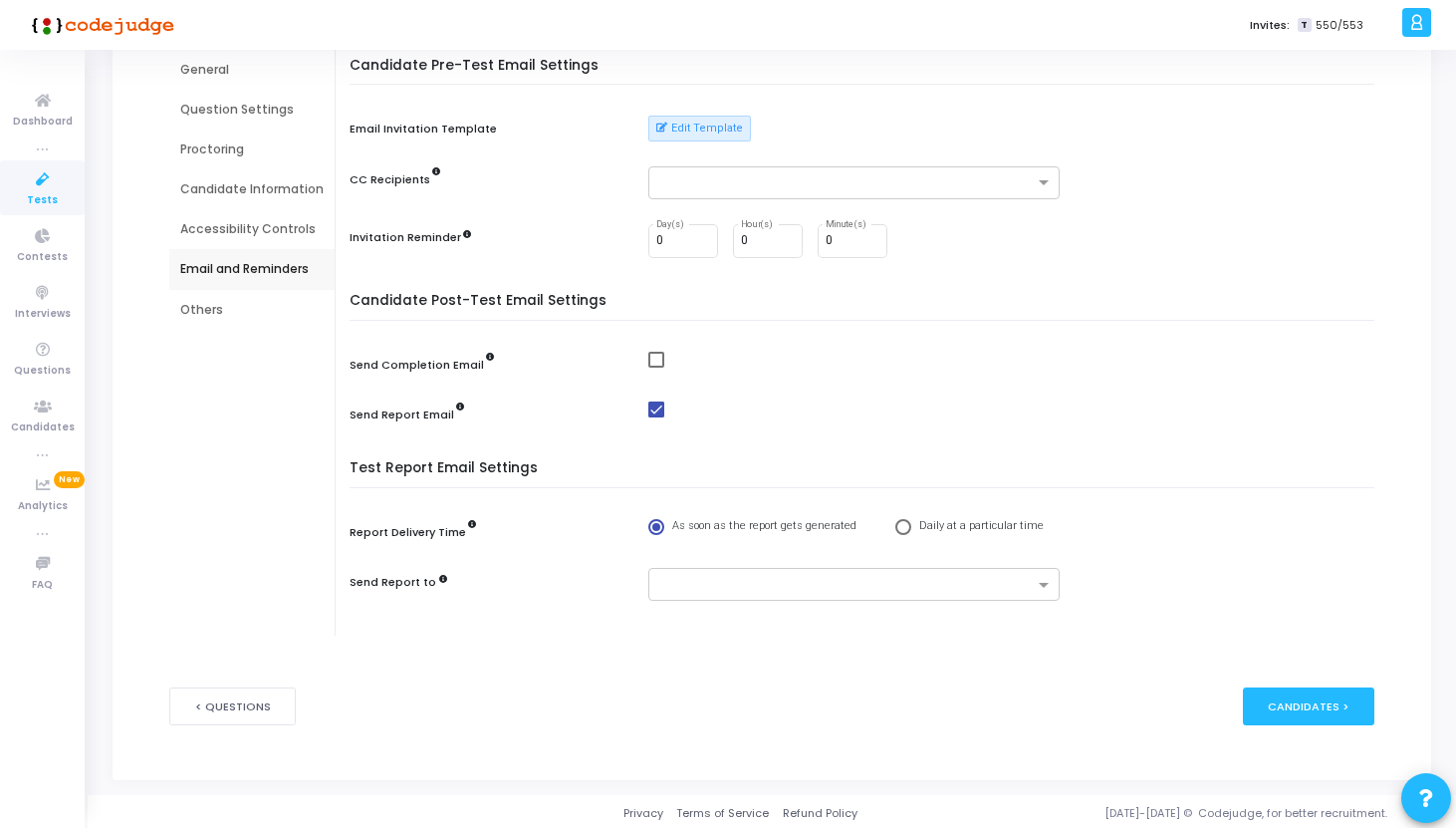 scroll, scrollTop: 192, scrollLeft: 0, axis: vertical 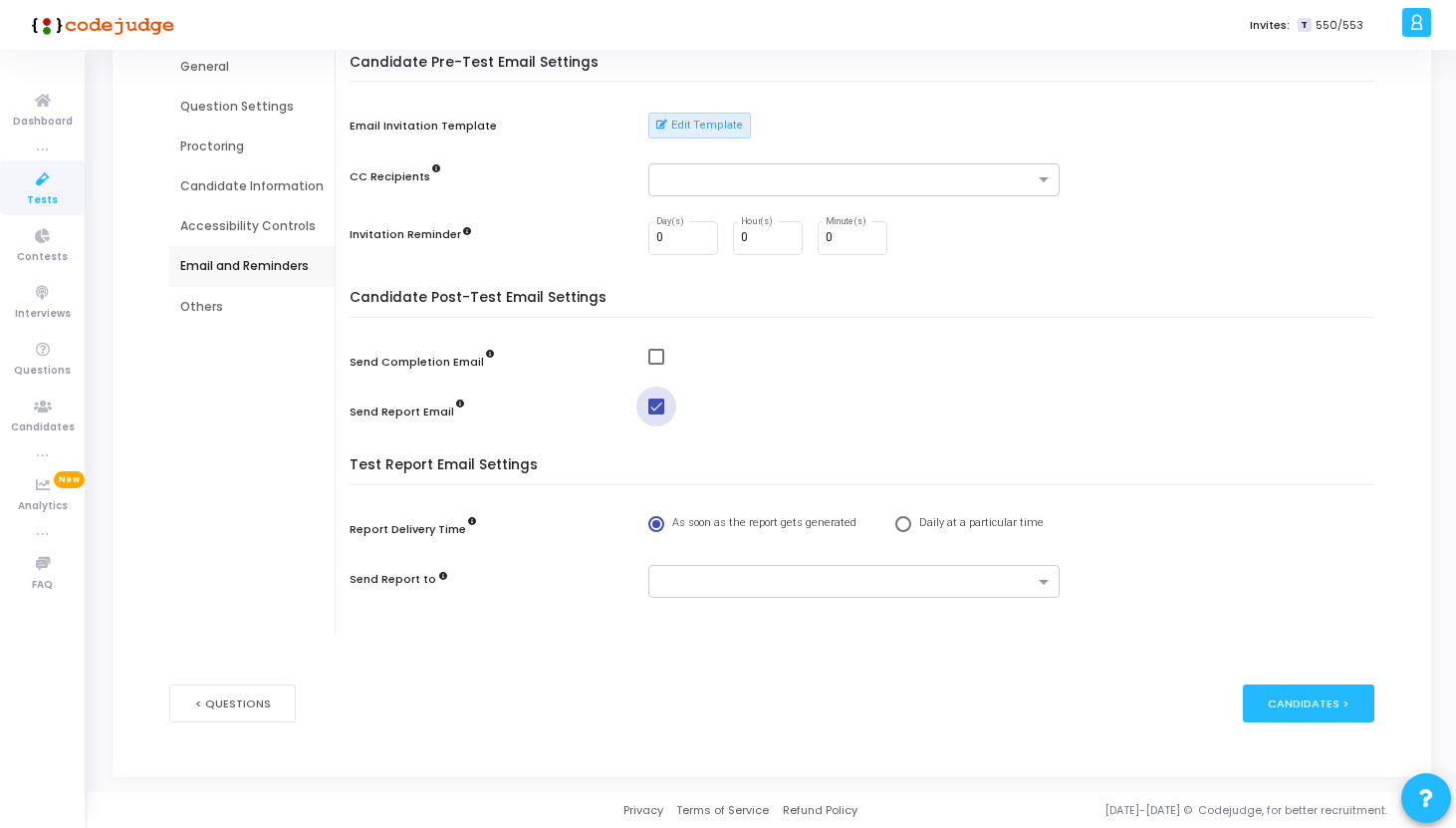 click at bounding box center (656, 407) 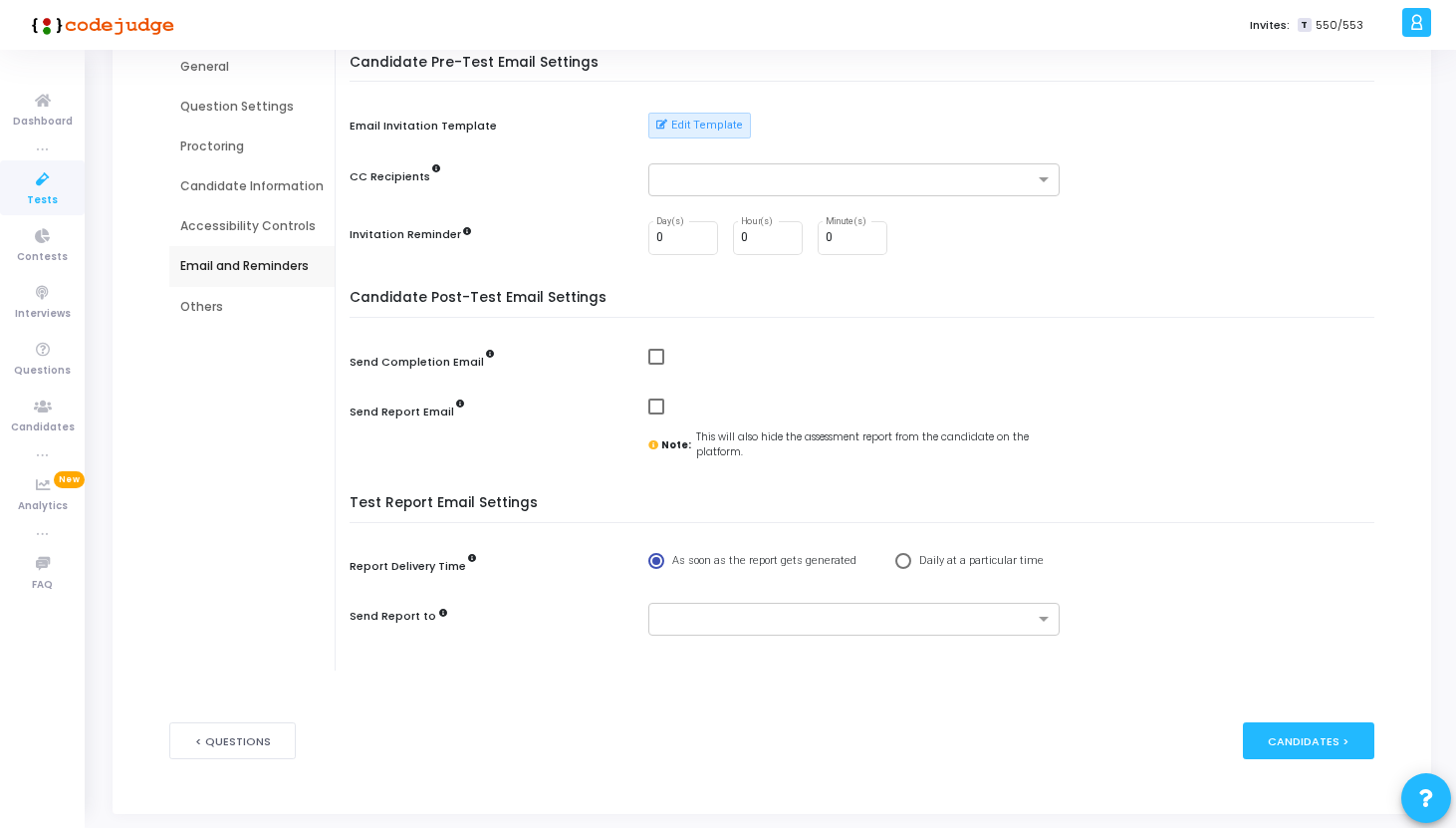scroll, scrollTop: 230, scrollLeft: 0, axis: vertical 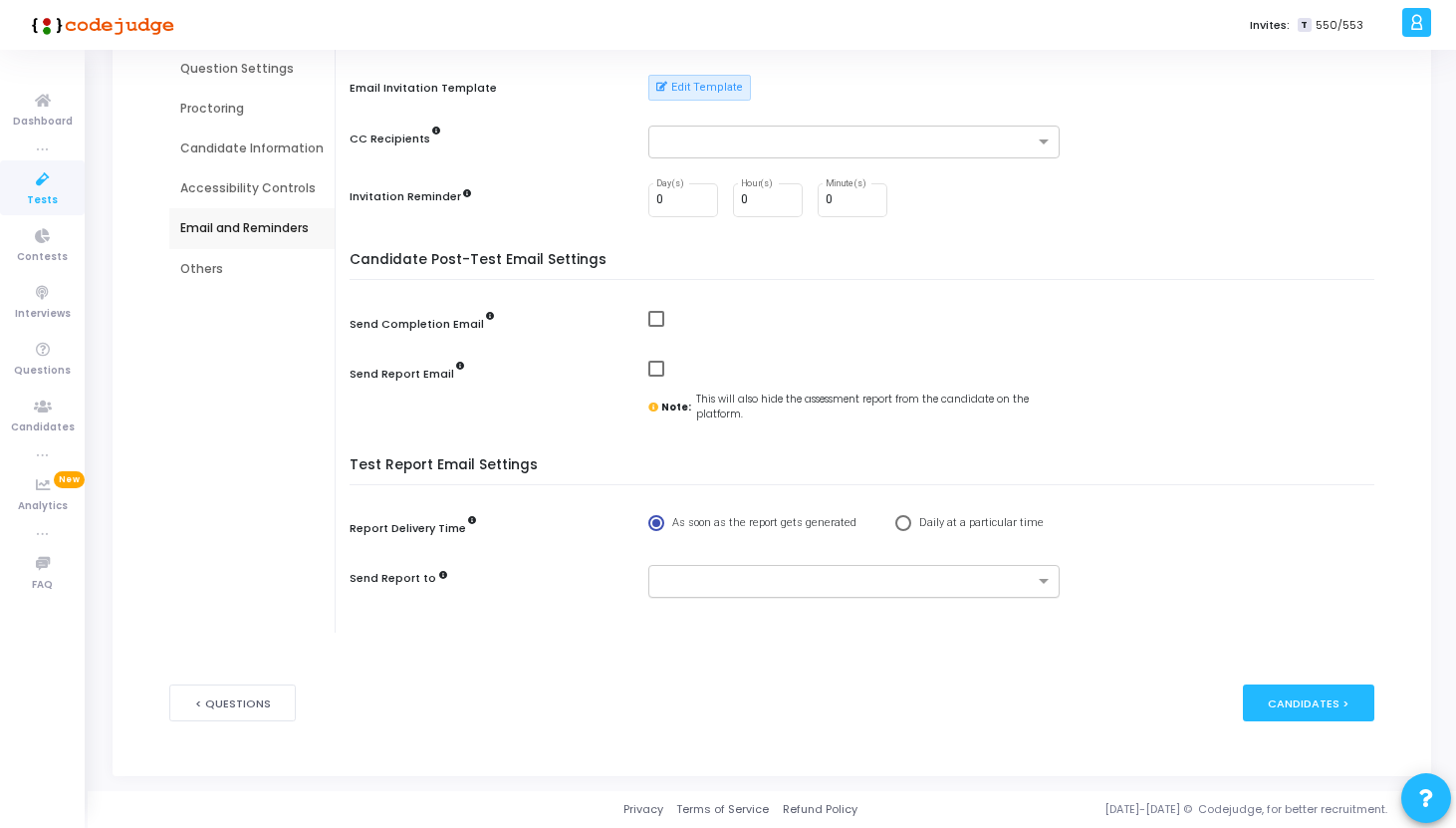 click at bounding box center [847, 582] 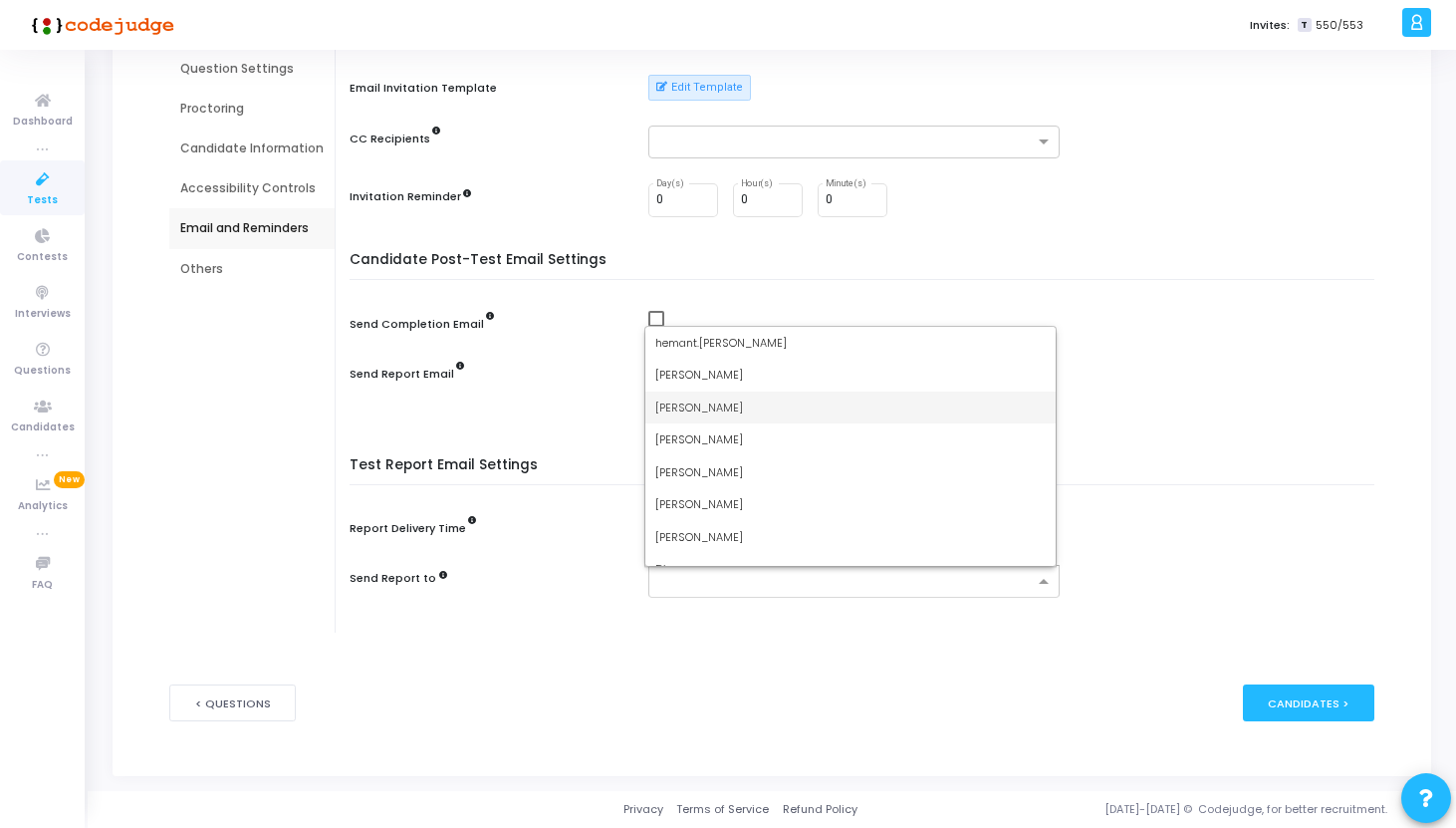 click on "Praful vats" at bounding box center [699, 408] 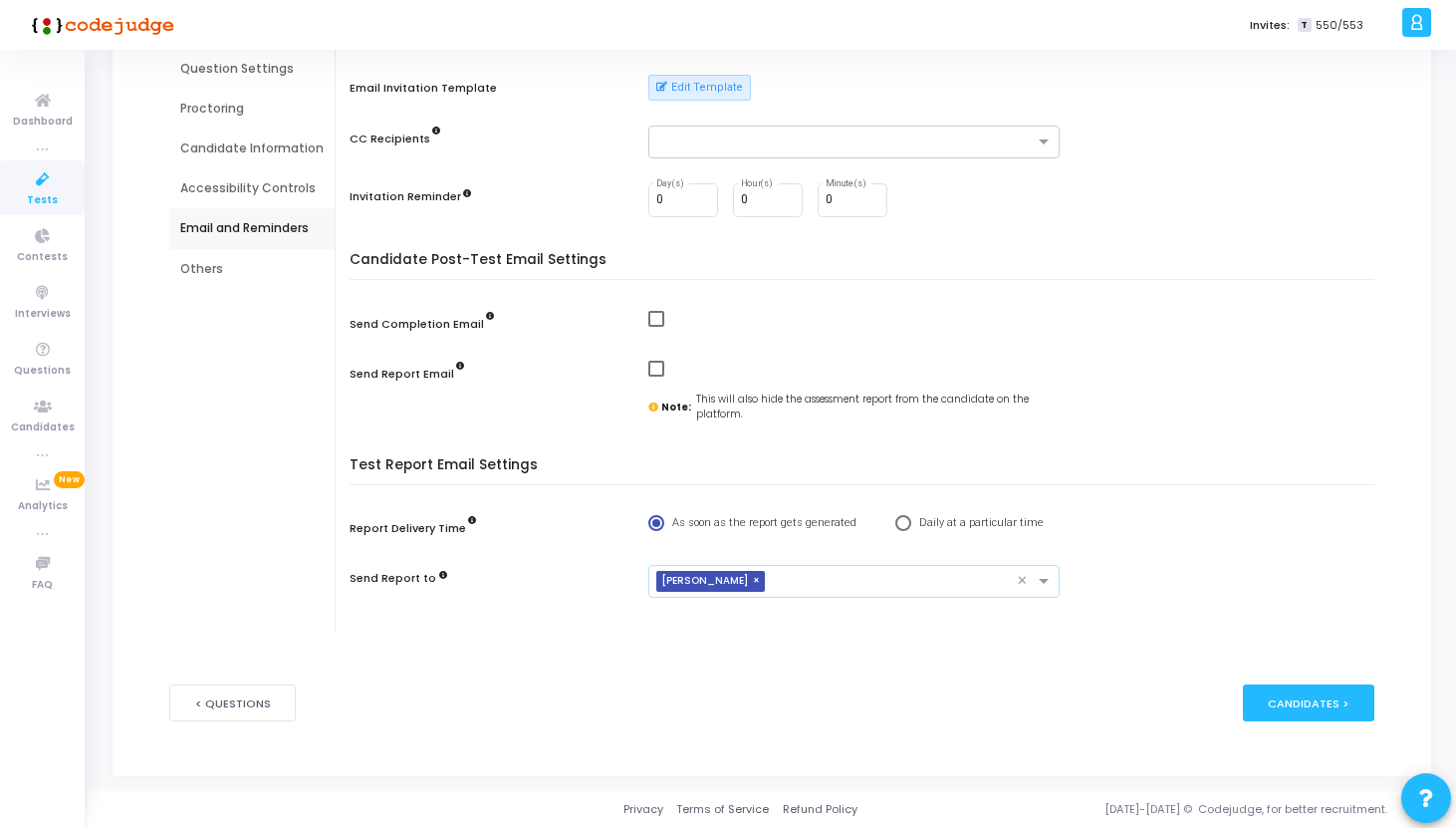 click at bounding box center [894, 582] 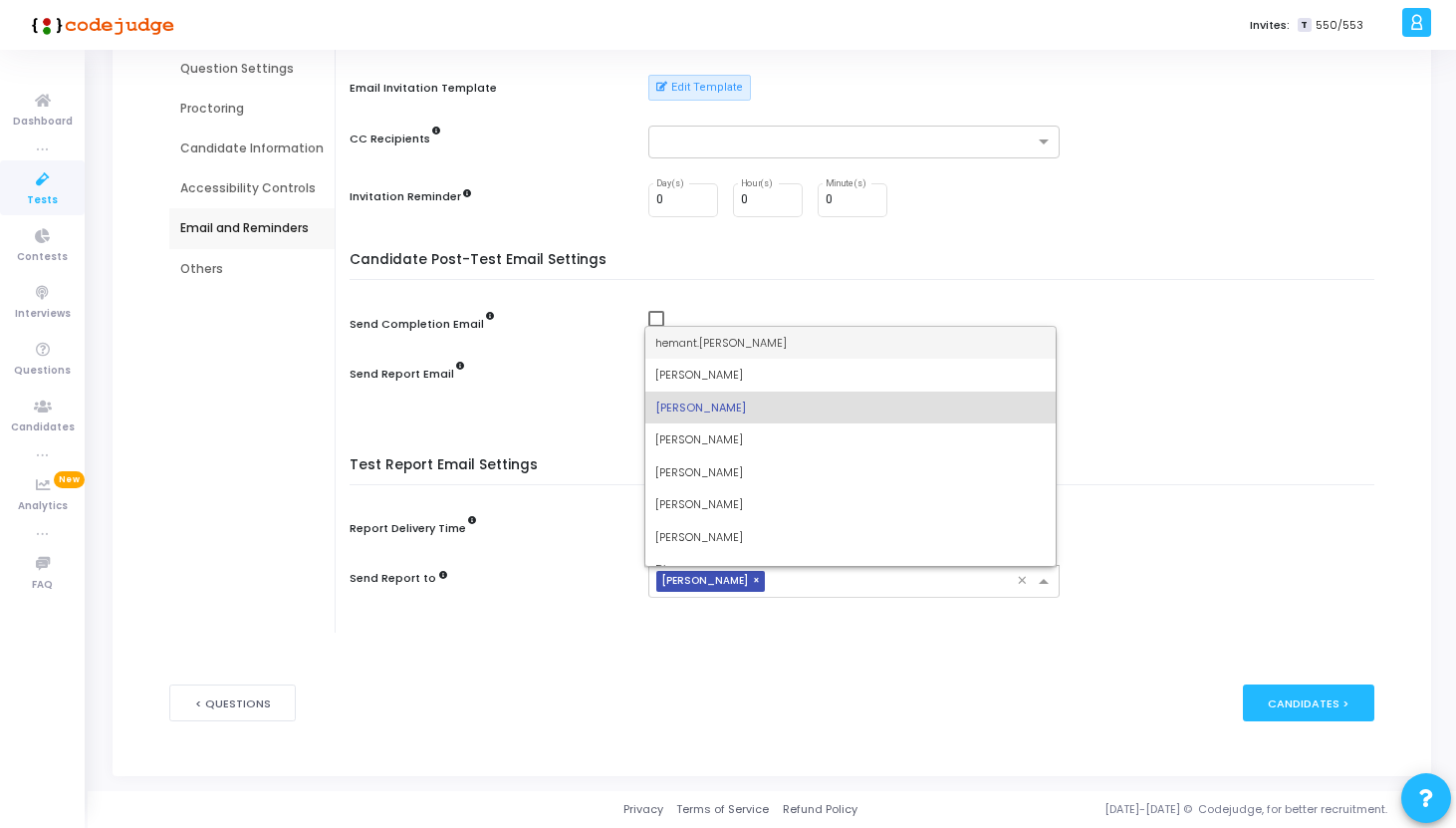 click on "hemant.chhonkar" at bounding box center [721, 343] 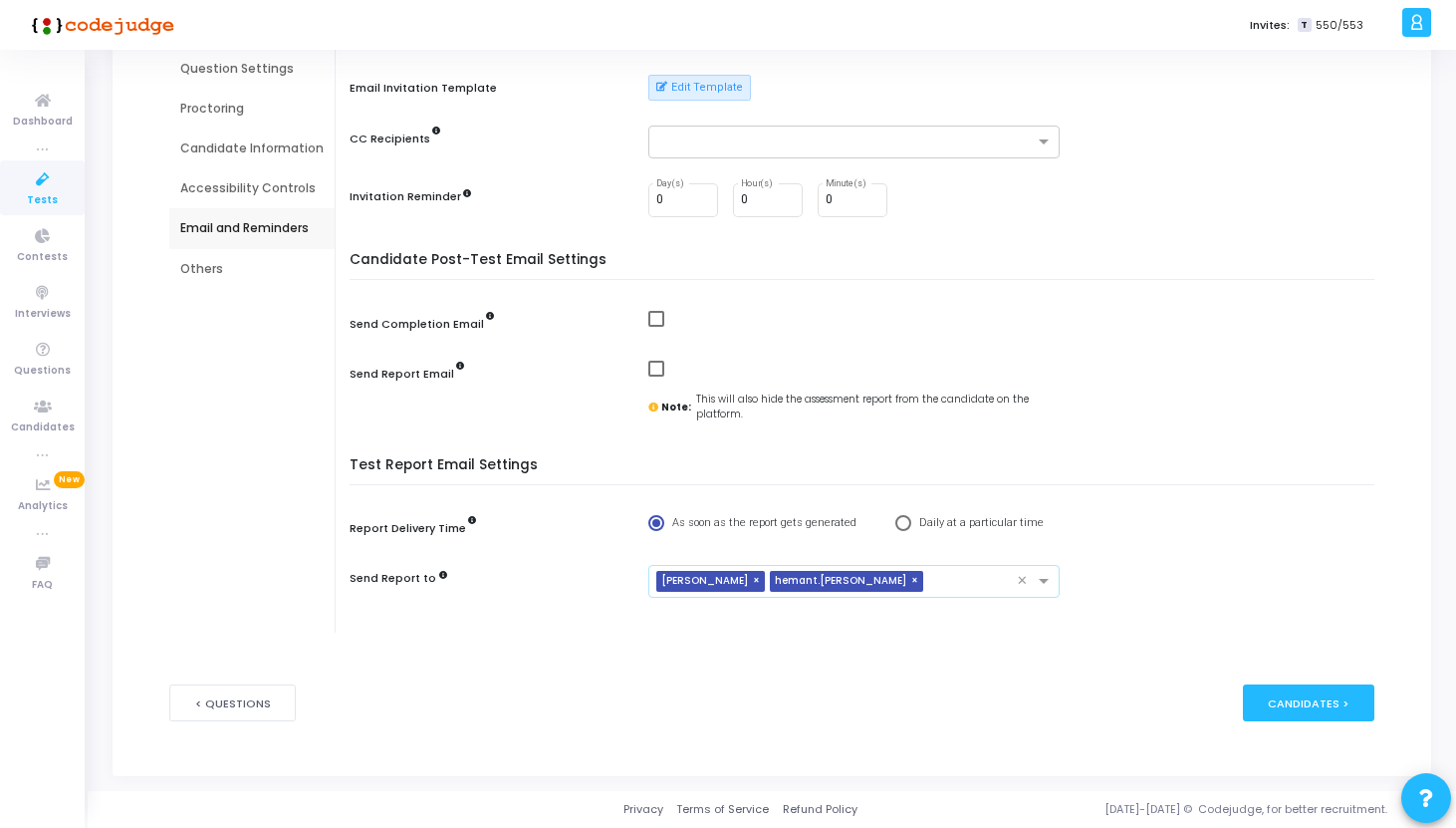 click at bounding box center (974, 582) 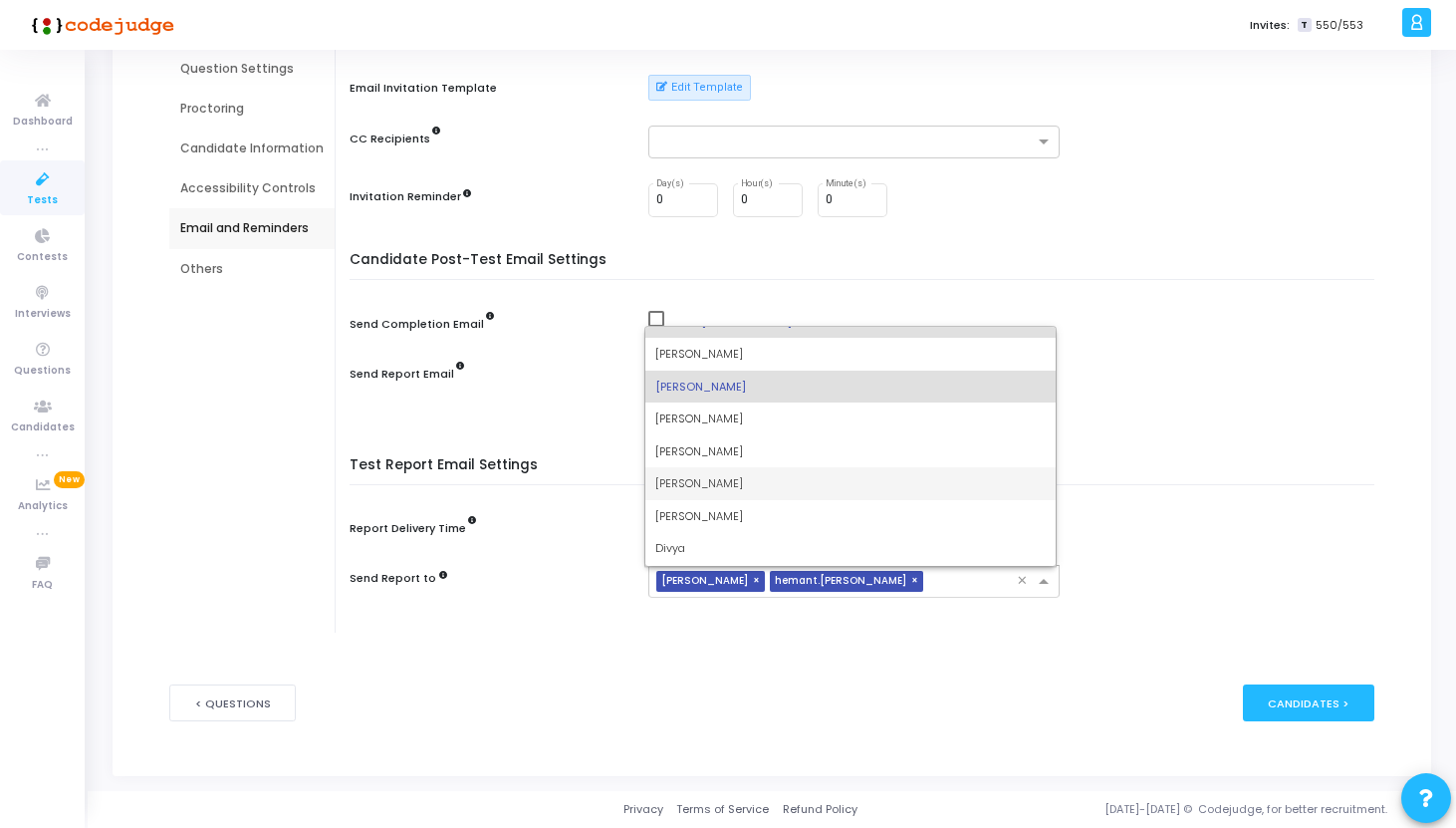 scroll, scrollTop: 0, scrollLeft: 0, axis: both 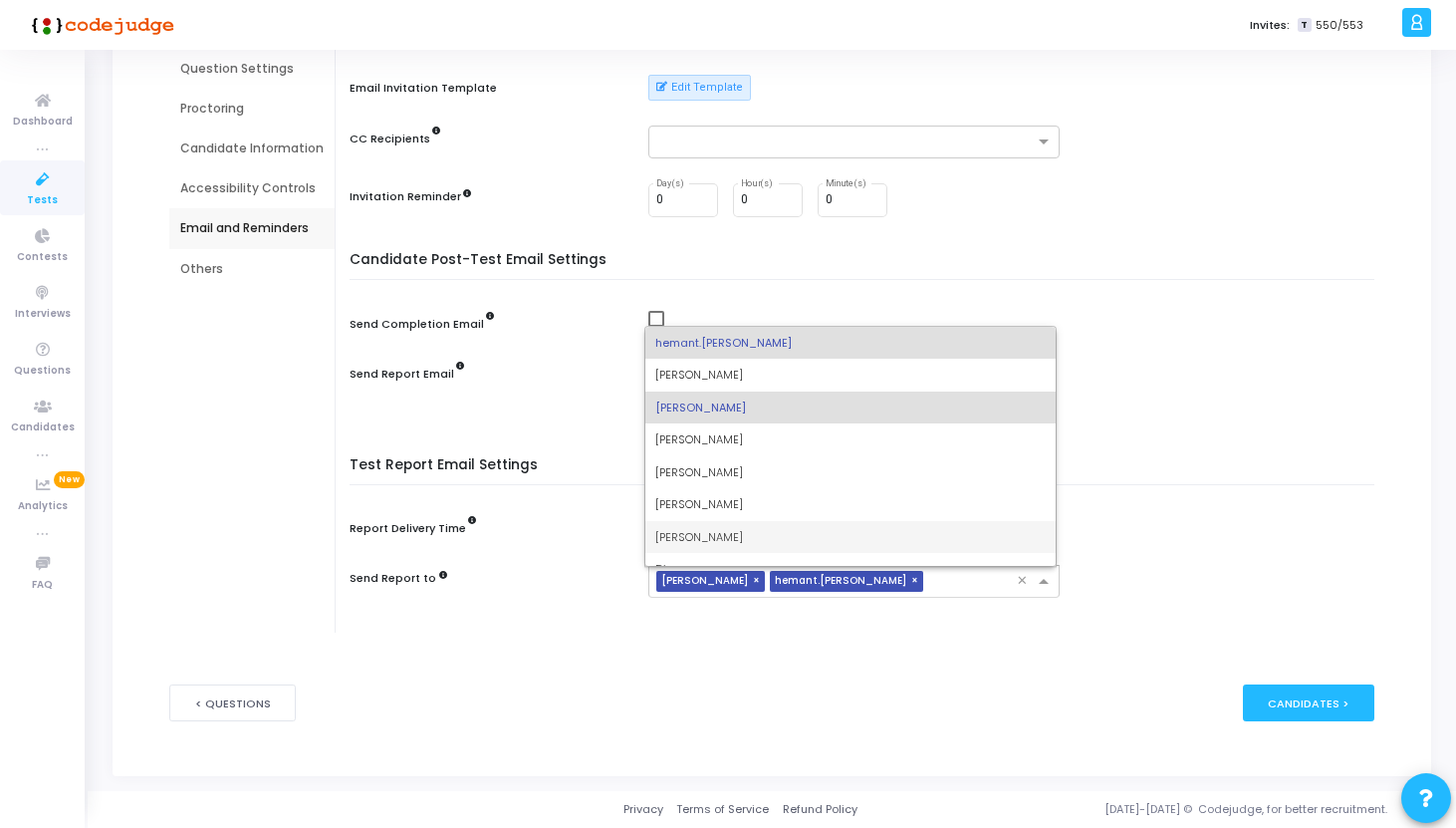 click on "< Questions  publish  Publish Now   Candidates >" at bounding box center (772, 702) 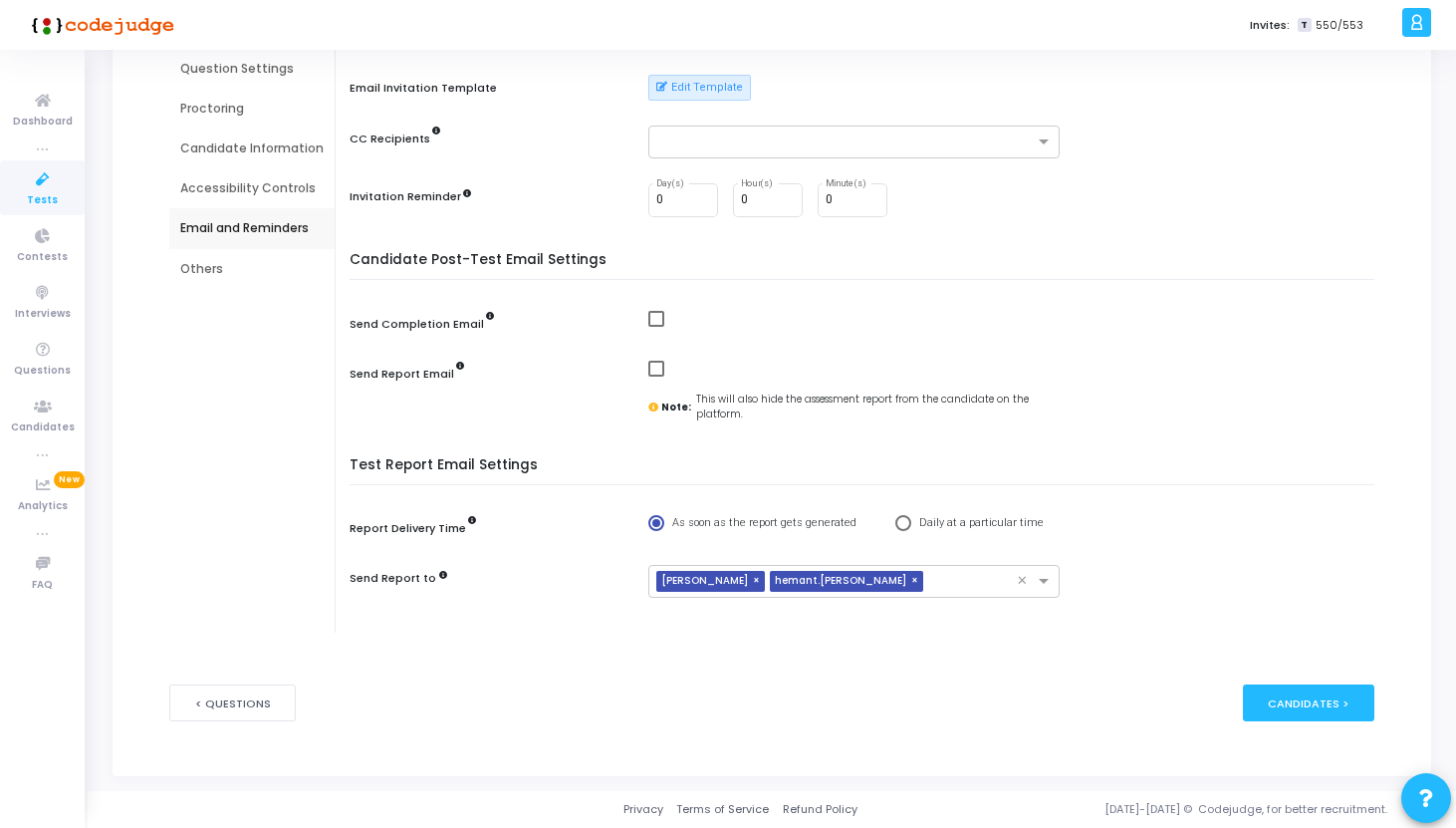click on "Others" at bounding box center (252, 269) 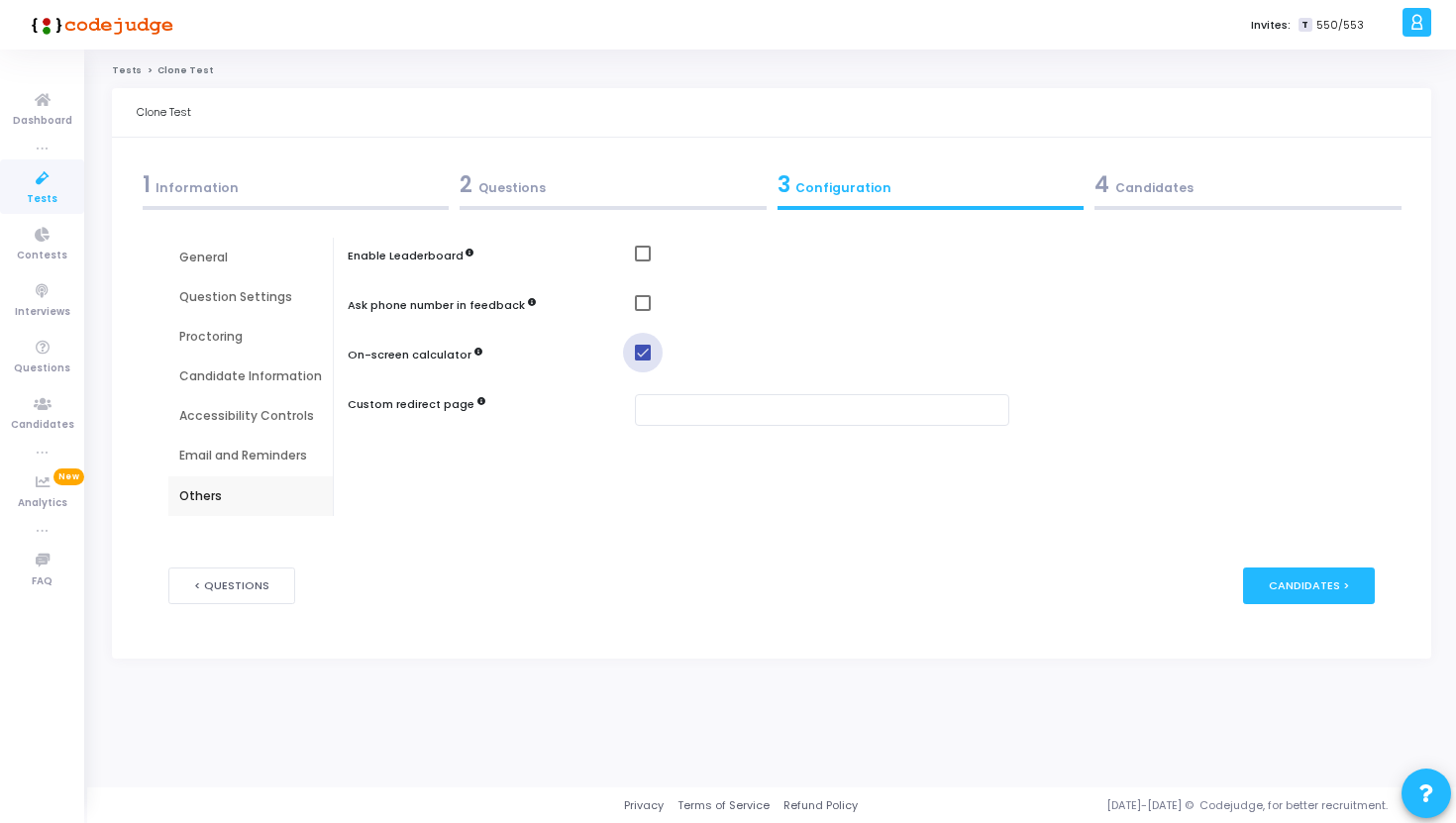 click at bounding box center [643, 353] 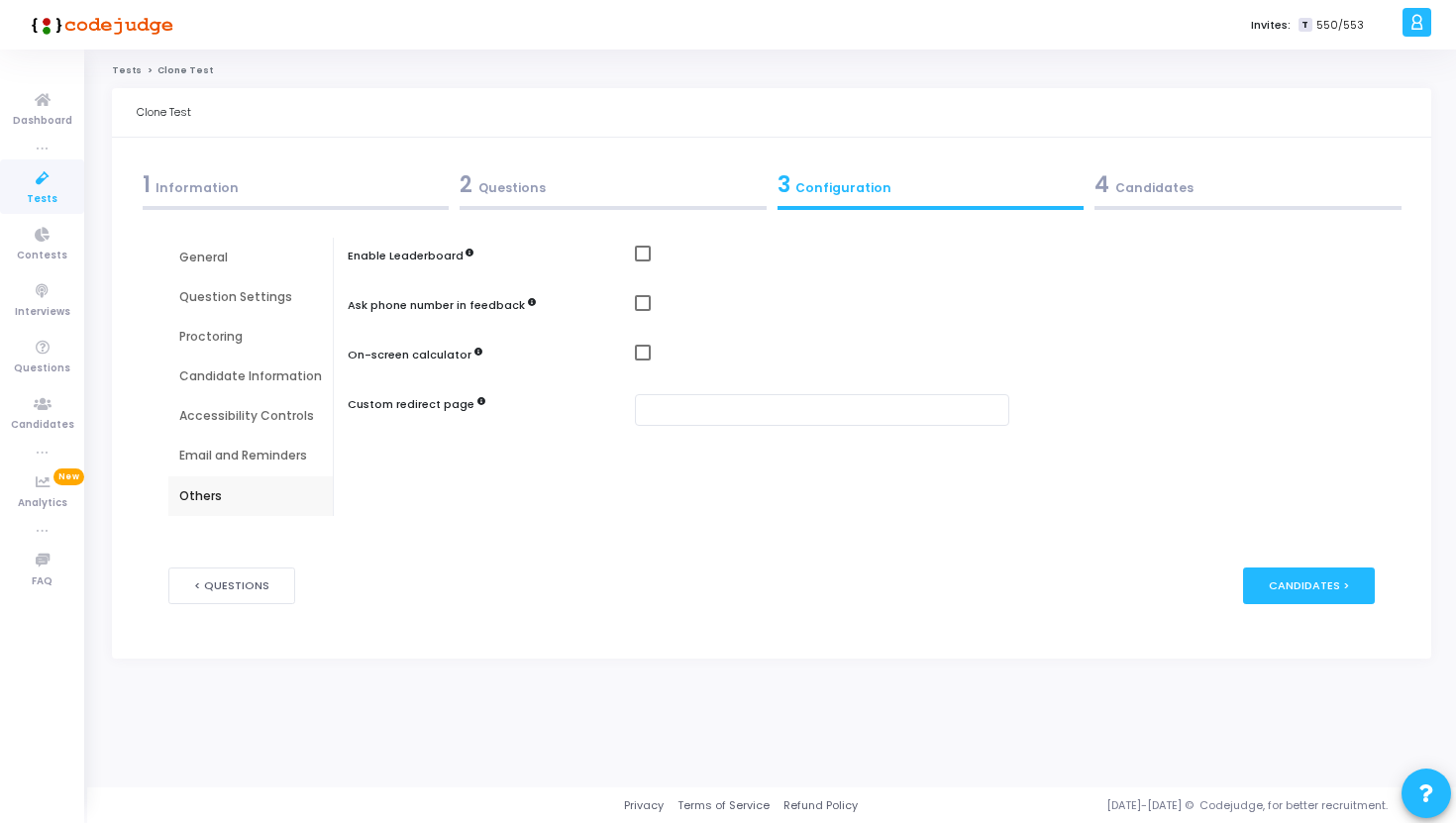 click on "Enable Leaderboard     Ask phone number in feedback     On-screen calculator     Custom redirect page" at bounding box center [866, 376] 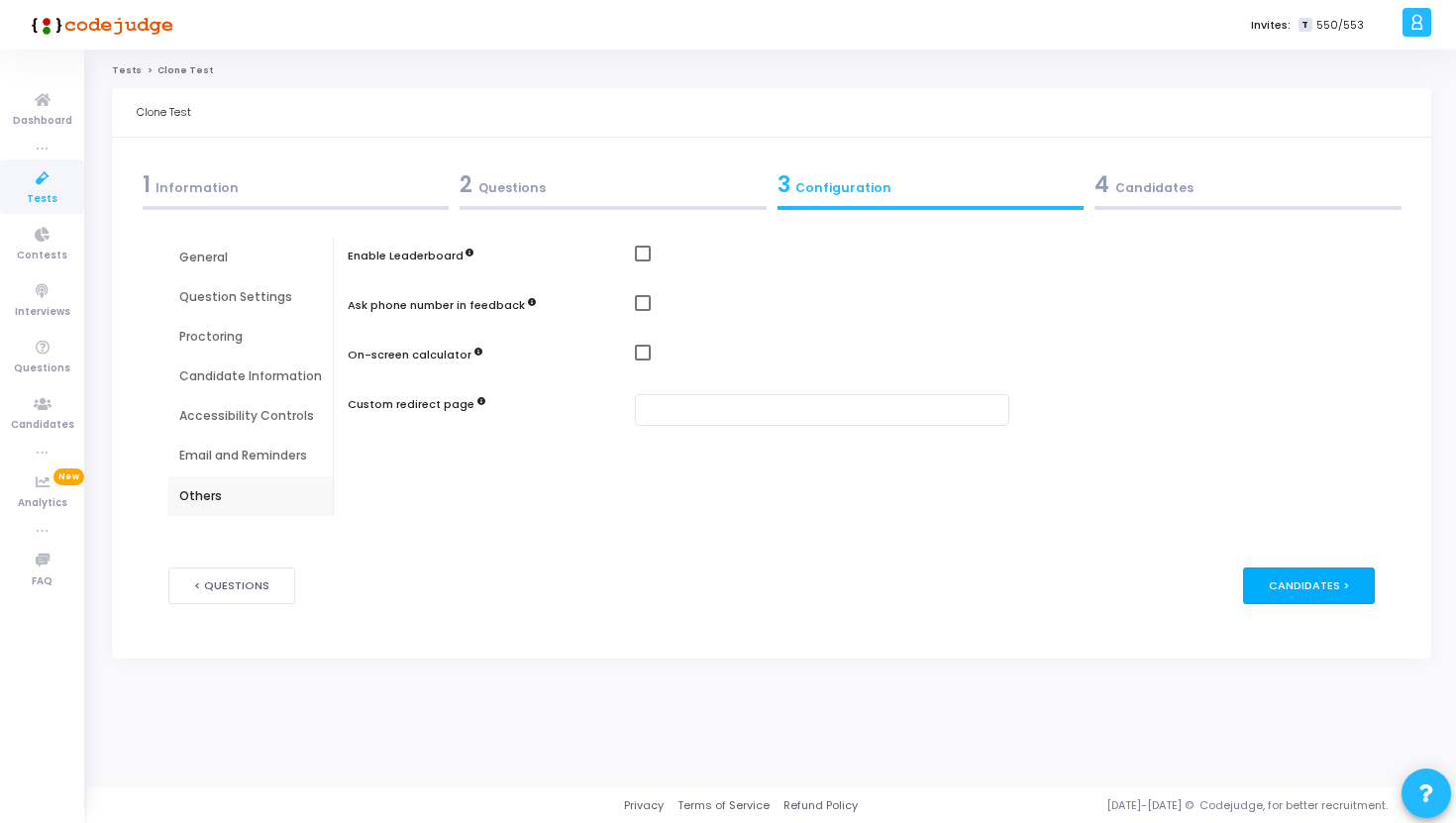 click on "Candidates >" at bounding box center (1308, 585) 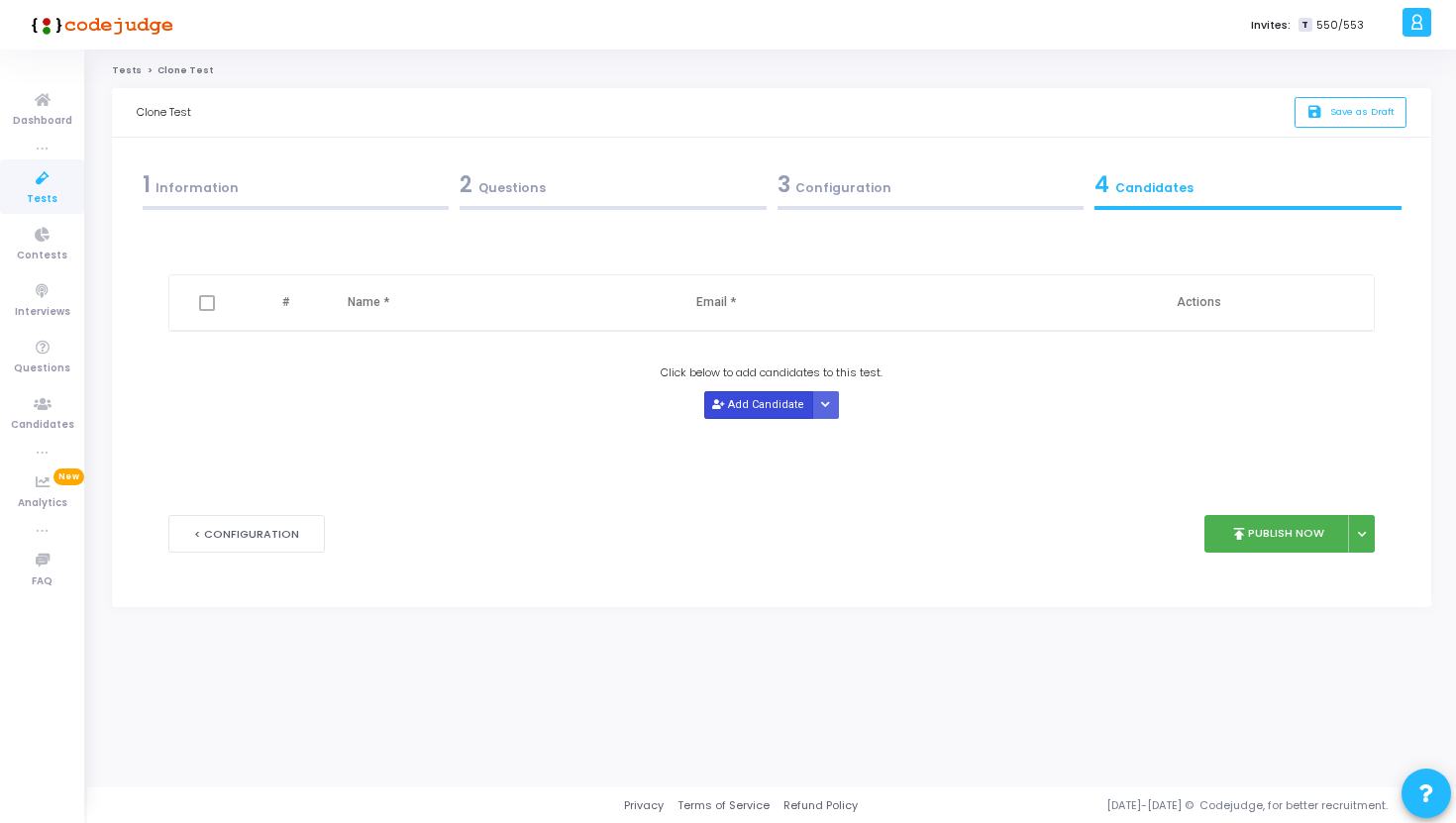 click on "Add Candidate" at bounding box center [759, 404] 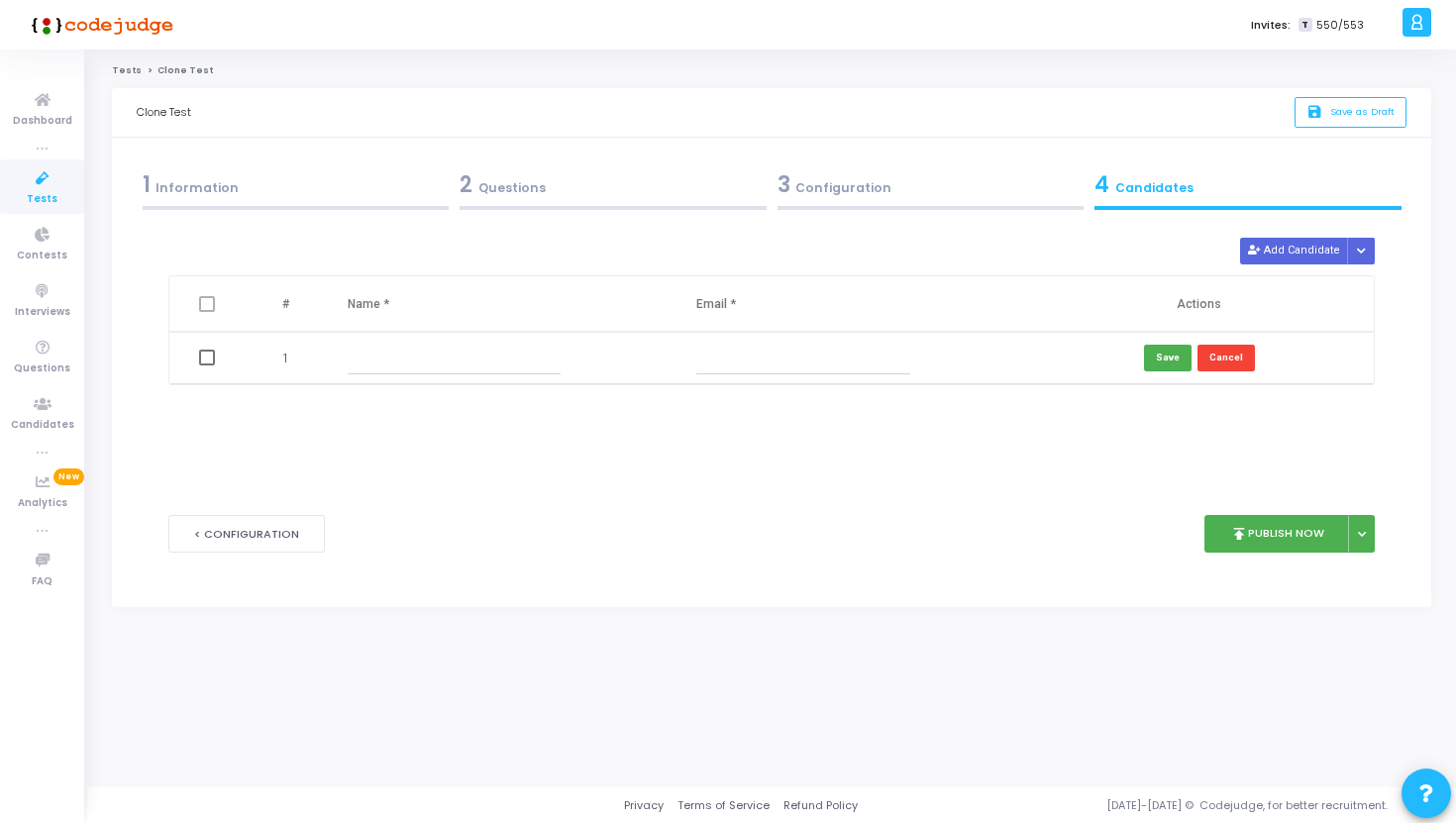 click at bounding box center [455, 358] 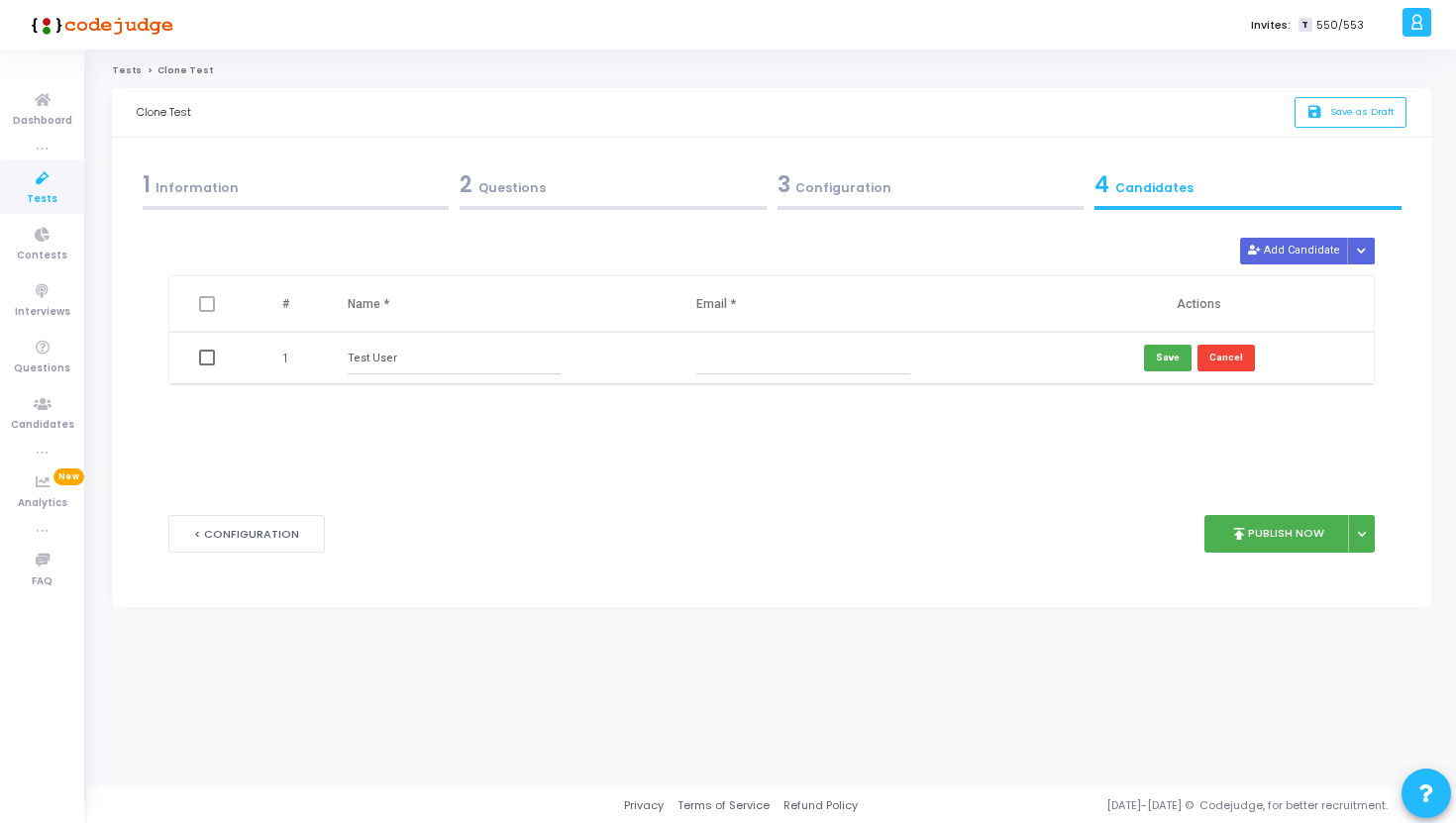 type on "Test User" 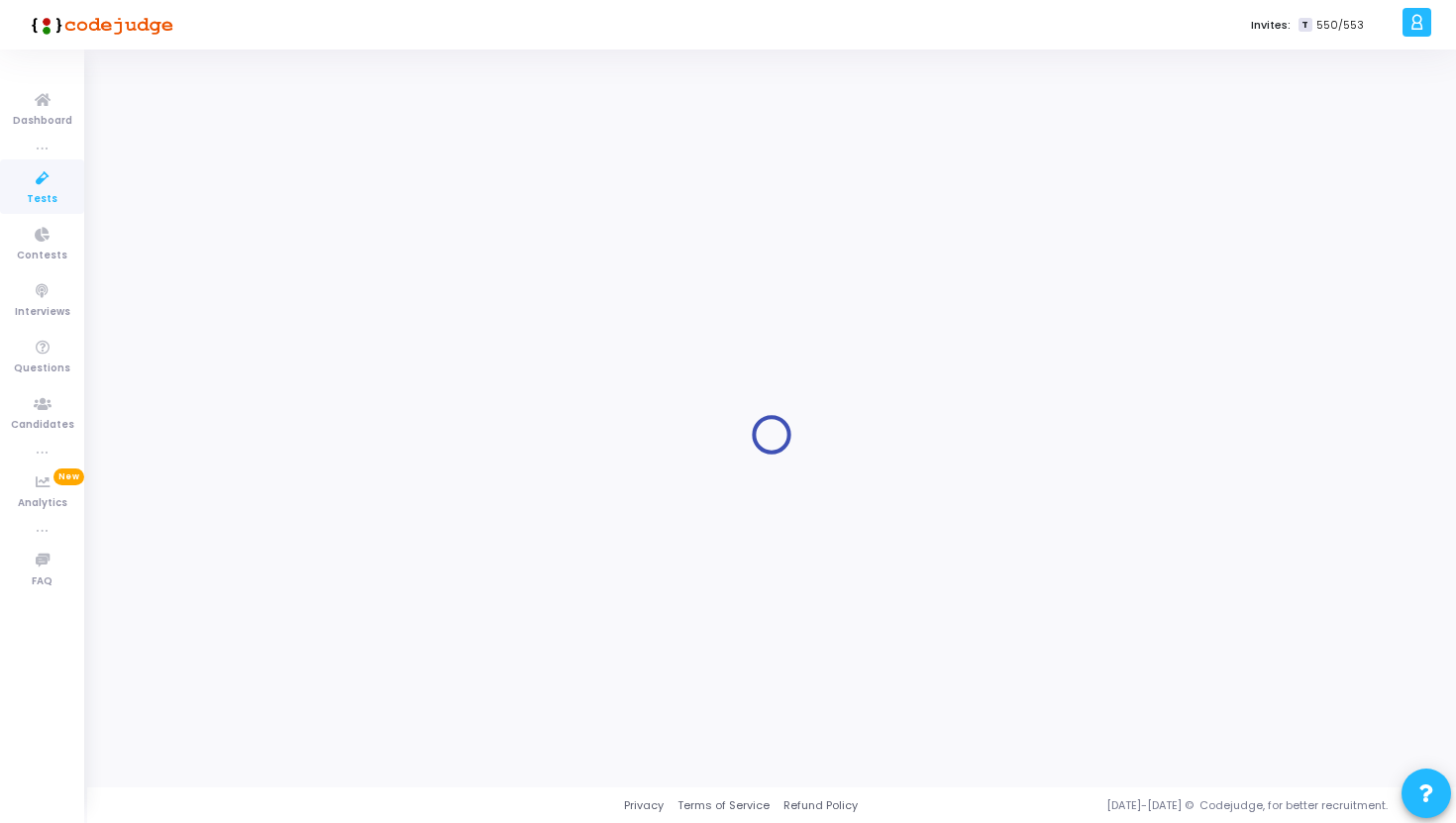 type on "Full Stack Intern" 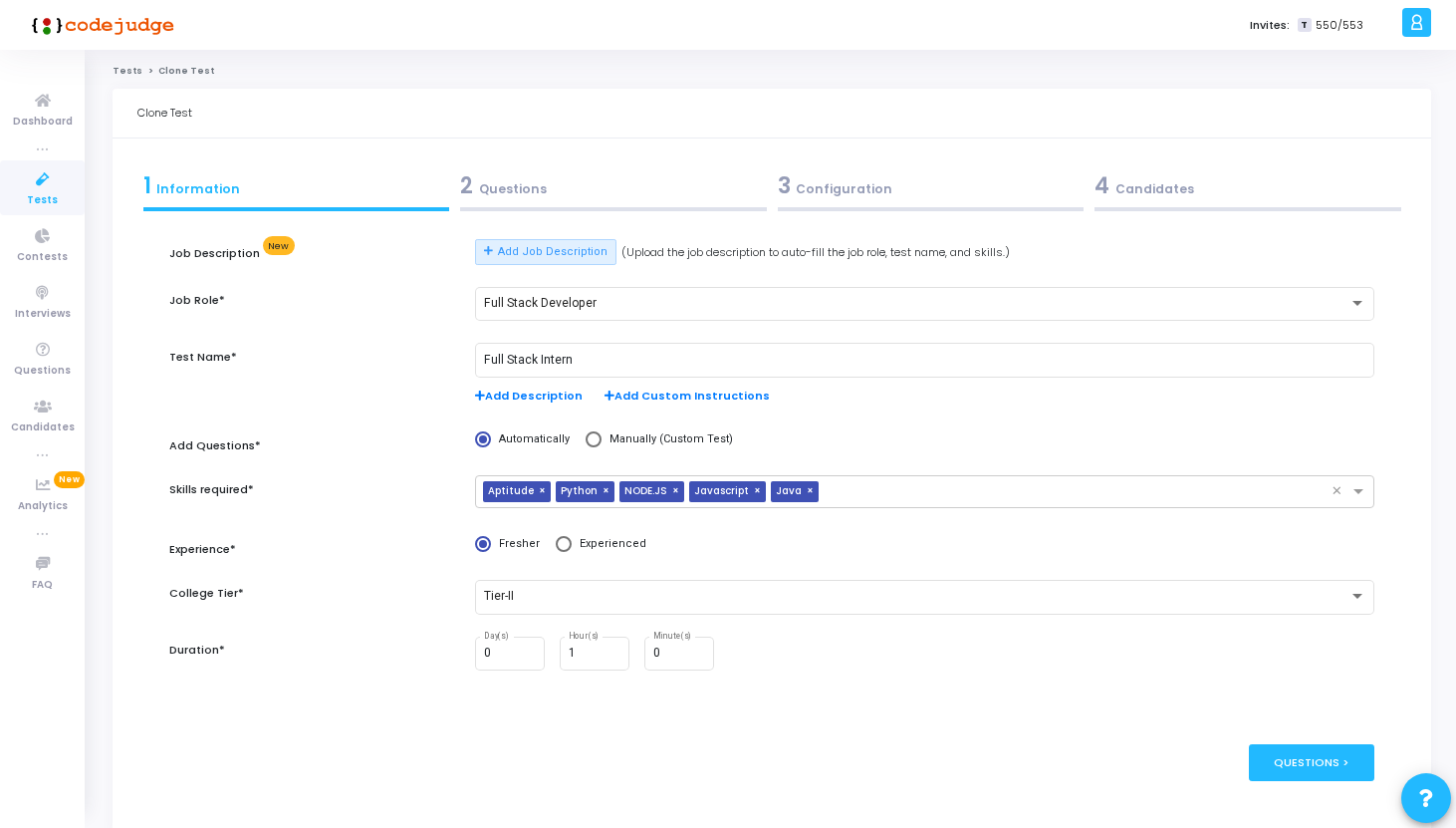 click on "2  Questions" at bounding box center (613, 185) 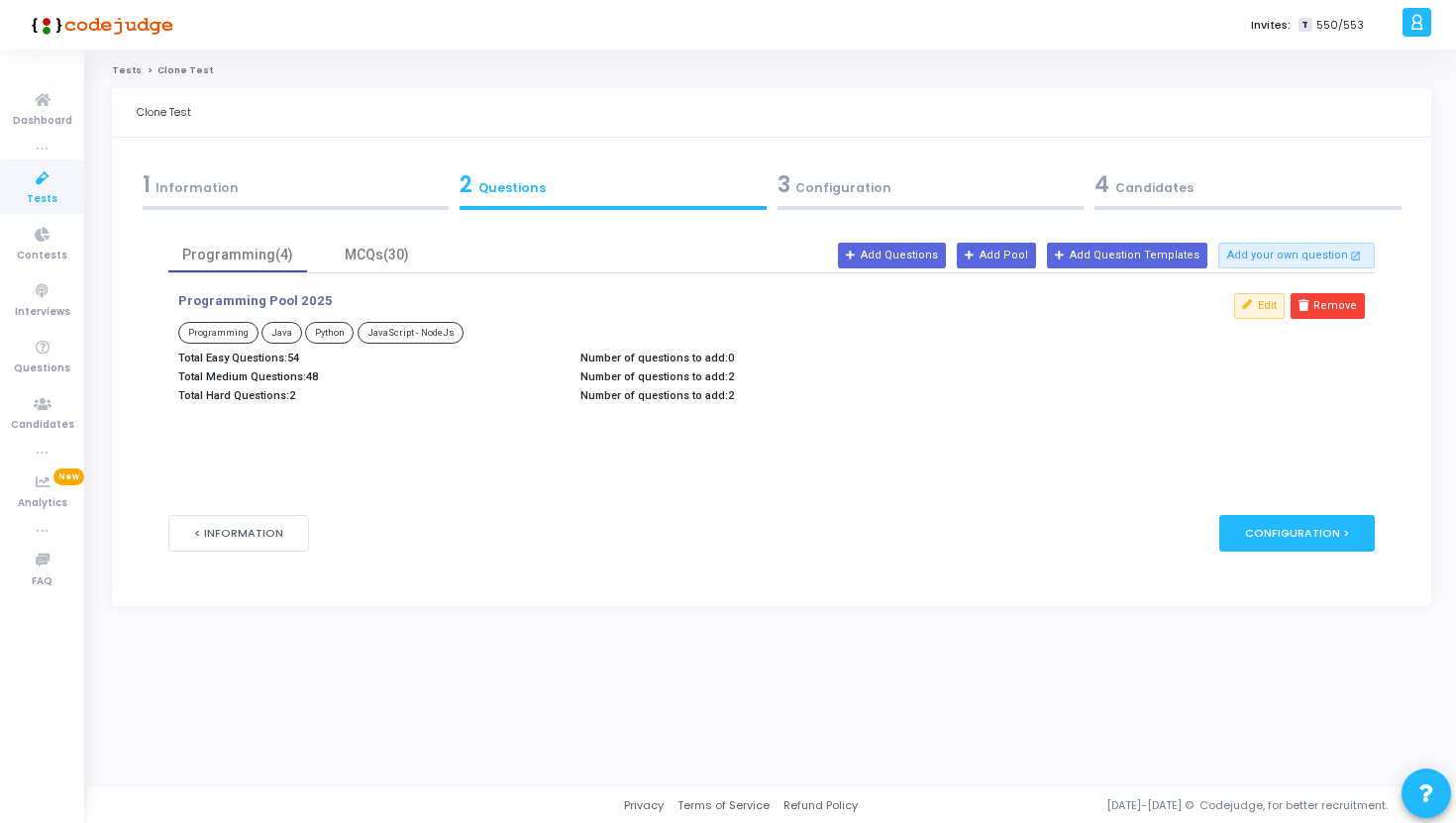 click on "3  Configuration" at bounding box center [931, 184] 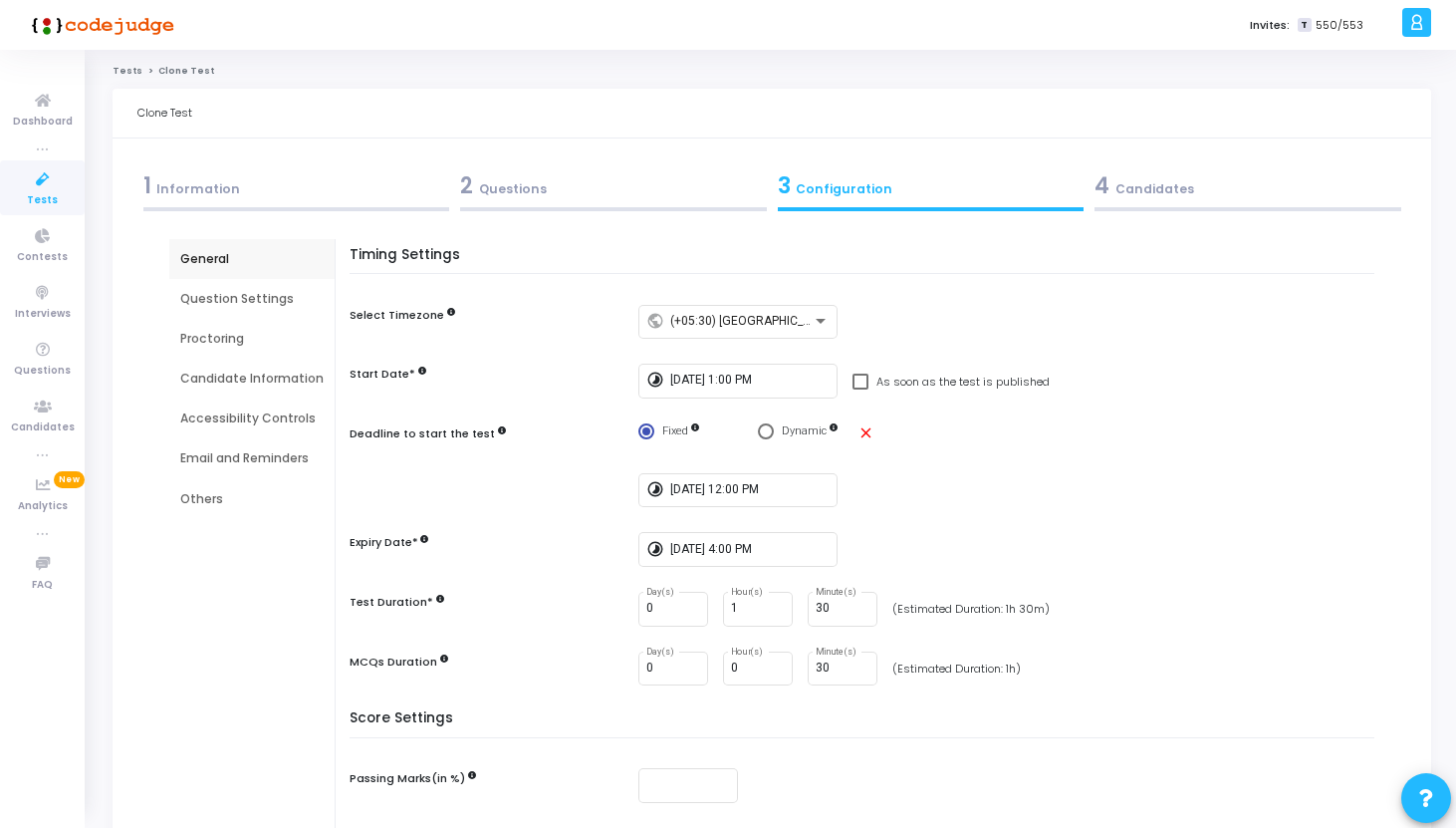click on "Accessibility Controls" at bounding box center (252, 418) 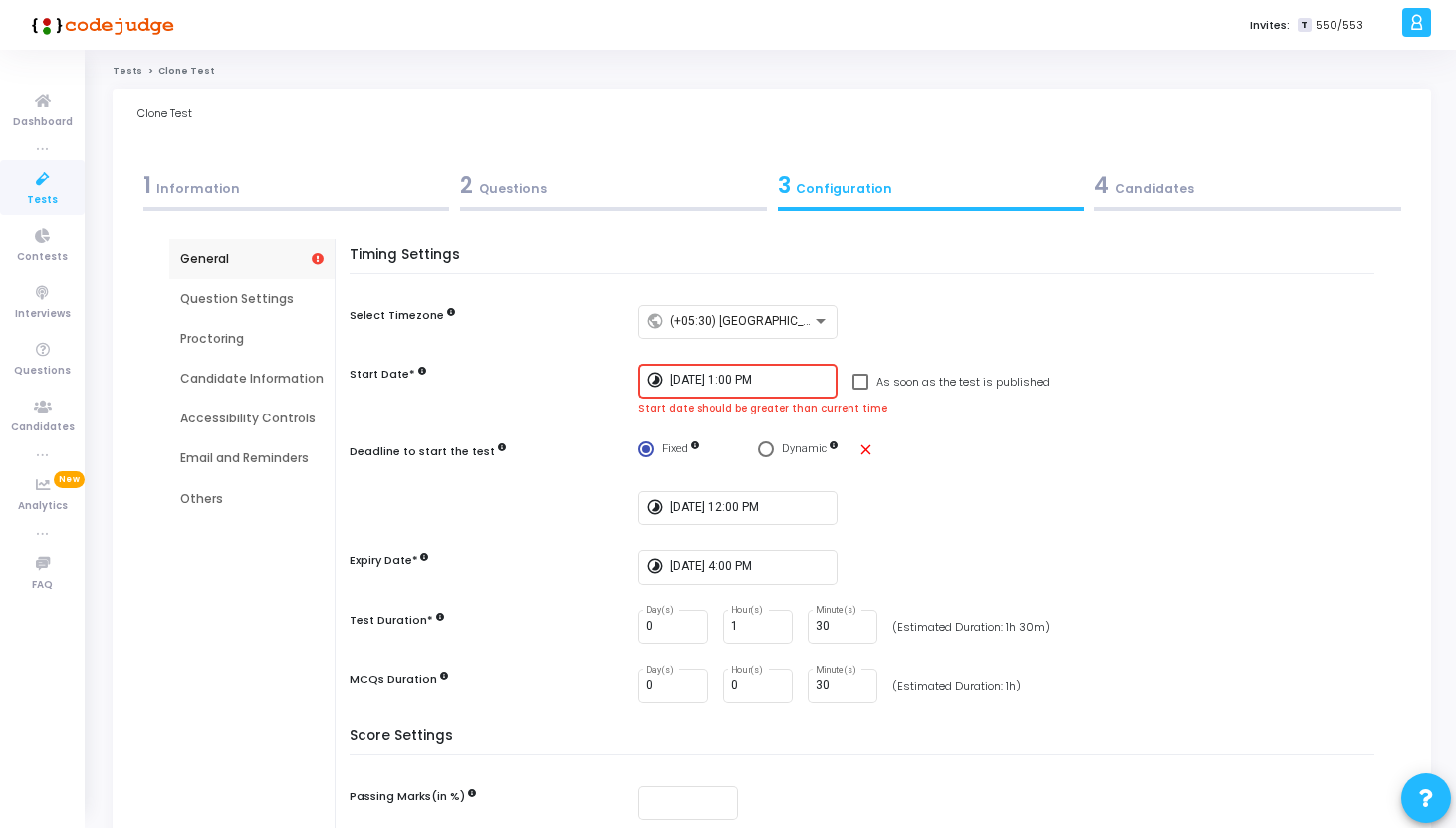click on "7/13/2025, 1:00 PM" at bounding box center (750, 380) 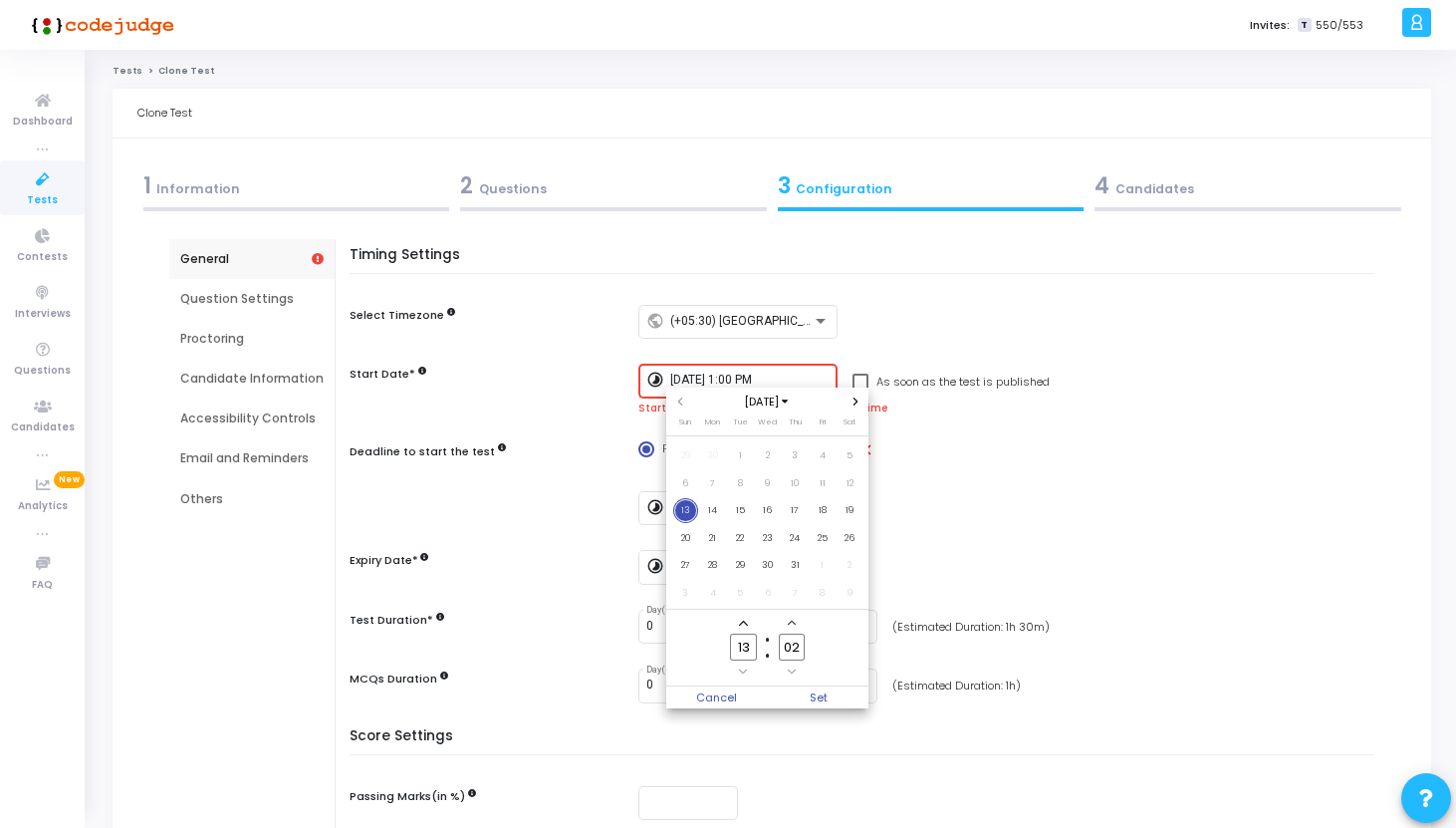 click on "13" 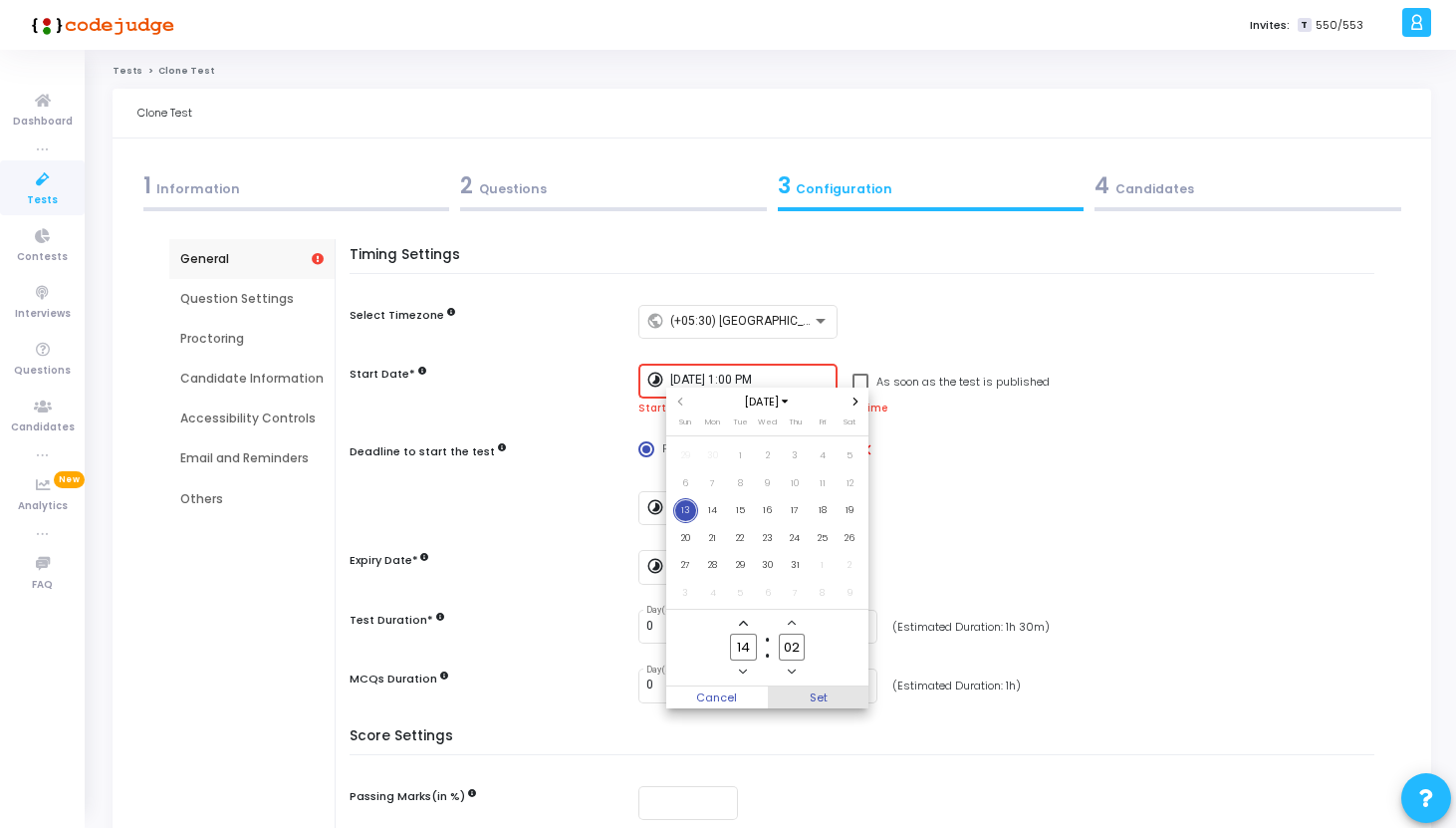 type on "14" 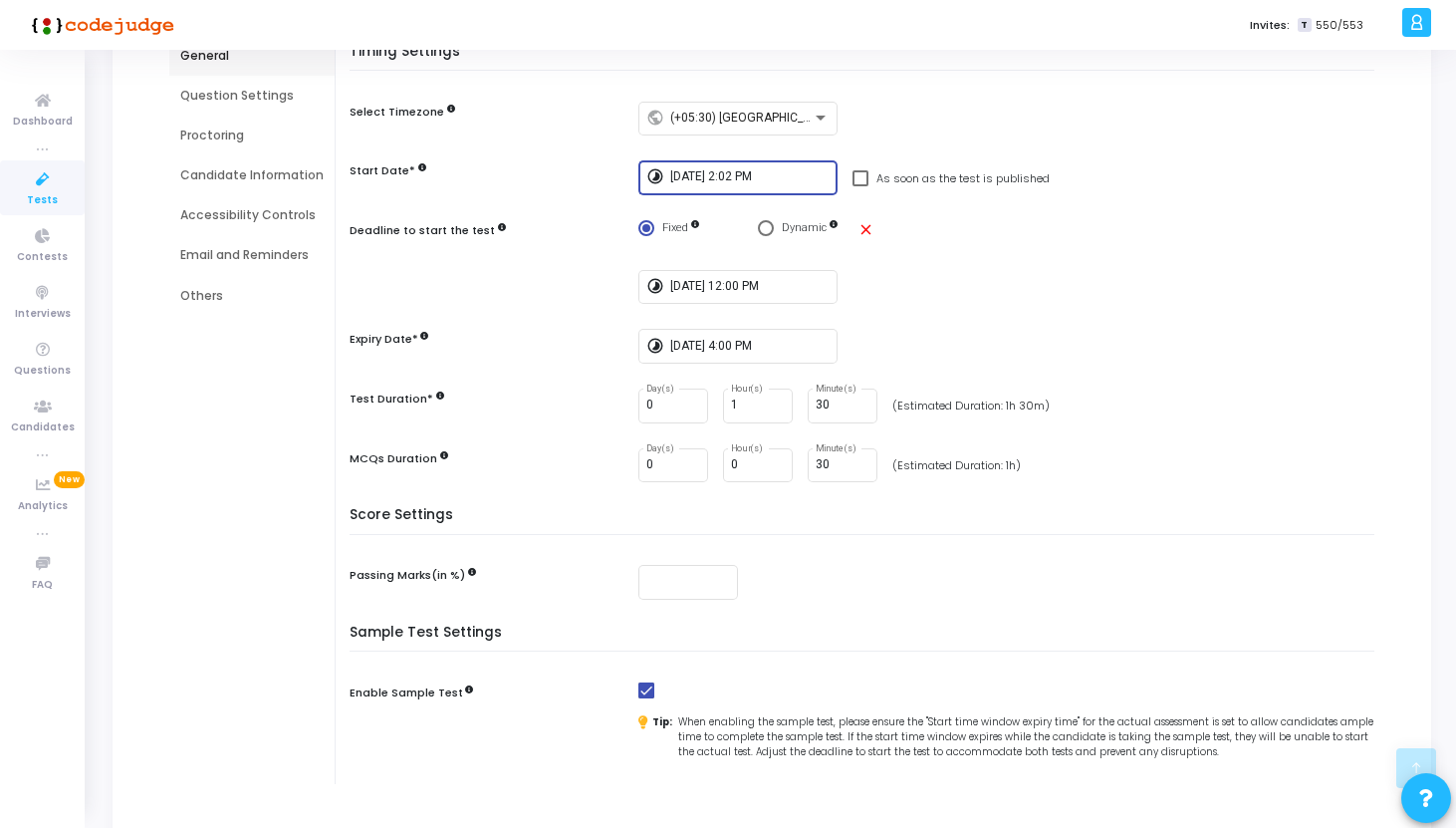 scroll, scrollTop: 0, scrollLeft: 0, axis: both 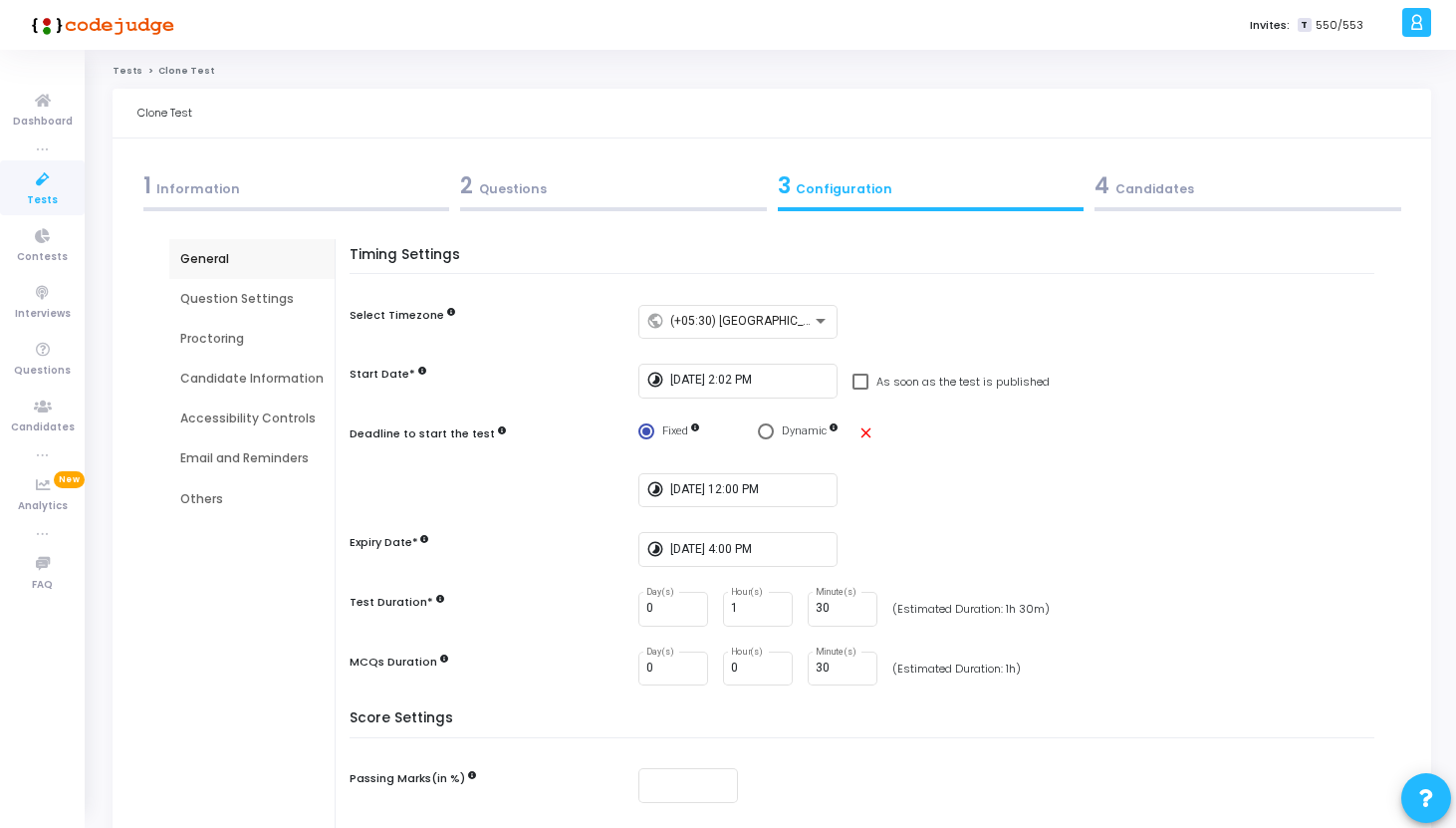 click on "4  Candidates" at bounding box center [1248, 185] 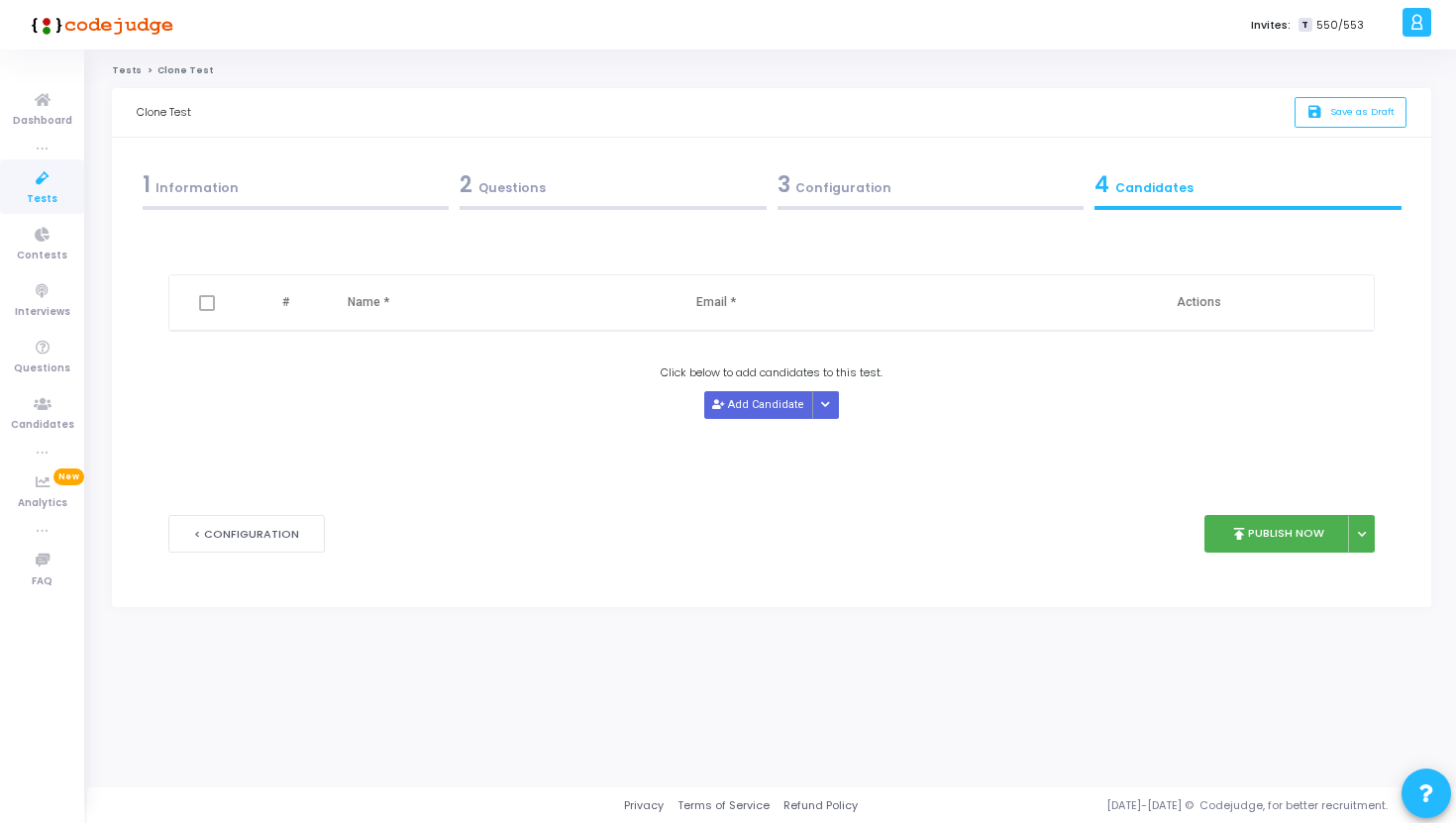 click on "3  Configuration" at bounding box center (931, 184) 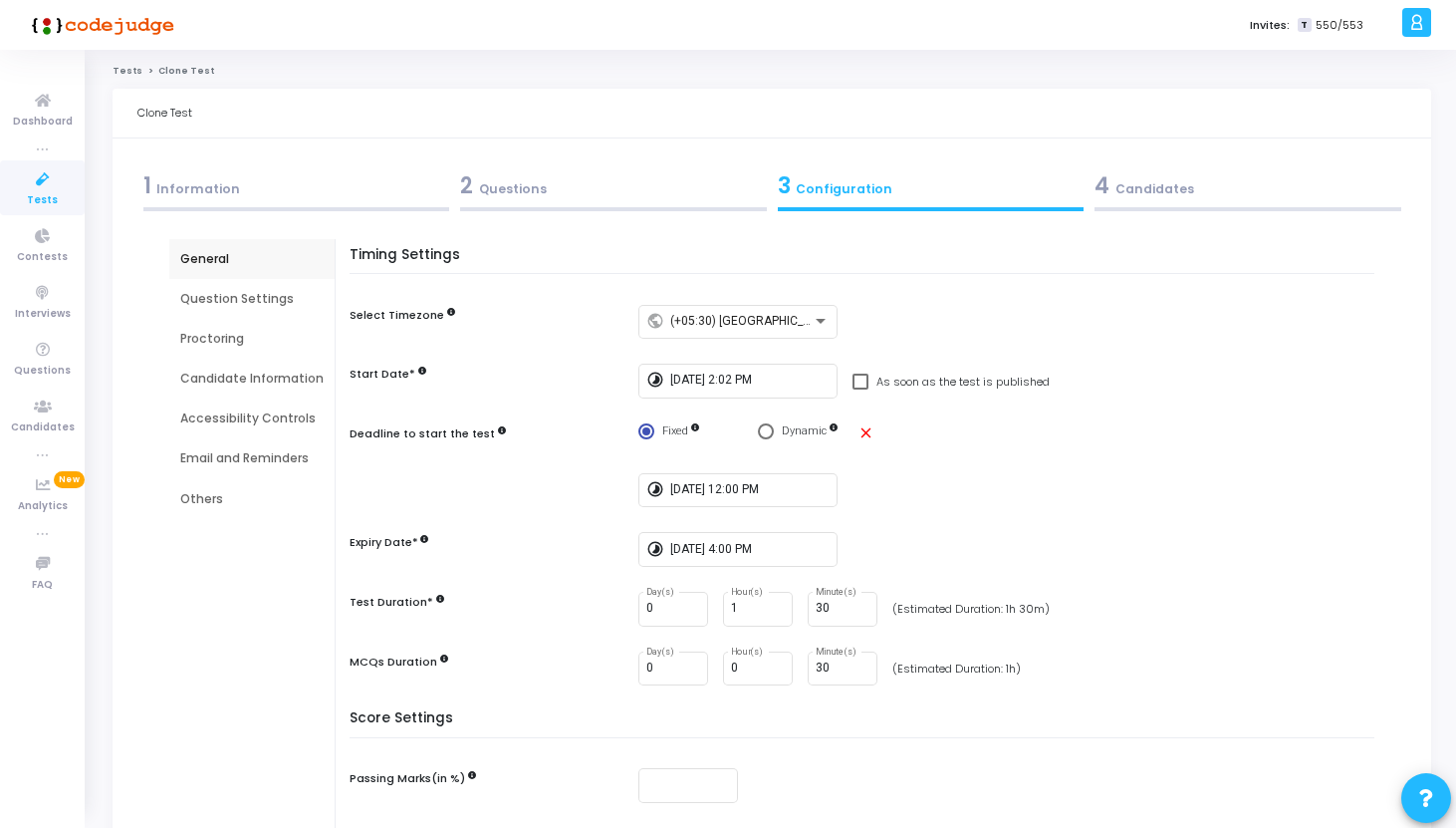 click on "Email and Reminders" at bounding box center (252, 458) 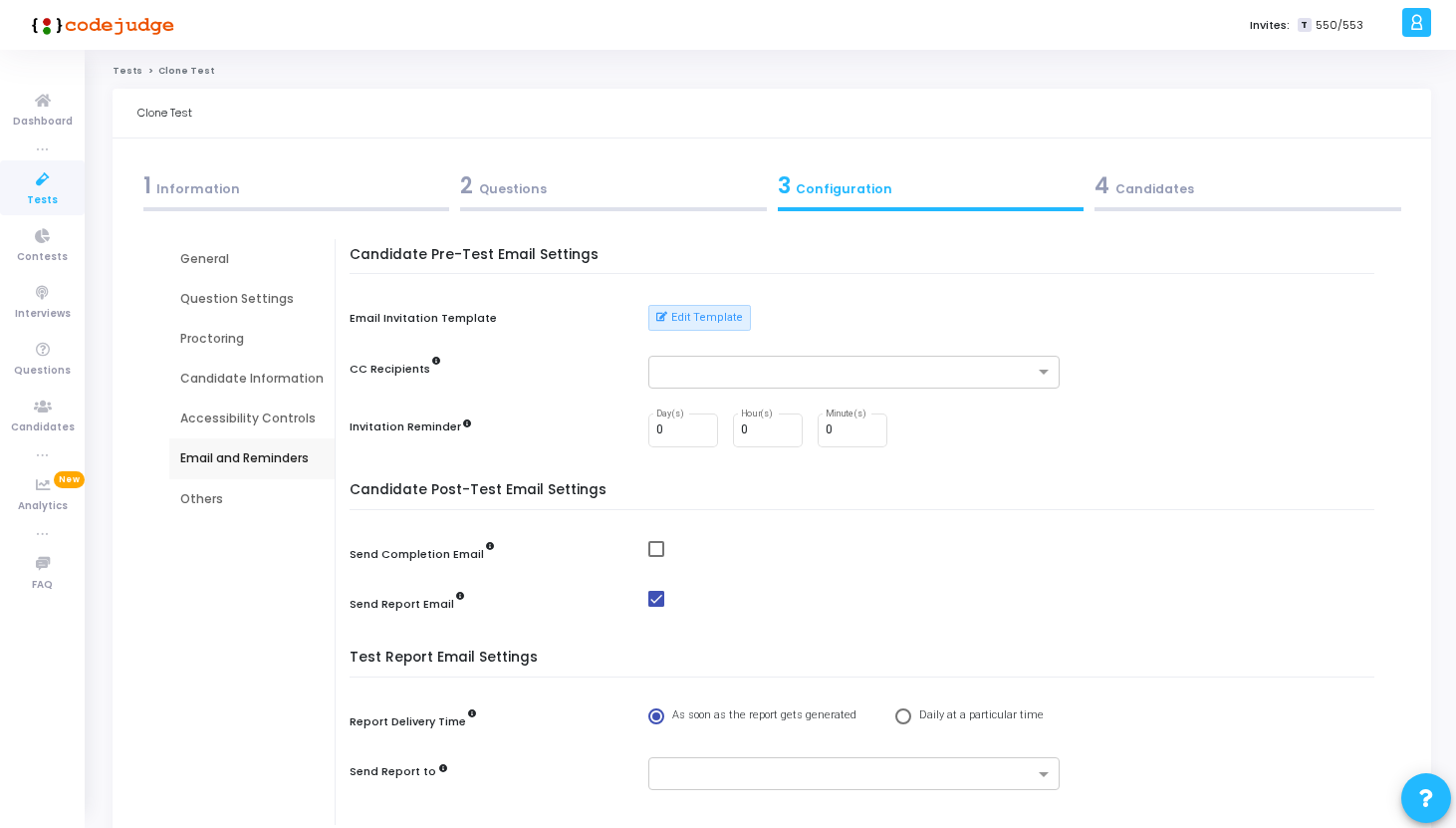 click on "Others" at bounding box center (252, 499) 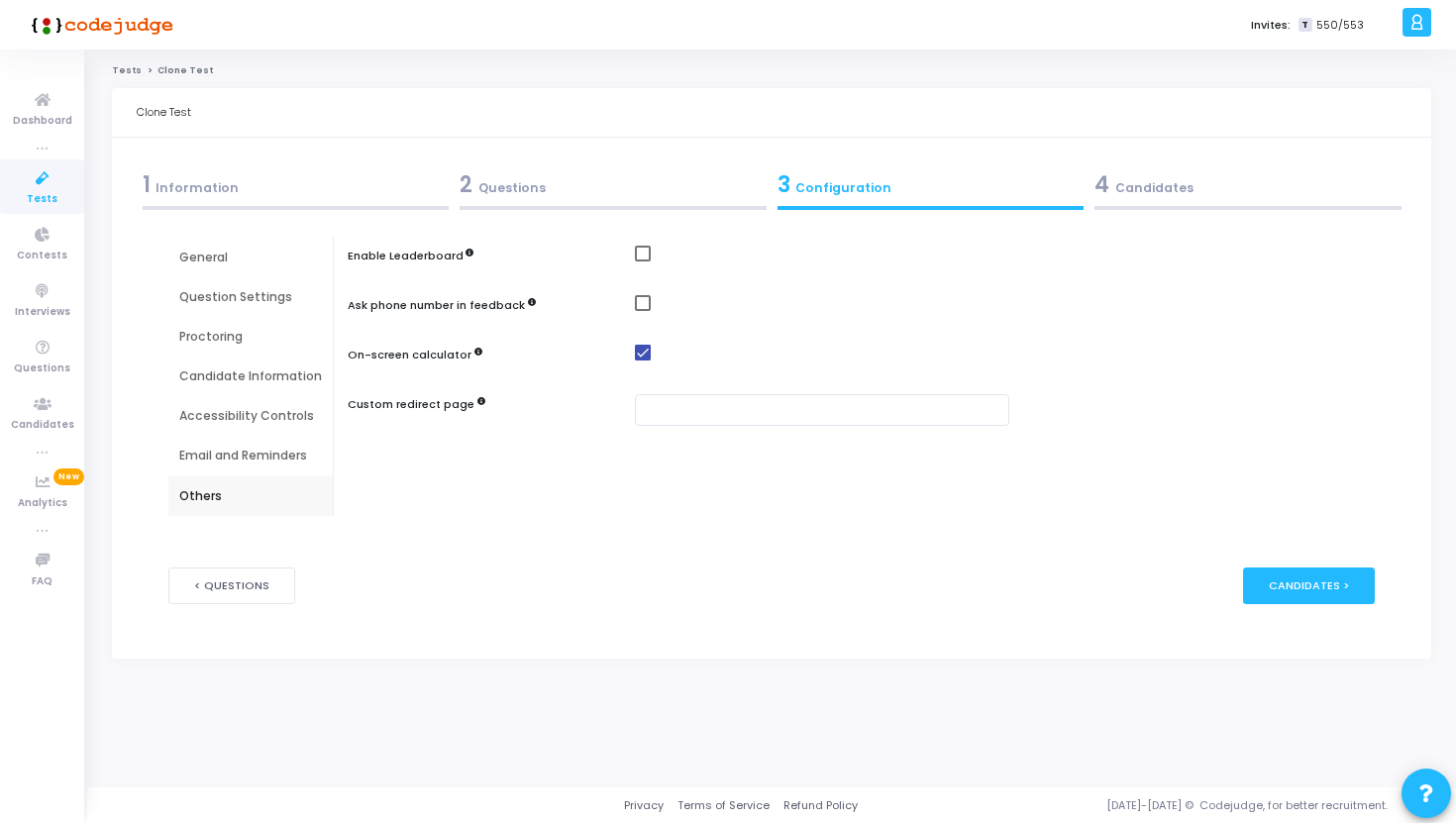 click at bounding box center [643, 353] 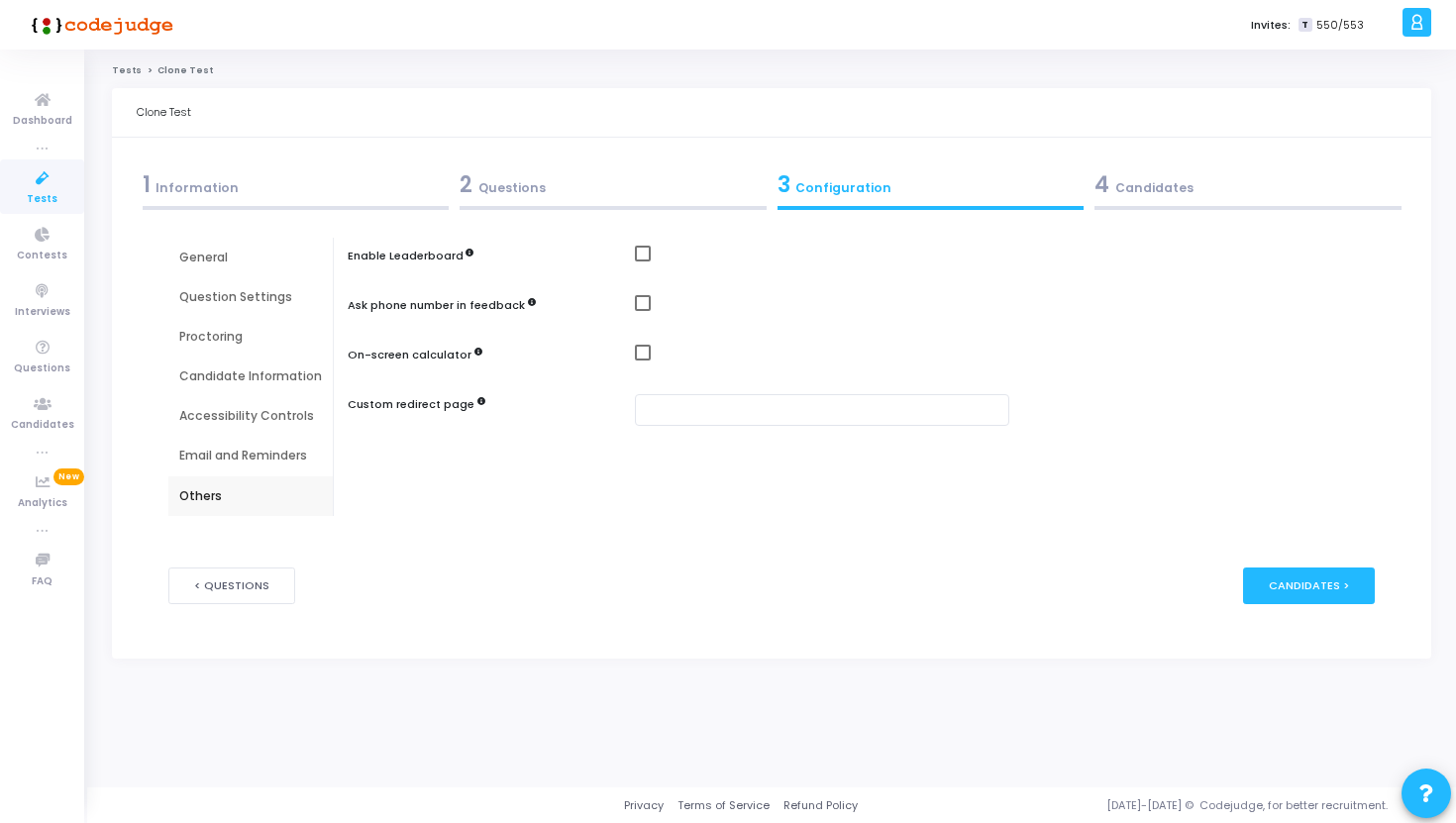 click on "Accessibility Controls" at bounding box center (251, 416) 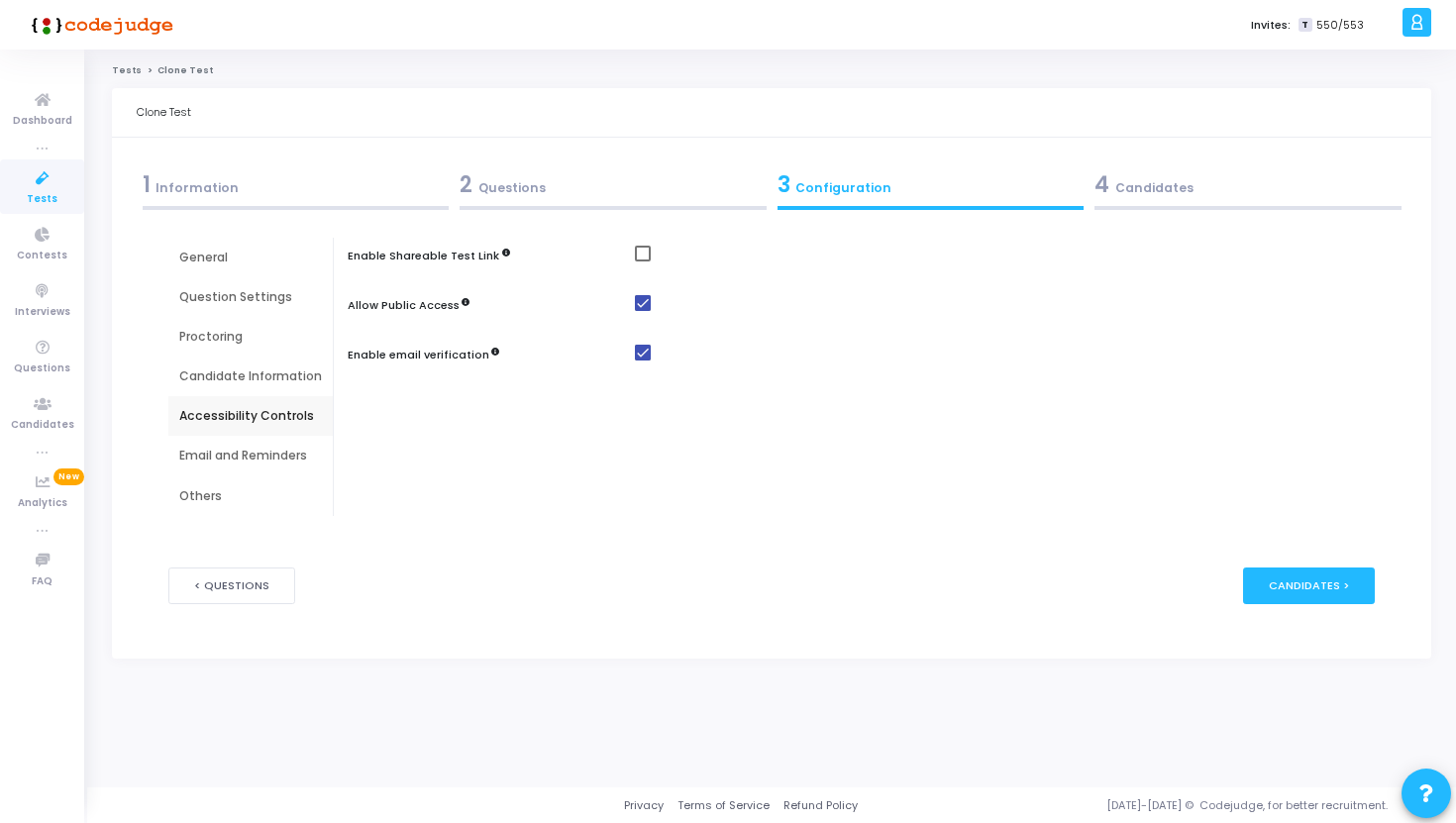 click on "Question Settings" at bounding box center [251, 297] 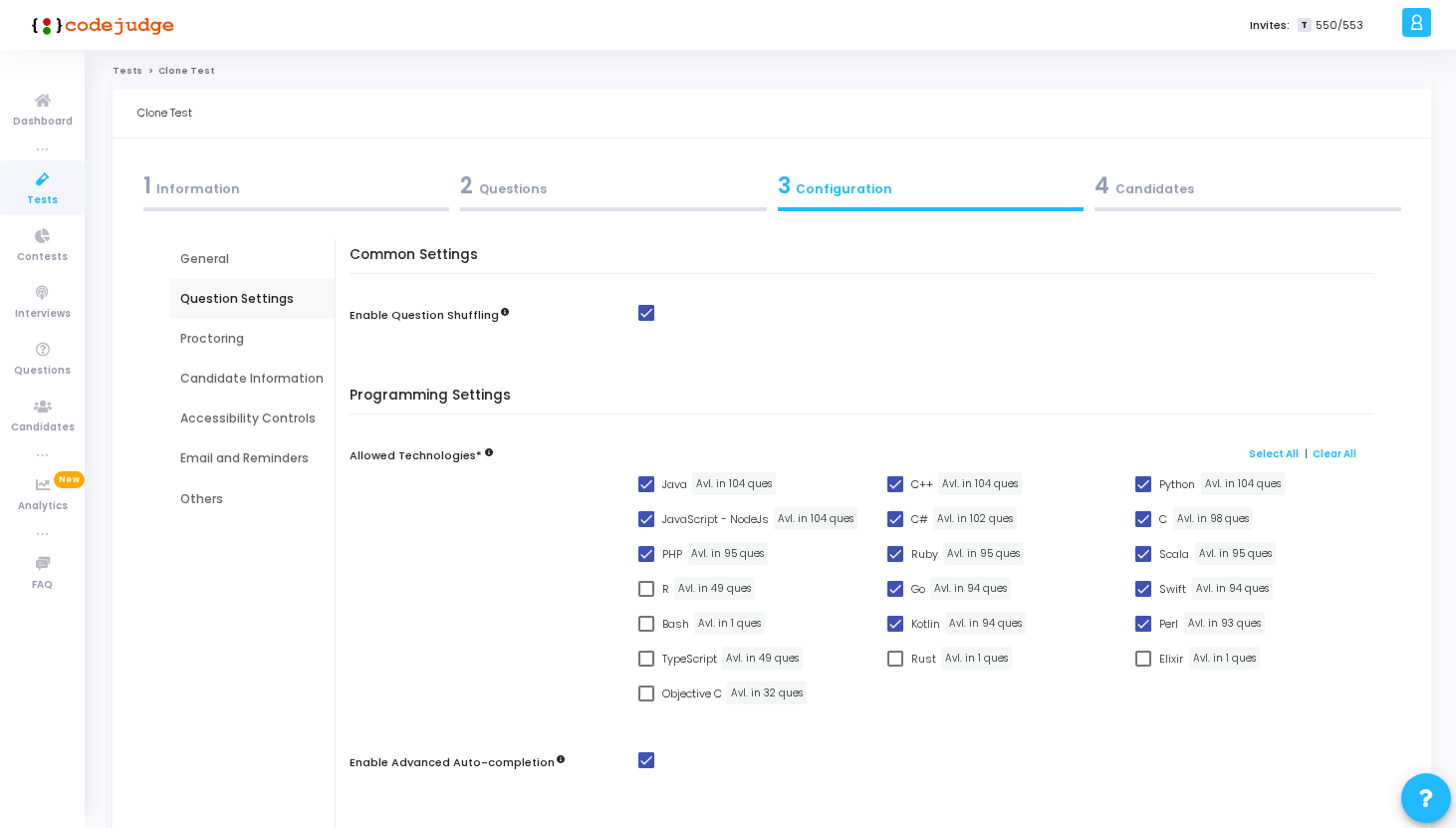 click on "Proctoring" at bounding box center [252, 339] 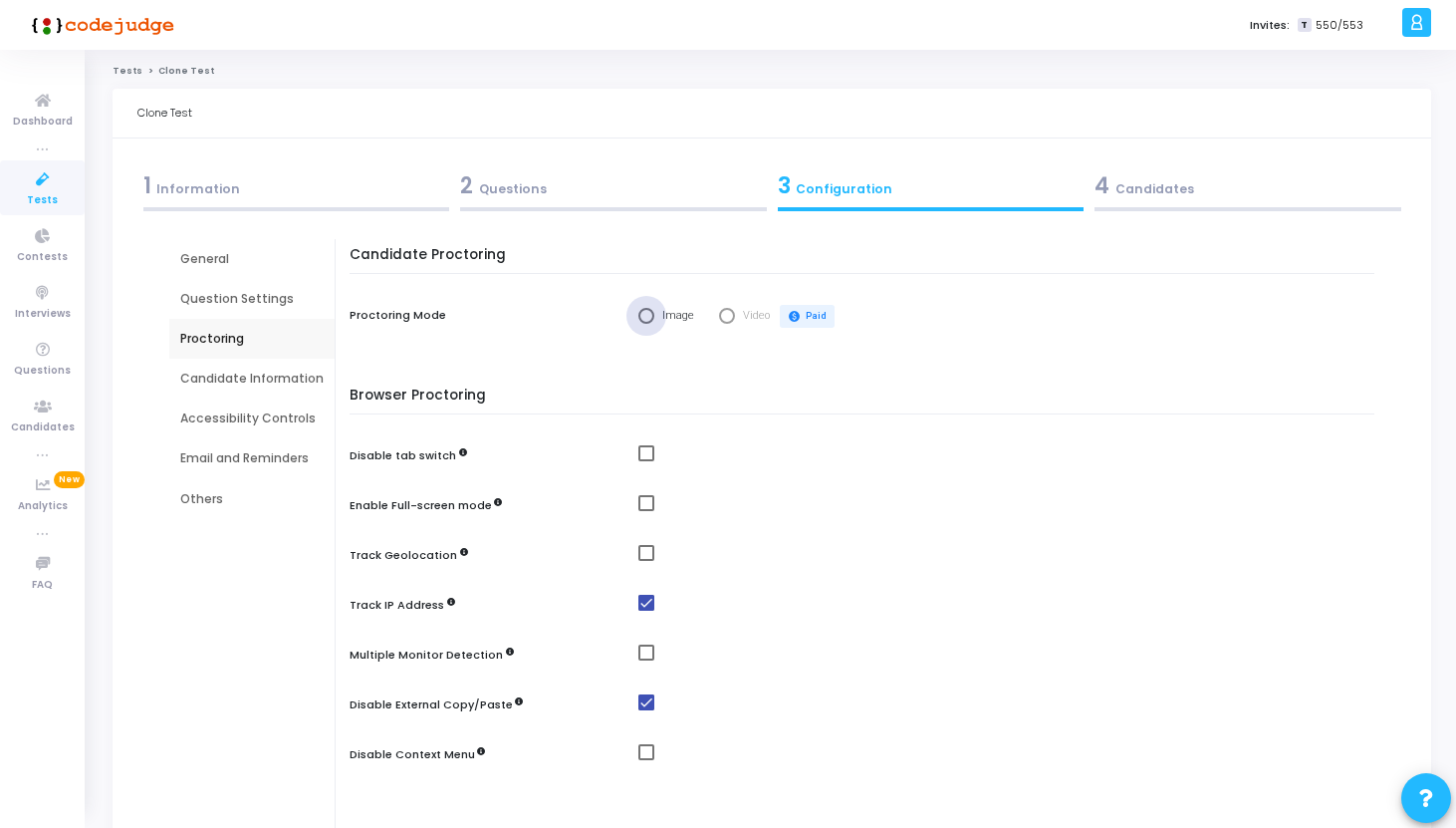 click at bounding box center (646, 316) 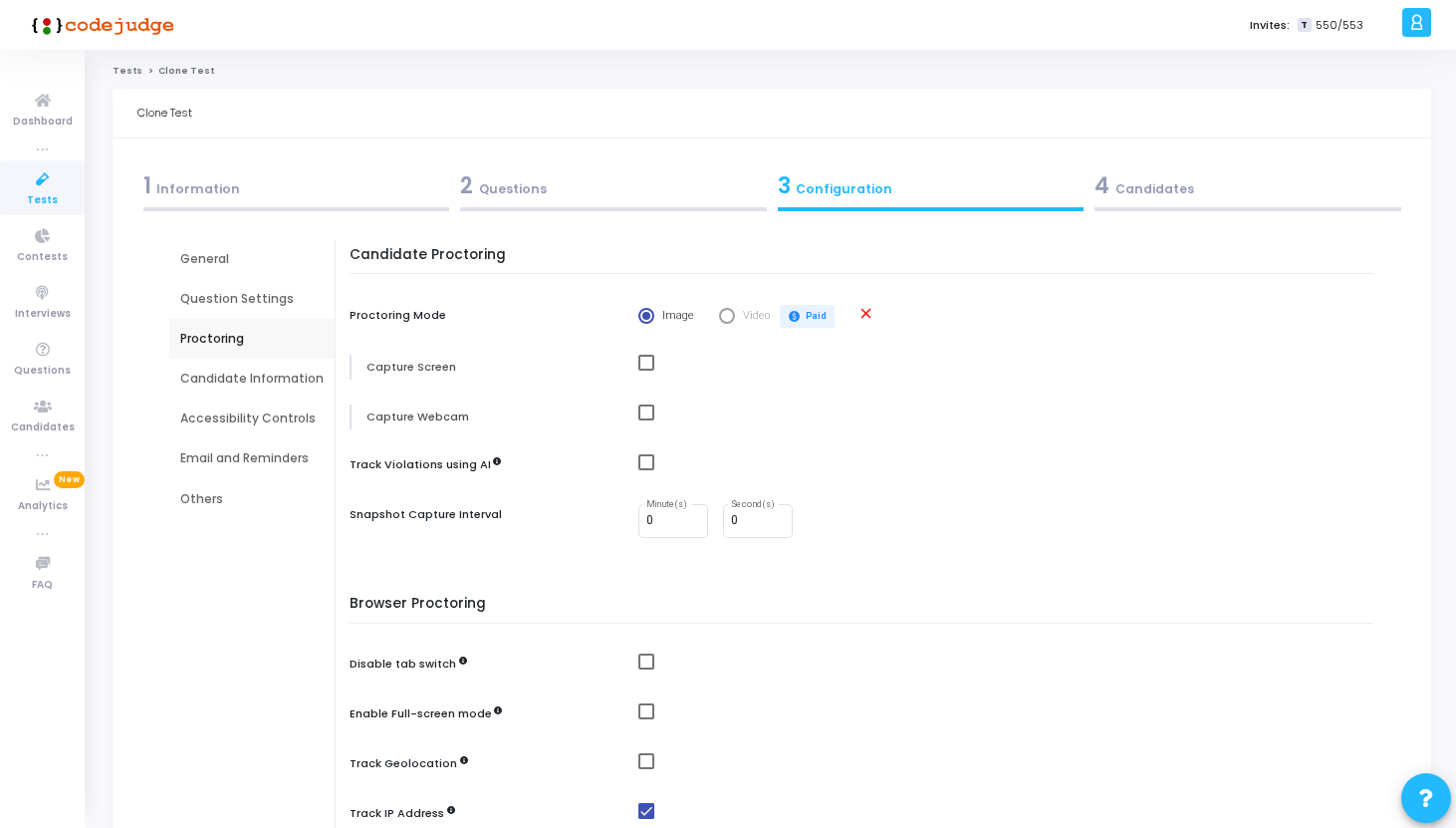 click at bounding box center (646, 363) 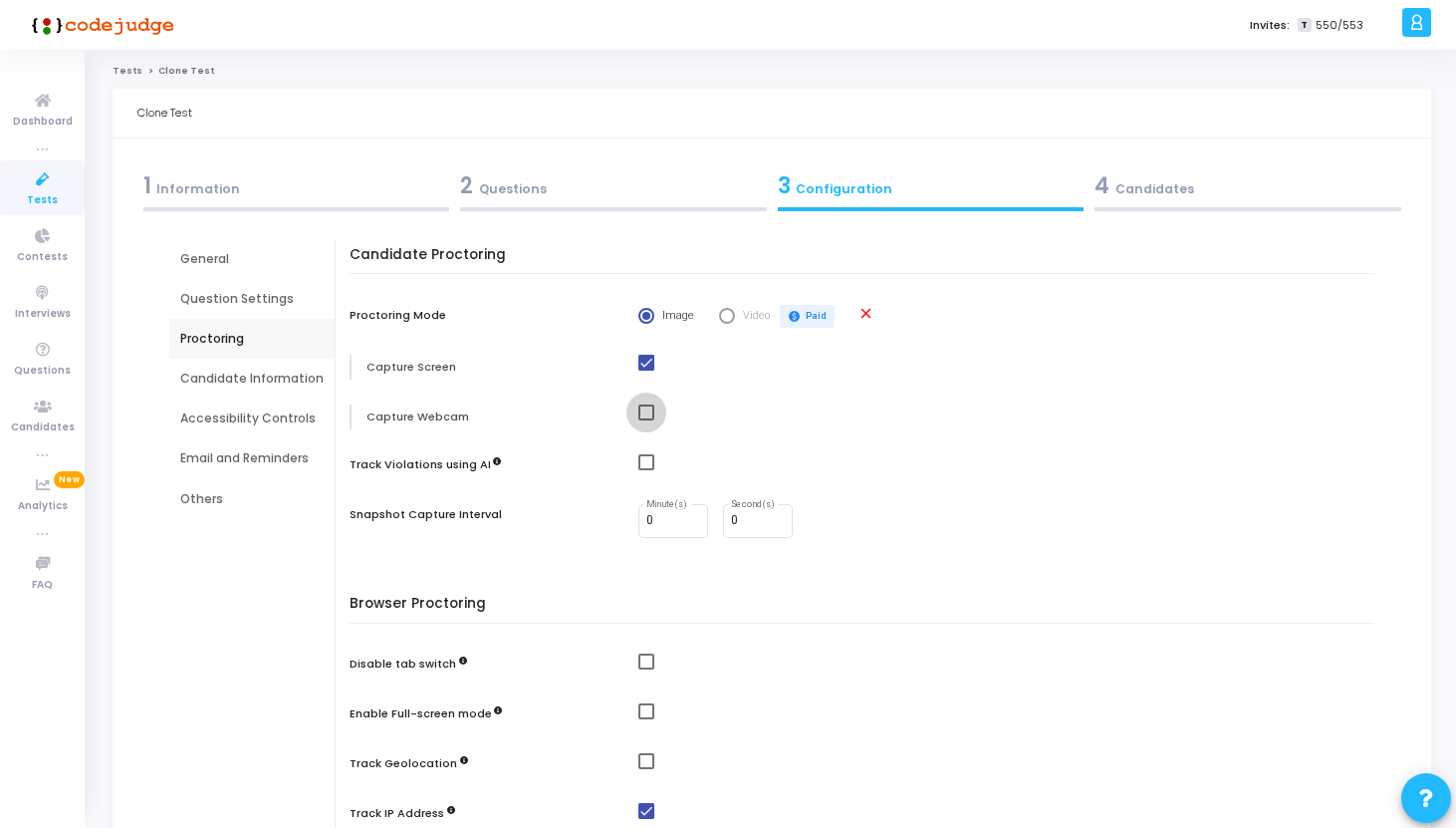 click at bounding box center (646, 413) 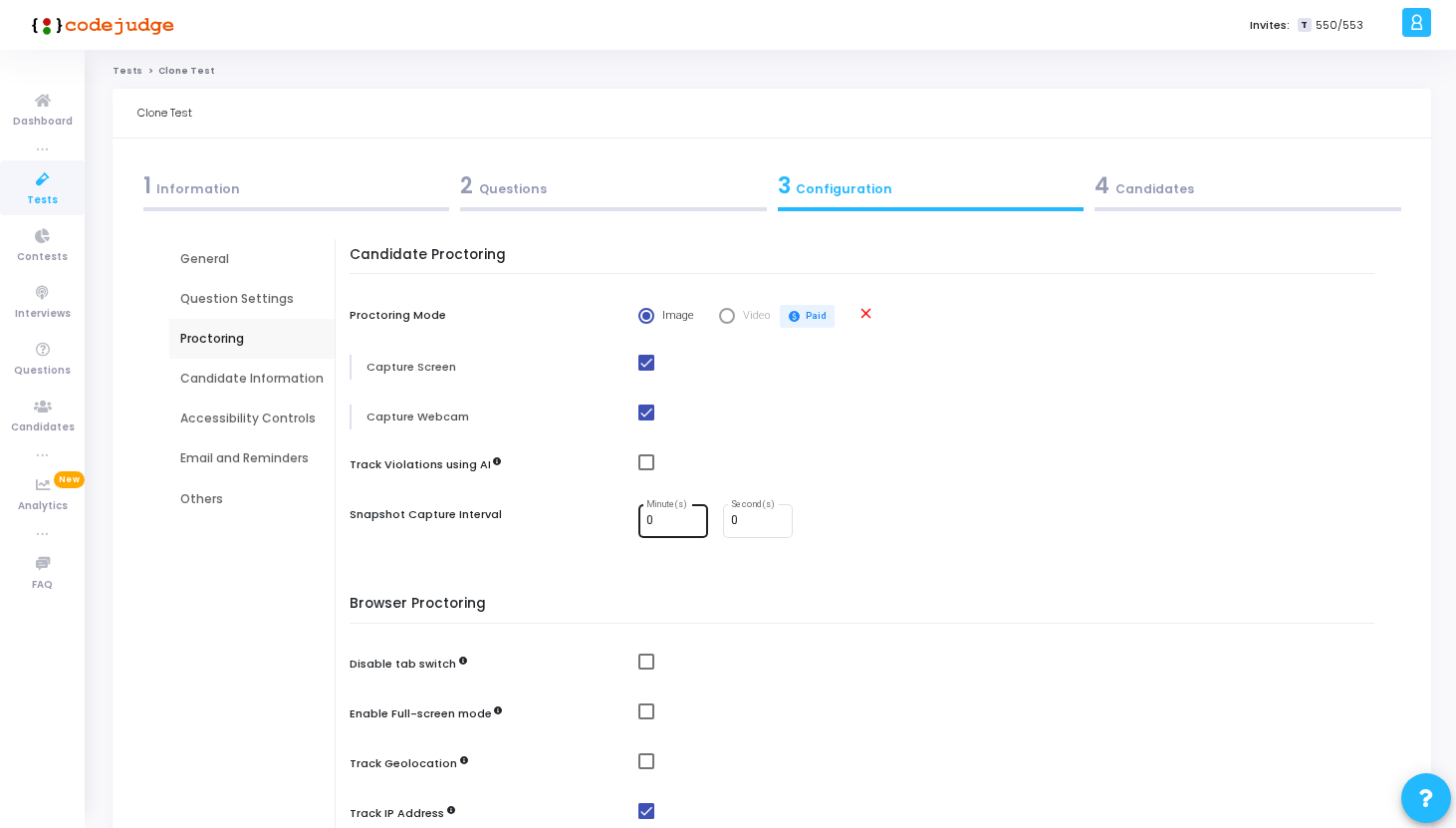 click on "0" at bounding box center [673, 521] 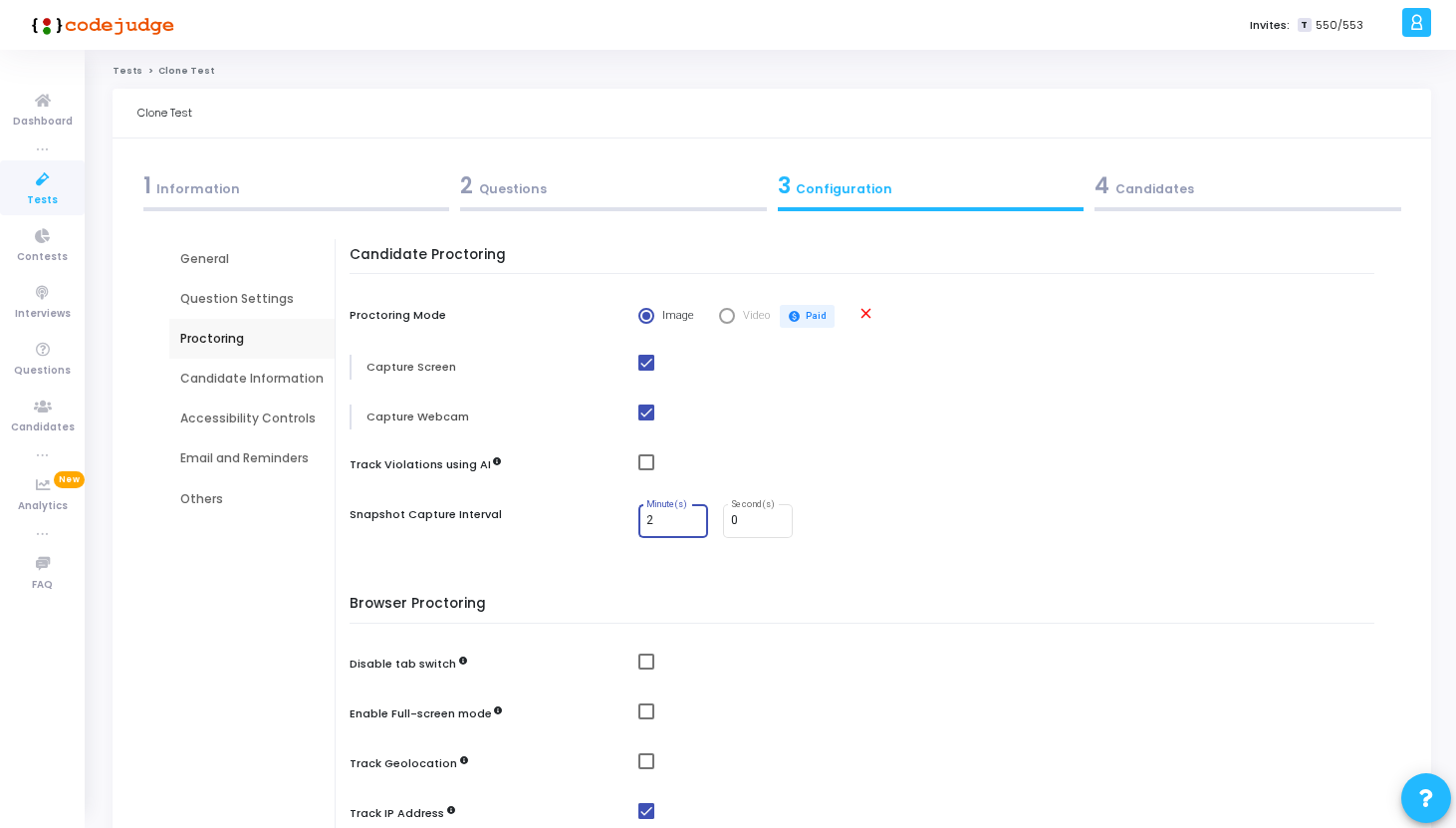 type on "2" 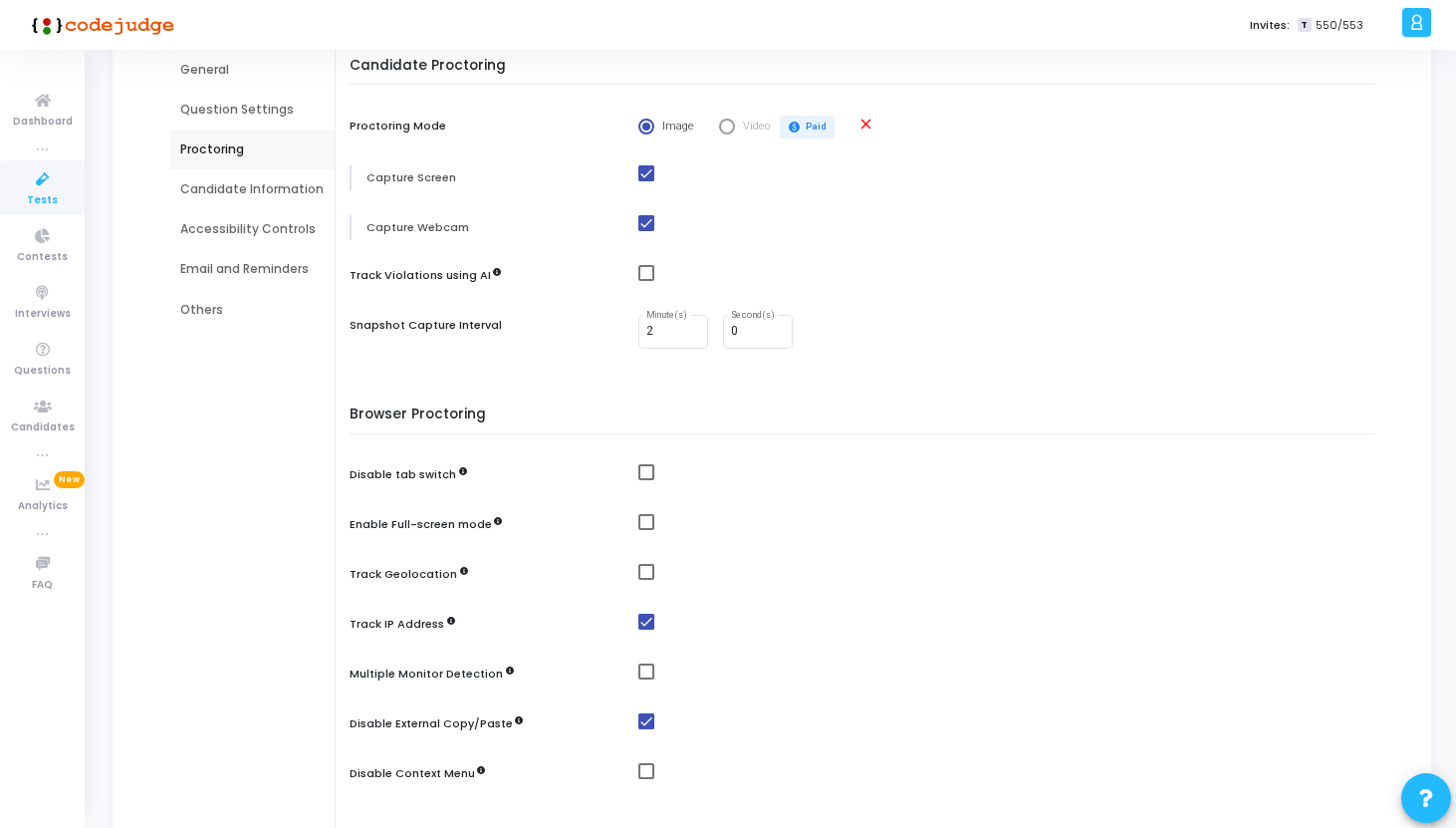 scroll, scrollTop: 200, scrollLeft: 0, axis: vertical 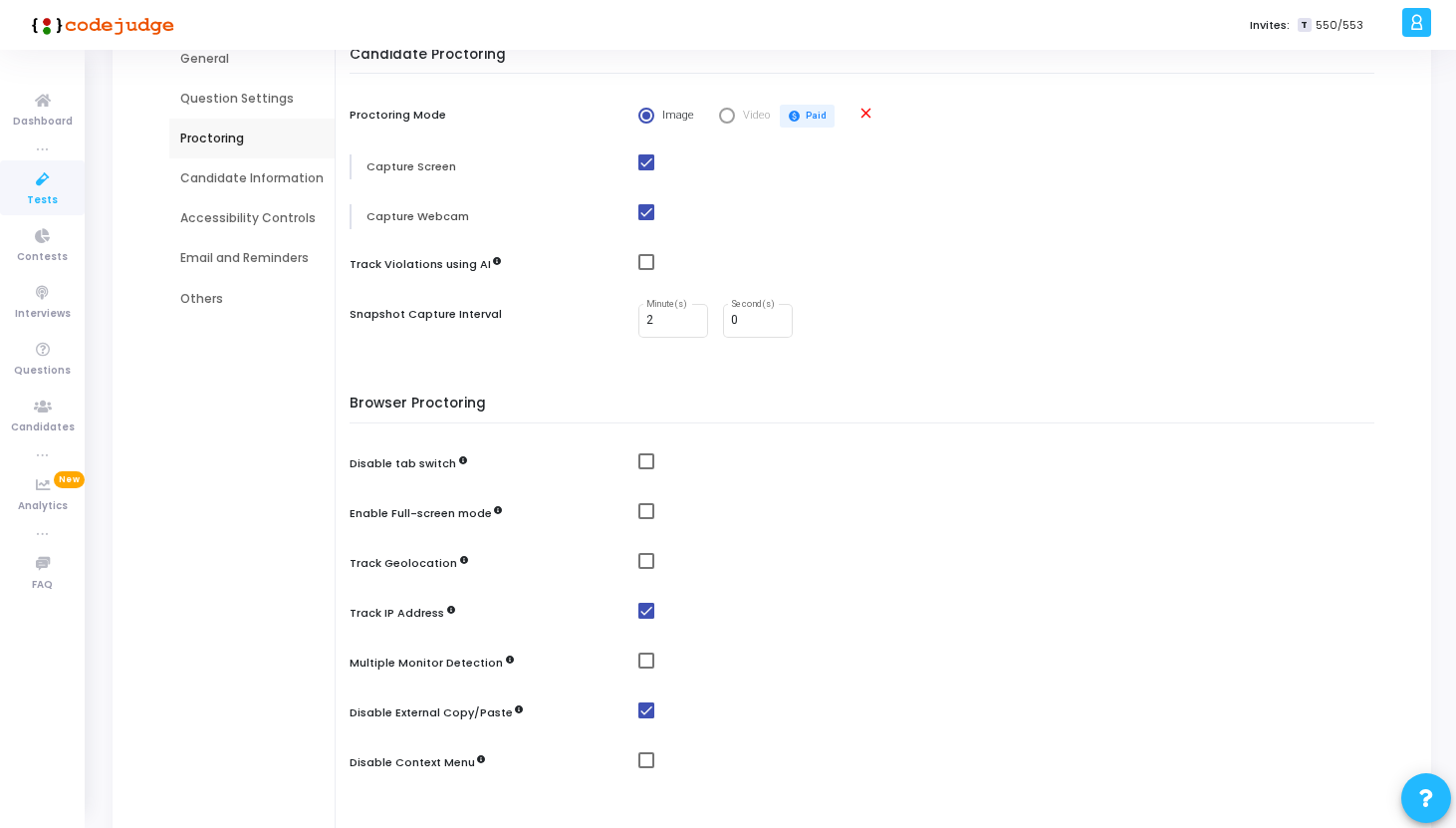 click at bounding box center (646, 461) 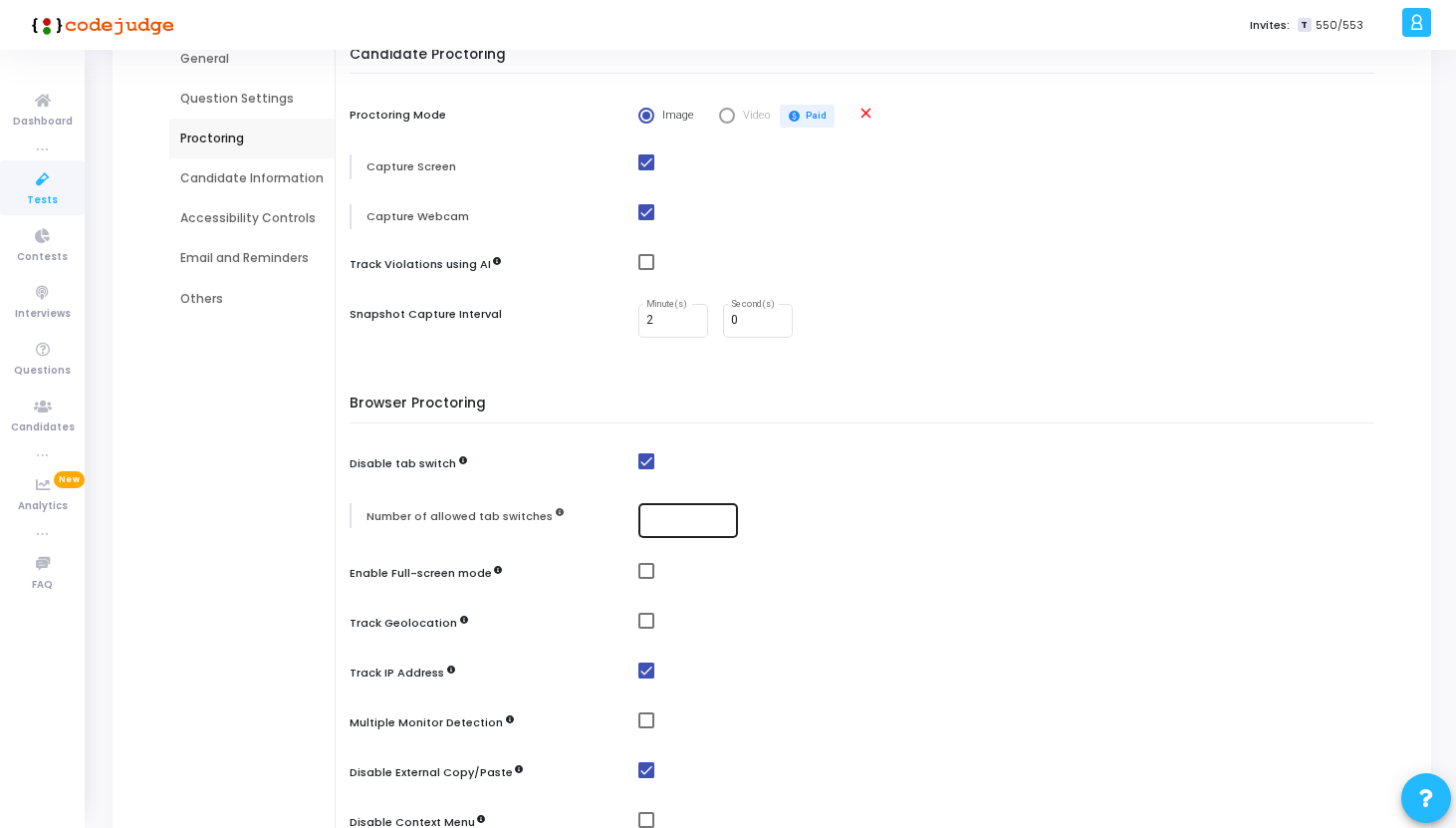 click at bounding box center [688, 519] 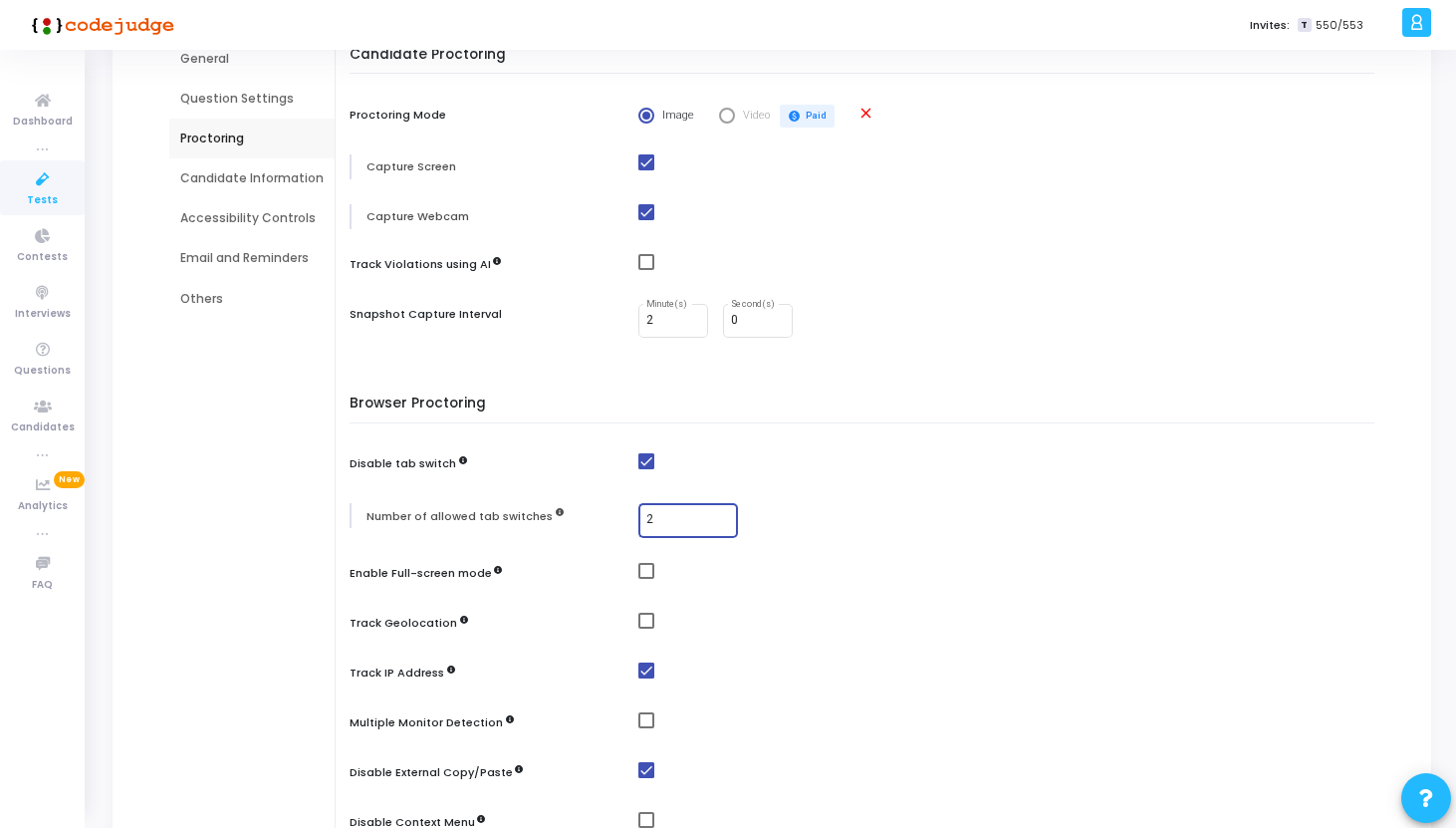 type on "2" 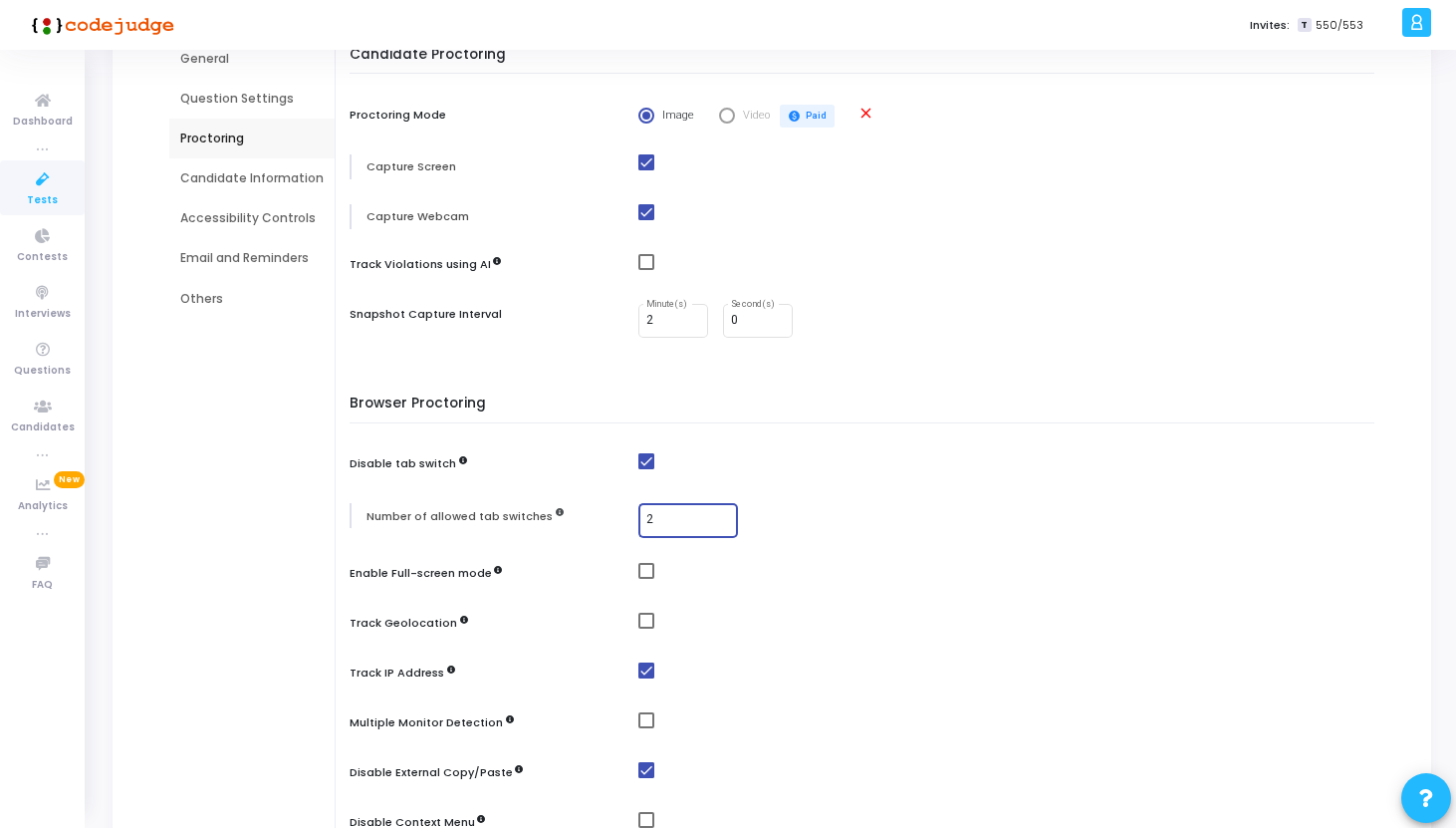click at bounding box center (646, 571) 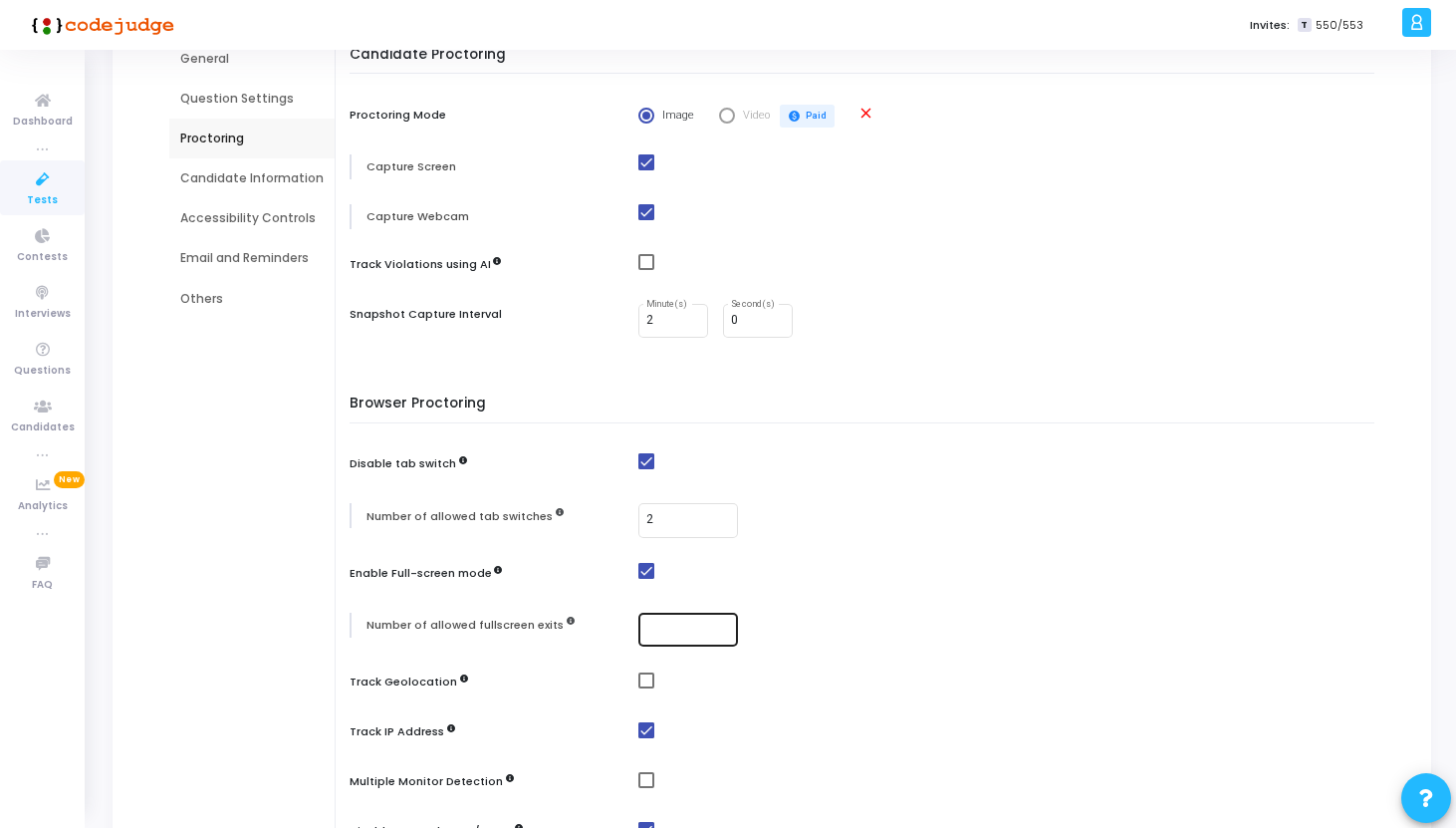 click at bounding box center [688, 630] 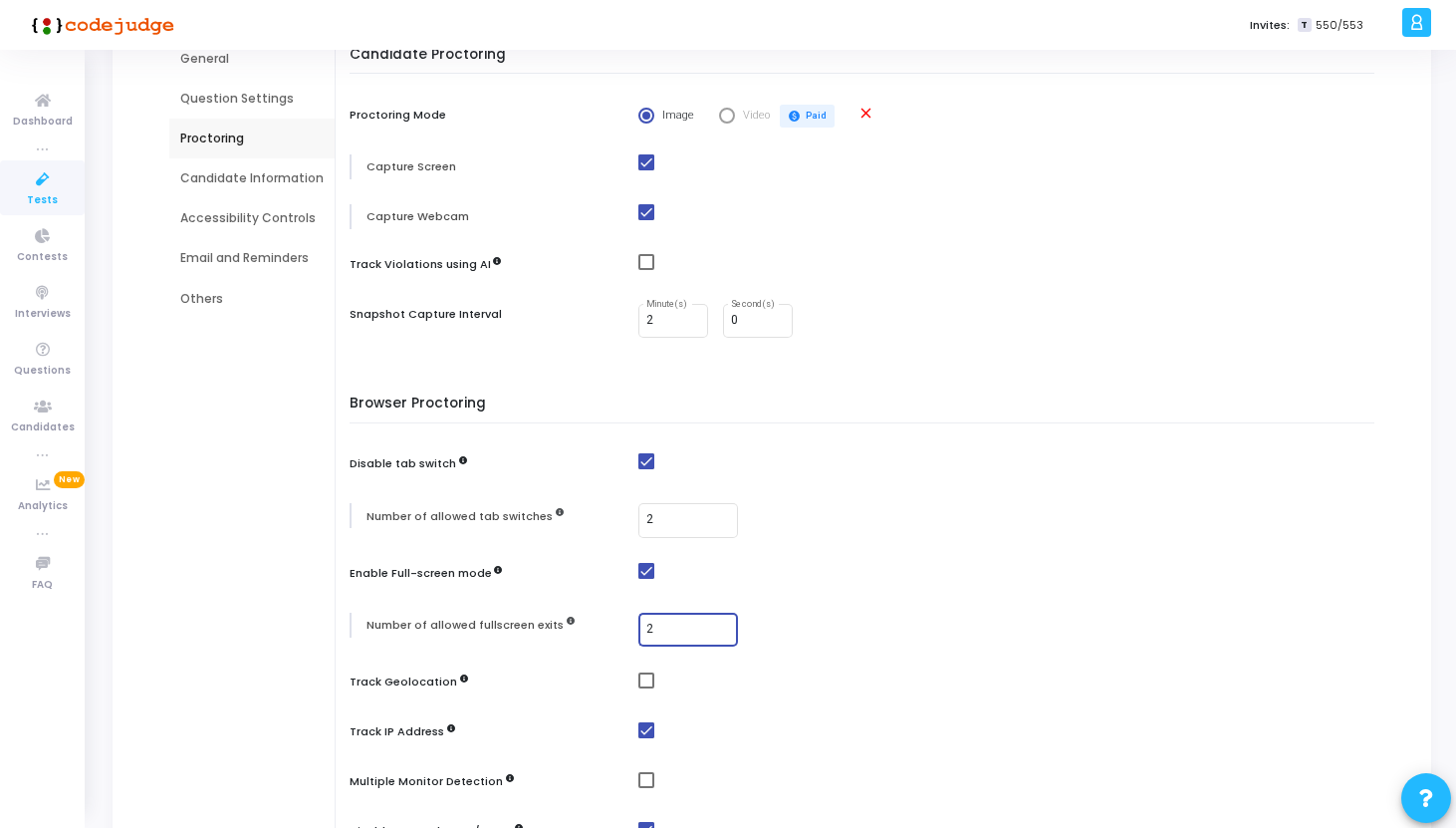 type on "2" 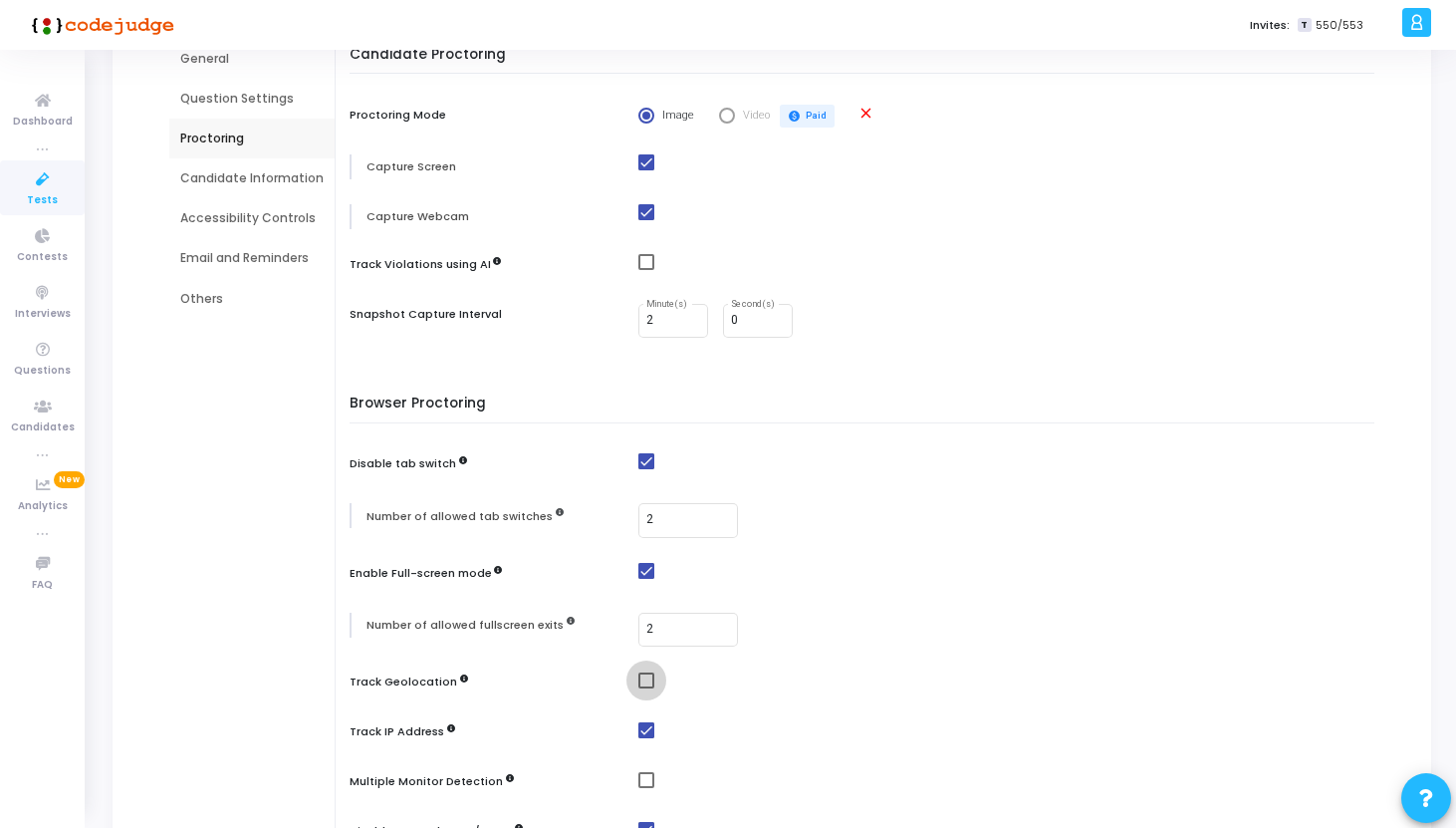 click at bounding box center [646, 681] 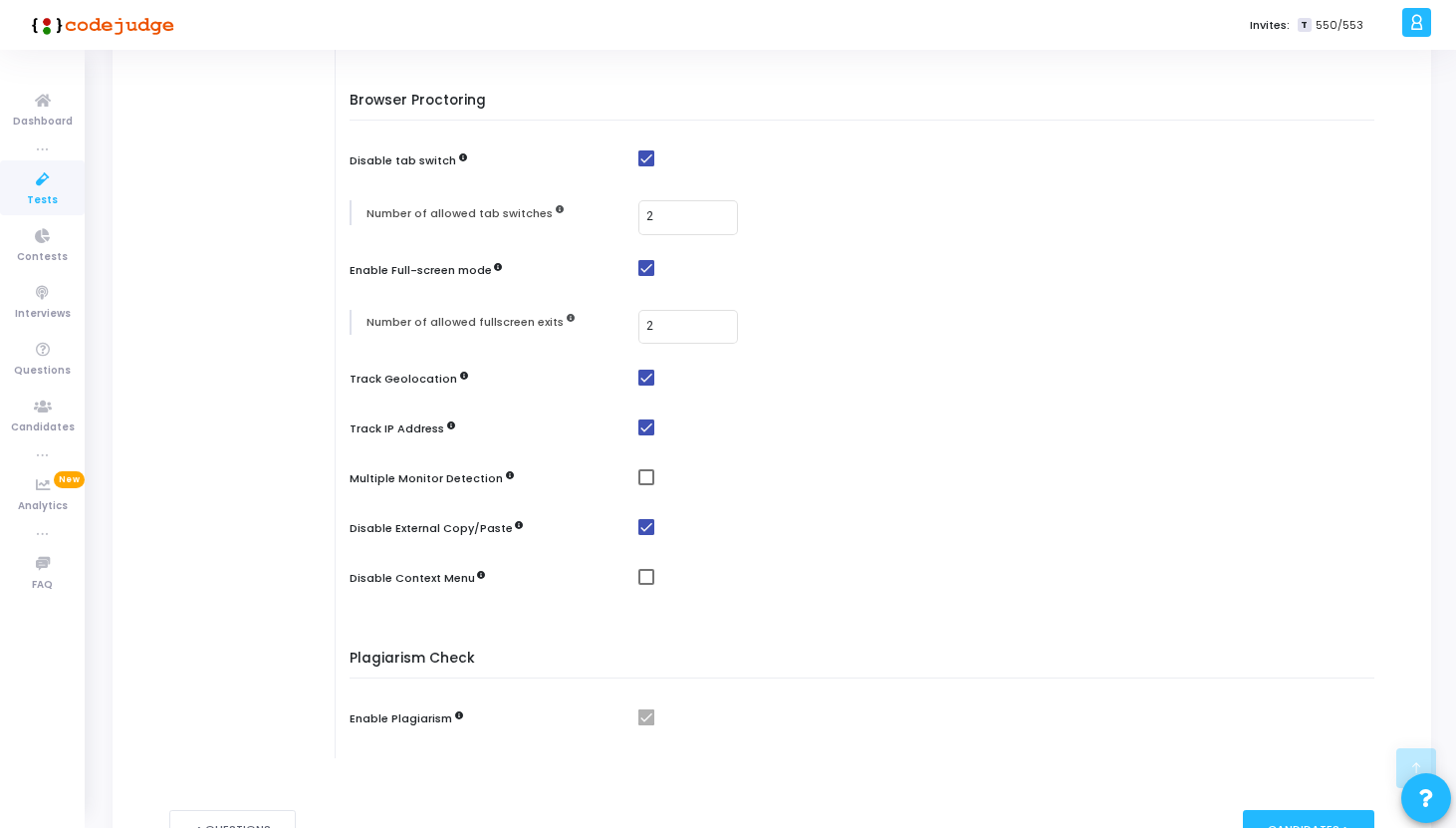 scroll, scrollTop: 505, scrollLeft: 0, axis: vertical 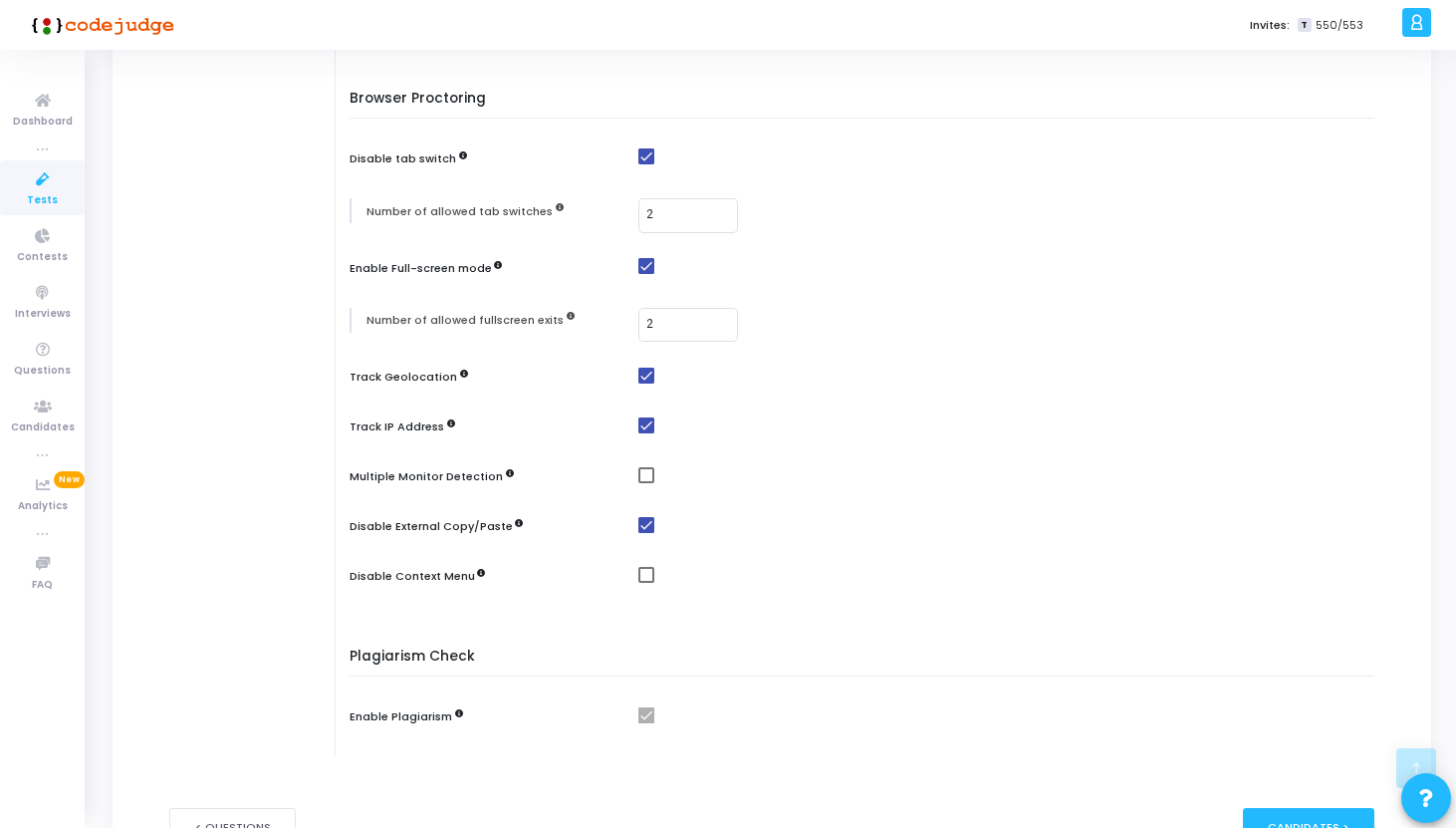 click at bounding box center [646, 475] 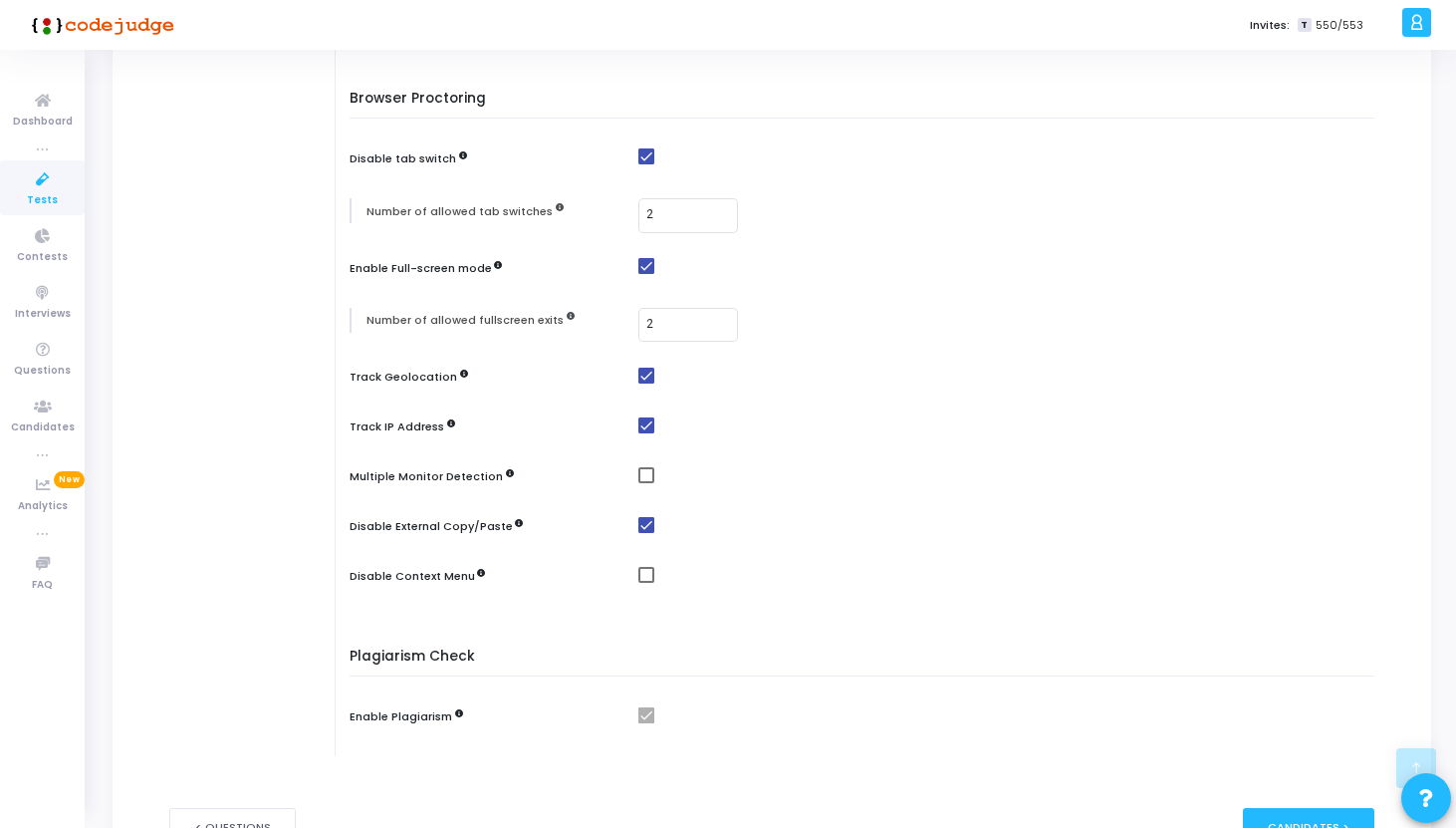 click at bounding box center [645, 483] 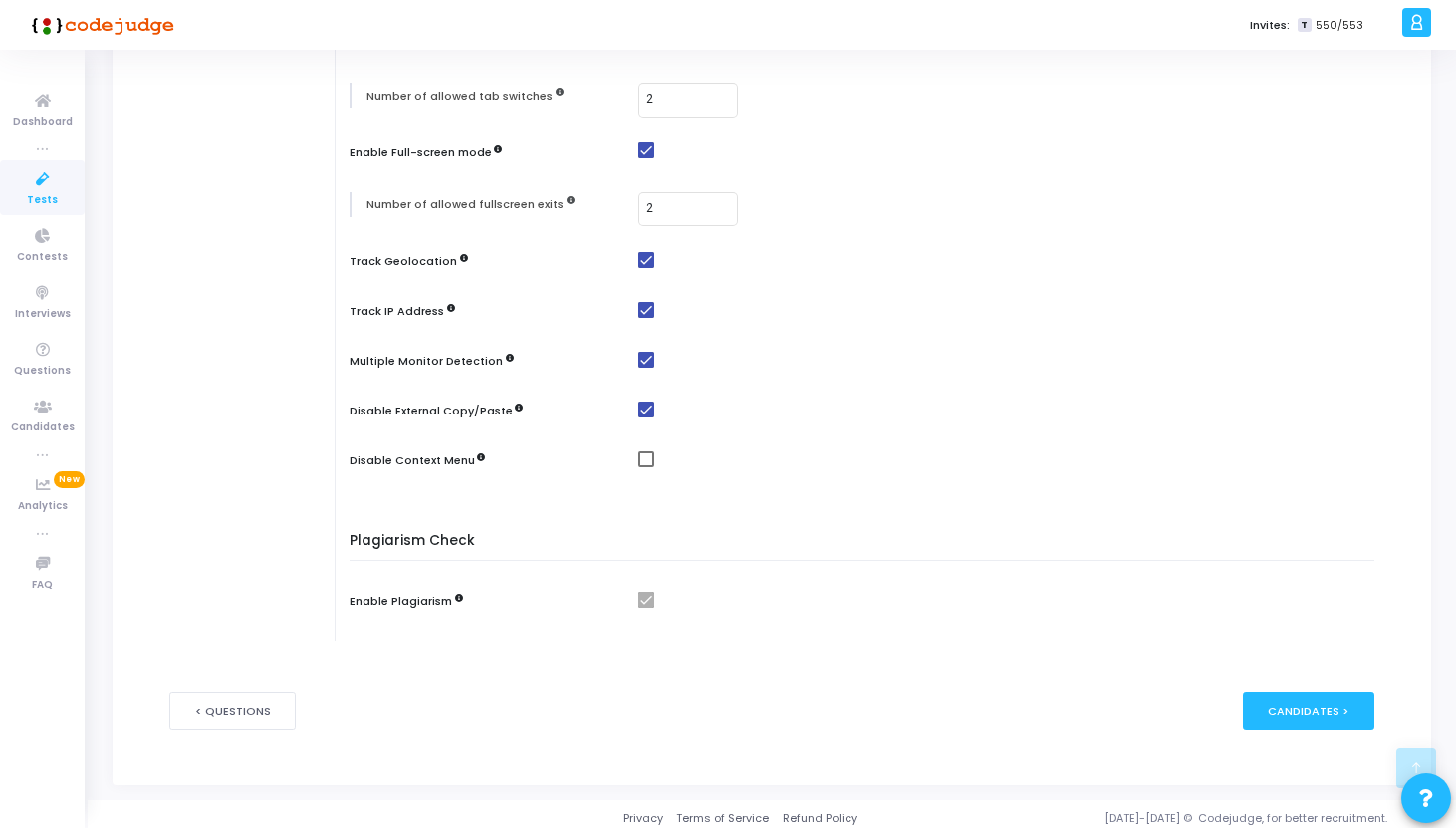 scroll, scrollTop: 629, scrollLeft: 0, axis: vertical 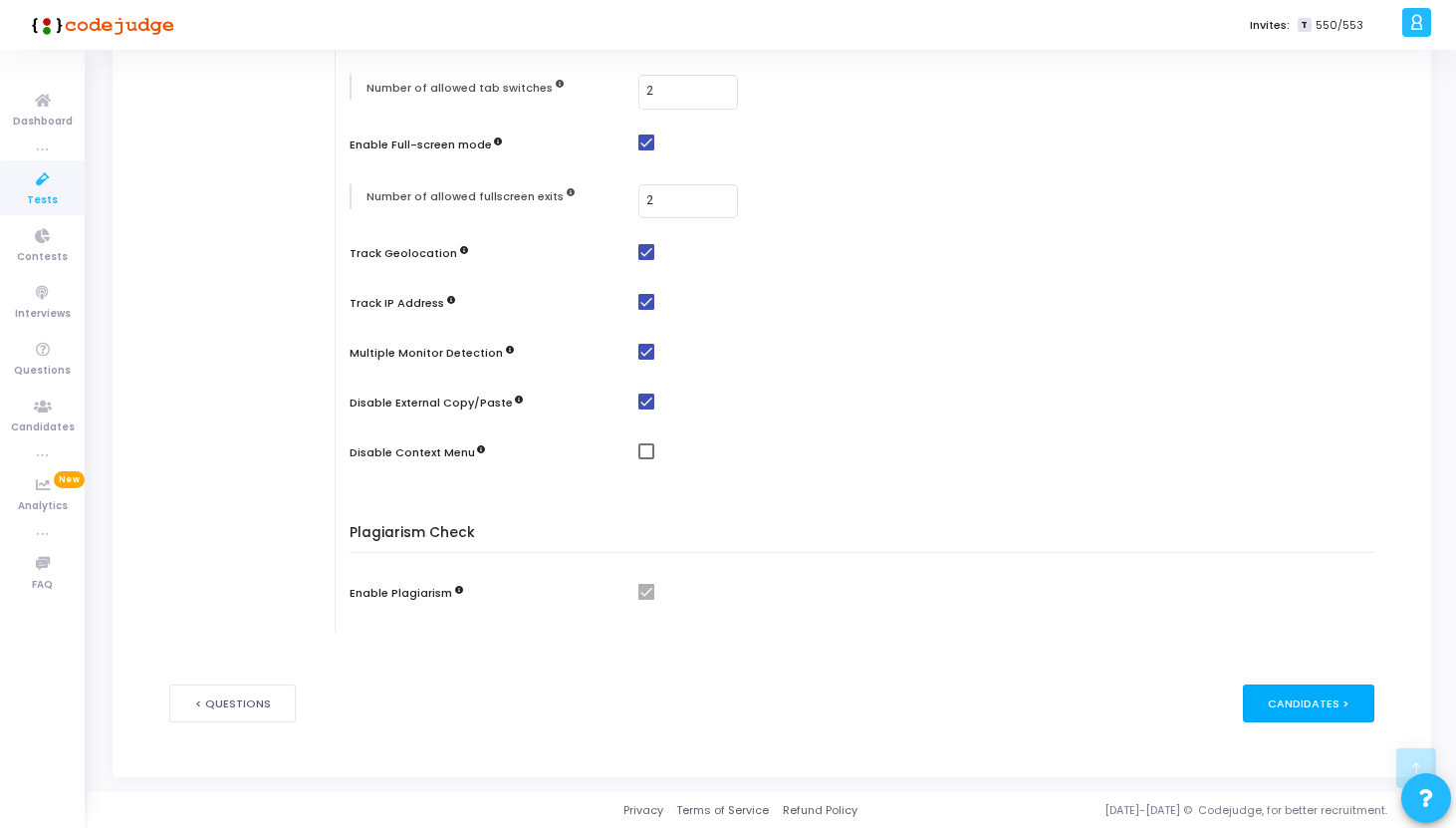 click on "Candidates >" at bounding box center [1309, 702] 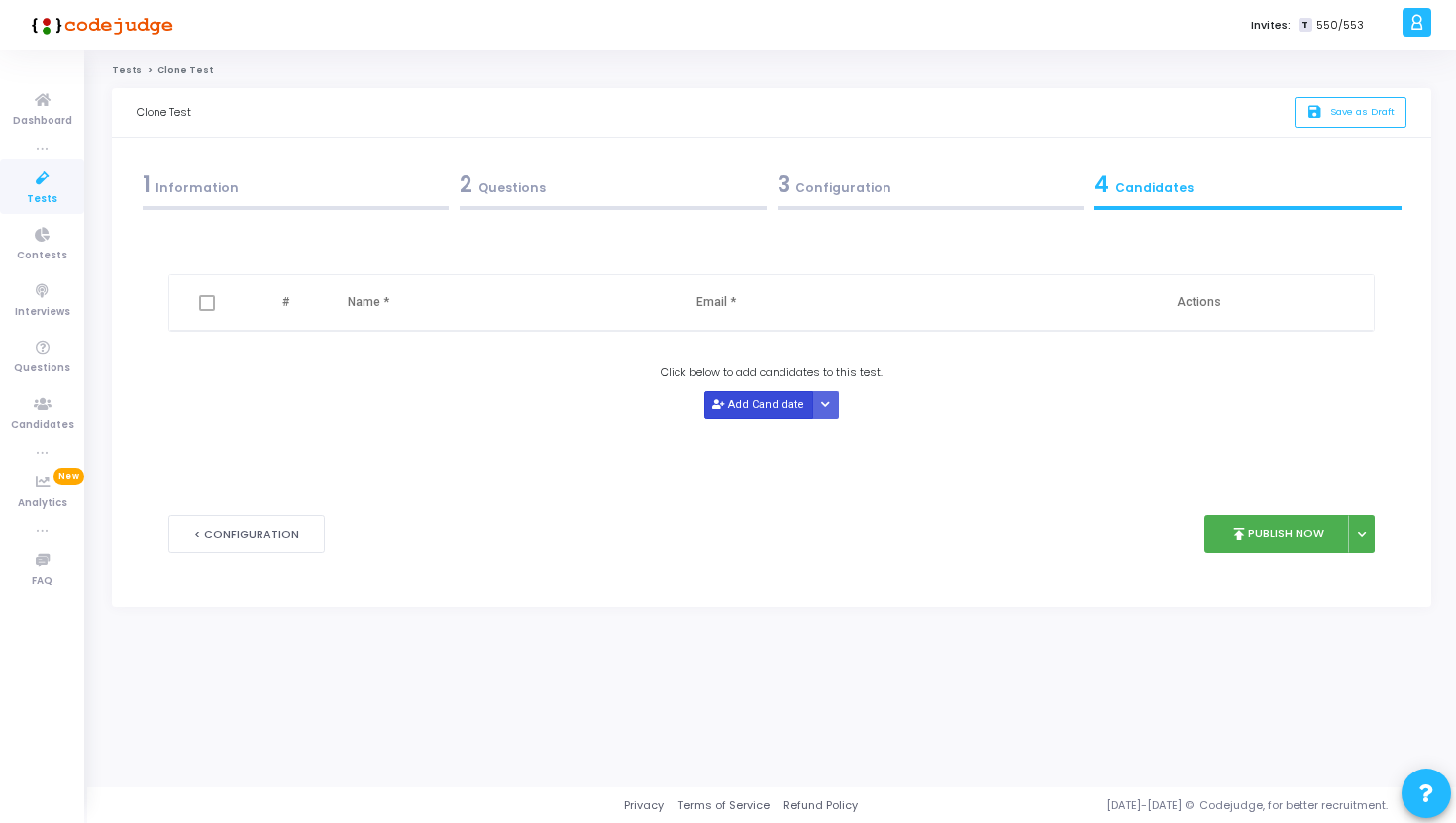click on "Add Candidate" at bounding box center [759, 404] 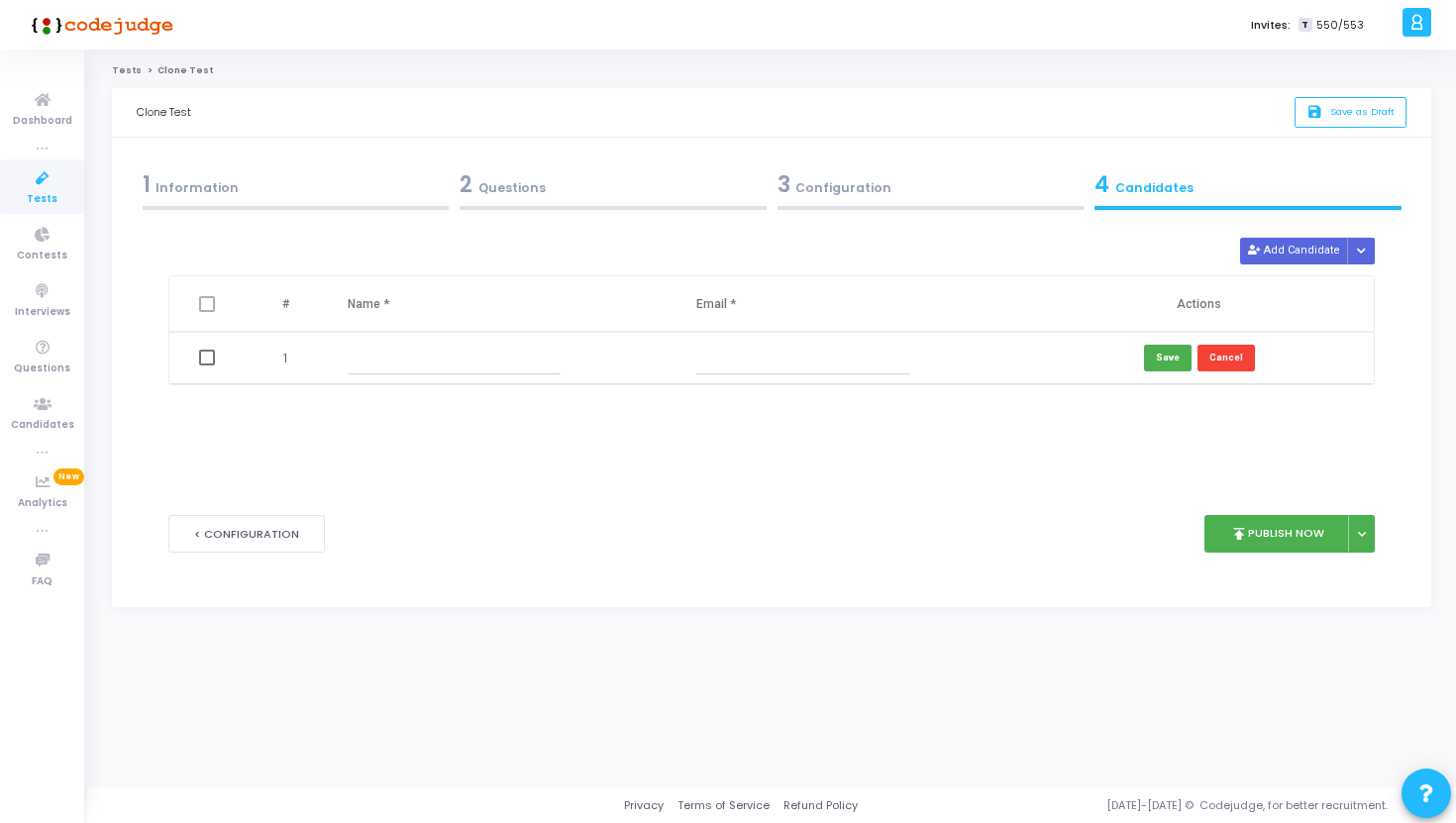 click at bounding box center [455, 358] 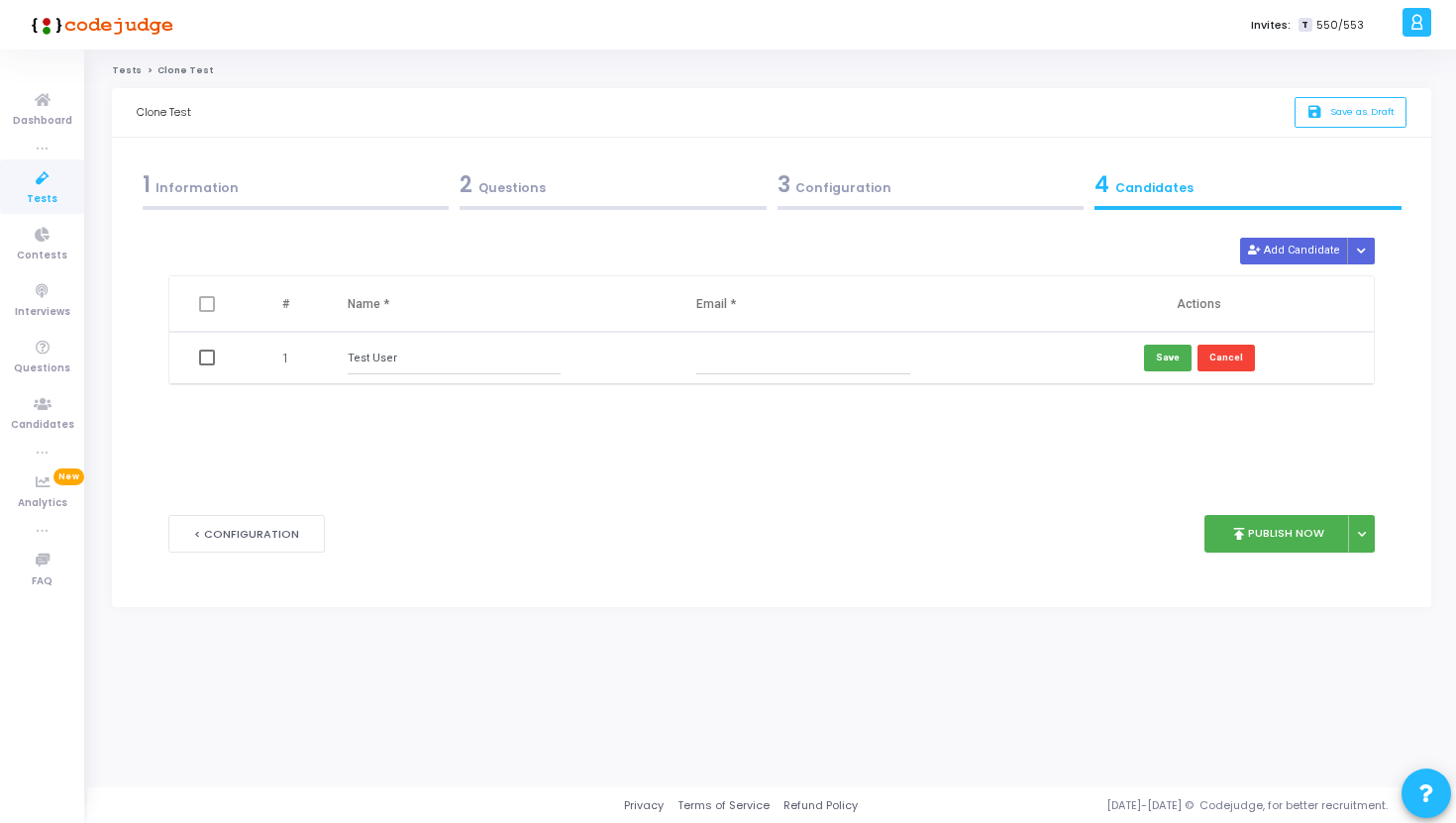 type on "Test User" 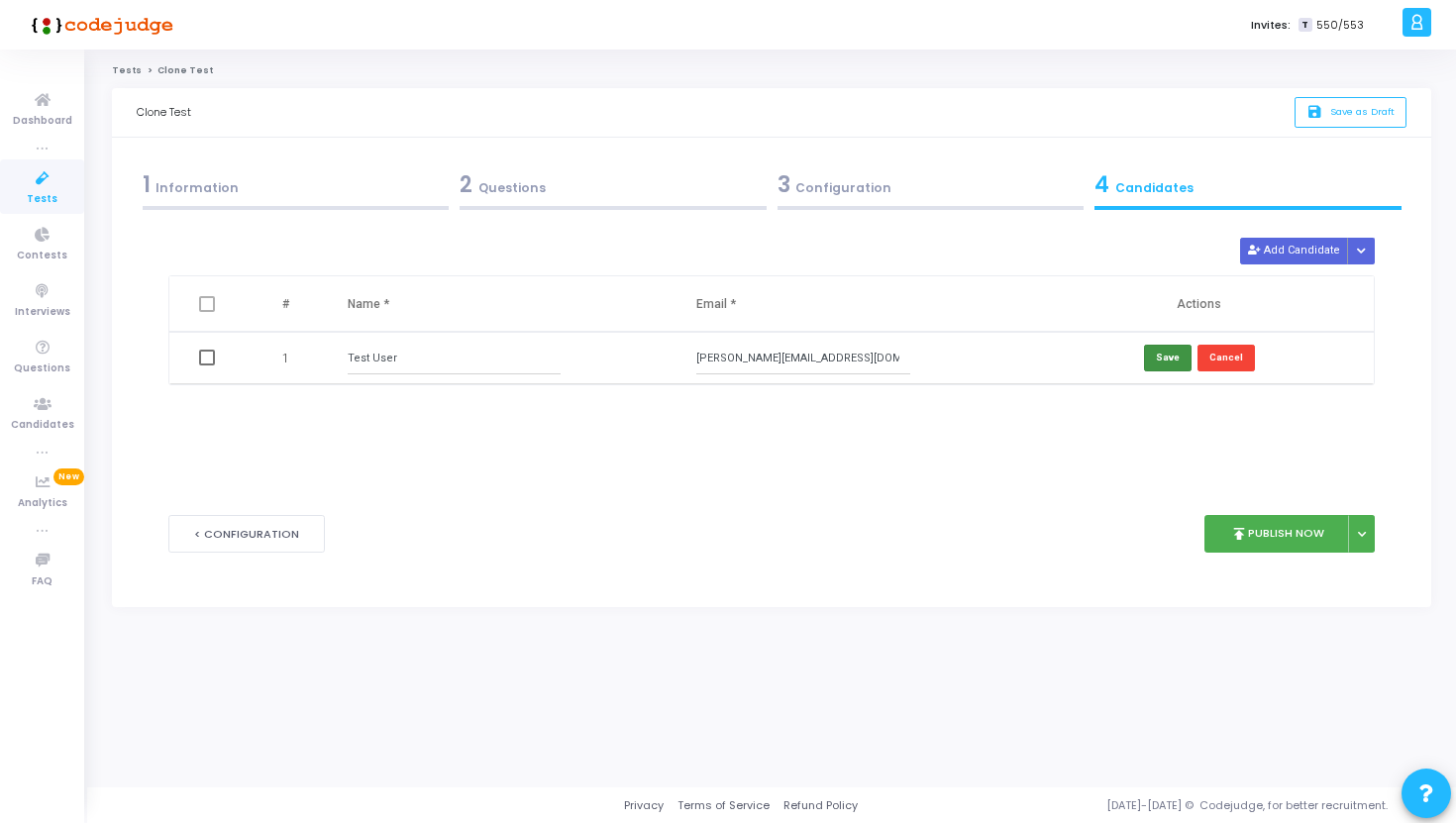 type on "avani.sharma@ppreciate.com" 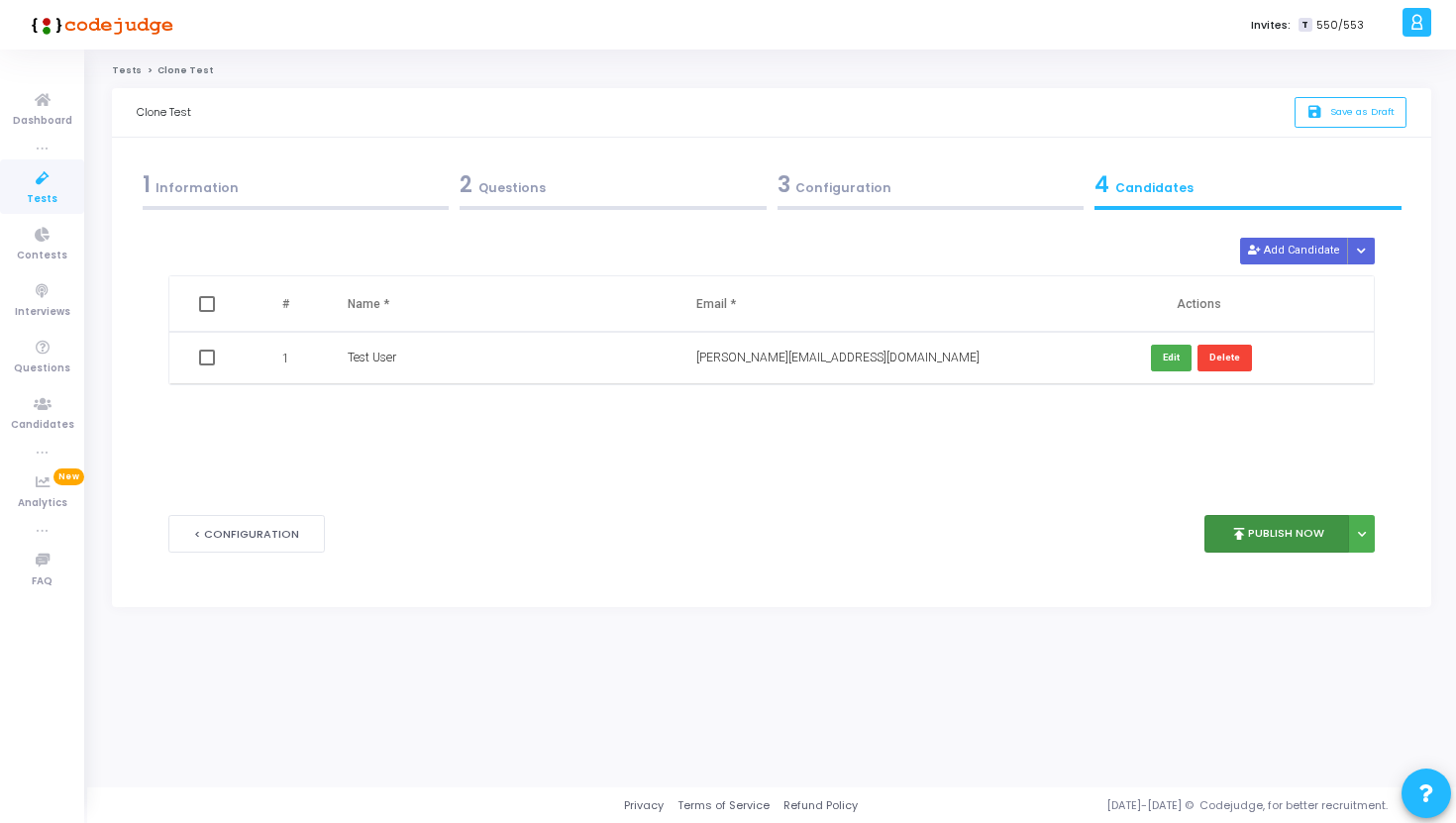 click on "publish  Publish Now" at bounding box center (1277, 534) 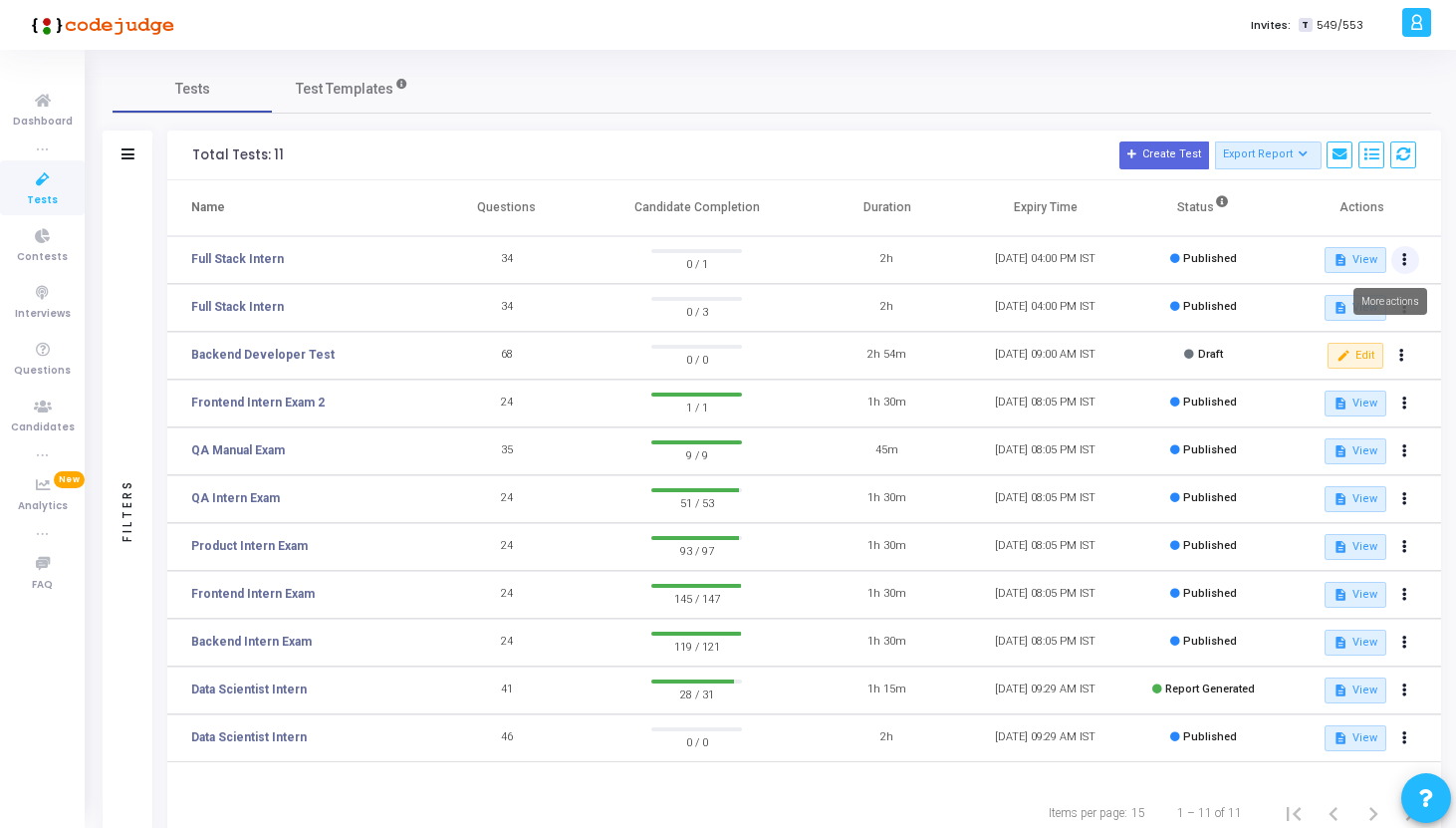 click at bounding box center [1405, 260] 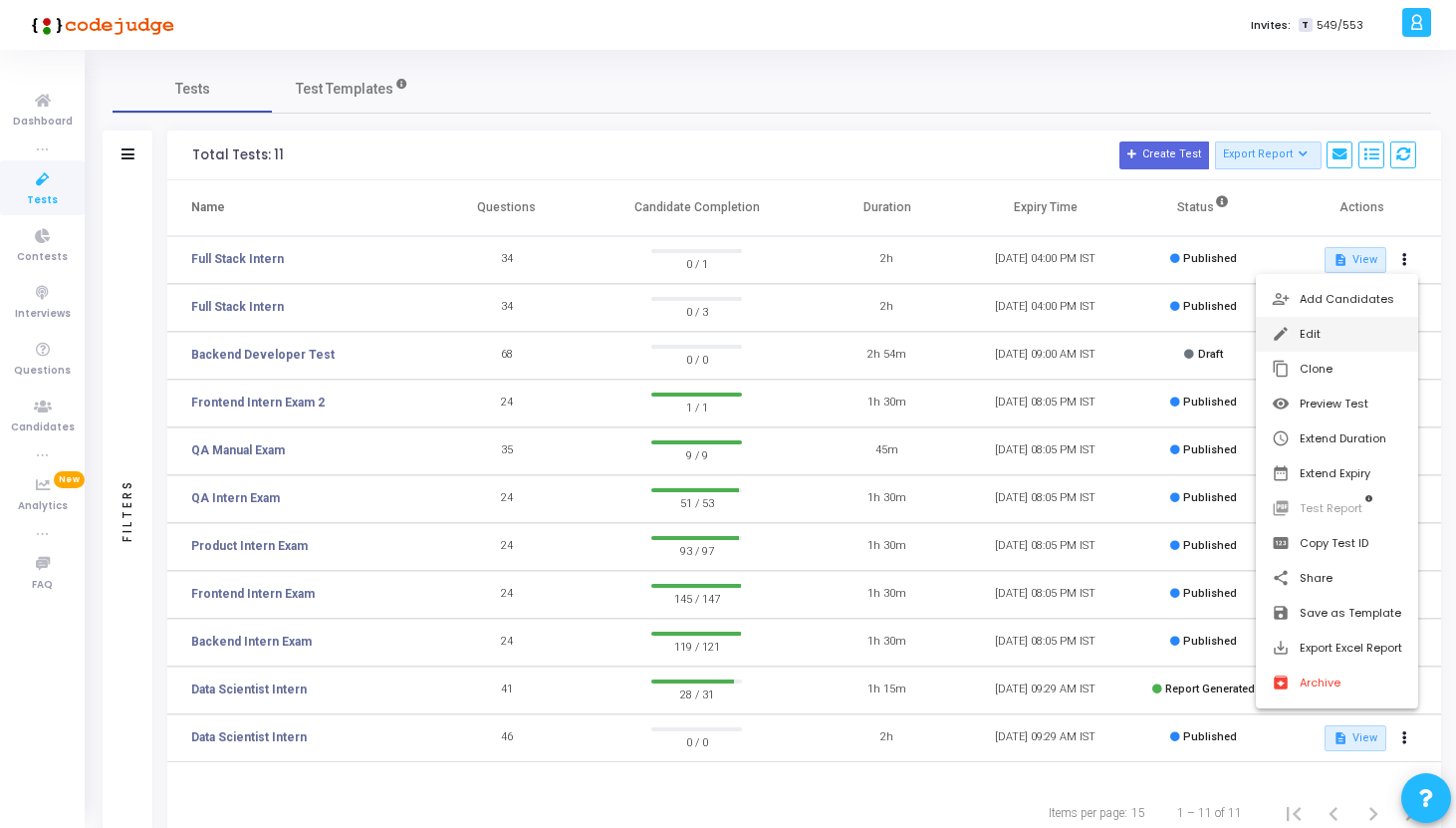click on "edit  Edit" at bounding box center (1336, 334) 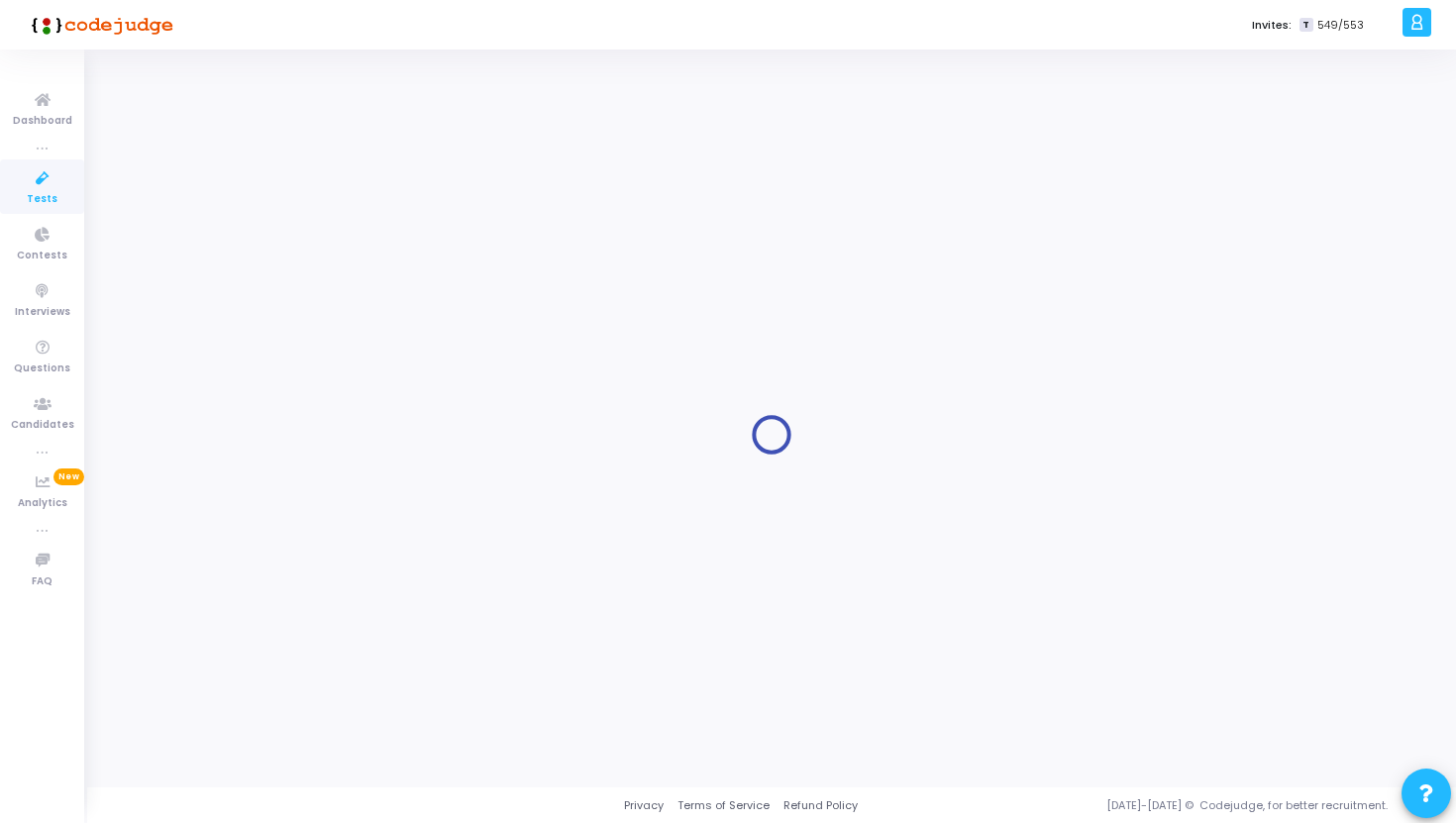 type on "Full Stack Intern" 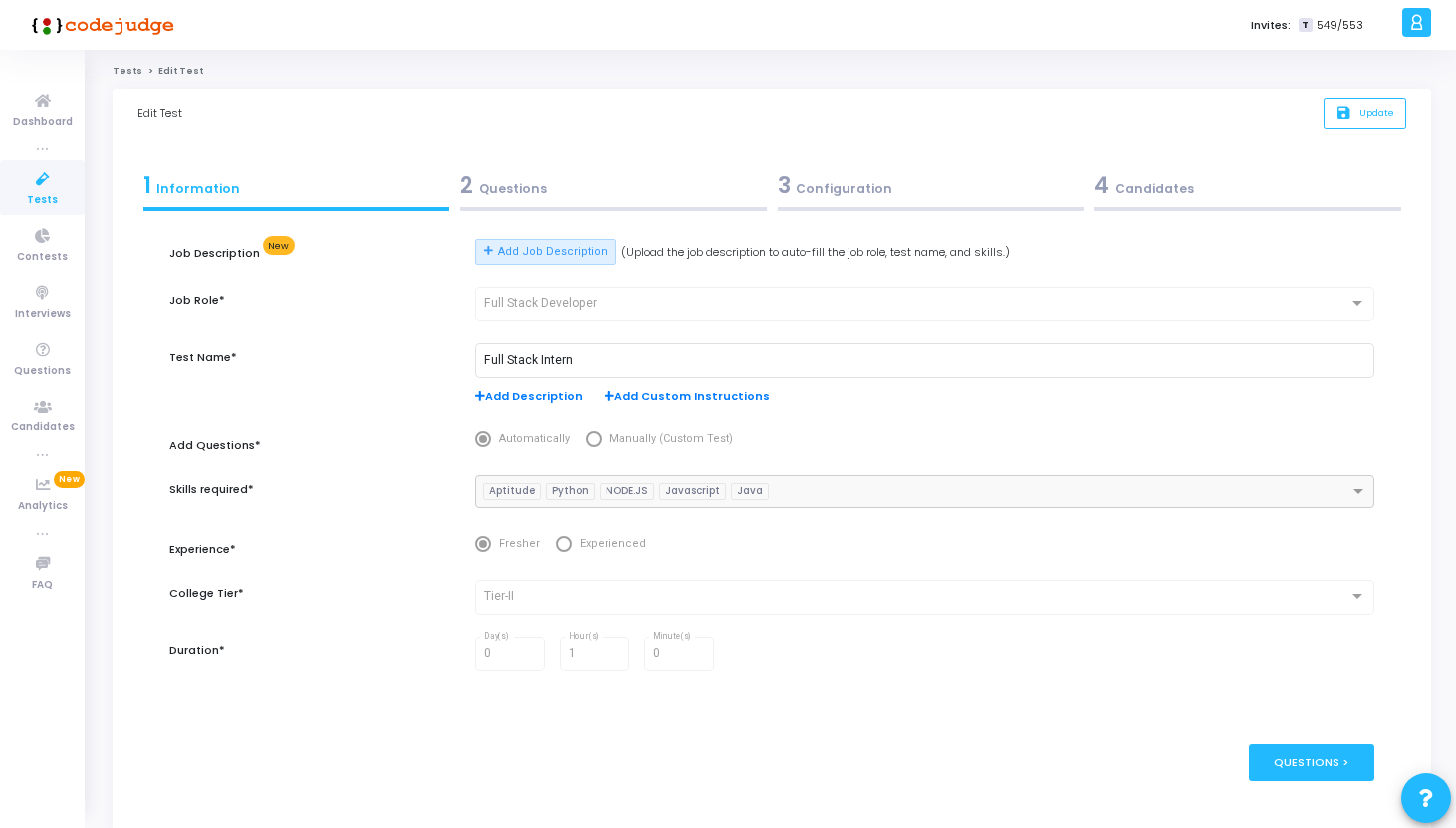 click on "3  Configuration" at bounding box center [931, 185] 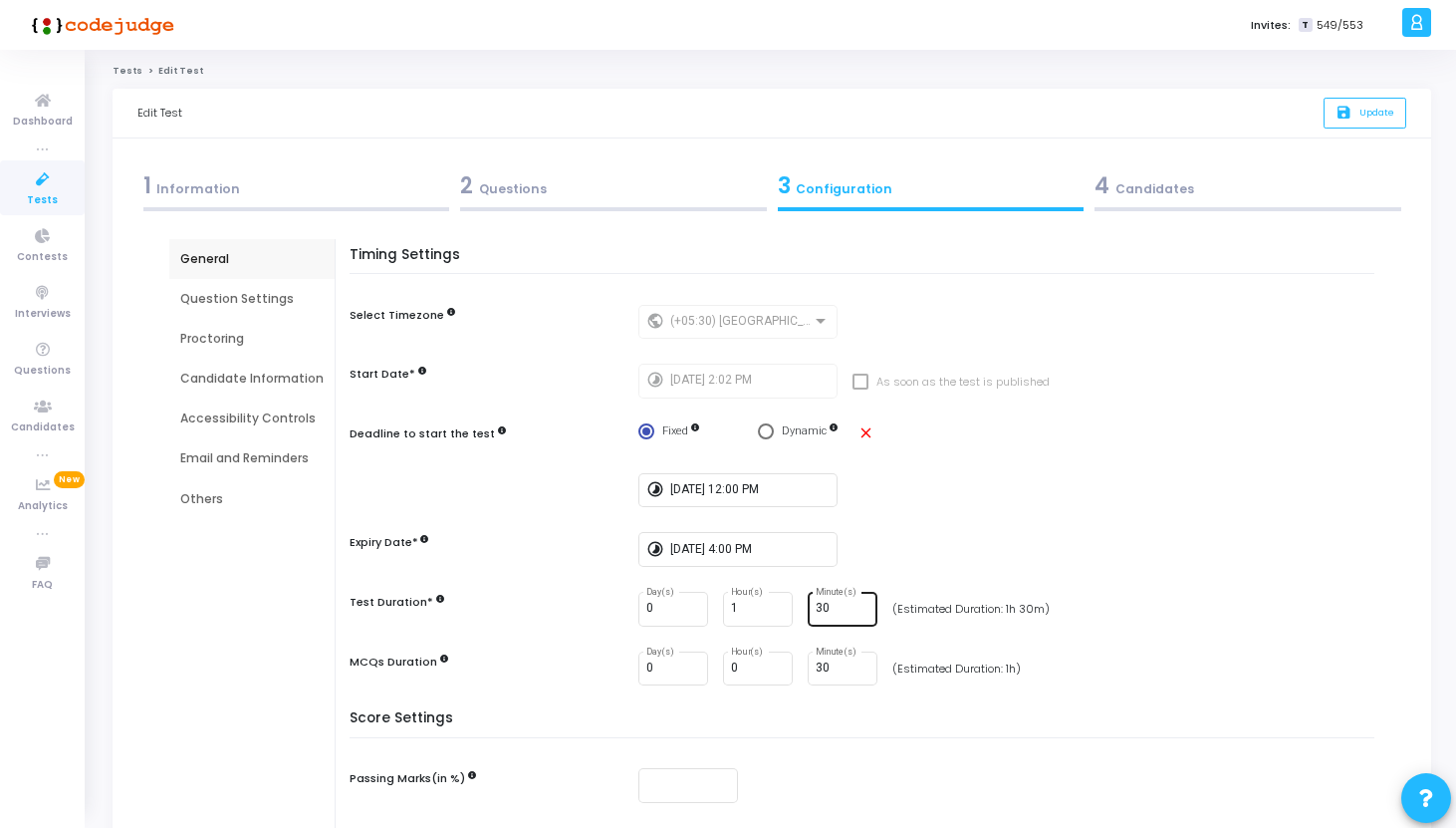 click on "30" at bounding box center [843, 609] 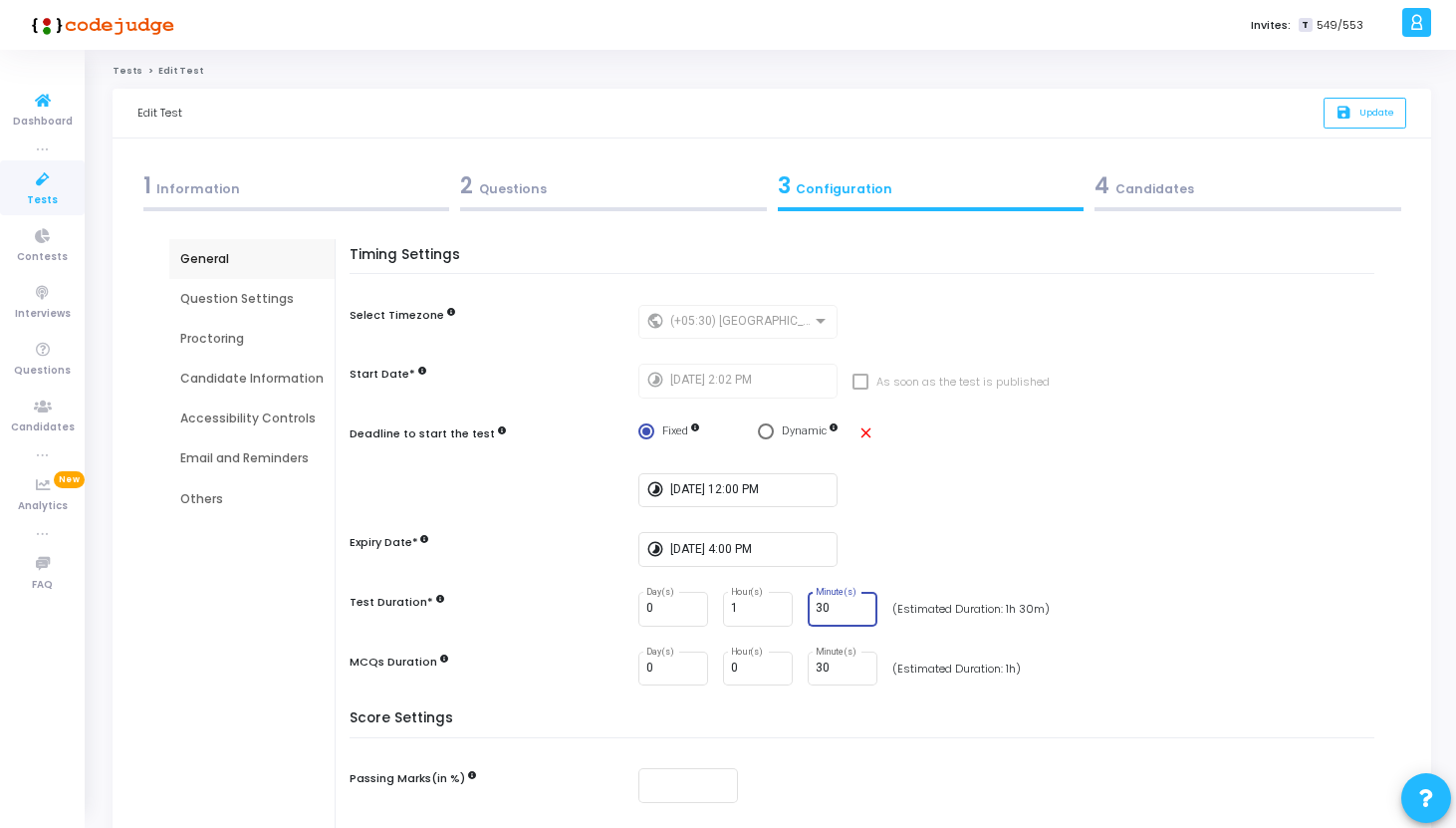 click at bounding box center [43, 179] 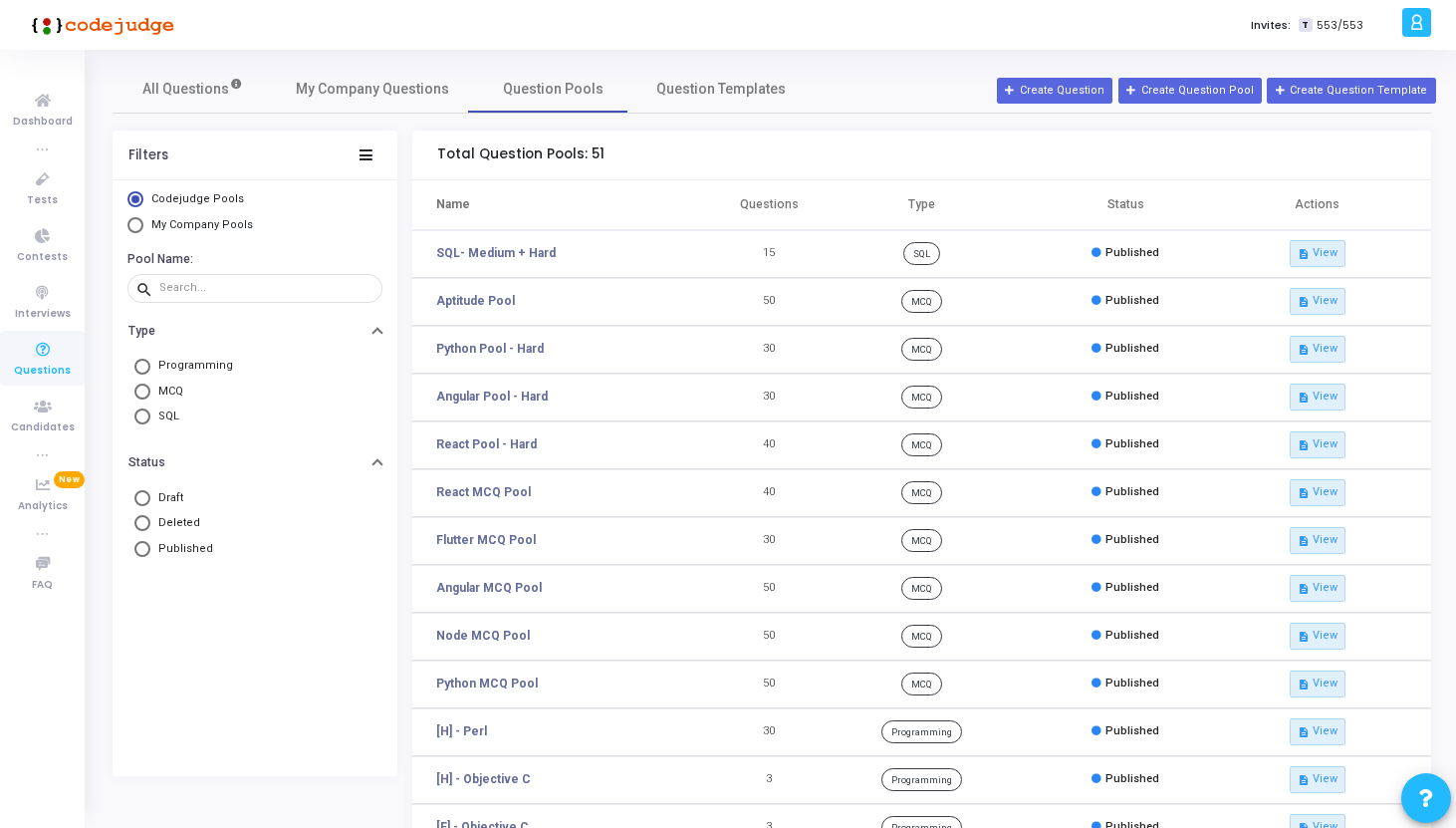 scroll, scrollTop: 226, scrollLeft: 0, axis: vertical 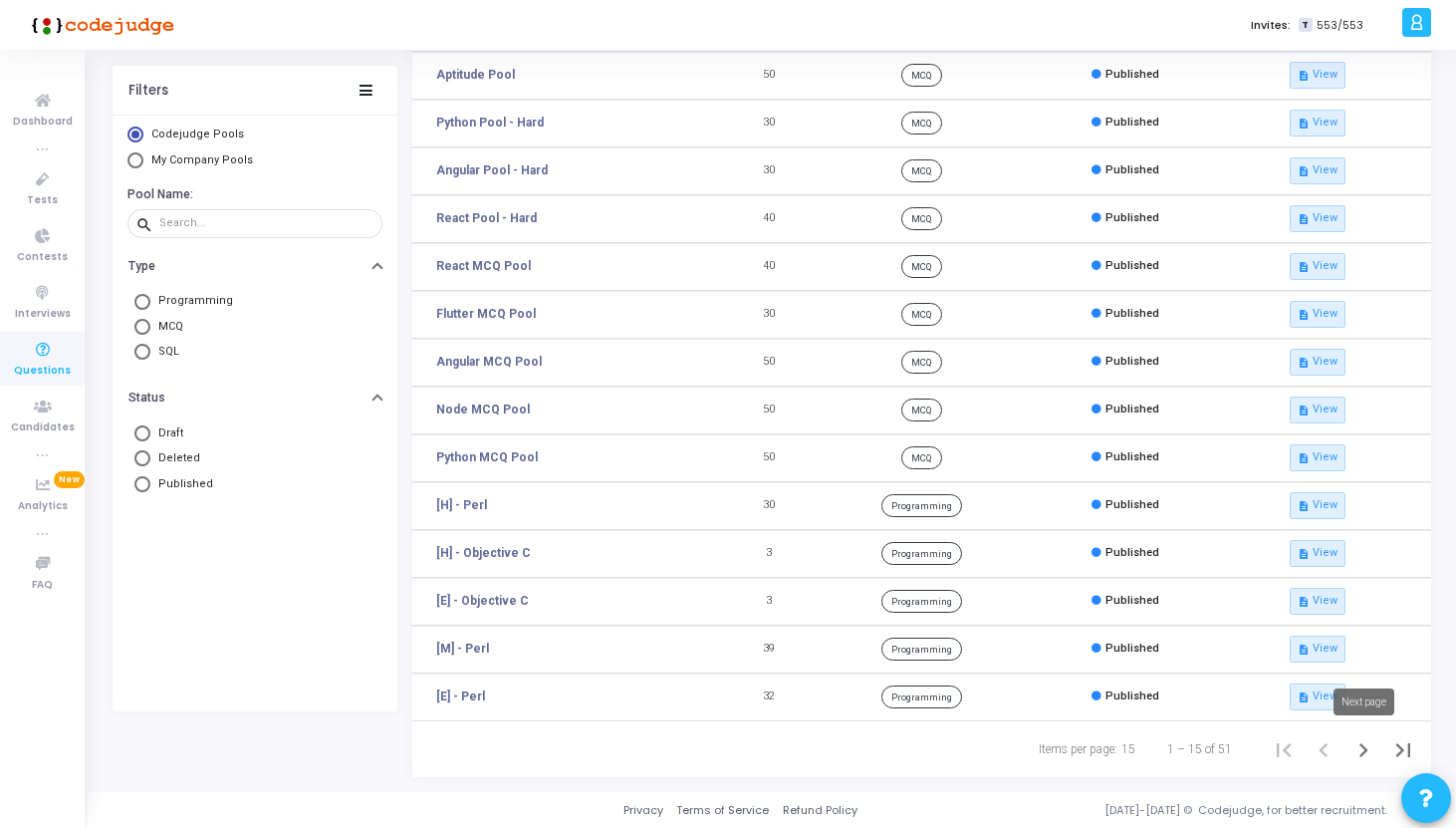 click 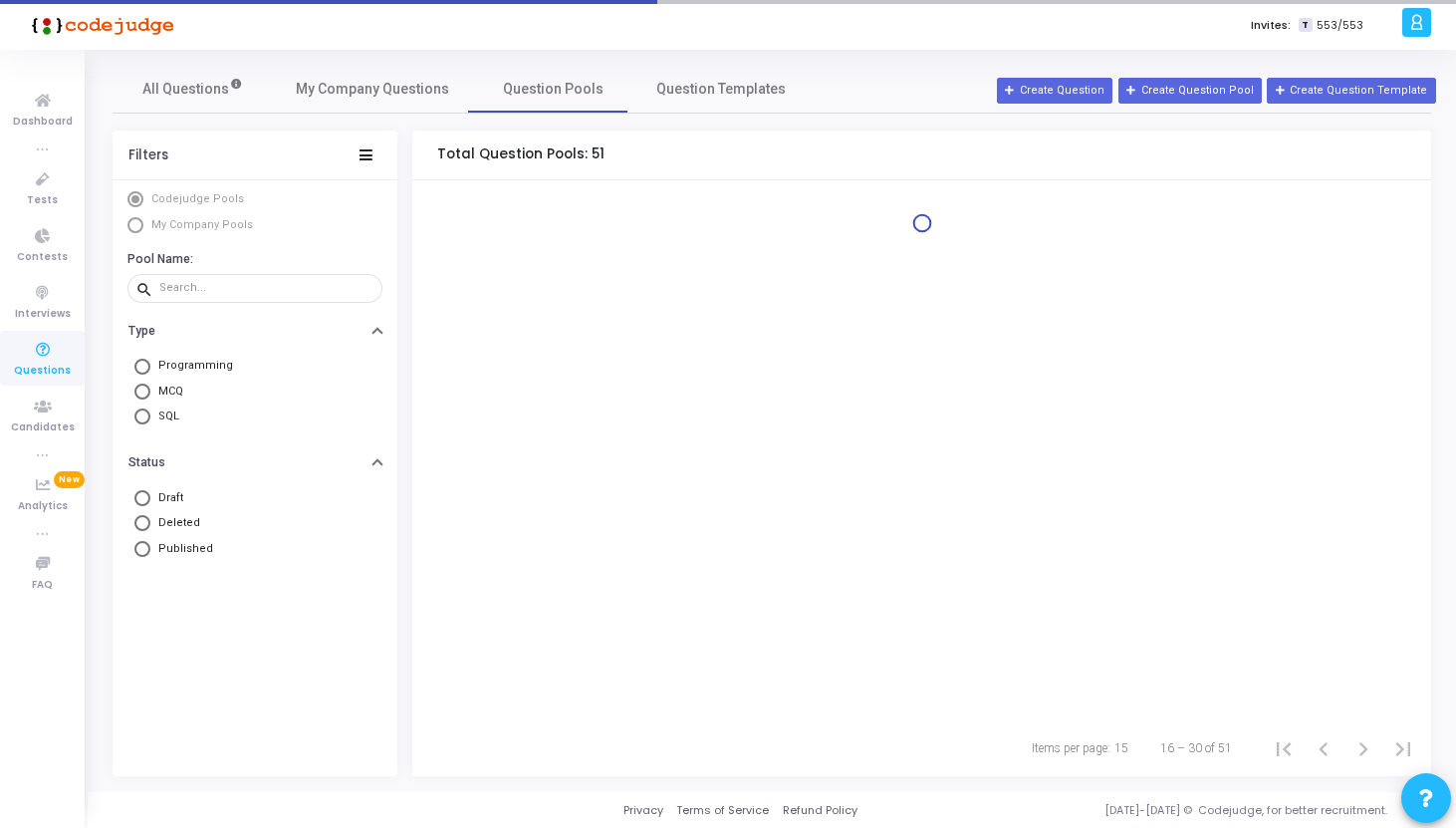 scroll, scrollTop: 0, scrollLeft: 0, axis: both 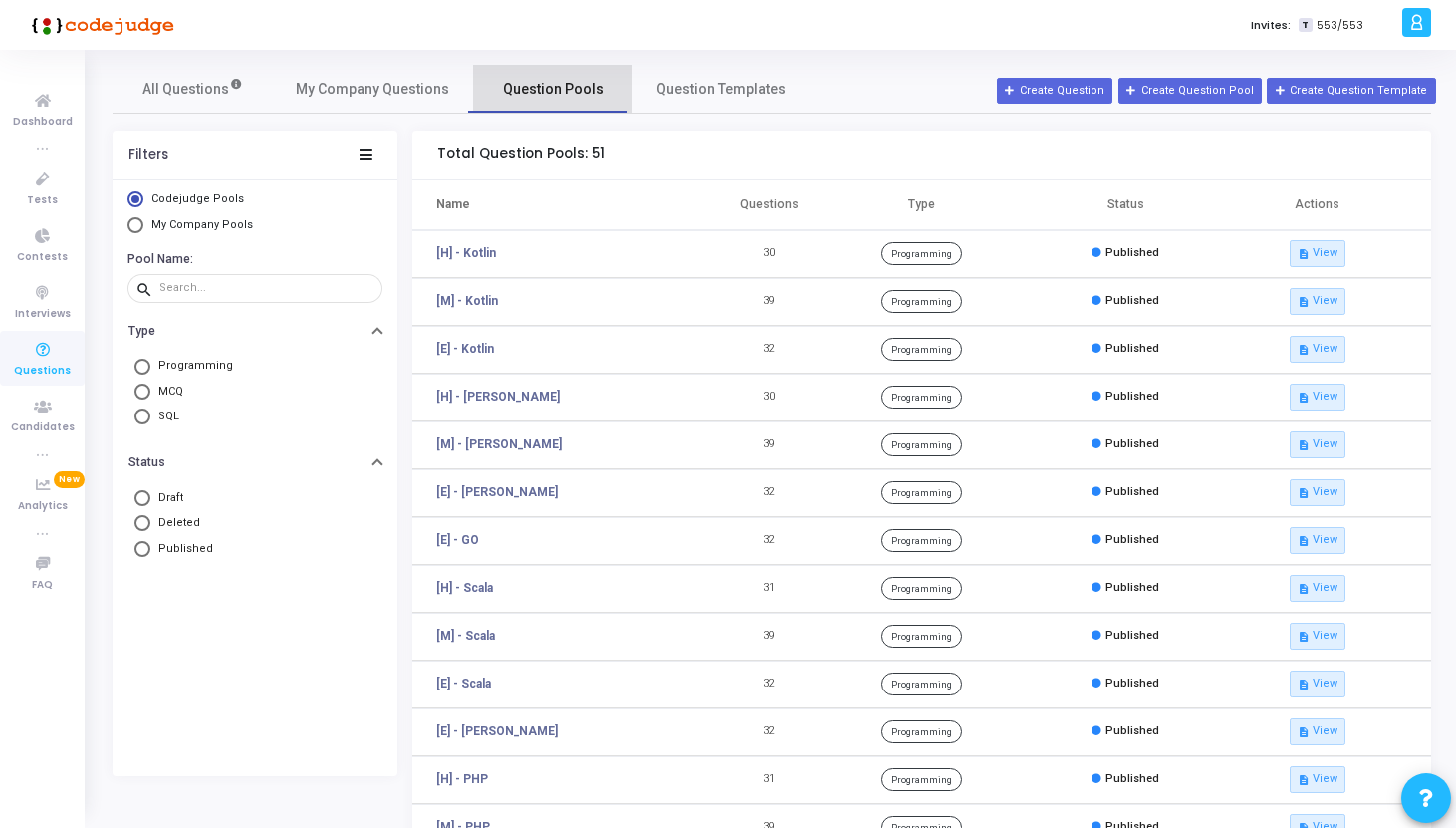 click on "Question Pools" at bounding box center [553, 89] 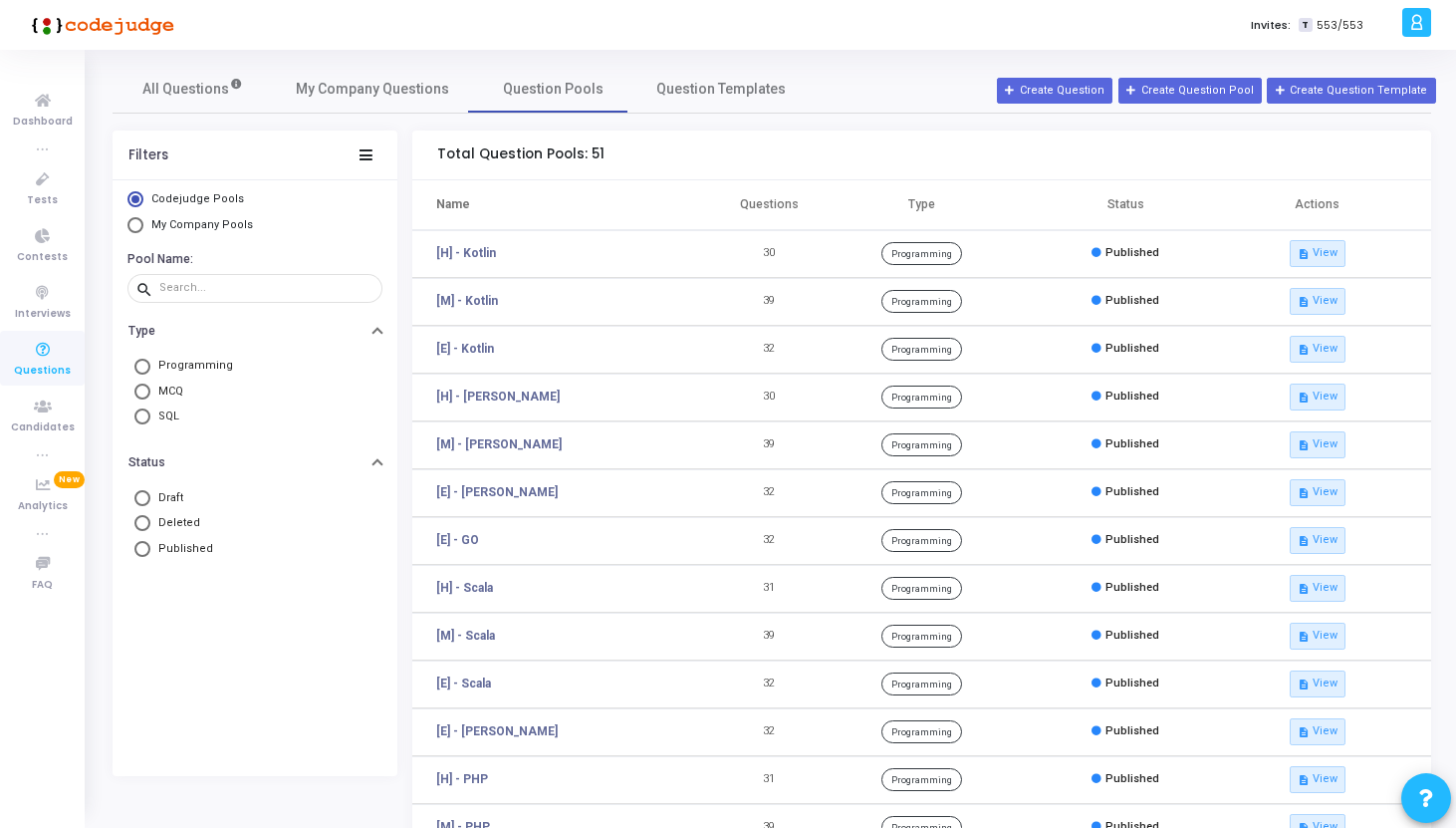 click on "Questions" at bounding box center [42, 371] 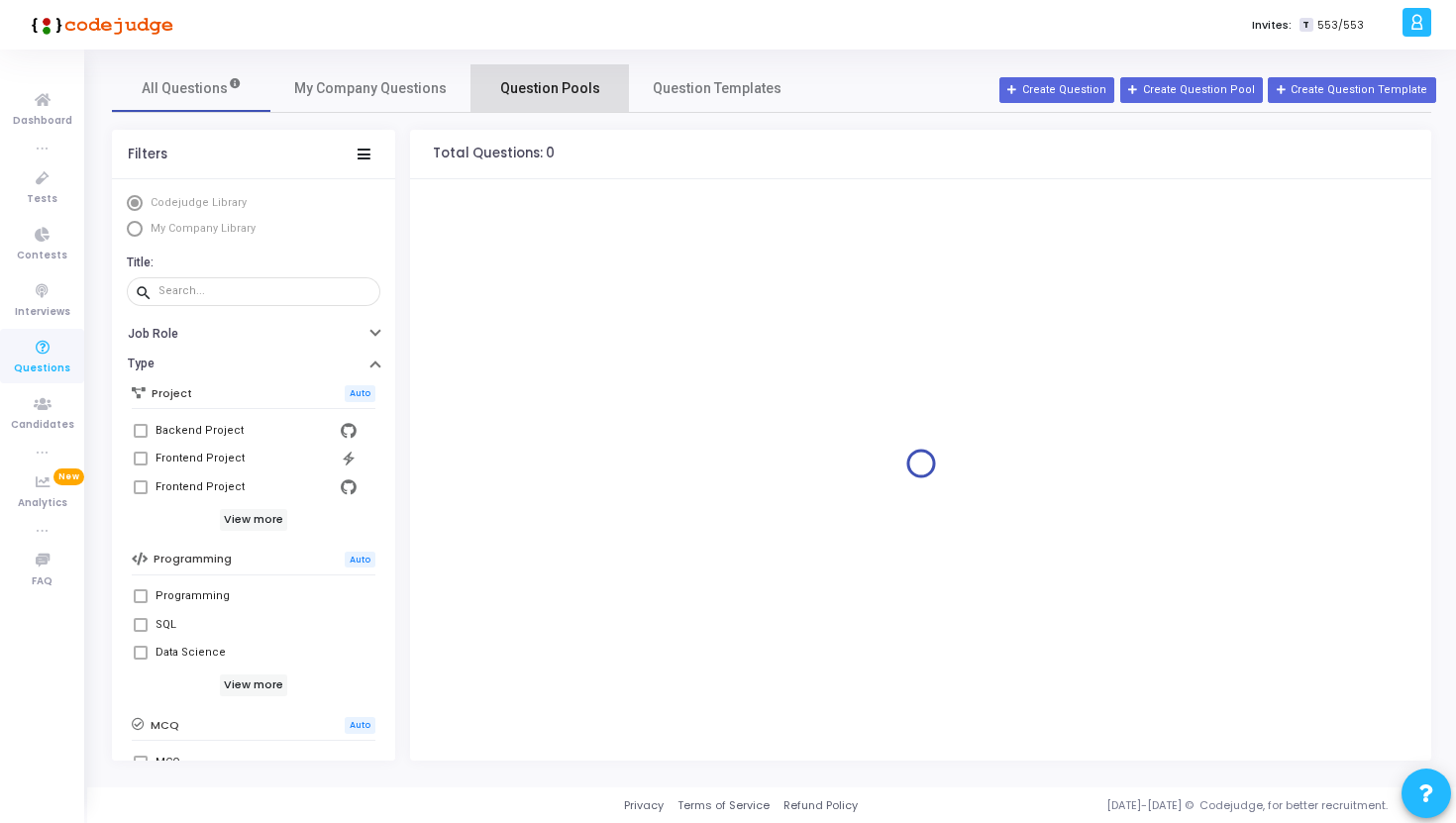 click on "Question Pools" at bounding box center [550, 88] 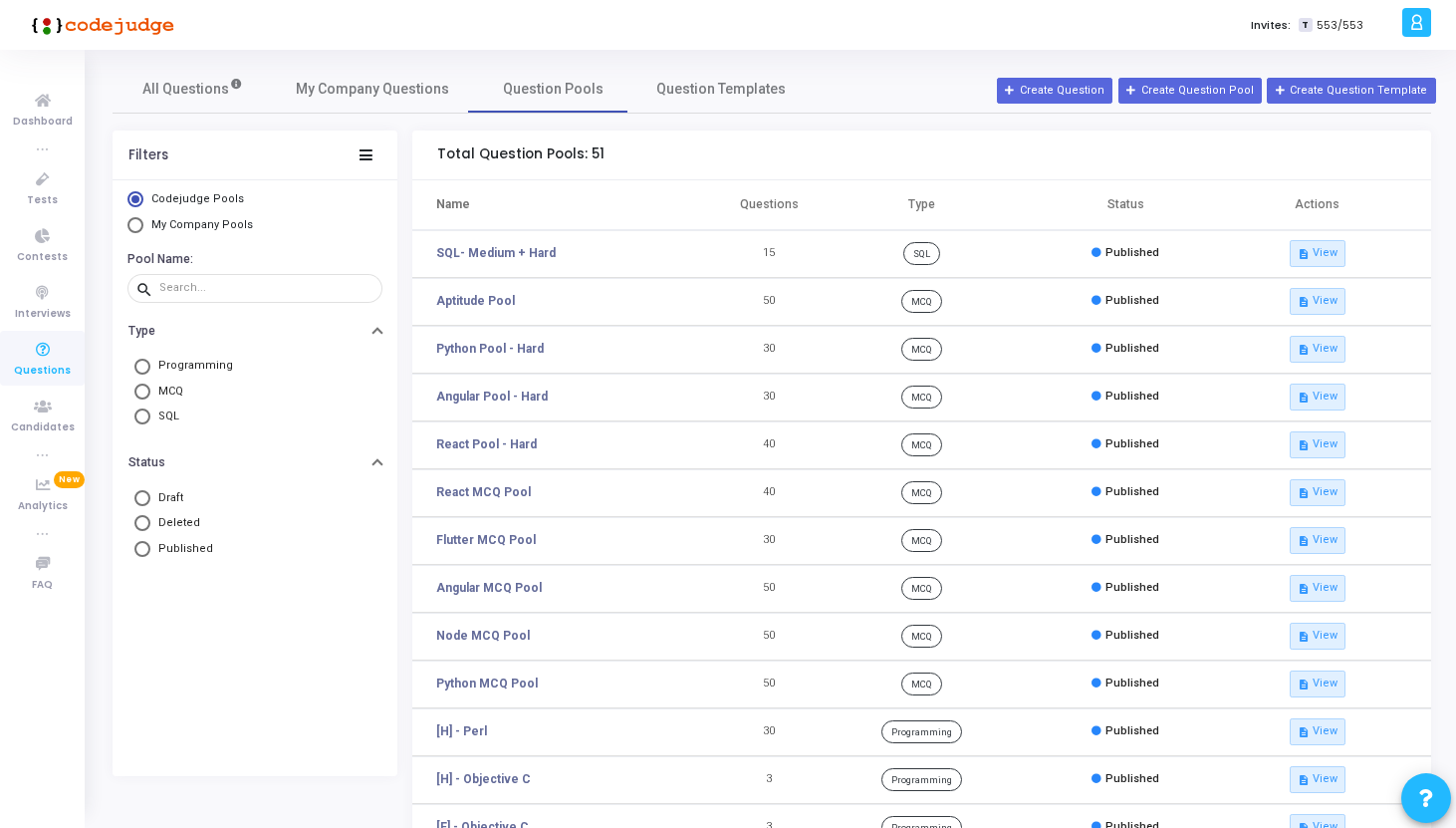 click at bounding box center (142, 392) 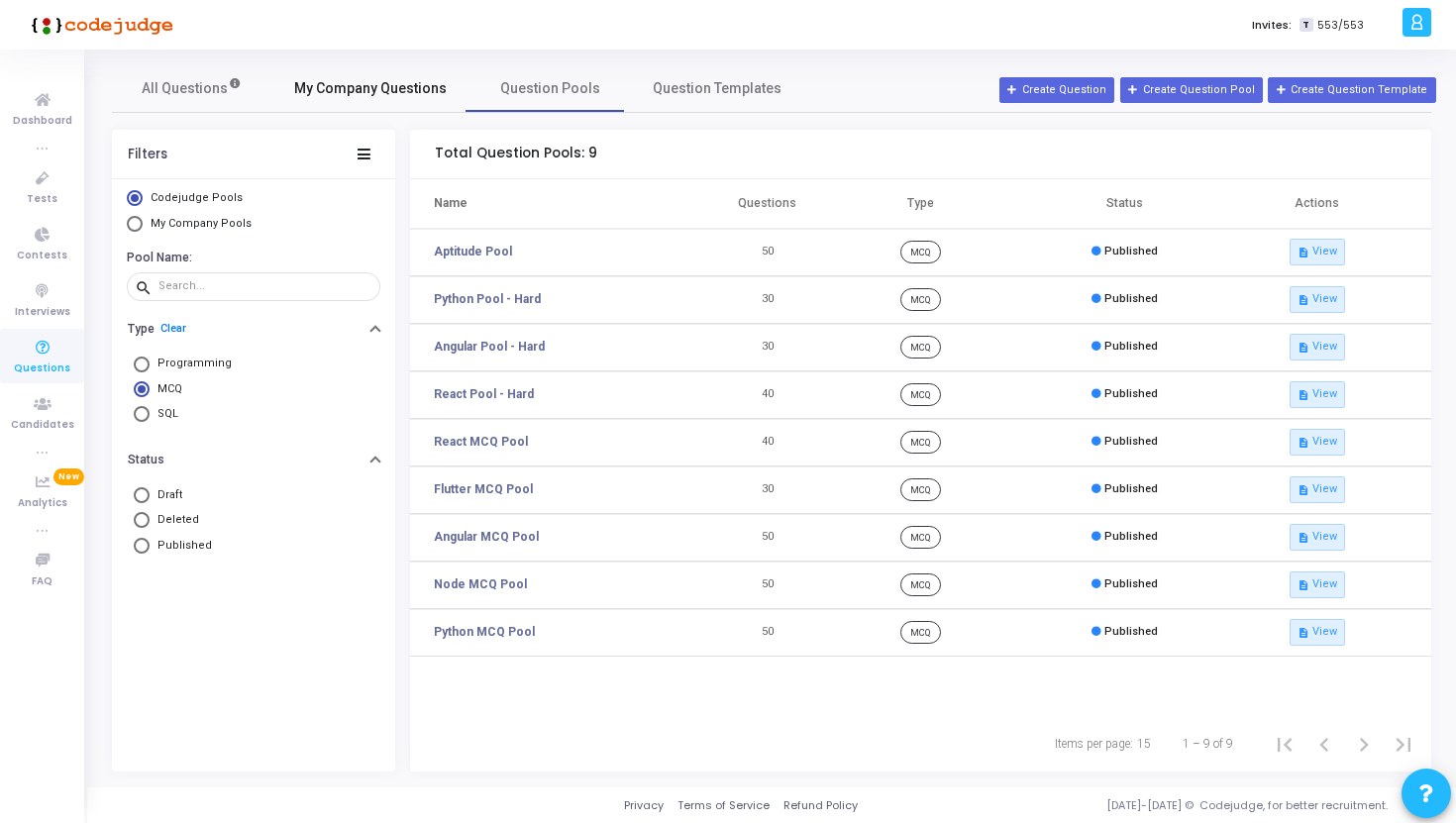 click on "My Company Questions" at bounding box center [370, 88] 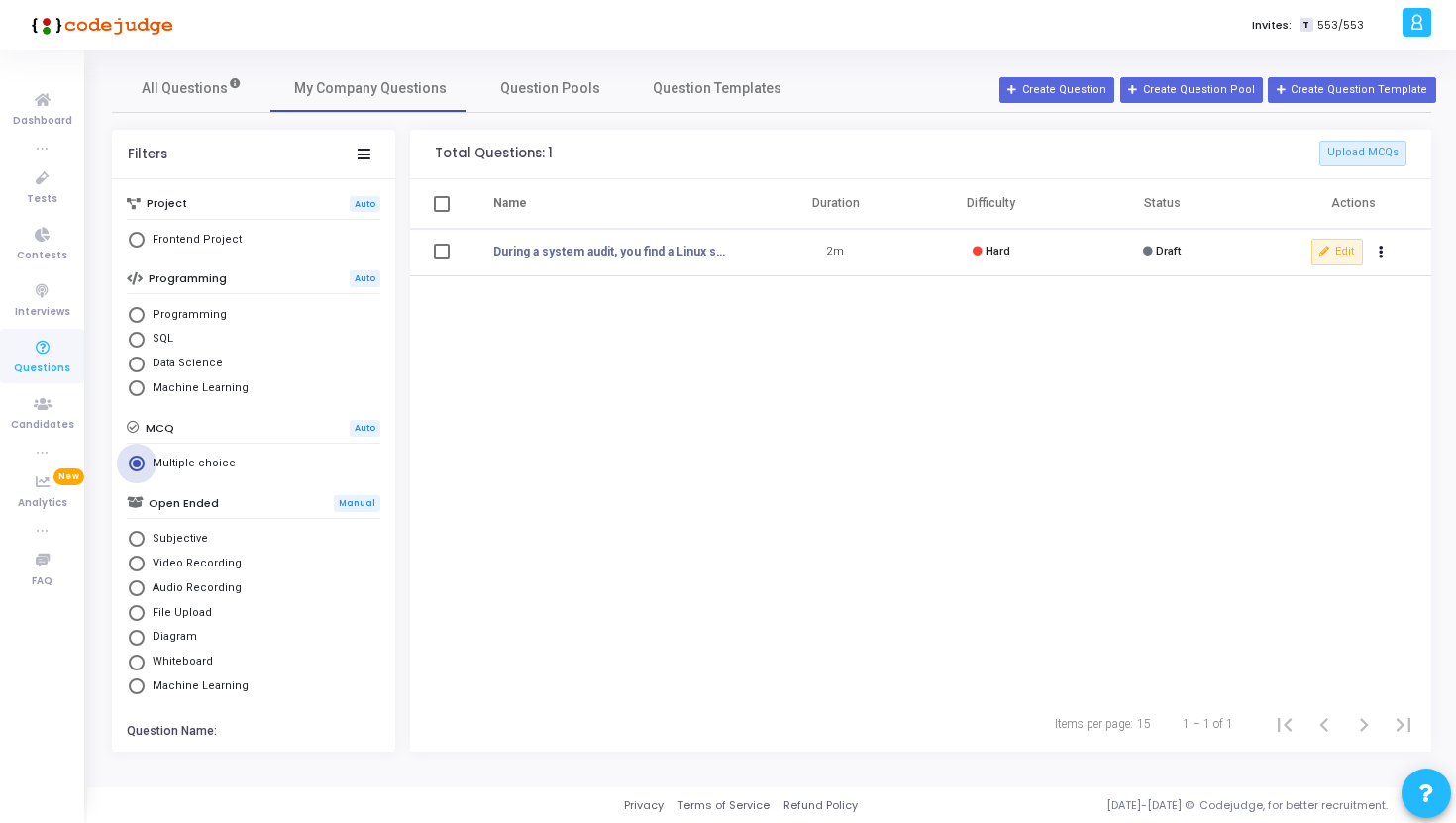 click on "Multiple choice" at bounding box center (190, 463) 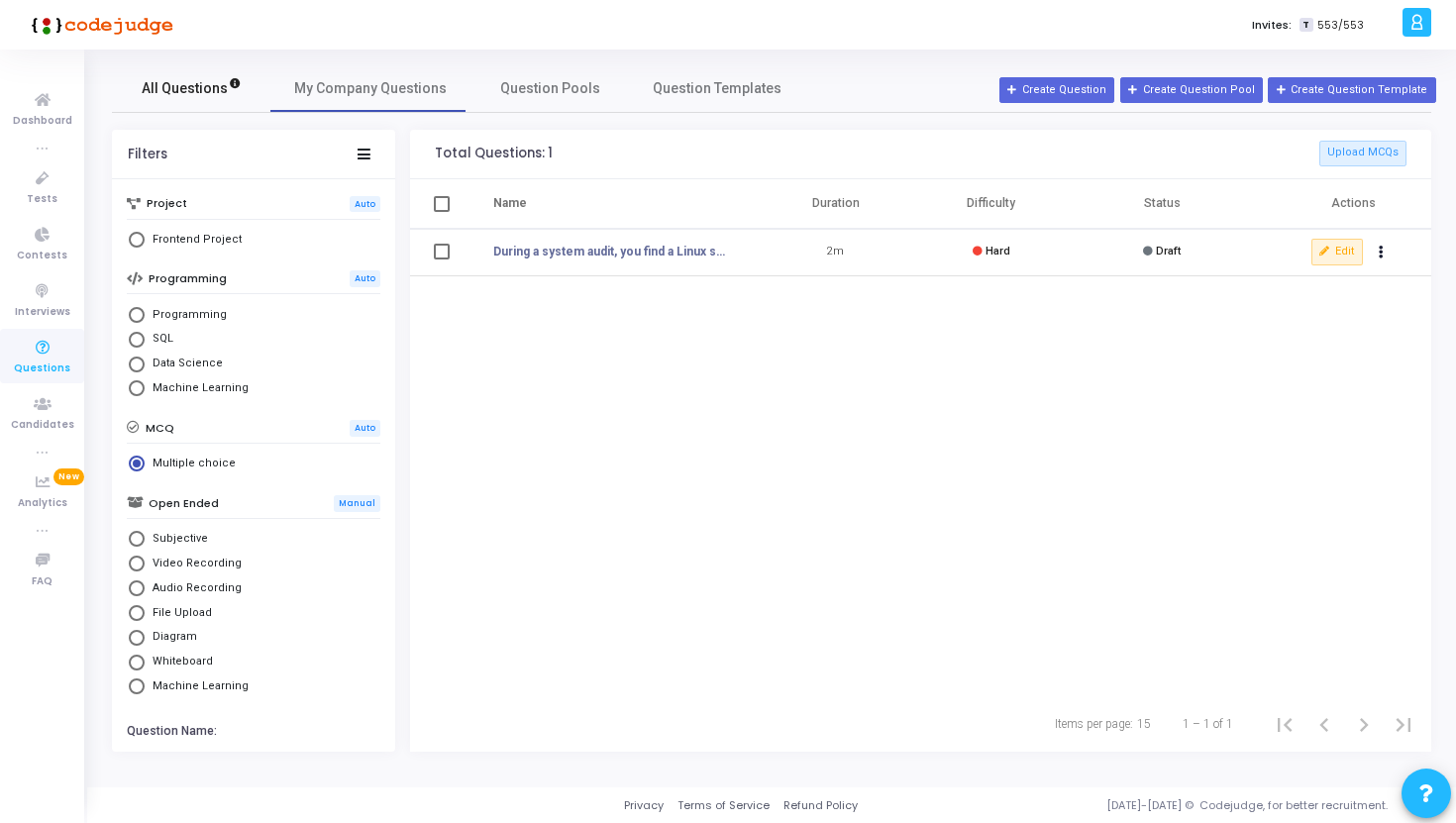 click on "All Questions" at bounding box center [191, 88] 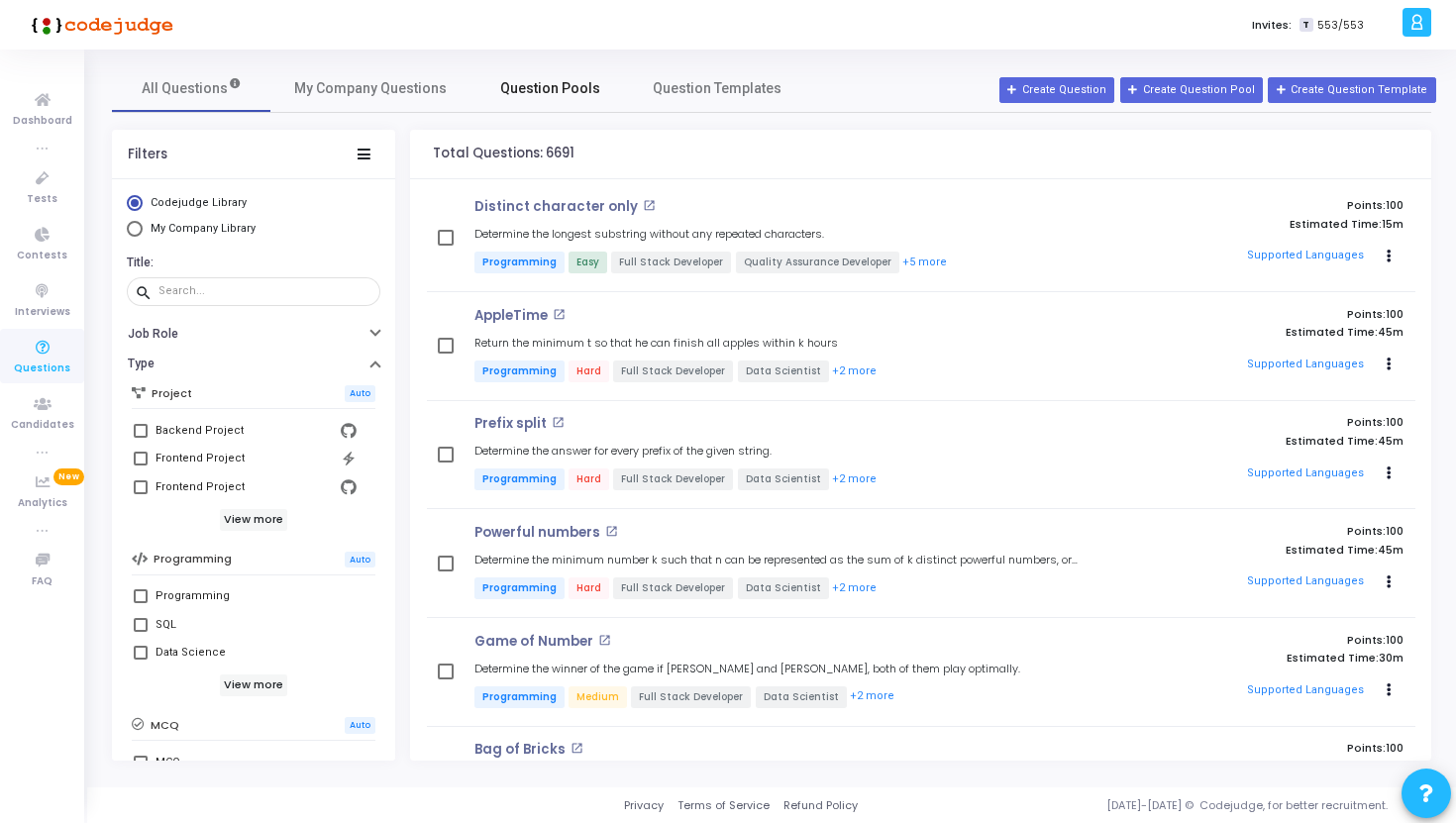 click on "Question Pools" at bounding box center [550, 88] 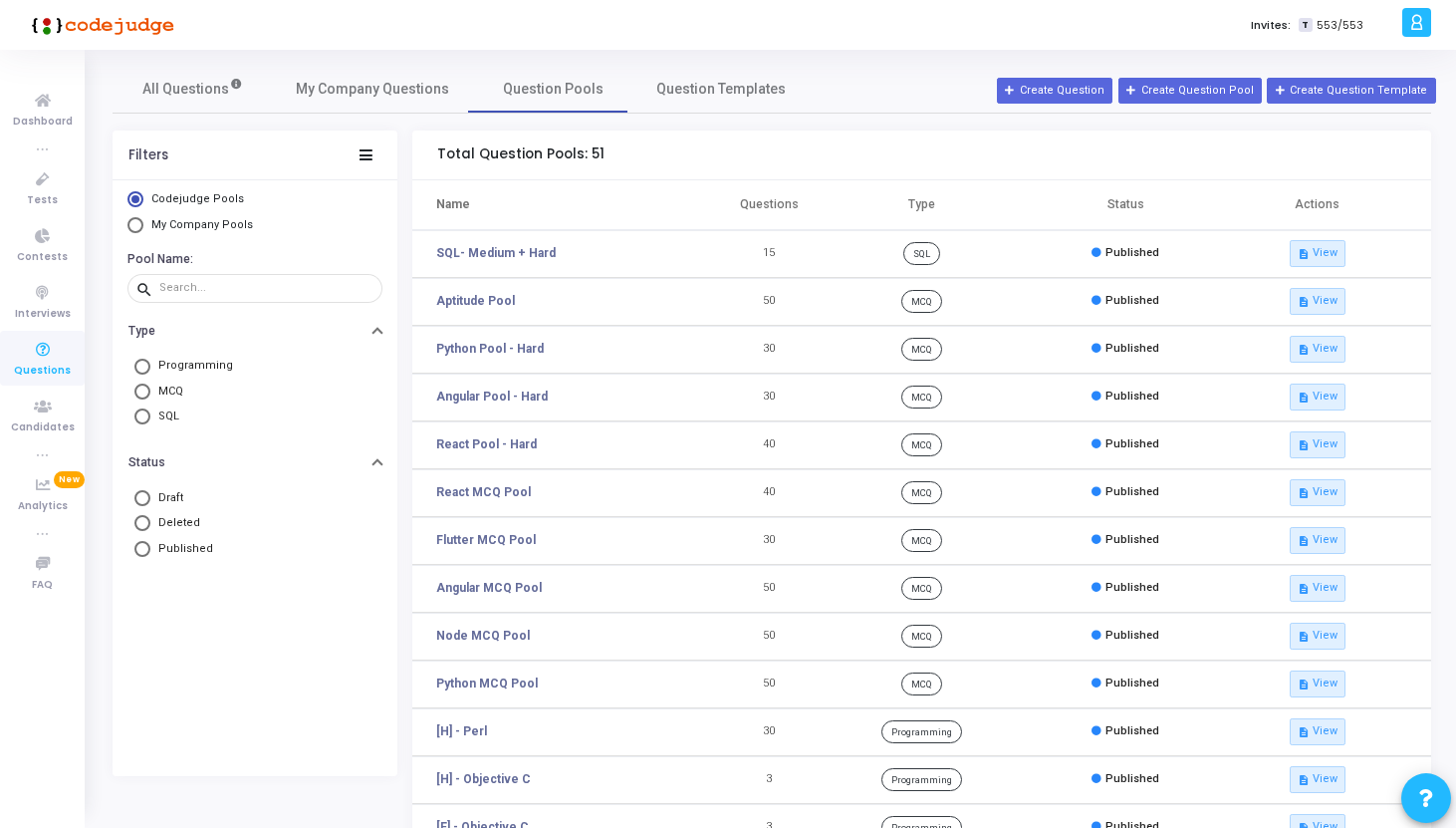 scroll, scrollTop: 226, scrollLeft: 0, axis: vertical 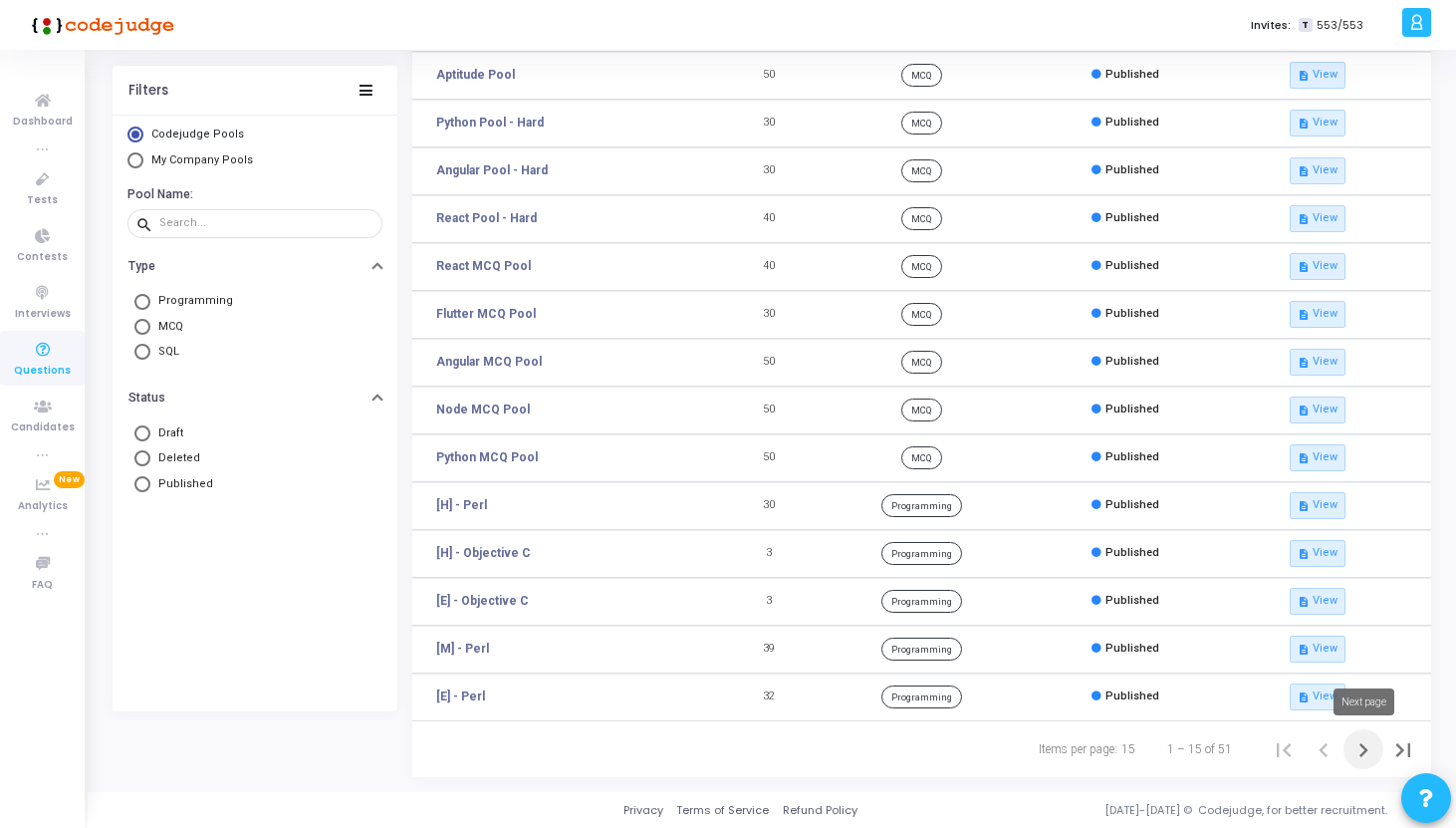 click 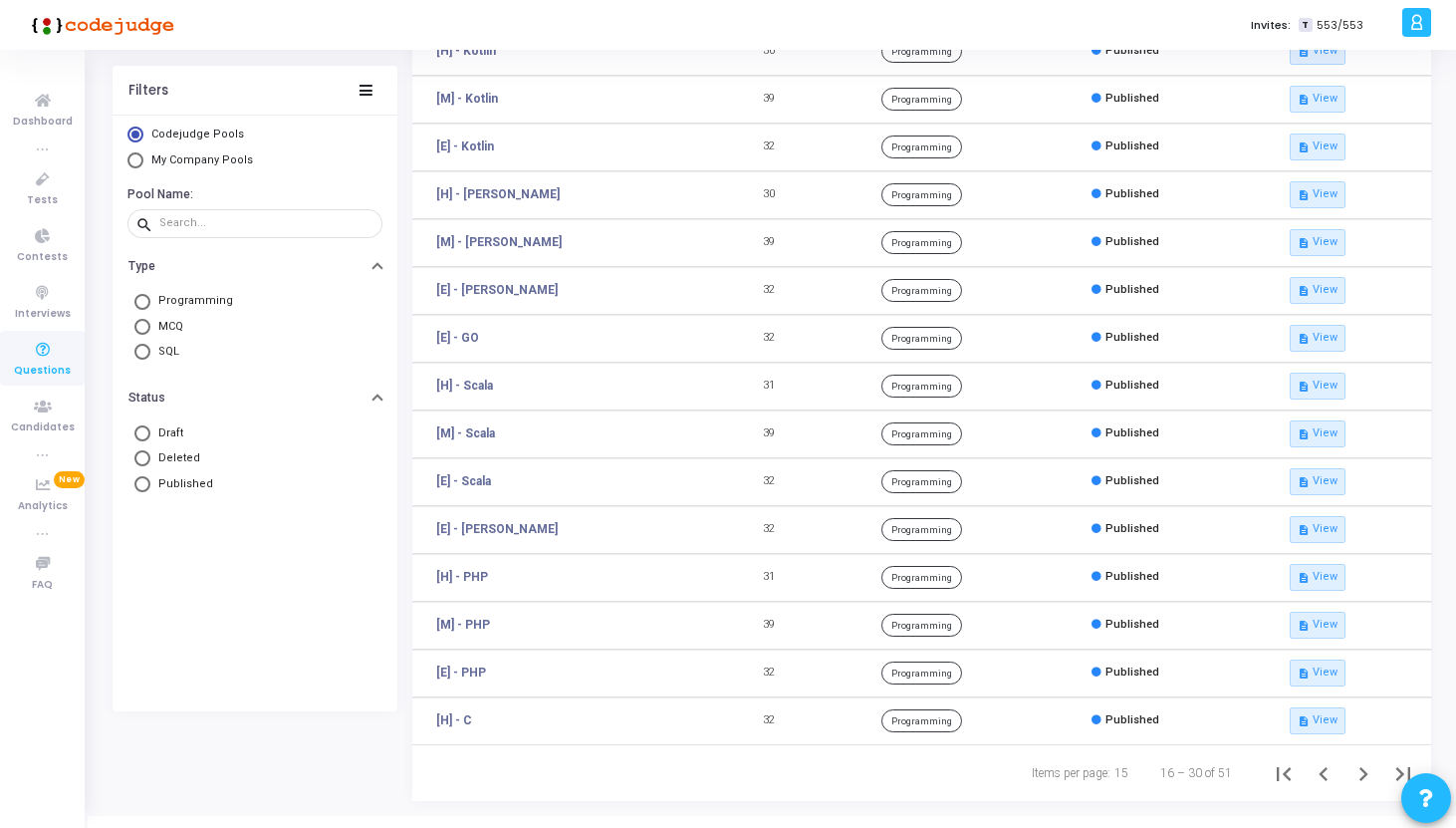 scroll, scrollTop: 226, scrollLeft: 0, axis: vertical 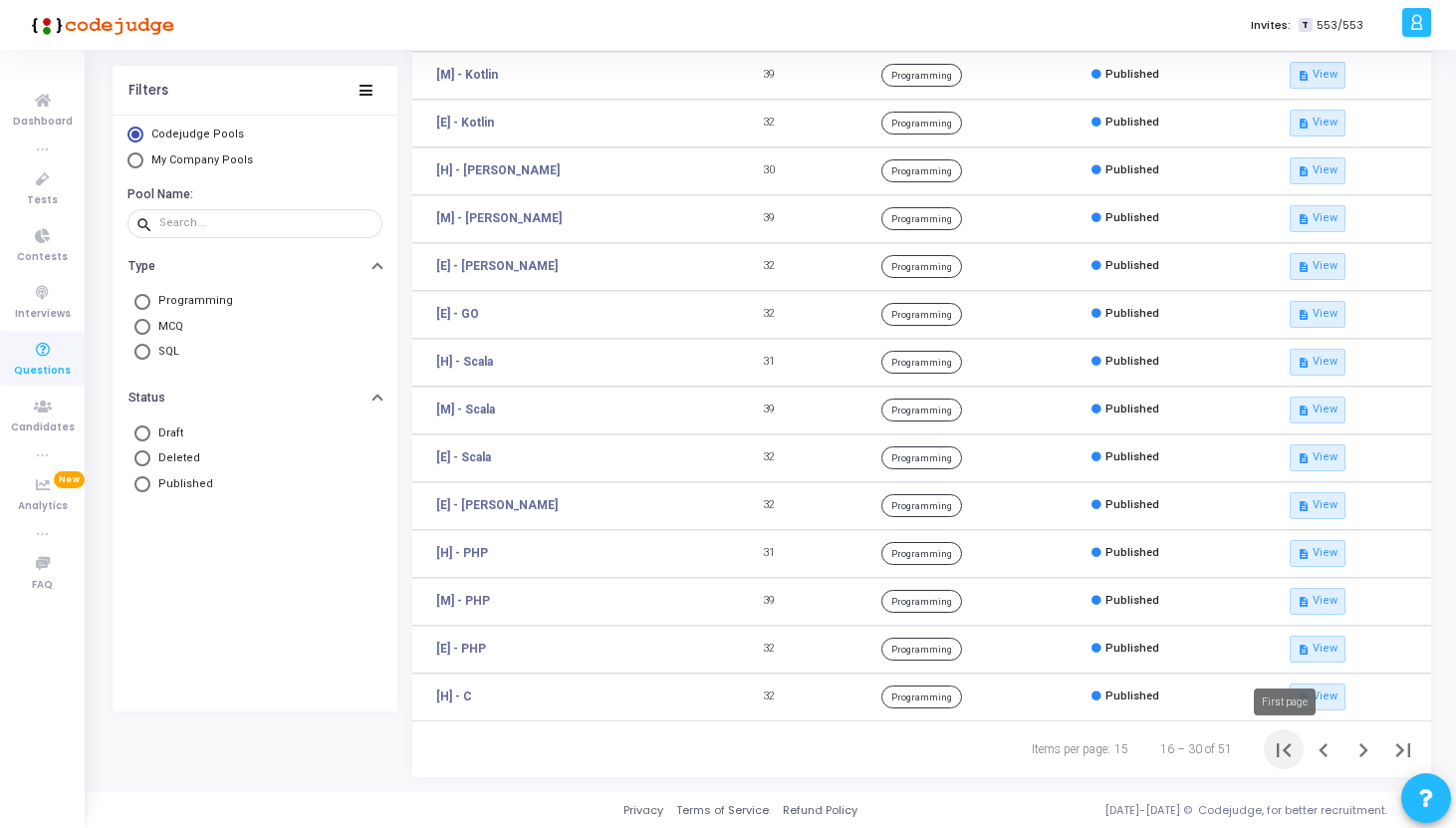 click 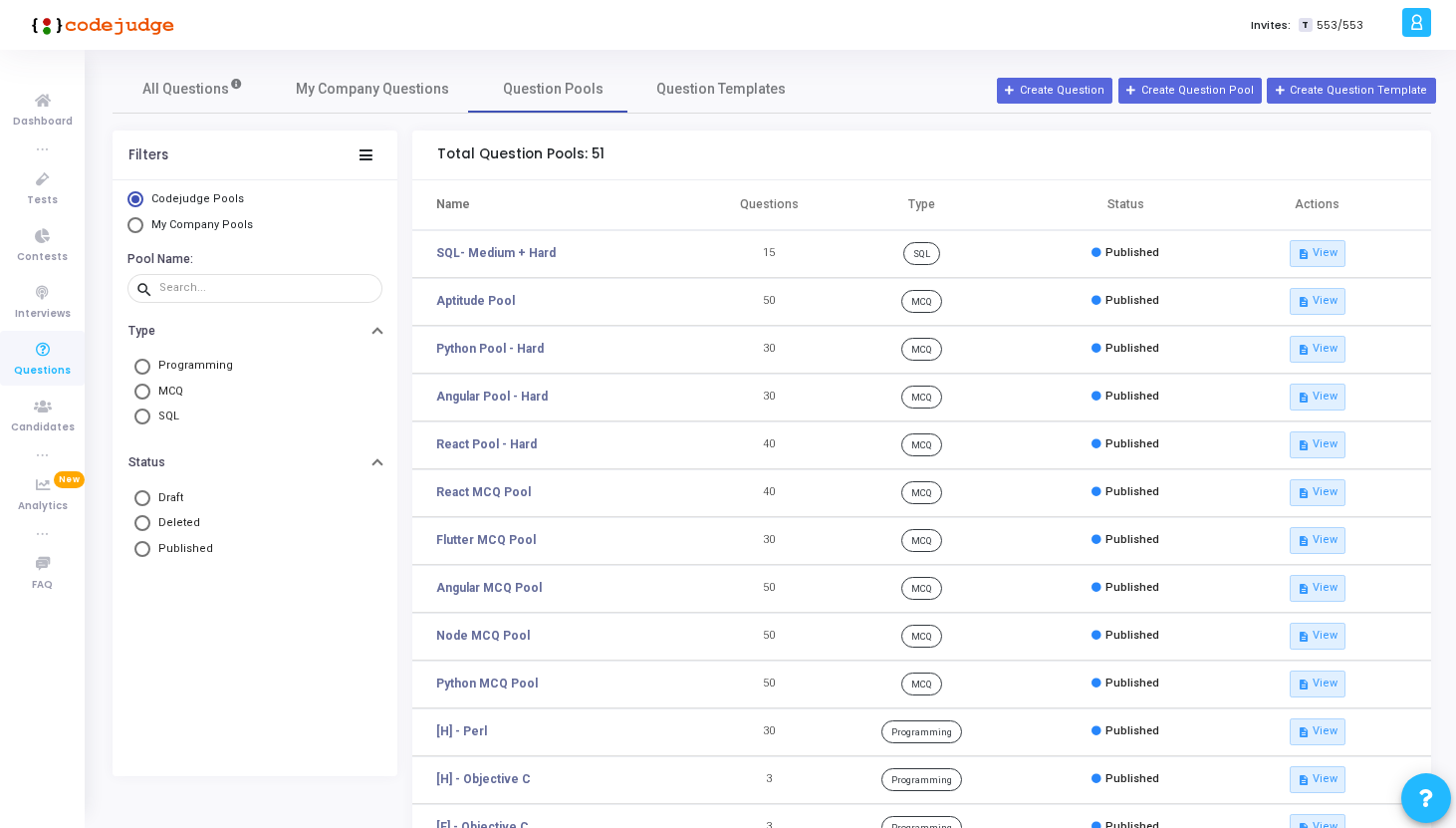 click on "My Company Pools" at bounding box center (202, 224) 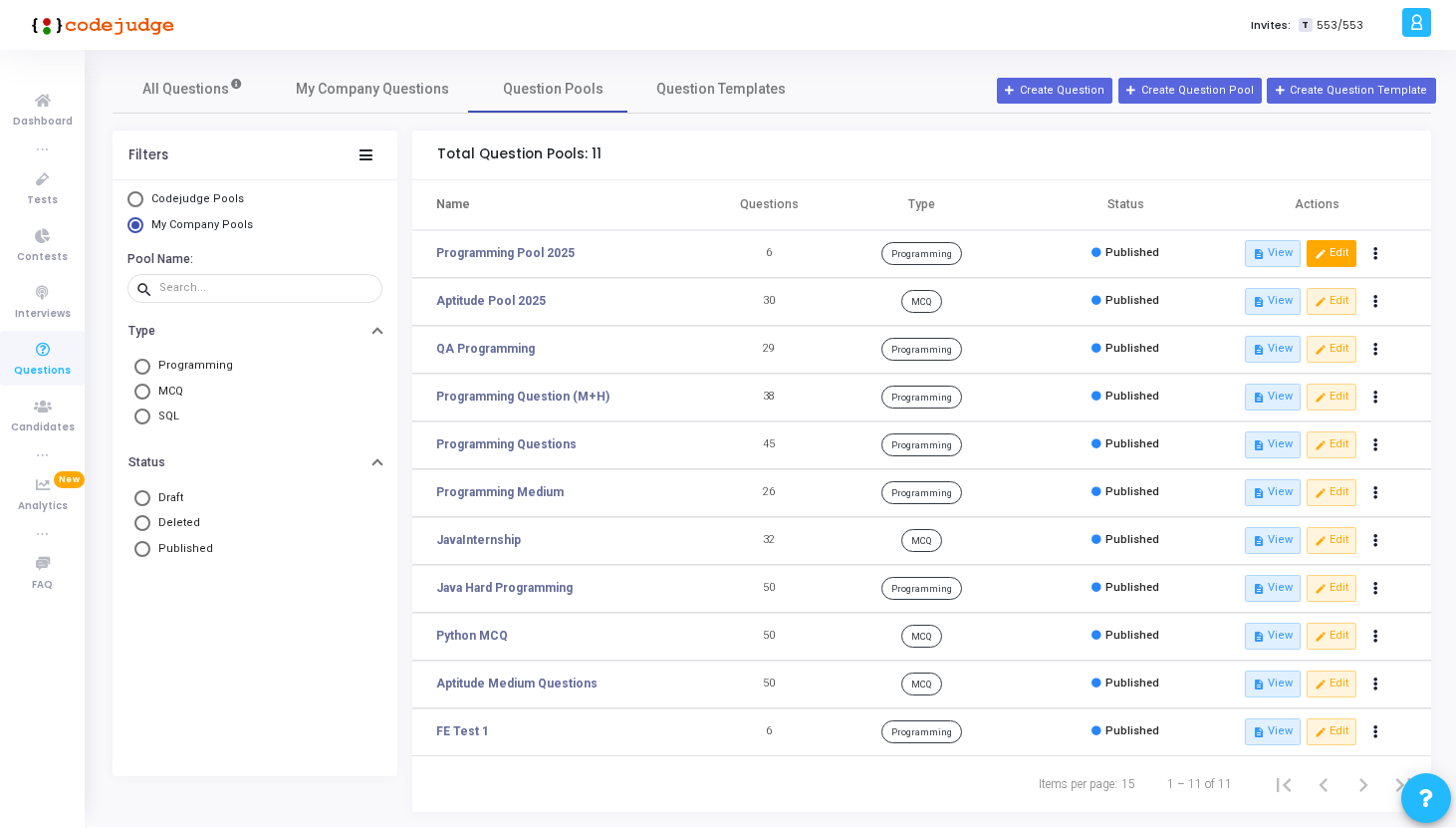 click on "edit  Edit" at bounding box center [1332, 253] 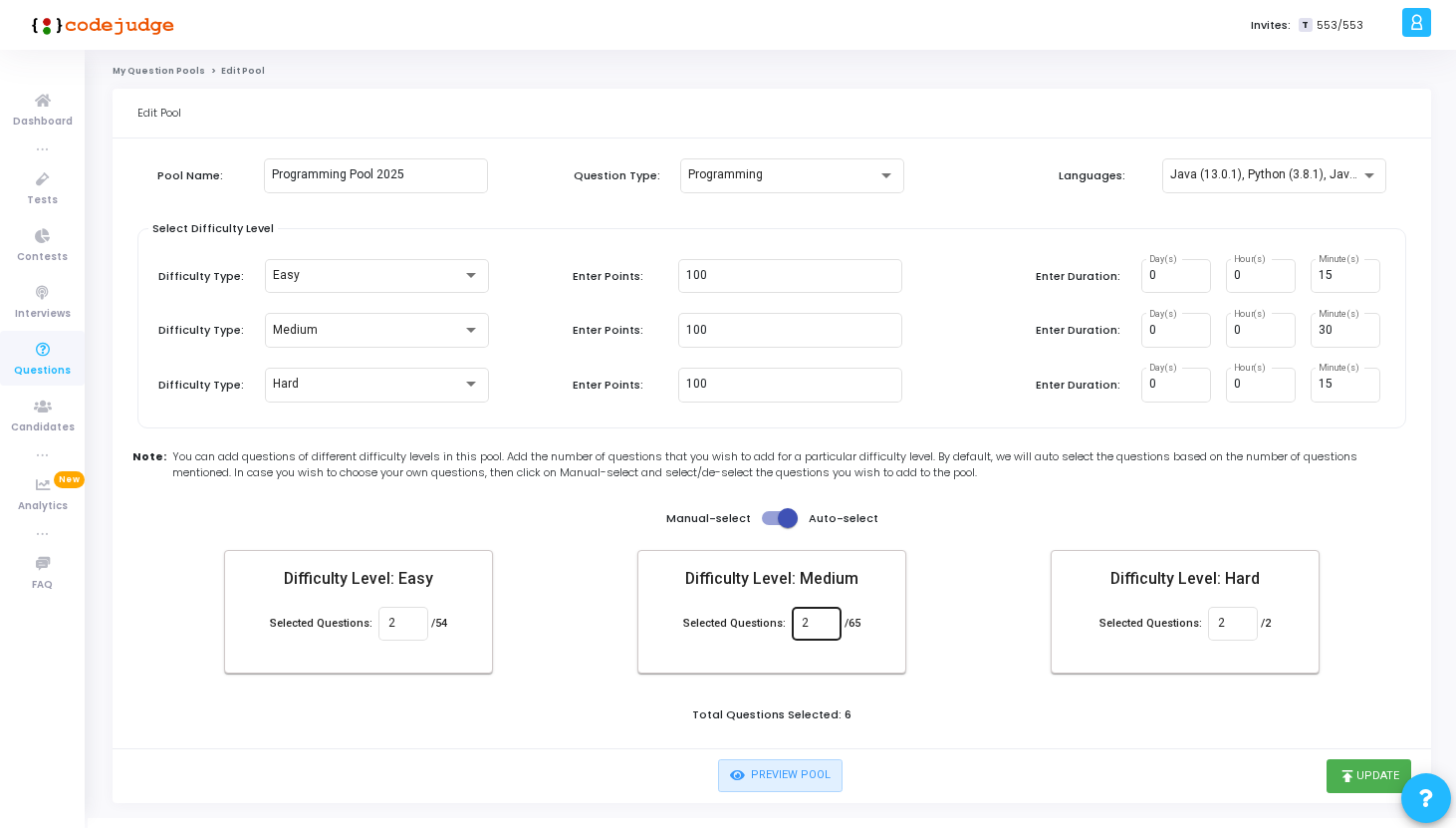 click on "2" at bounding box center [816, 624] 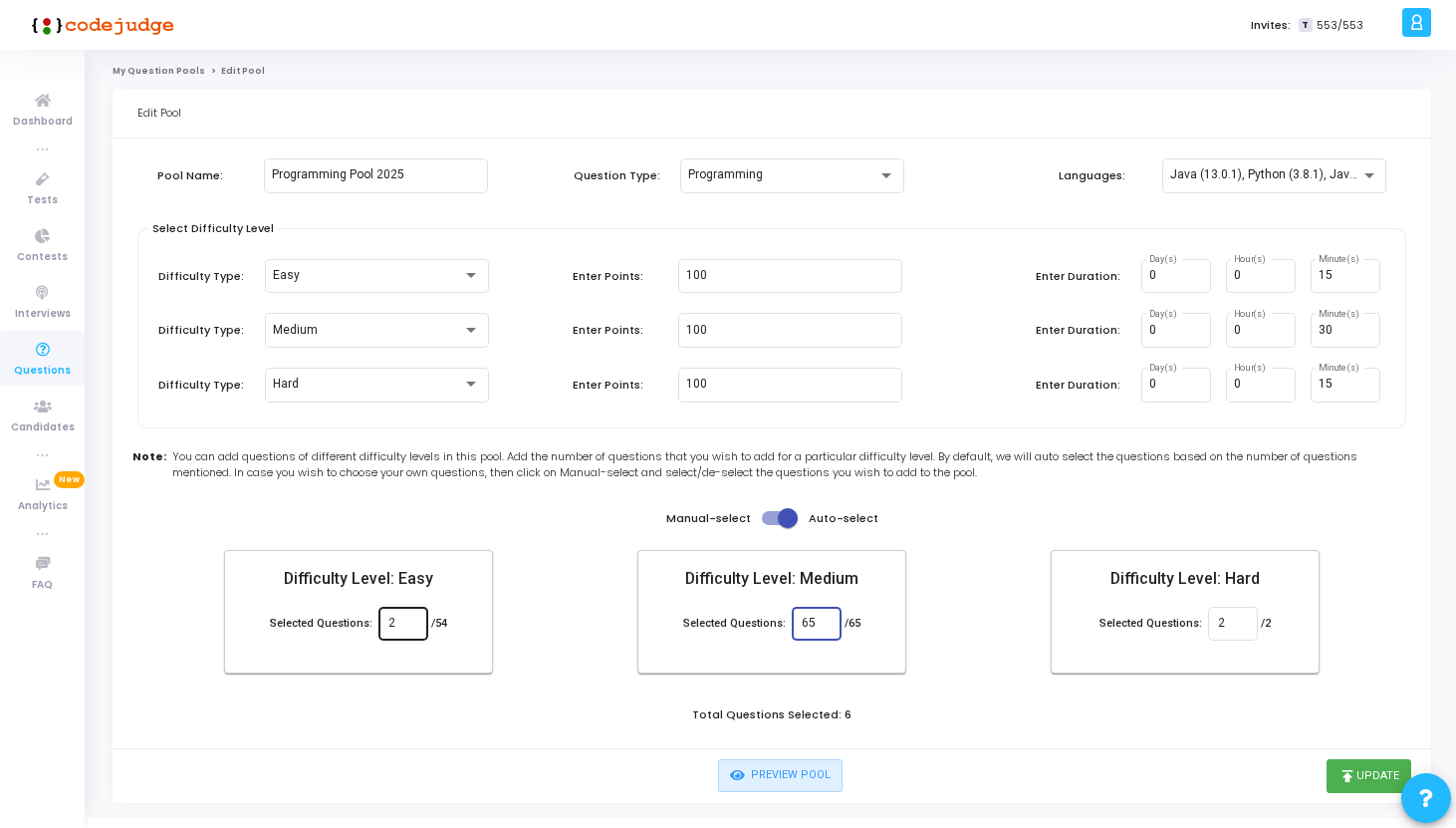 type on "65" 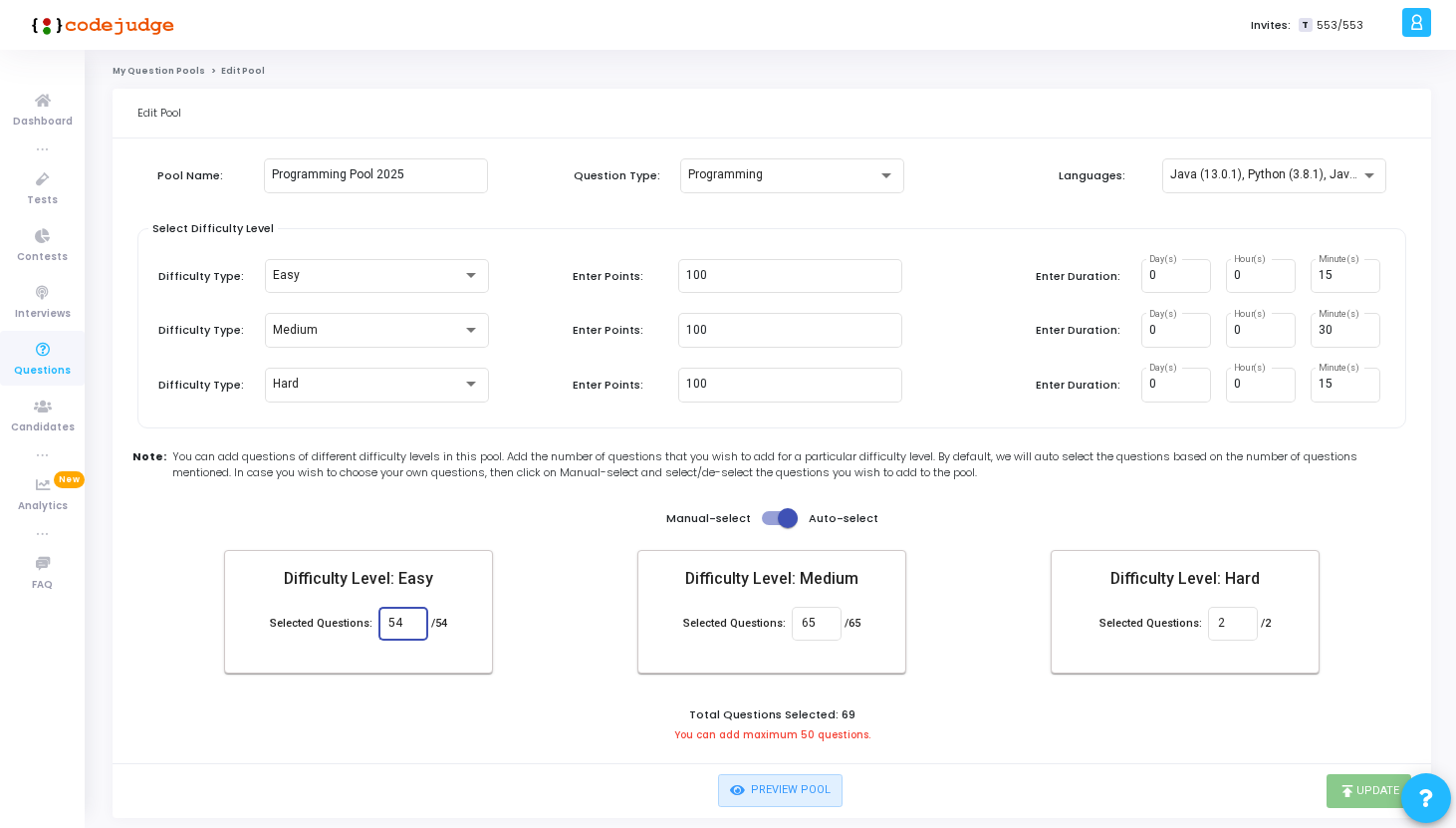 type on "5" 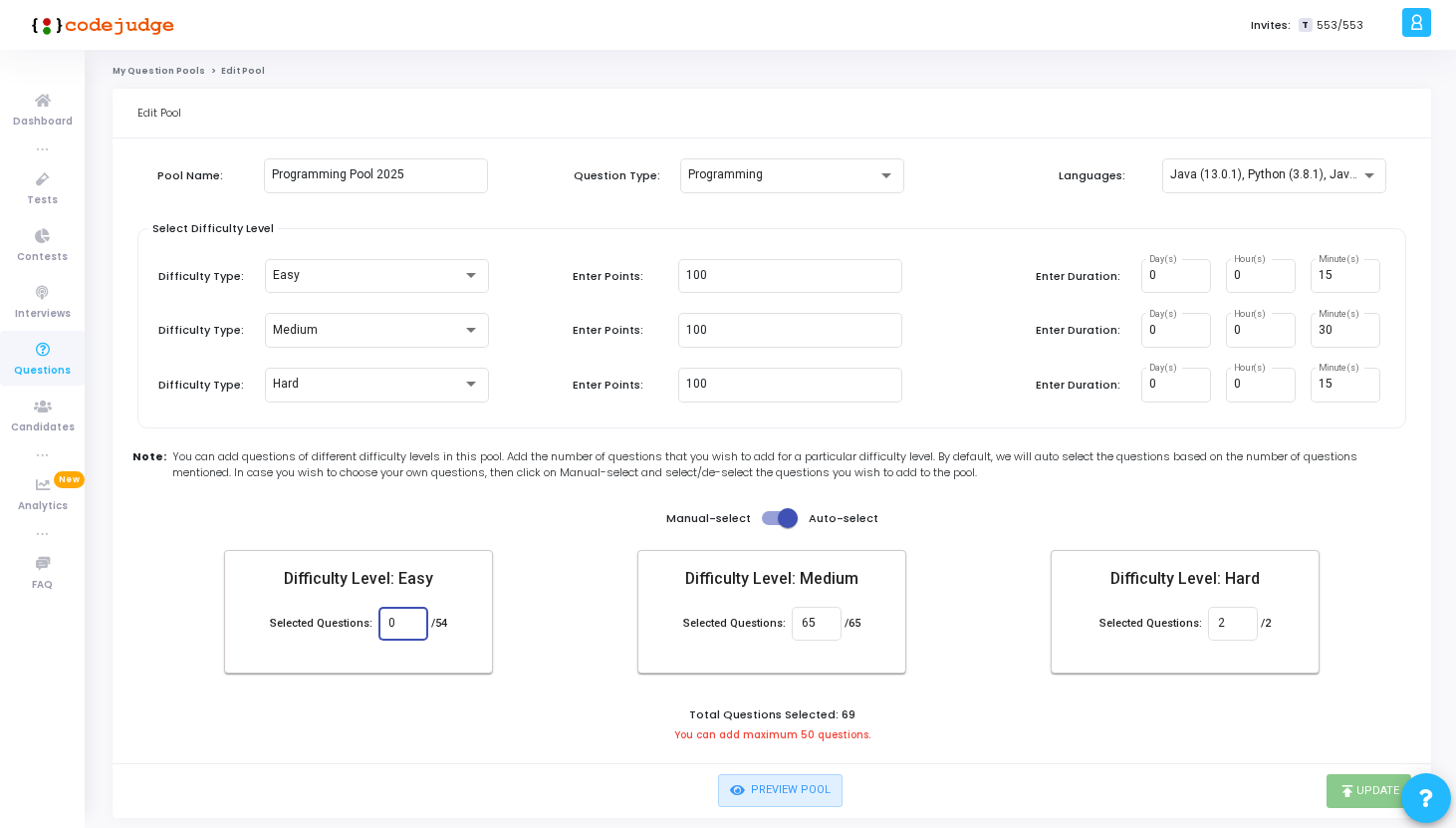 type on "0" 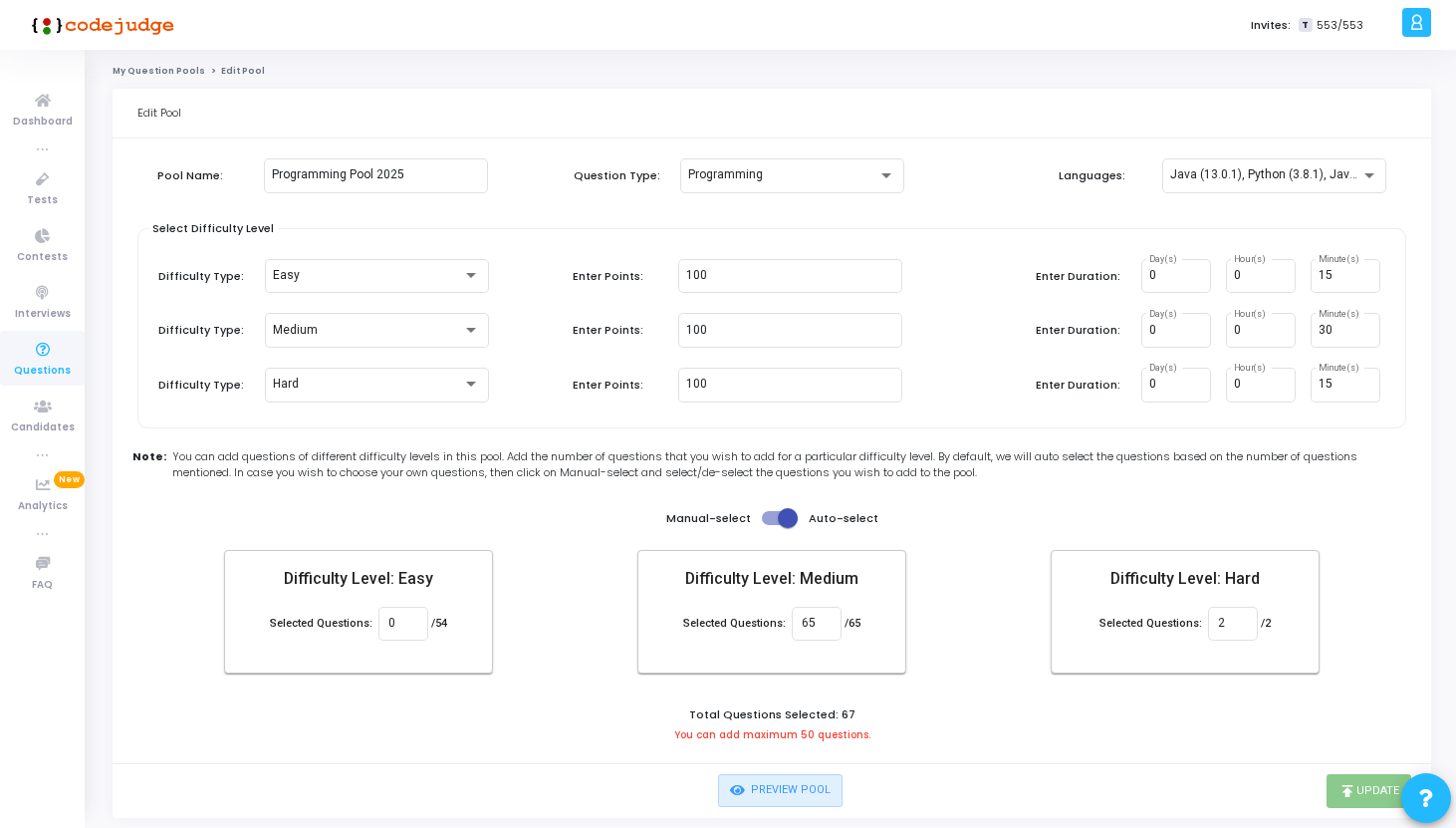 click on "Total Questions Selected: 67   You can add maximum 50 questions." 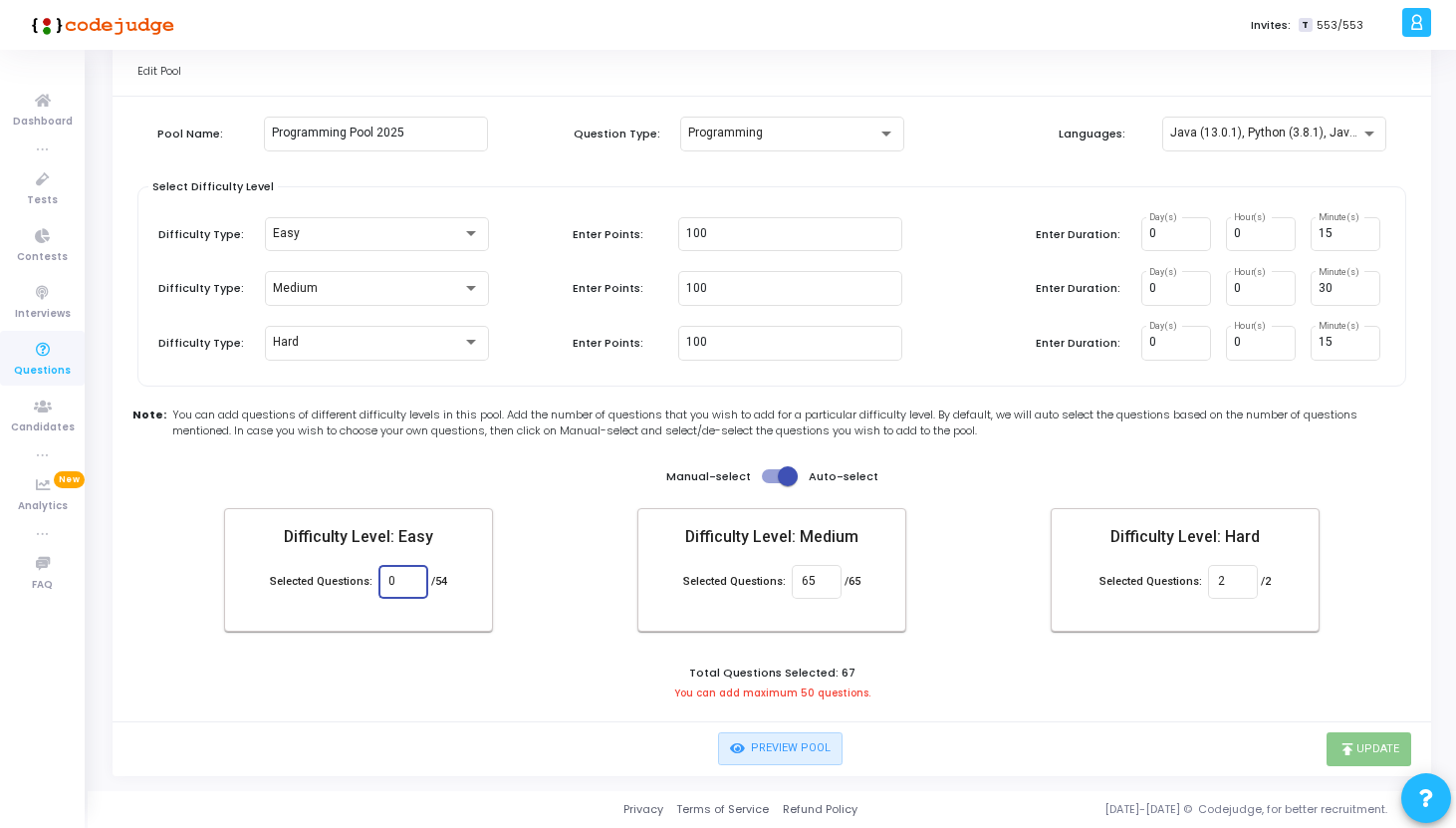 click on "0" at bounding box center [402, 582] 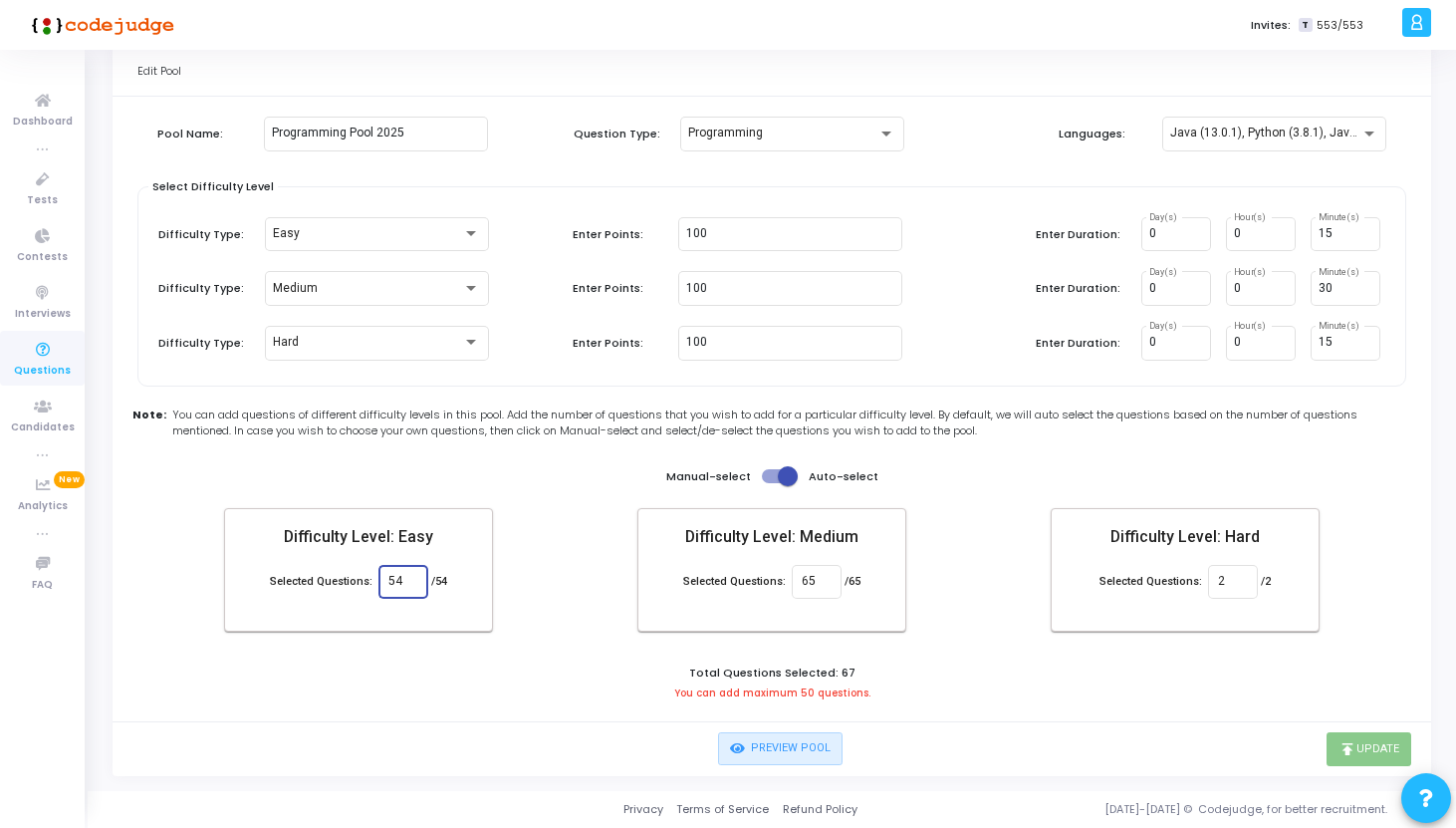 click on "Total Questions Selected: 67   You can add maximum 50 questions." 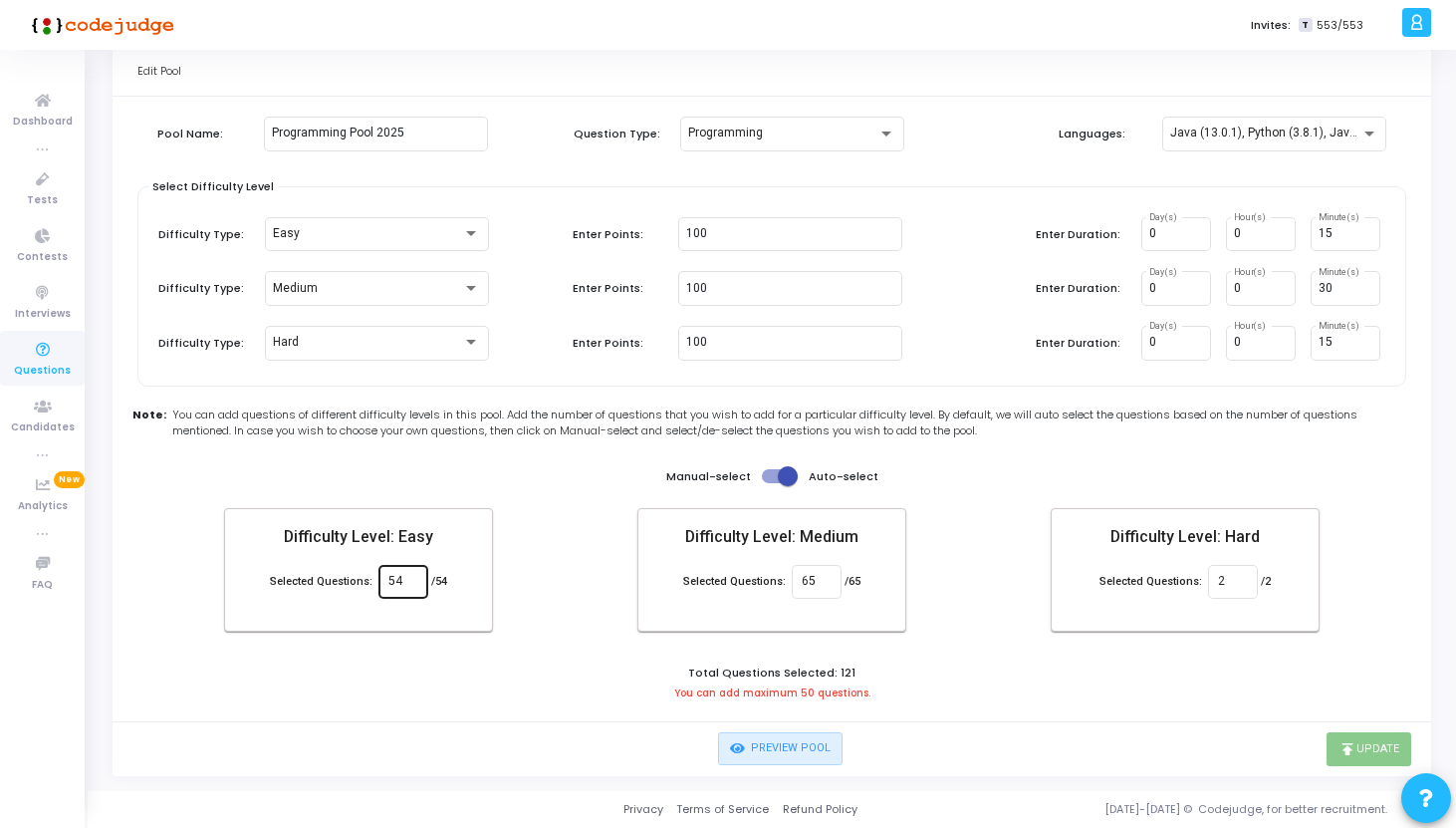 click on "54" at bounding box center (402, 582) 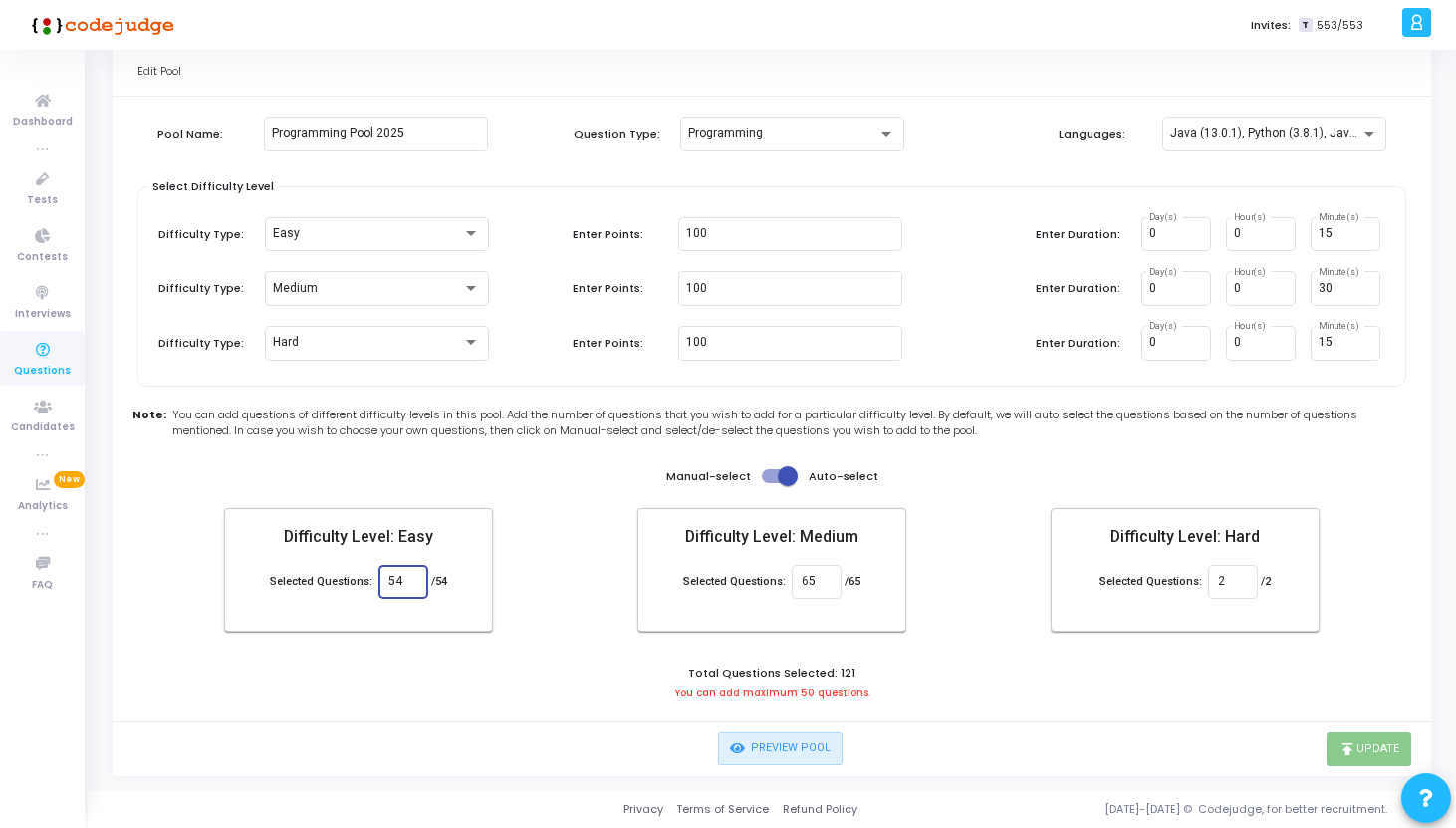 type on "5" 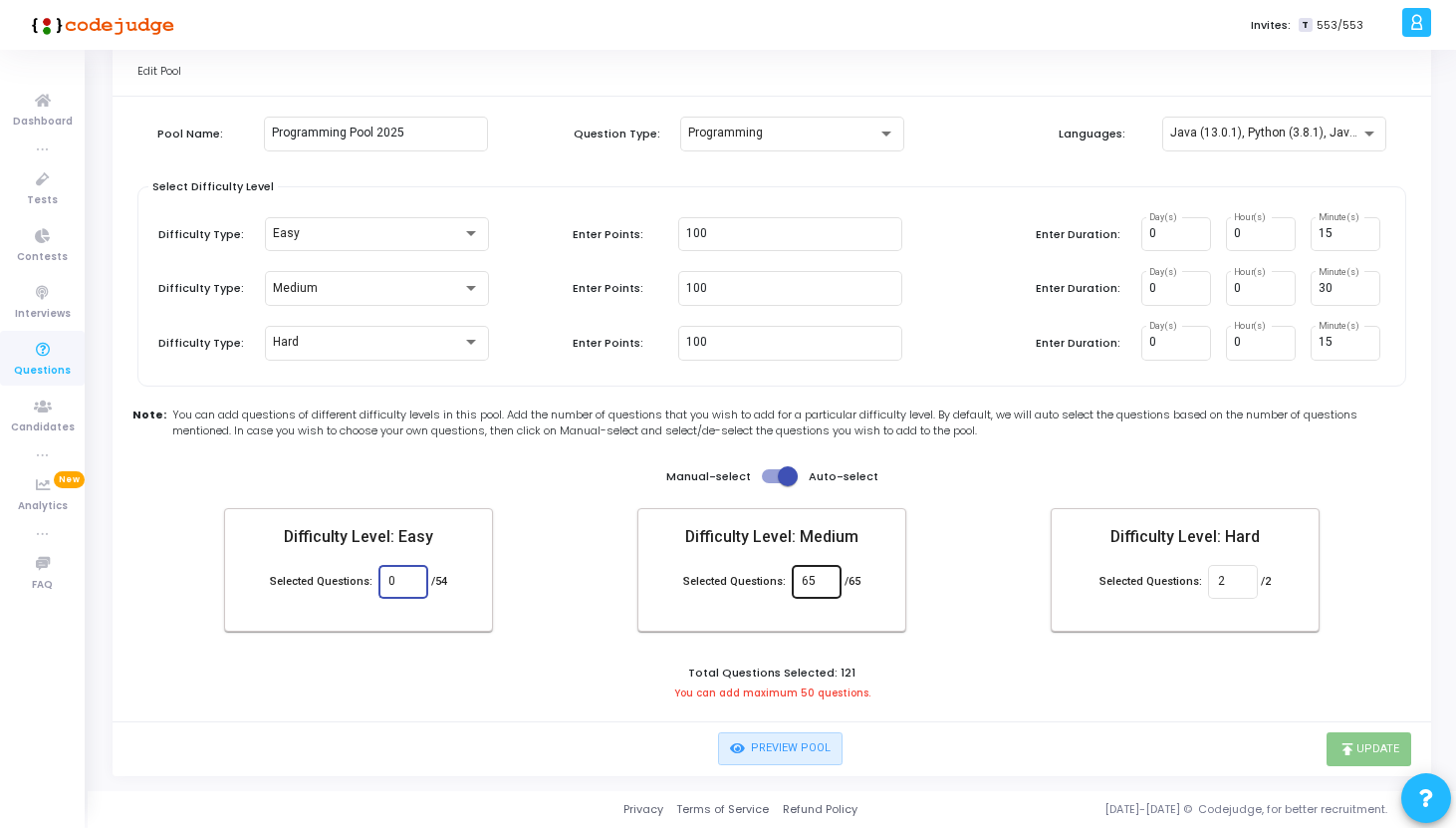 type on "0" 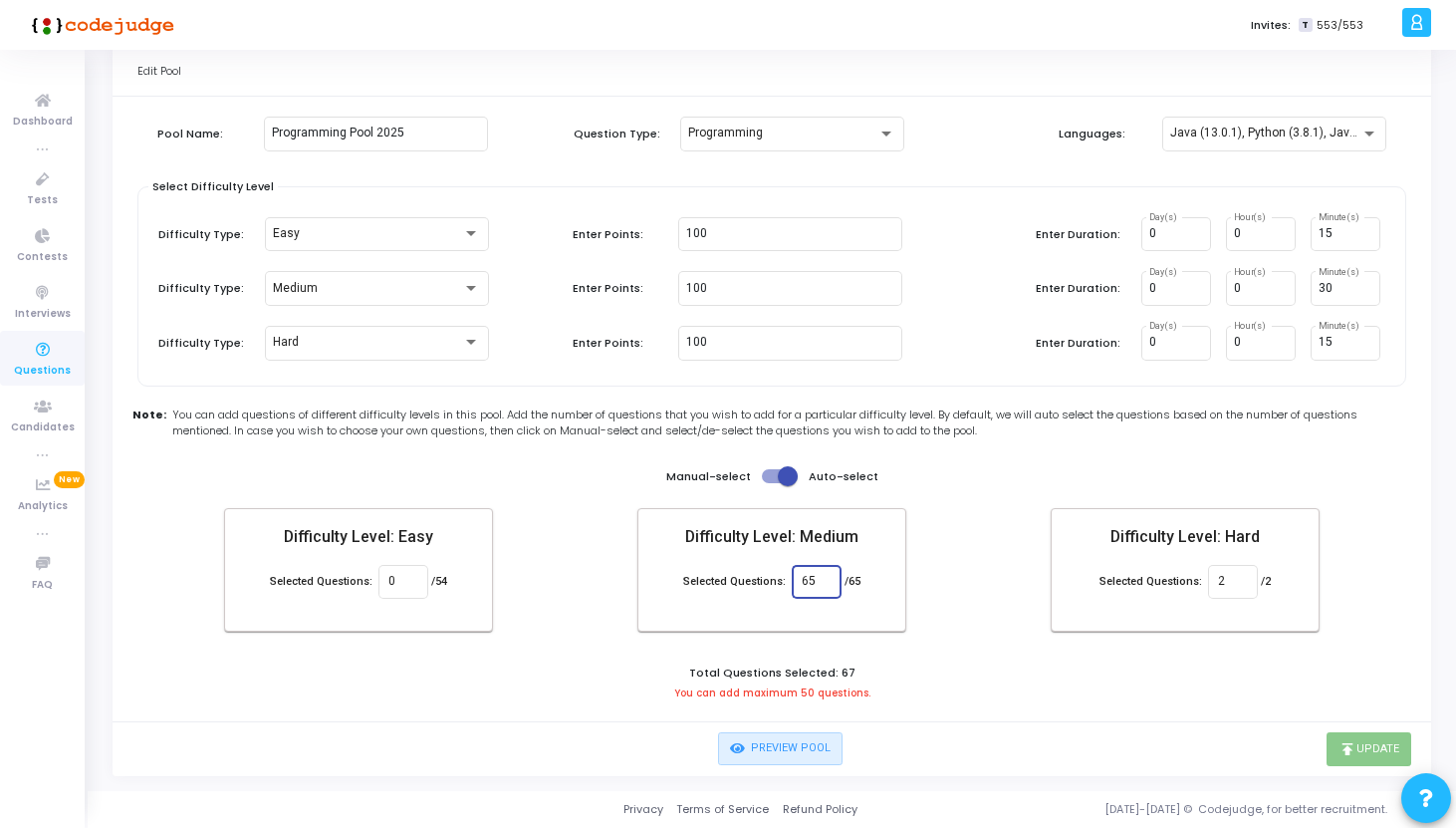 type on "6" 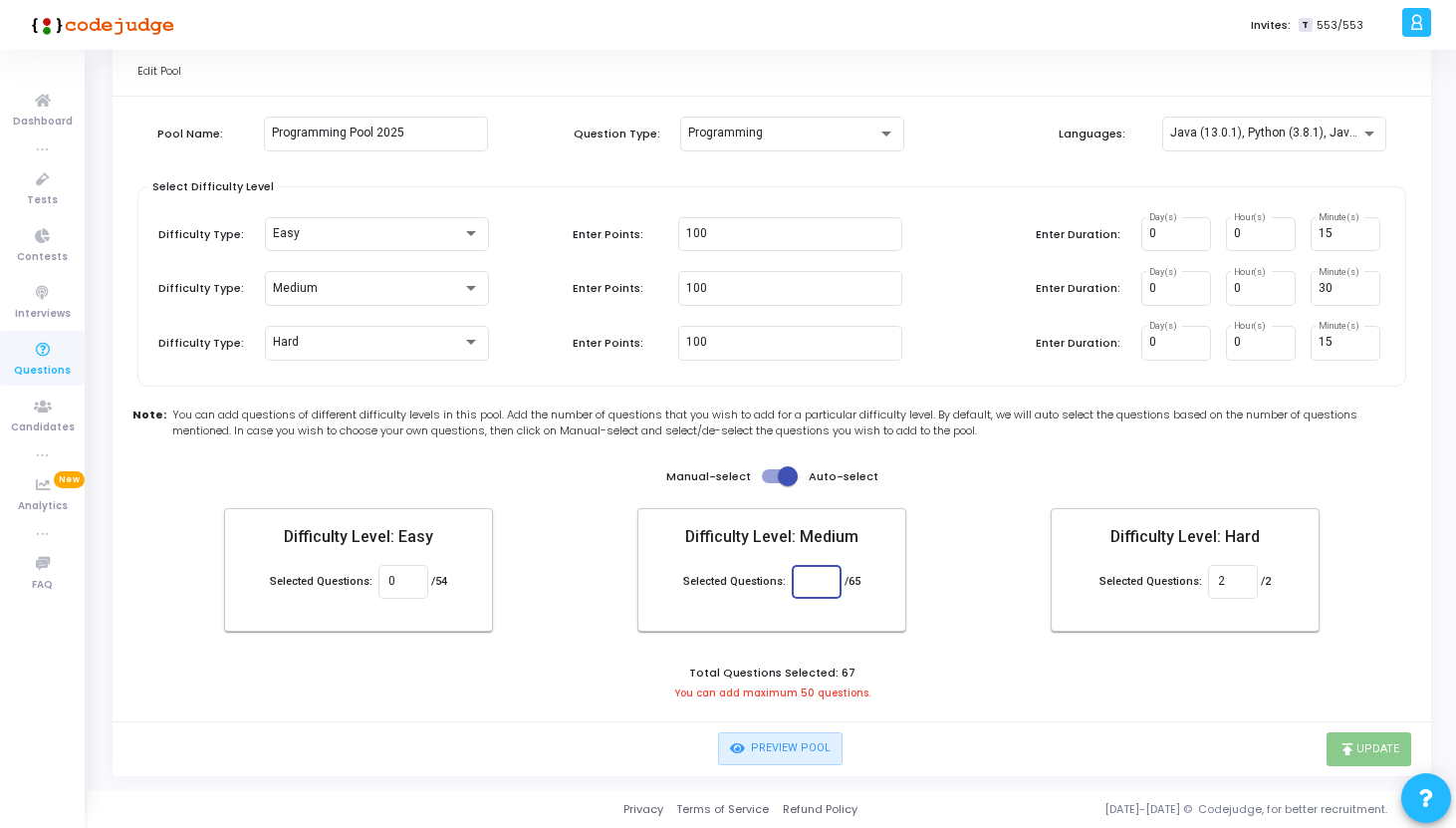 type on "5" 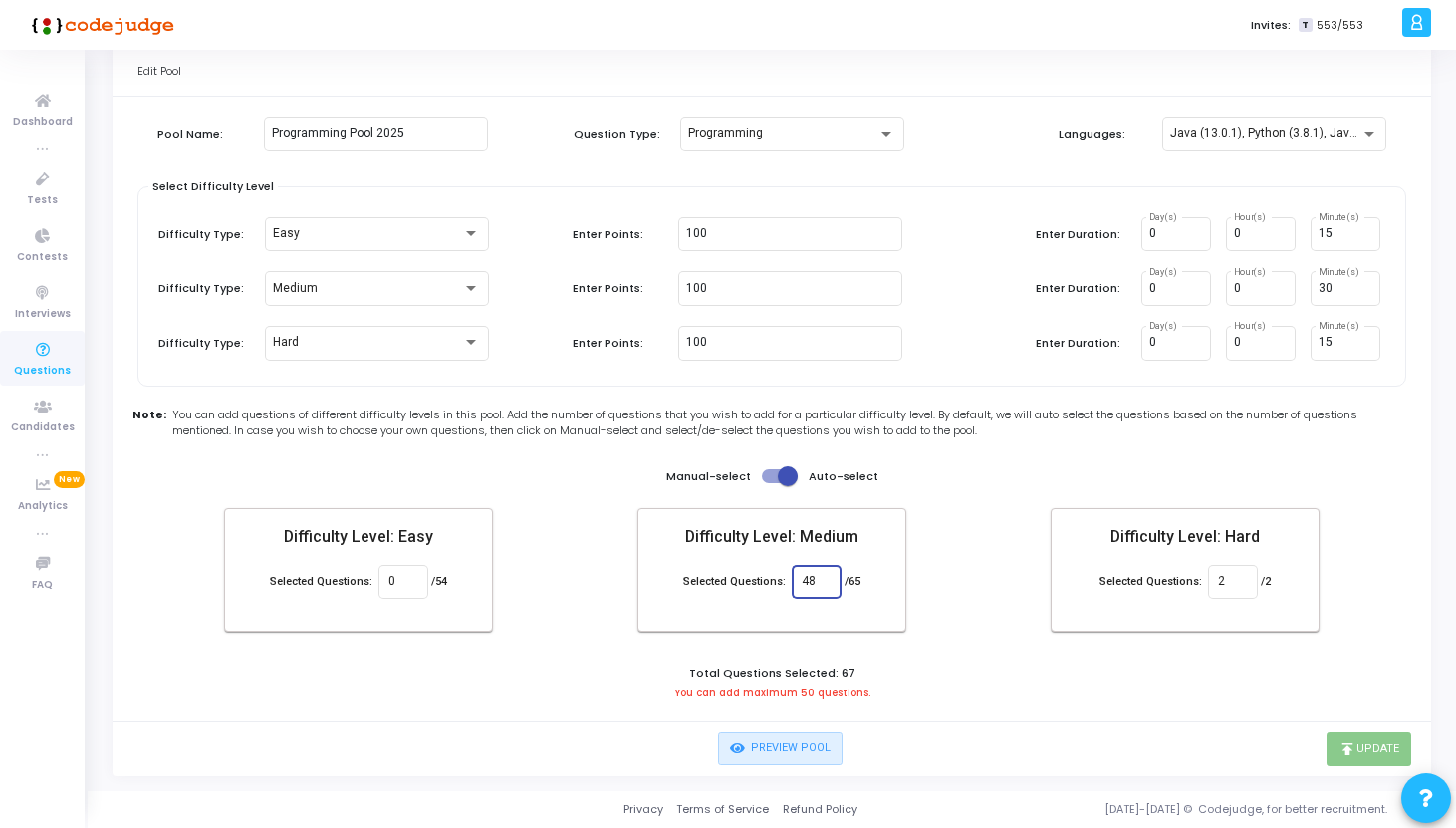 type on "48" 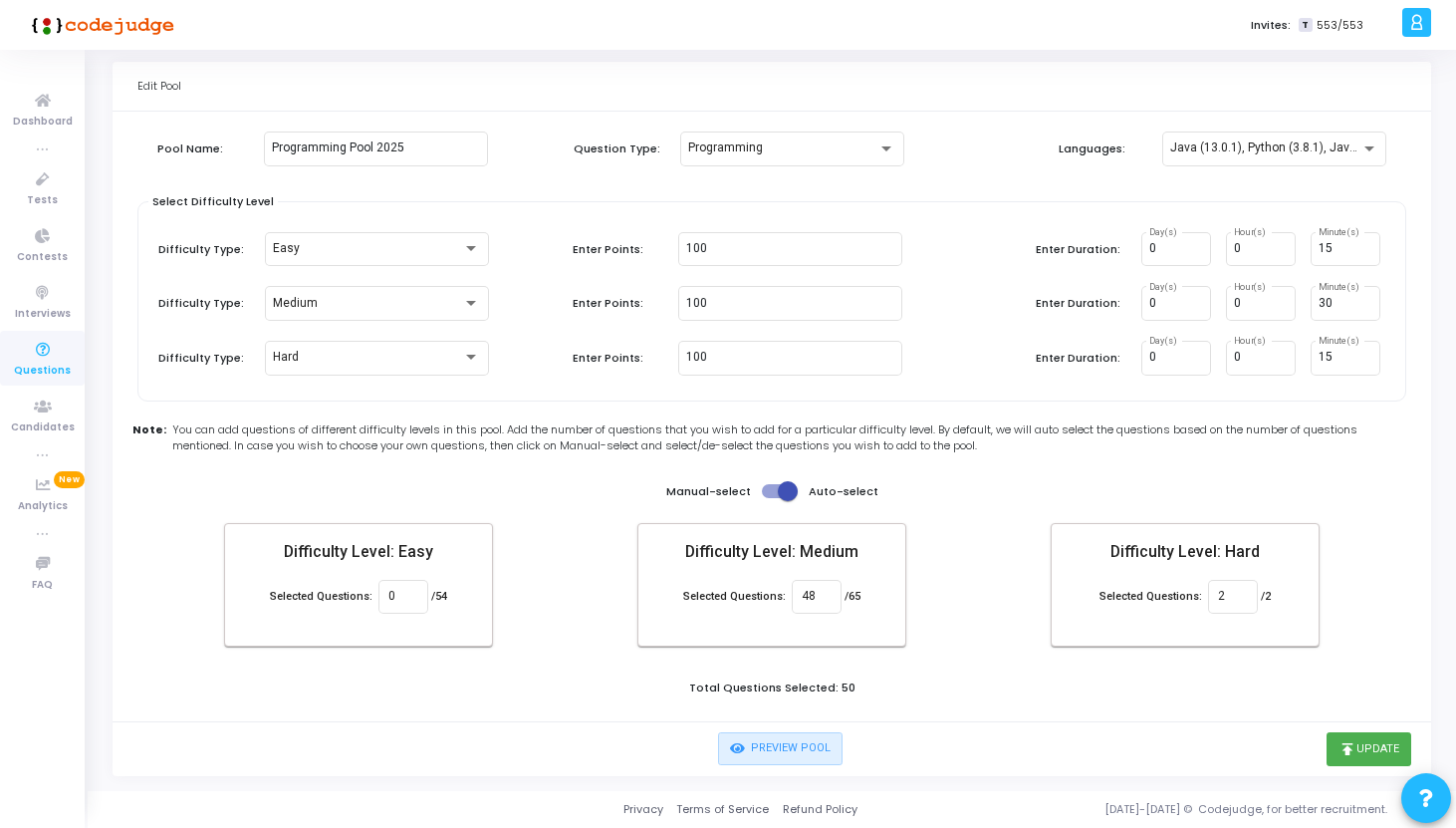 scroll, scrollTop: 27, scrollLeft: 0, axis: vertical 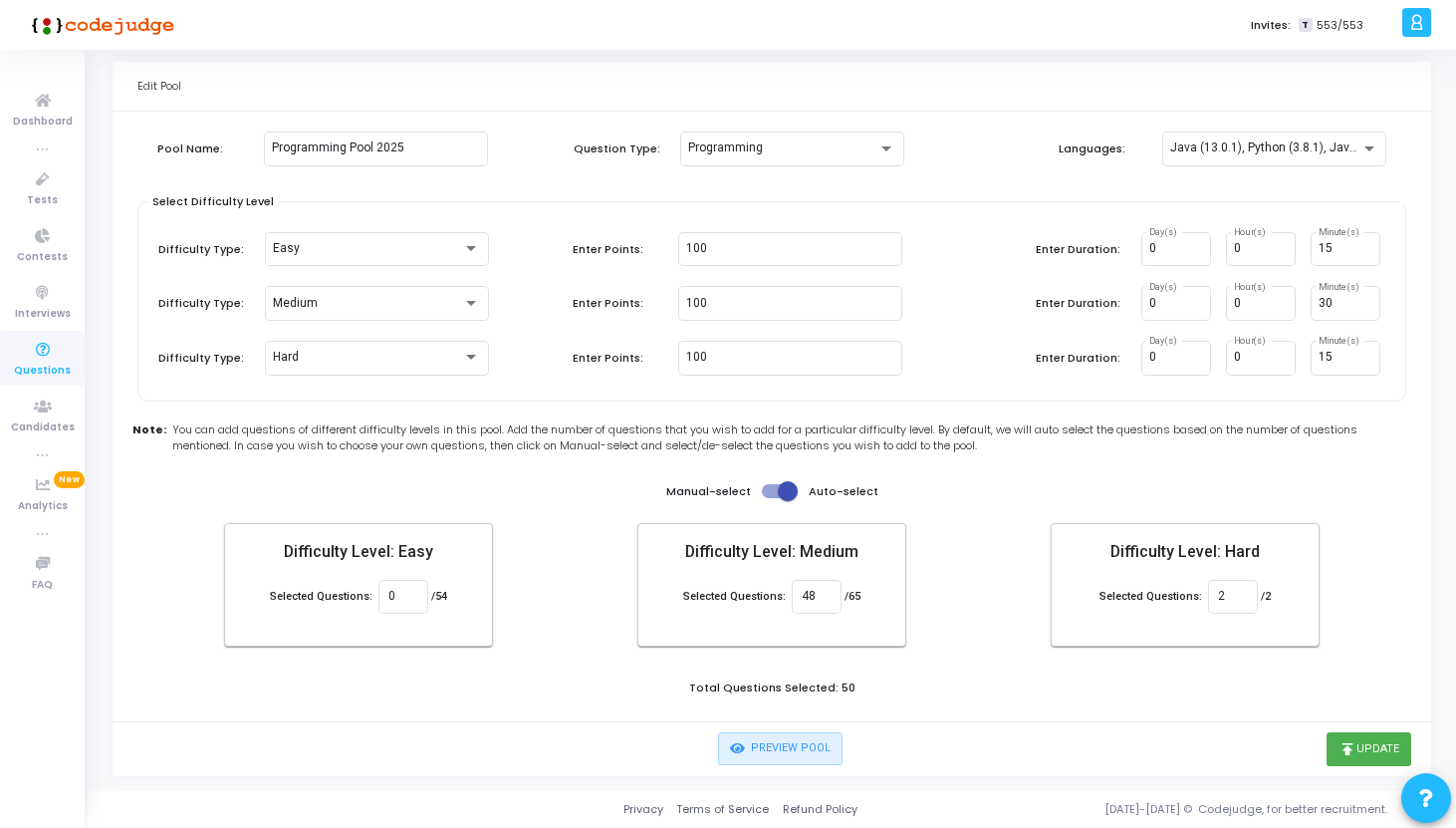 click on "Pool Name: Programming Pool 2025 Question Type: Programming  Languages:  Java (13.0.1), Python (3.8.1), JavaScript - NodeJs (12.14.0) Select Difficulty Level  Difficulty Type:  Easy  Enter Points:  100  Enter Duration:  0 Day(s) 0 Hour(s) 15 Minute(s)  Difficulty Type:  Medium  Enter Points:  100  Enter Duration:  0 Day(s) 0 Hour(s) 30 Minute(s)  Difficulty Type:  Hard  Enter Points:  100  Enter Duration:  0 Day(s) 0 Hour(s) 15 Minute(s)  Note: You can add questions of different difficulty levels in this pool. Add the number of questions that you wish to add for a particular difficulty level. By default, we will auto select the questions based on the number of questions mentioned. In case you wish to choose your own questions, then click on Manual-select and select/de-select the questions you wish to add to the pool. Manual-select   Auto-select Difficulty Level: Easy Selected Questions: 0 /54 Difficulty Level: Medium Selected Questions: 48 /65 Difficulty Level: Hard Selected Questions: 2 /2" 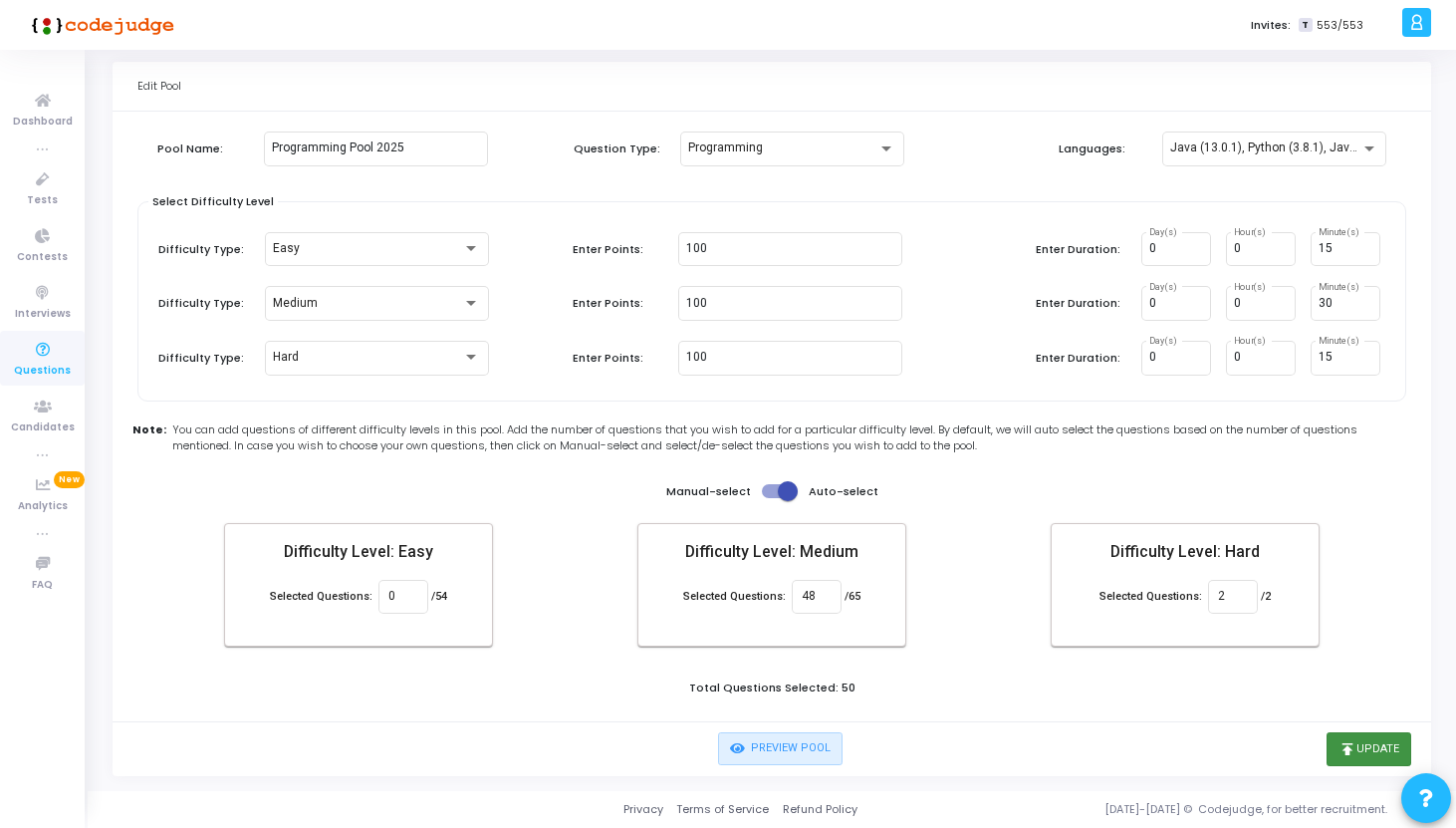 click on "publish" 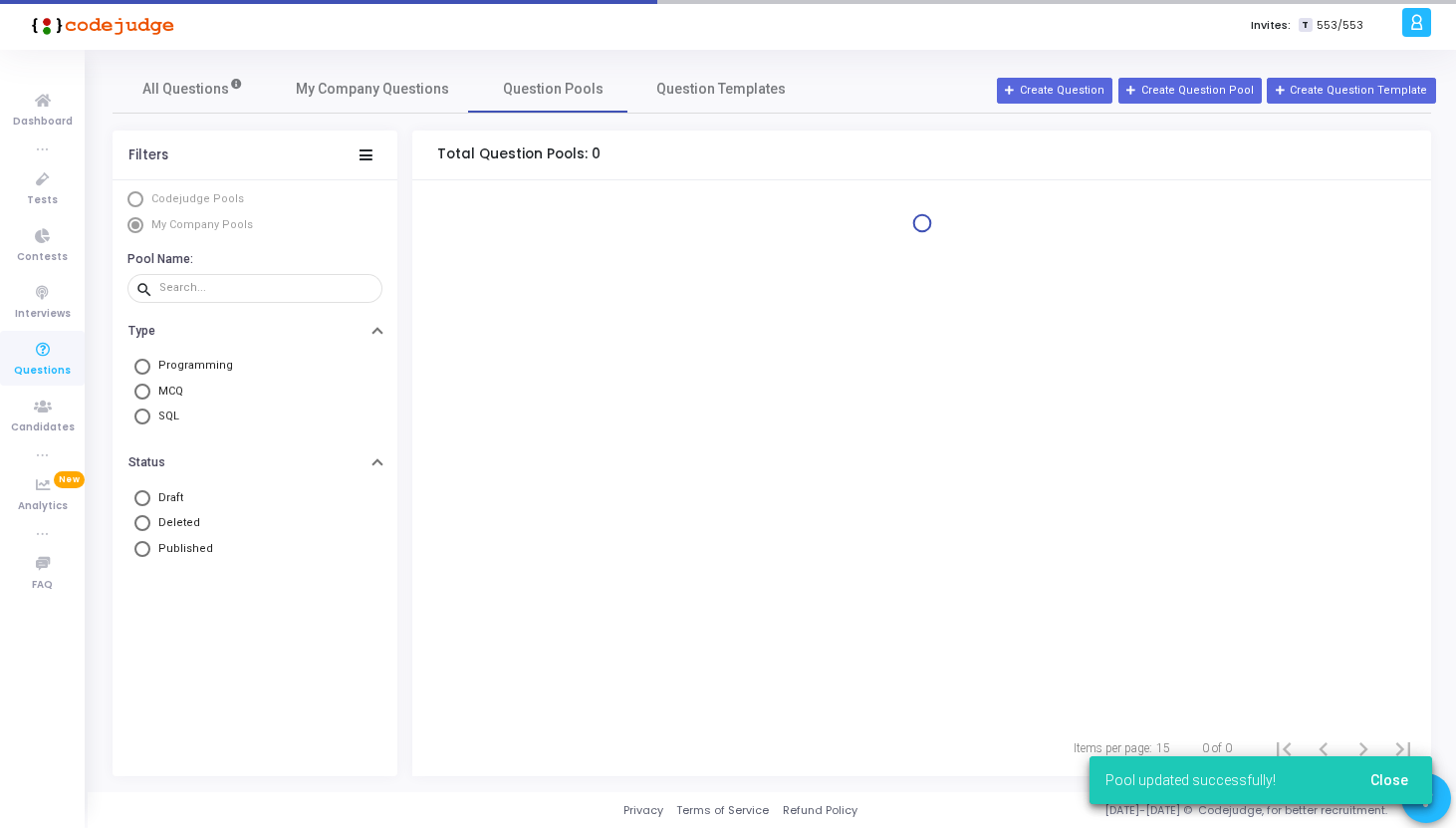 scroll, scrollTop: 0, scrollLeft: 0, axis: both 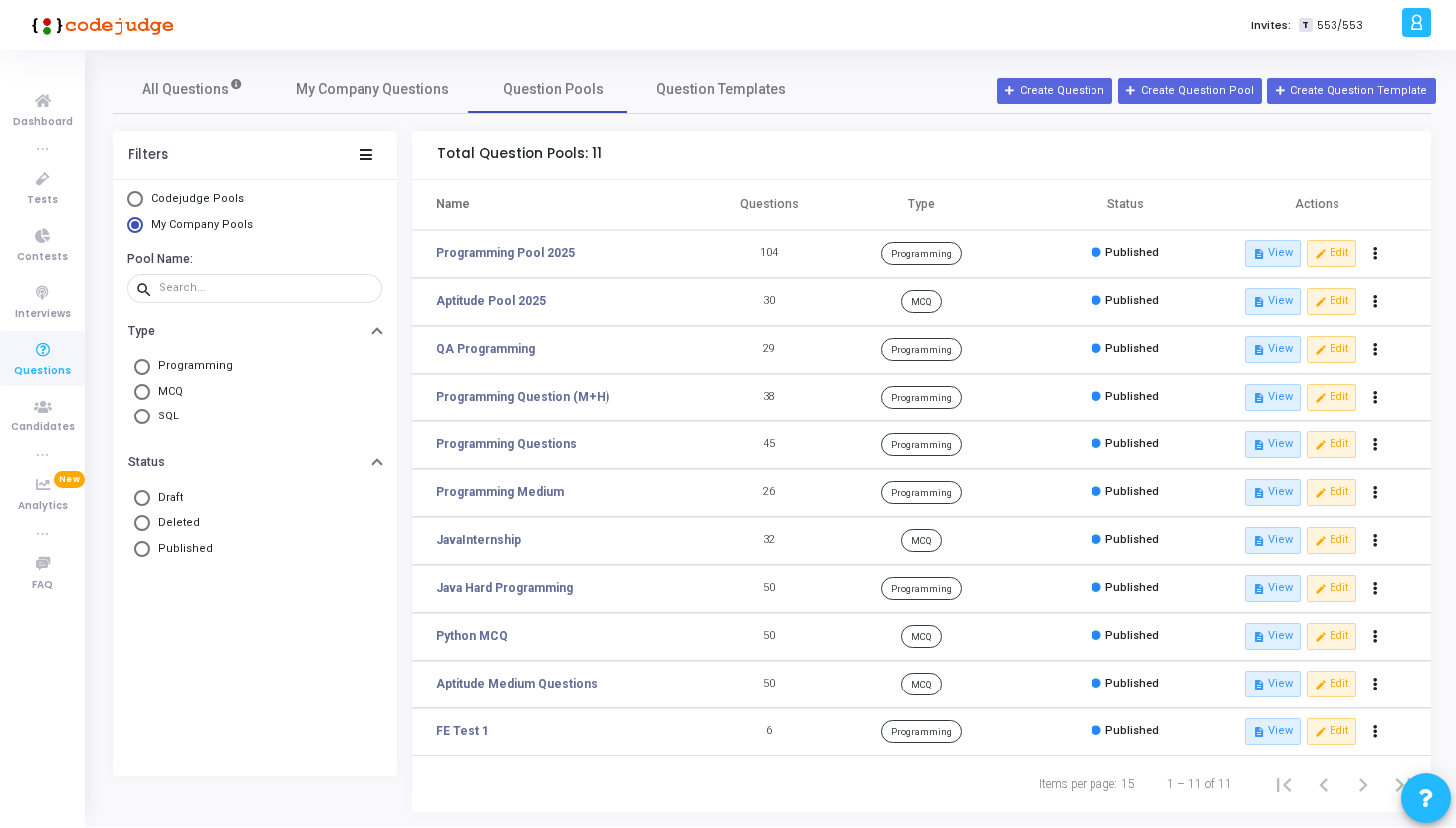 click on "Programming" at bounding box center [191, 366] 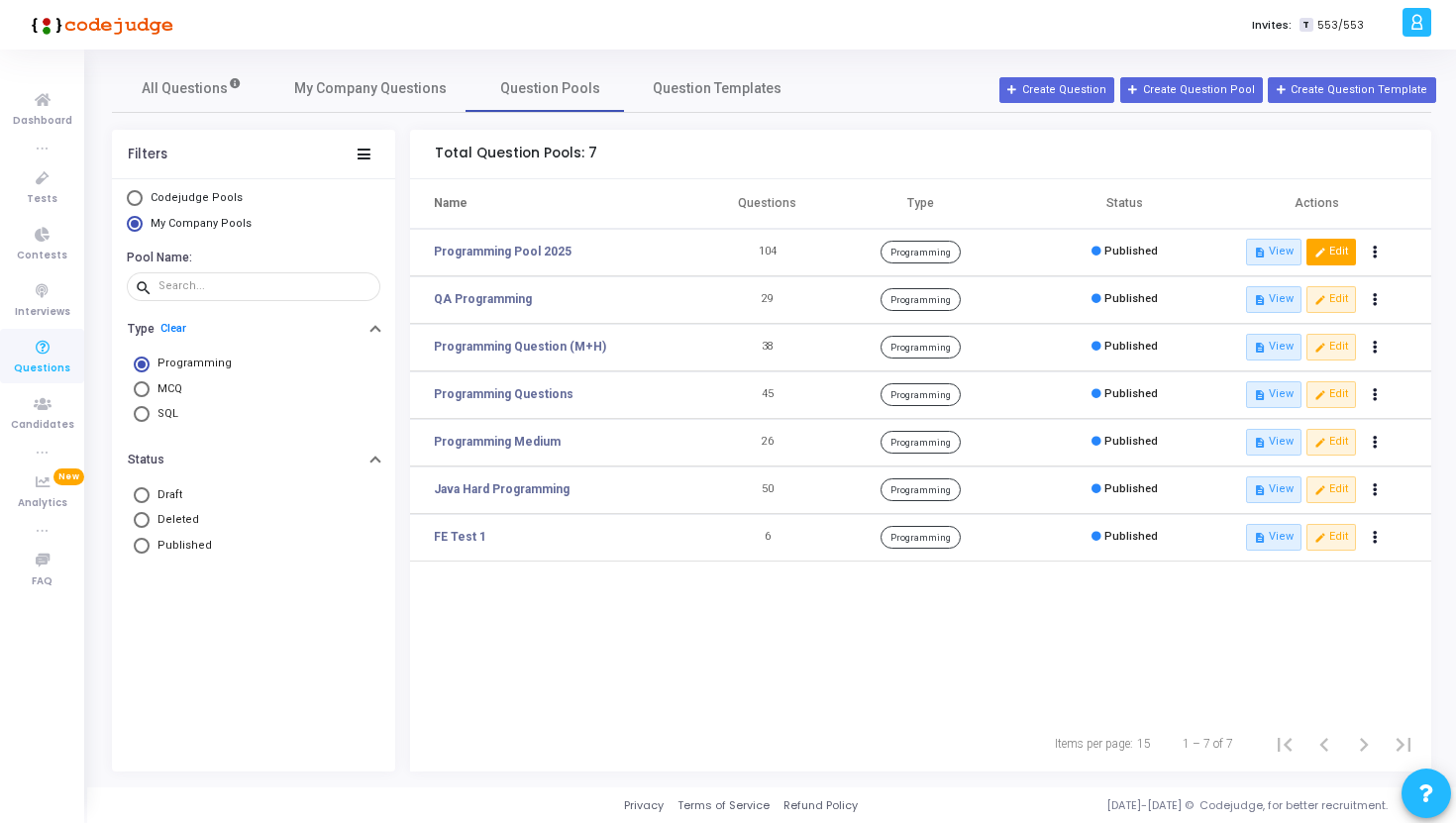 click on "edit  Edit" at bounding box center (1331, 252) 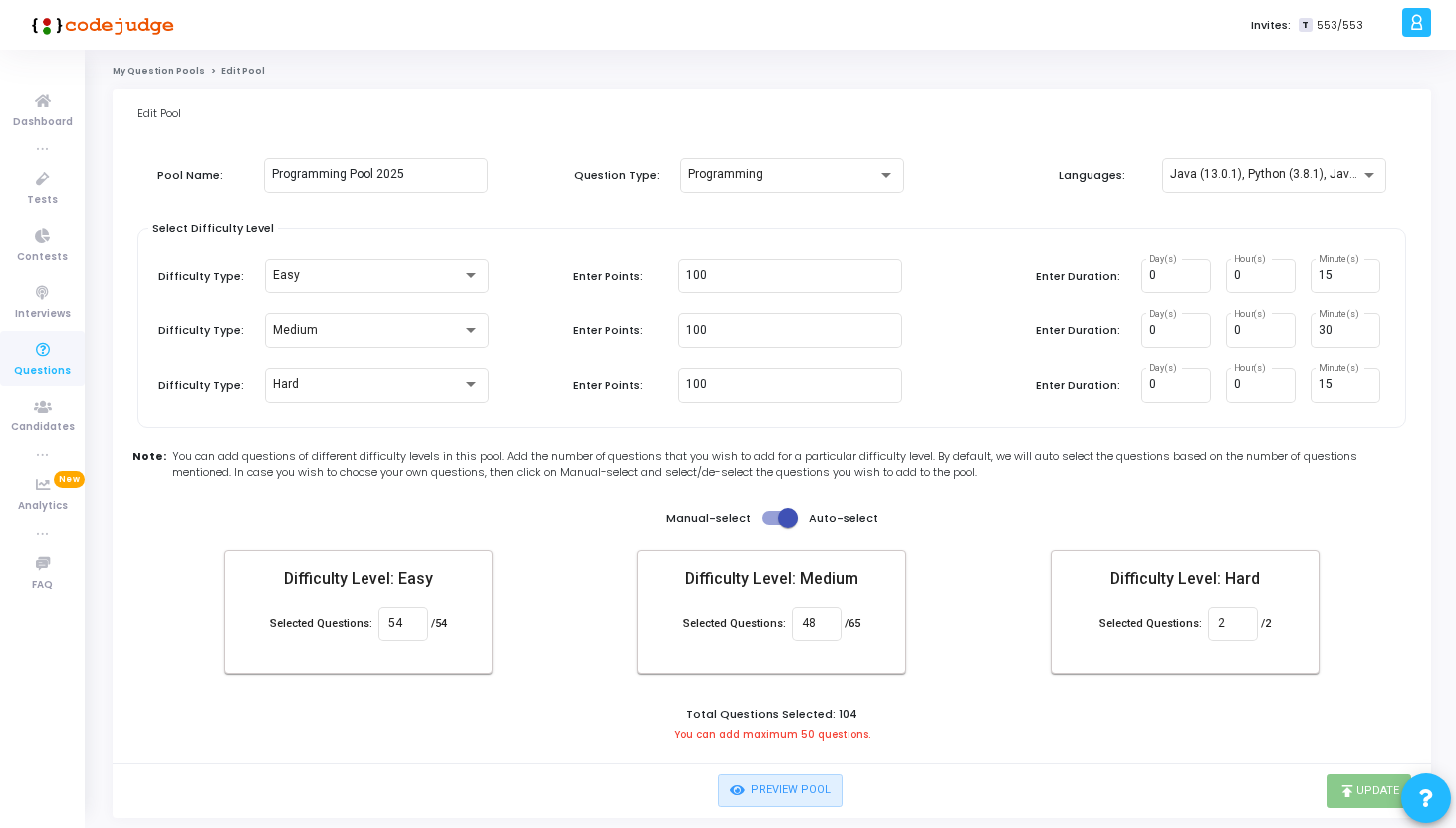 click on "Questions" at bounding box center [42, 371] 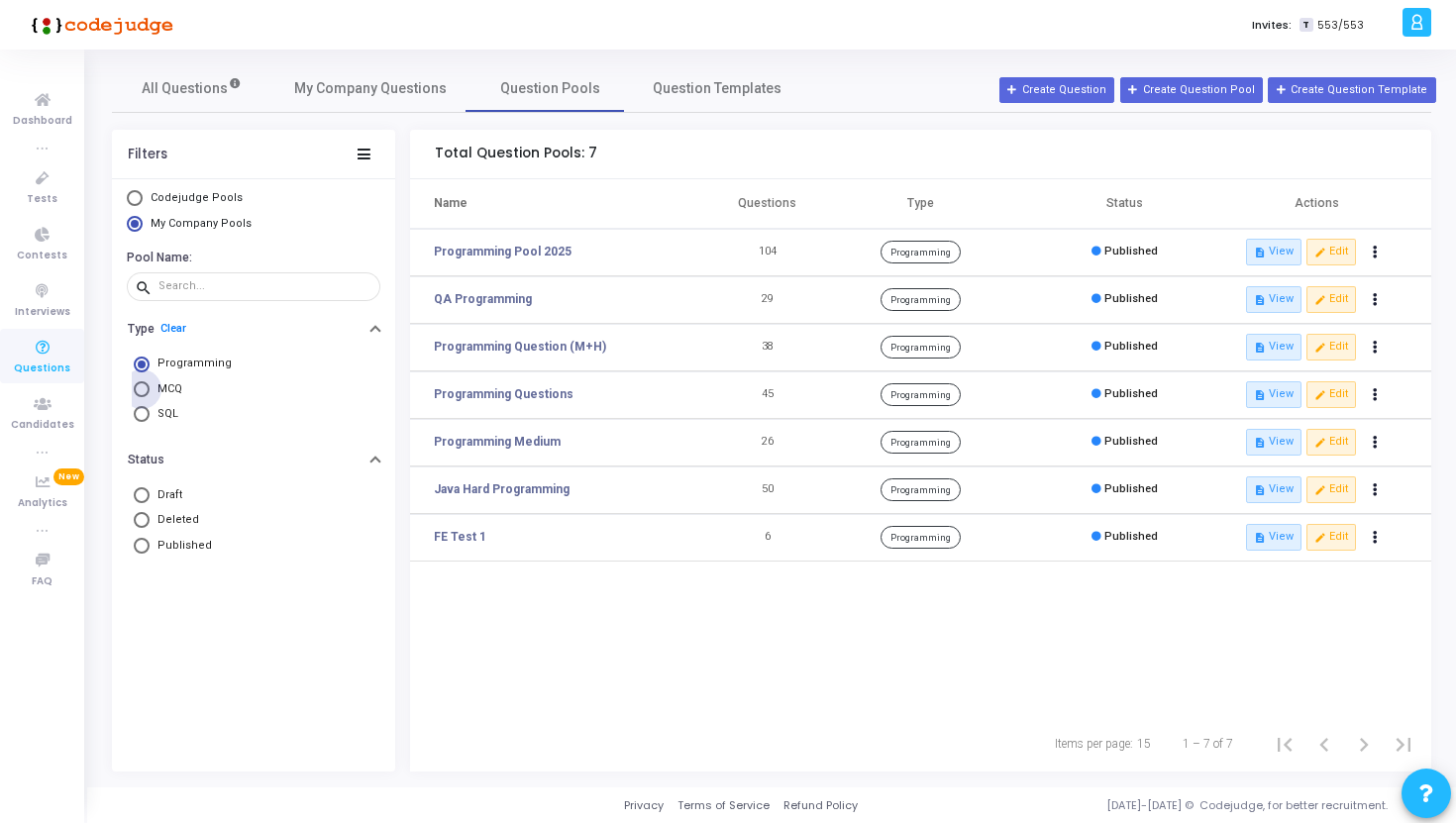 click on "MCQ" at bounding box center [165, 389] 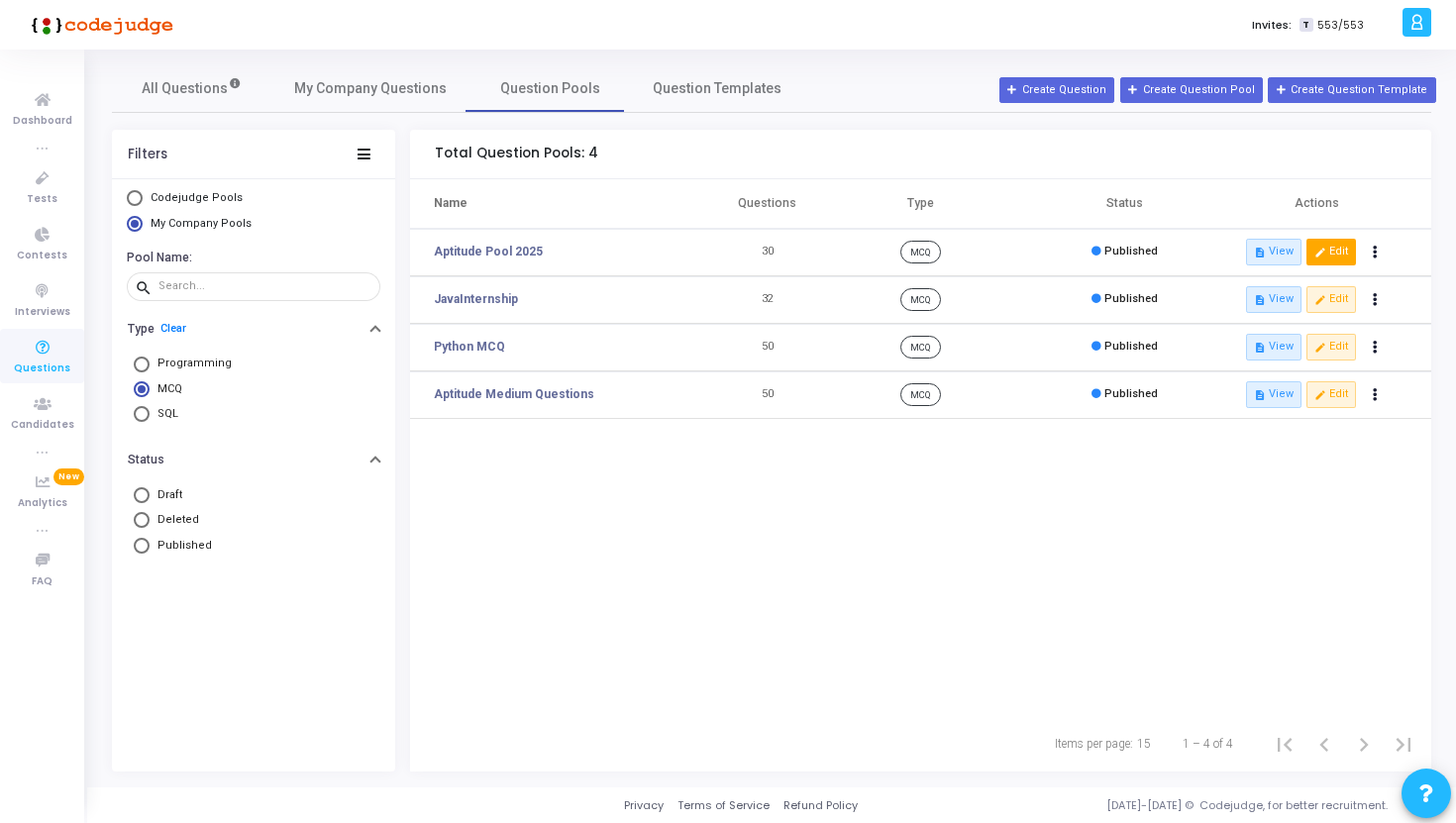 click on "edit  Edit" at bounding box center [1331, 252] 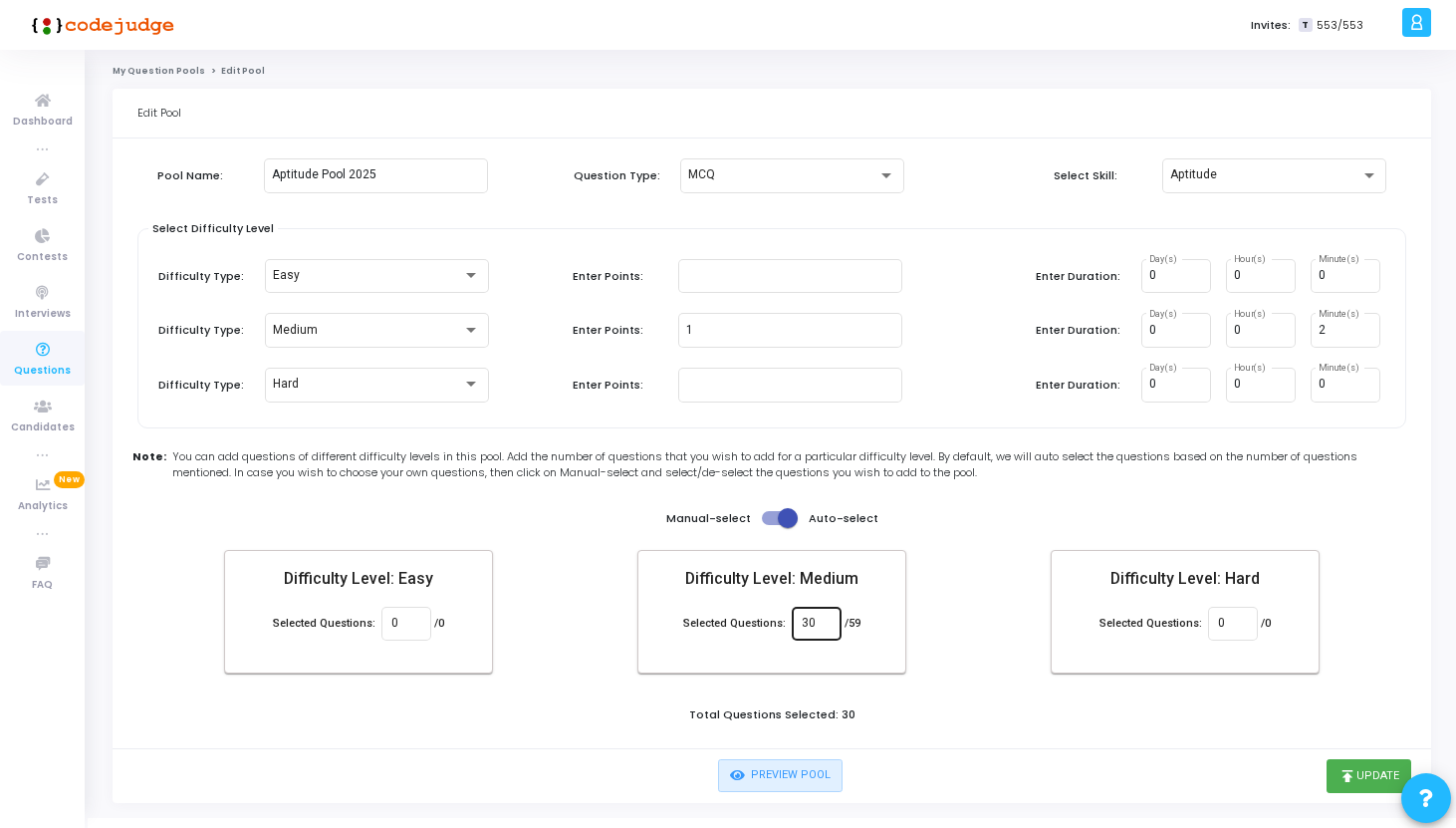click on "30" at bounding box center [816, 624] 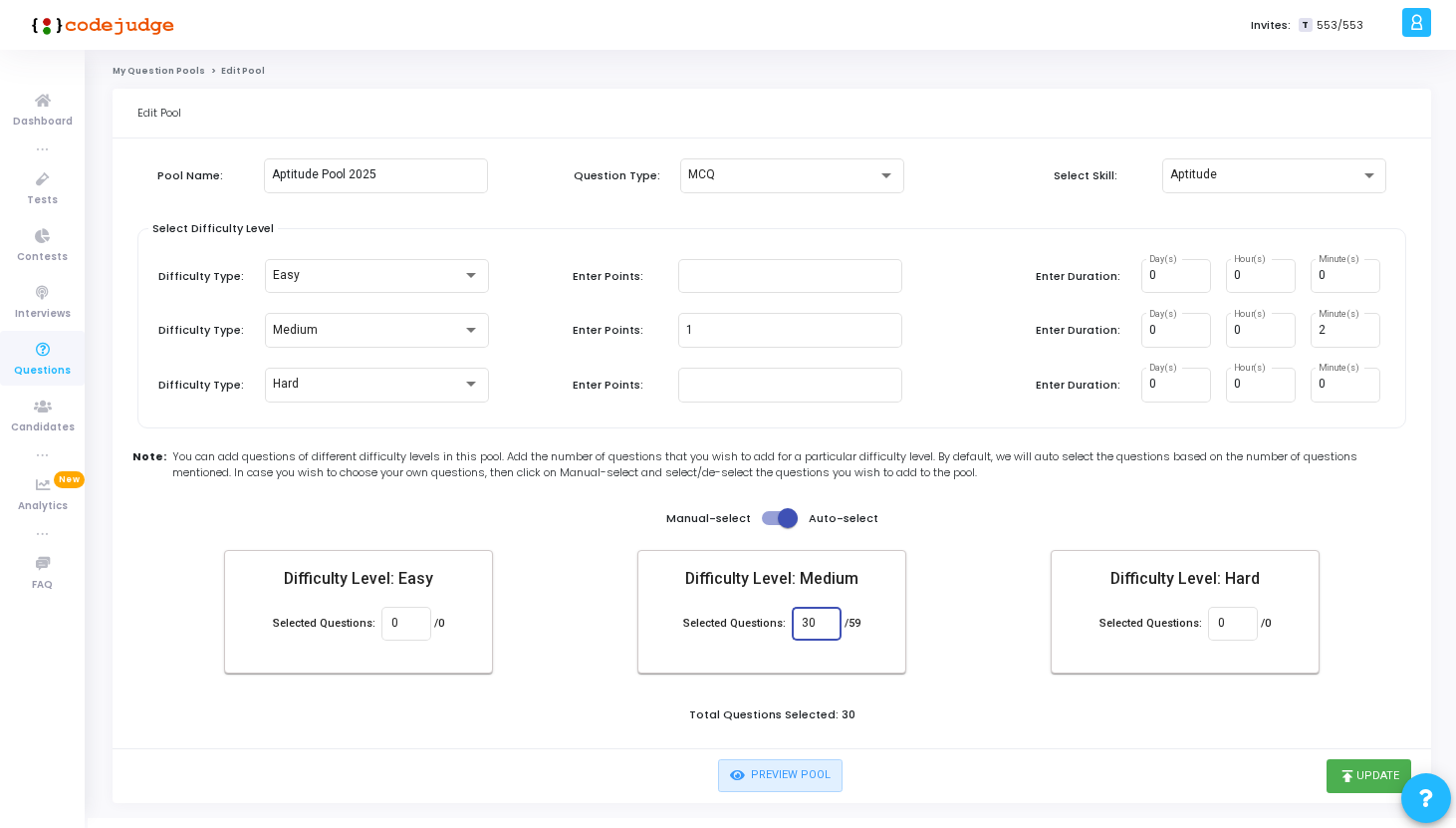 type on "3" 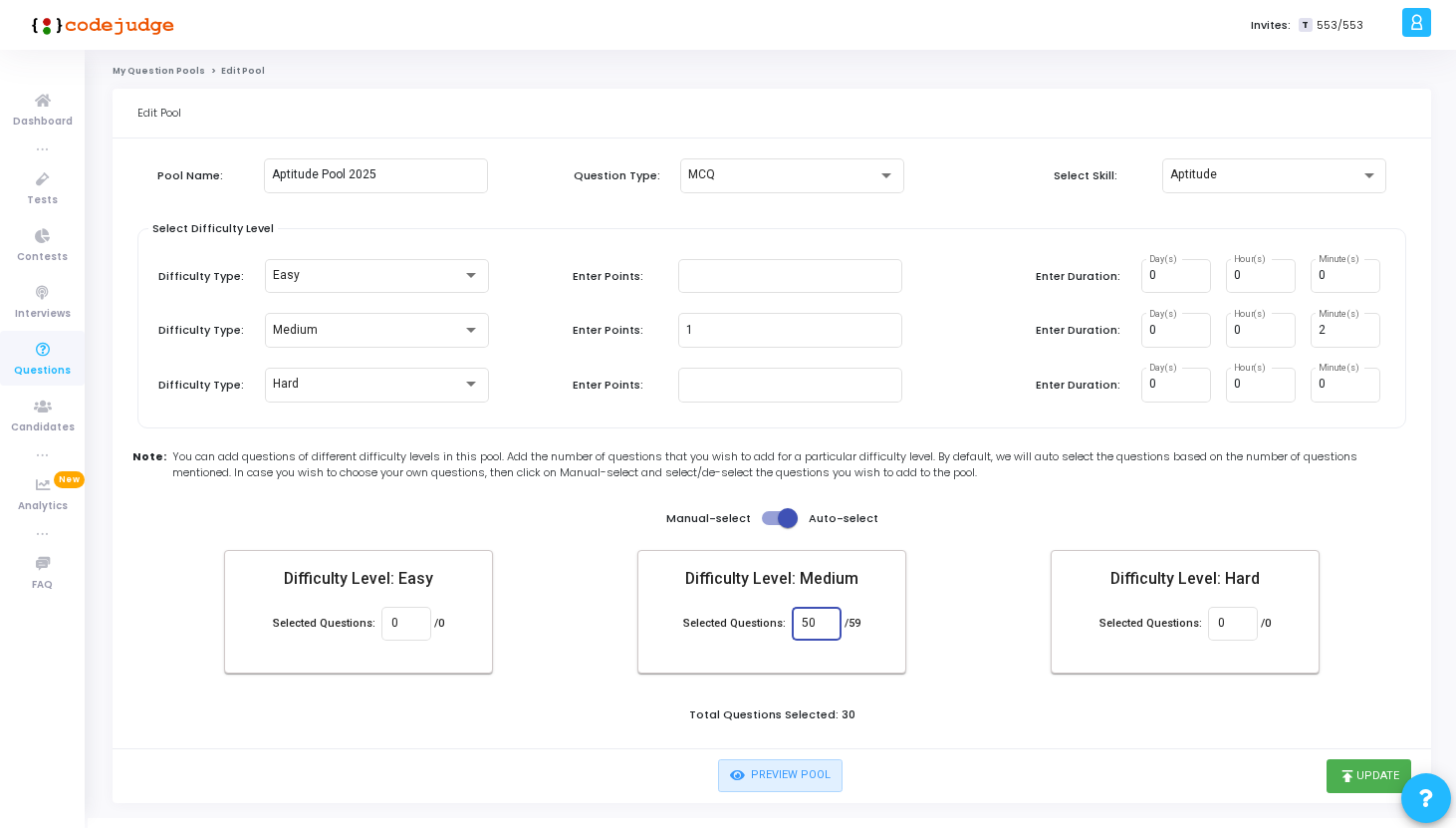 scroll, scrollTop: 27, scrollLeft: 0, axis: vertical 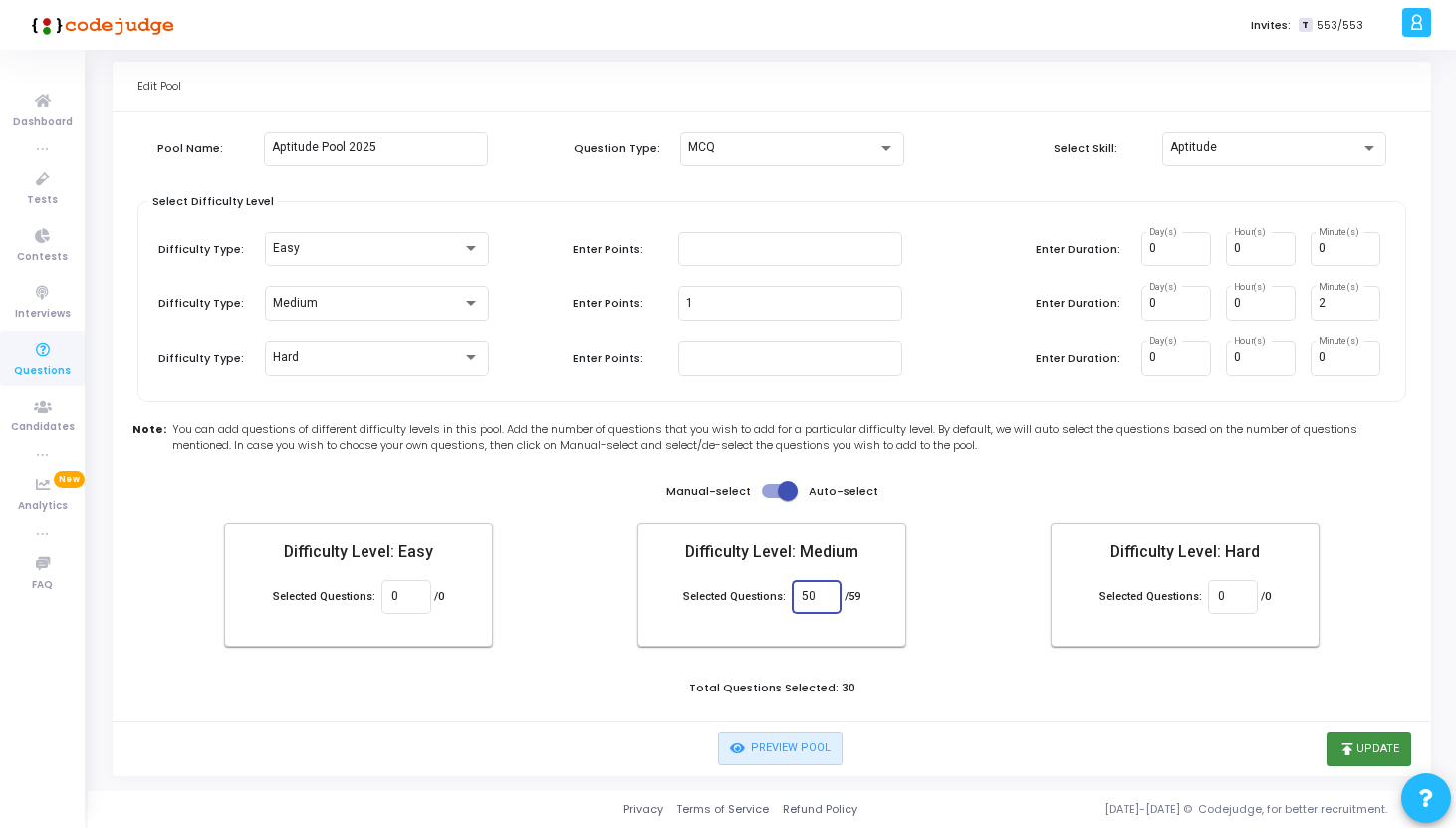 type on "50" 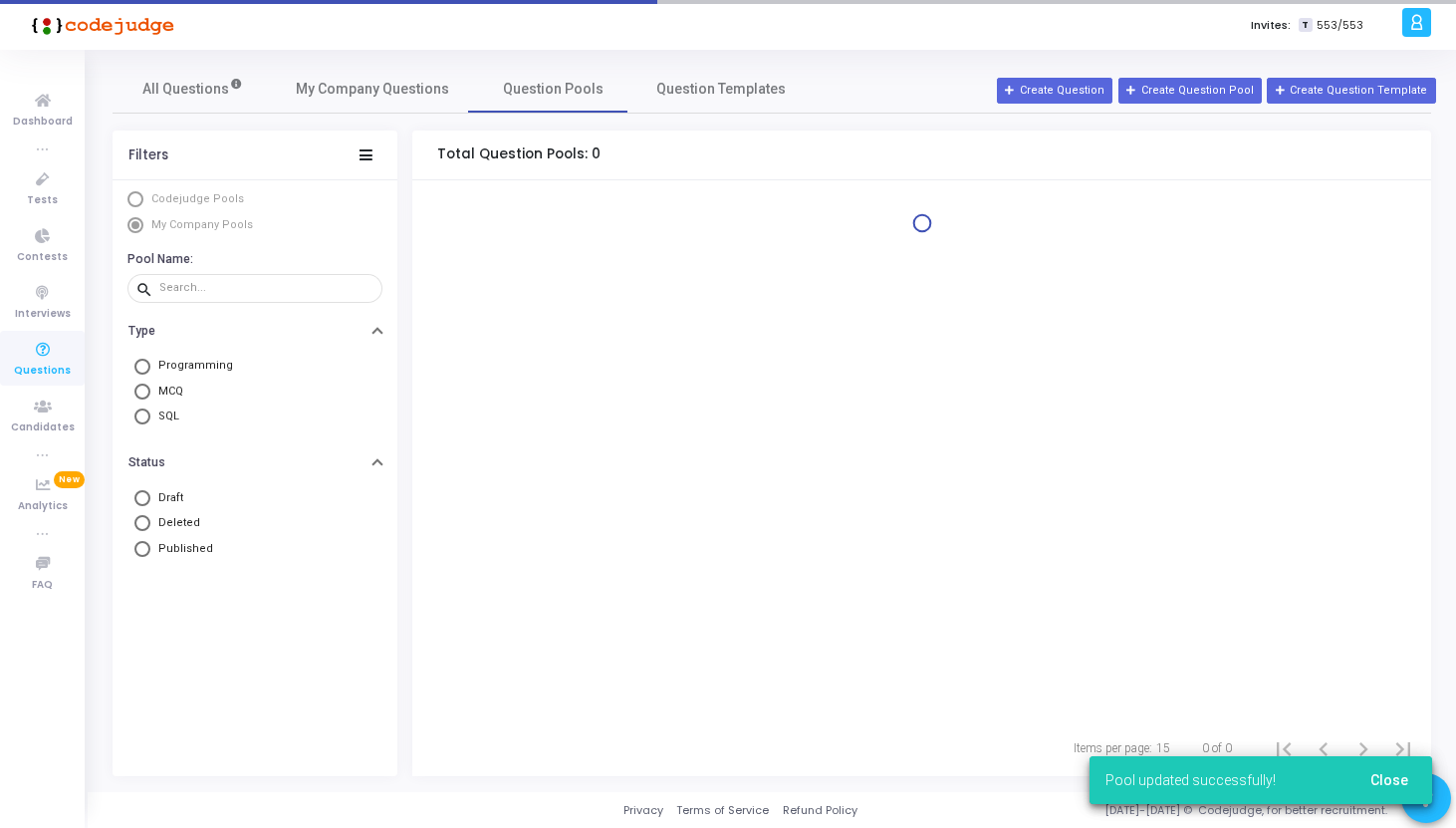 scroll, scrollTop: 0, scrollLeft: 0, axis: both 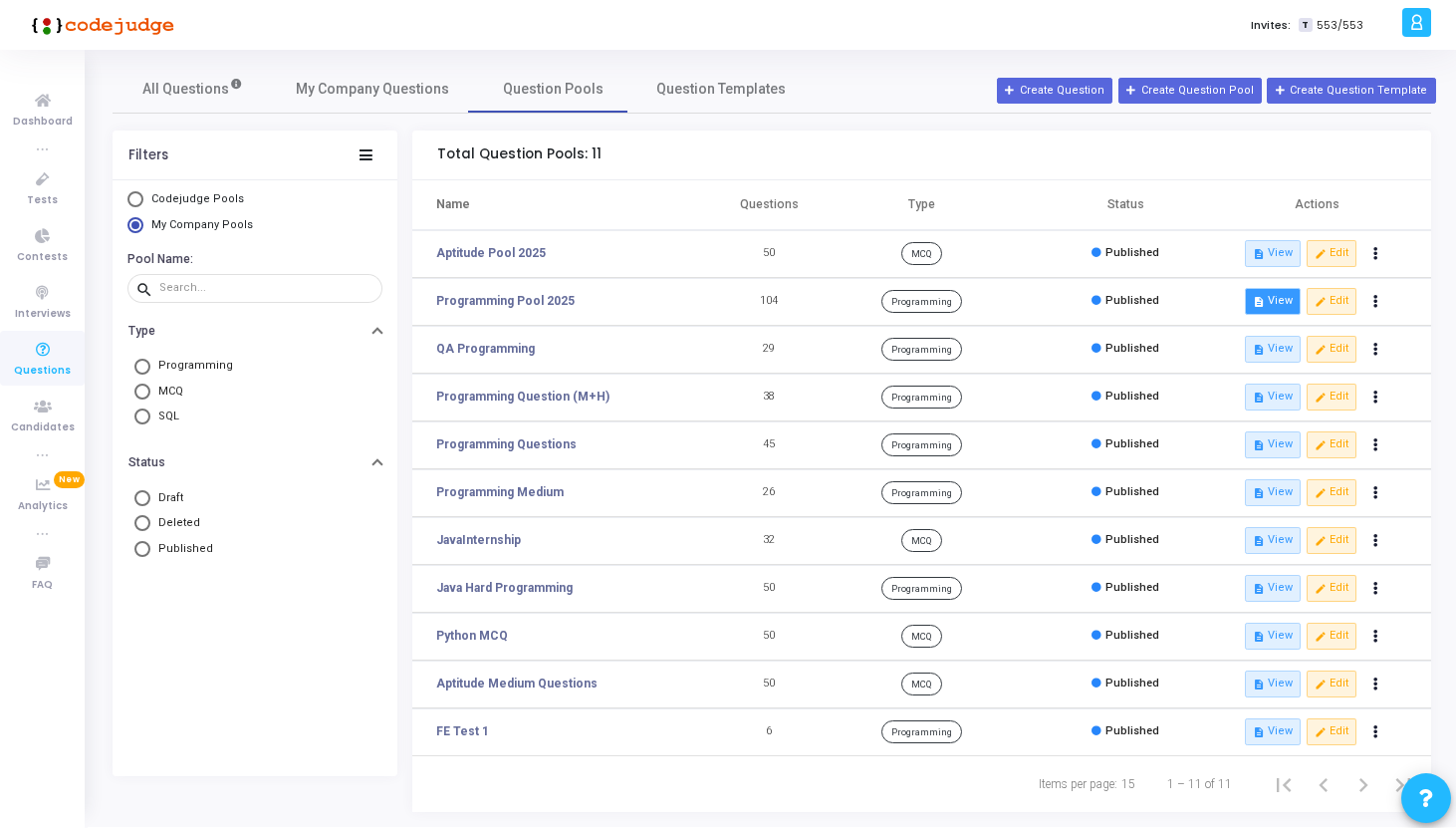 click on "description" at bounding box center [1258, 301] 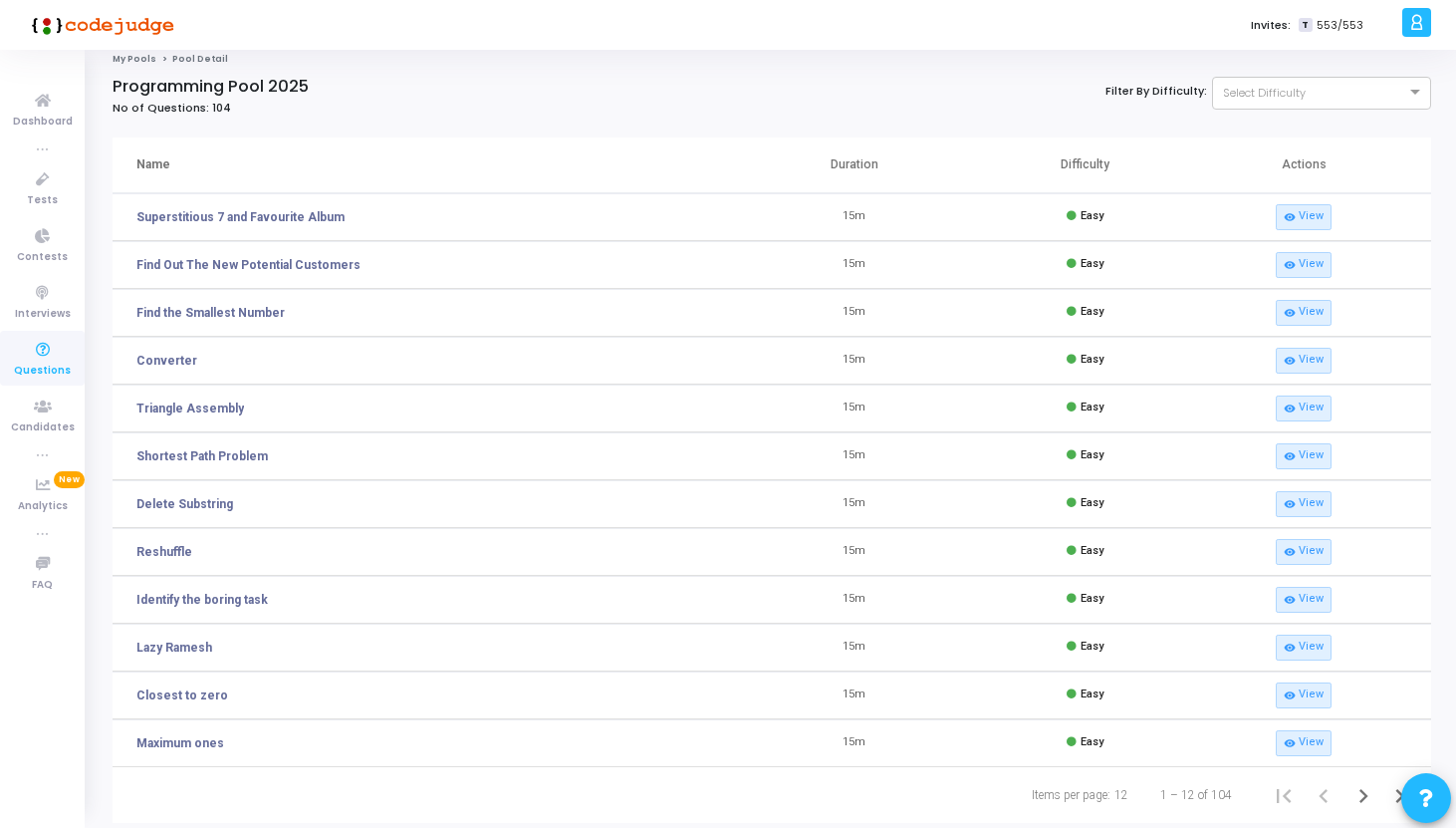 scroll, scrollTop: 0, scrollLeft: 0, axis: both 